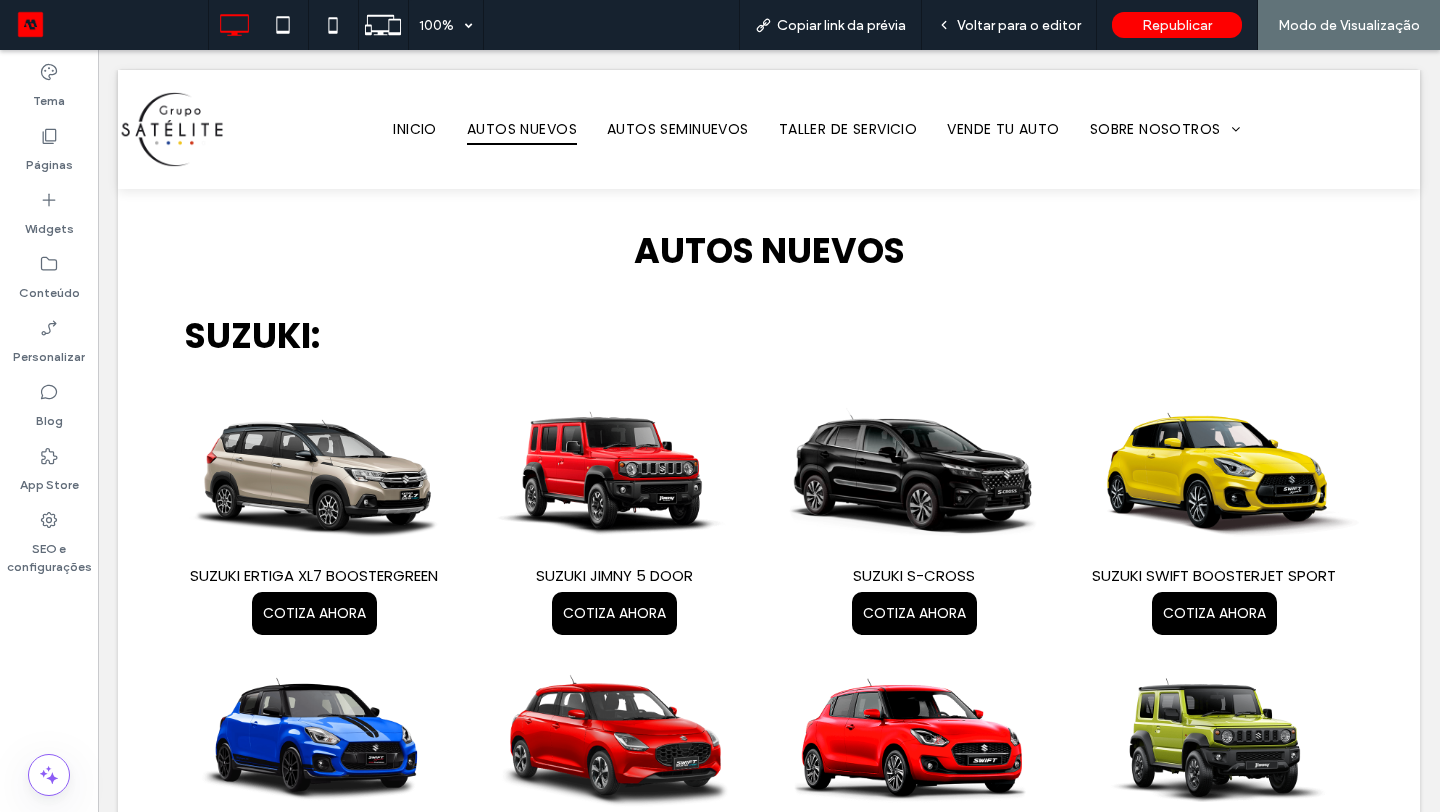 scroll, scrollTop: 1747, scrollLeft: 0, axis: vertical 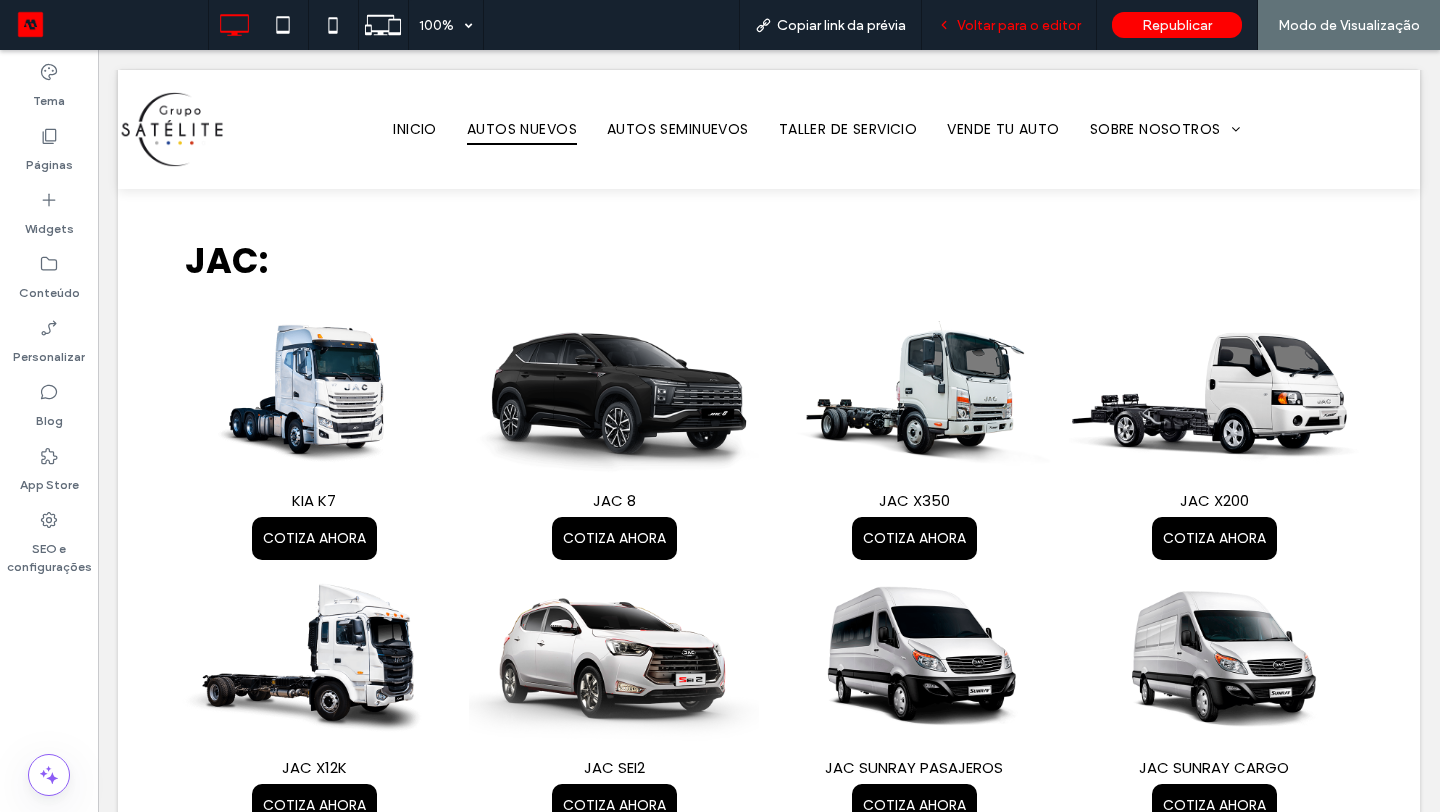 click on "Voltar para o editor" at bounding box center [1019, 25] 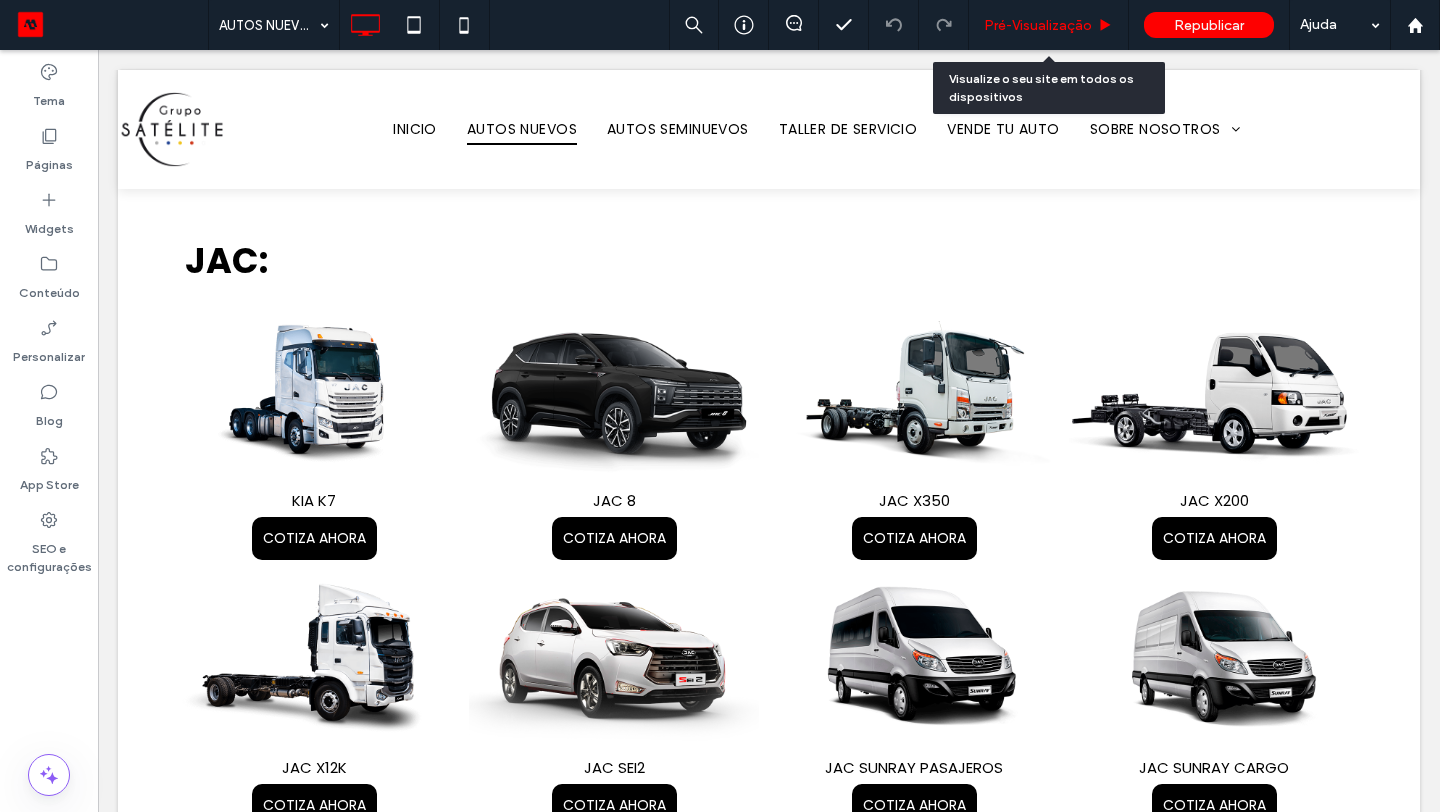 click on "Pré-Visualizaçāo" at bounding box center (1038, 25) 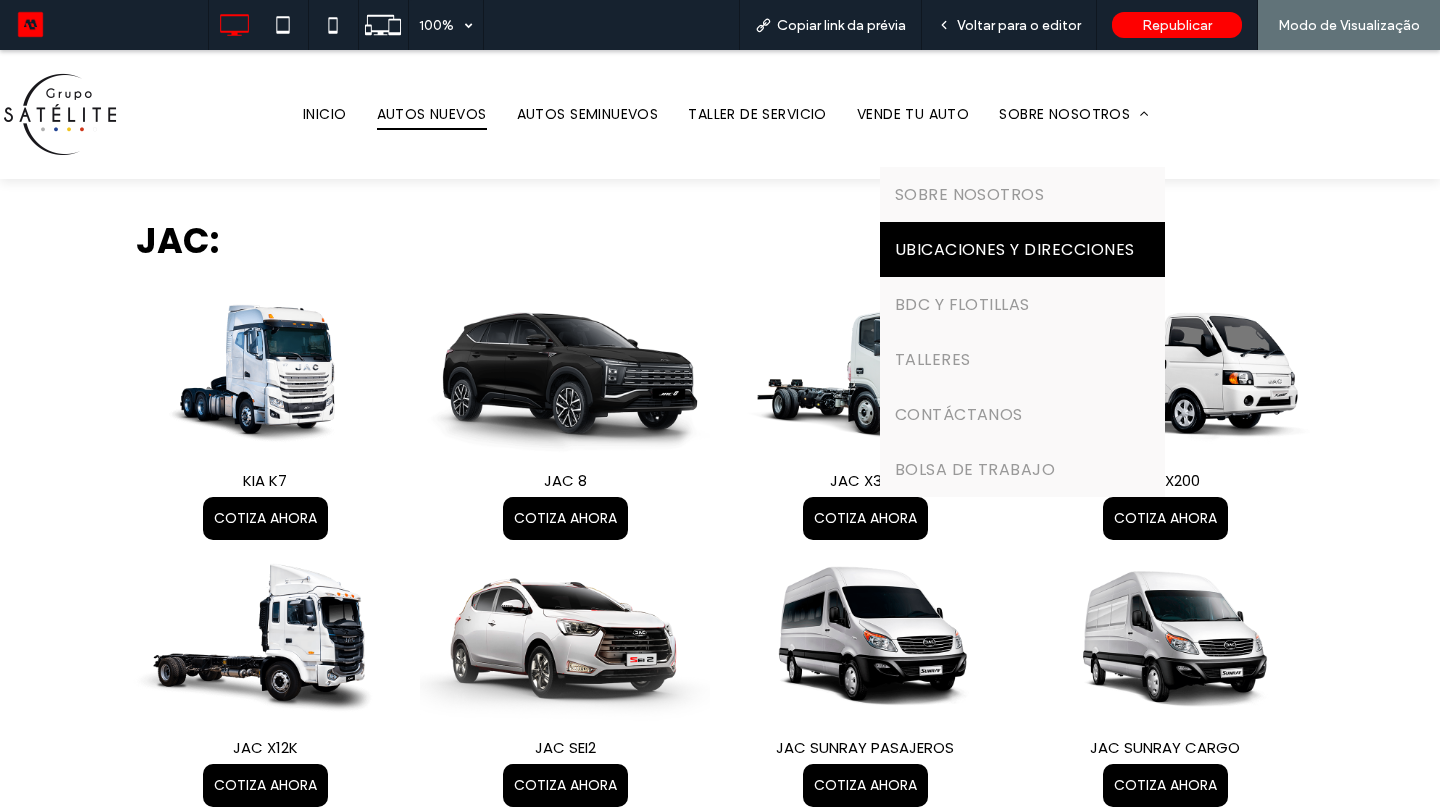 click on "UBICACIONES Y DIRECCIONES" at bounding box center (1015, 249) 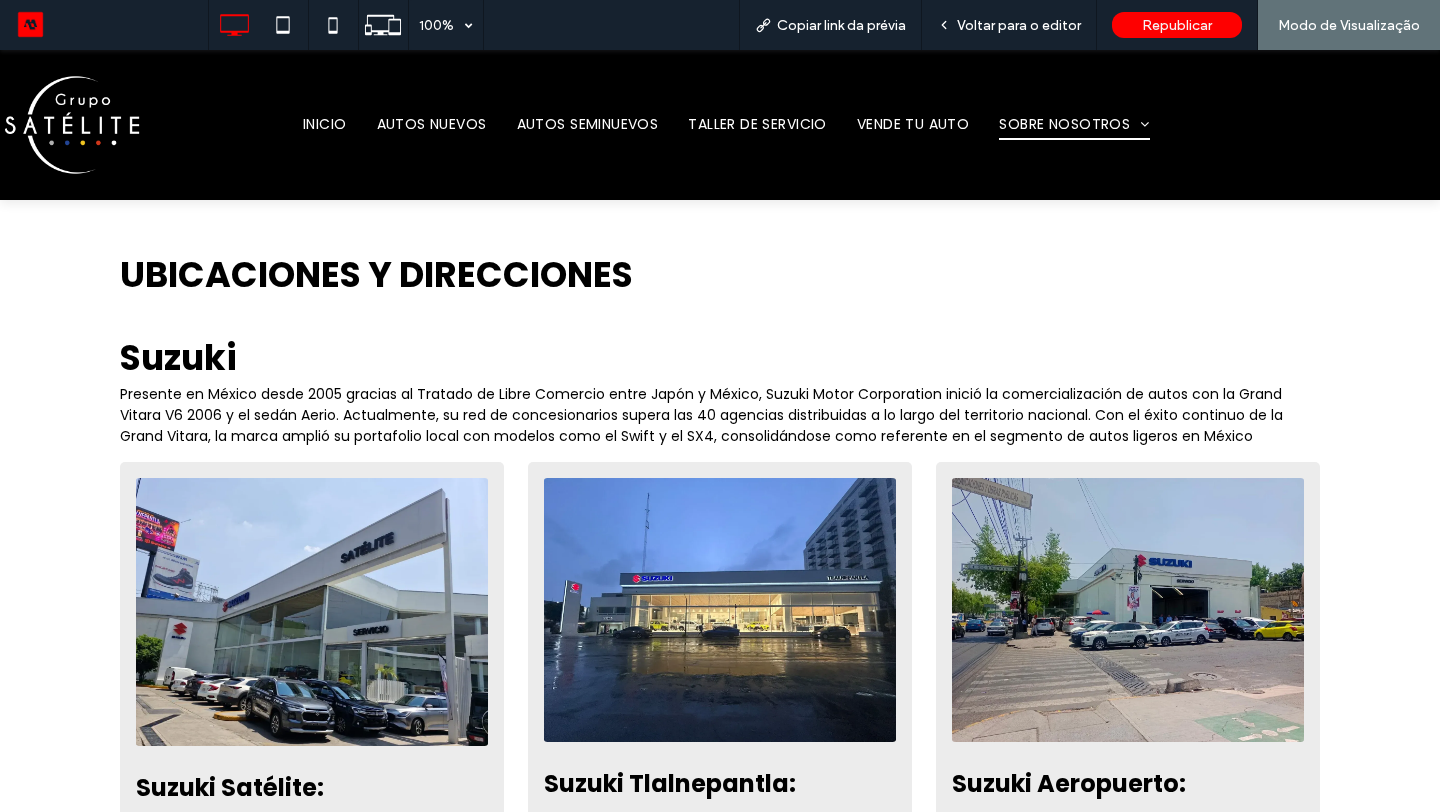 scroll, scrollTop: 0, scrollLeft: 0, axis: both 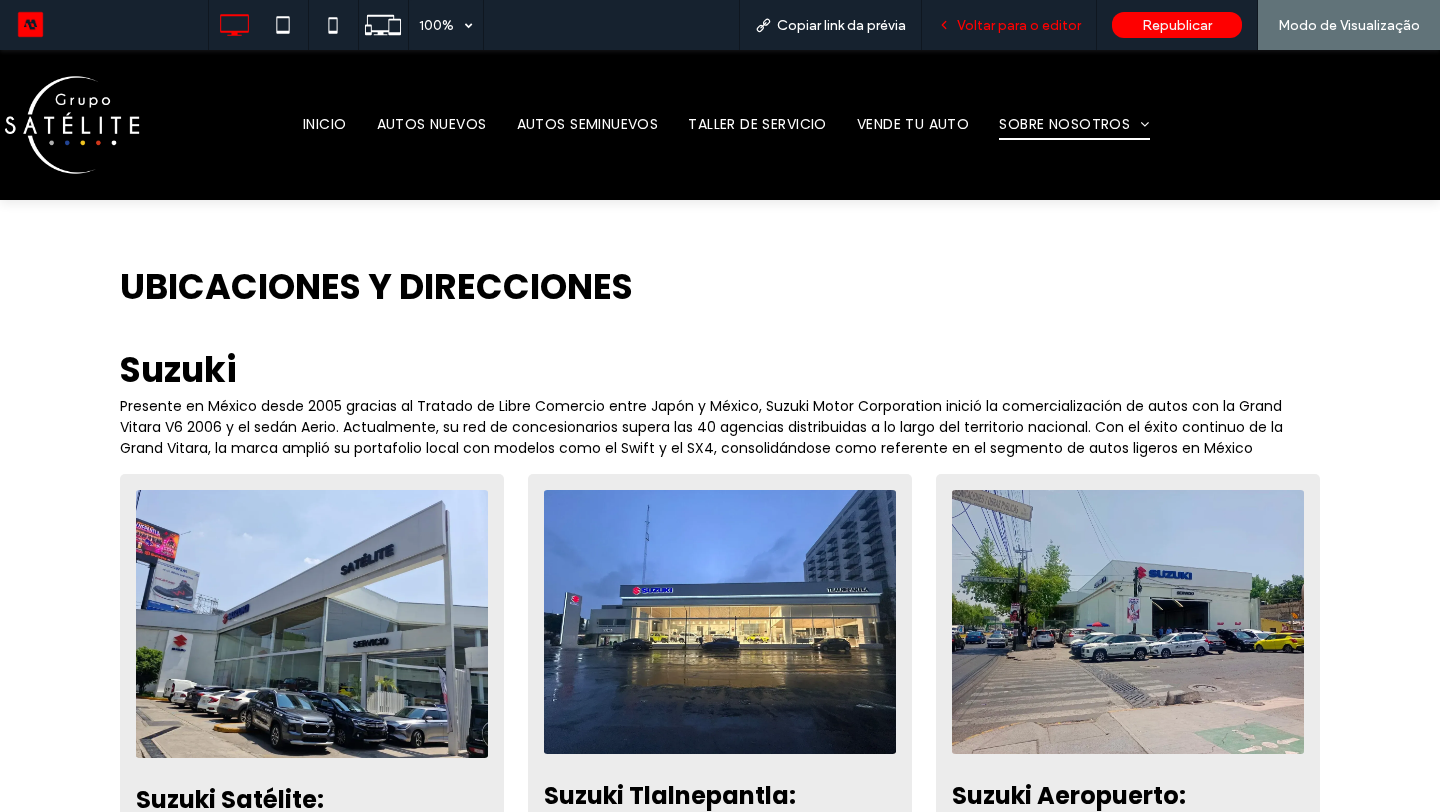 click on "Voltar para o editor" at bounding box center [1019, 25] 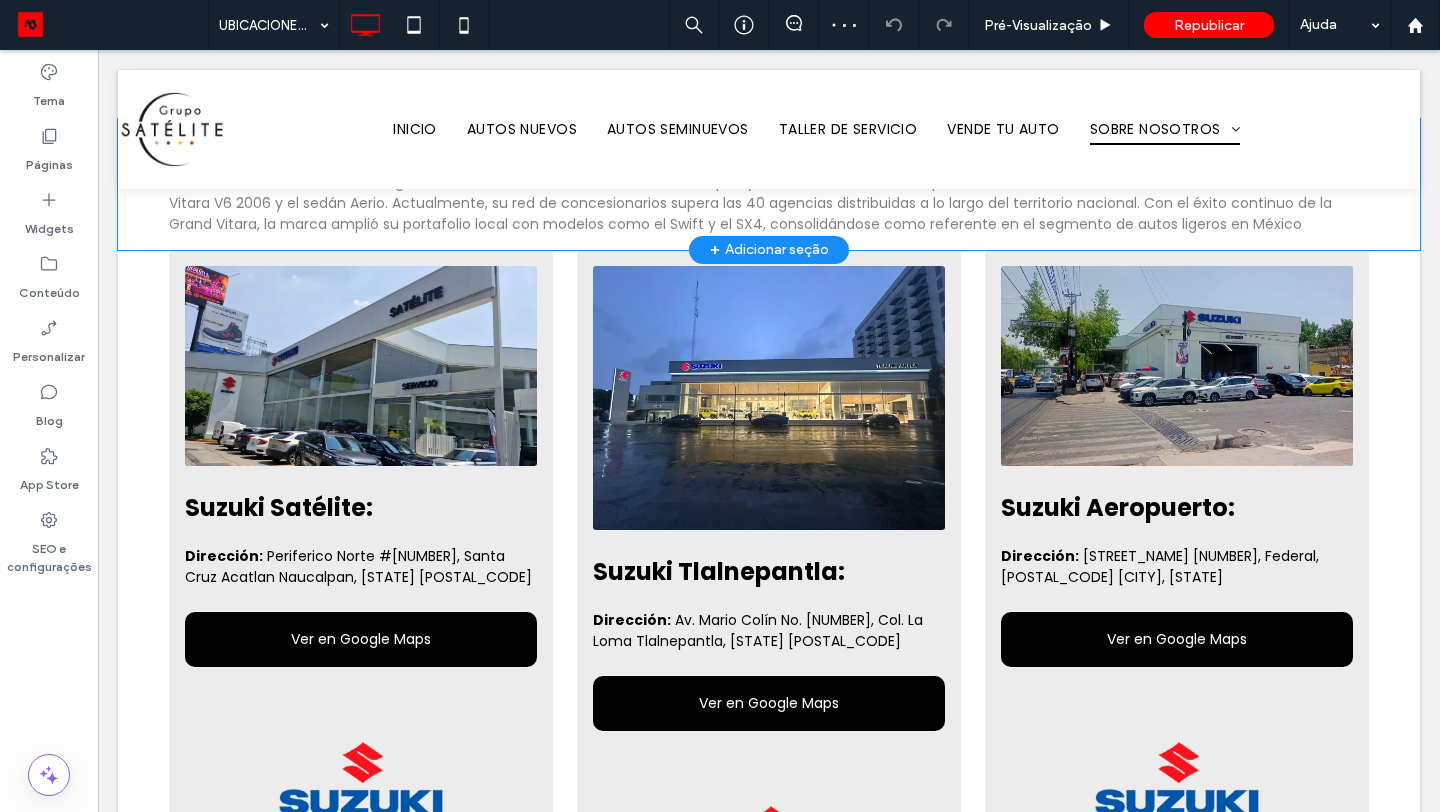 scroll, scrollTop: 220, scrollLeft: 0, axis: vertical 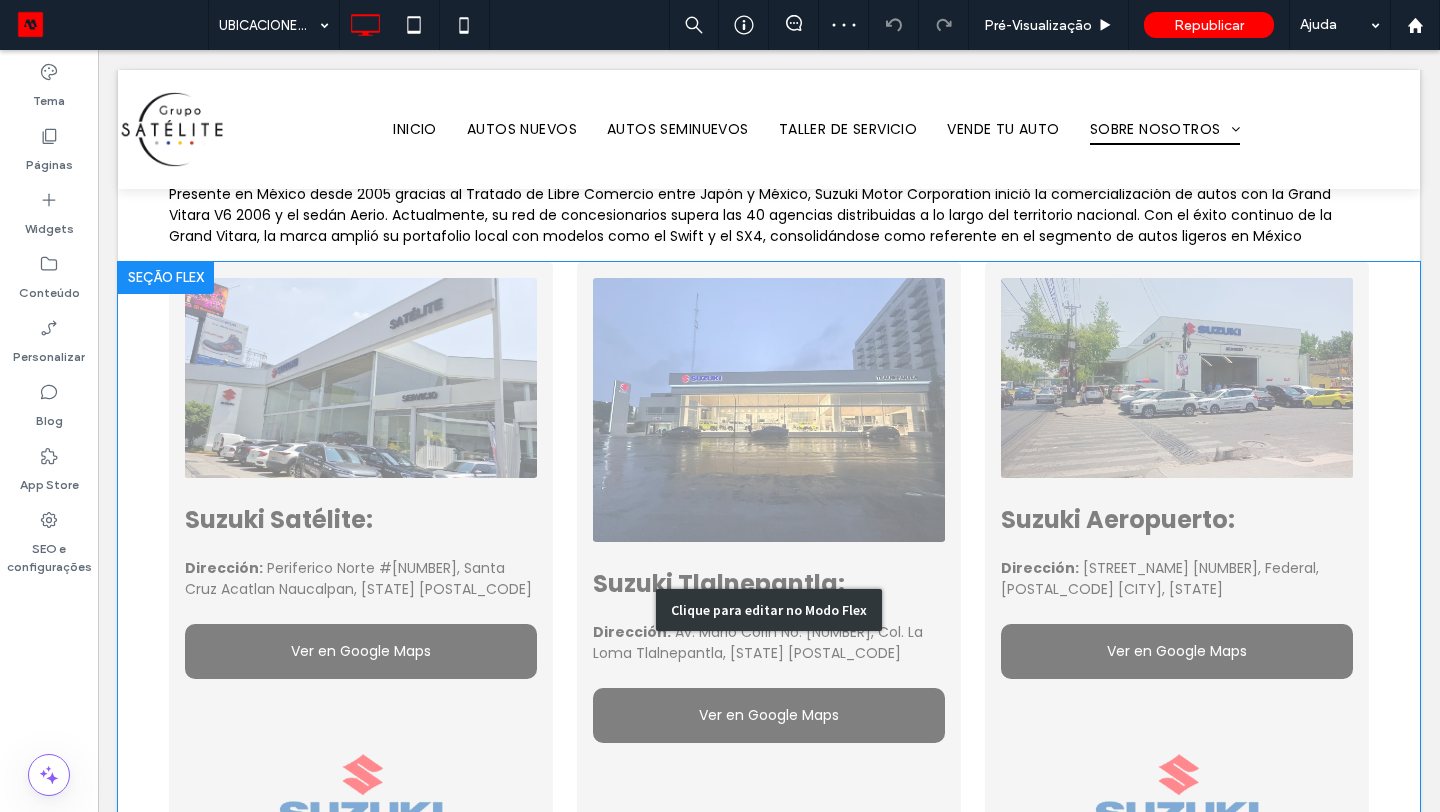 click on "Clique para editar no Modo Flex" at bounding box center (769, 610) 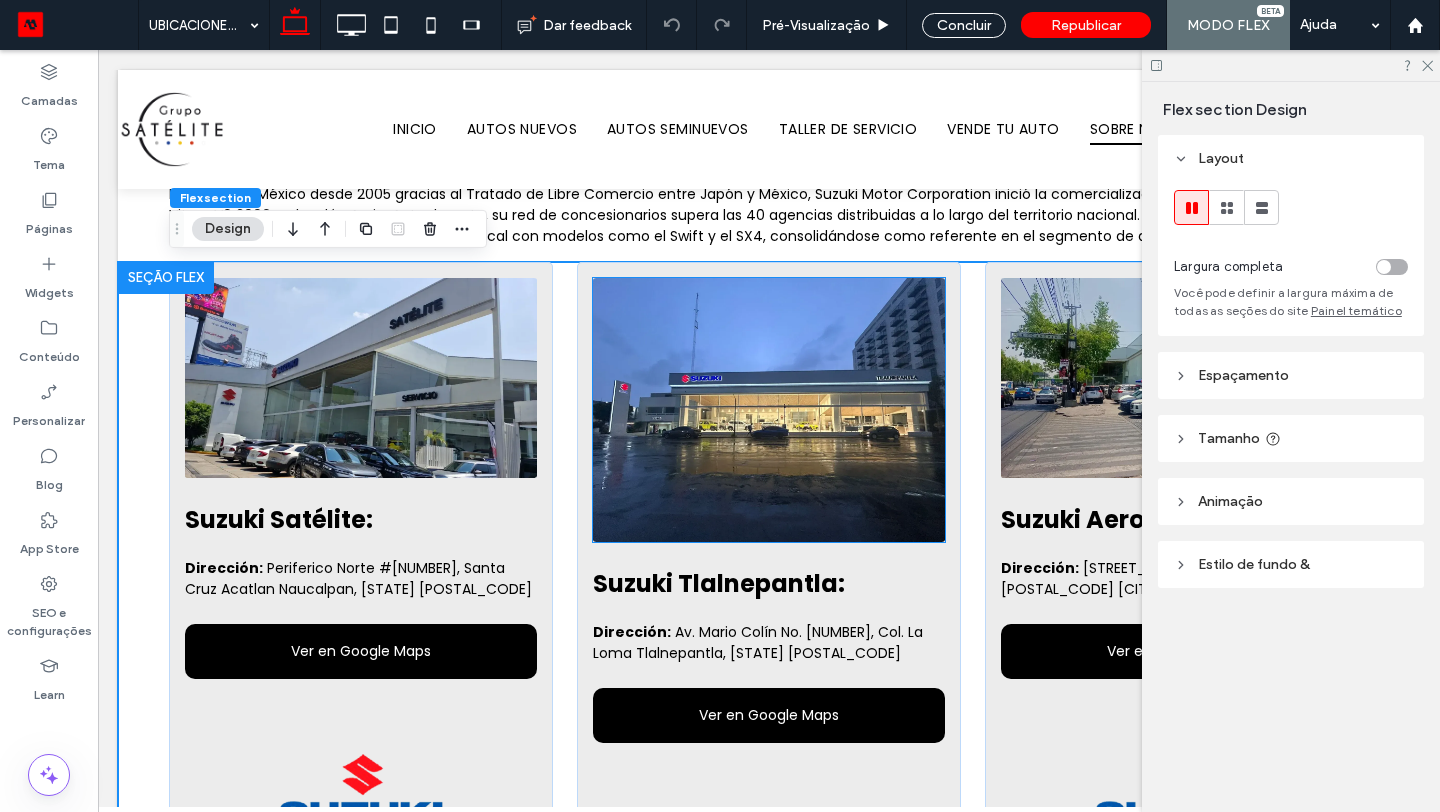 click at bounding box center (769, 410) 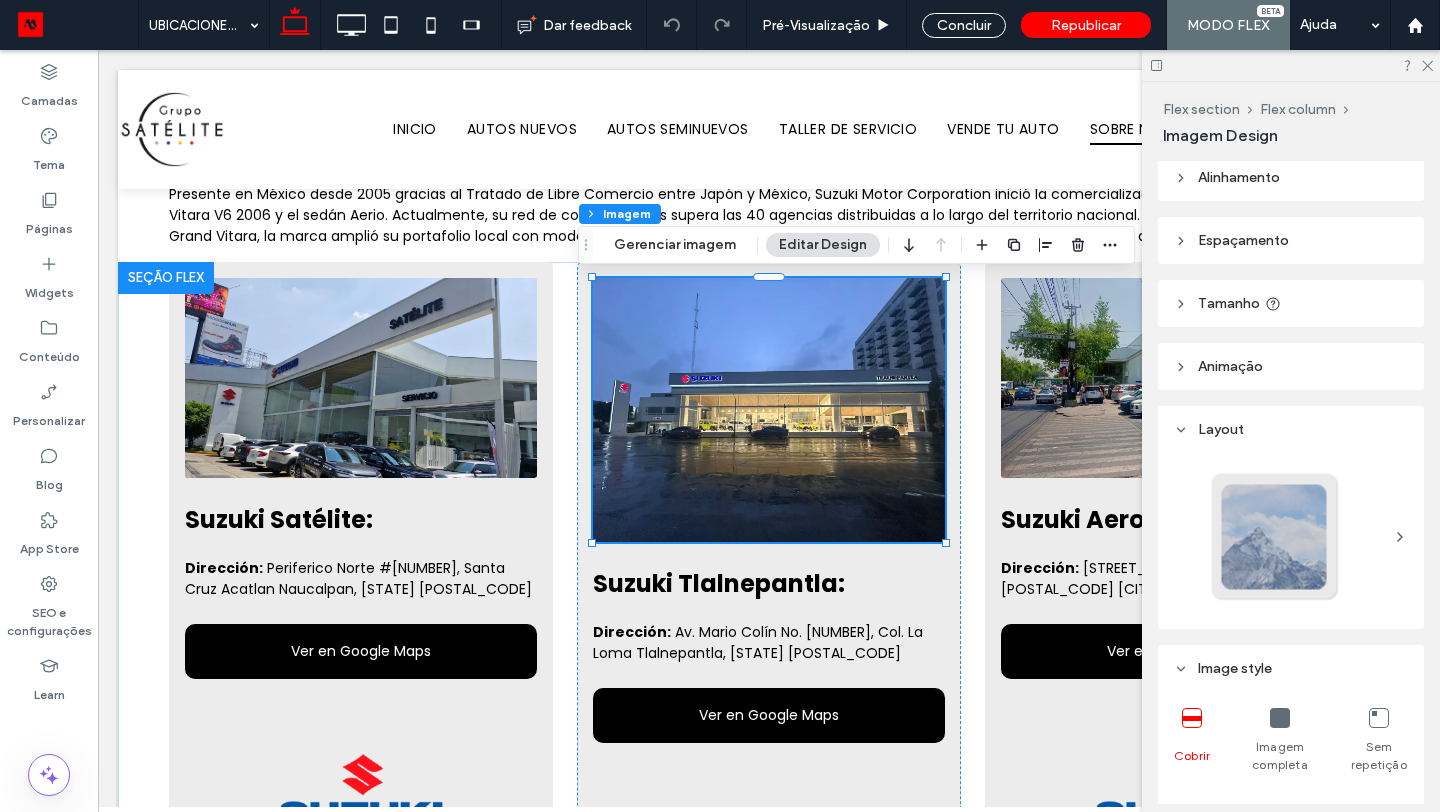 scroll, scrollTop: 6, scrollLeft: 0, axis: vertical 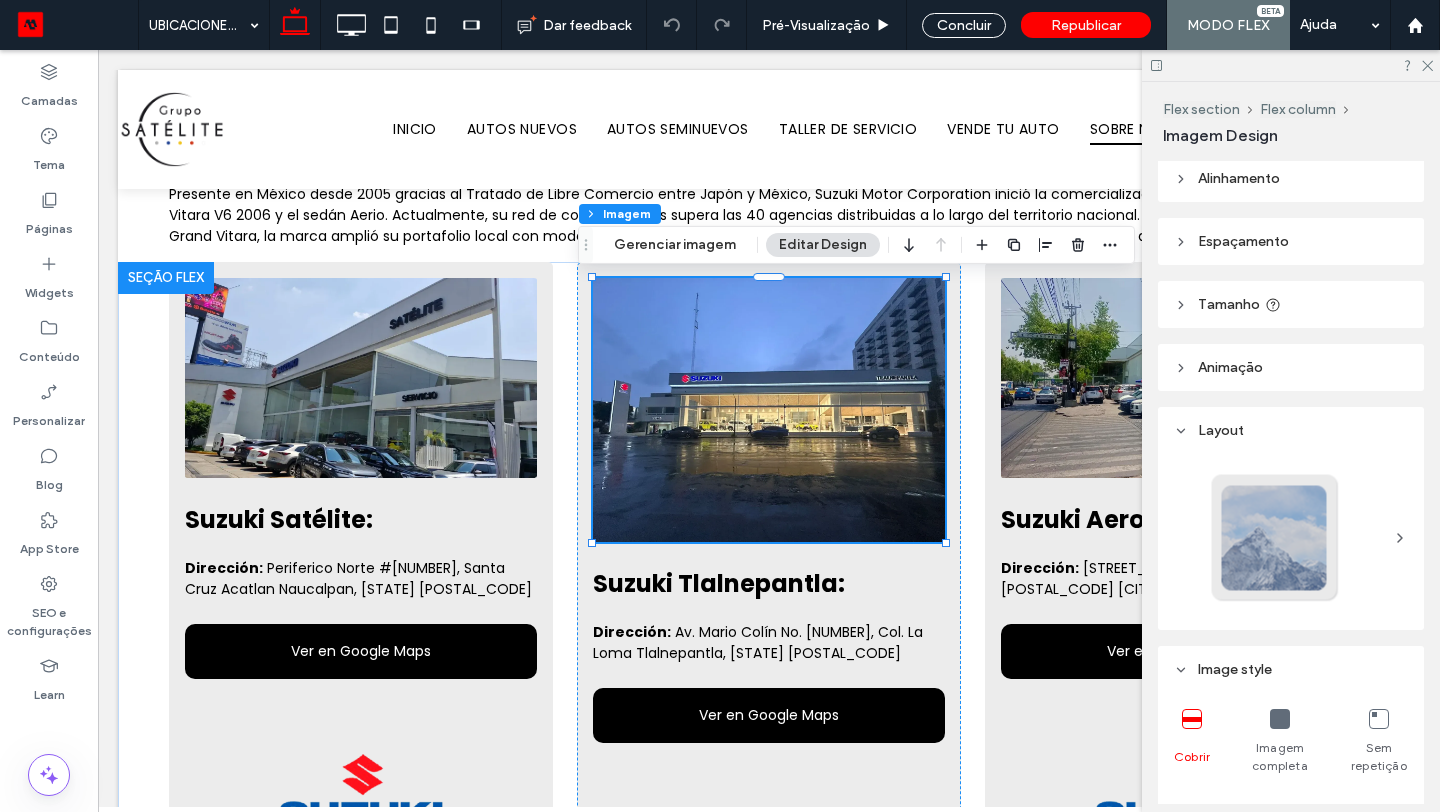 click on "Tamanho" at bounding box center (1229, 304) 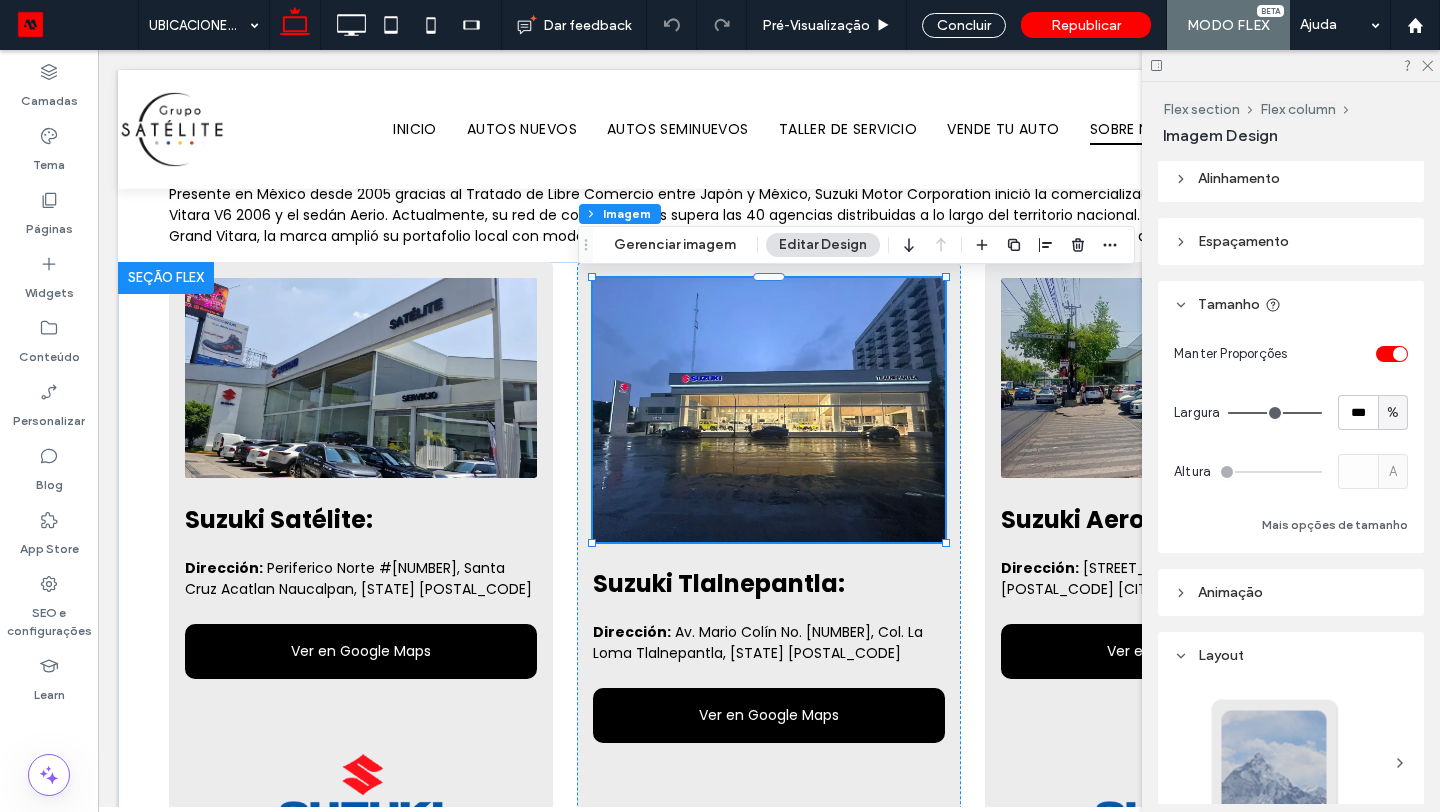 click at bounding box center (1400, 354) 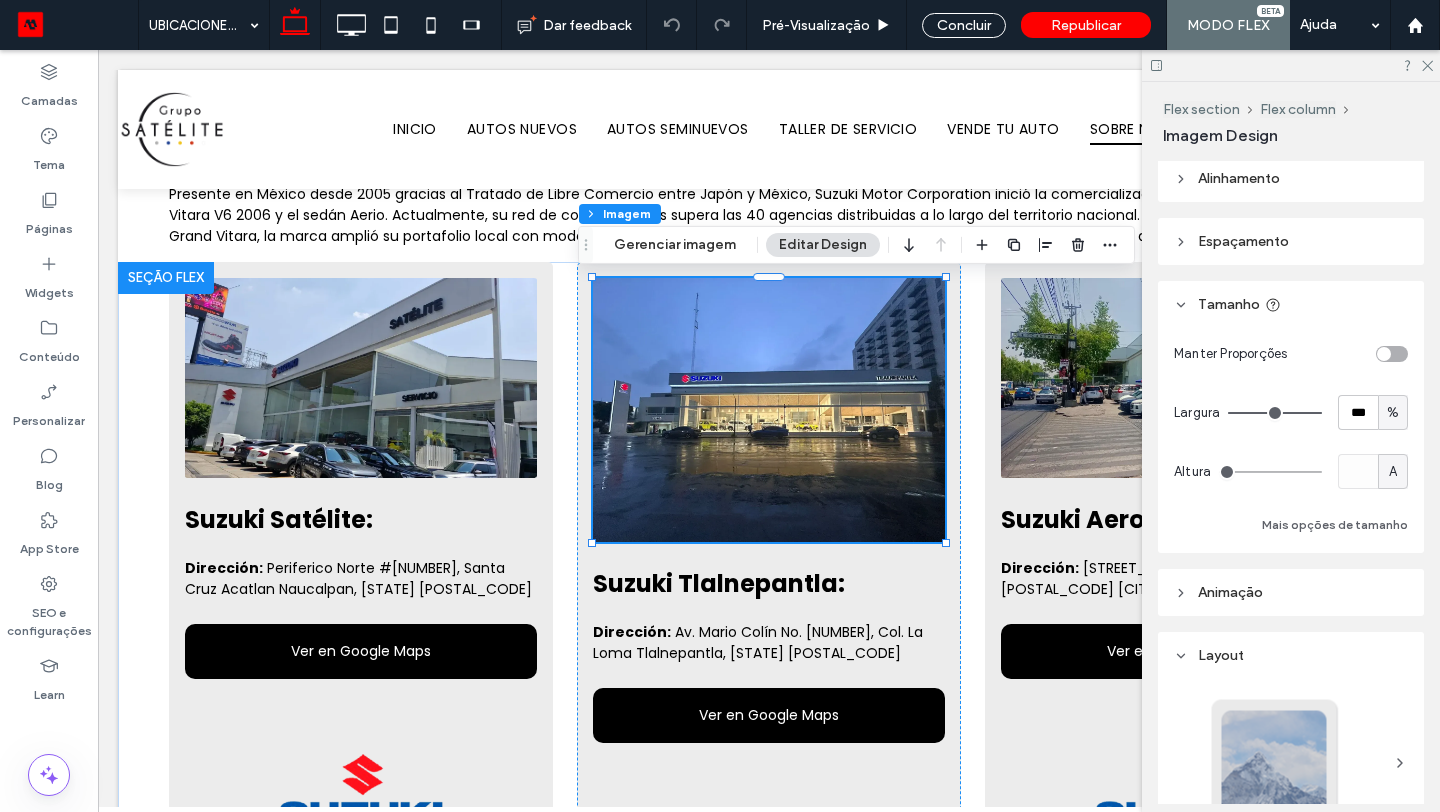 type on "***" 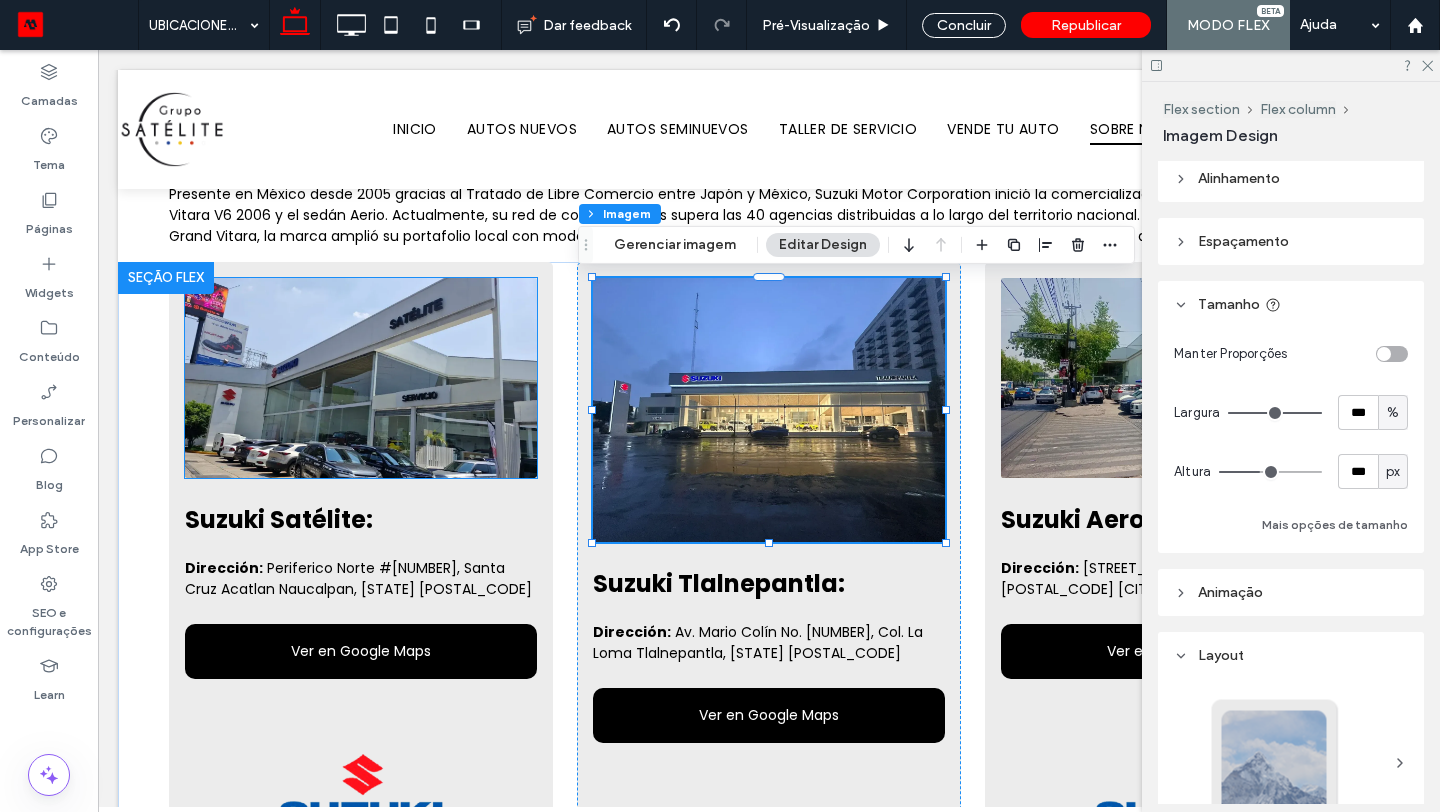 click at bounding box center (361, 378) 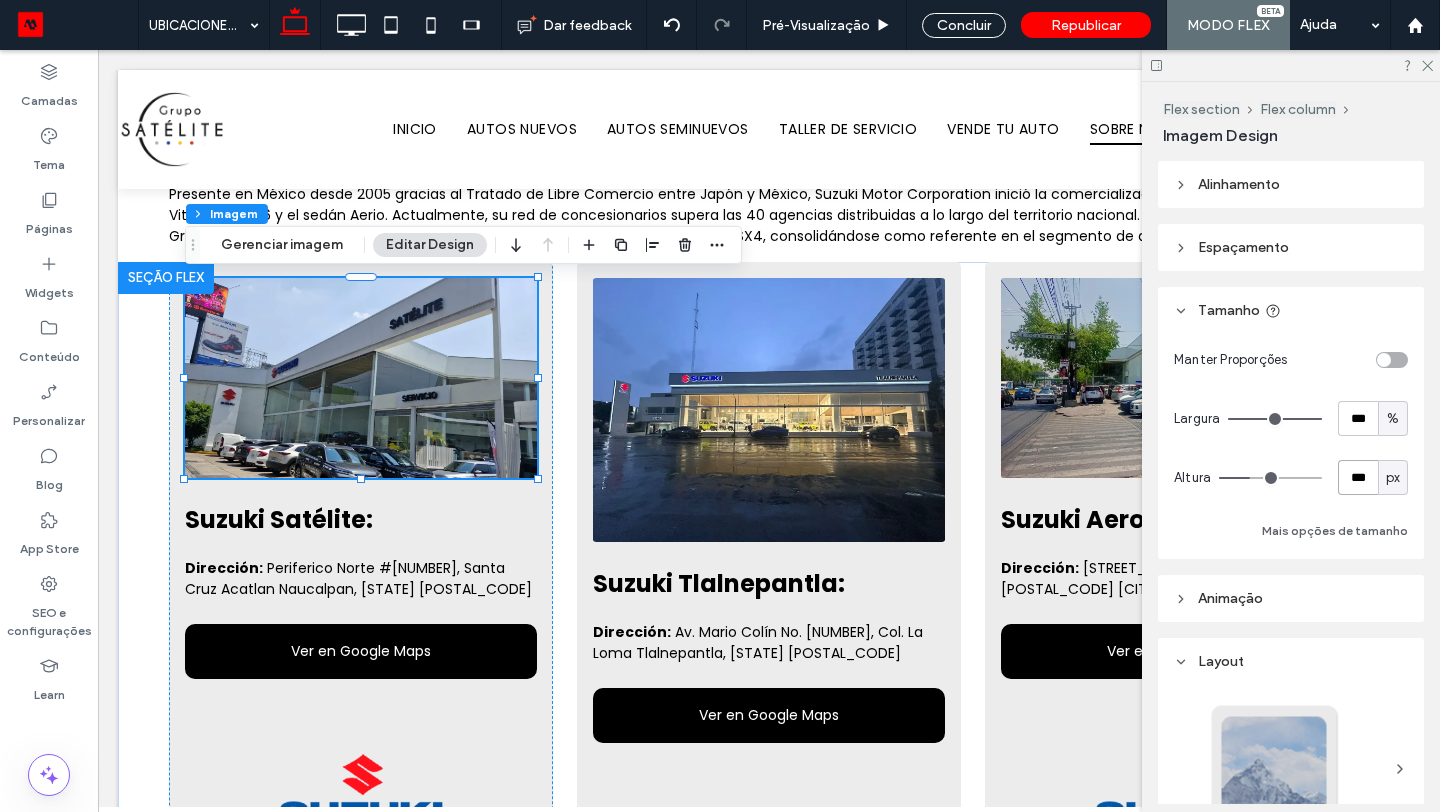click on "***" at bounding box center (1358, 477) 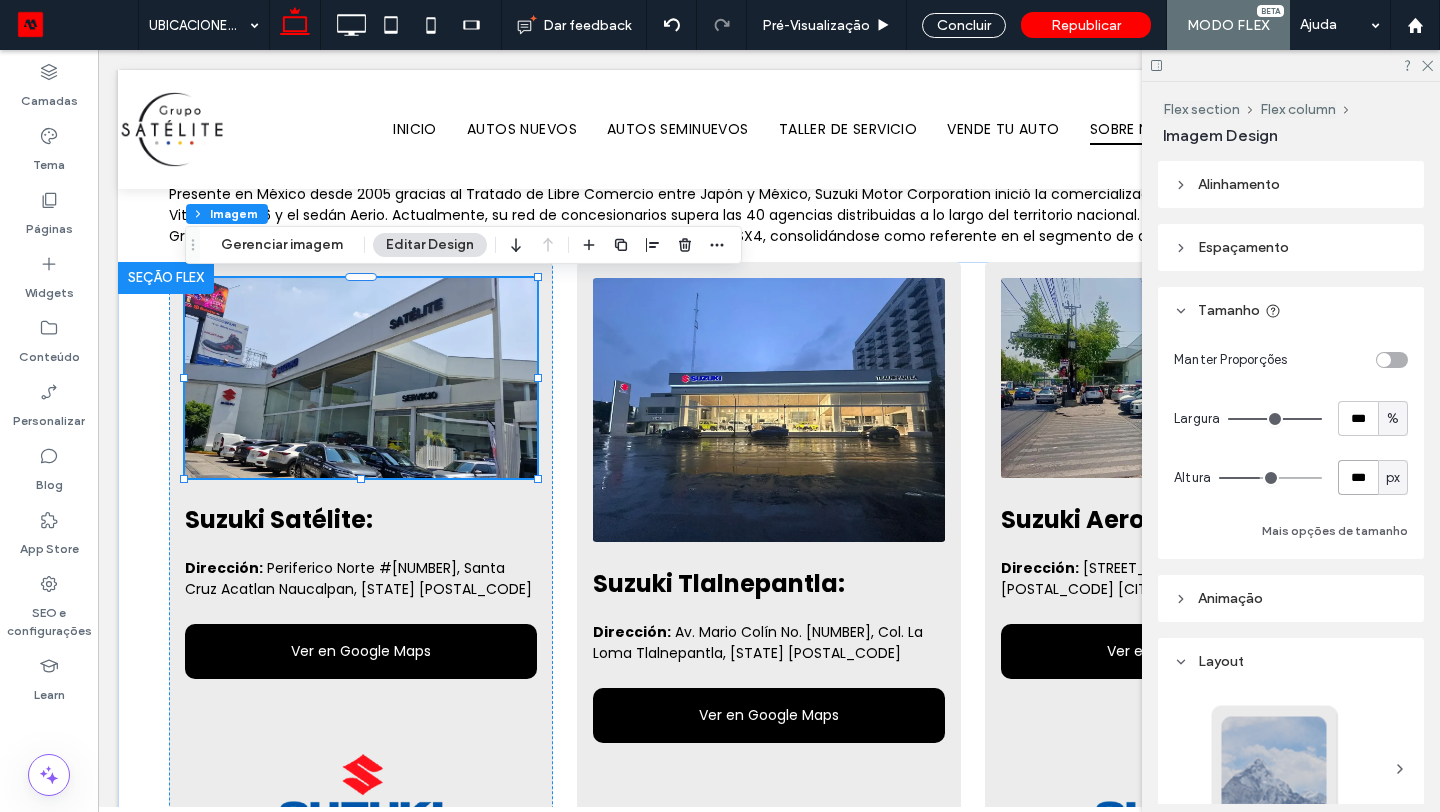 type on "***" 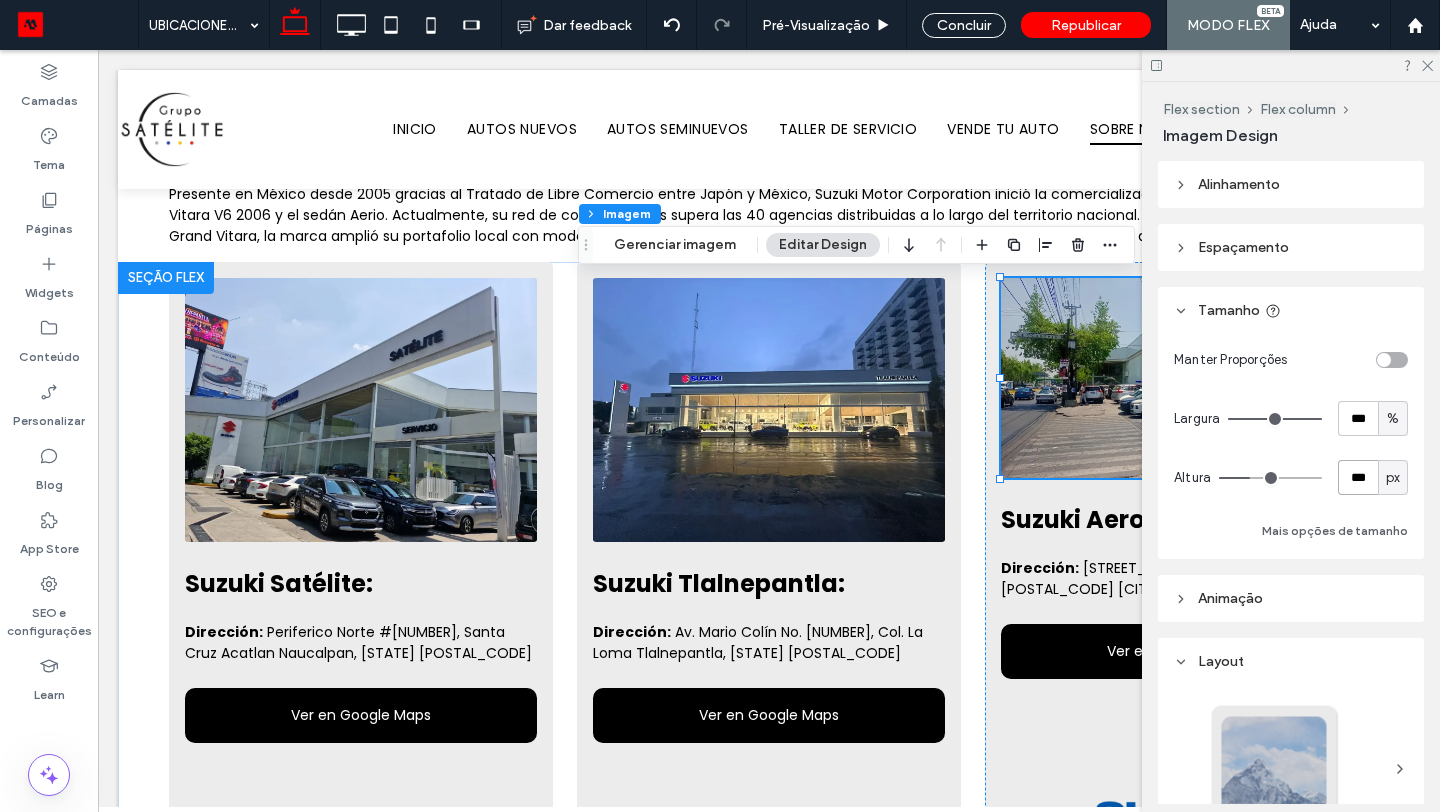 click on "***" at bounding box center [1358, 477] 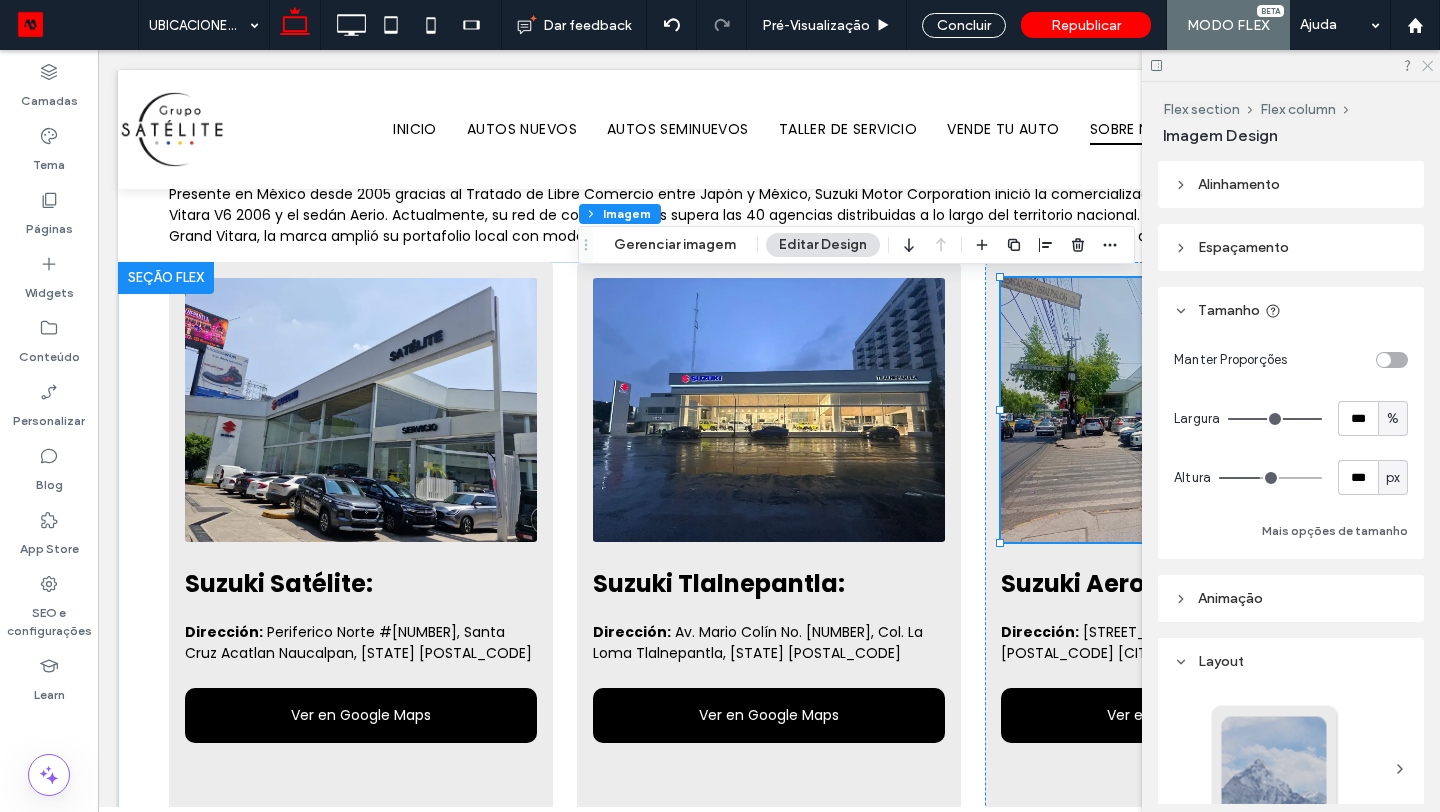 click 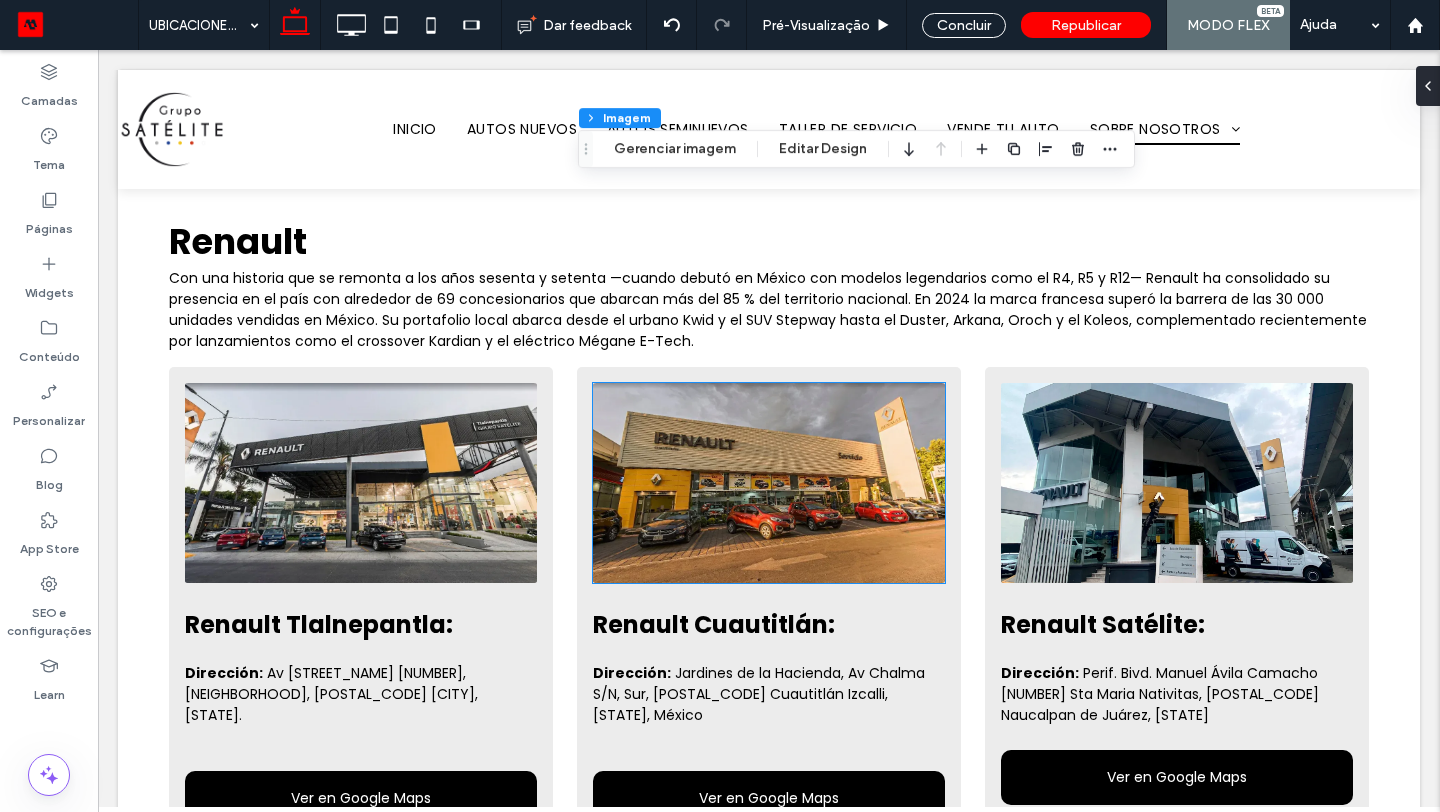 click at bounding box center [769, 483] 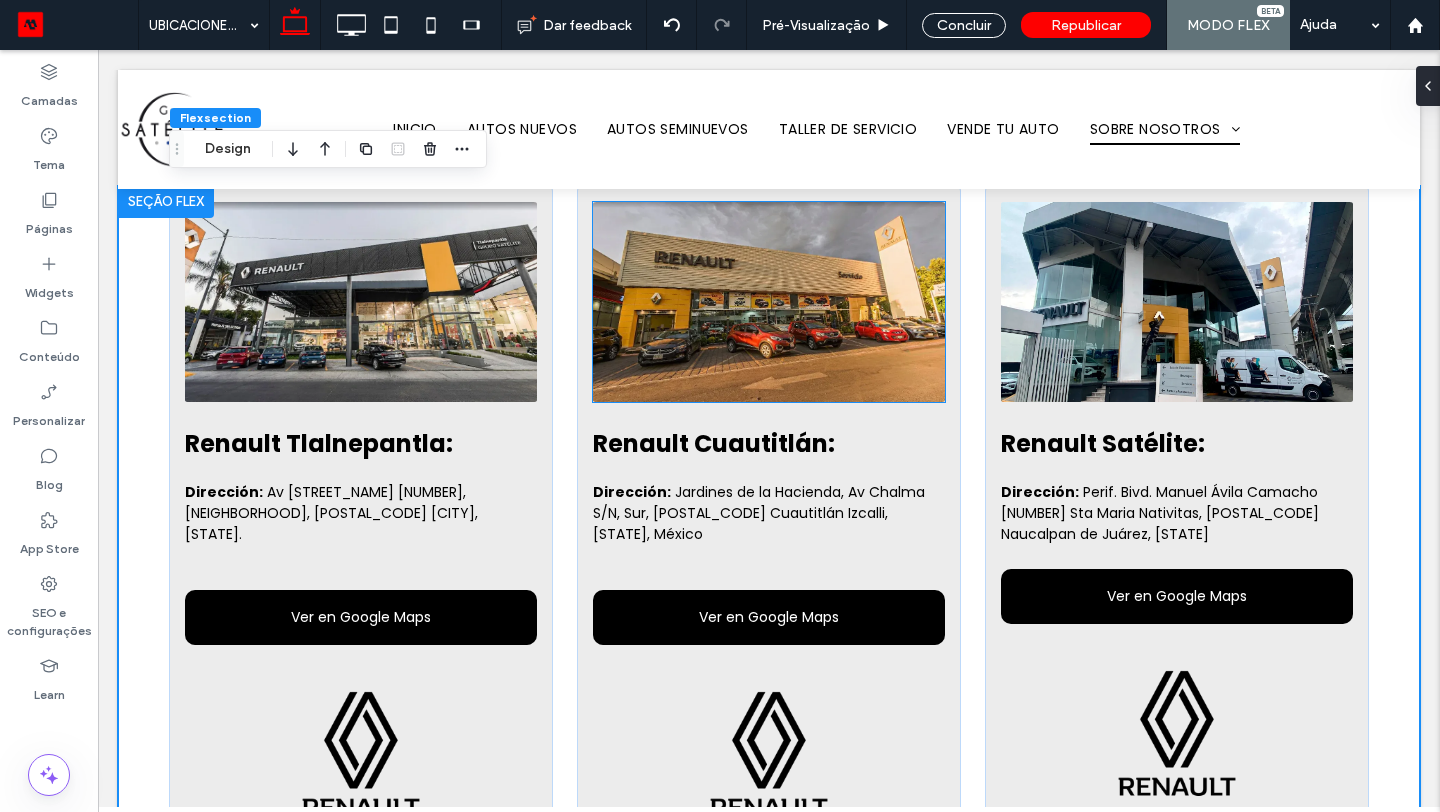 scroll, scrollTop: 1220, scrollLeft: 0, axis: vertical 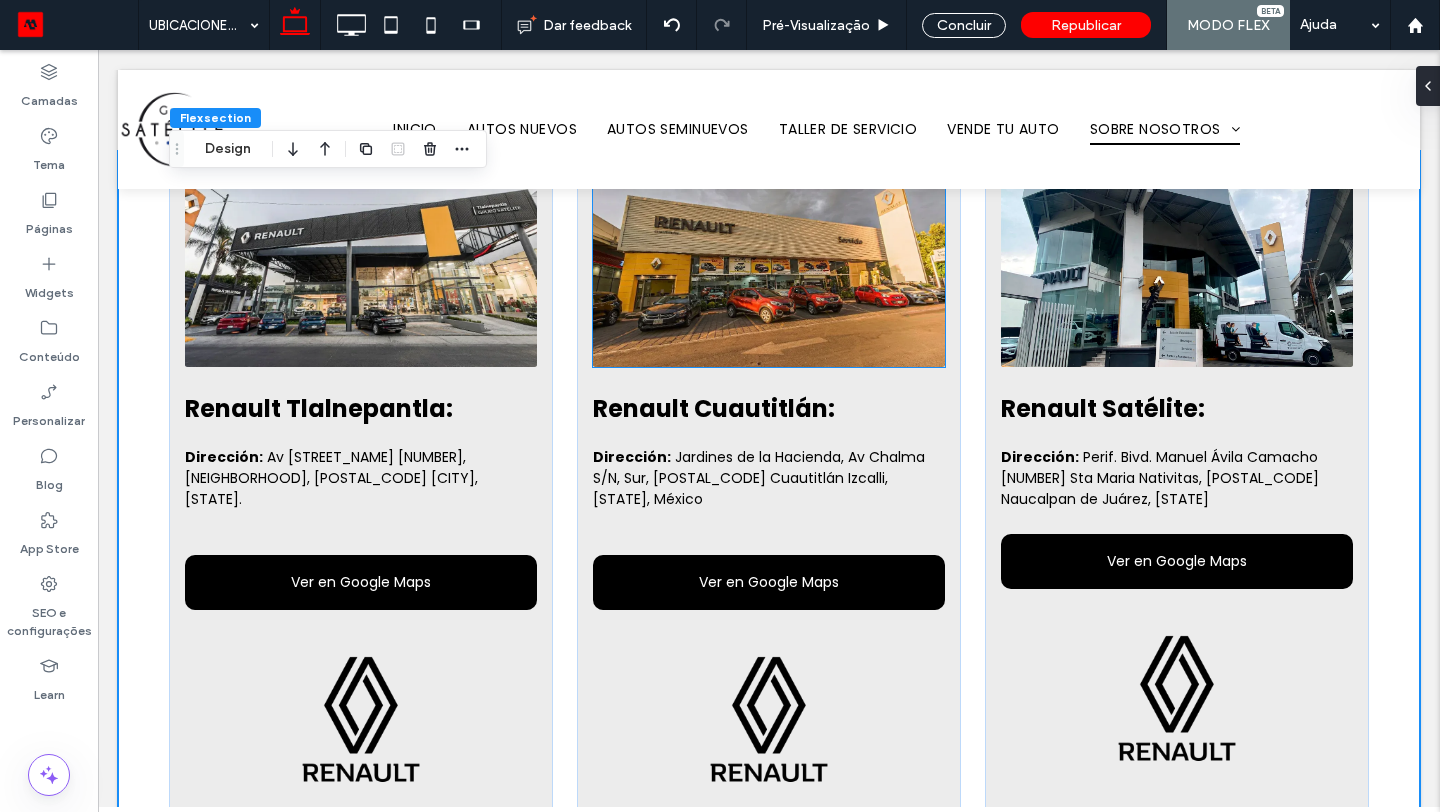 click at bounding box center [769, 267] 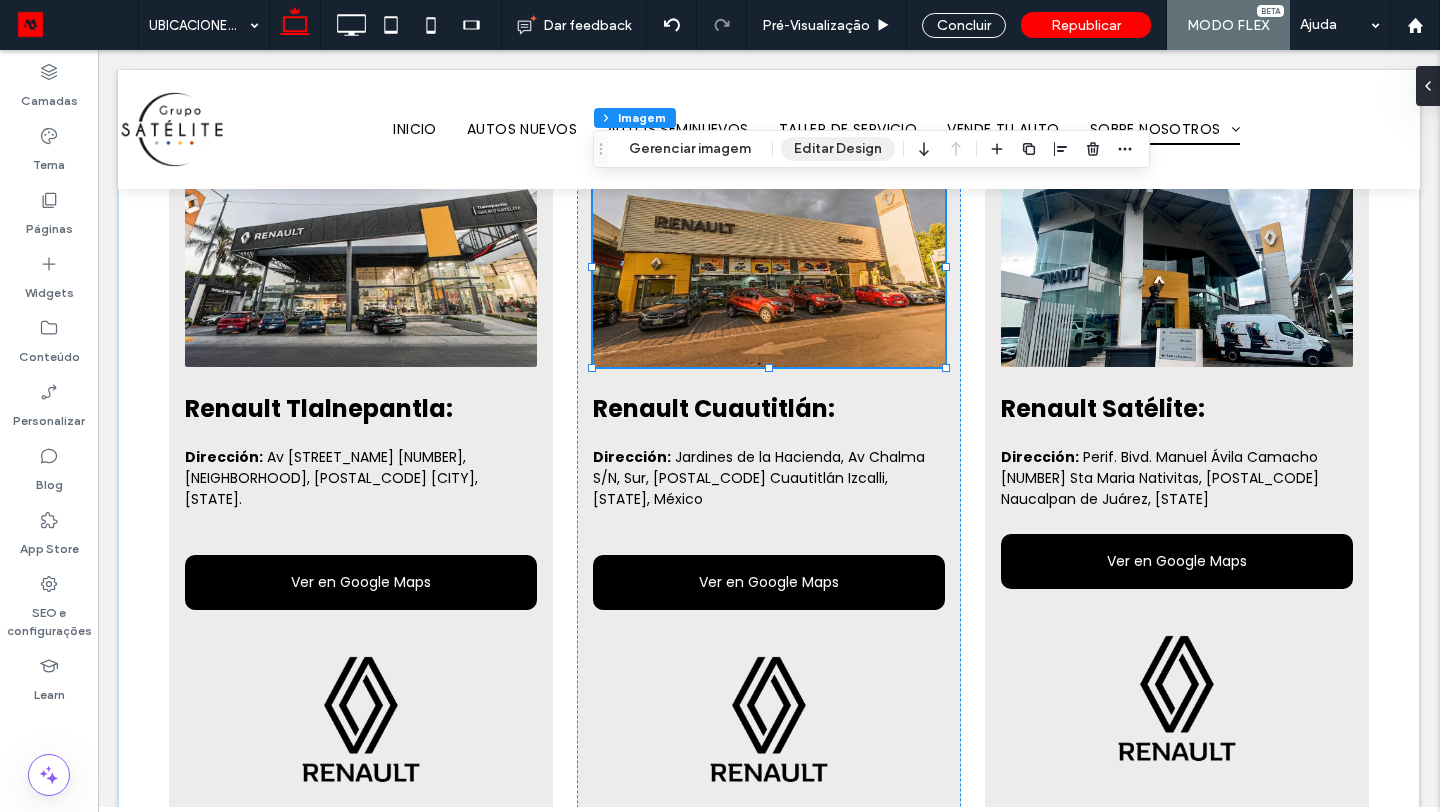 click on "Editar Design" at bounding box center [838, 149] 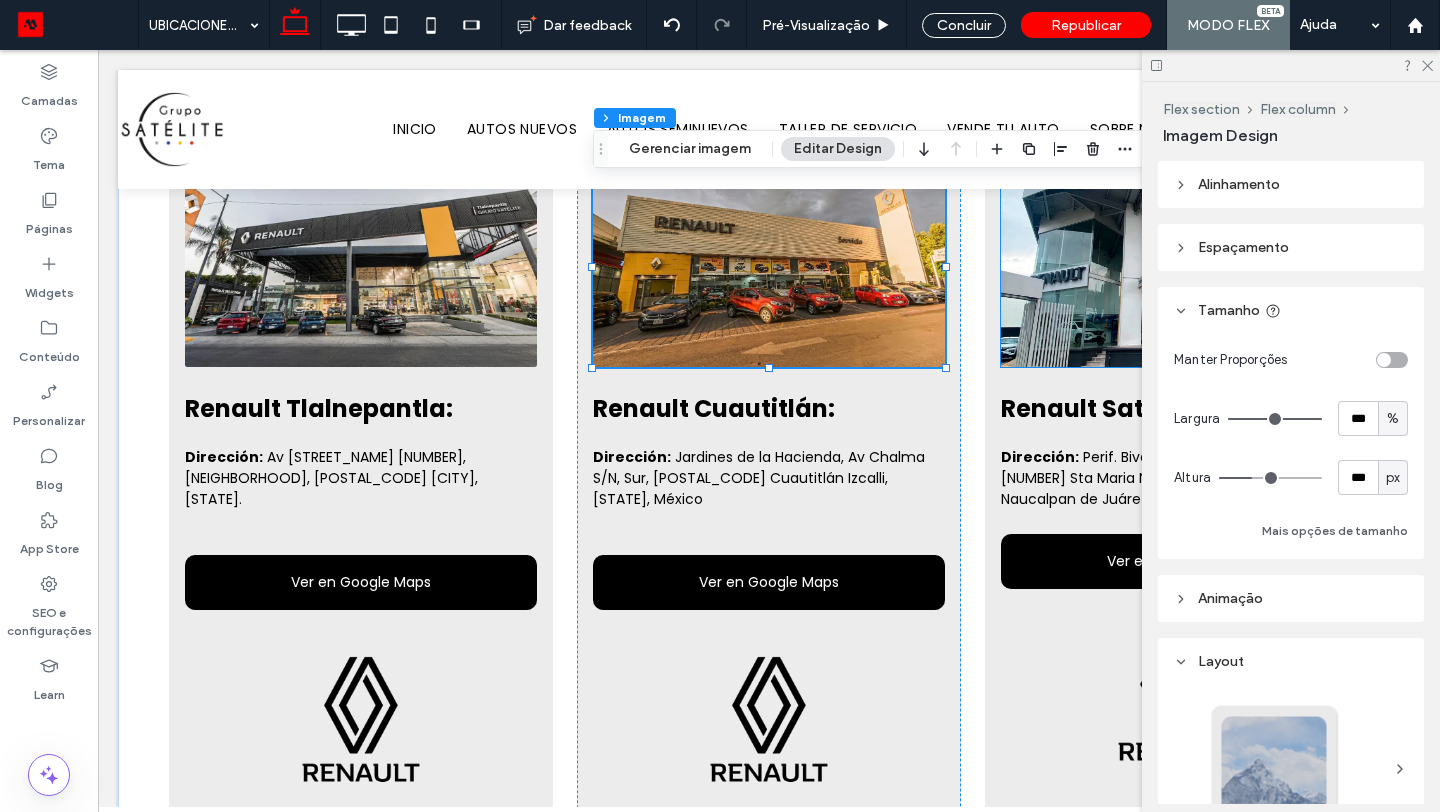 click at bounding box center (1177, 267) 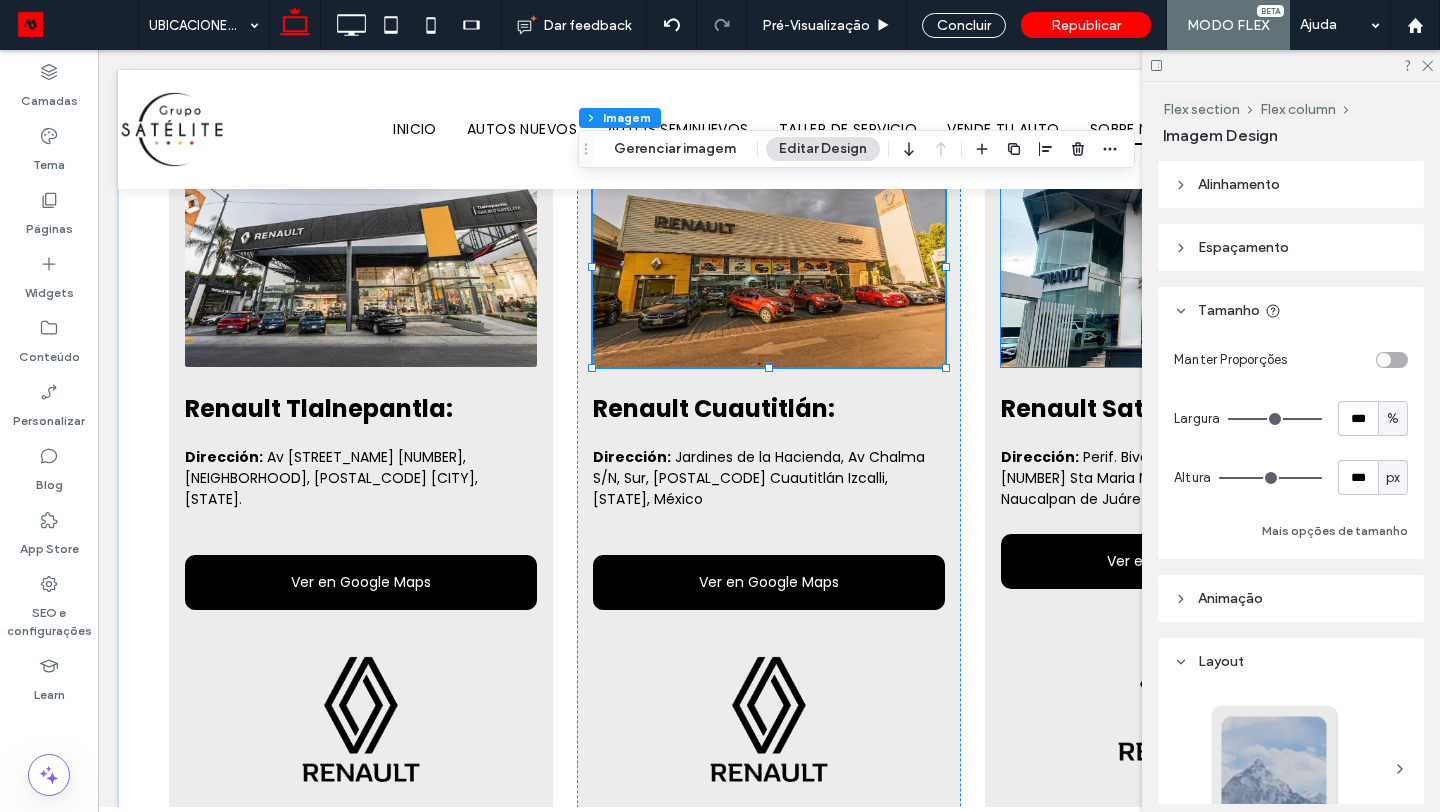 type on "*" 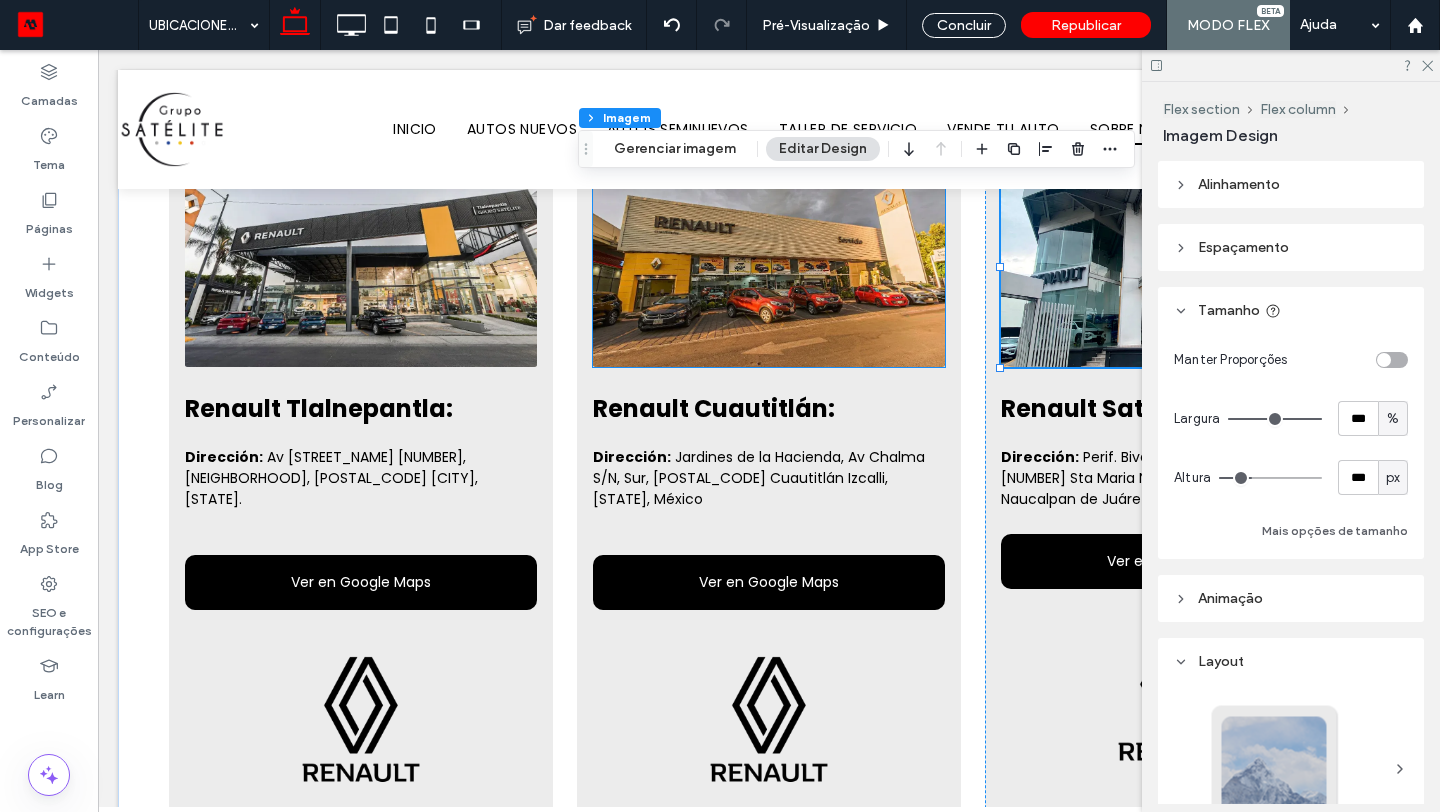 click at bounding box center [769, 267] 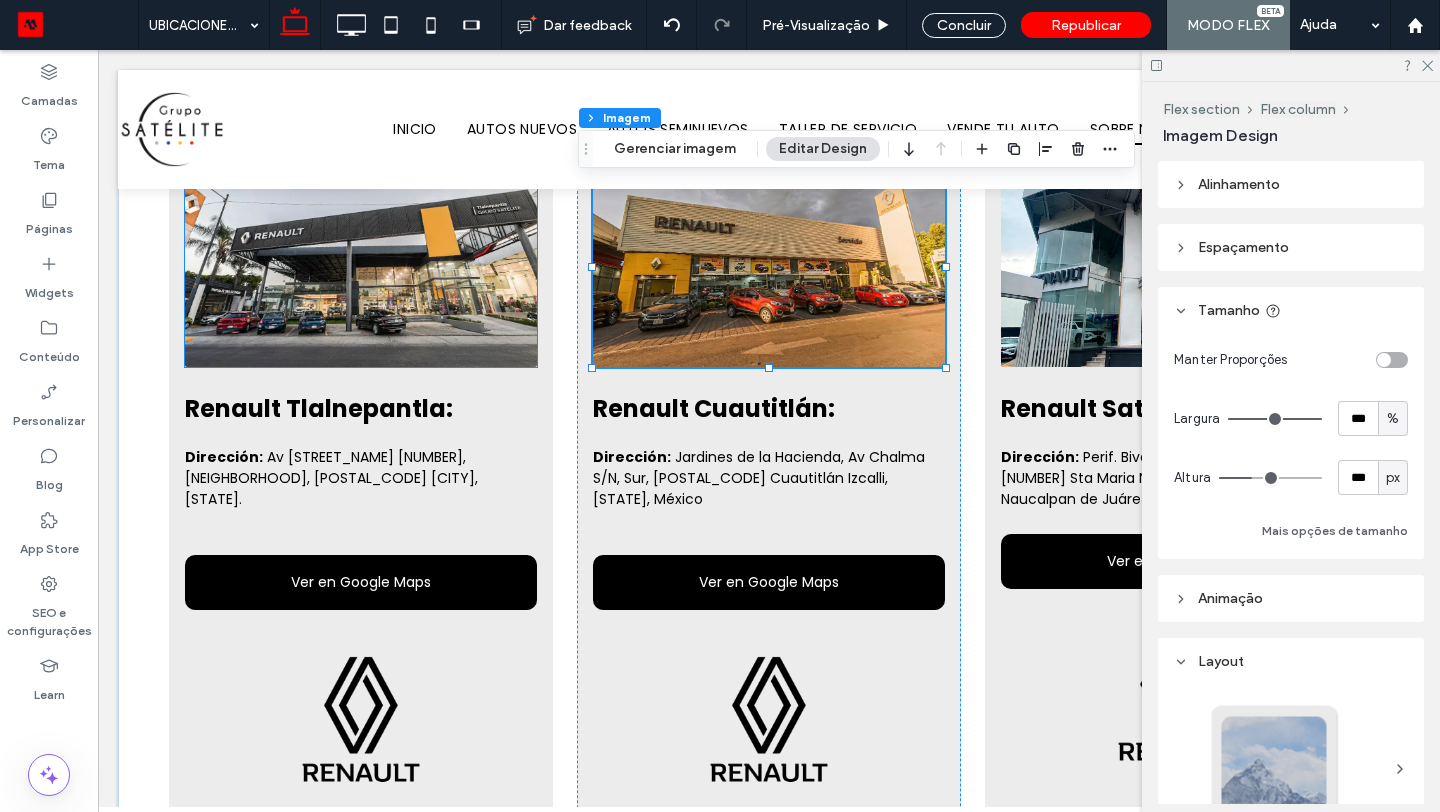 click at bounding box center (361, 267) 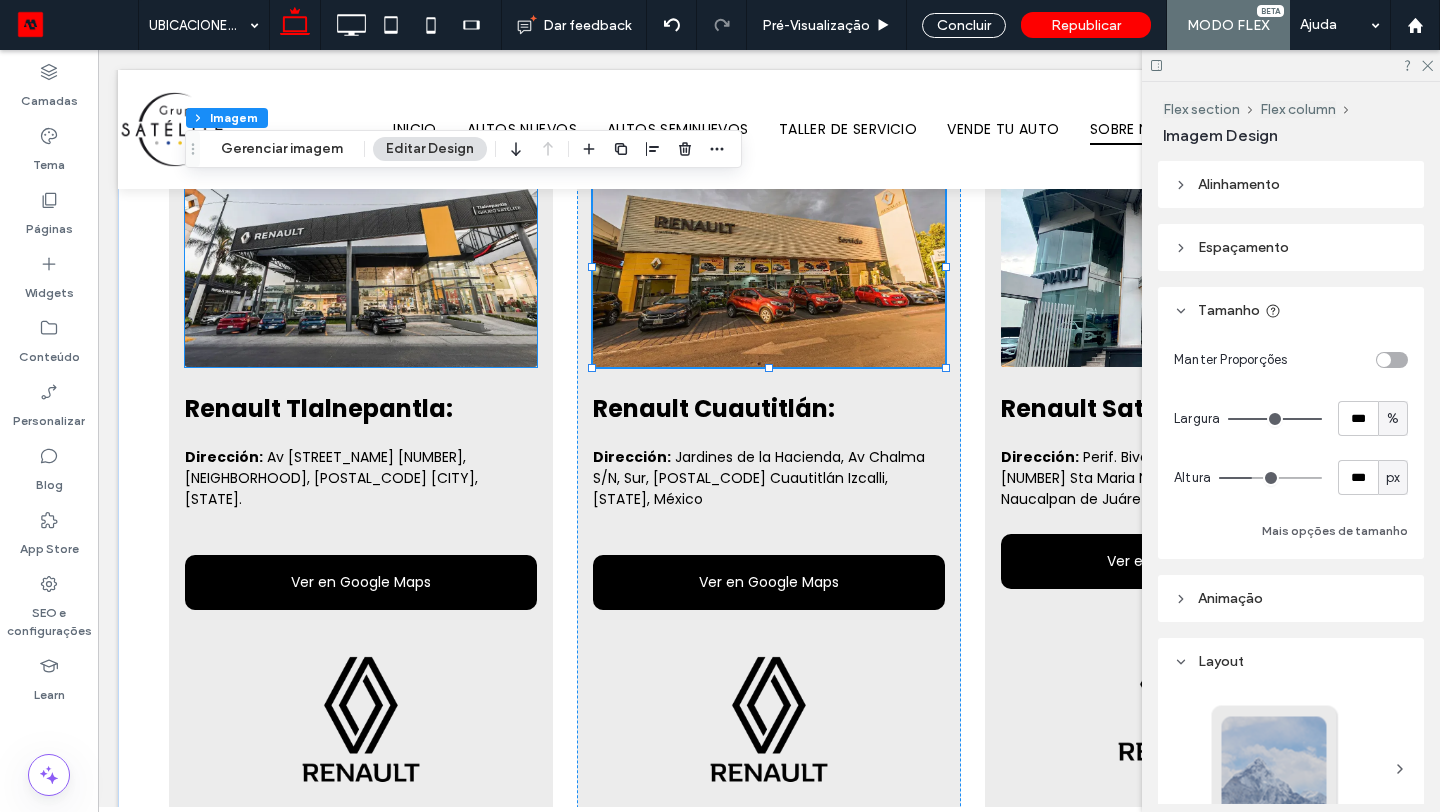 type on "*" 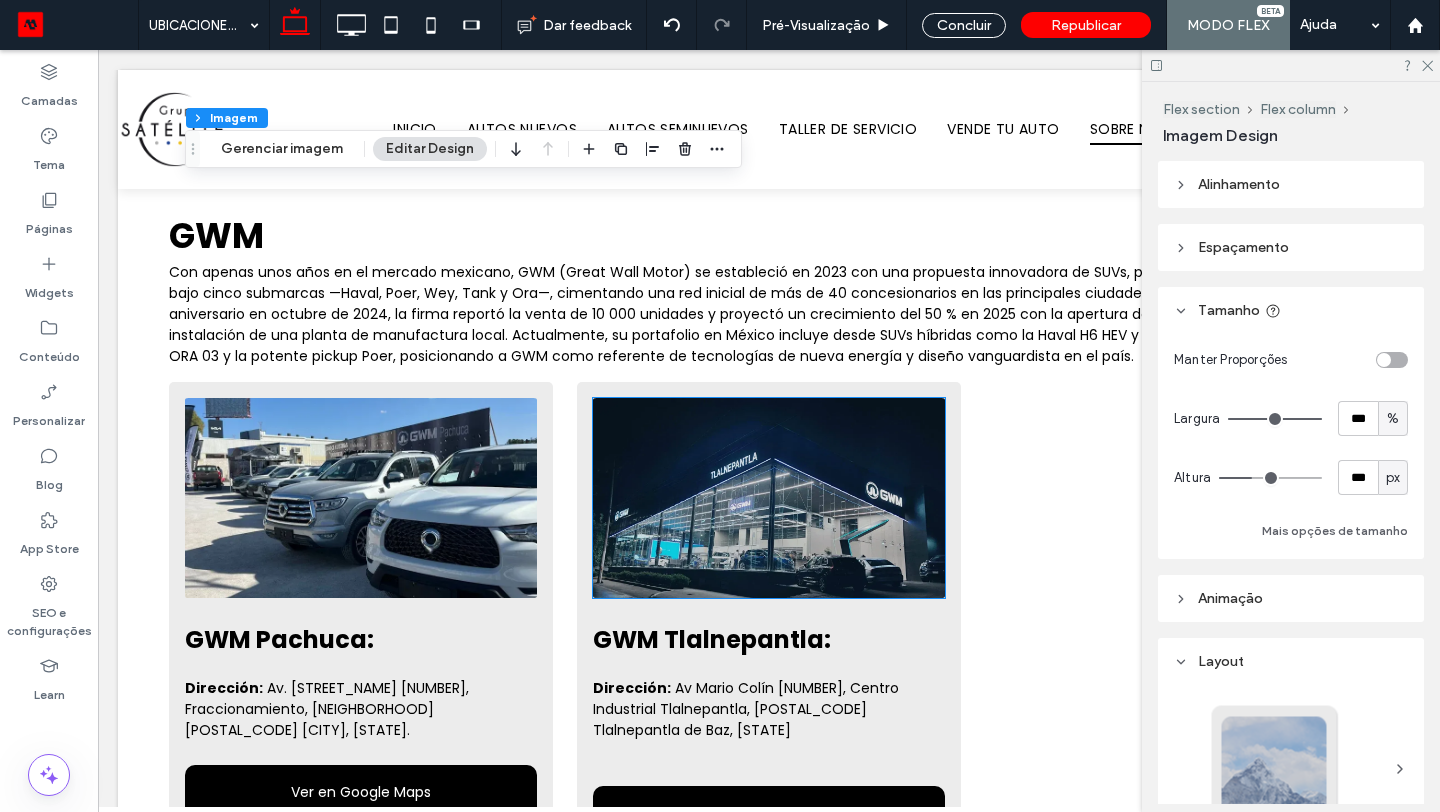 click at bounding box center (769, 498) 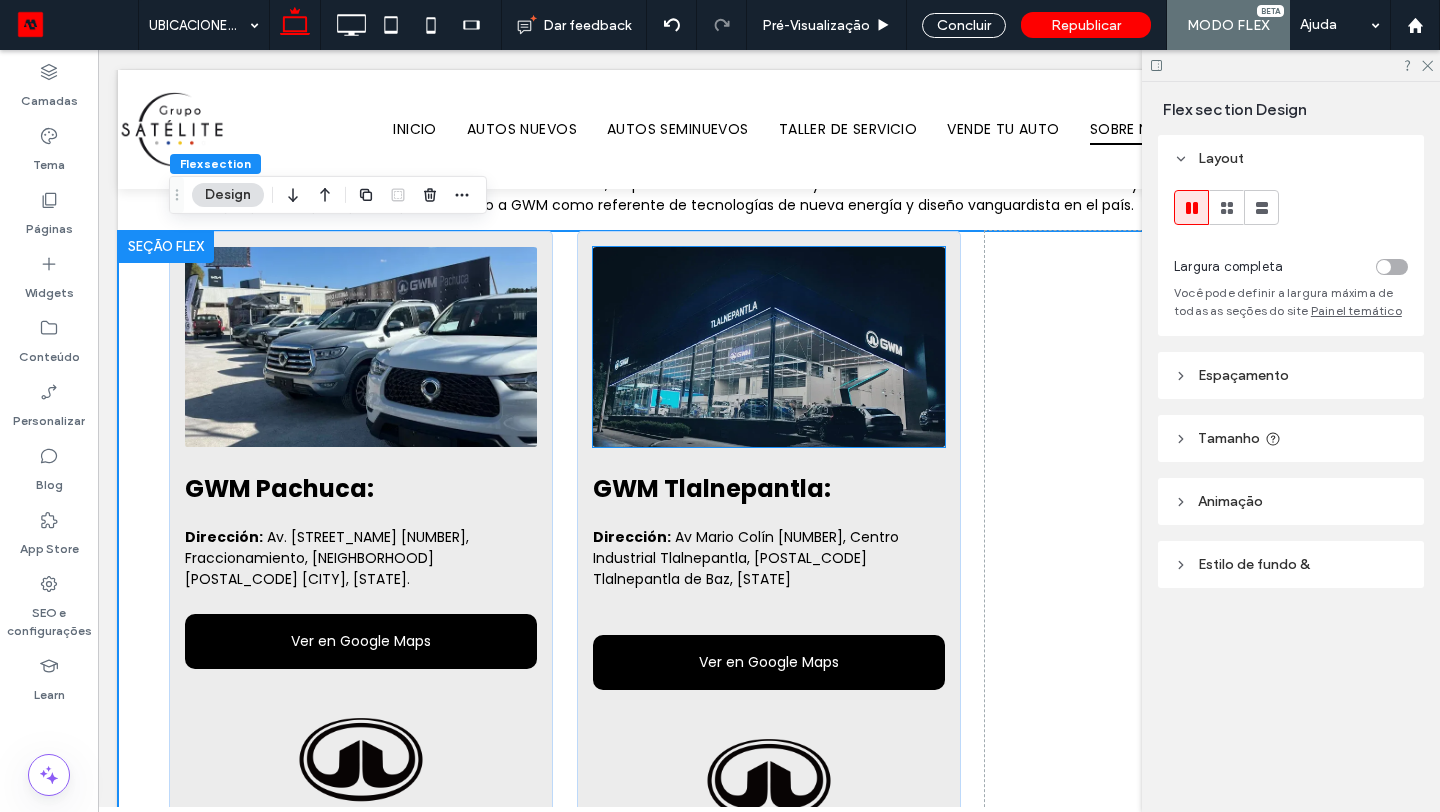 scroll, scrollTop: 2088, scrollLeft: 0, axis: vertical 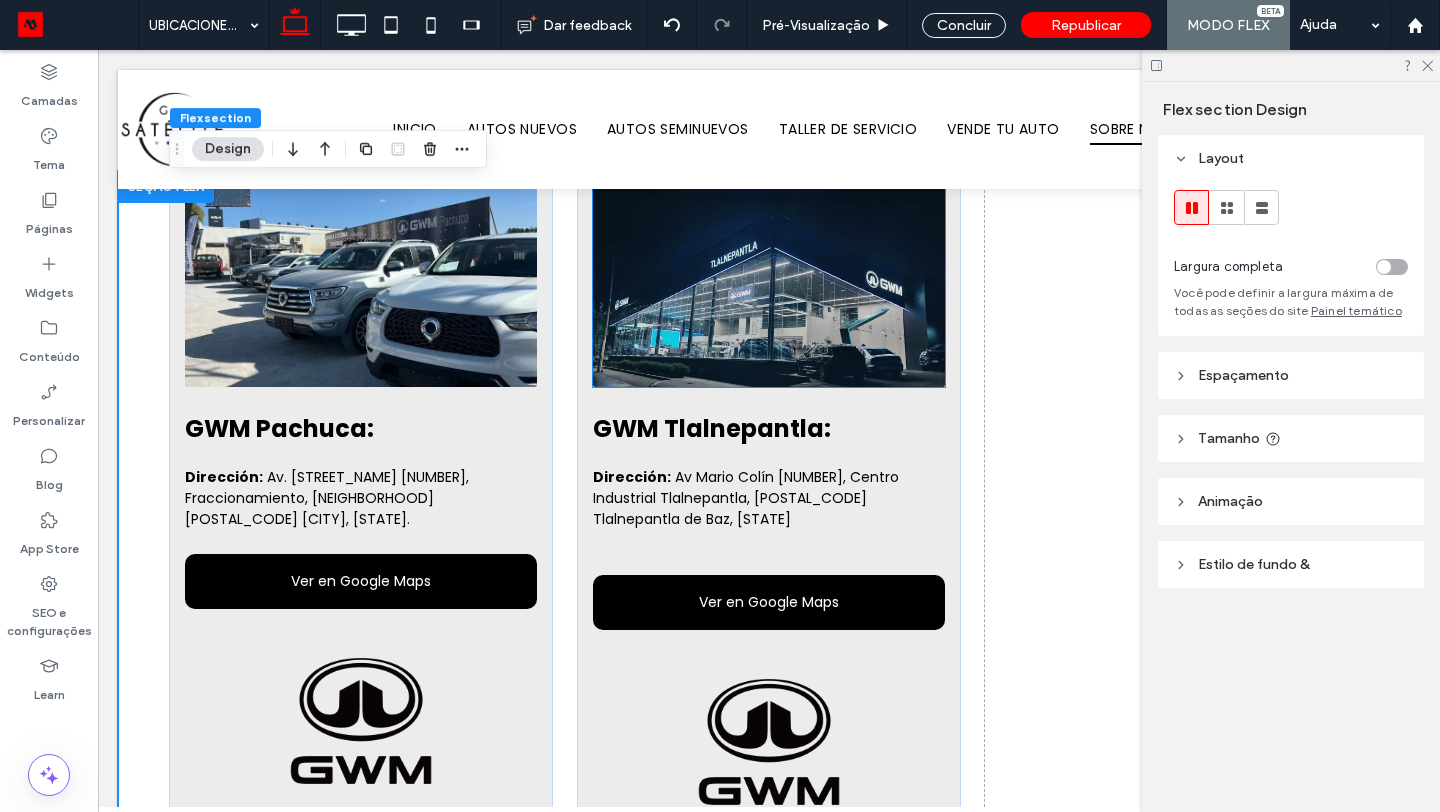 click at bounding box center [769, 287] 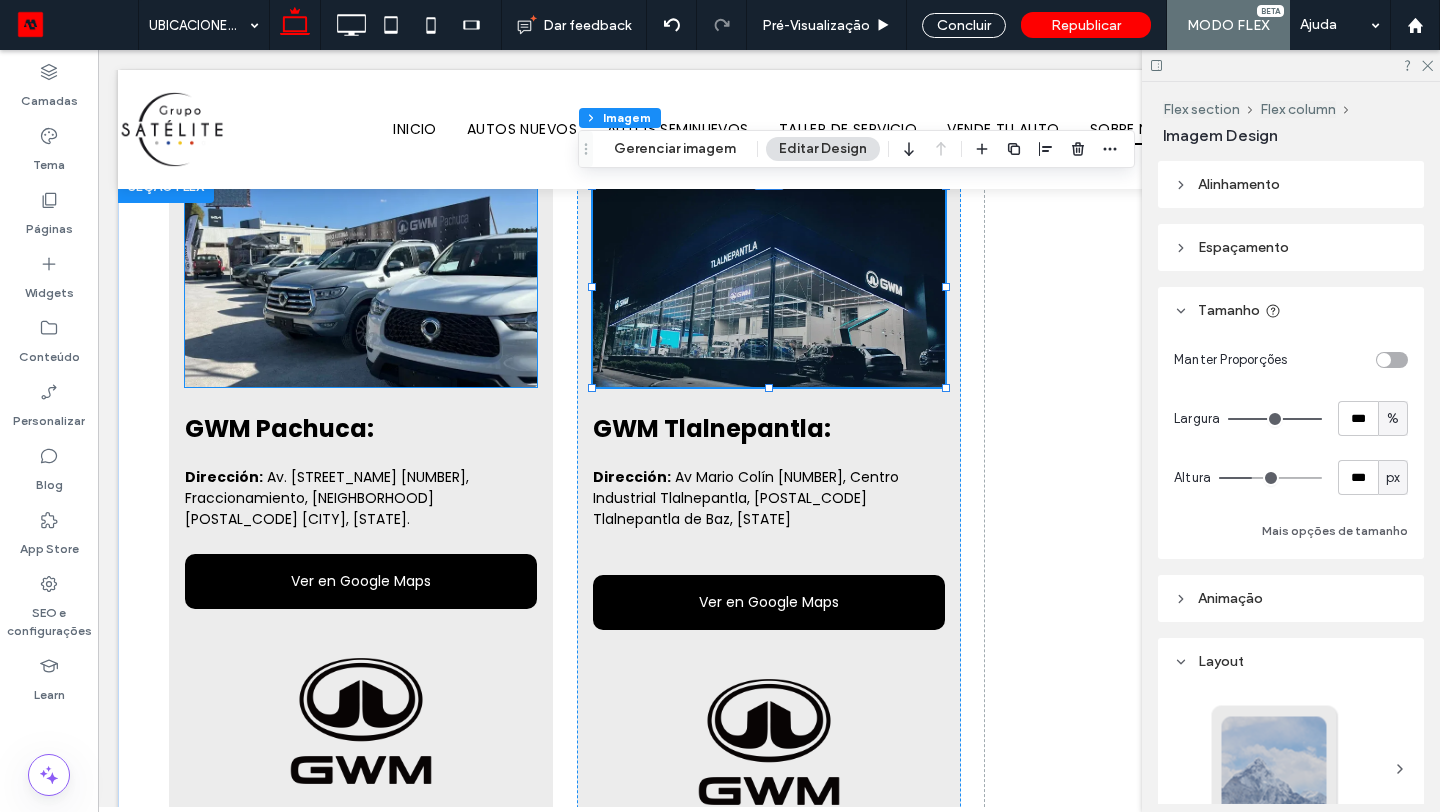 click at bounding box center (361, 287) 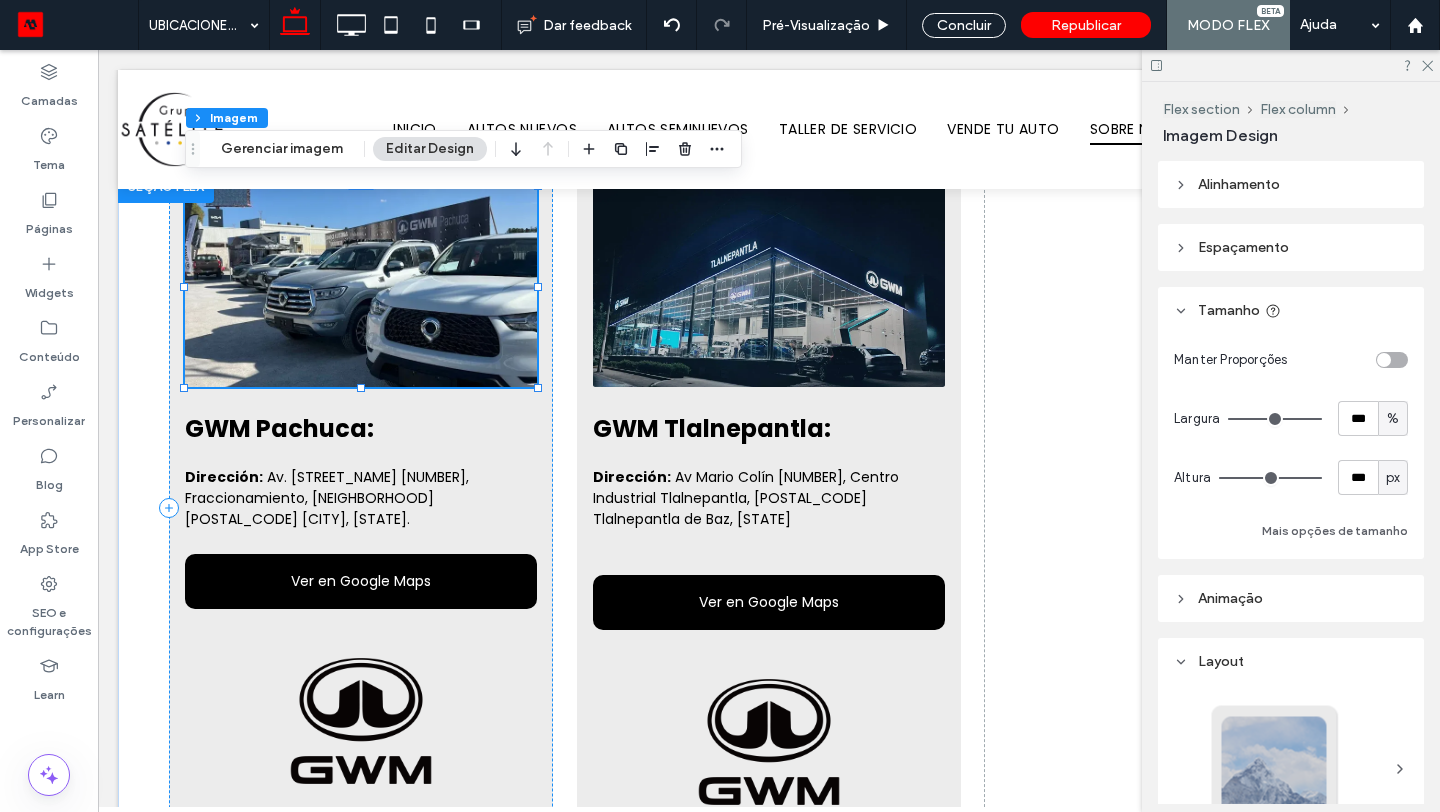 type on "*" 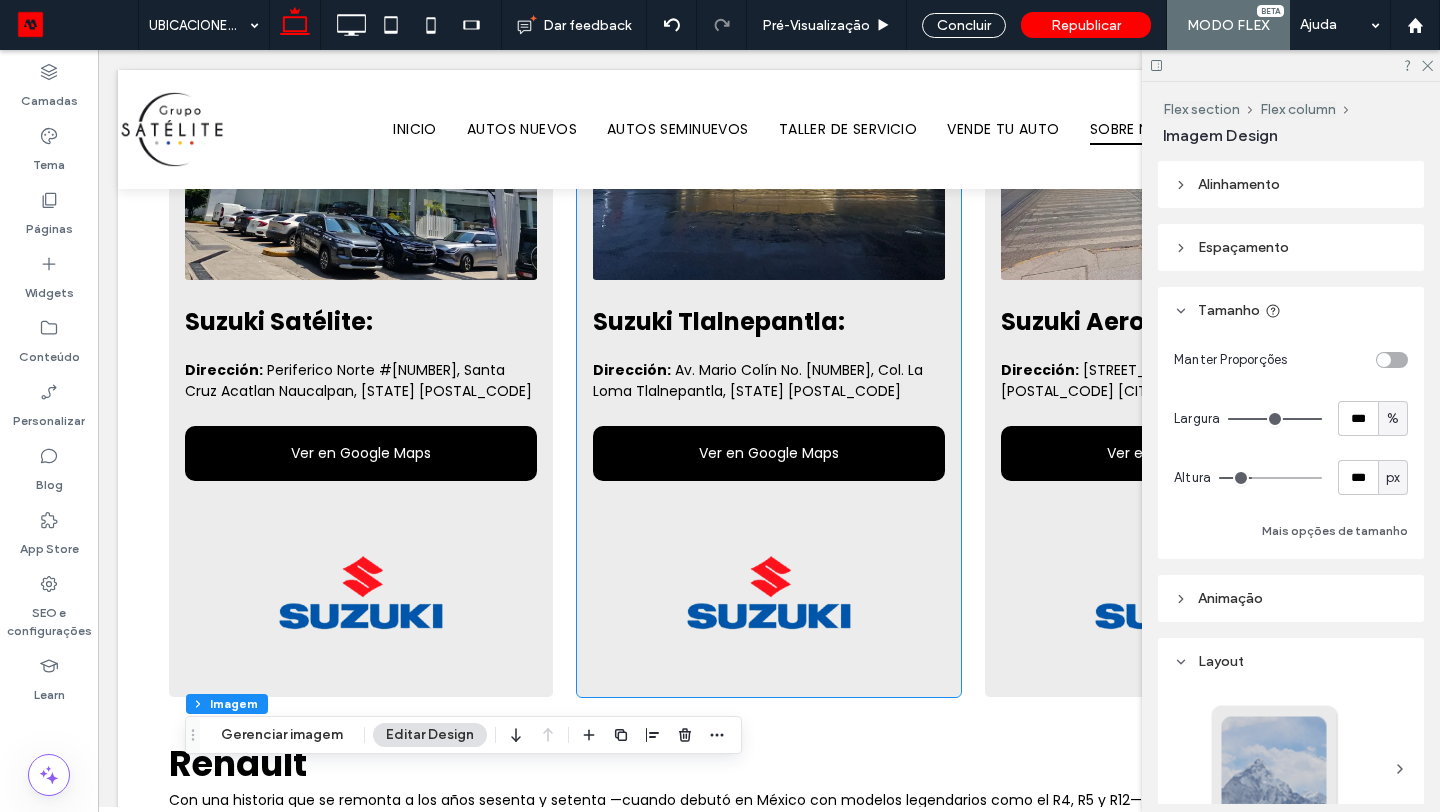 scroll, scrollTop: 0, scrollLeft: 0, axis: both 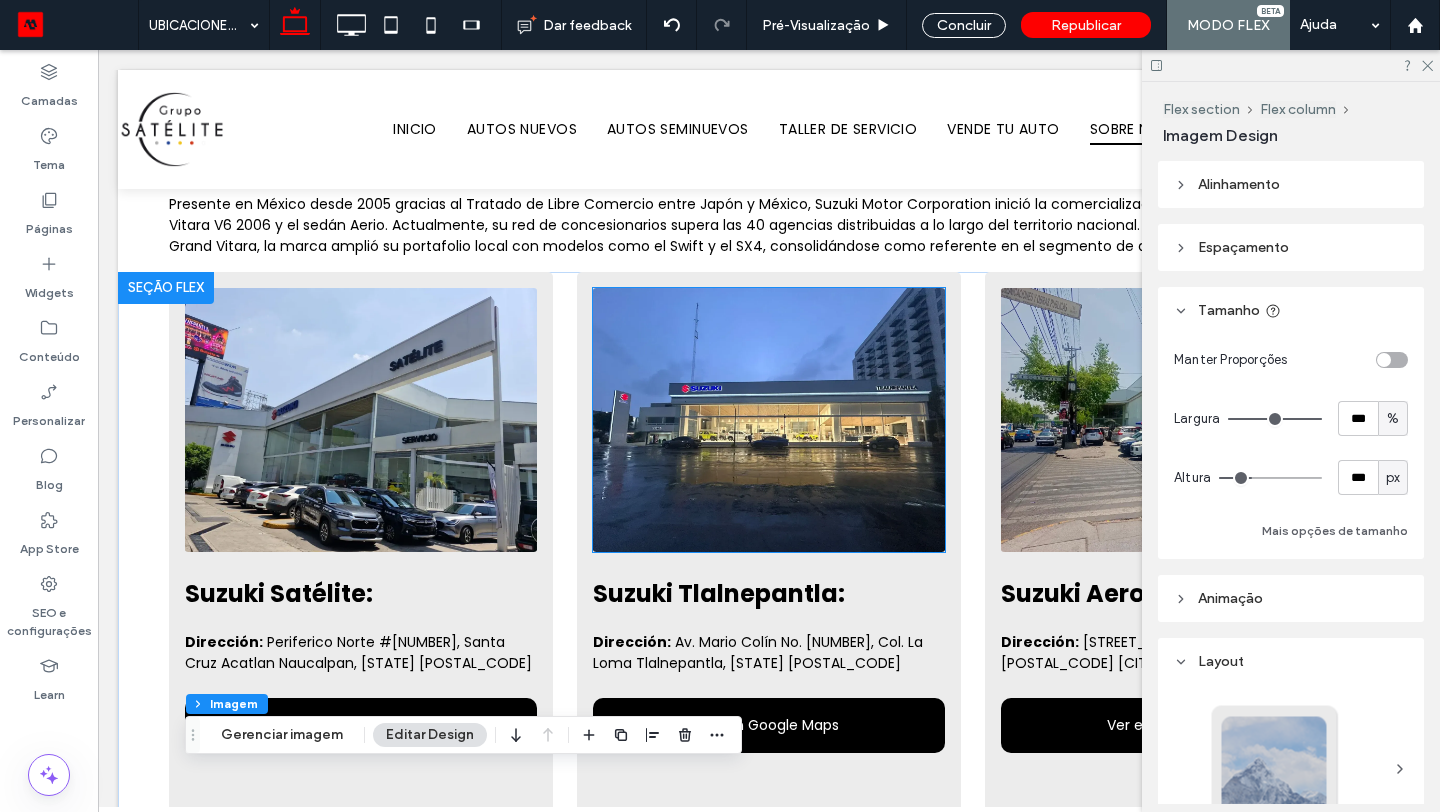 click at bounding box center [769, 420] 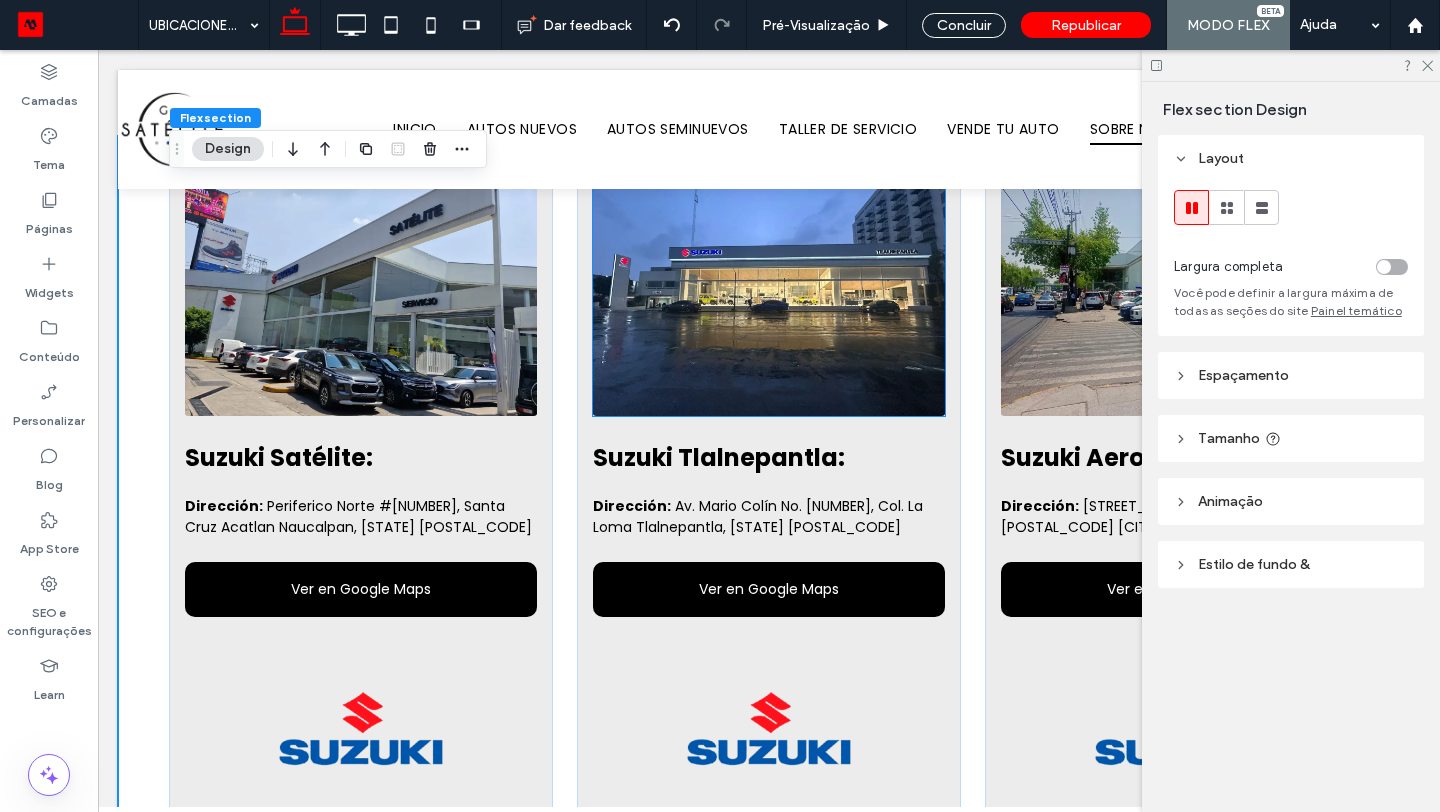 scroll, scrollTop: 373, scrollLeft: 0, axis: vertical 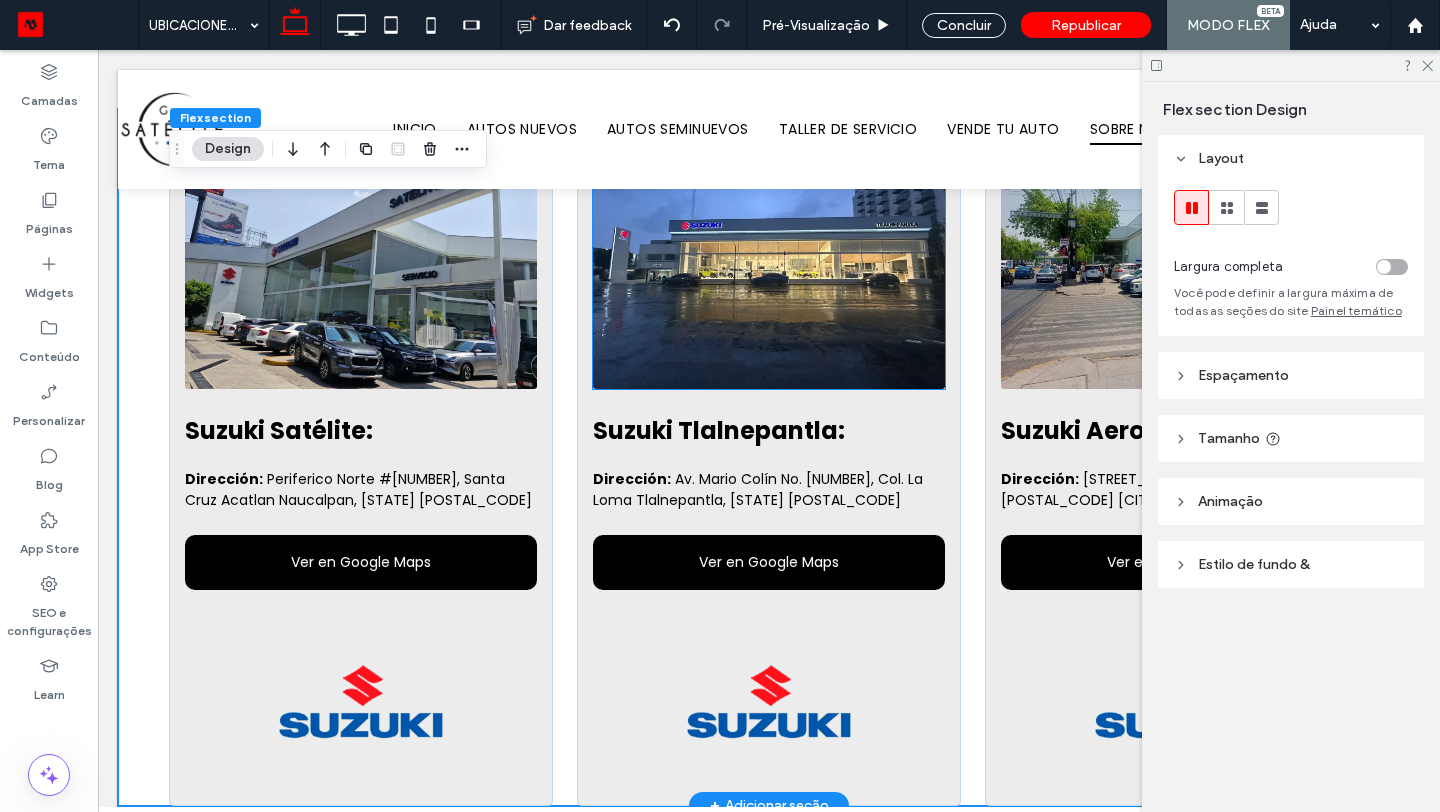 click at bounding box center (769, 257) 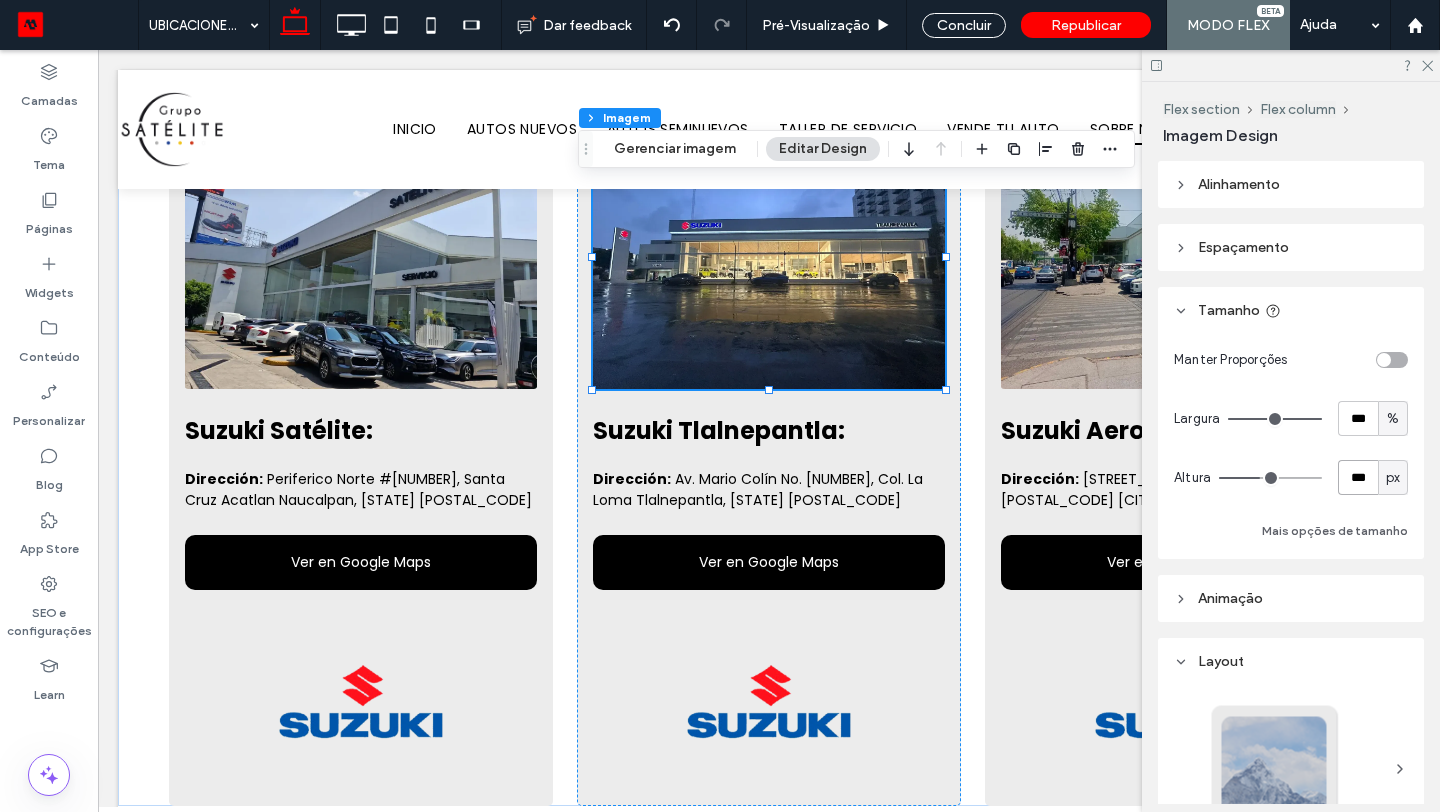 click on "***" at bounding box center [1358, 477] 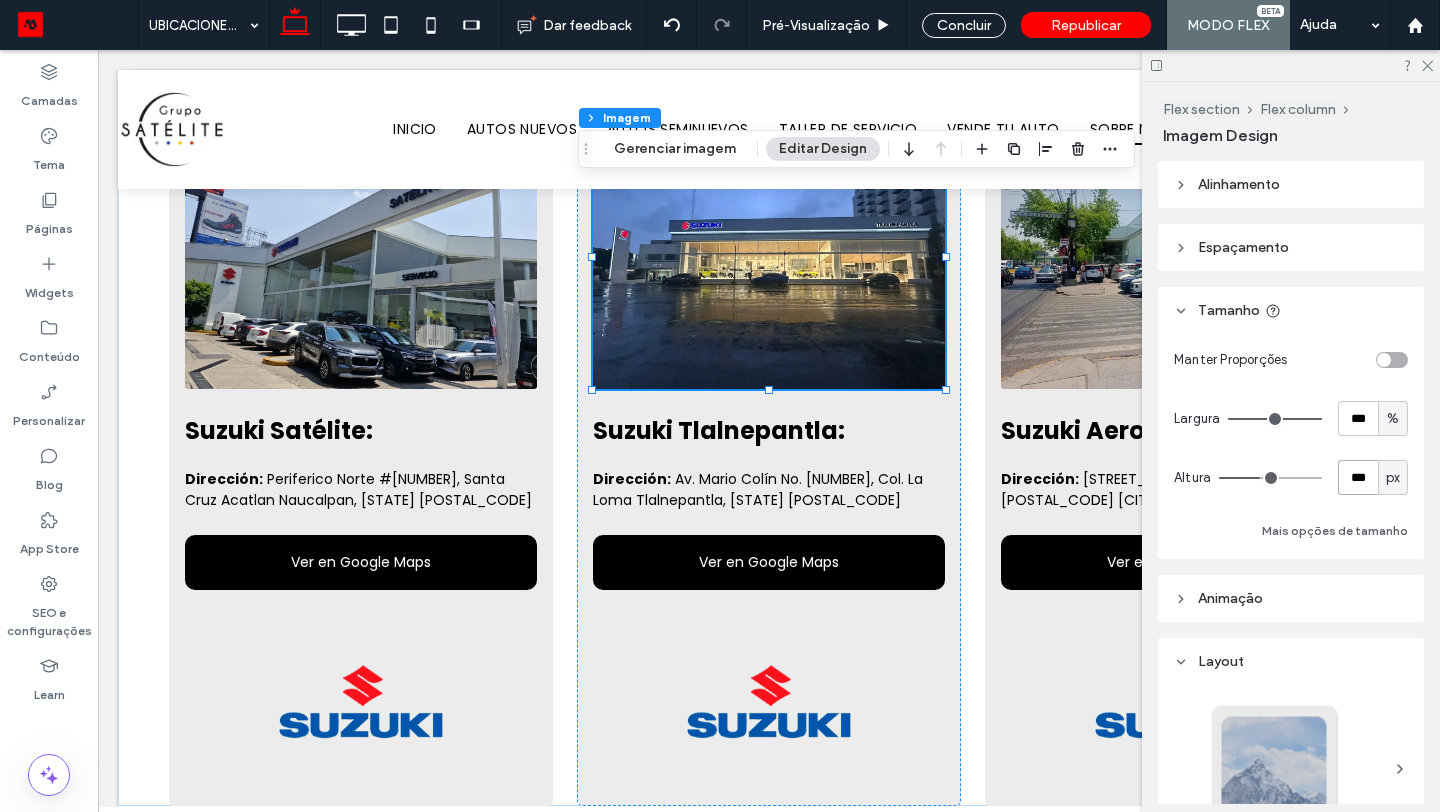 type on "***" 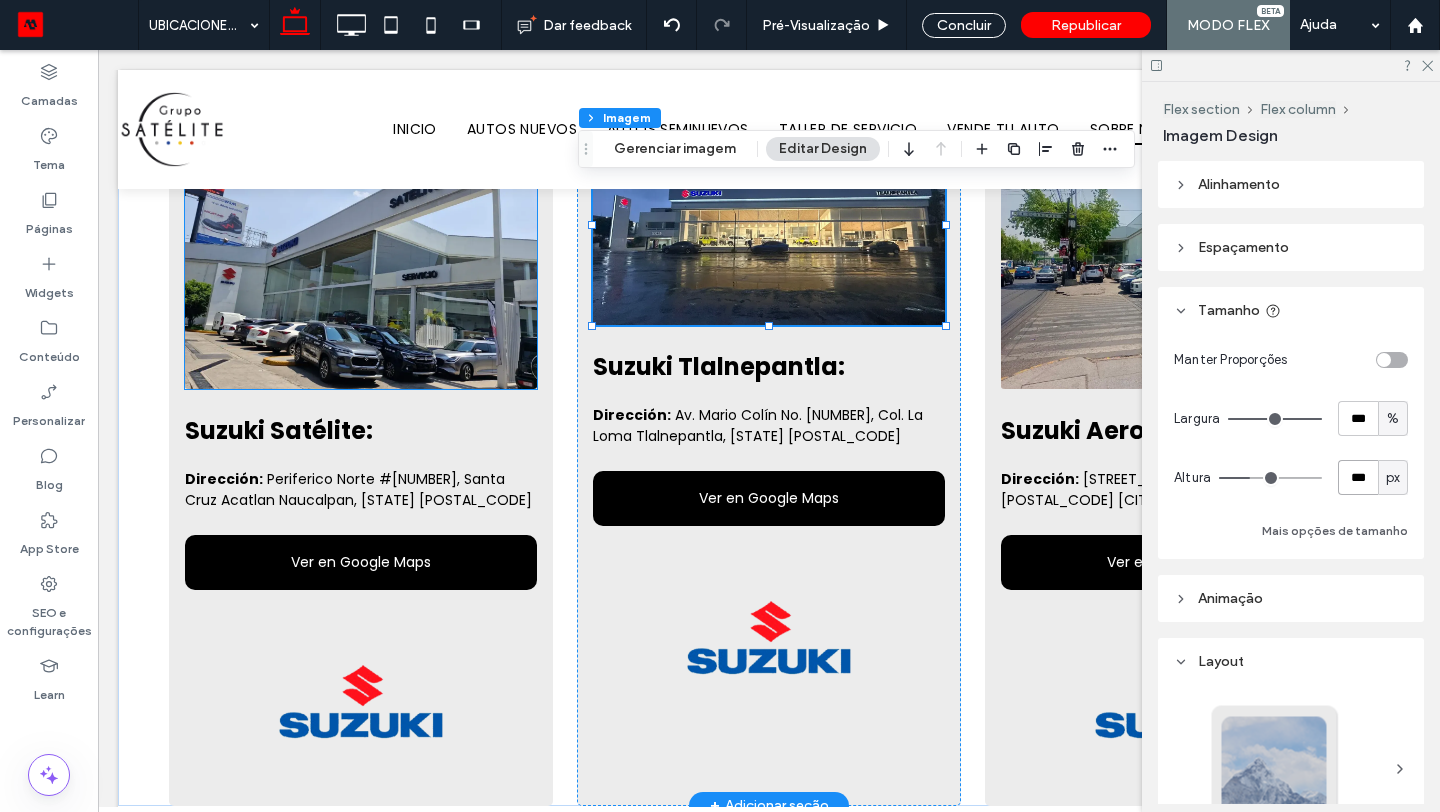 click at bounding box center [361, 257] 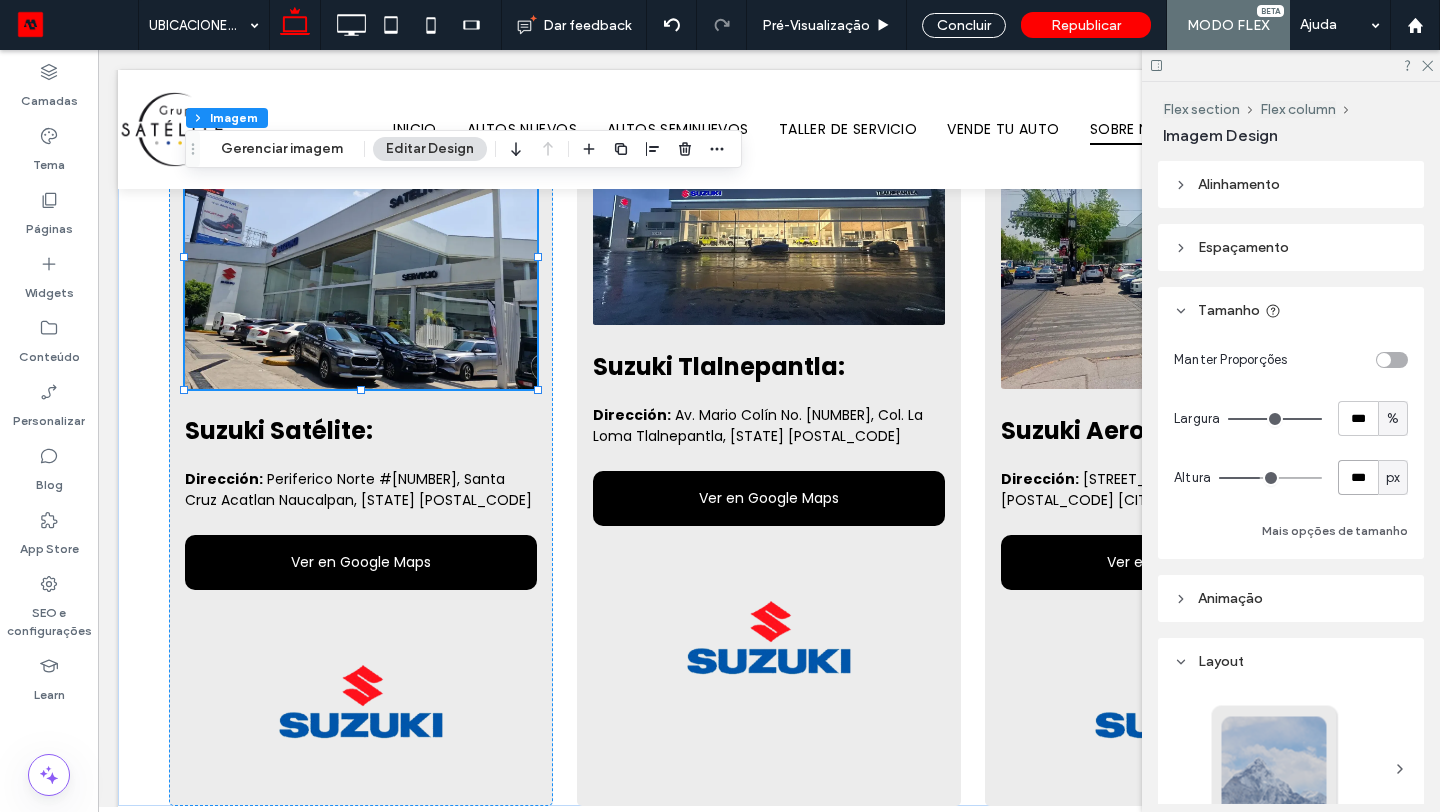 click on "***" at bounding box center (1358, 477) 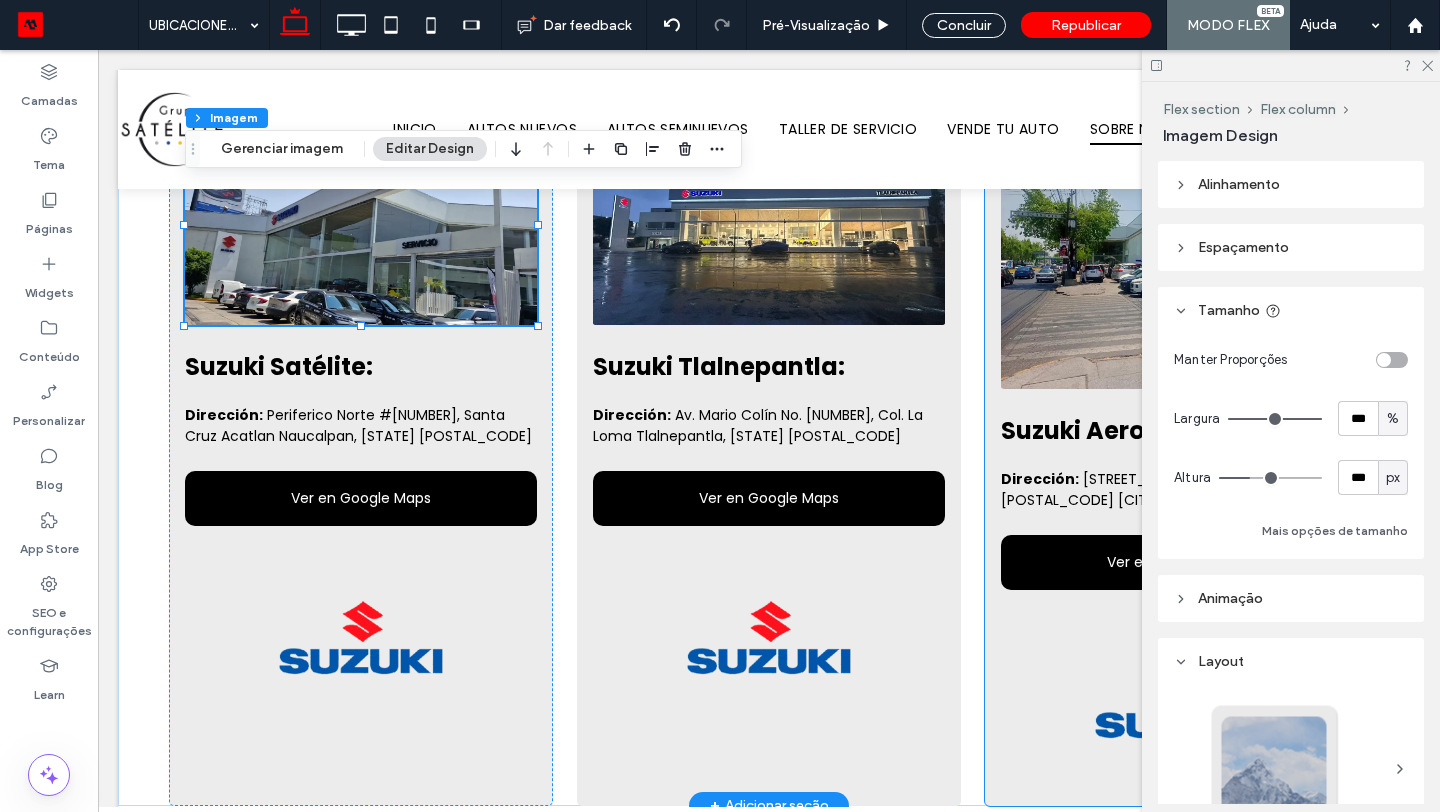 click on "Suzuki Satélite:
Dirección:
Periferico Norte #860, Santa Cruz Acatlan Naucalpan, NL 53150
Ver en Google Maps
Suzuki Tlalnepantla: Dirección:   Av. Mario Colín No. 10, Col. La Loma Tlalnepantla, ME 54060
Ver en Google Maps
Suzuki Aeropuerto: Dirección:   Fuerza Aérea Mexicana 408, Federal, 15700 Ciudad de México, CDMX
Ver en Google Maps" at bounding box center [769, 457] 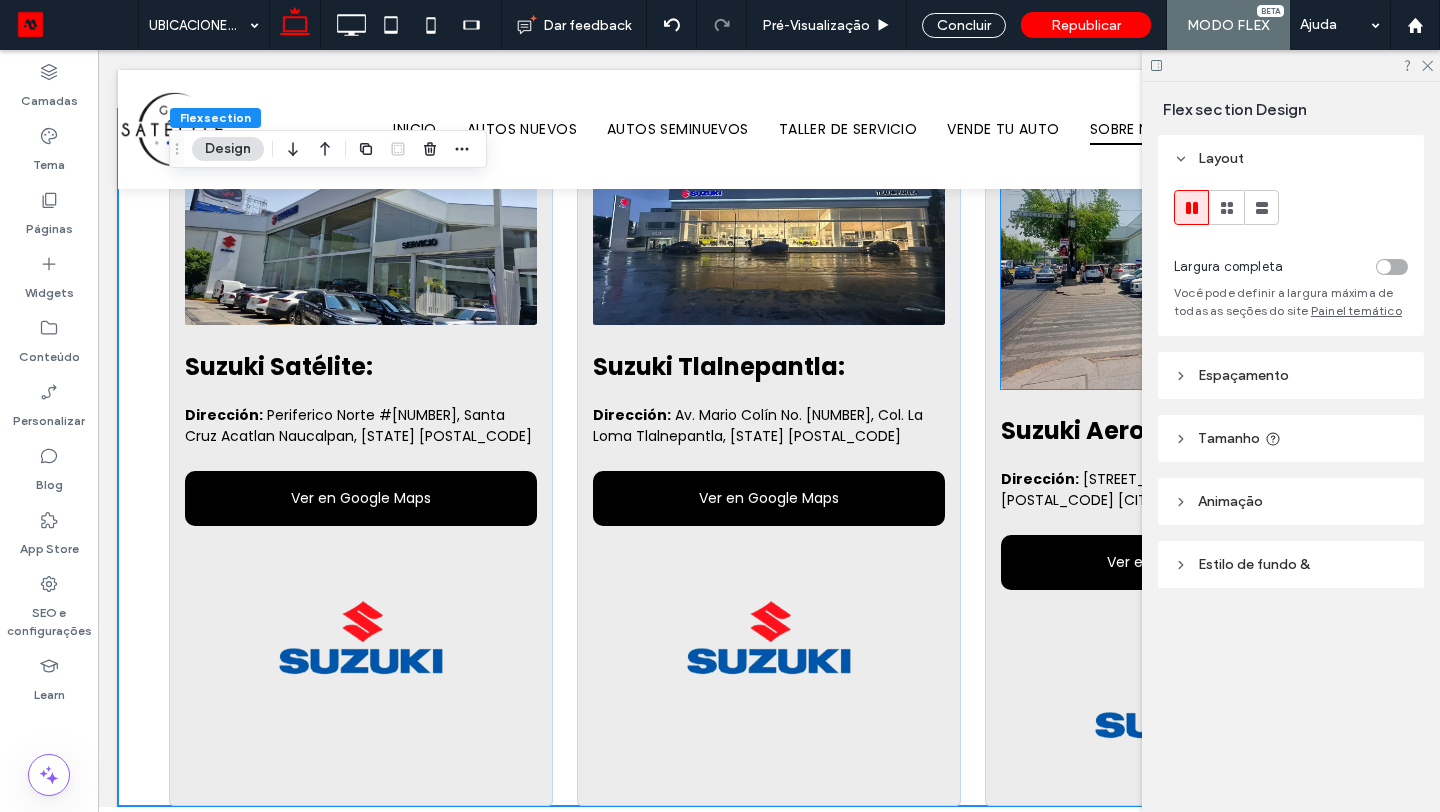 click at bounding box center (1177, 257) 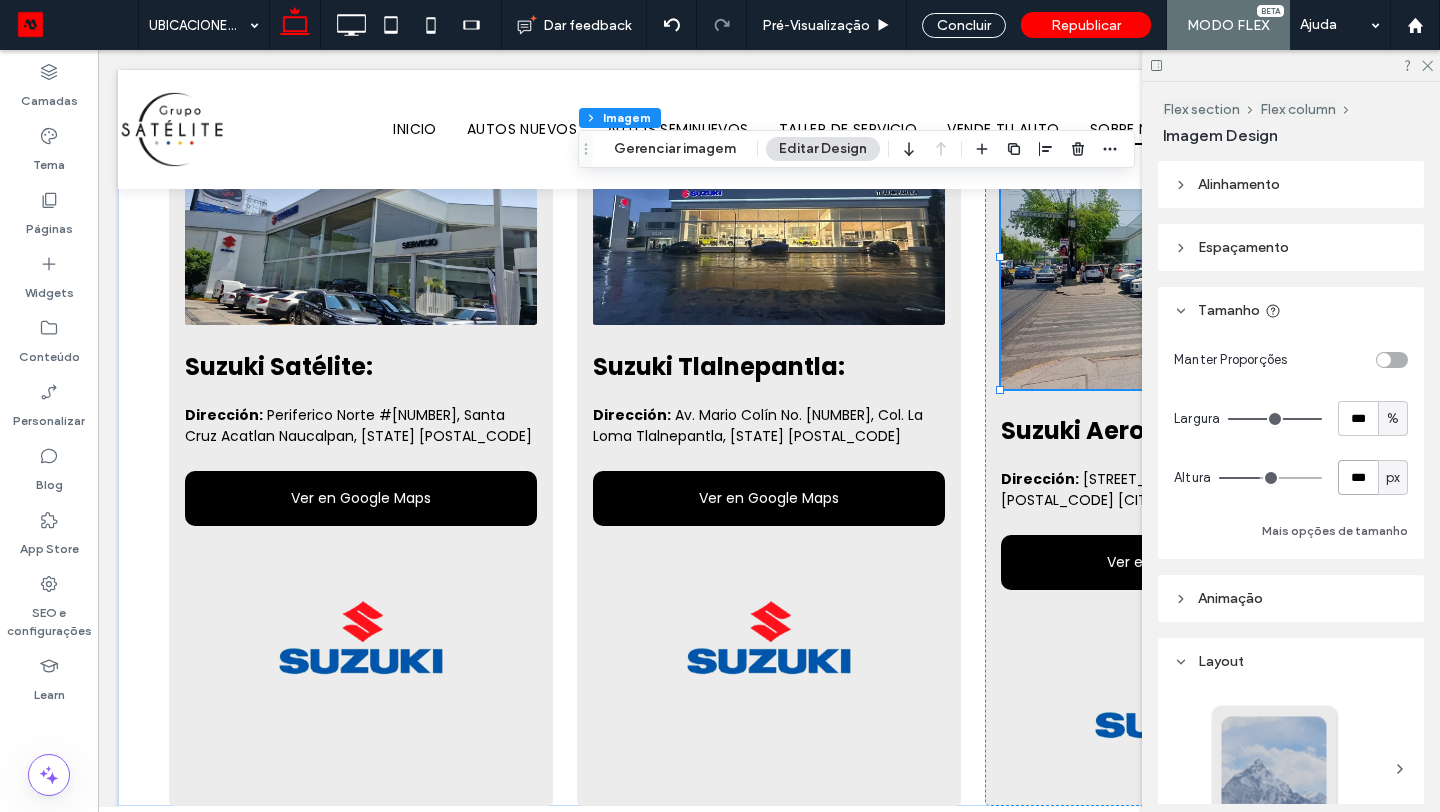 click on "***" at bounding box center [1358, 477] 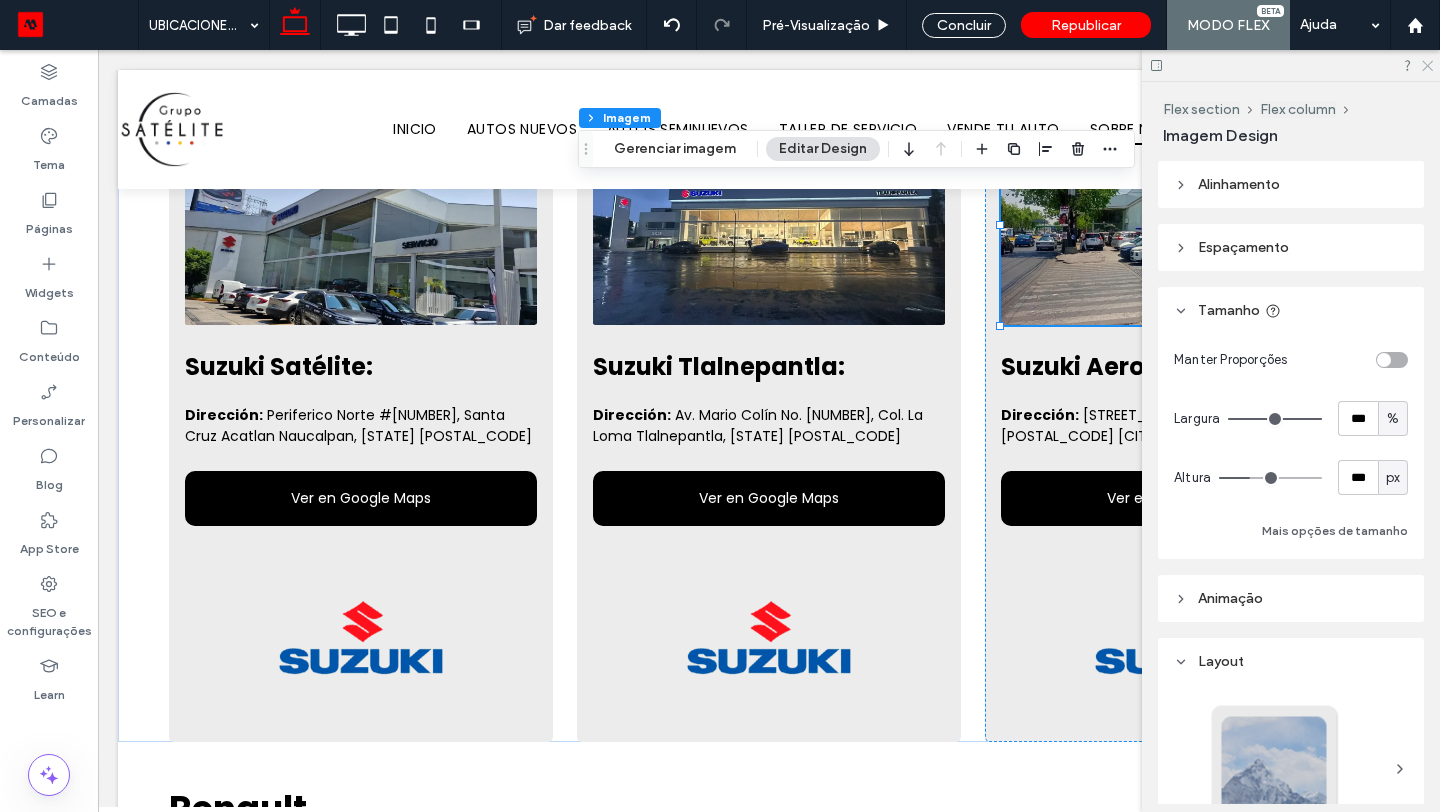 click 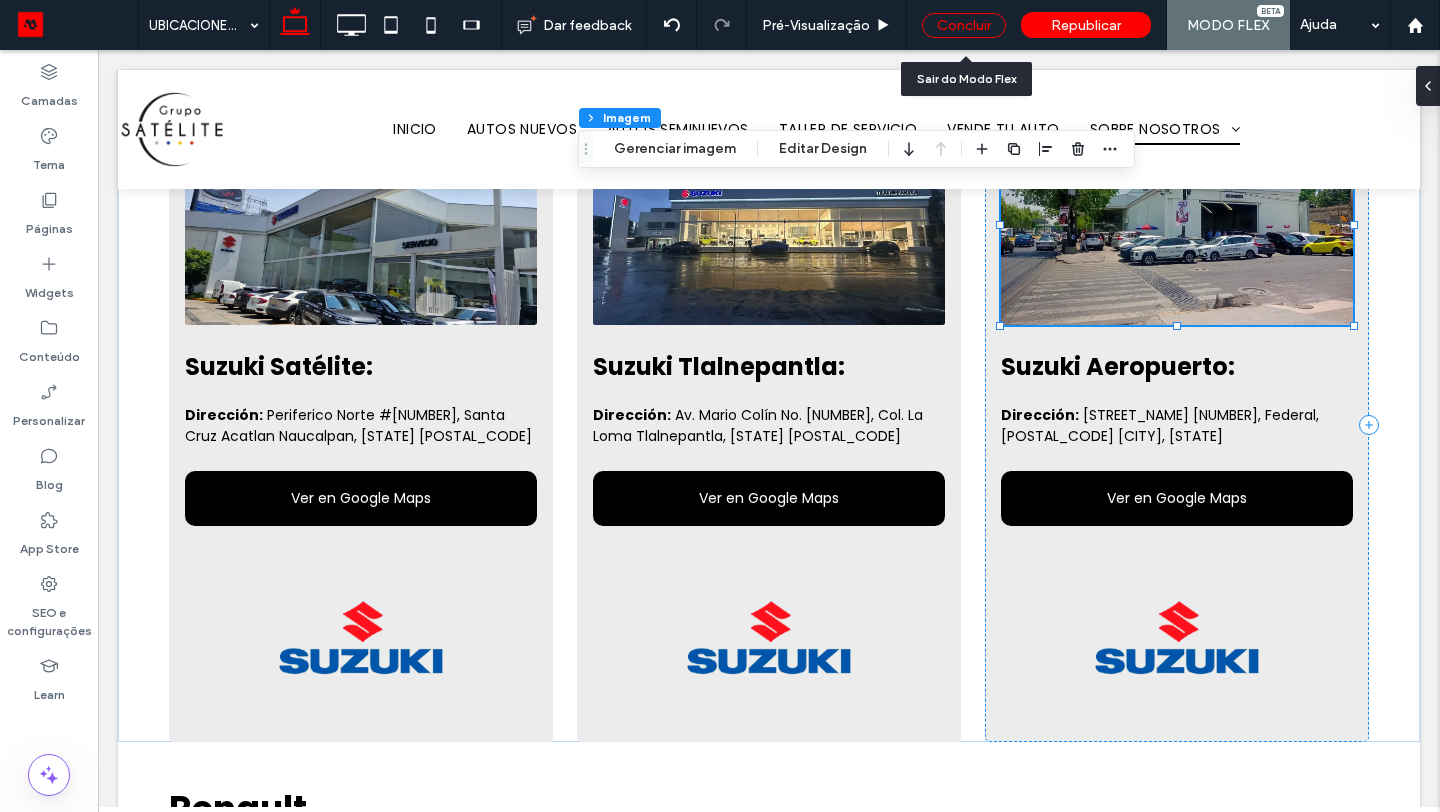 click on "Concluir" at bounding box center (964, 25) 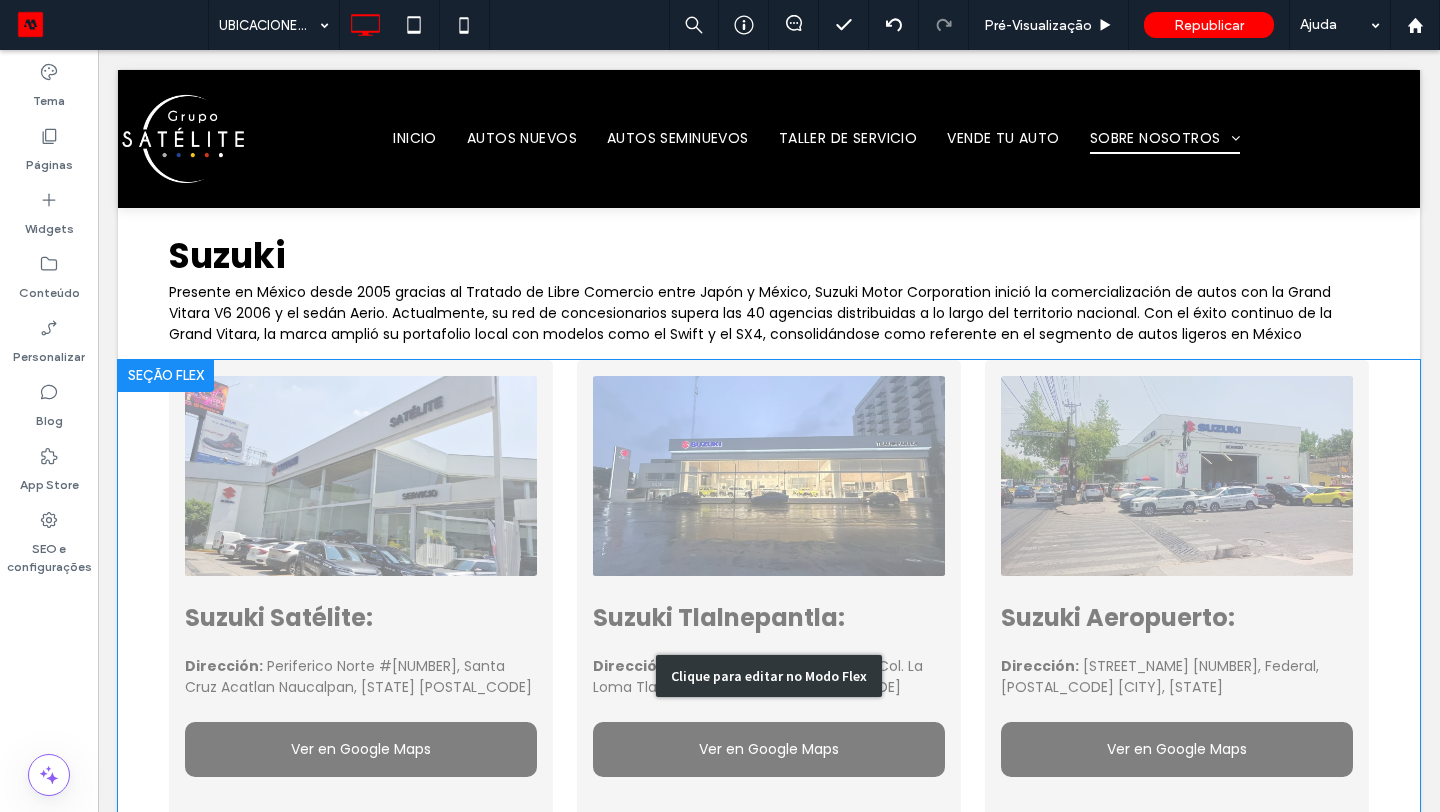 scroll, scrollTop: 95, scrollLeft: 0, axis: vertical 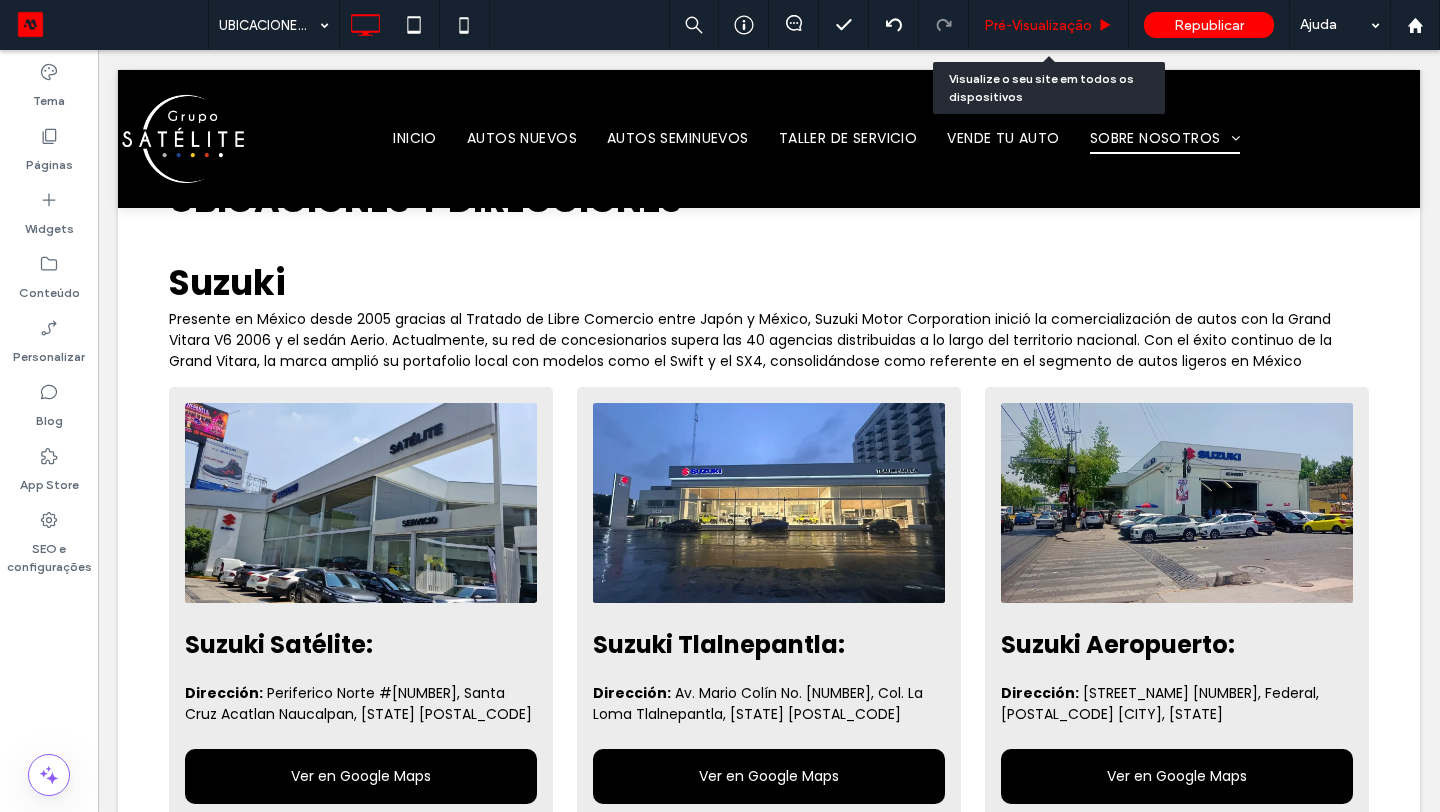 click on "Pré-Visualizaçāo" at bounding box center [1049, 25] 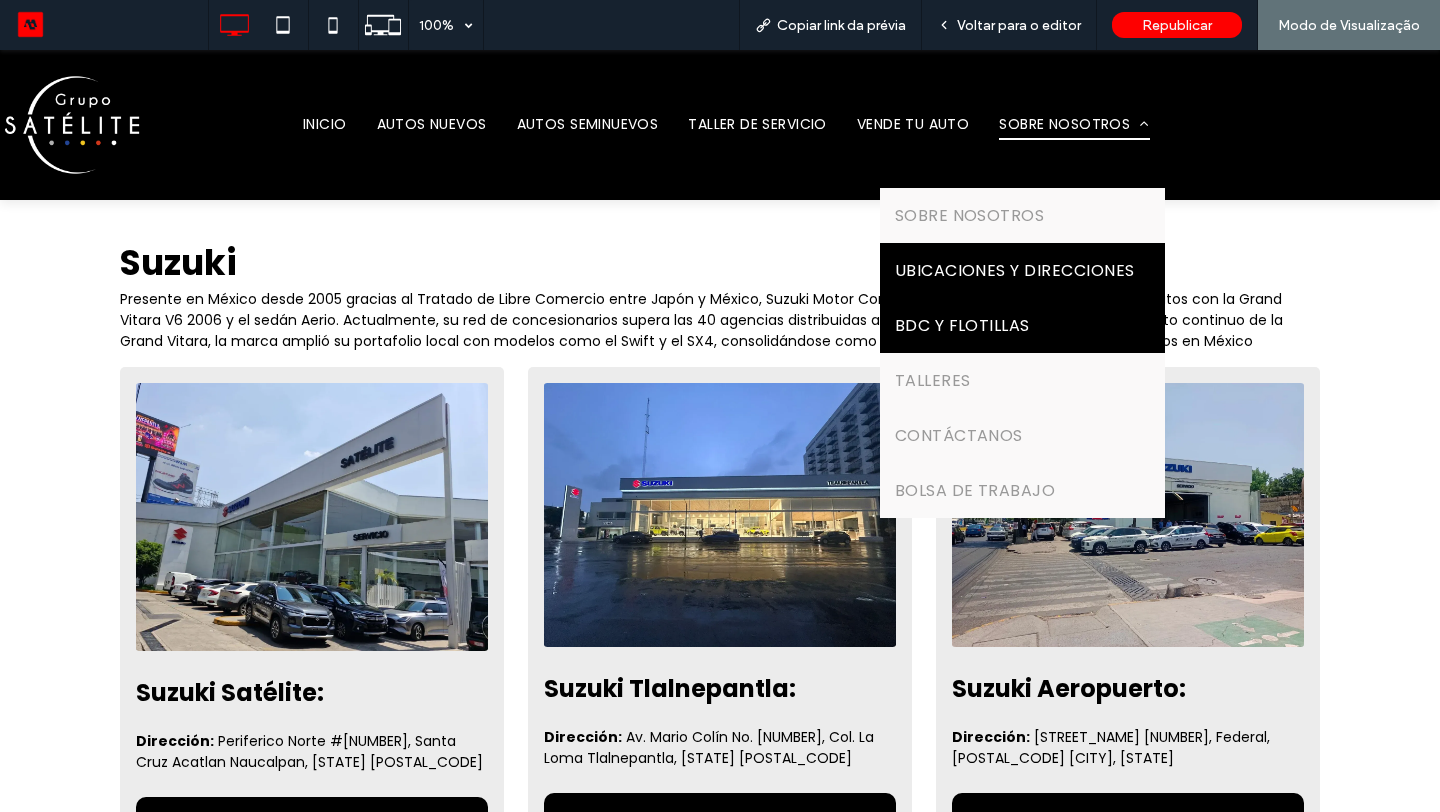 click on "BDC Y FLOTILLAS" at bounding box center (962, 325) 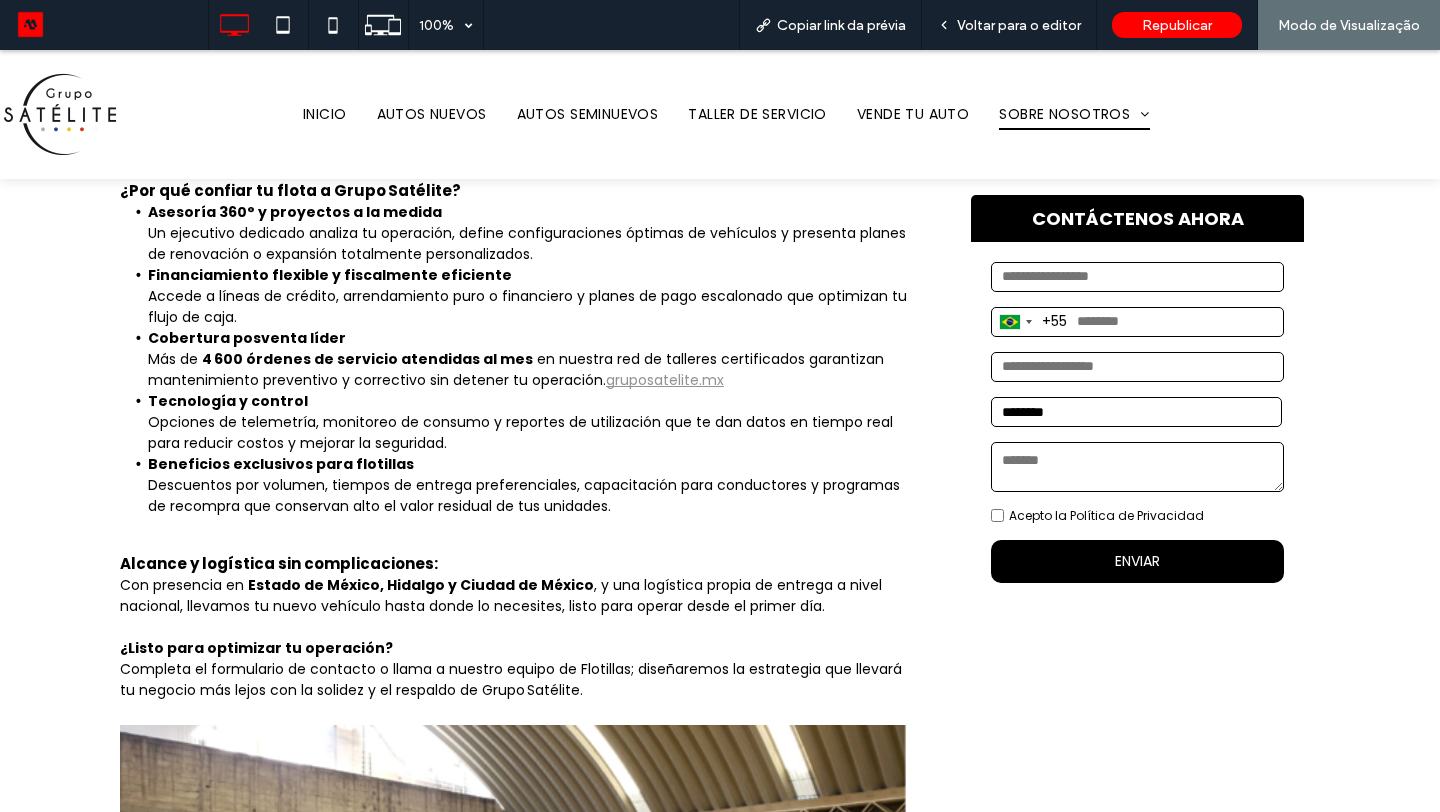 scroll, scrollTop: 171, scrollLeft: 0, axis: vertical 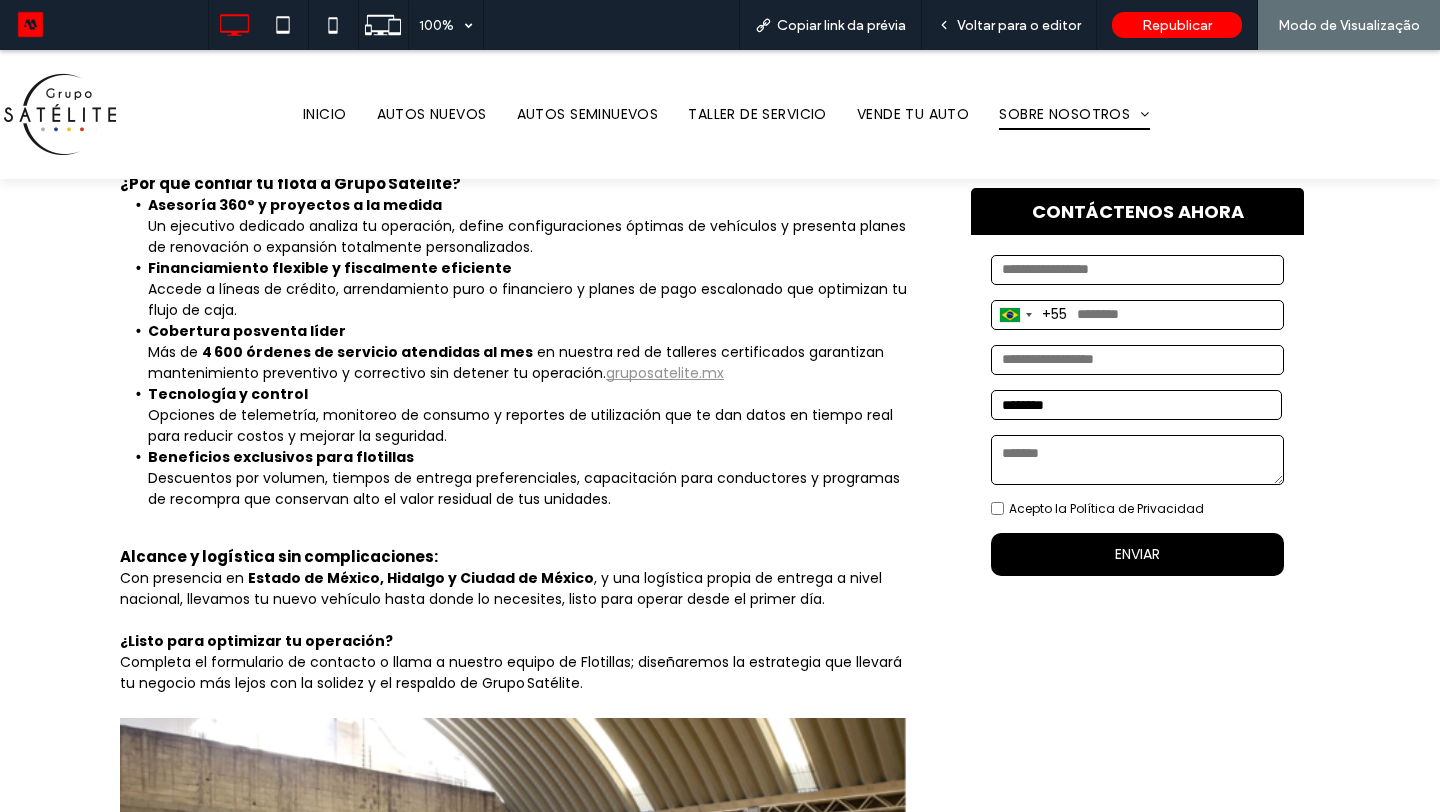 click on "en nuestra red de talleres certificados garantizan mantenimiento preventivo y correctivo sin detener tu operación." at bounding box center (516, 362) 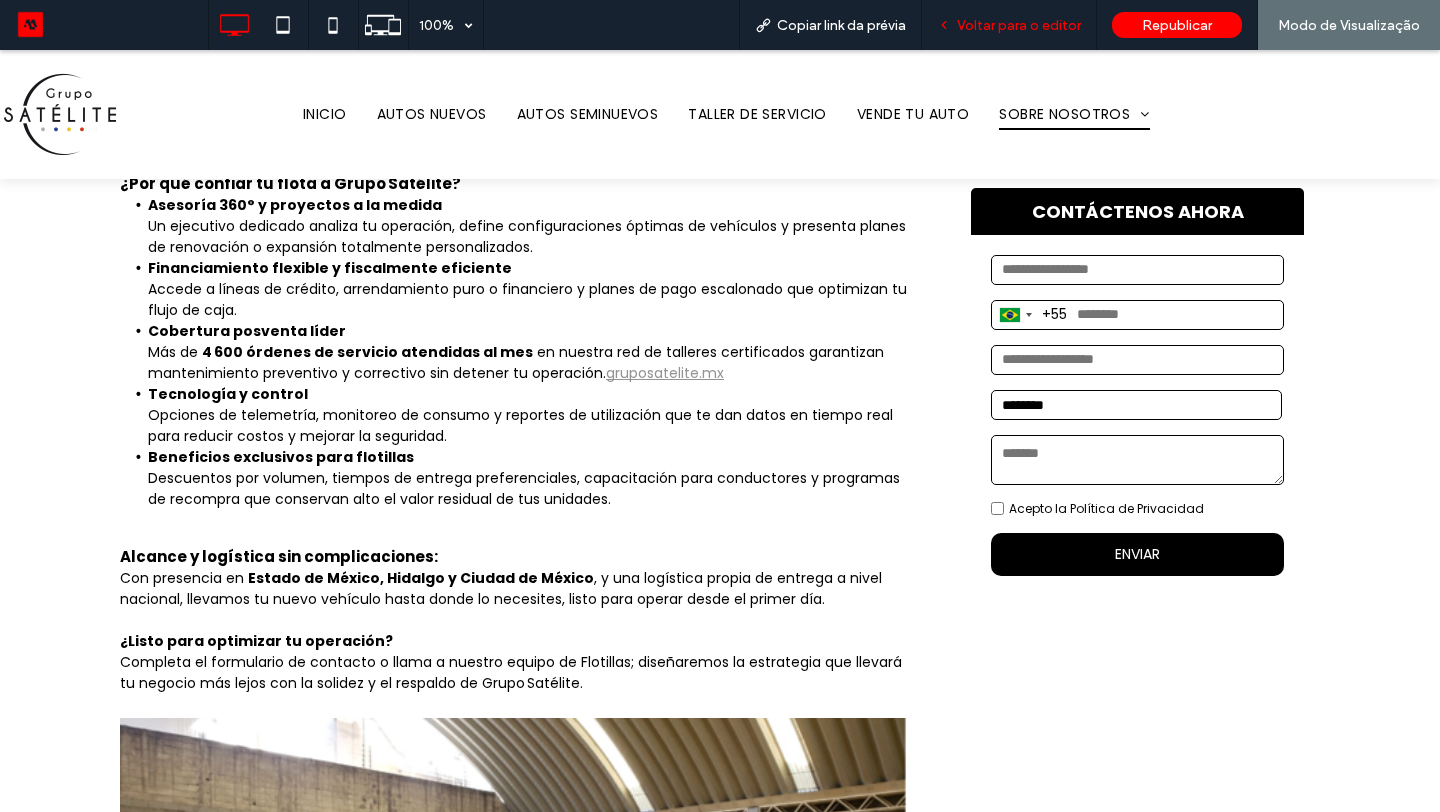 click on "Voltar para o editor" at bounding box center (1019, 25) 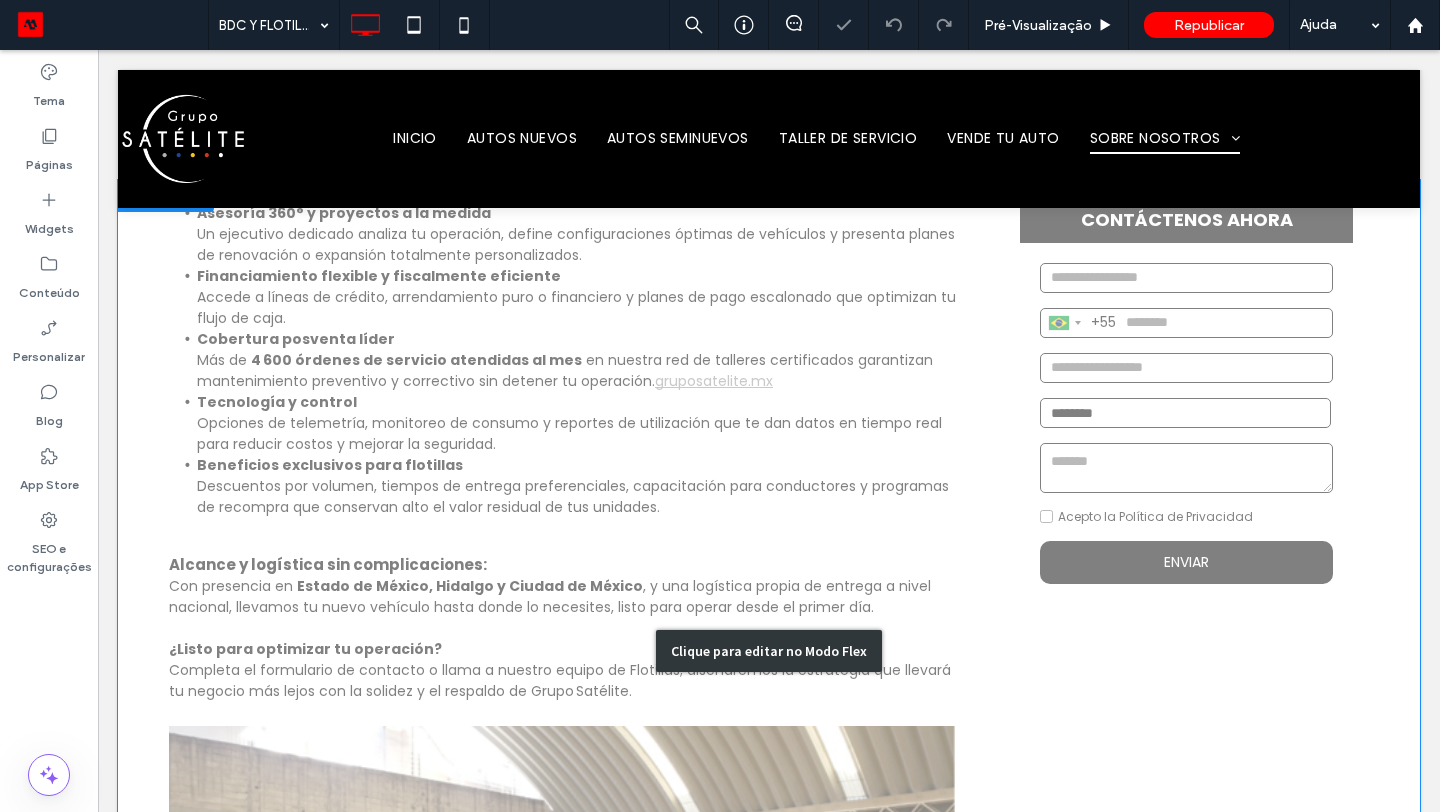 scroll, scrollTop: 159, scrollLeft: 0, axis: vertical 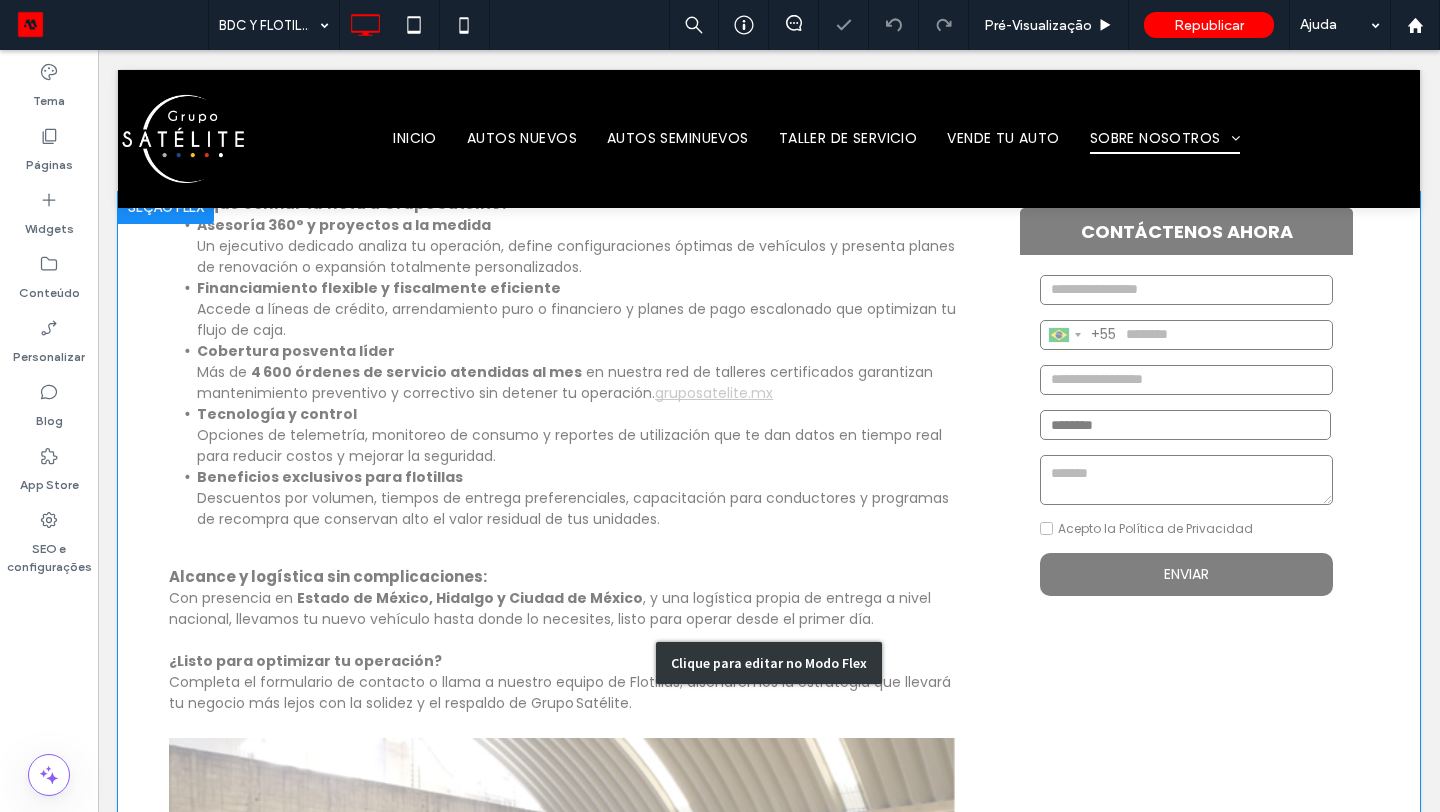 click on "Clique para editar no Modo Flex" at bounding box center [769, 663] 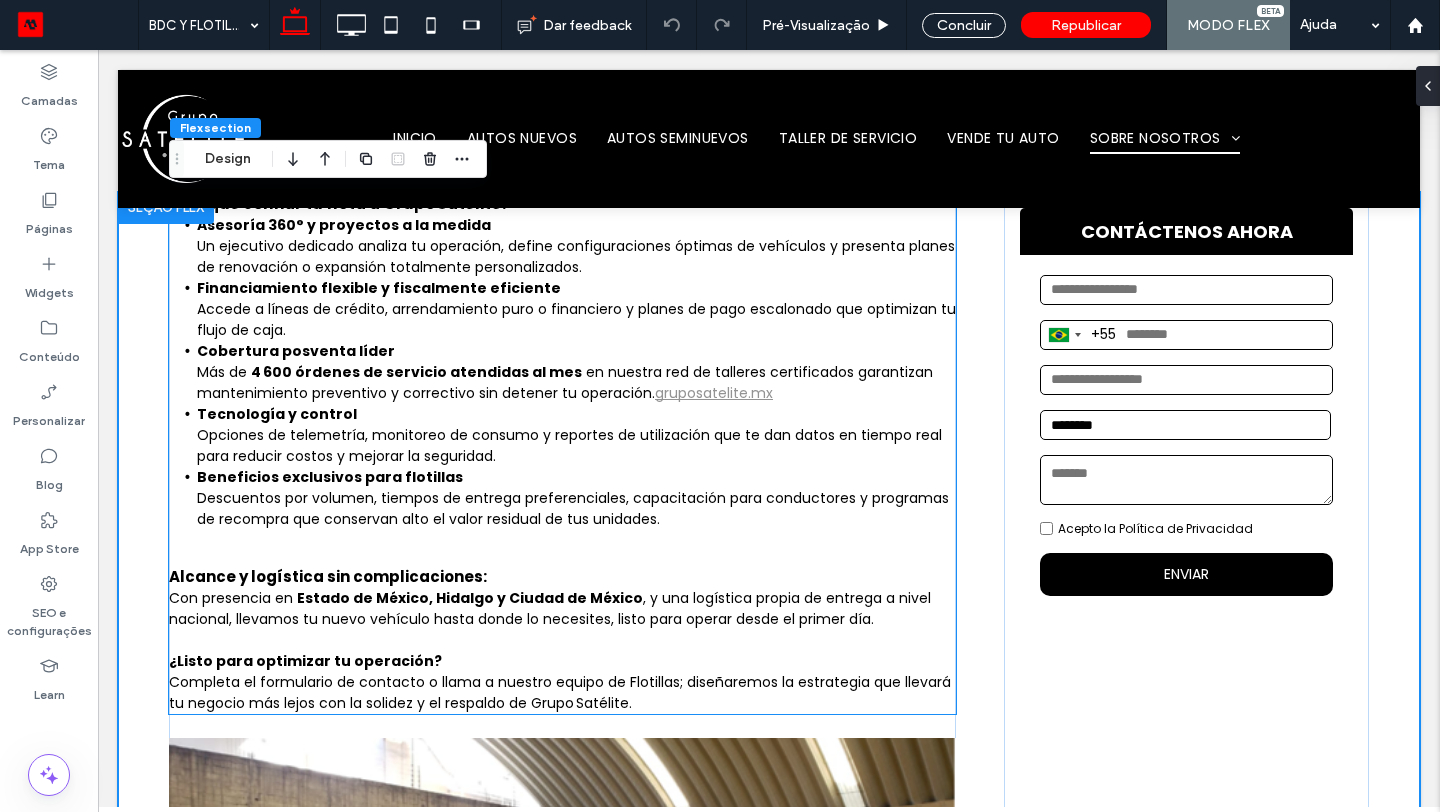 click on "en nuestra red de talleres certificados garantizan mantenimiento preventivo y correctivo sin detener tu operación." at bounding box center (565, 382) 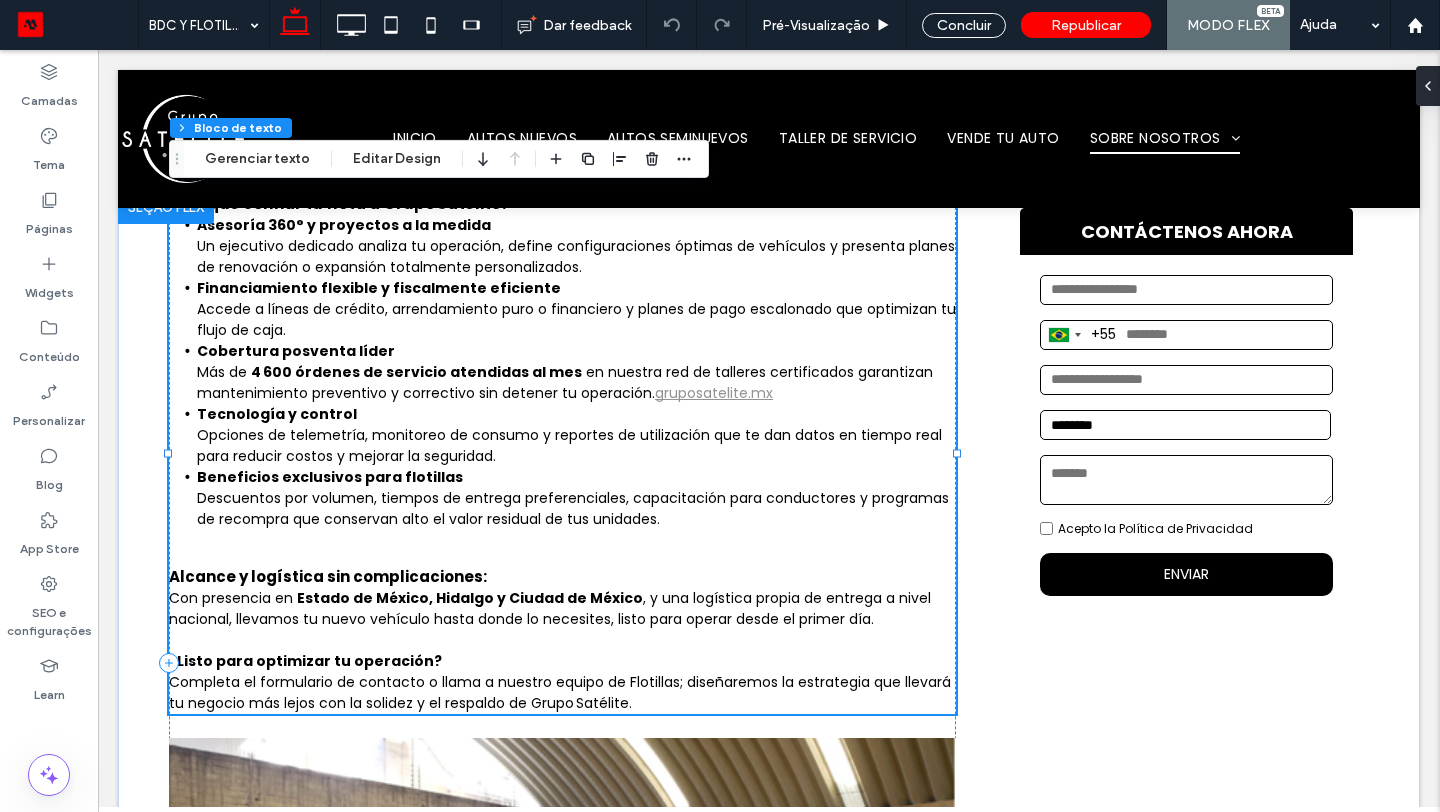 click on "en nuestra red de talleres certificados garantizan mantenimiento preventivo y correctivo sin detener tu operación." at bounding box center (565, 382) 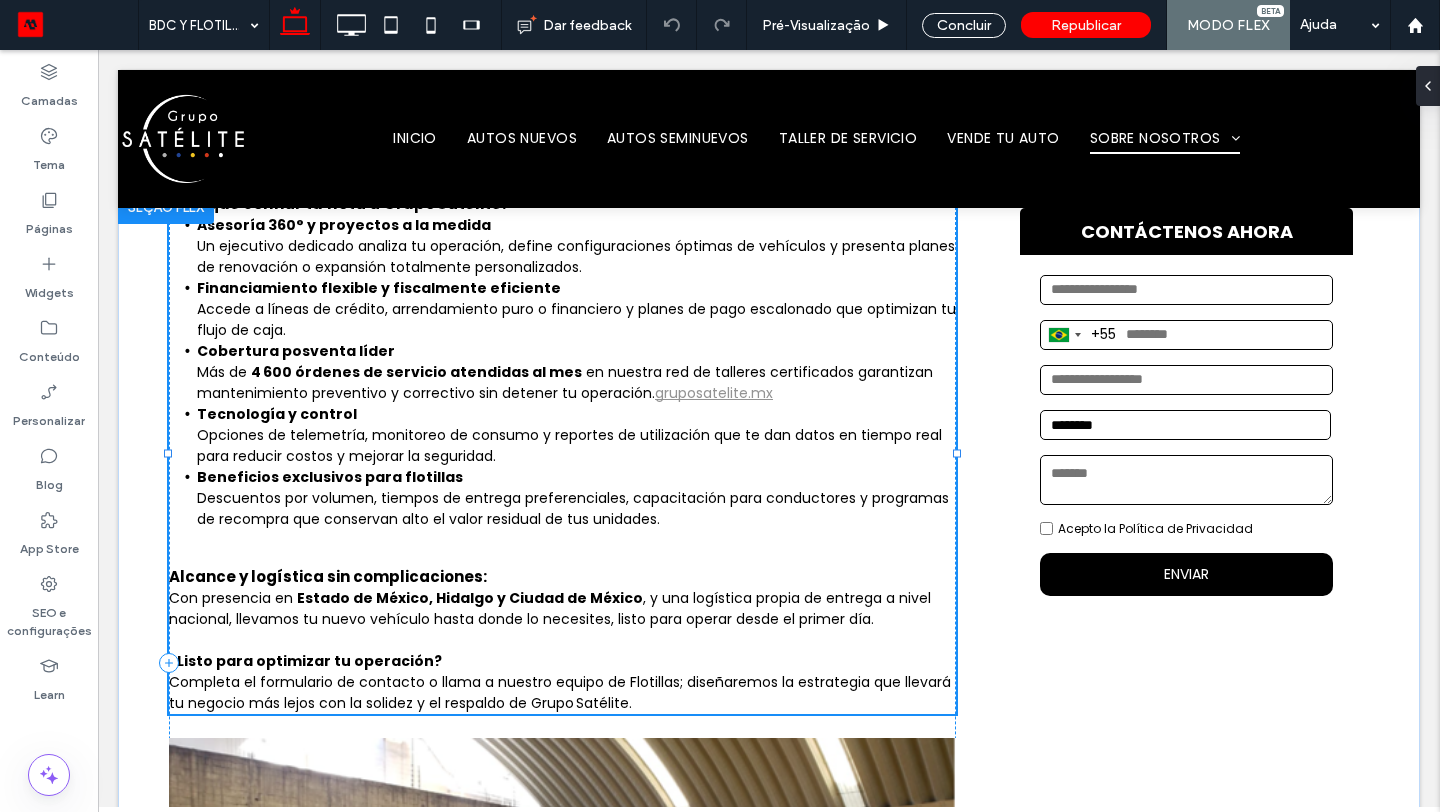 type on "*******" 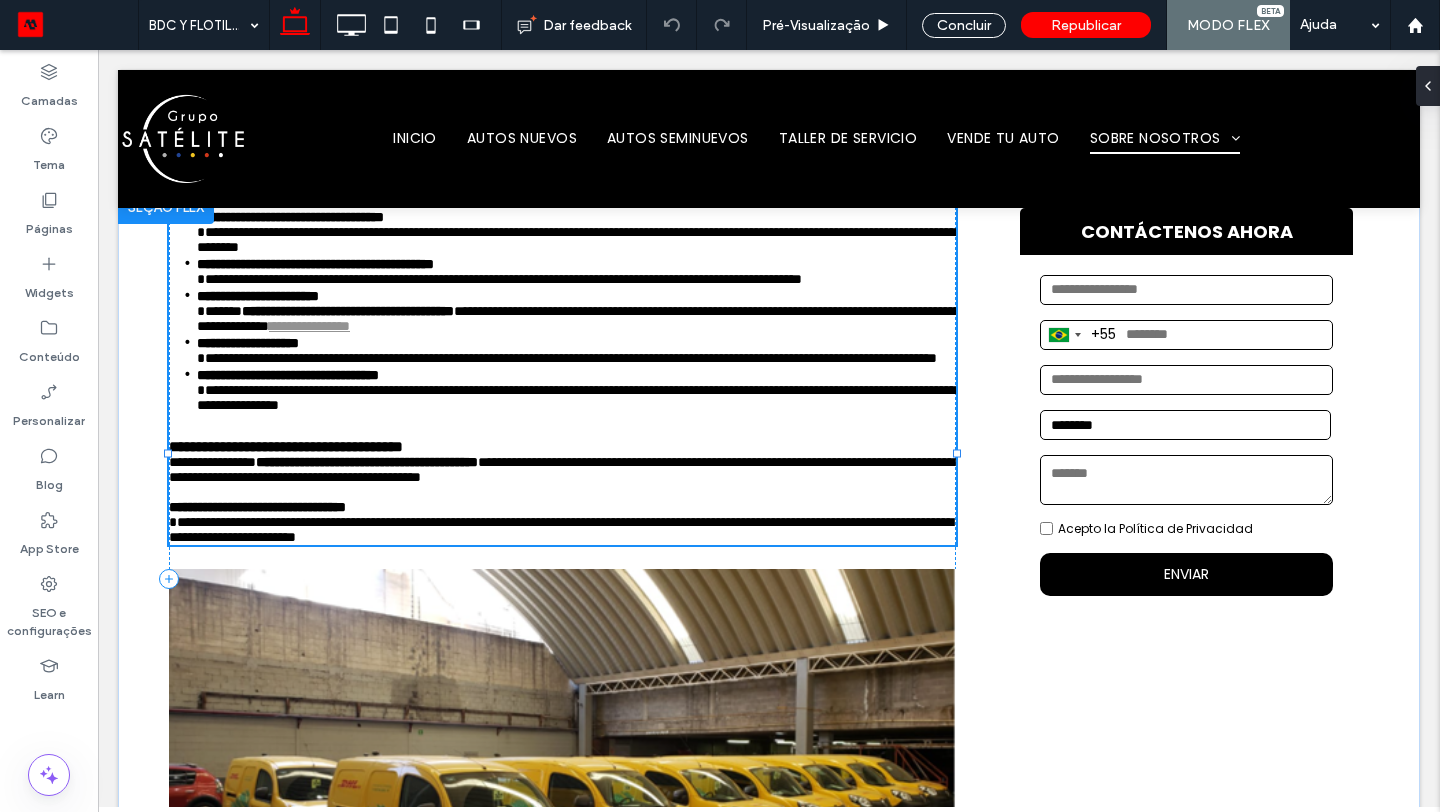 click on "**********" at bounding box center (578, 318) 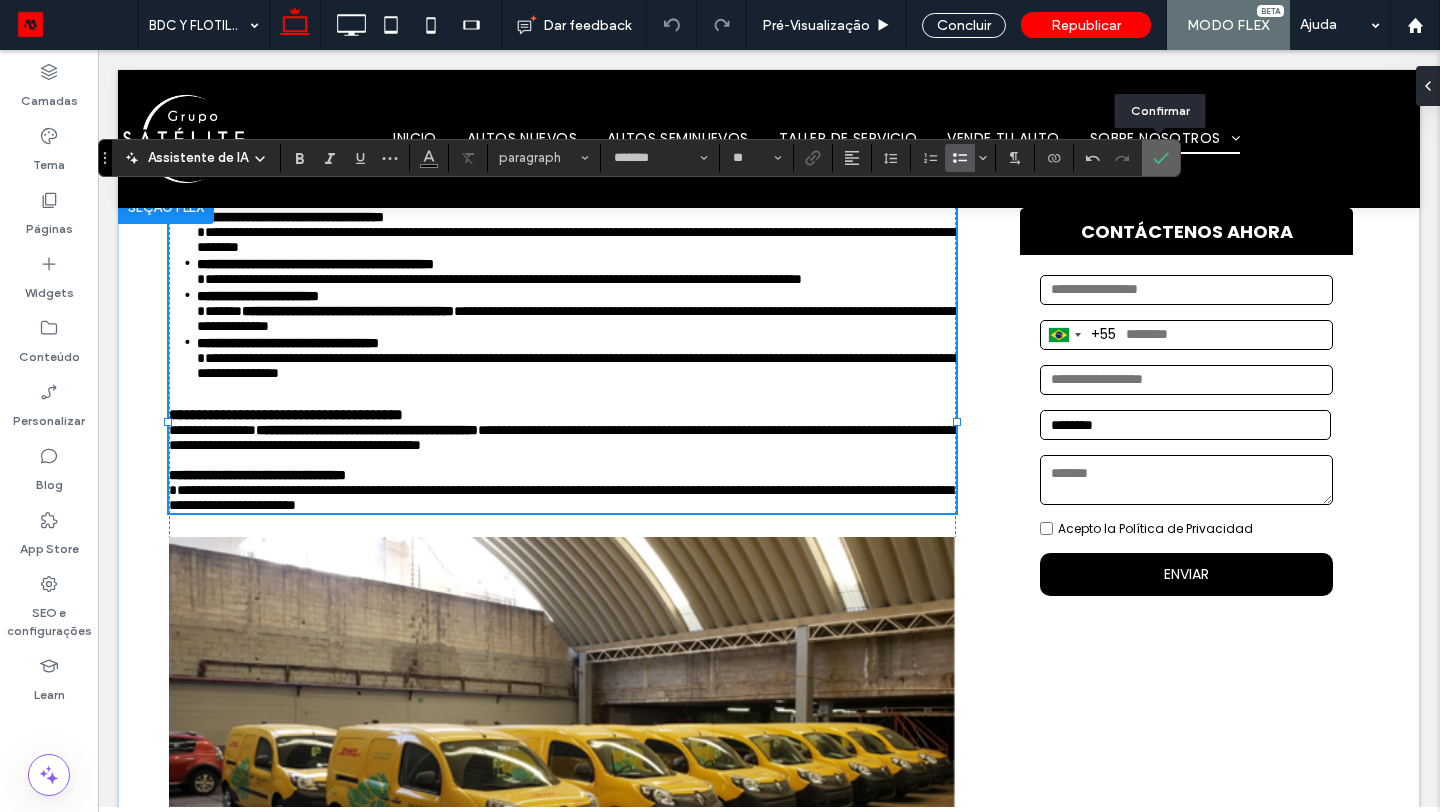 click at bounding box center (1161, 158) 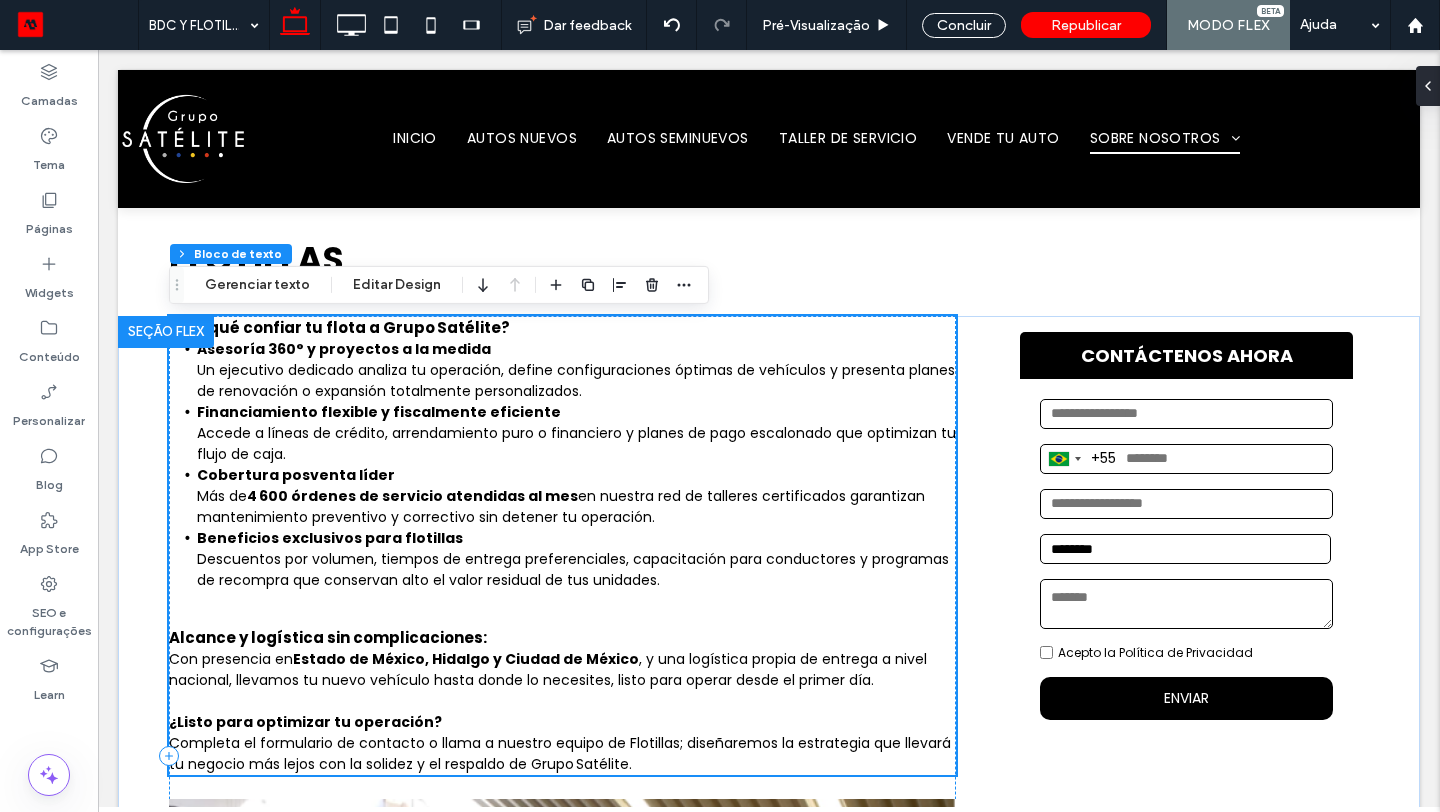 scroll, scrollTop: 36, scrollLeft: 0, axis: vertical 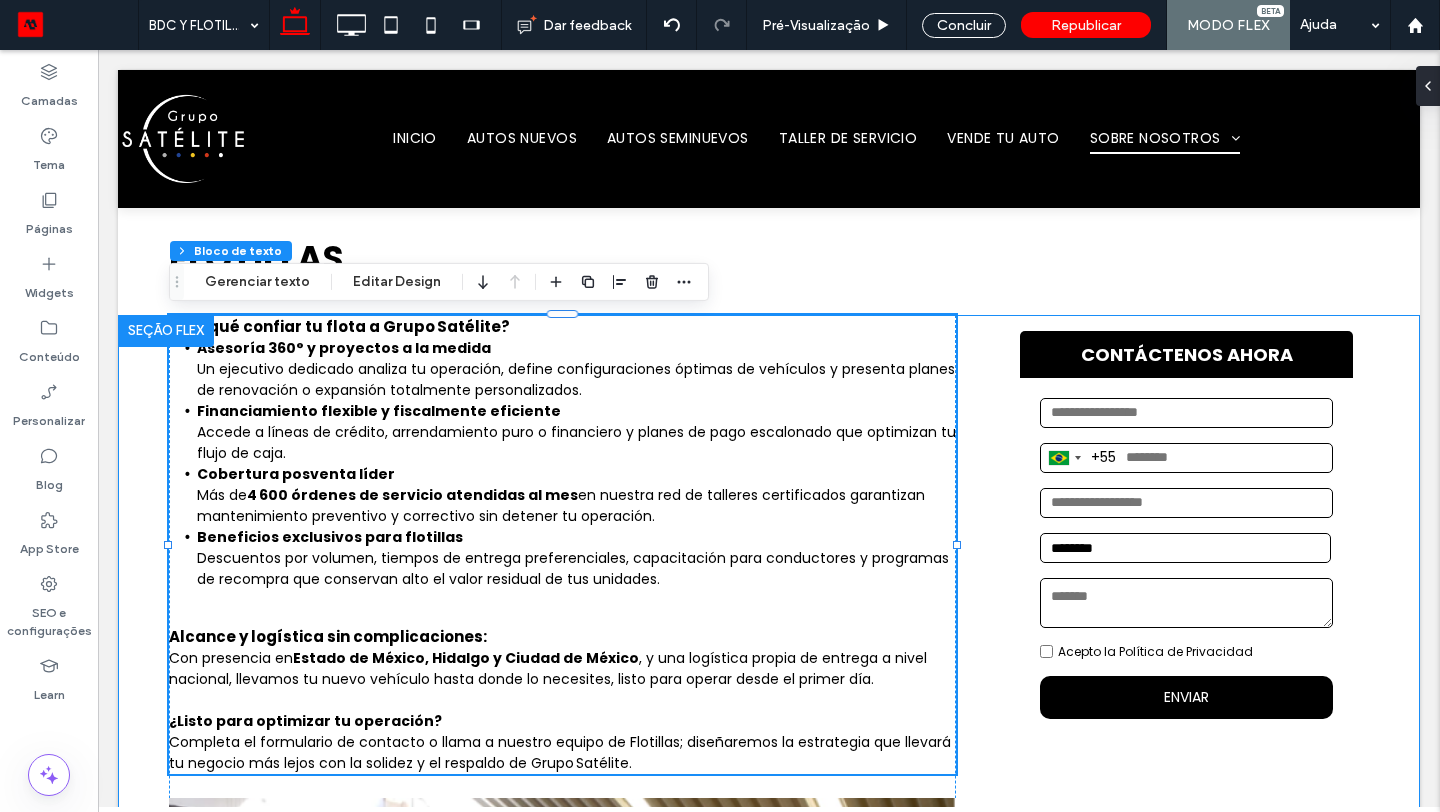 click on "¿Por qué confiar tu flota a Grupo Satélite? Asesoría 360° y proyectos a la medida  Un ejecutivo dedicado analiza tu operación, define configuraciones óptimas de vehículos y presenta planes de renovación o expansión totalmente personalizados. Financiamiento flexible y fiscalmente eficiente  Accede a líneas de crédito, arrendamiento puro o financiero y planes de pago escalonado que optimizan tu flujo de caja. Cobertura posventa líder  Más de  4 600 órdenes de servicio atendidas al mes  en nuestra red de talleres certificados garantizan mantenimiento preventivo y correctivo sin detener tu operación. ﻿ Beneficios exclusivos para flotillas  Descuentos por volumen, tiempos de entrega preferenciales, capacitación para conductores y programas de recompra que conservan alto el valor residual de tus unidades. Alcance y logística sin complicaciones: Con presencia en  Estado de México, Hidalgo y Ciudad de México ¿Listo para optimizar tu operación?
+55" at bounding box center (769, 754) 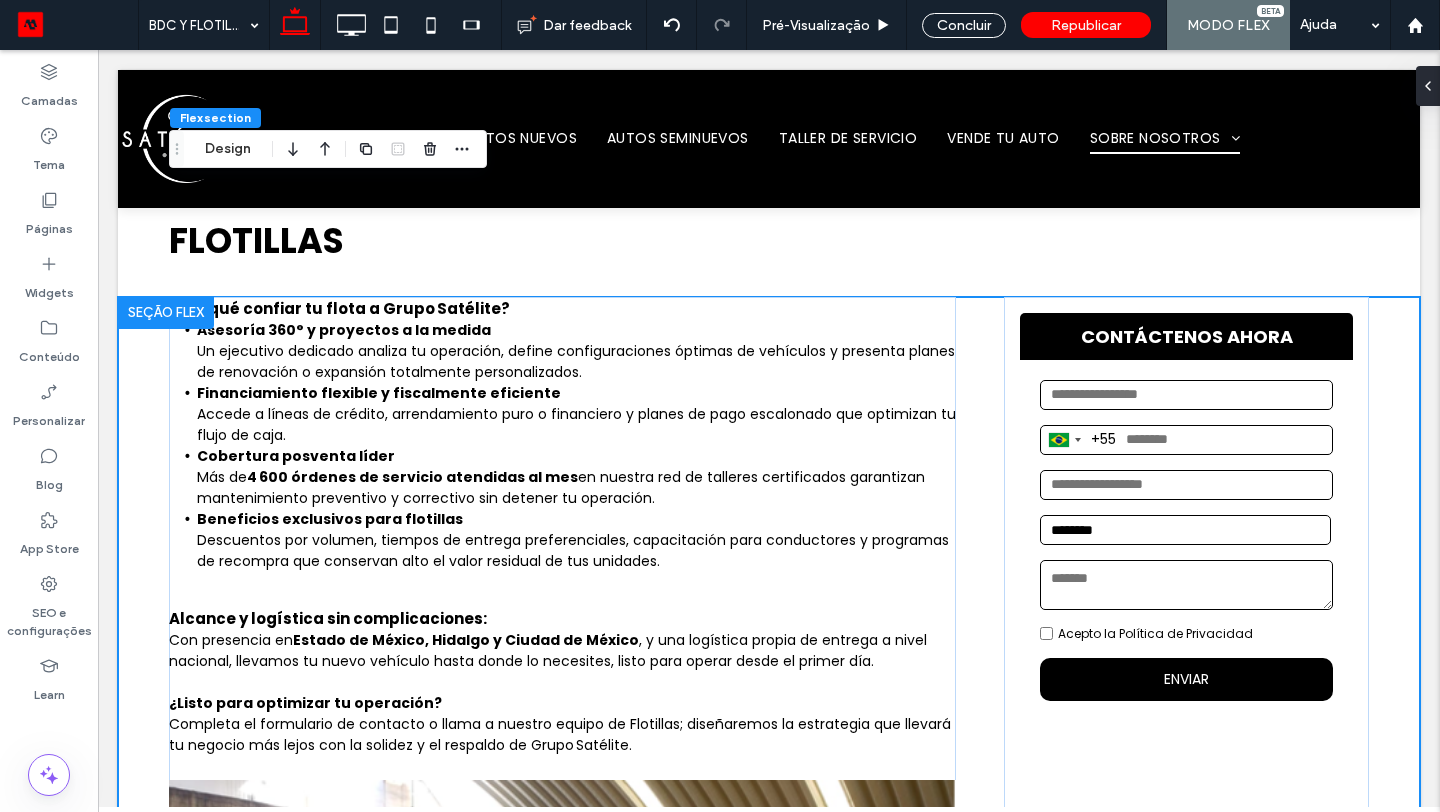 scroll, scrollTop: 0, scrollLeft: 0, axis: both 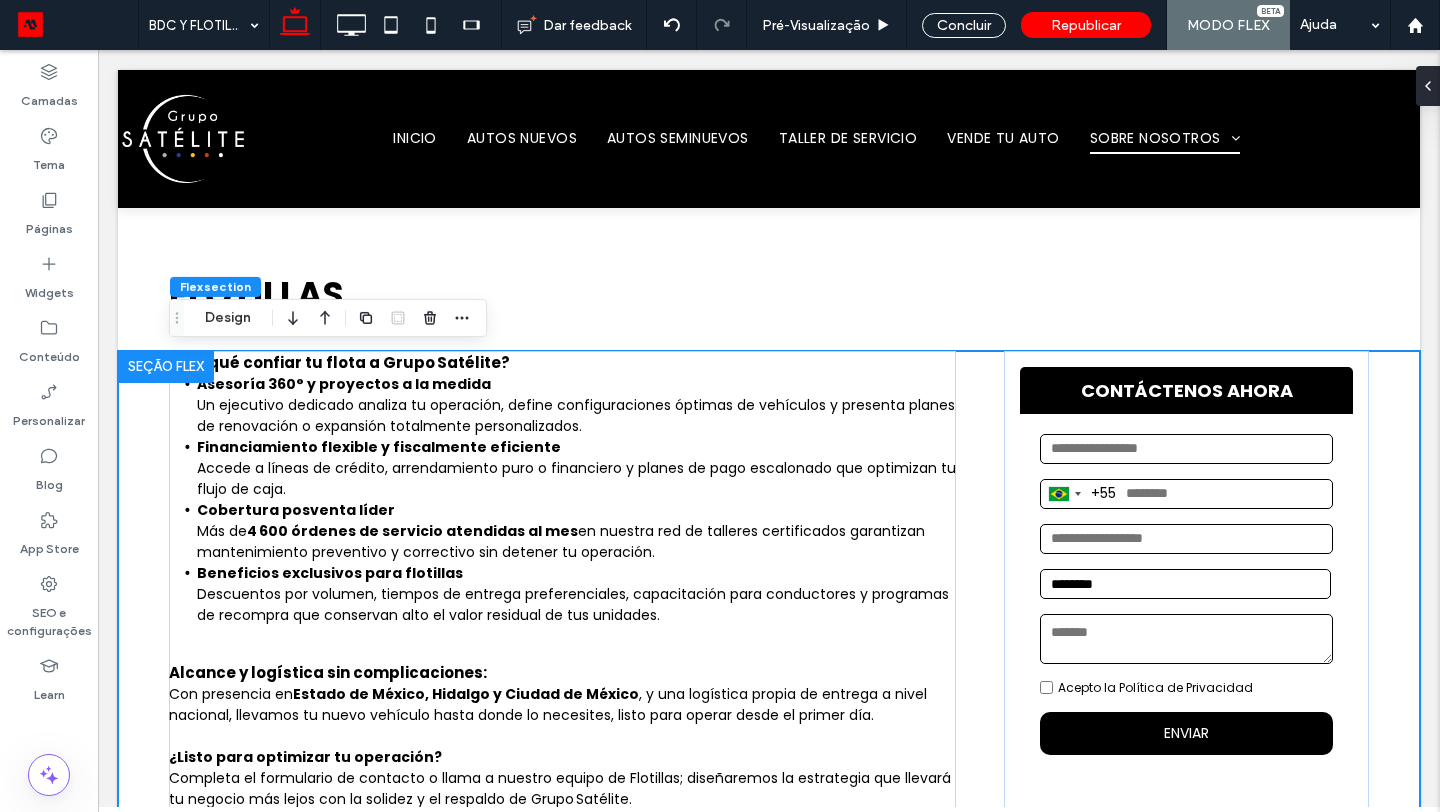 click at bounding box center (166, 367) 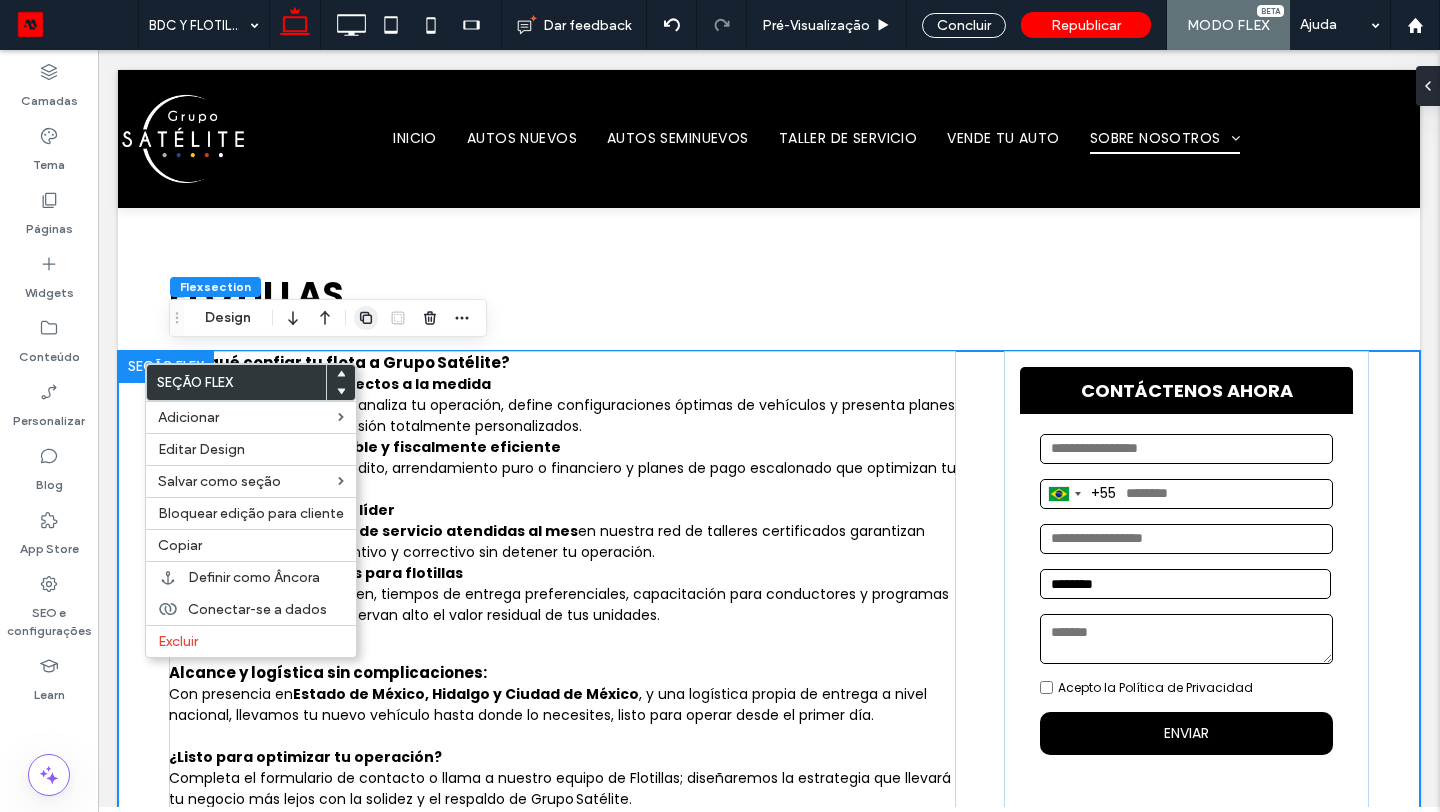 click at bounding box center (366, 318) 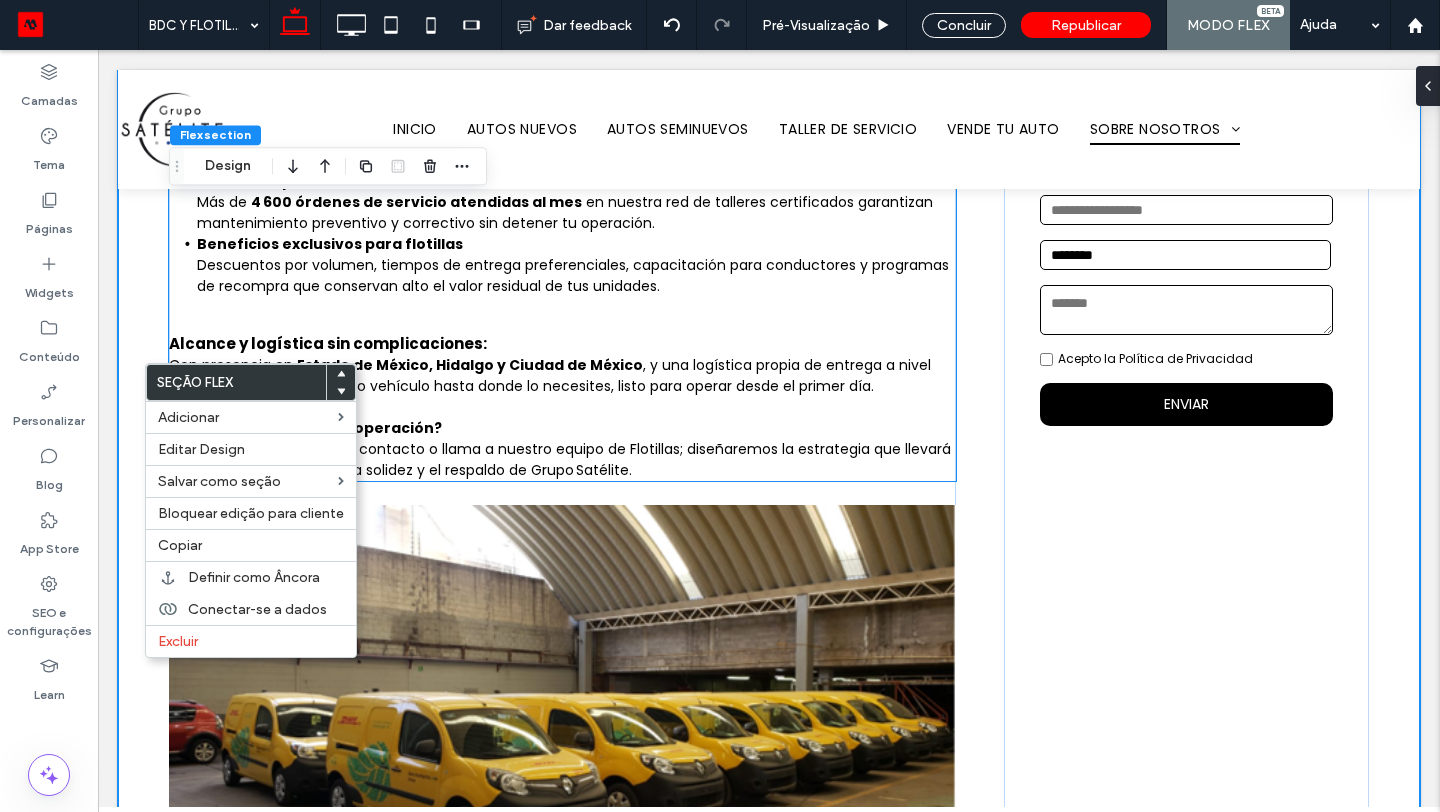 scroll, scrollTop: 1243, scrollLeft: 0, axis: vertical 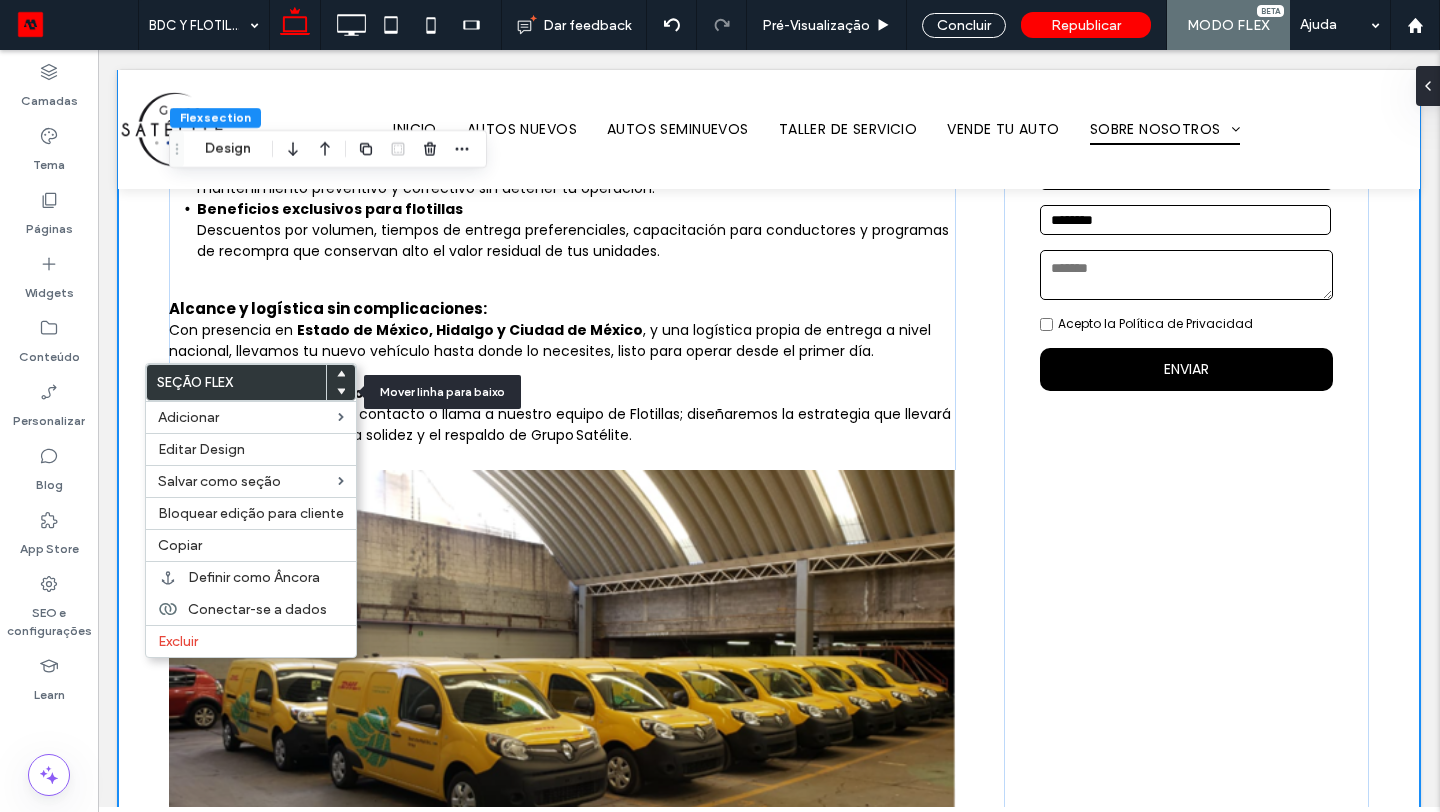 click 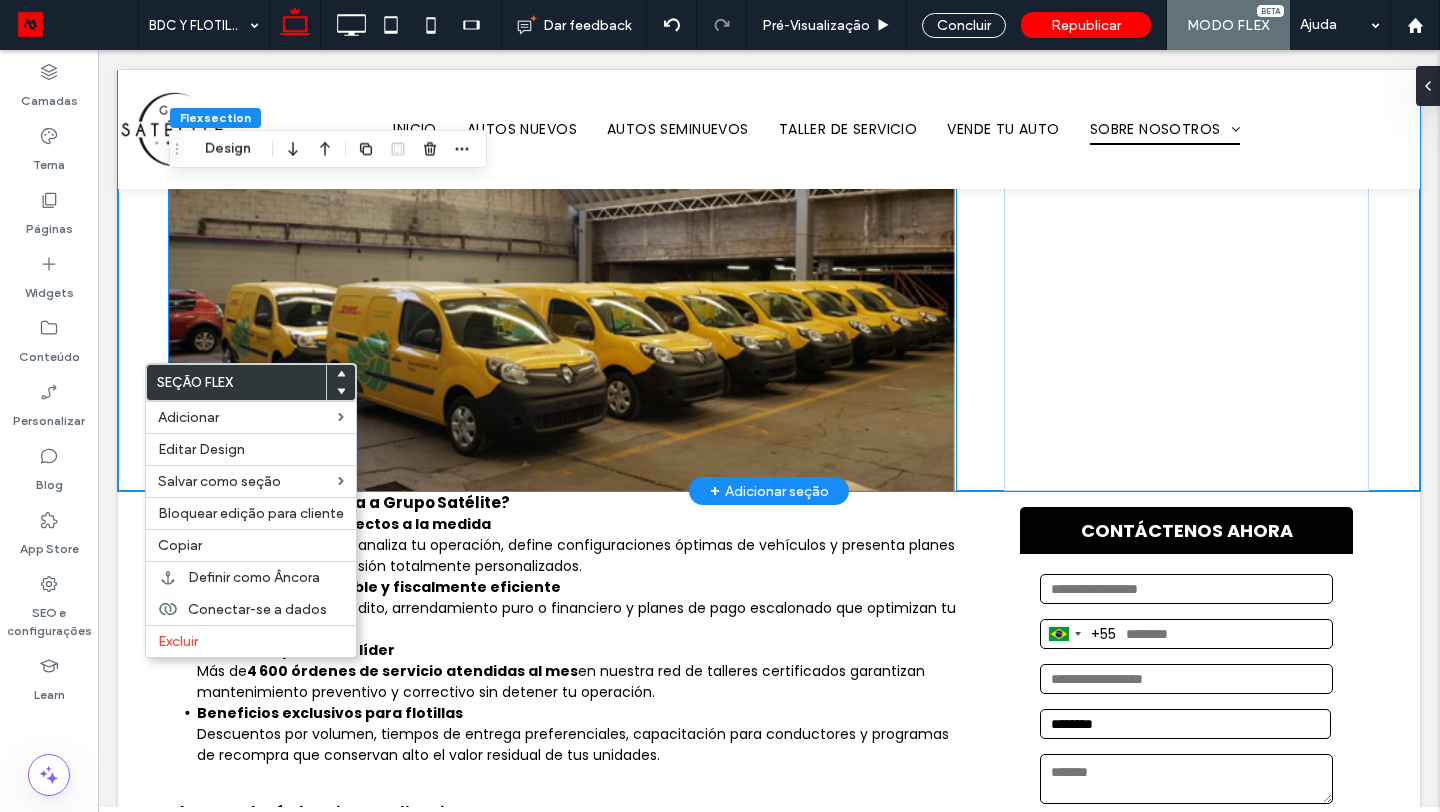 scroll, scrollTop: 760, scrollLeft: 0, axis: vertical 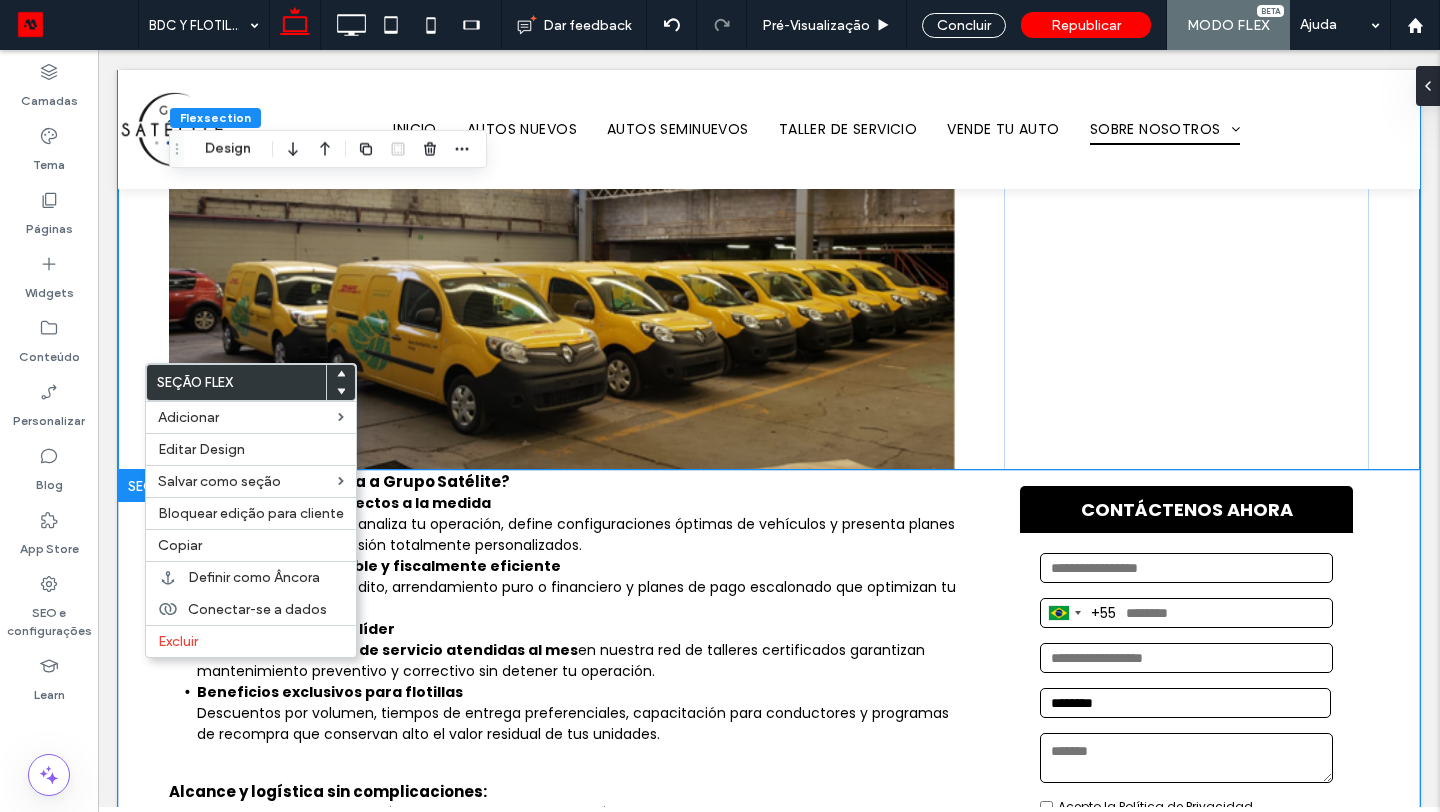 click on "¿Por qué confiar tu flota a Grupo Satélite? Asesoría 360° y proyectos a la medida  Un ejecutivo dedicado analiza tu operación, define configuraciones óptimas de vehículos y presenta planes de renovación o expansión totalmente personalizados. Financiamiento flexible y fiscalmente eficiente  Accede a líneas de crédito, arrendamiento puro o financiero y planes de pago escalonado que optimizan tu flujo de caja. Cobertura posventa líder  Más de  4 600 órdenes de servicio atendidas al mes  en nuestra red de talleres certificados garantizan mantenimiento preventivo y correctivo sin detener tu operación. ﻿ Beneficios exclusivos para flotillas  Descuentos por volumen, tiempos de entrega preferenciales, capacitación para conductores y programas de recompra que conservan alto el valor residual de tus unidades. Alcance y logística sin complicaciones: Con presencia en  Estado de México, Hidalgo y Ciudad de México ¿Listo para optimizar tu operación?
Brazil +55 +1" at bounding box center (769, 909) 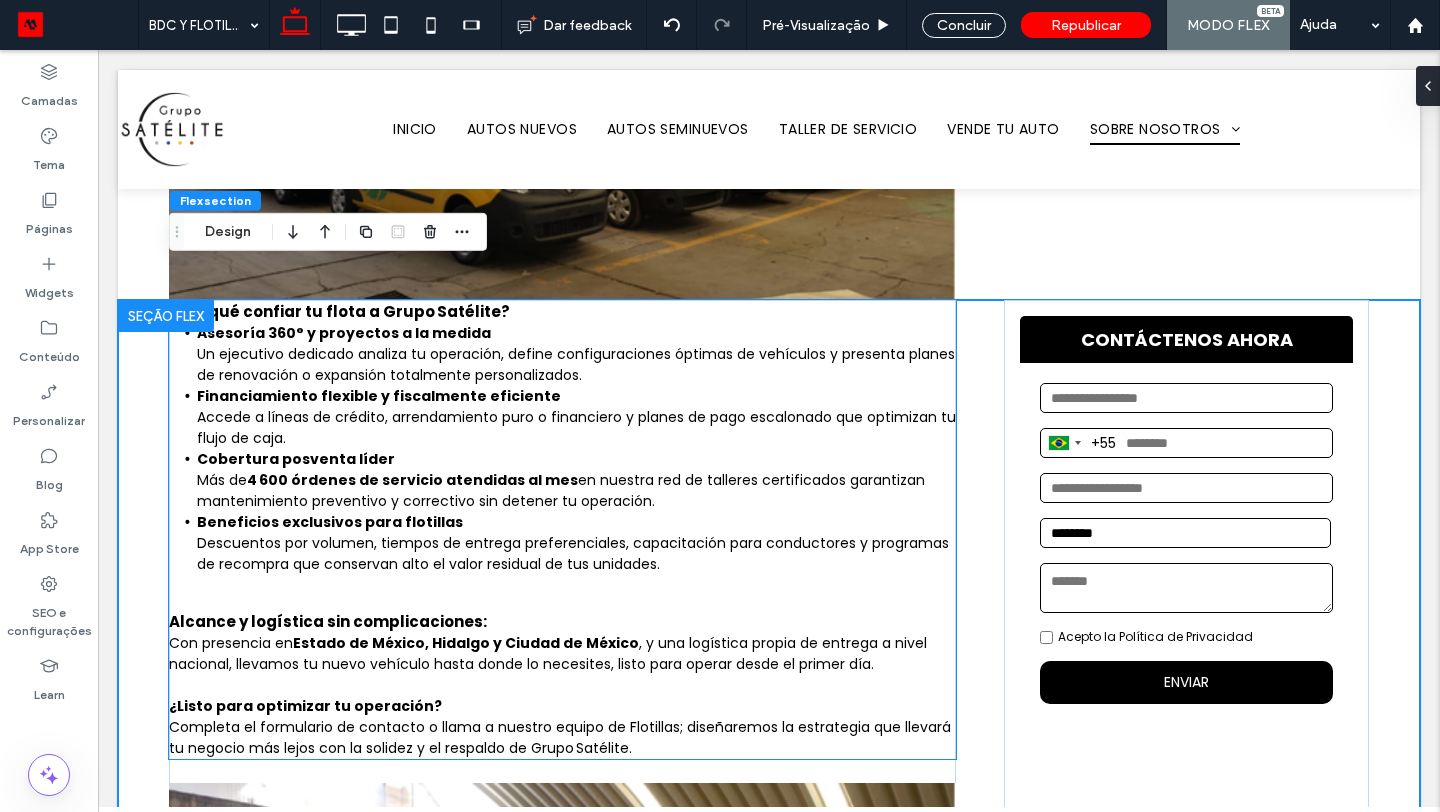 scroll, scrollTop: 918, scrollLeft: 0, axis: vertical 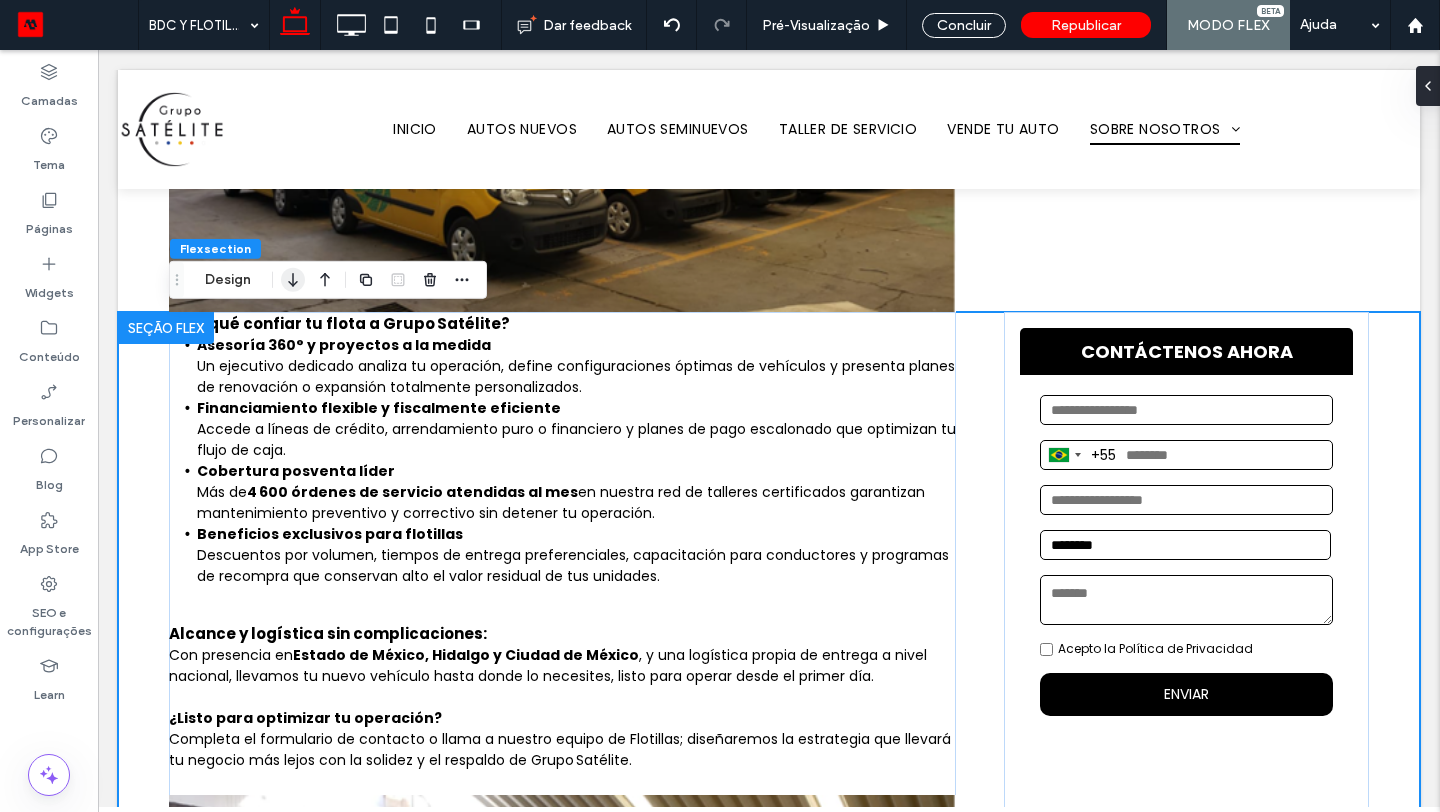 click 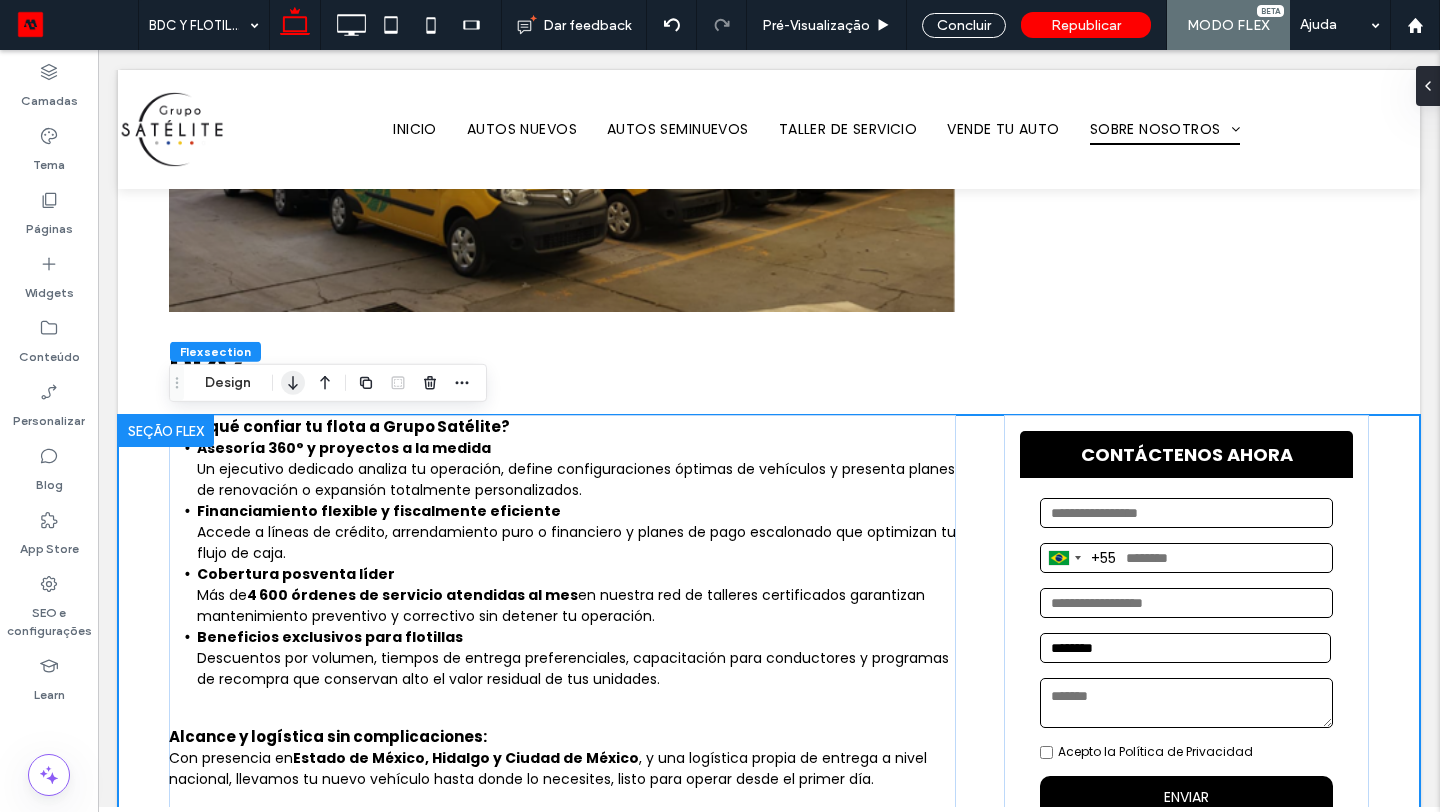 click 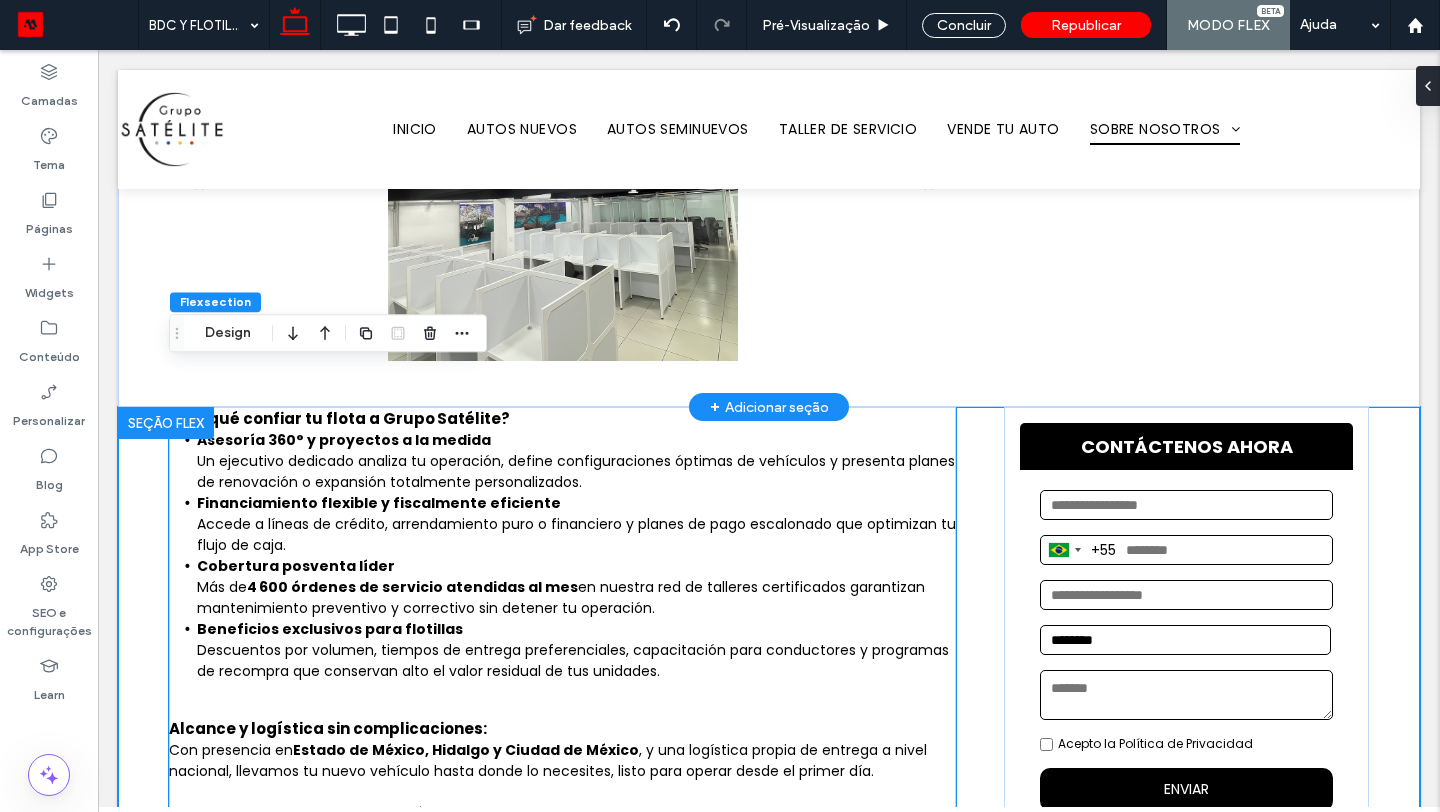 scroll, scrollTop: 2078, scrollLeft: 0, axis: vertical 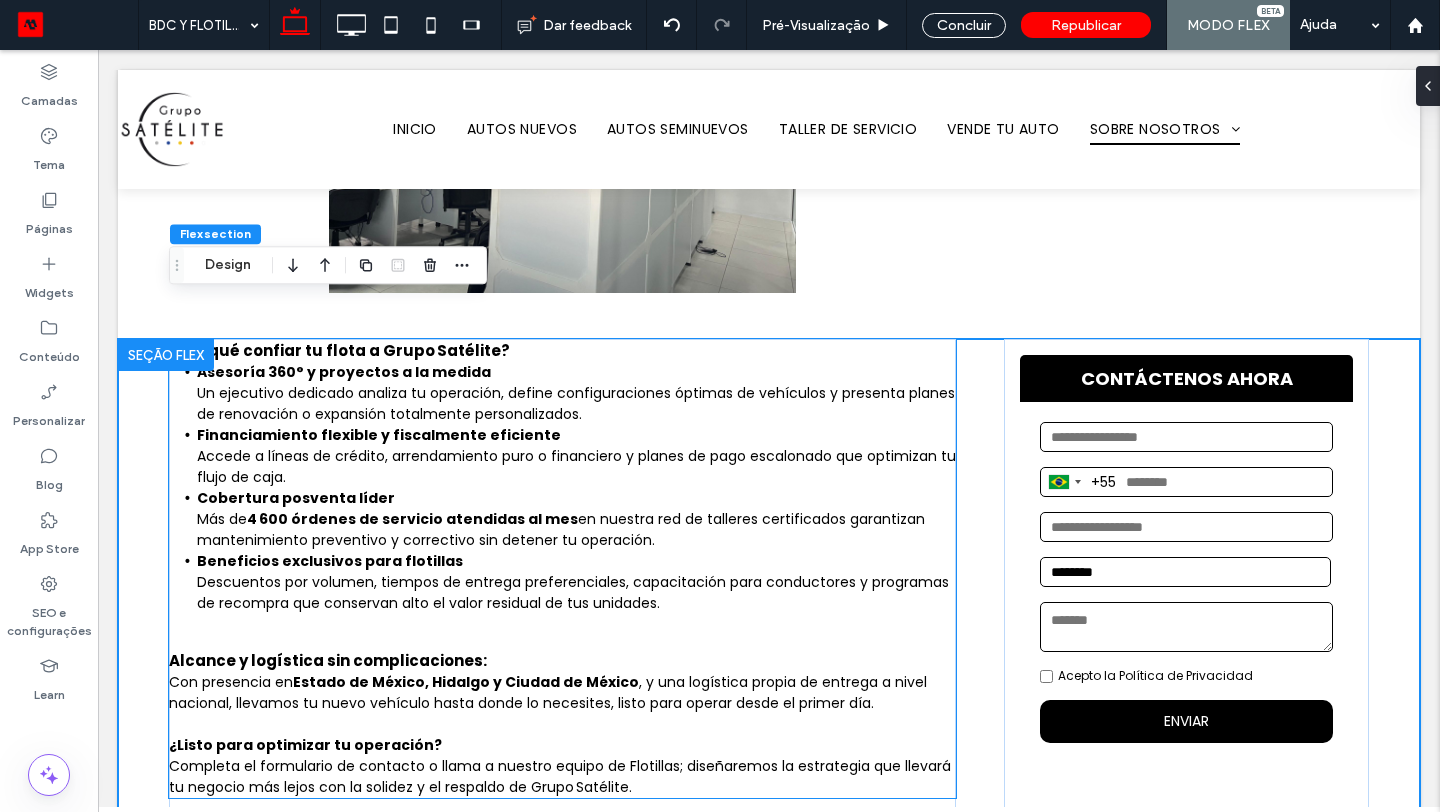 click on "Asesoría 360° y proyectos a la medida  Un ejecutivo dedicado analiza tu operación, define configuraciones óptimas de vehículos y presenta planes de renovación o expansión totalmente personalizados. Financiamiento flexible y fiscalmente eficiente  Accede a líneas de crédito, arrendamiento puro o financiero y planes de pago escalonado que optimizan tu flujo de caja. Cobertura posventa líder  Más de  4 600 órdenes de servicio atendidas al mes  en nuestra red de talleres certificados garantizan mantenimiento preventivo y correctivo sin detener tu operación. ﻿ Beneficios exclusivos para flotillas  Descuentos por volumen, tiempos de entrega preferenciales, capacitación para conductores y programas de recompra que conservan alto el valor residual de tus unidades." at bounding box center [562, 488] 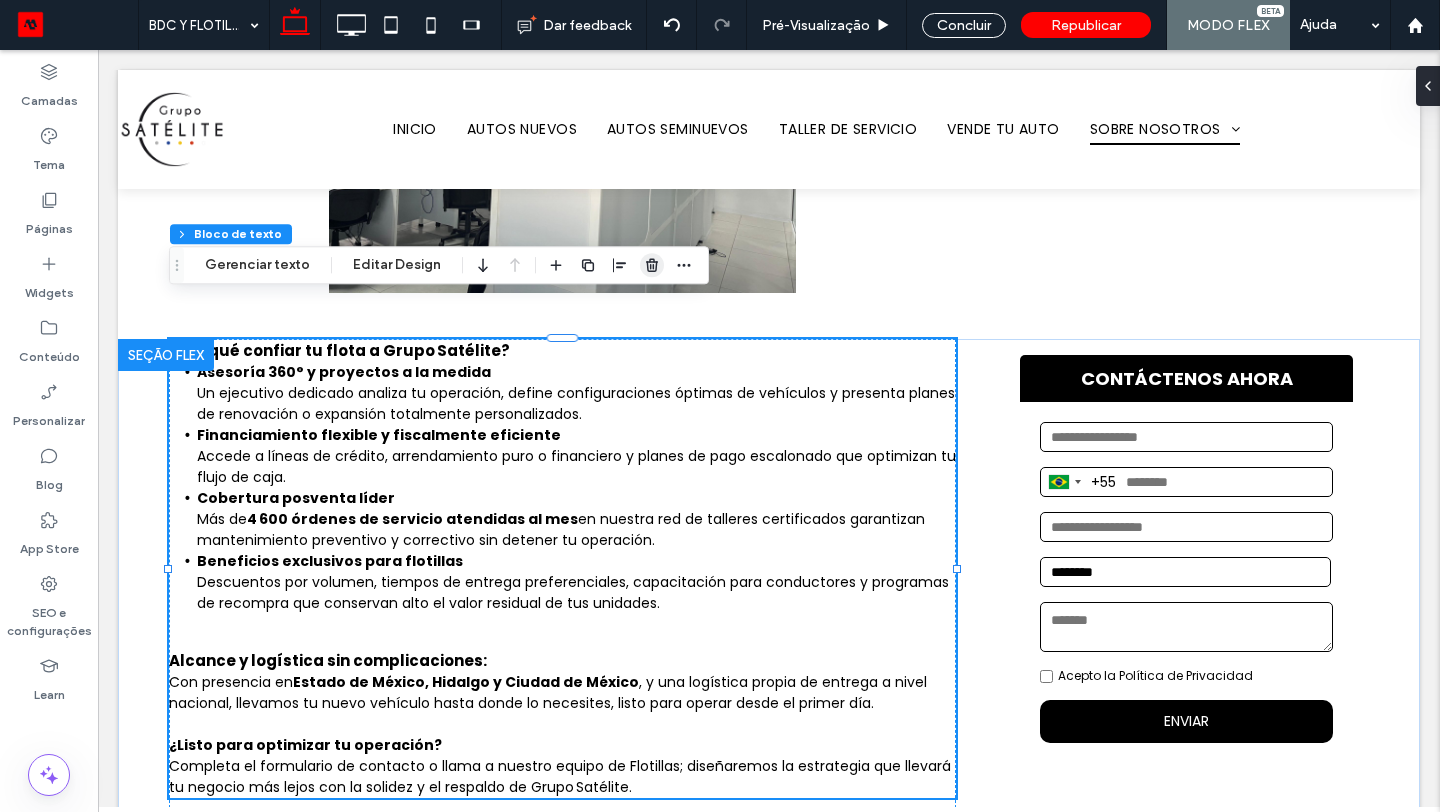 click 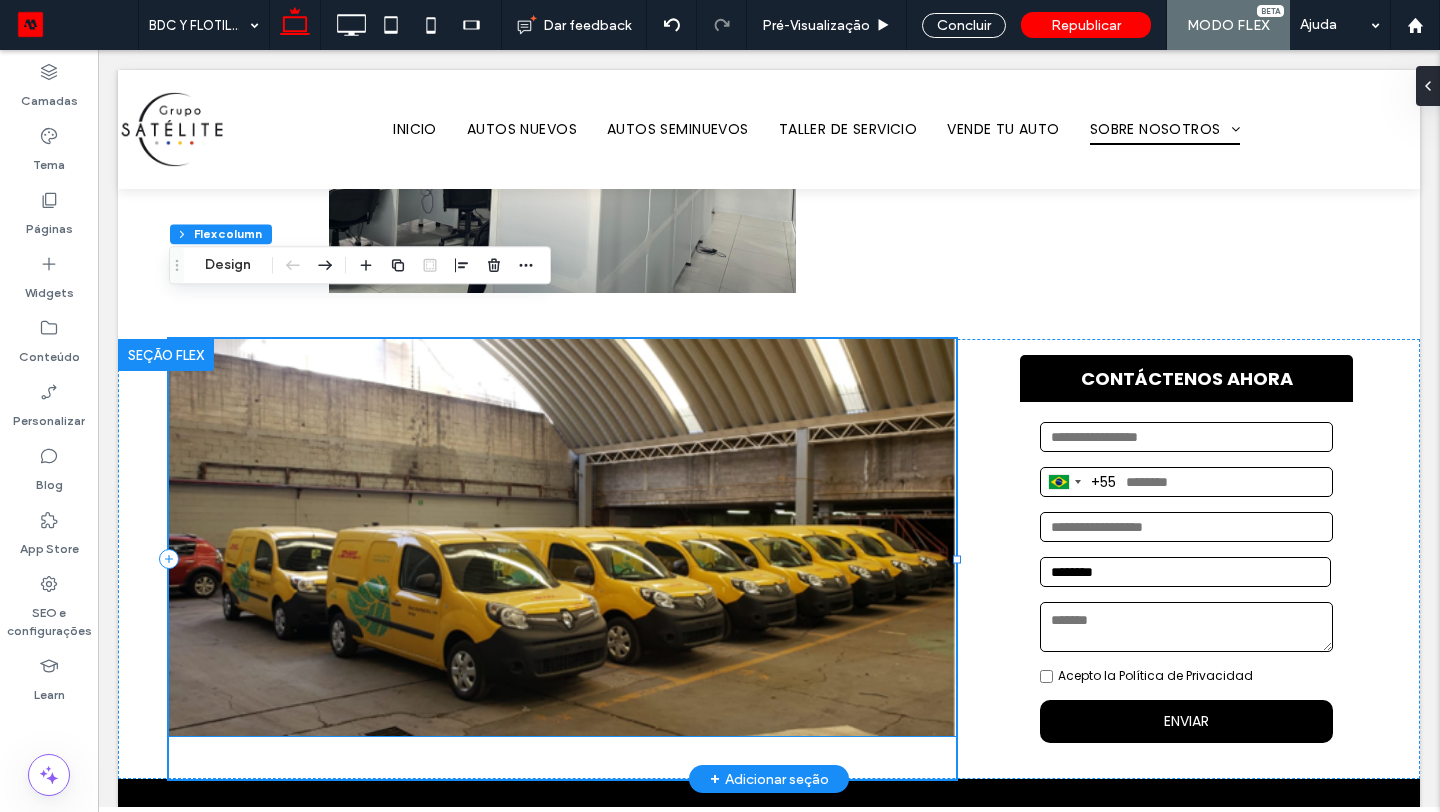 click at bounding box center [562, 537] 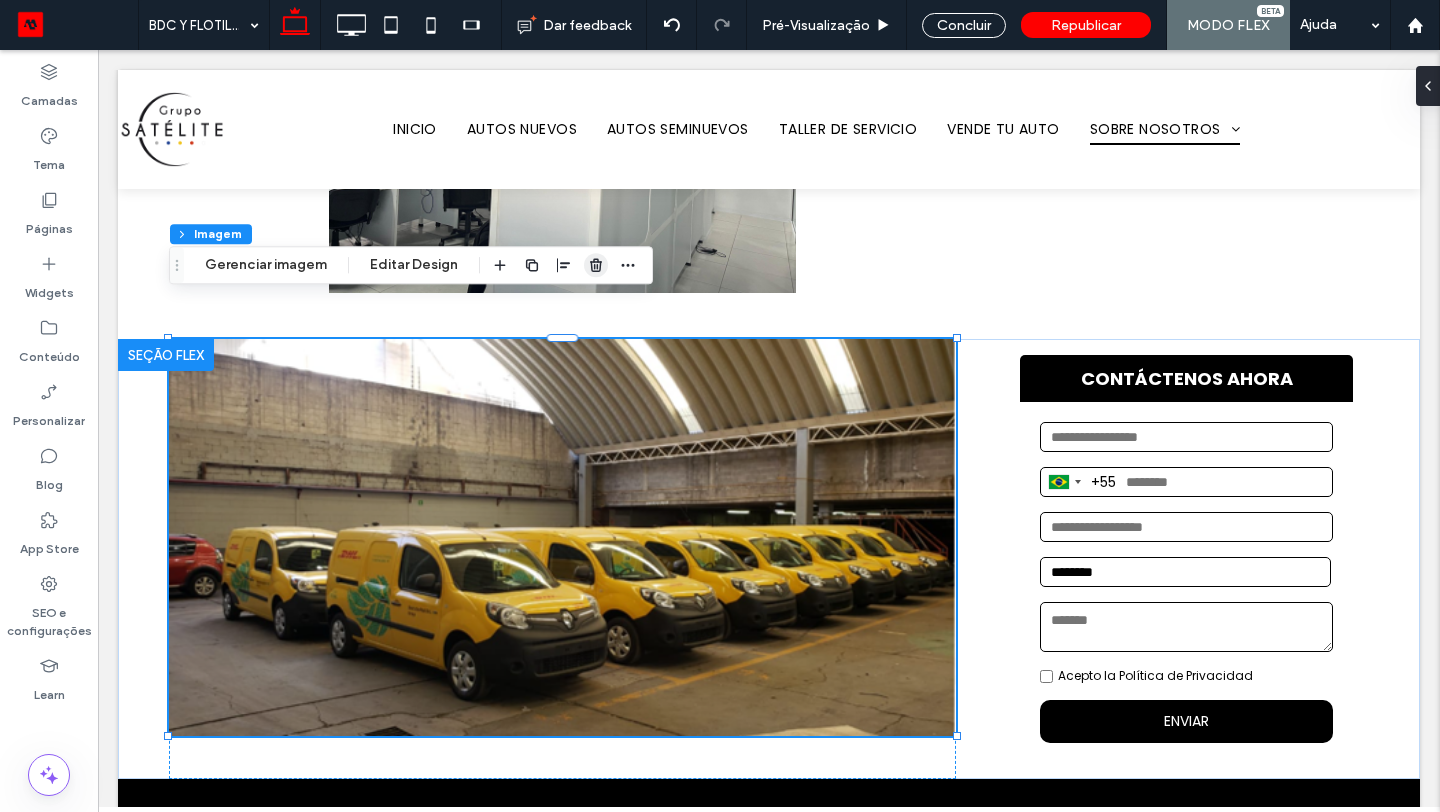 click 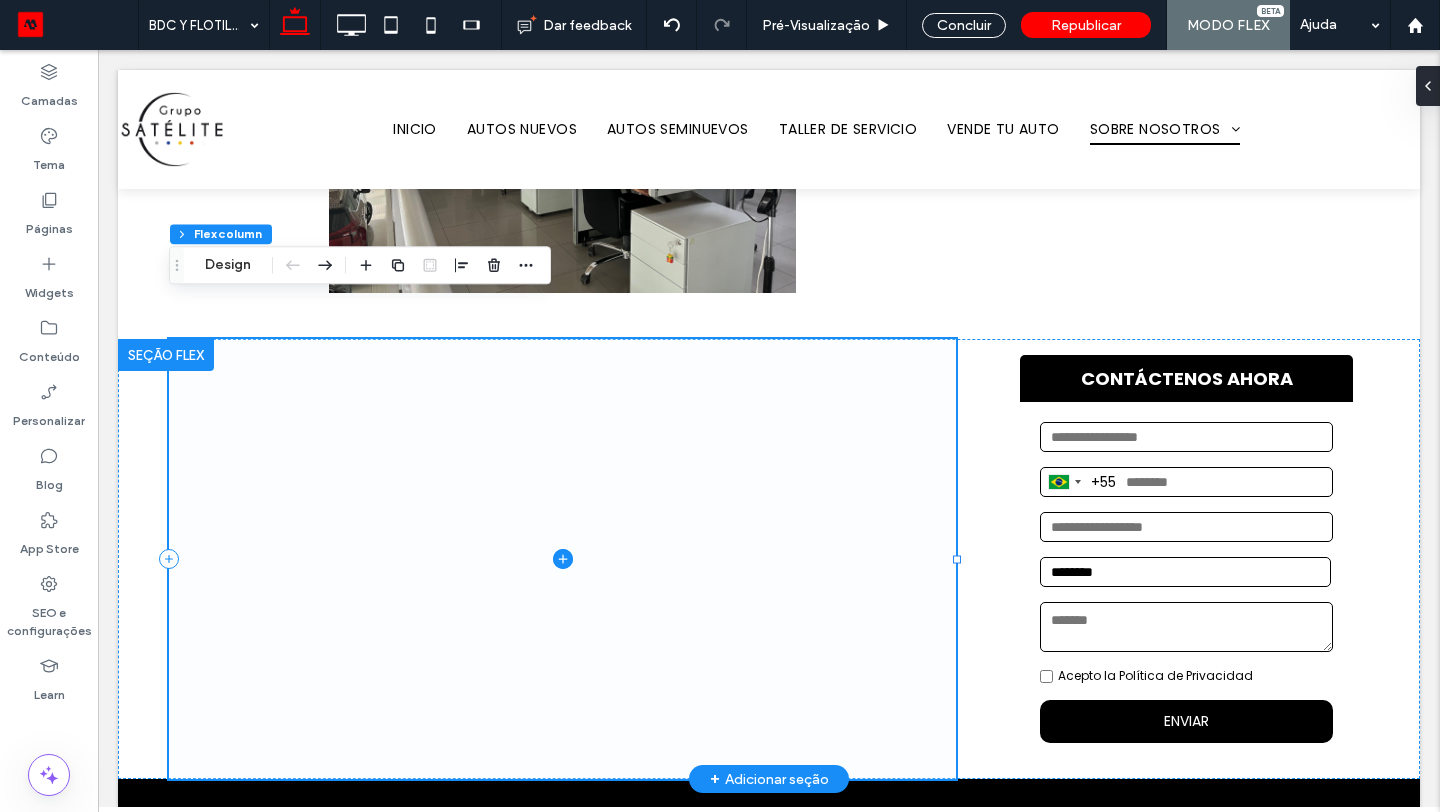 click at bounding box center (562, 559) 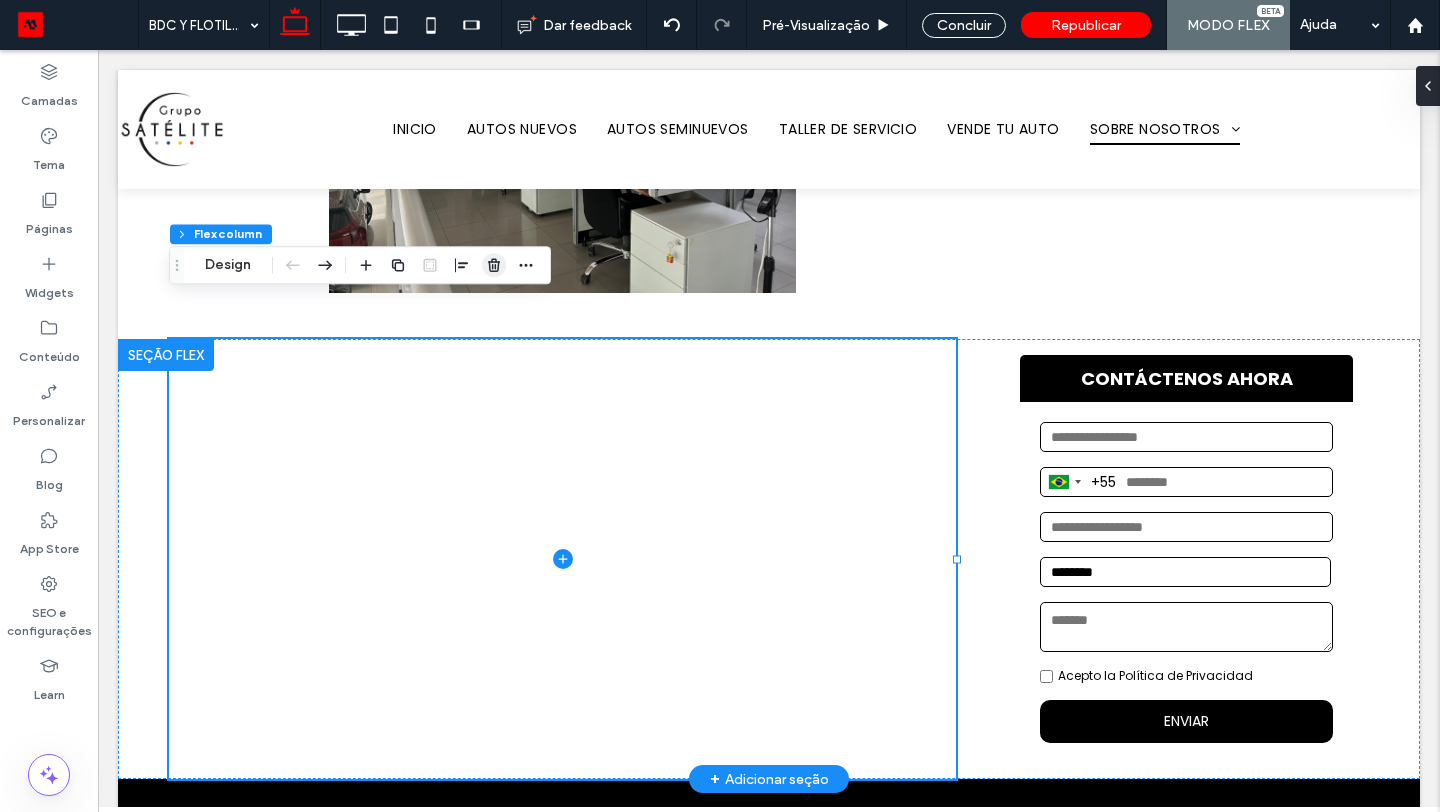 click 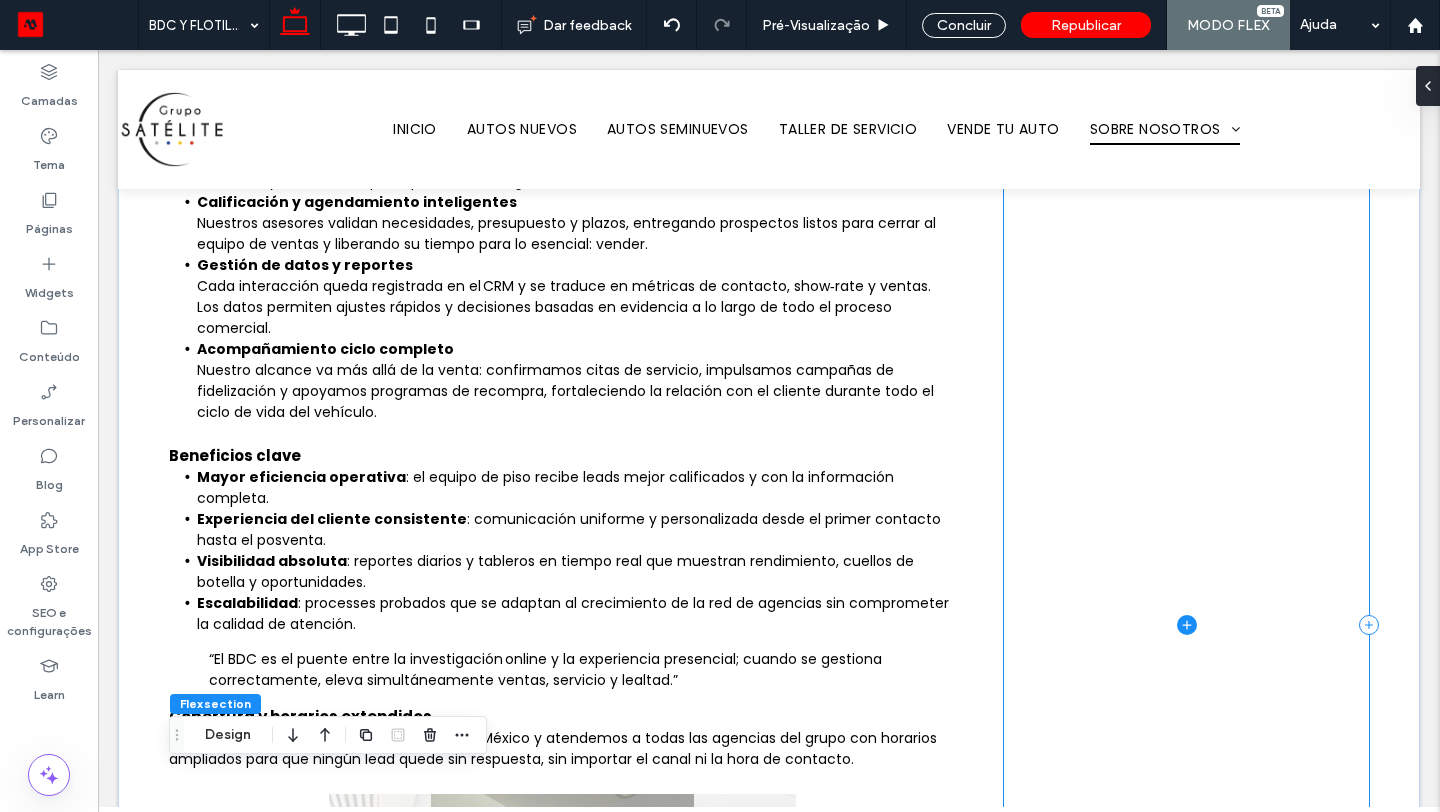 click at bounding box center [1186, 625] 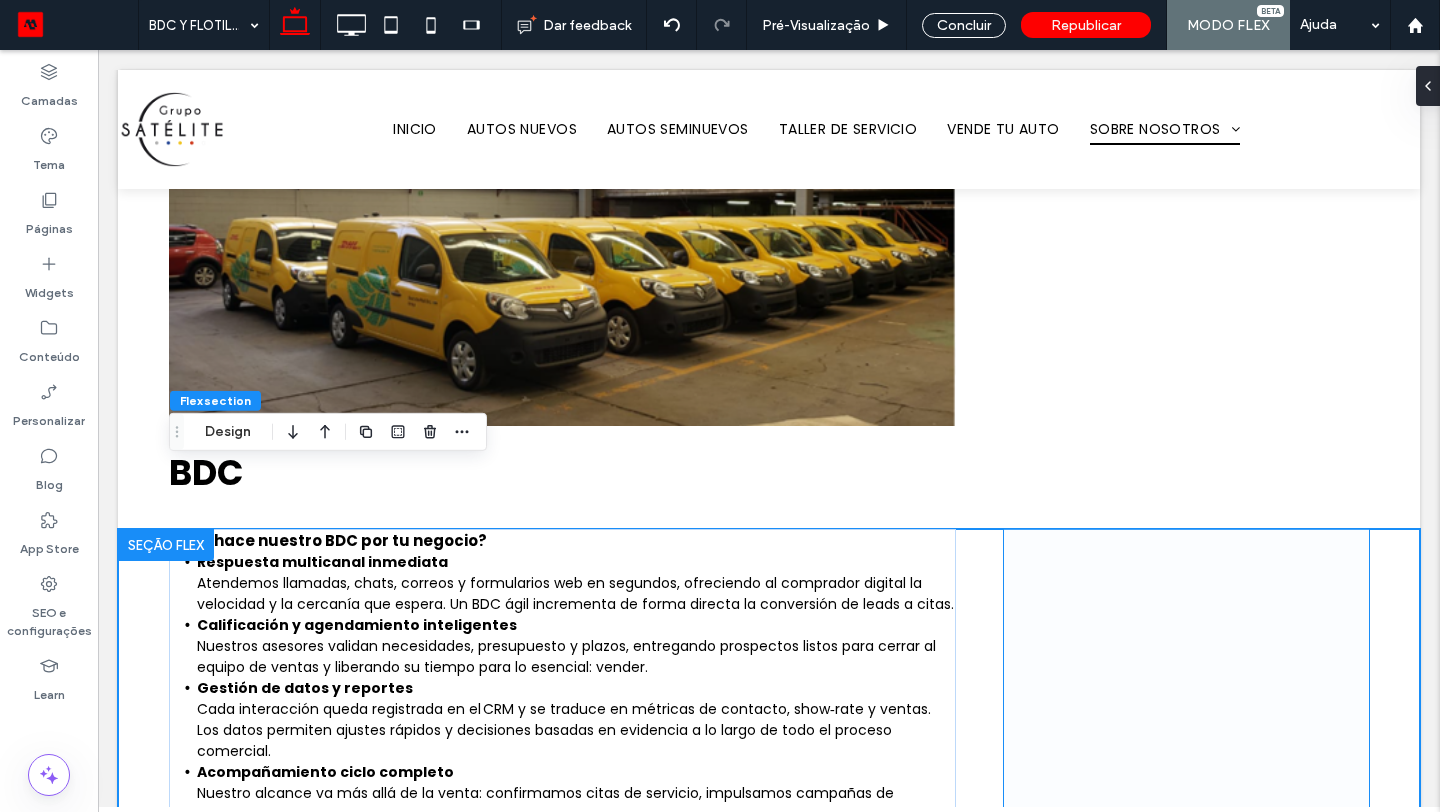 scroll, scrollTop: 759, scrollLeft: 0, axis: vertical 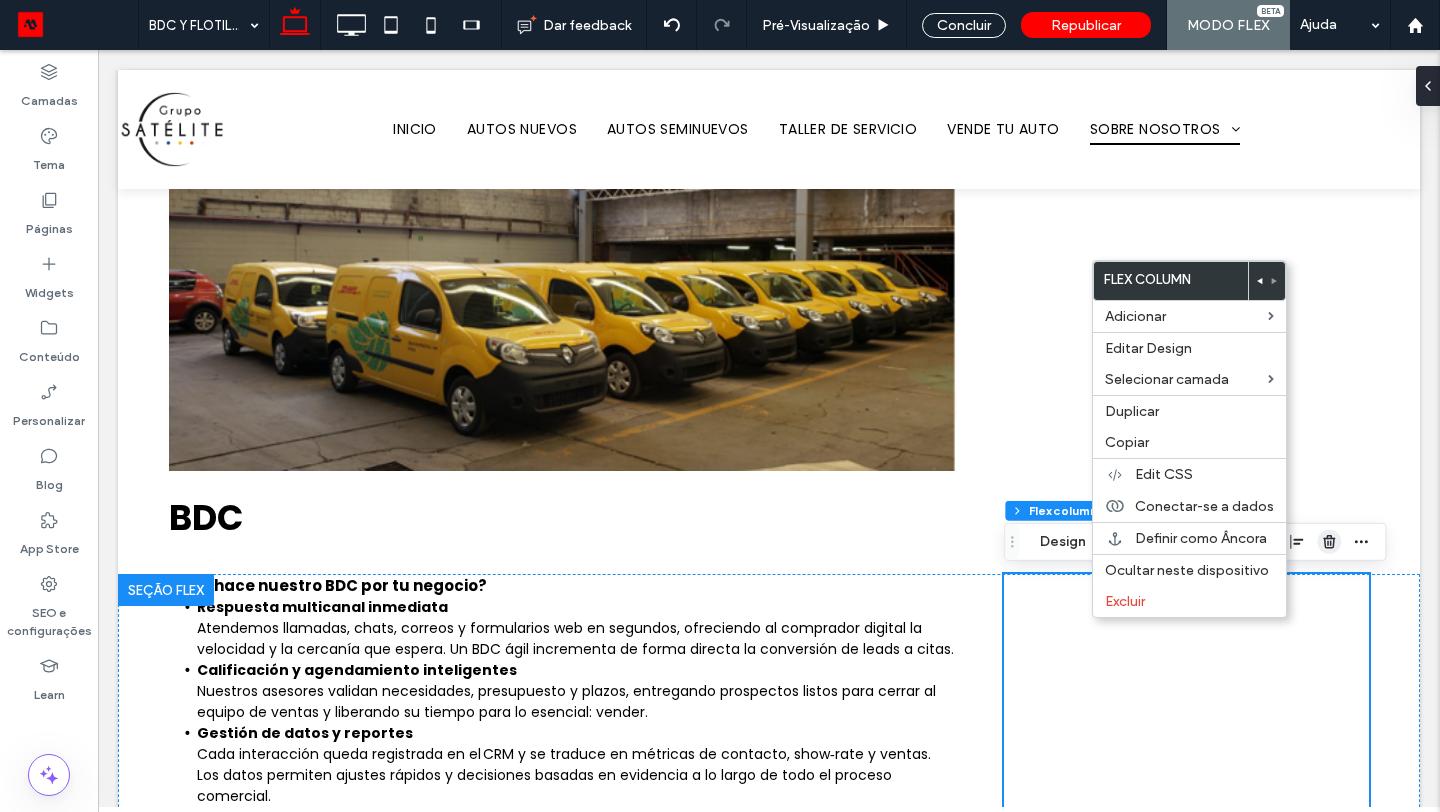 click 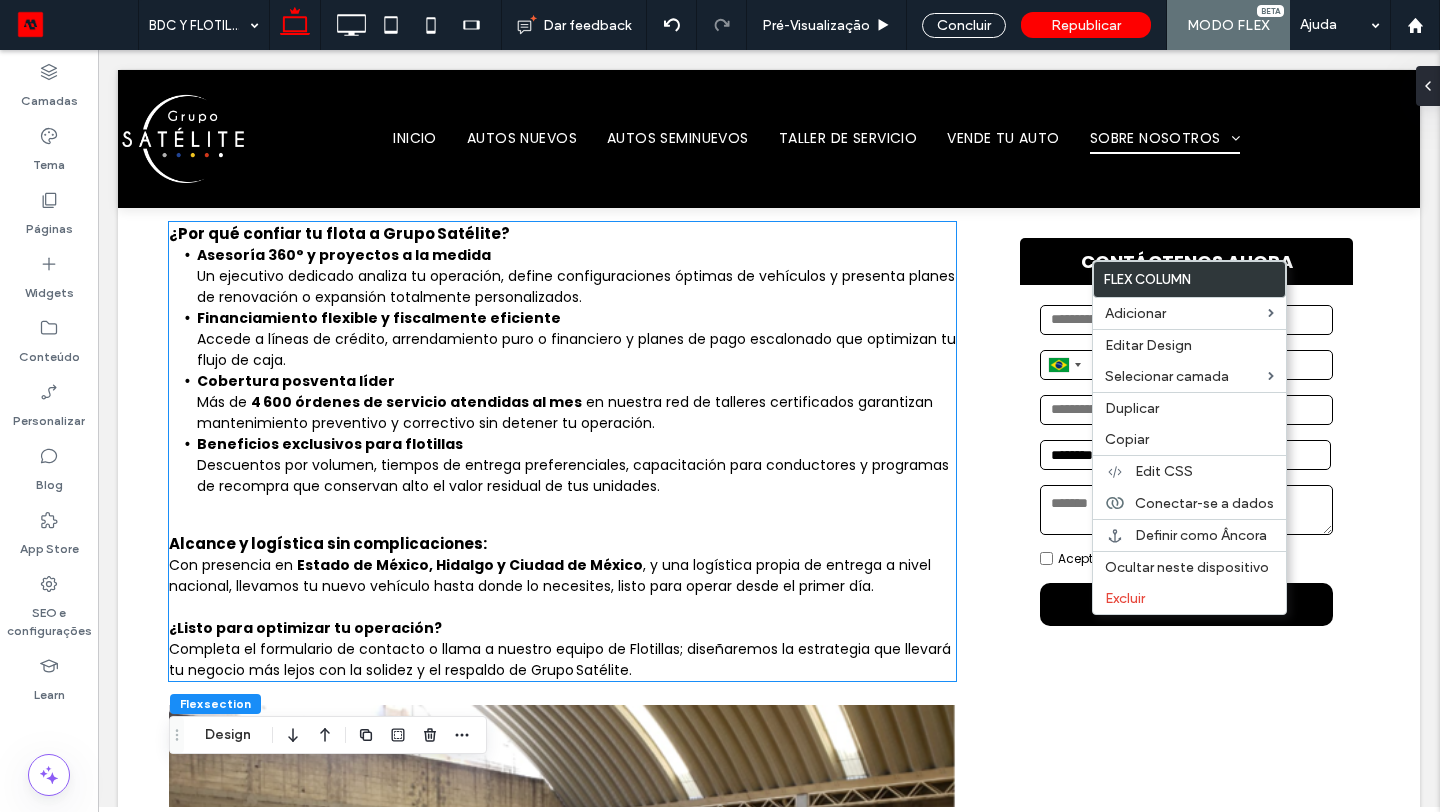 scroll, scrollTop: 138, scrollLeft: 0, axis: vertical 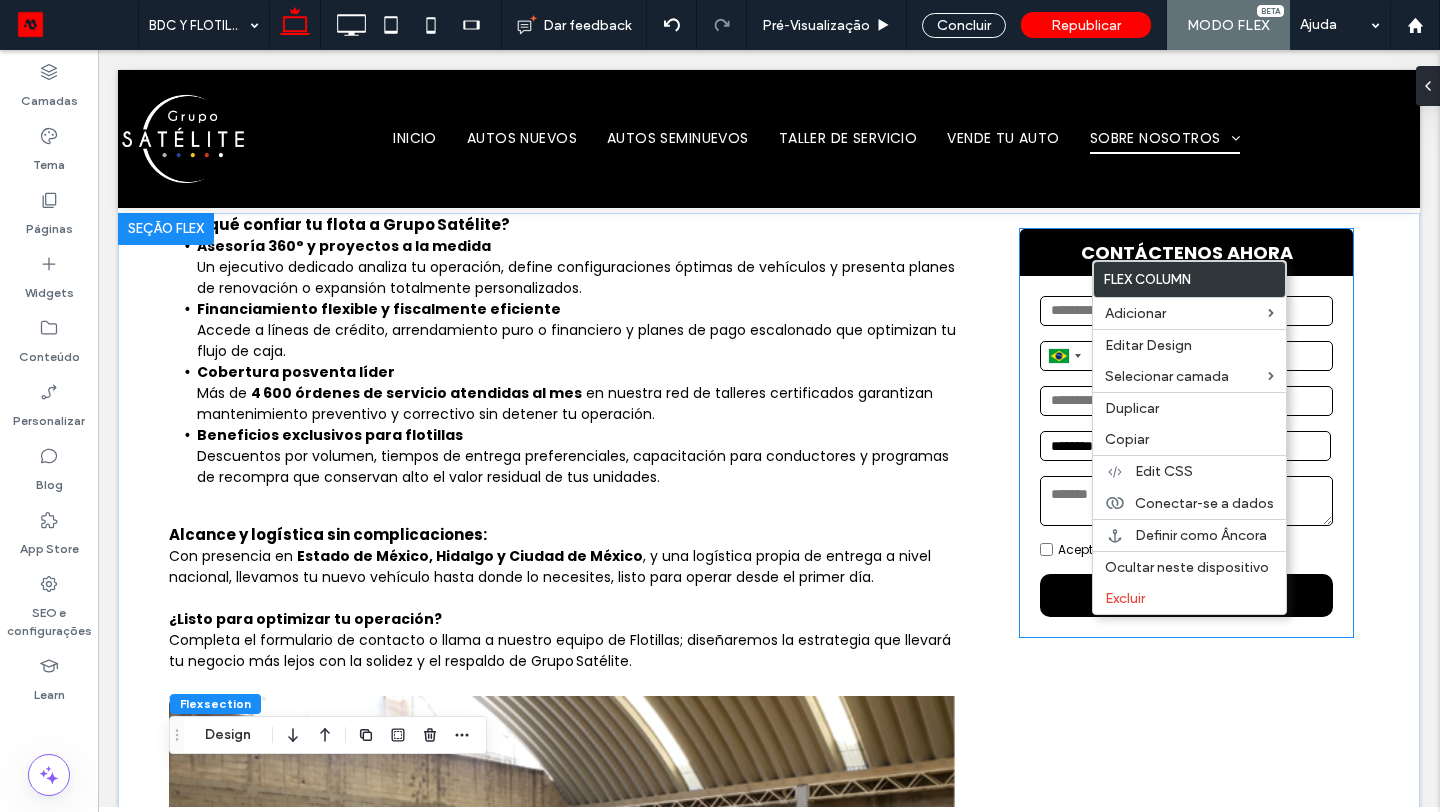 click on "Brazil +55 +55 244 results found Afghanistan +93 Albania +355 Algeria +213 American Samoa +1 Andorra +376 Angola +244 Anguilla +1 Antigua & Barbuda +1 Argentina +54 Armenia +374 Aruba +297 Ascension Island +247 Australia +61 Austria +43 Azerbaijan +994 Bahamas +1 Bahrain +973 Bangladesh +880 Barbados +1 Belarus +375 Belgium +32 Belize +501 Benin +229 Bermuda +1 Bhutan +975 Bolivia +591 Bosnia & Herzegovina +387 Botswana +267 Brazil +55 British Indian Ocean Territory +246 British Virgin Islands +1 Brunei +673 Bulgaria +359 Burkina Faso +226 Burundi +257 Cambodia +855 Cameroon +237 Canada +1 Cape Verde +238 Caribbean Netherlands +599 Cayman Islands +1 Central African Republic +236 Chad +235 Chile +56 China +86 Christmas Island +61 Cocos (Keeling) Islands +61 Colombia +57 Comoros +269 Congo - Brazzaville +242 Congo - Kinshasa +243 Cook Islands +682 Costa Rica +506 Croatia +385 Cuba +53 Curaçao +599 Cyprus +357 Czechia +420 Côte d’Ivoire +225 Denmark +45 Djibouti +253 Dominica +1 Dominican Republic +1 Ecuador" at bounding box center (1186, 456) 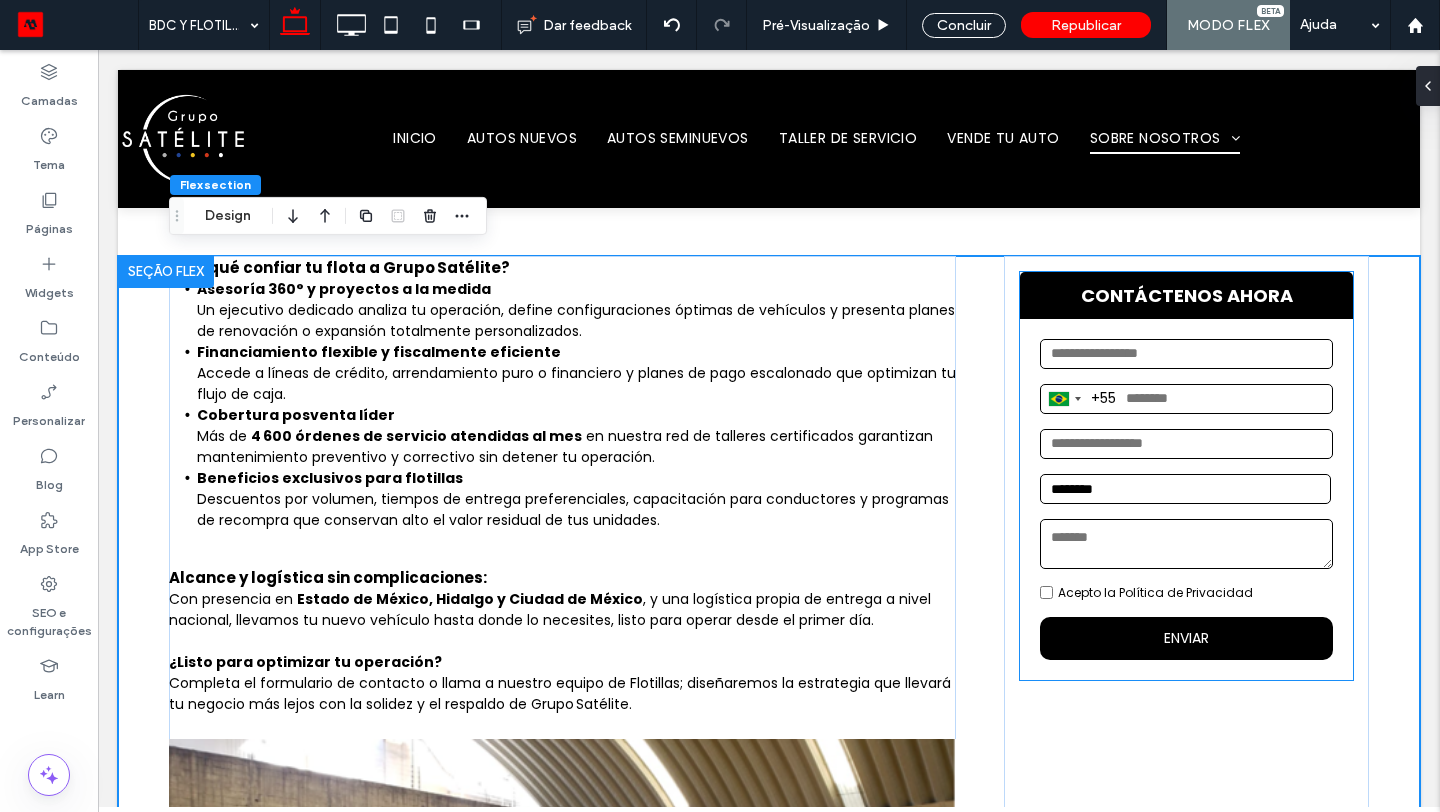 scroll, scrollTop: 94, scrollLeft: 0, axis: vertical 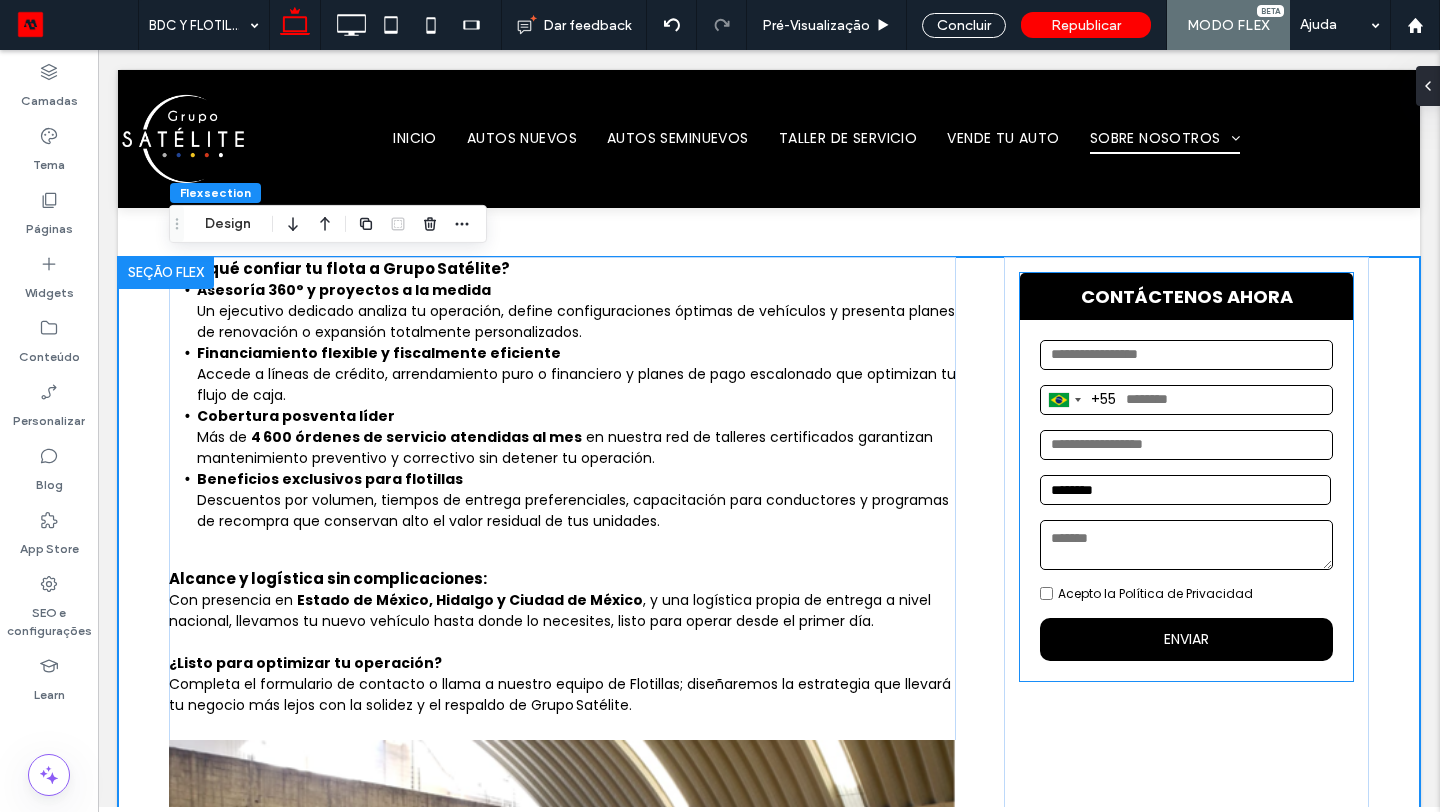 click on "CONTÁCTENOS AHORA" at bounding box center [1186, 296] 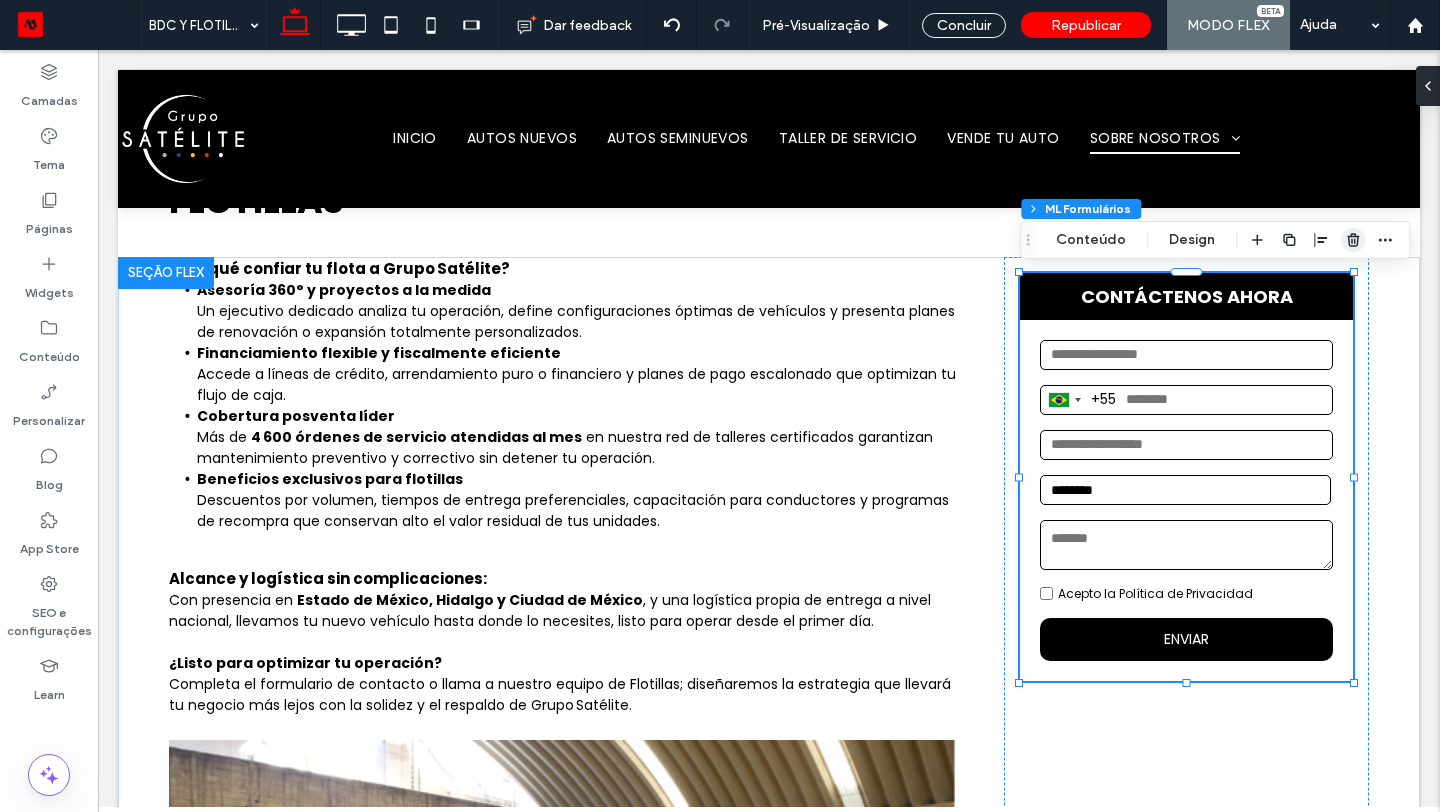 click 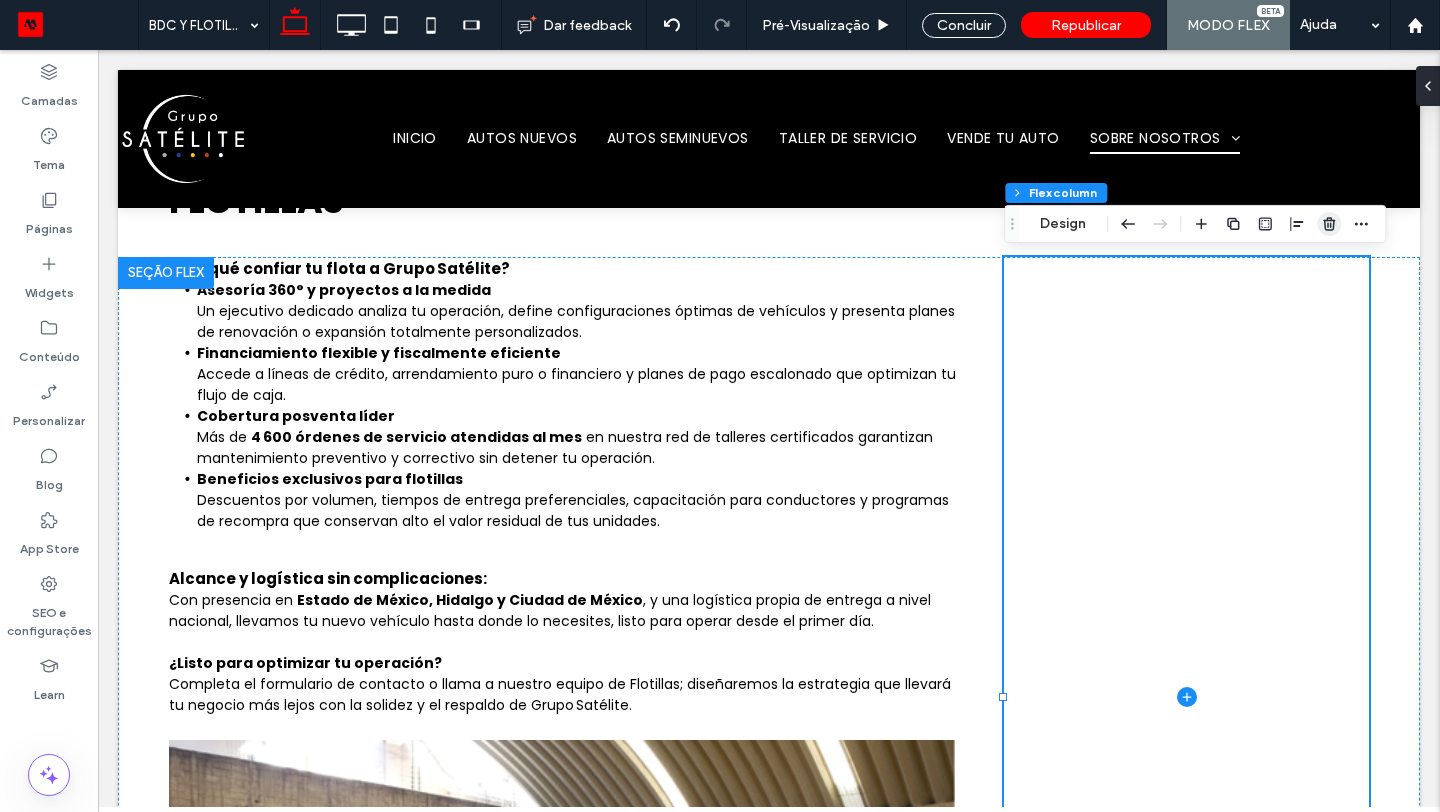 click 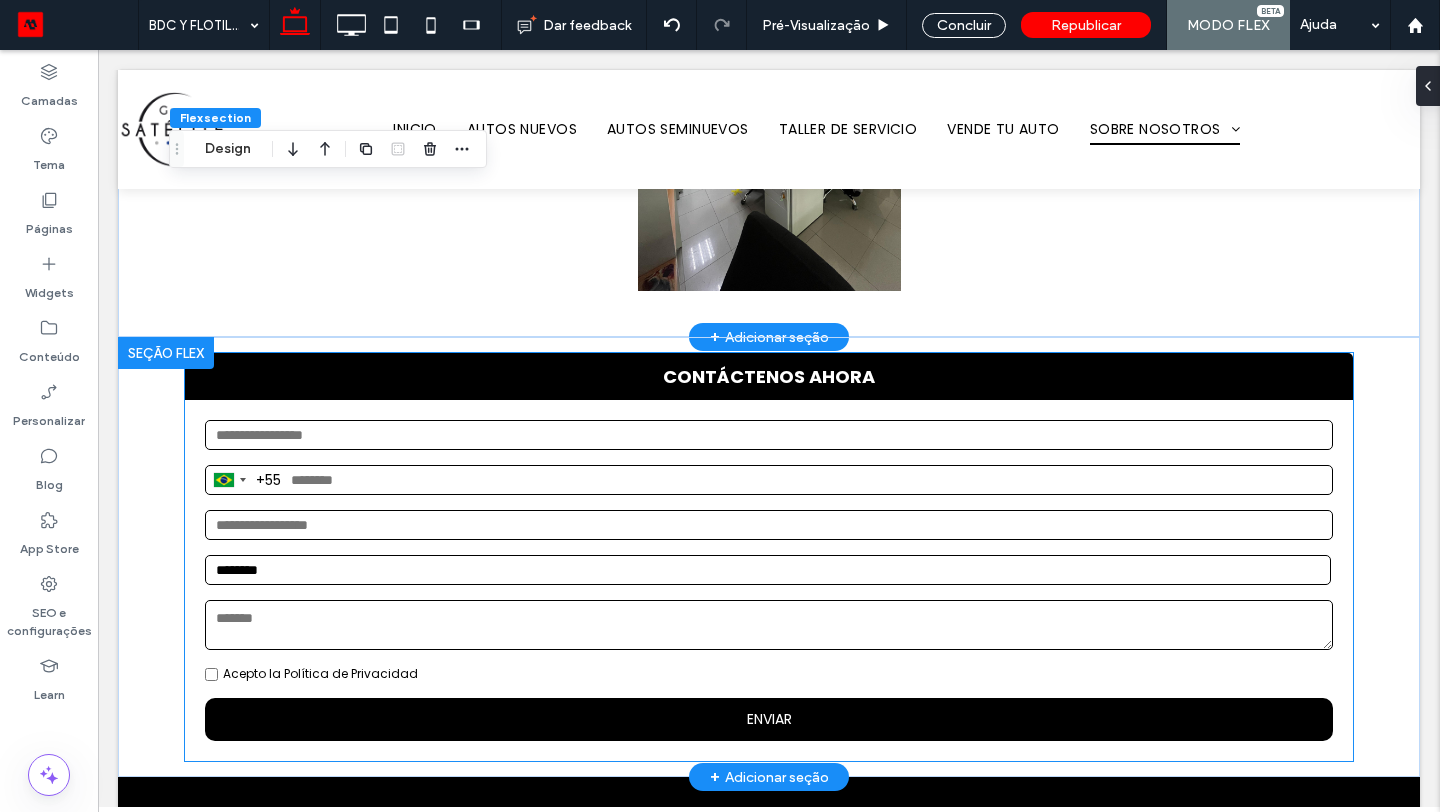 scroll, scrollTop: 2125, scrollLeft: 0, axis: vertical 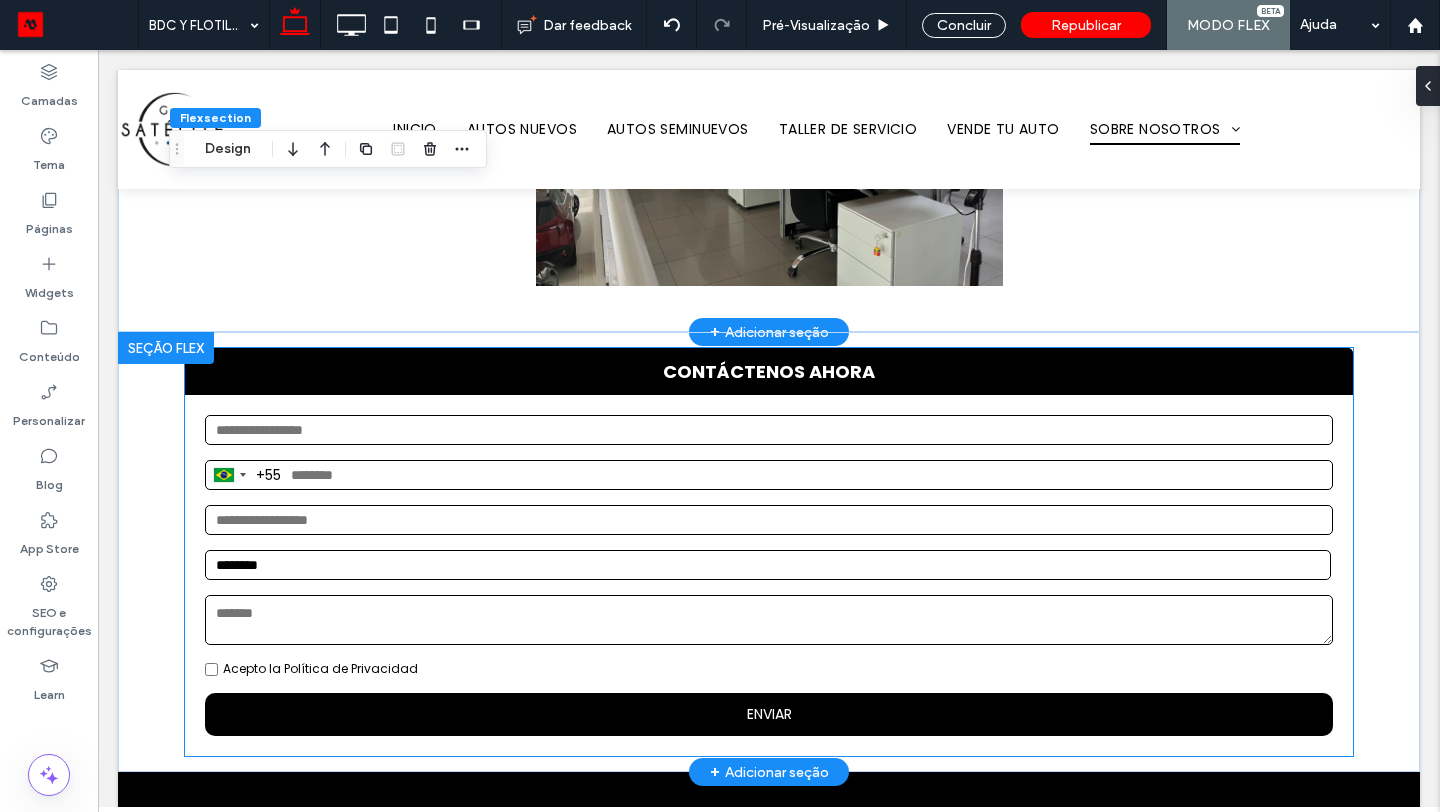 click on "CONTÁCTENOS AHORA" at bounding box center (769, 371) 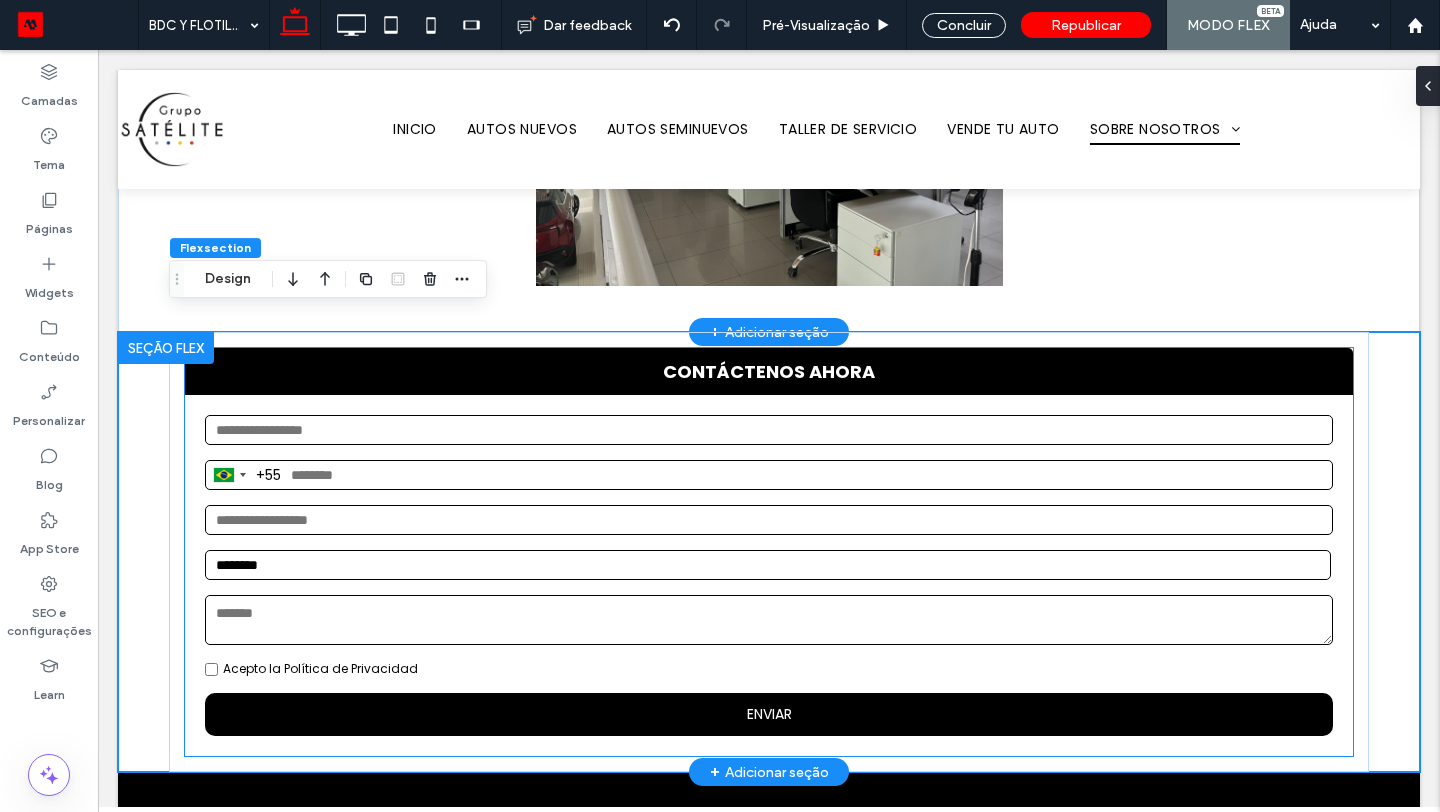 click on "CONTÁCTENOS AHORA" at bounding box center (769, 371) 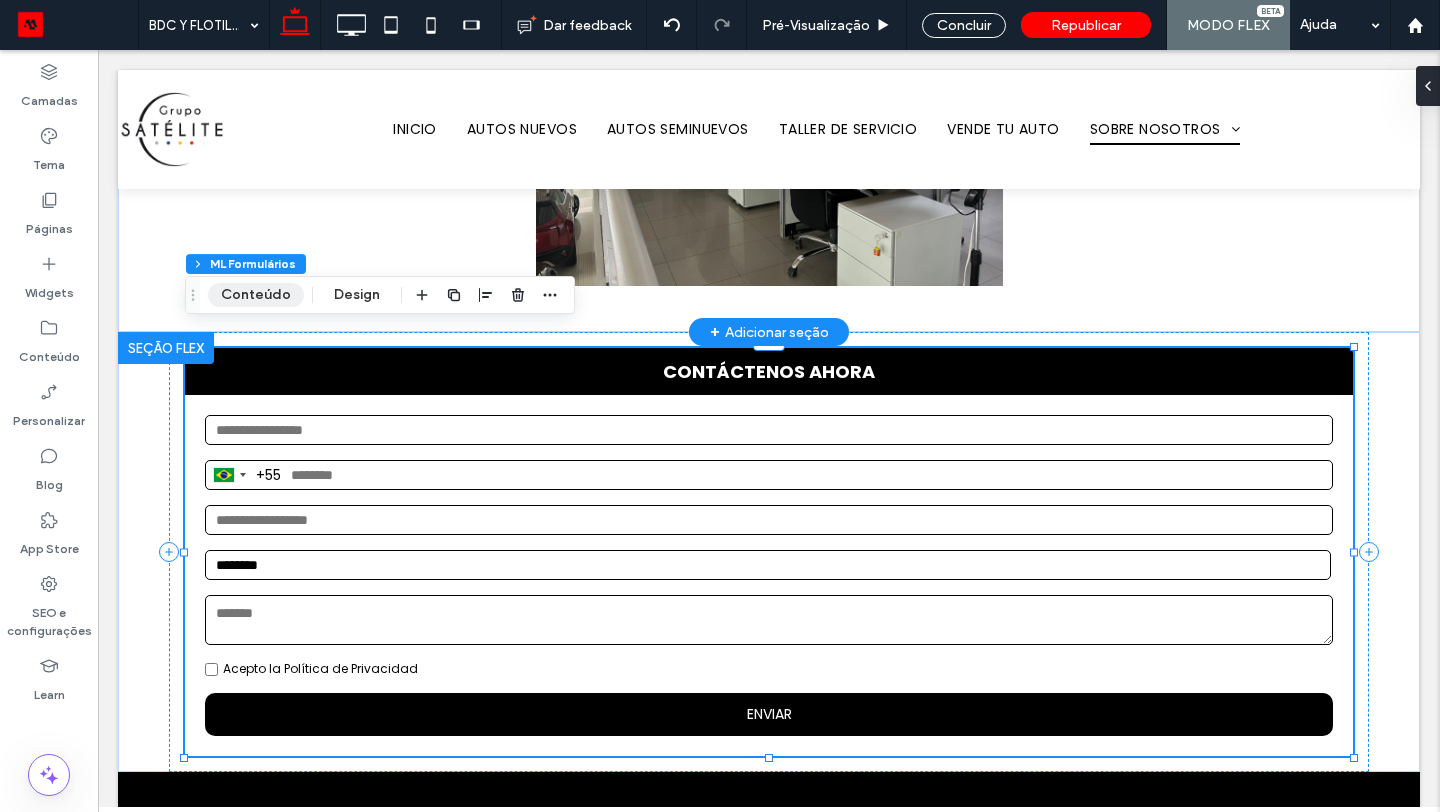 click on "Conteúdo" at bounding box center (256, 295) 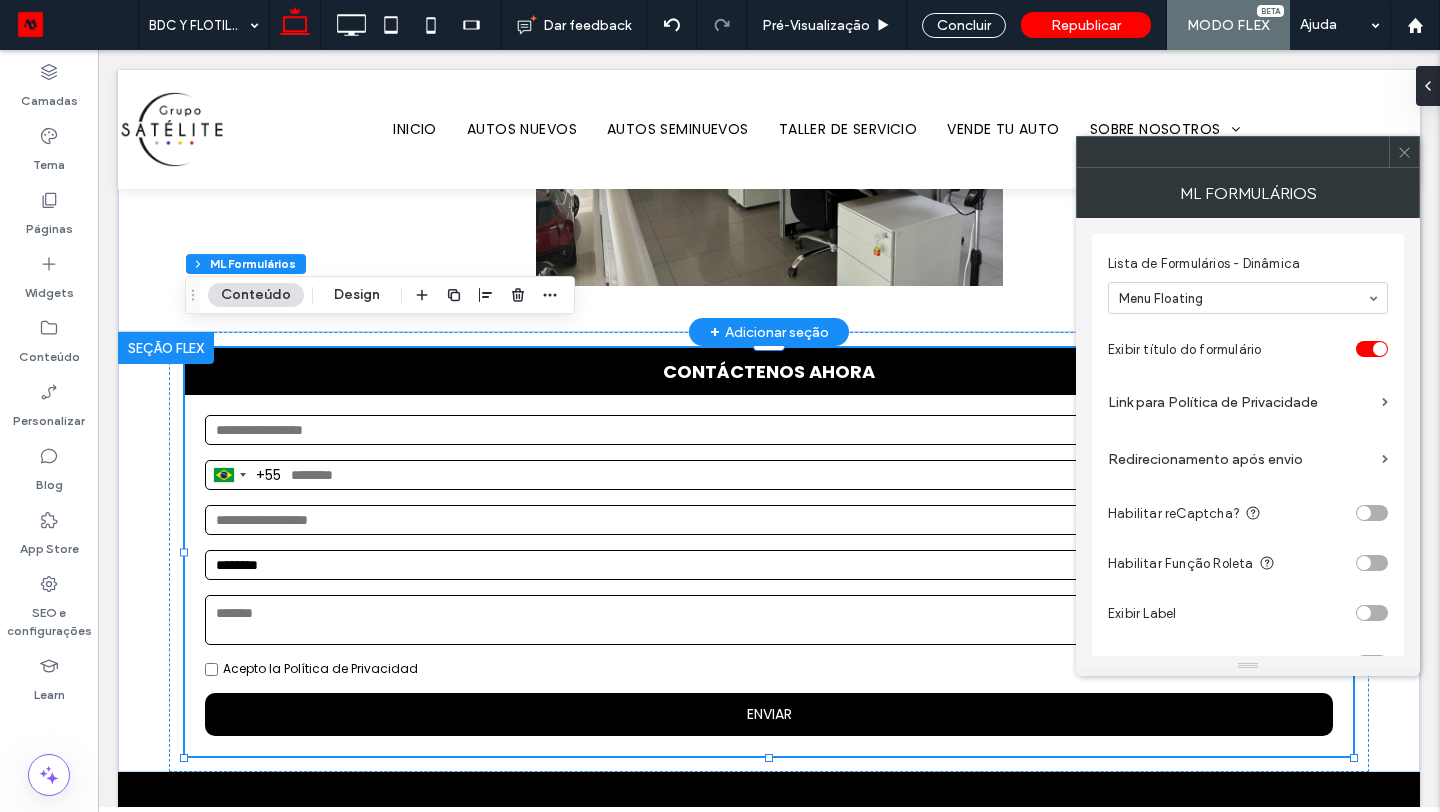 click at bounding box center (1404, 152) 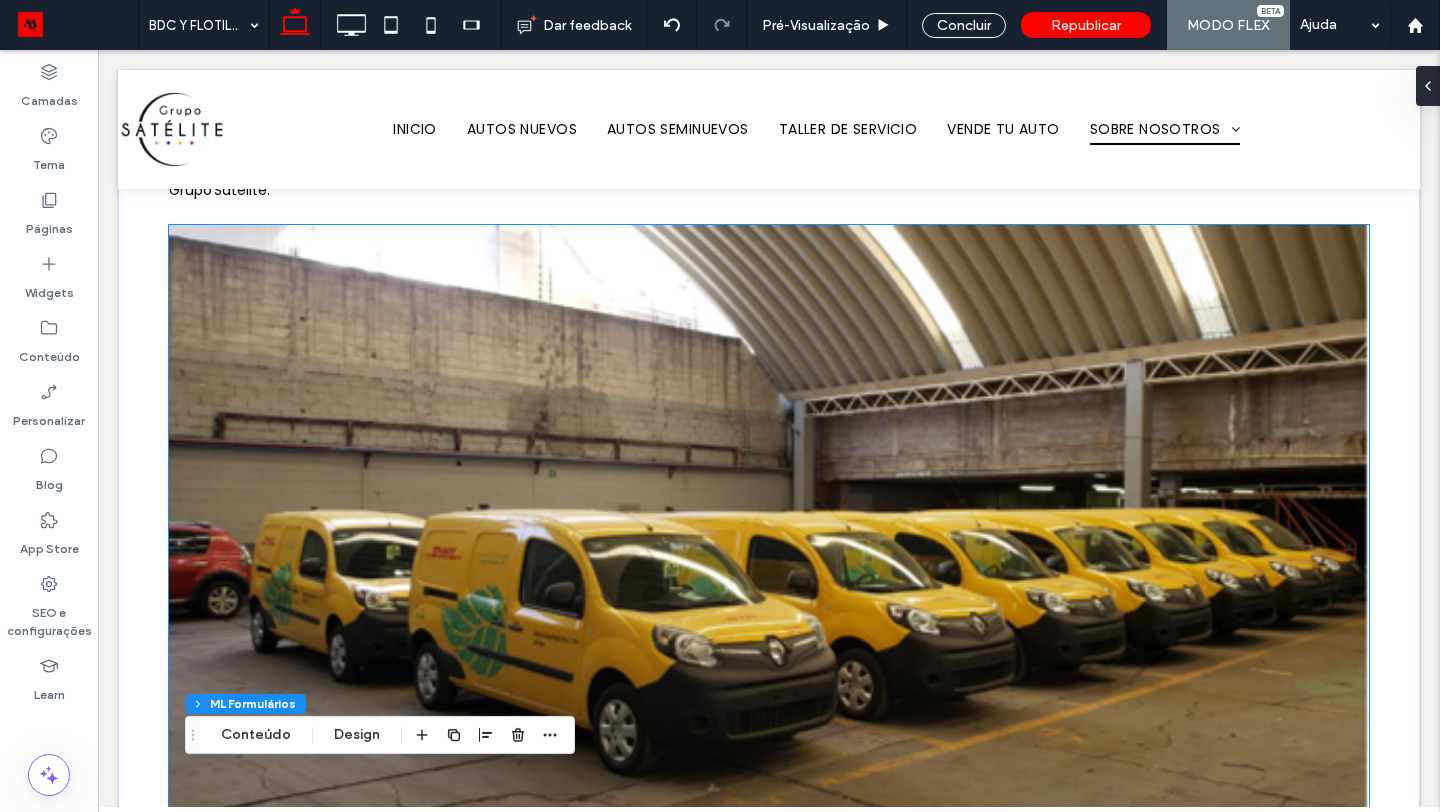 scroll, scrollTop: 389, scrollLeft: 0, axis: vertical 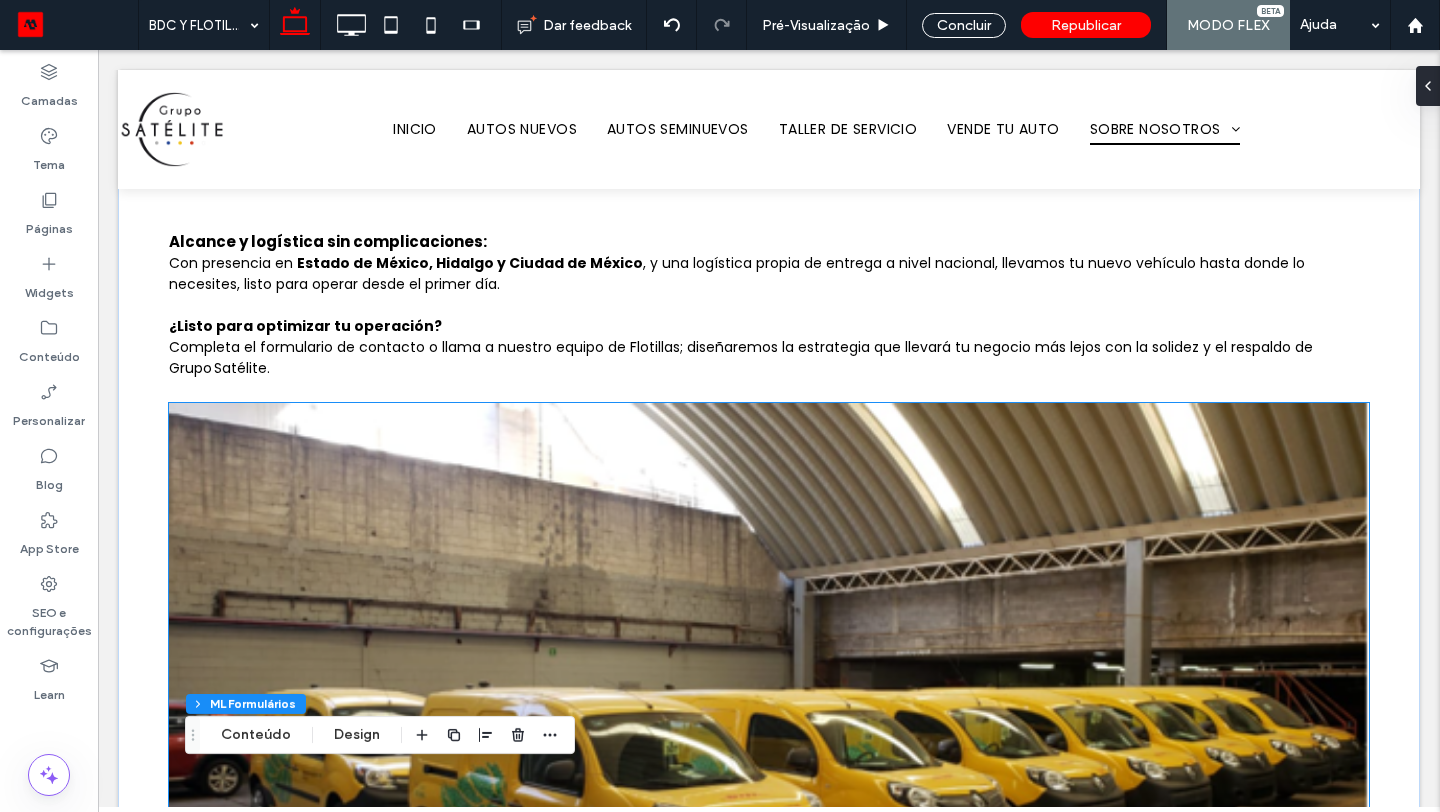 click at bounding box center [769, 705] 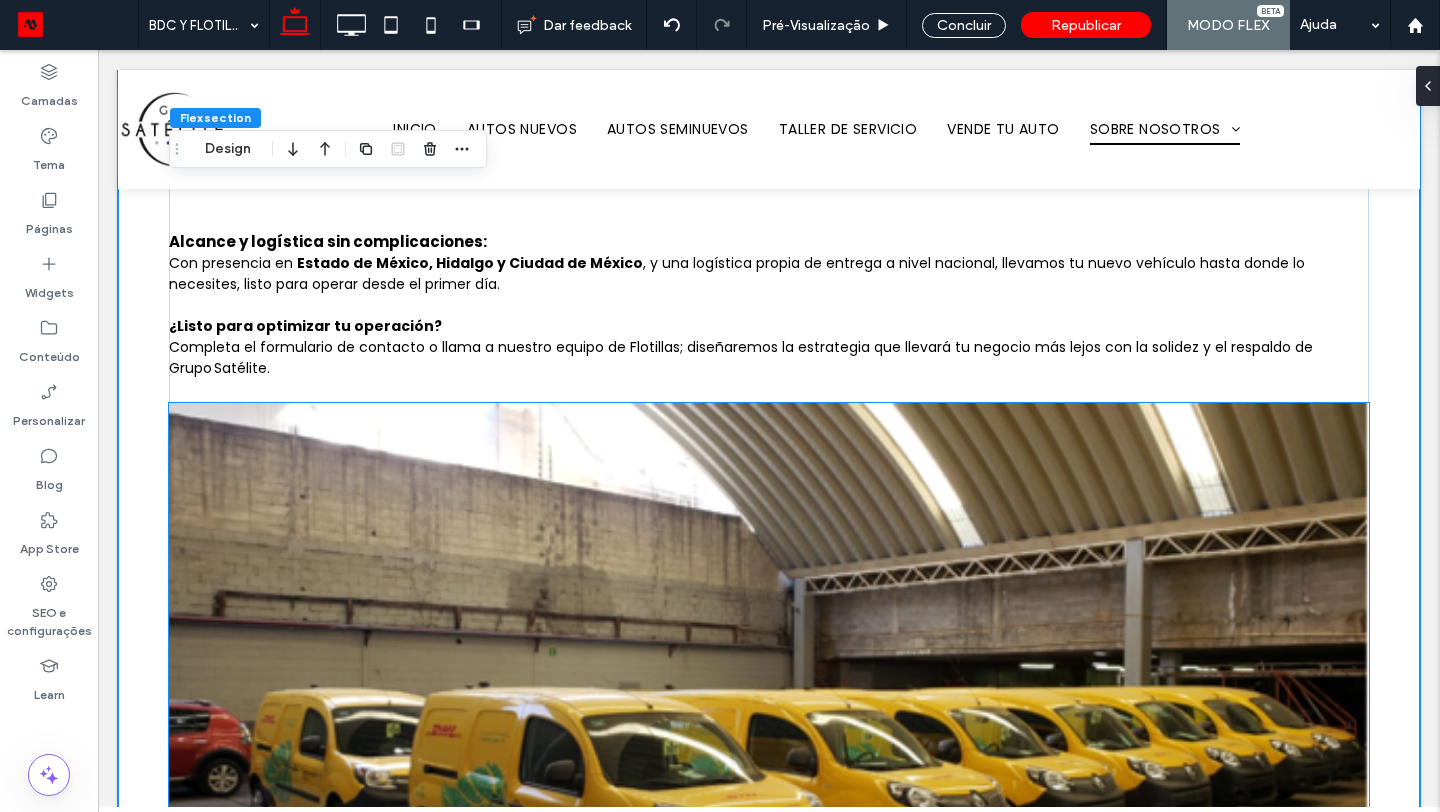 click at bounding box center [769, 705] 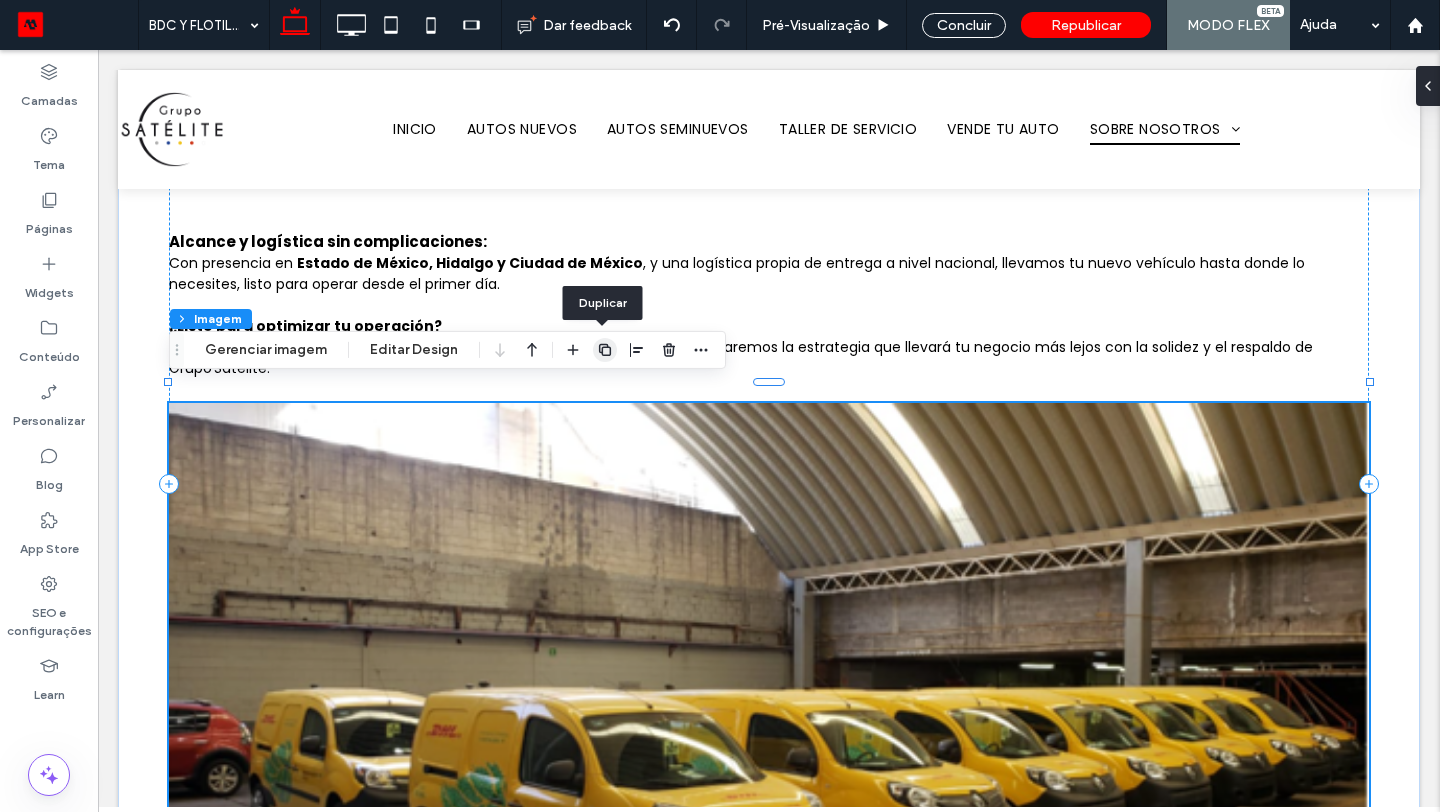 click 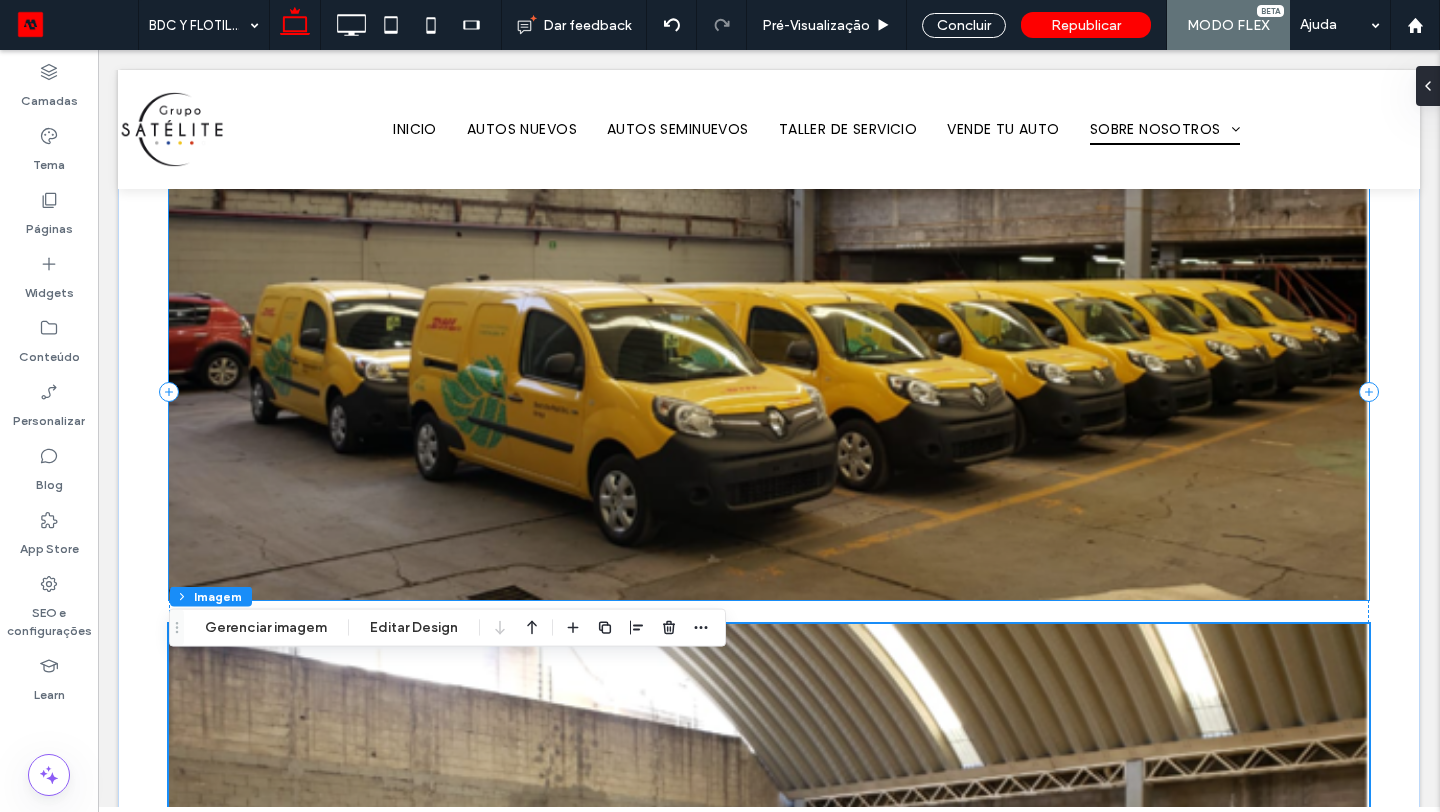 scroll, scrollTop: 812, scrollLeft: 0, axis: vertical 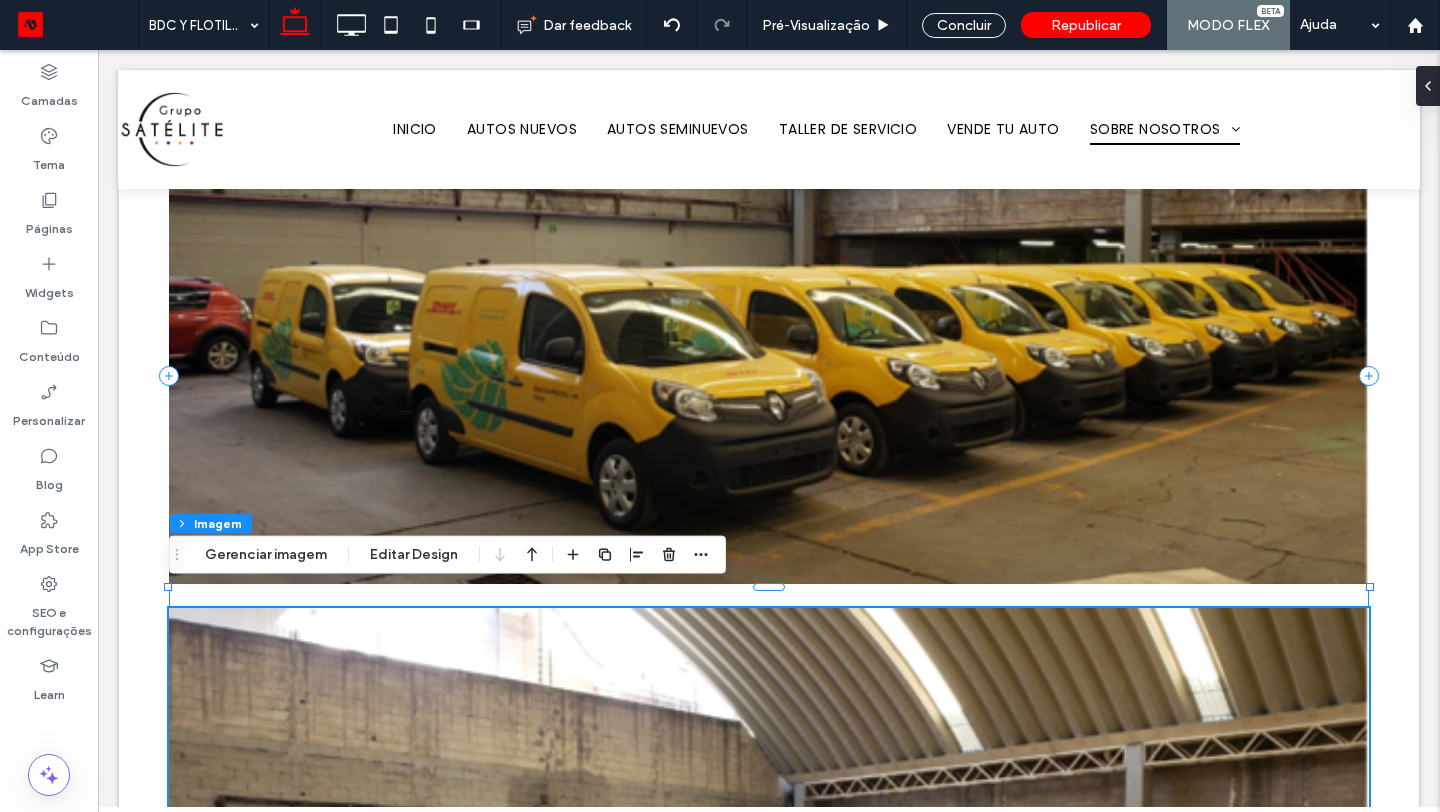 click on "¿Por qué confiar tu flota a Grupo Satélite?
Asesoría 360° y proyectos a la medida  Un ejecutivo dedicado analiza tu operación, define configuraciones óptimas de vehículos y presenta planes de renovación o expansión totalmente personalizados. Financiamiento flexible y fiscalmente eficiente  Accede a líneas de crédito, arrendamiento puro o financiero y planes de pago escalonado que optimizan tu flujo de caja. Cobertura posventa líder  Más de
4 600 órdenes de servicio atendidas al mes   en nuestra red de talleres certificados garantizan mantenimiento preventivo y correctivo sin detener tu operación. ﻿ Beneficios exclusivos para flotillas  Descuentos por volumen, tiempos de entrega preferenciales, capacitación para conductores y programas de recompra que conservan alto el valor residual de tus unidades.
Alcance y logística sin complicaciones:
Con presencia en
Estado de México, Hidalgo y Ciudad de México ¿Listo para optimizar tu operación?" at bounding box center [769, 375] 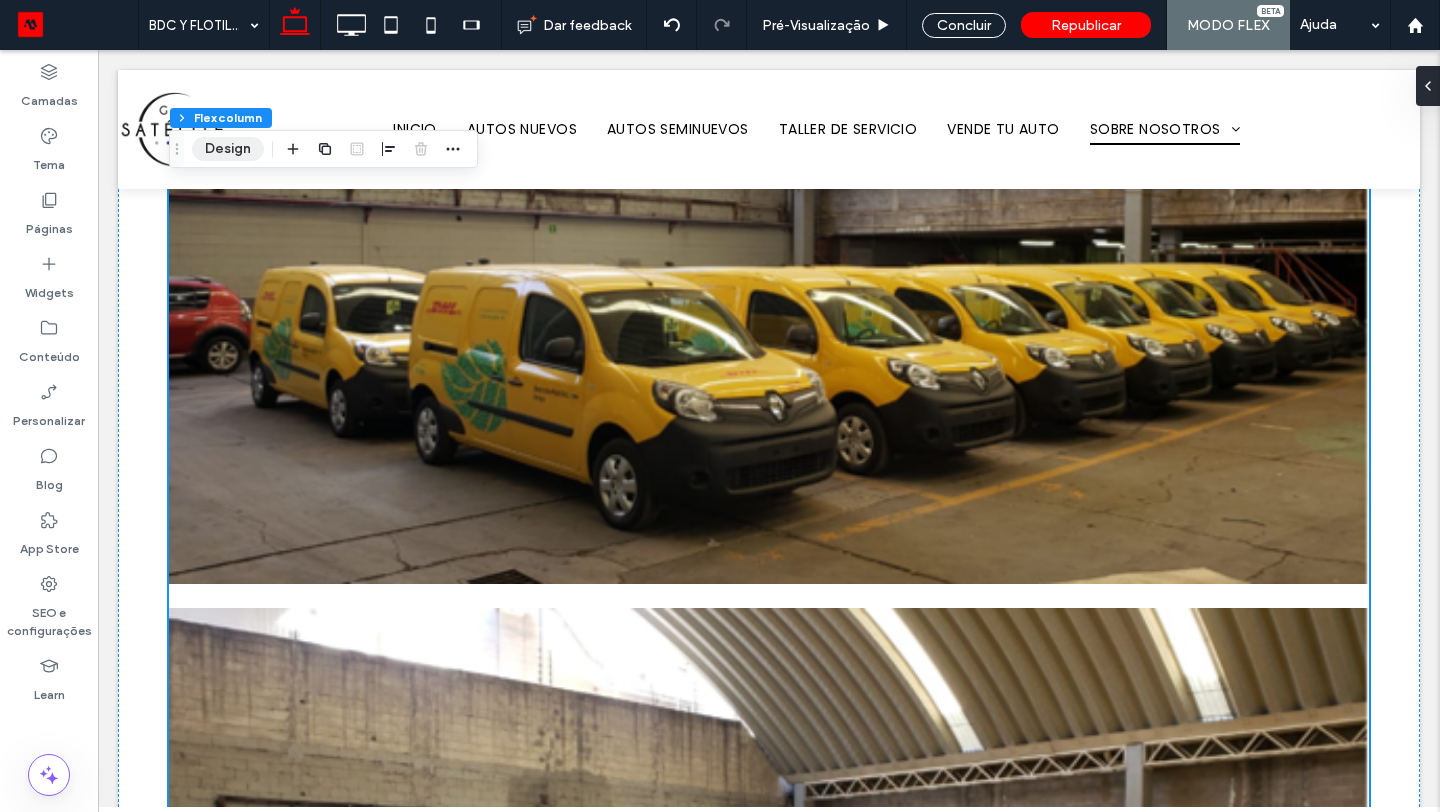 click on "Design" at bounding box center [228, 149] 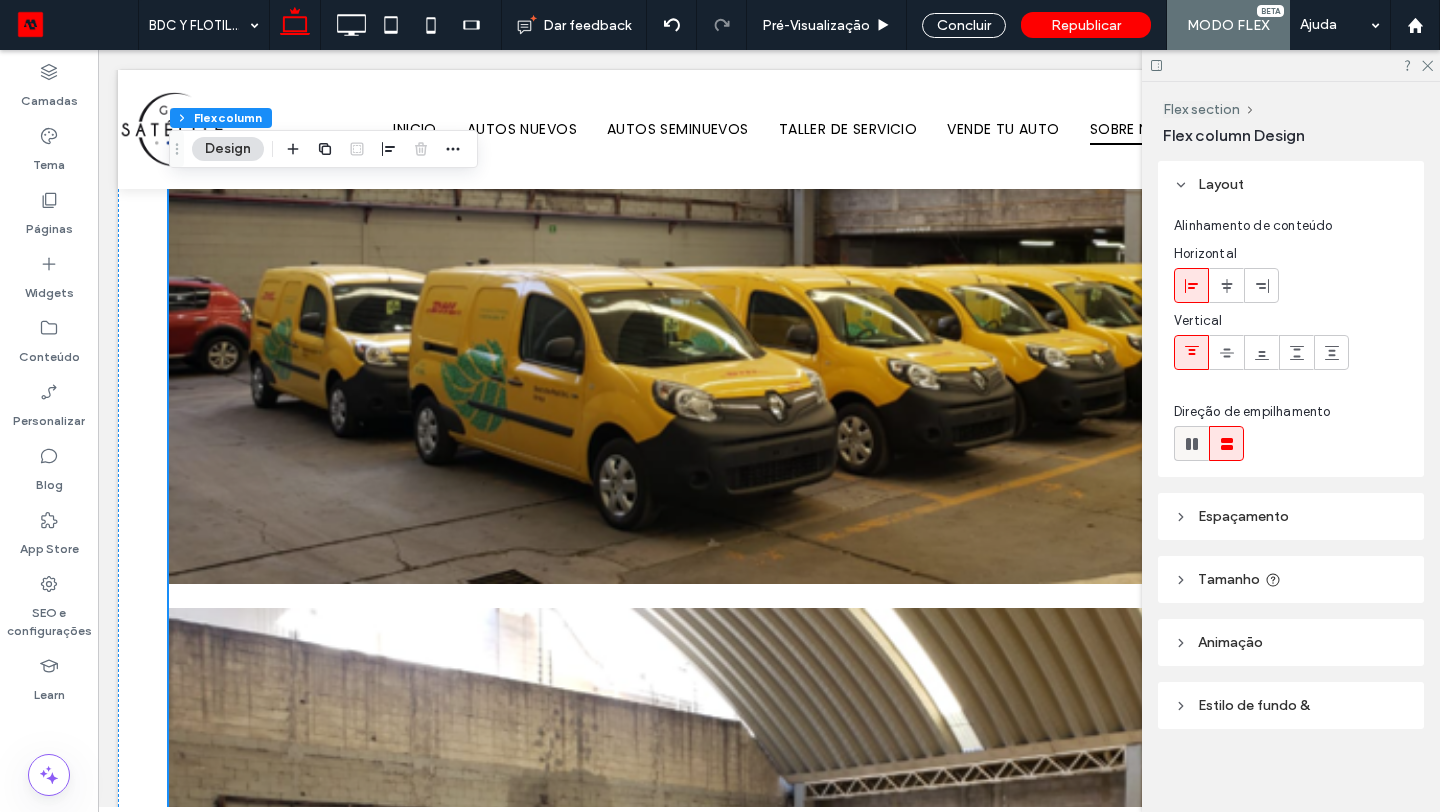 click 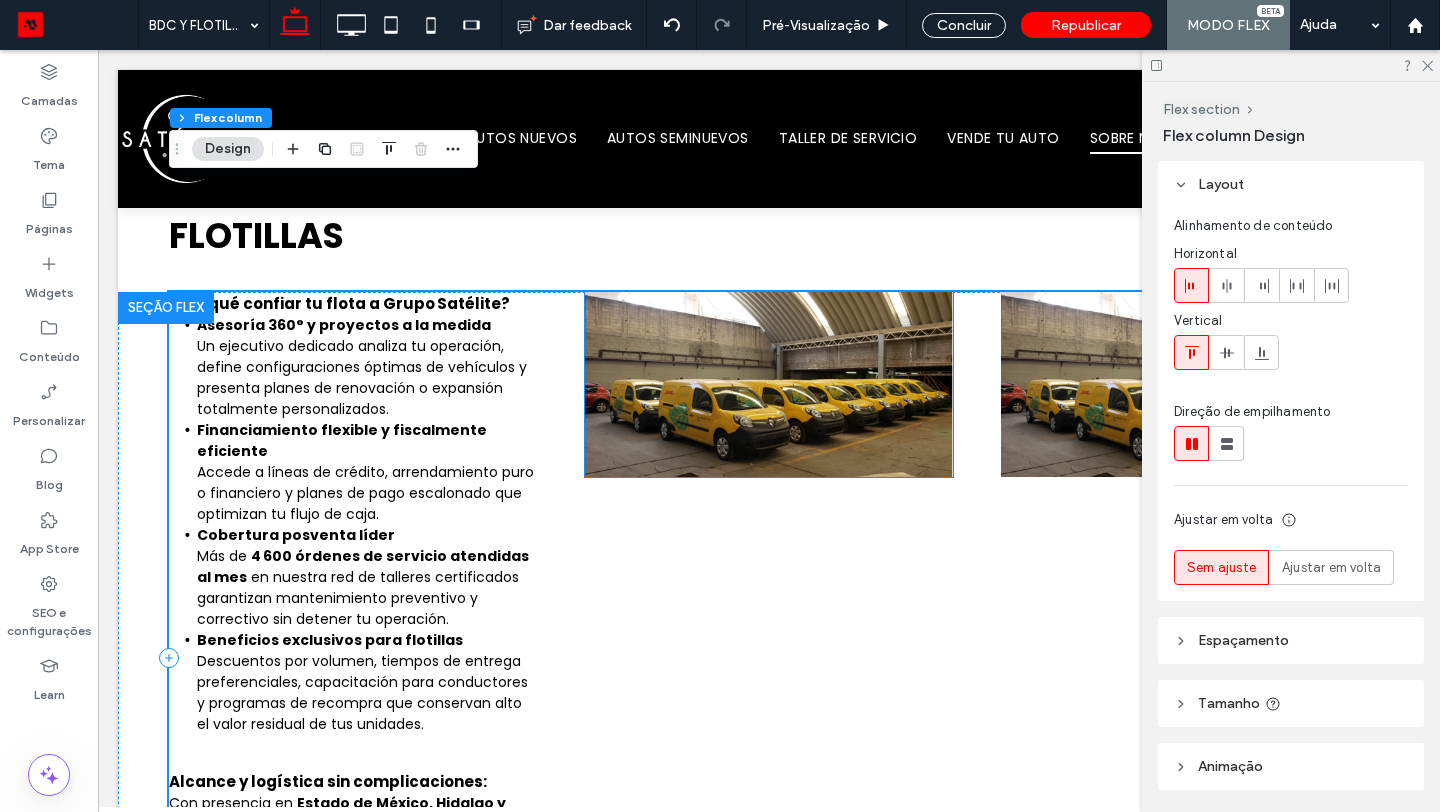 scroll, scrollTop: 51, scrollLeft: 0, axis: vertical 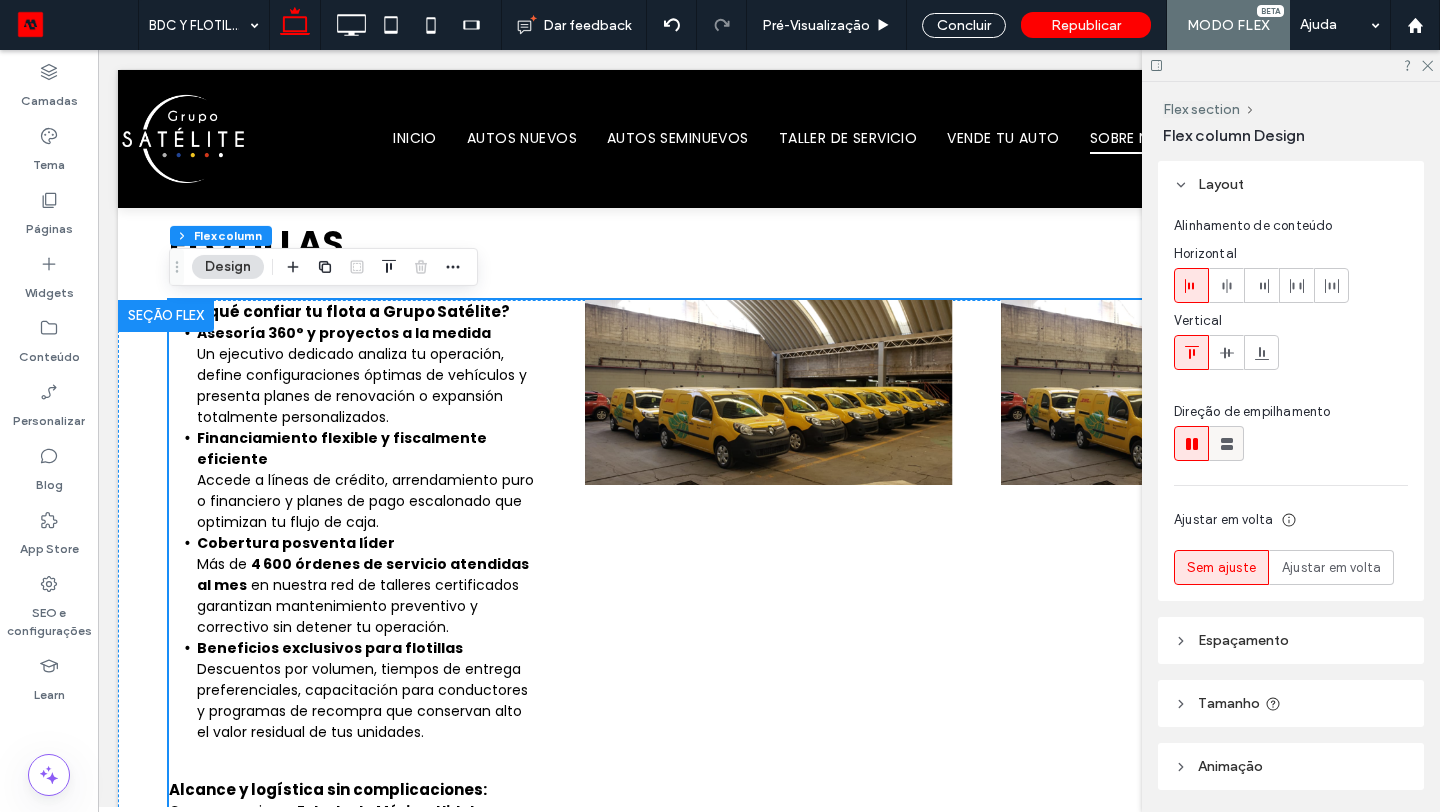 click 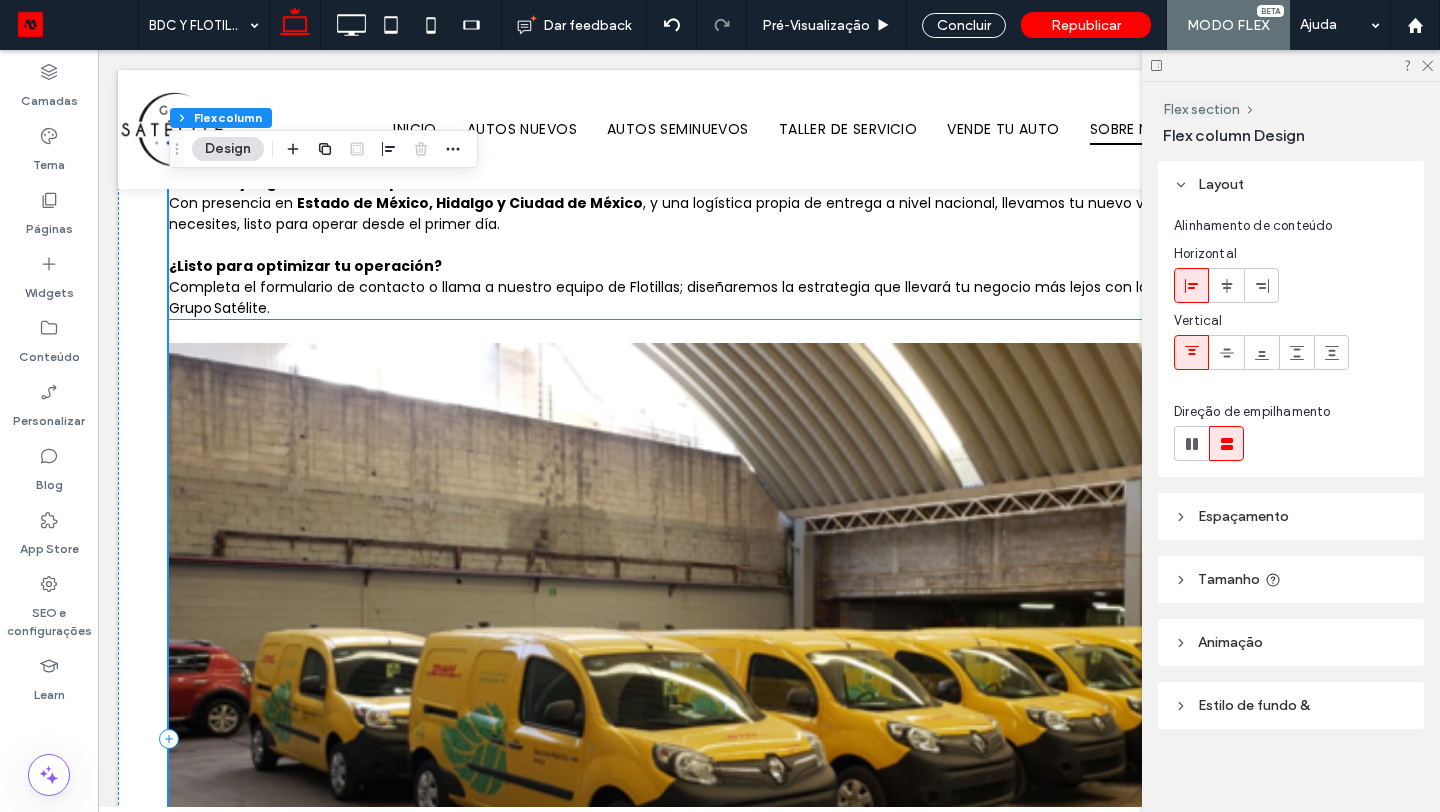 scroll, scrollTop: 475, scrollLeft: 0, axis: vertical 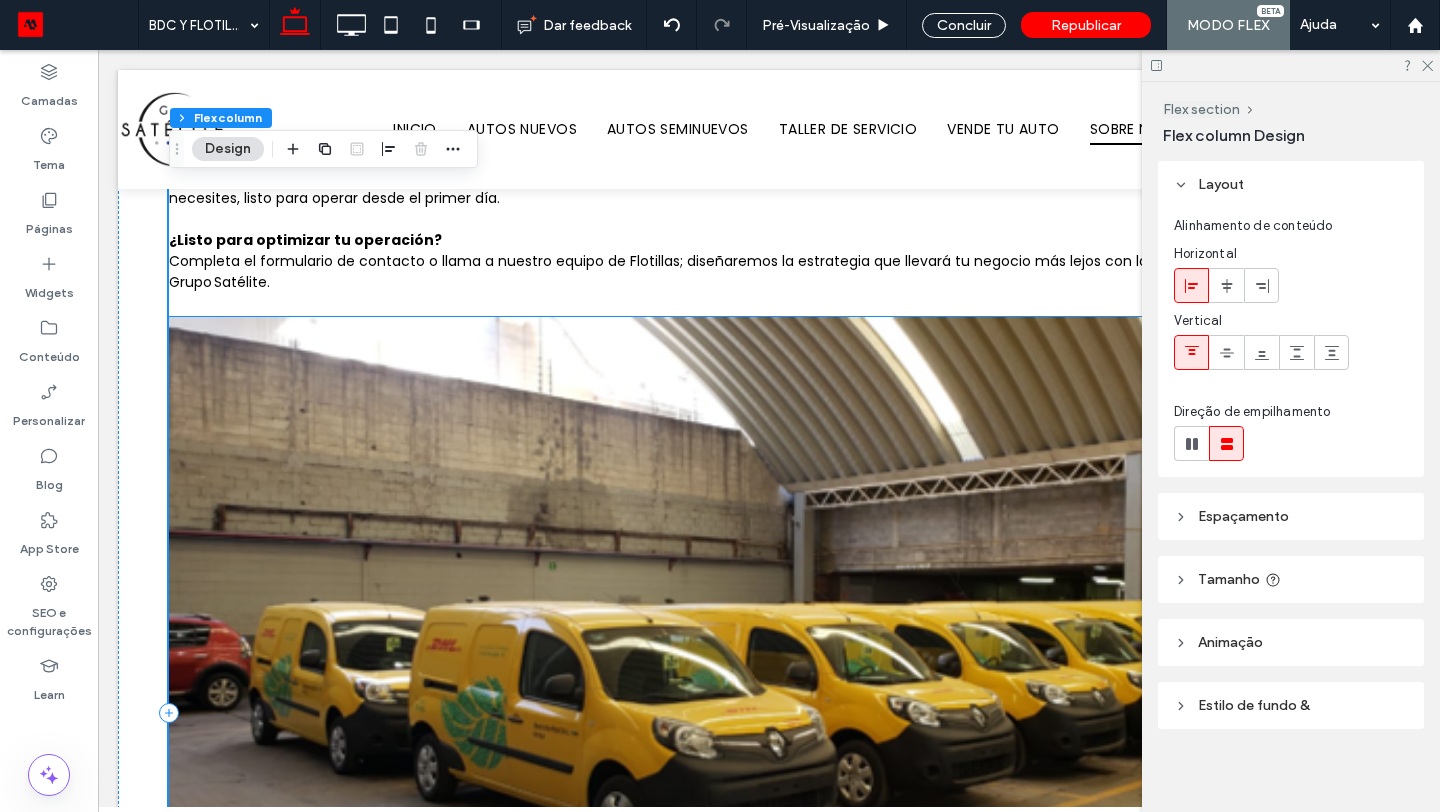 click at bounding box center [769, 619] 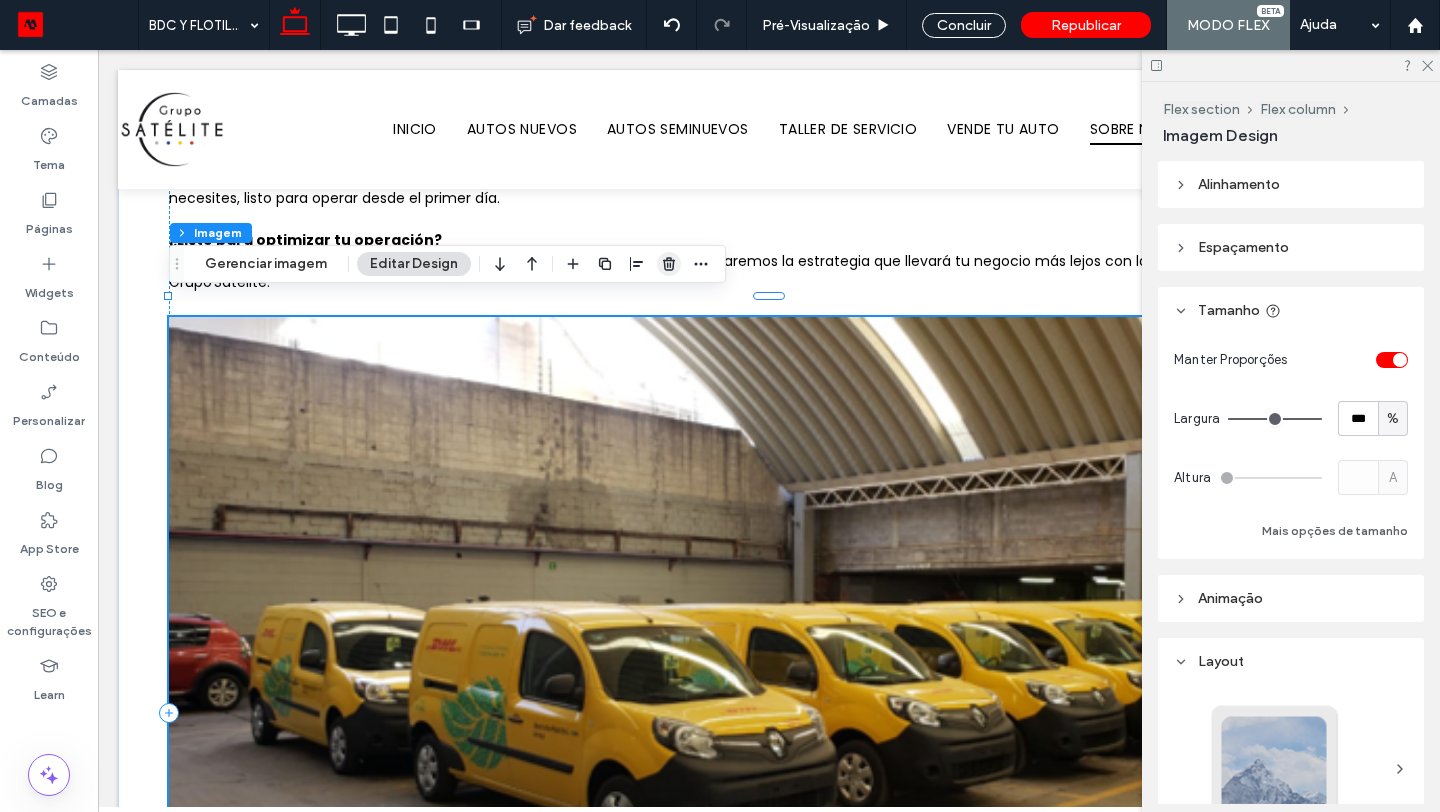 click 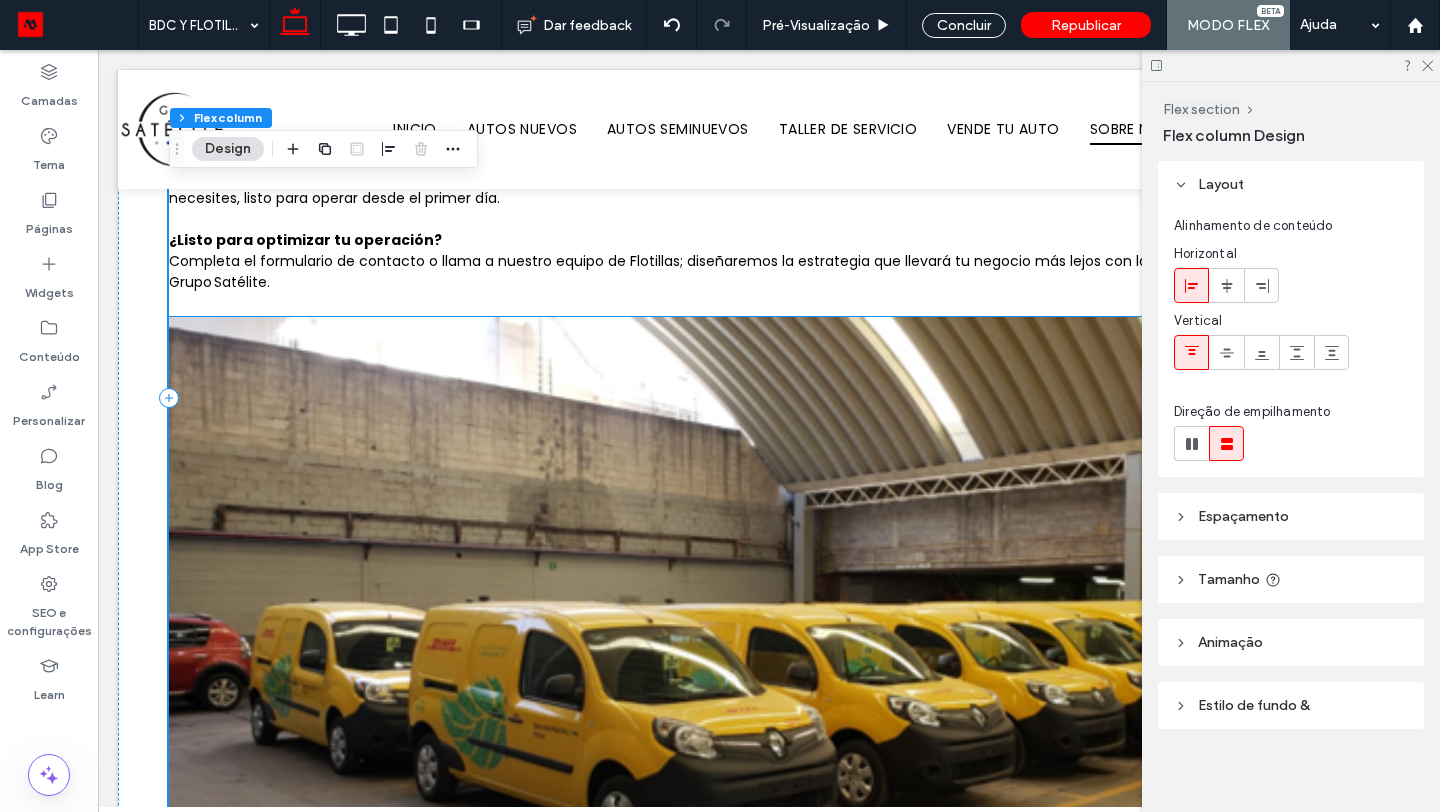 click at bounding box center (769, 619) 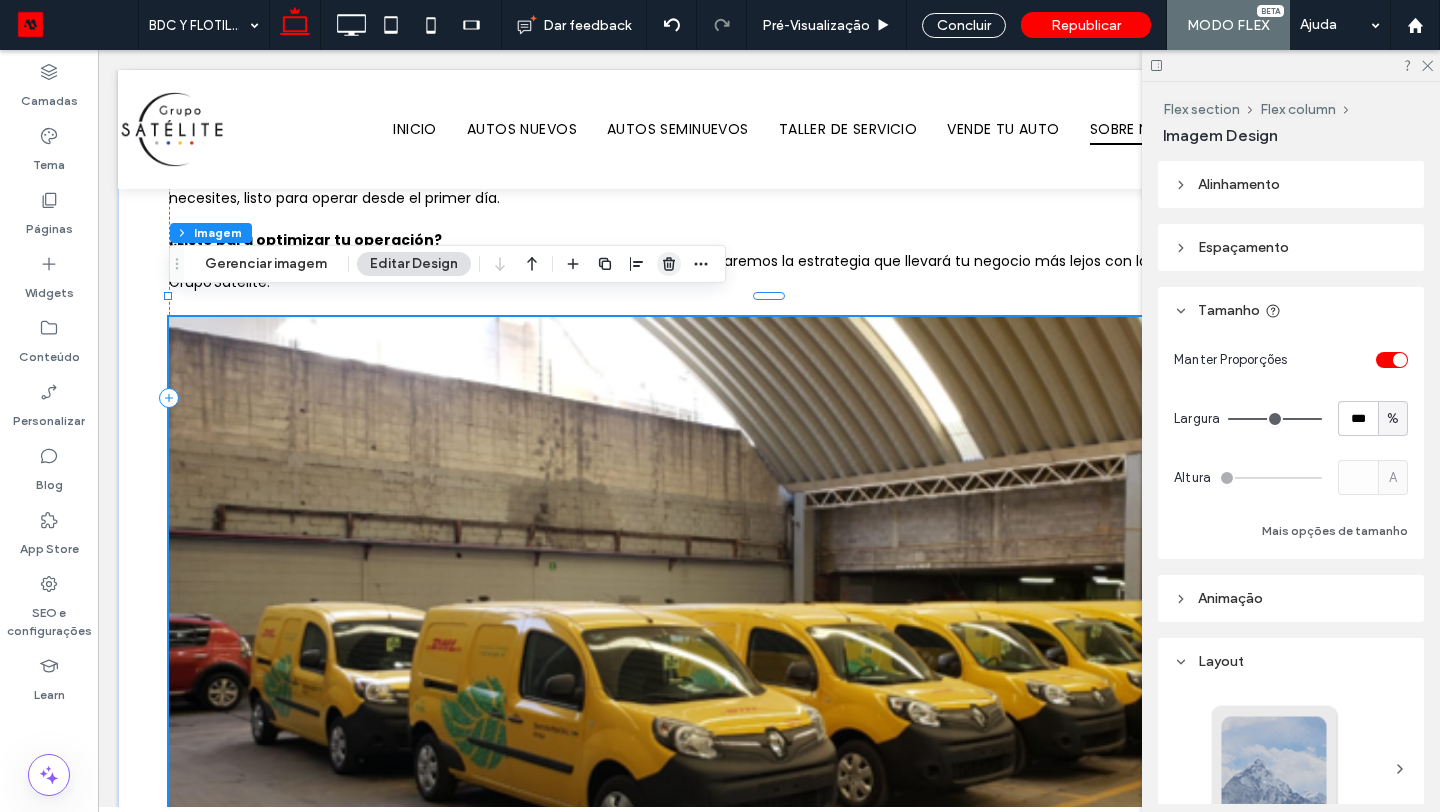 click 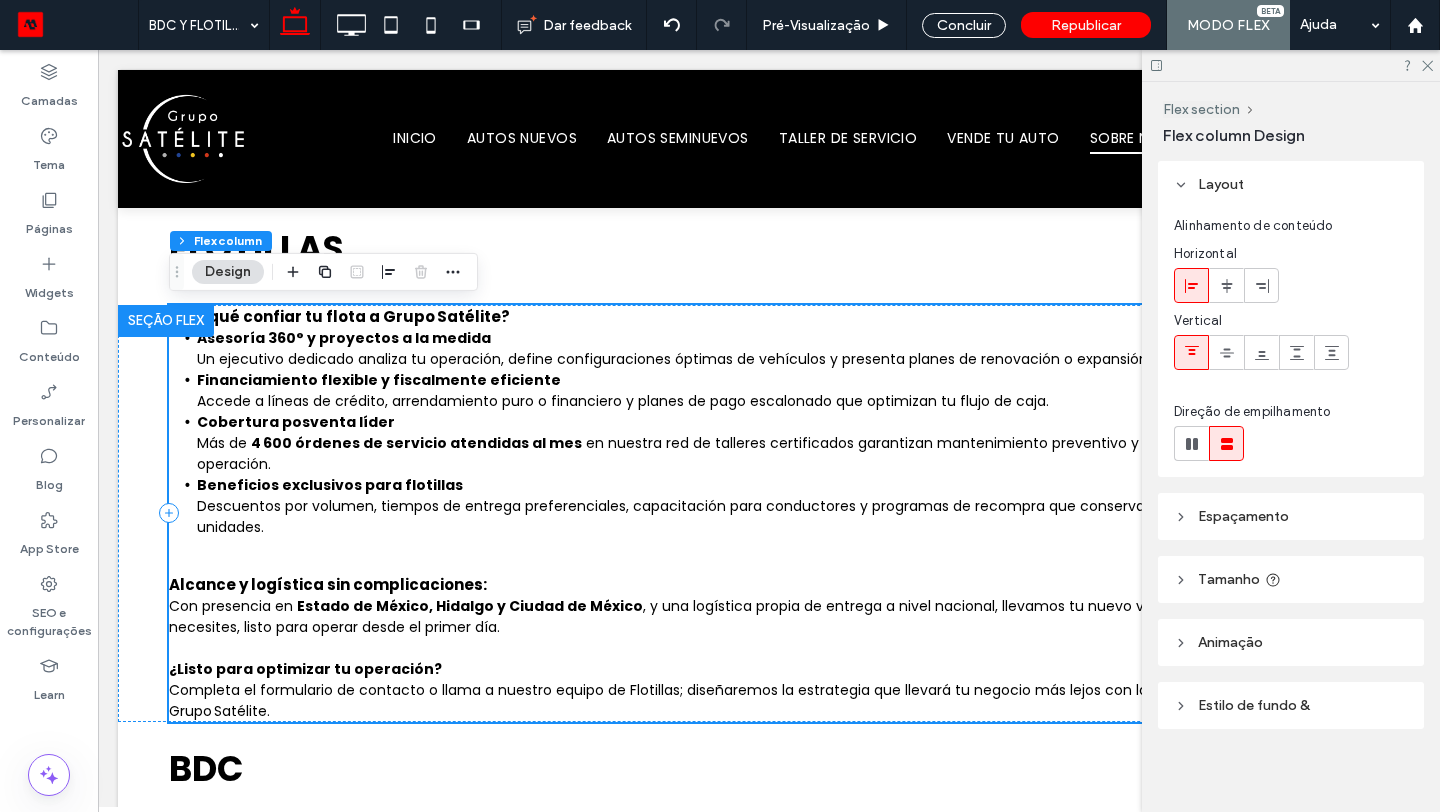 scroll, scrollTop: 77, scrollLeft: 0, axis: vertical 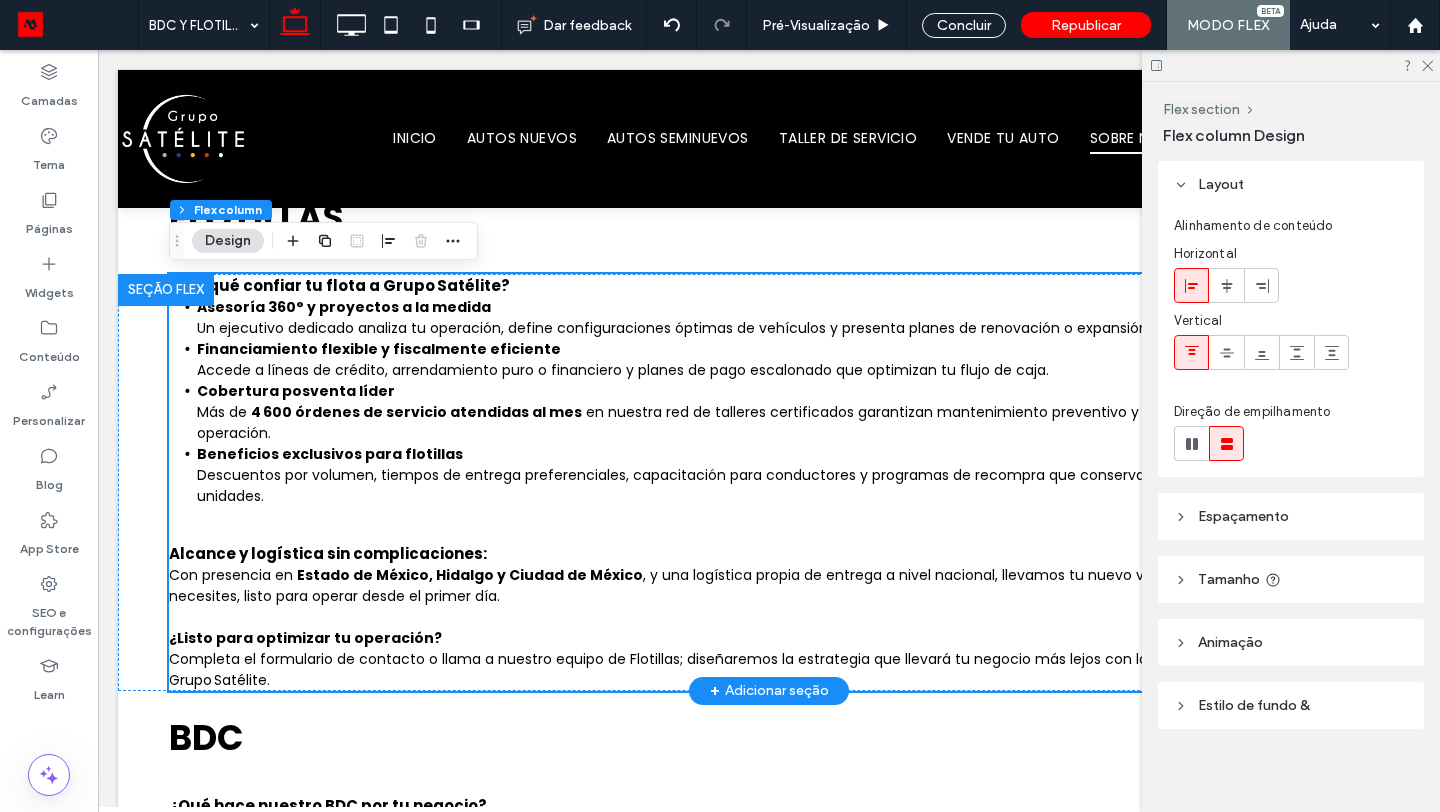 click on "+ Adicionar seção" at bounding box center [769, 691] 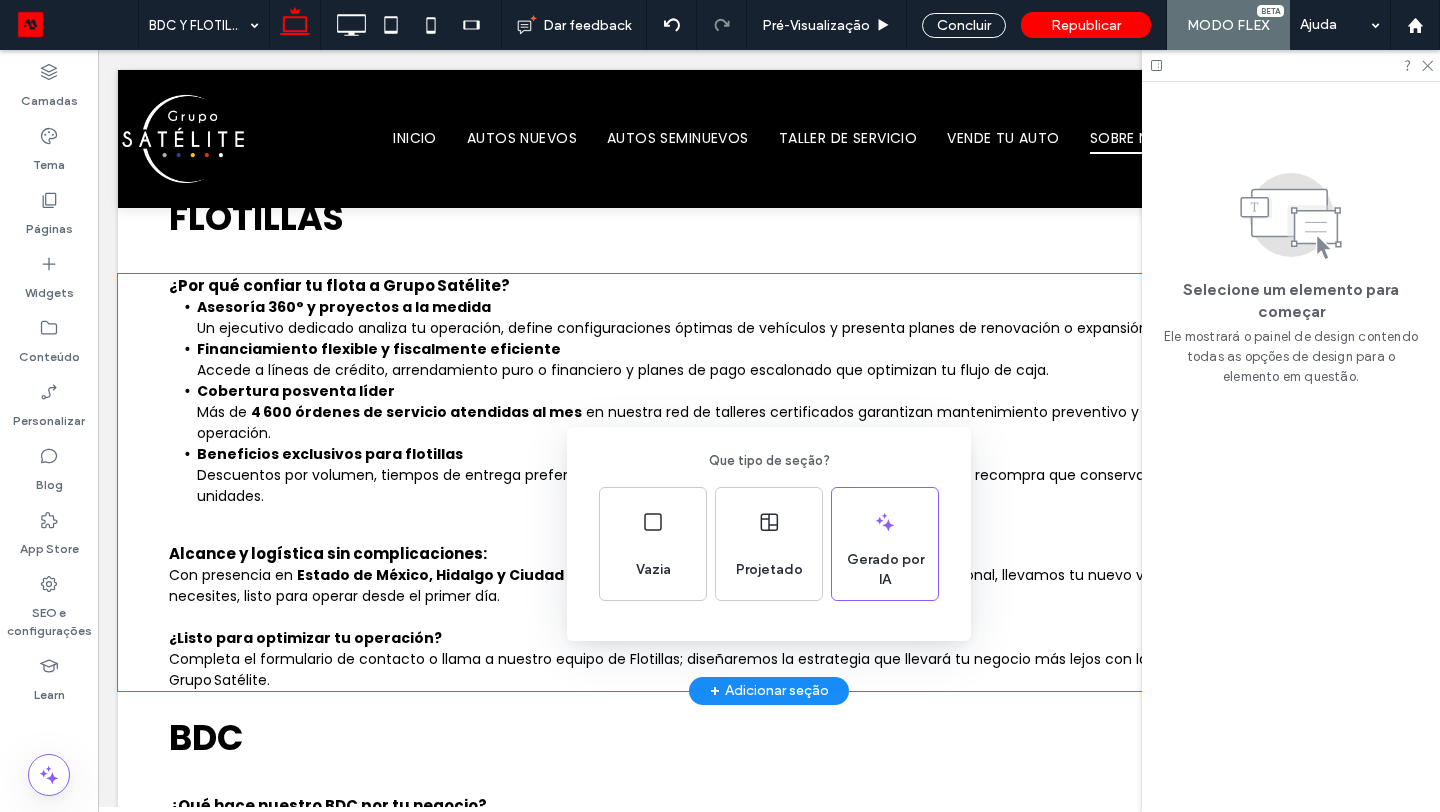 click on "Que tipo de seção? Vazia Projetado Gerado por IA" at bounding box center [720, 455] 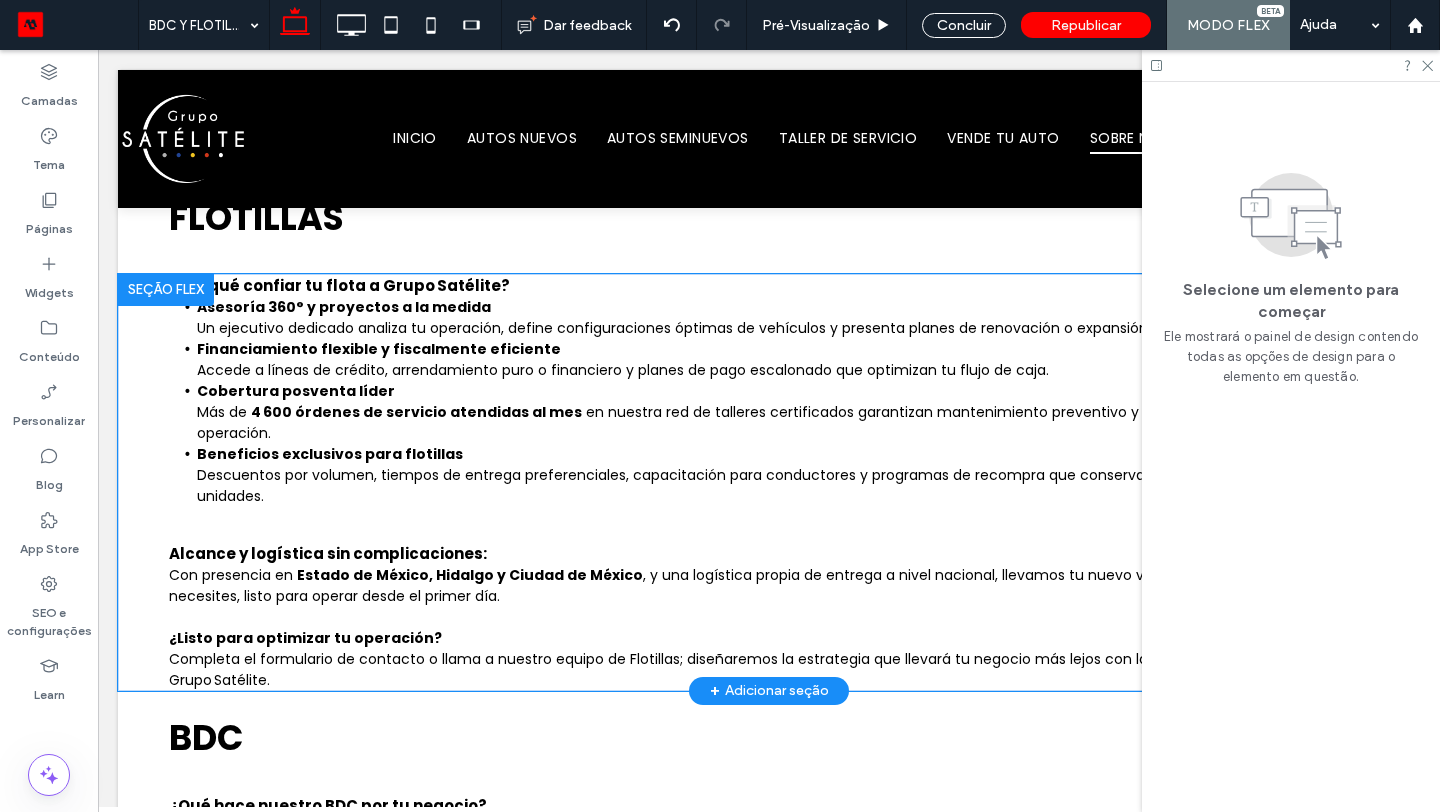 click on "¿Por qué confiar tu flota a Grupo Satélite?
Asesoría 360° y proyectos a la medida  Un ejecutivo dedicado analiza tu operación, define configuraciones óptimas de vehículos y presenta planes de renovación o expansión totalmente personalizados. Financiamiento flexible y fiscalmente eficiente  Accede a líneas de crédito, arrendamiento puro o financiero y planes de pago escalonado que optimizan tu flujo de caja. Cobertura posventa líder  Más de
4 600 órdenes de servicio atendidas al mes   en nuestra red de talleres certificados garantizan mantenimiento preventivo y correctivo sin detener tu operación. ﻿ Beneficios exclusivos para flotillas  Descuentos por volumen, tiempos de entrega preferenciales, capacitación para conductores y programas de recompra que conservan alto el valor residual de tus unidades.
Alcance y logística sin complicaciones:
Con presencia en
Estado de México, Hidalgo y Ciudad de México ¿Listo para optimizar tu operación?" at bounding box center [769, 482] 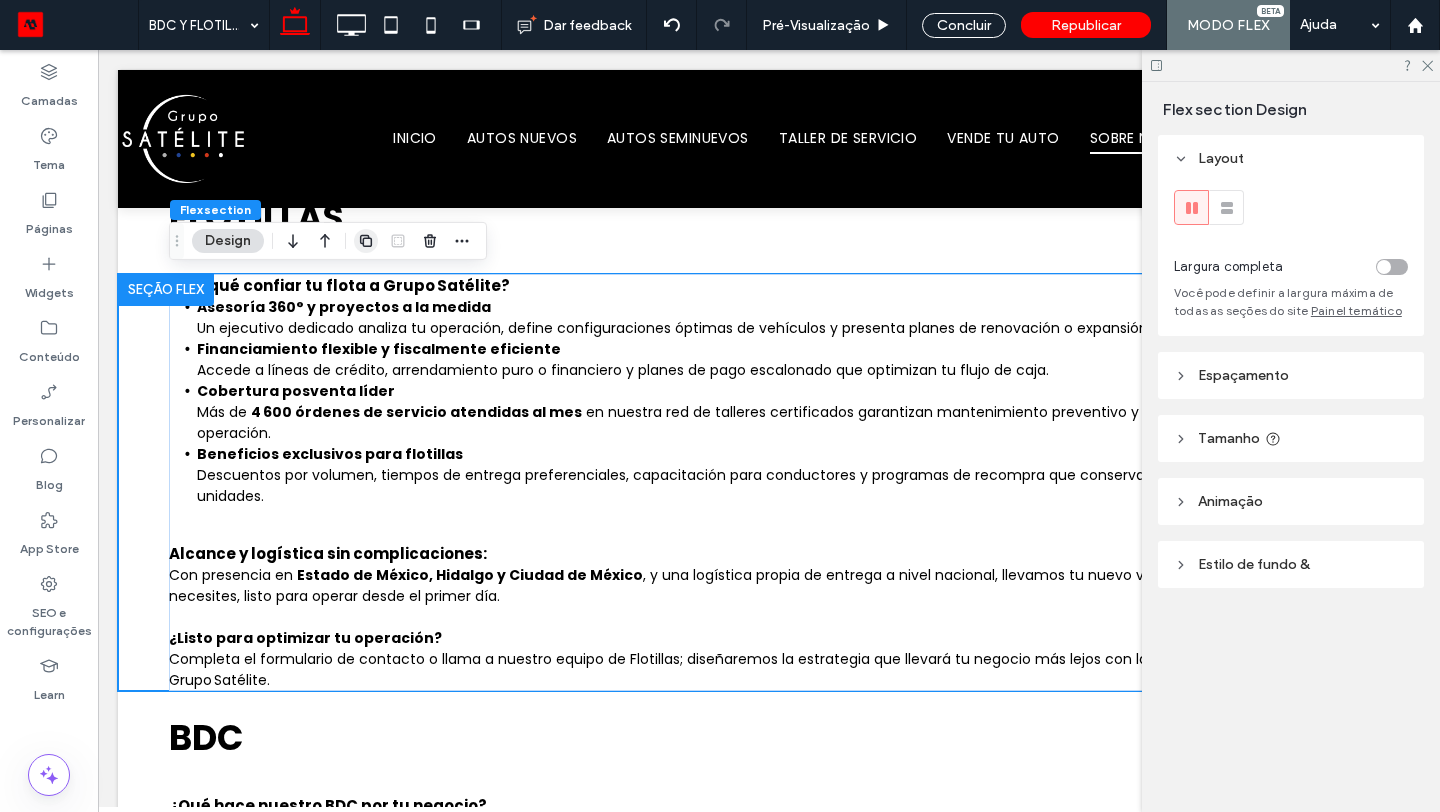 click 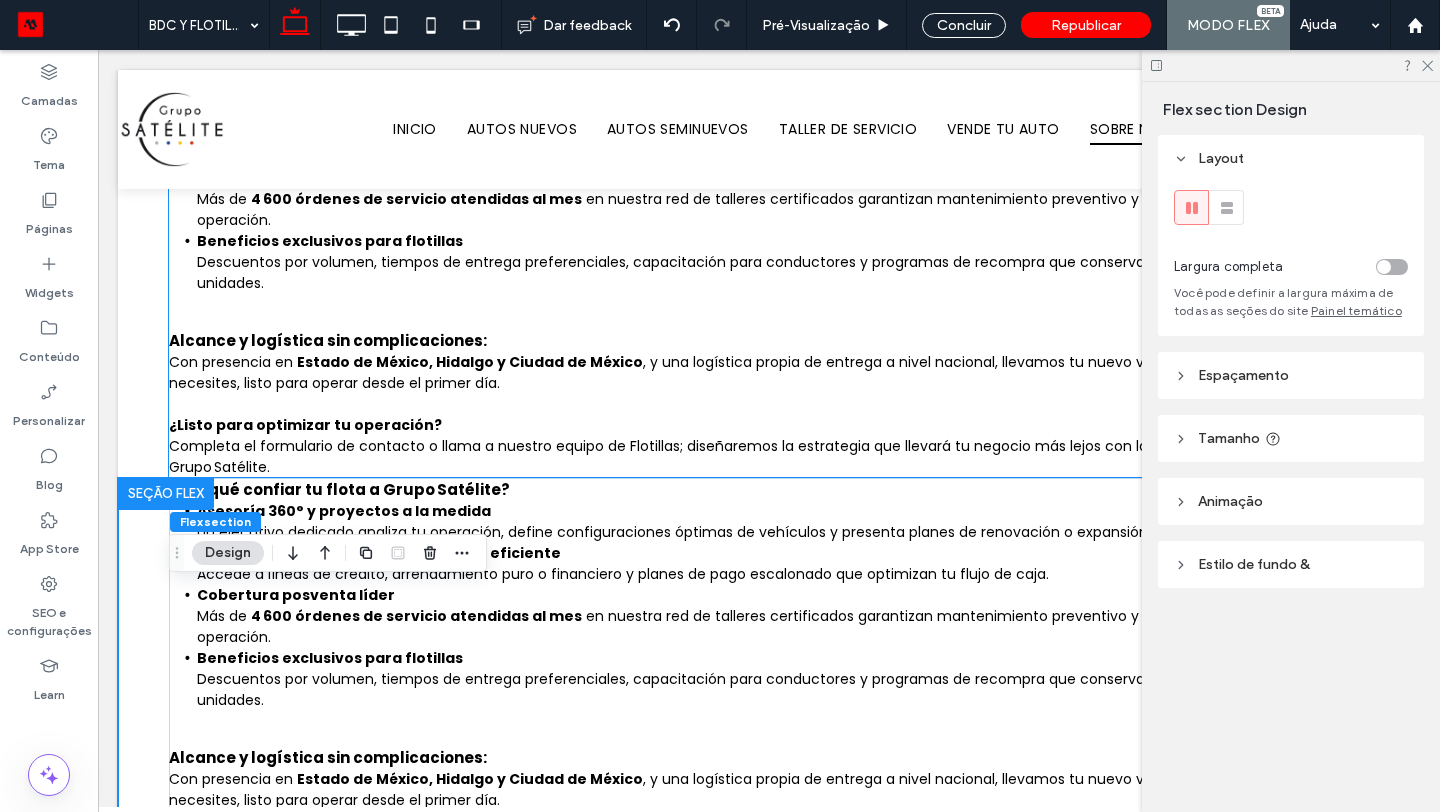 scroll, scrollTop: 338, scrollLeft: 0, axis: vertical 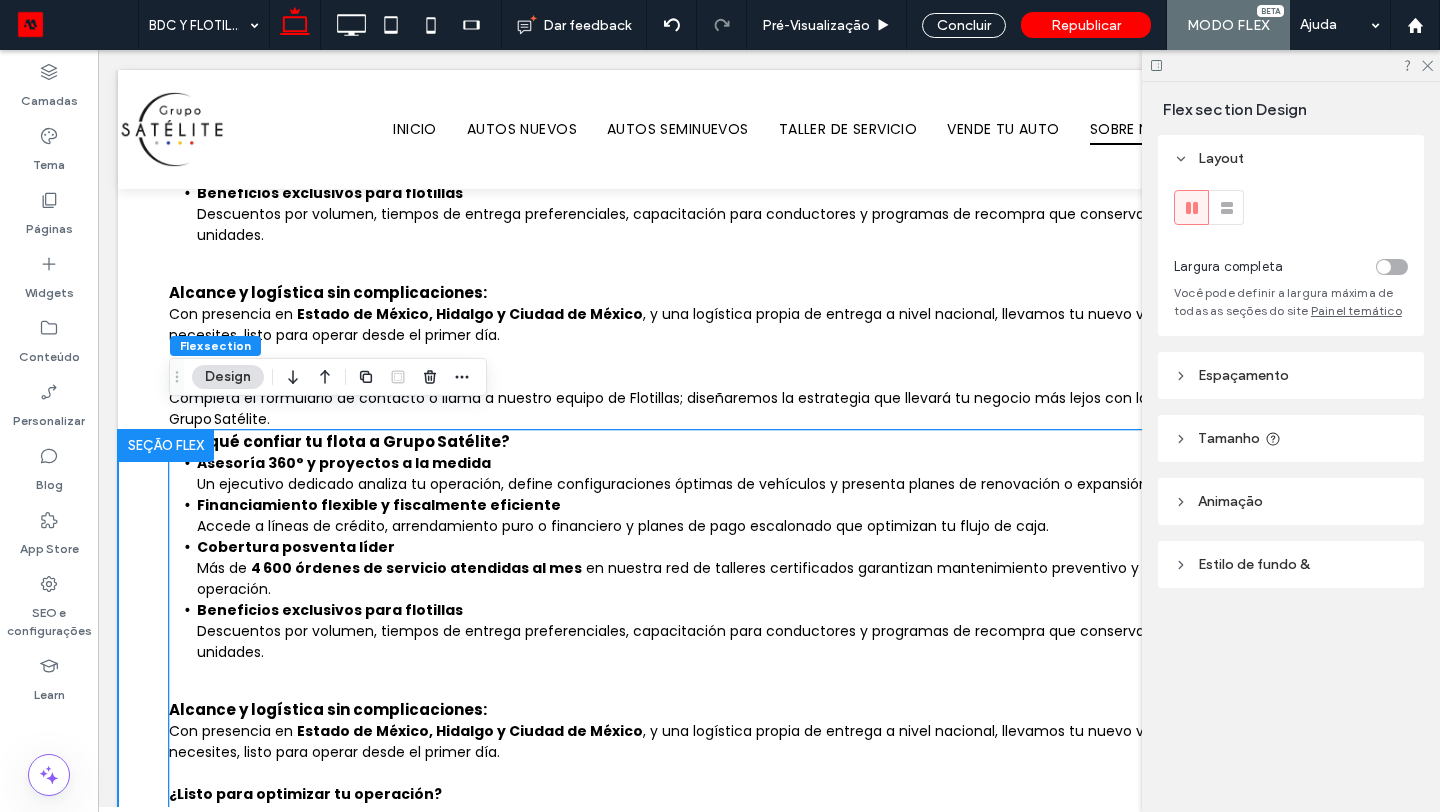 click on "Asesoría 360° y proyectos a la medida  Un ejecutivo dedicado analiza tu operación, define configuraciones óptimas de vehículos y presenta planes de renovación o expansión totalmente personalizados." at bounding box center (783, 474) 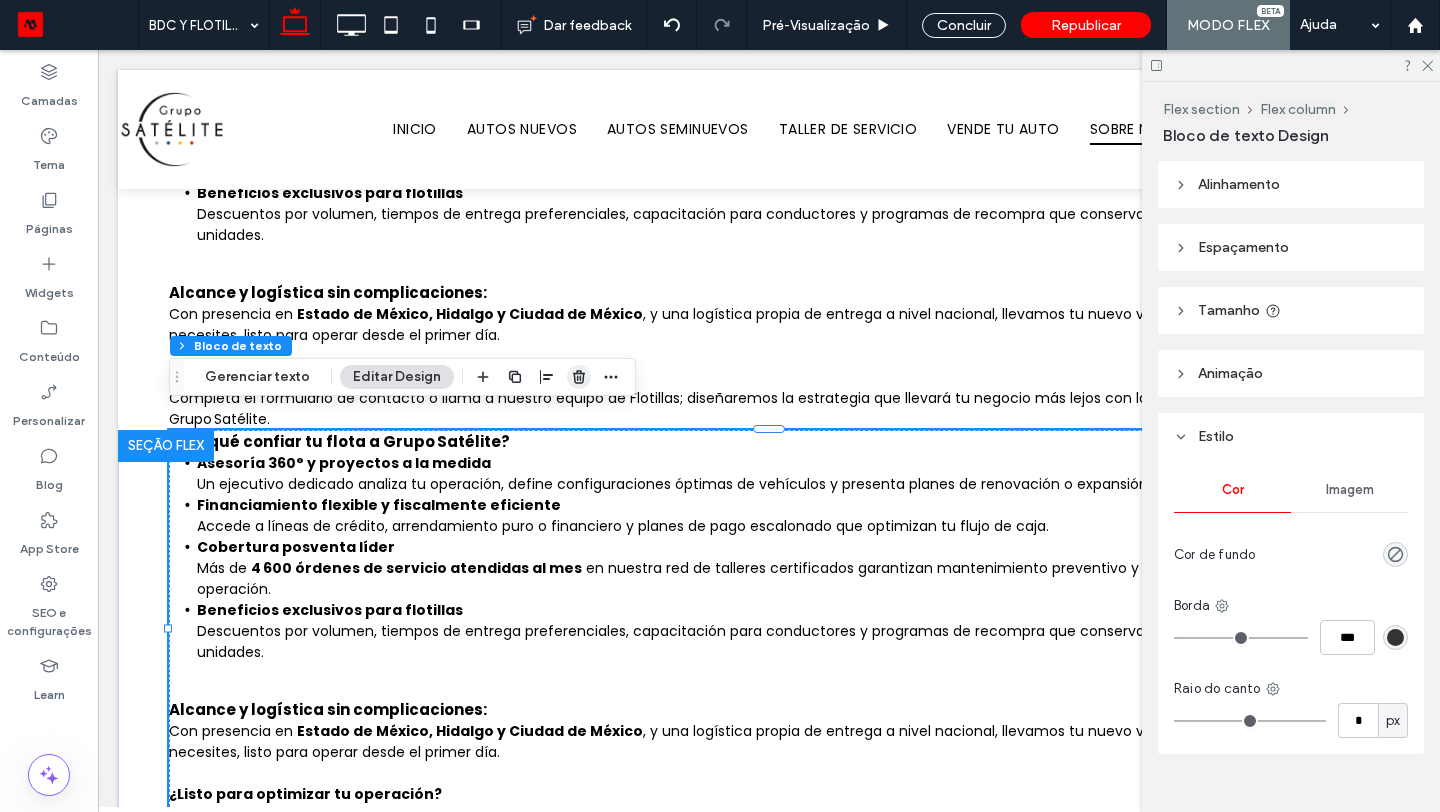 click 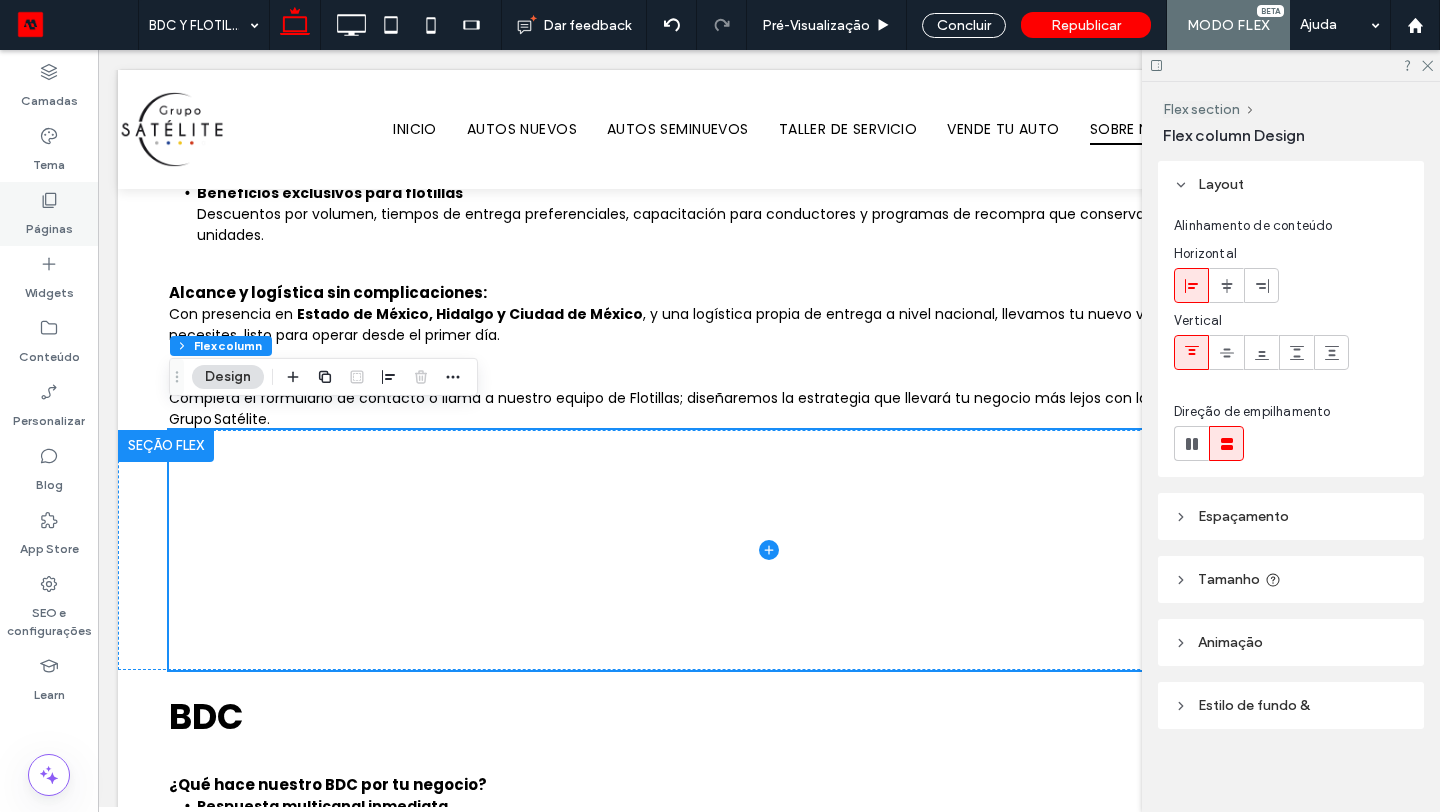 click on "Páginas" at bounding box center (49, 214) 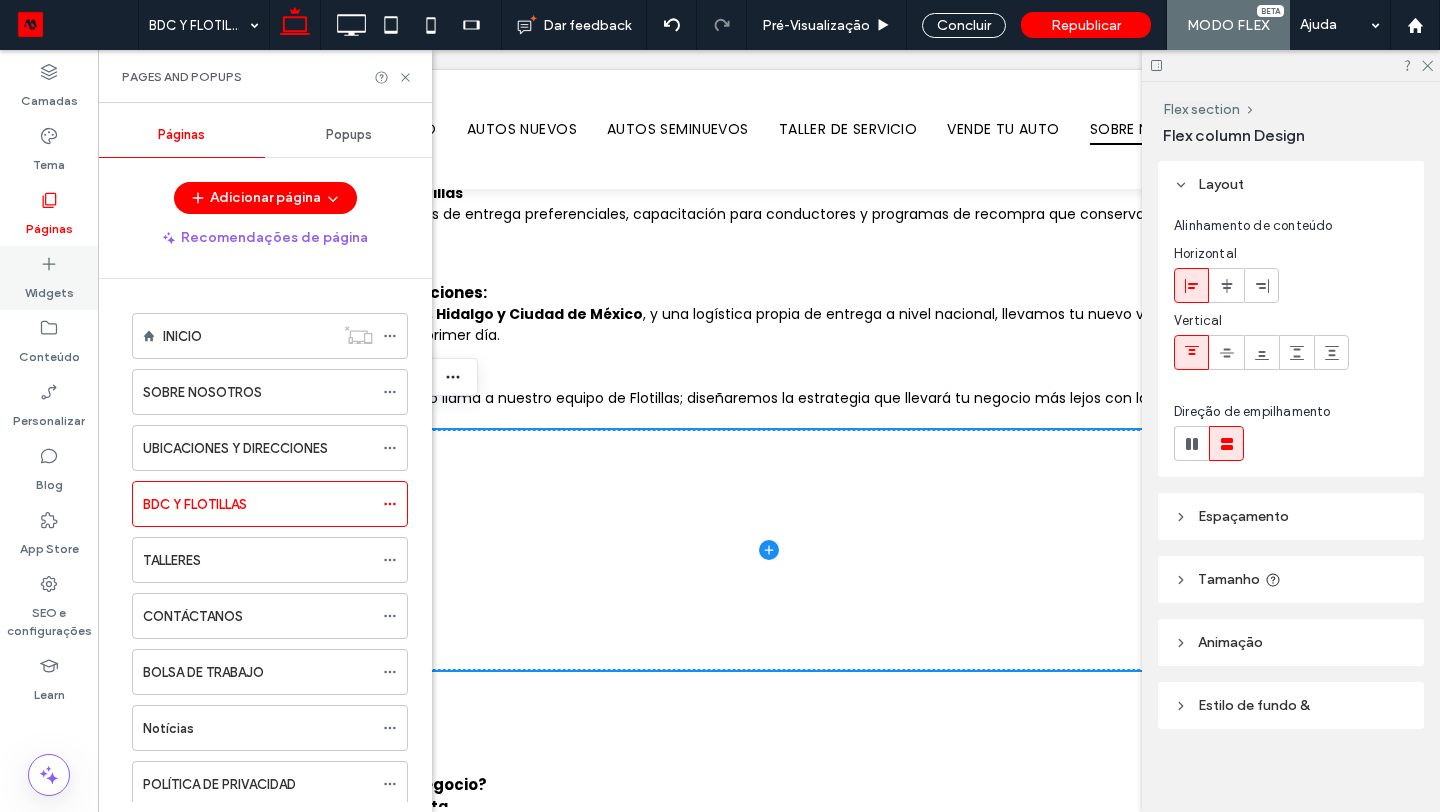 click on "Widgets" at bounding box center (49, 288) 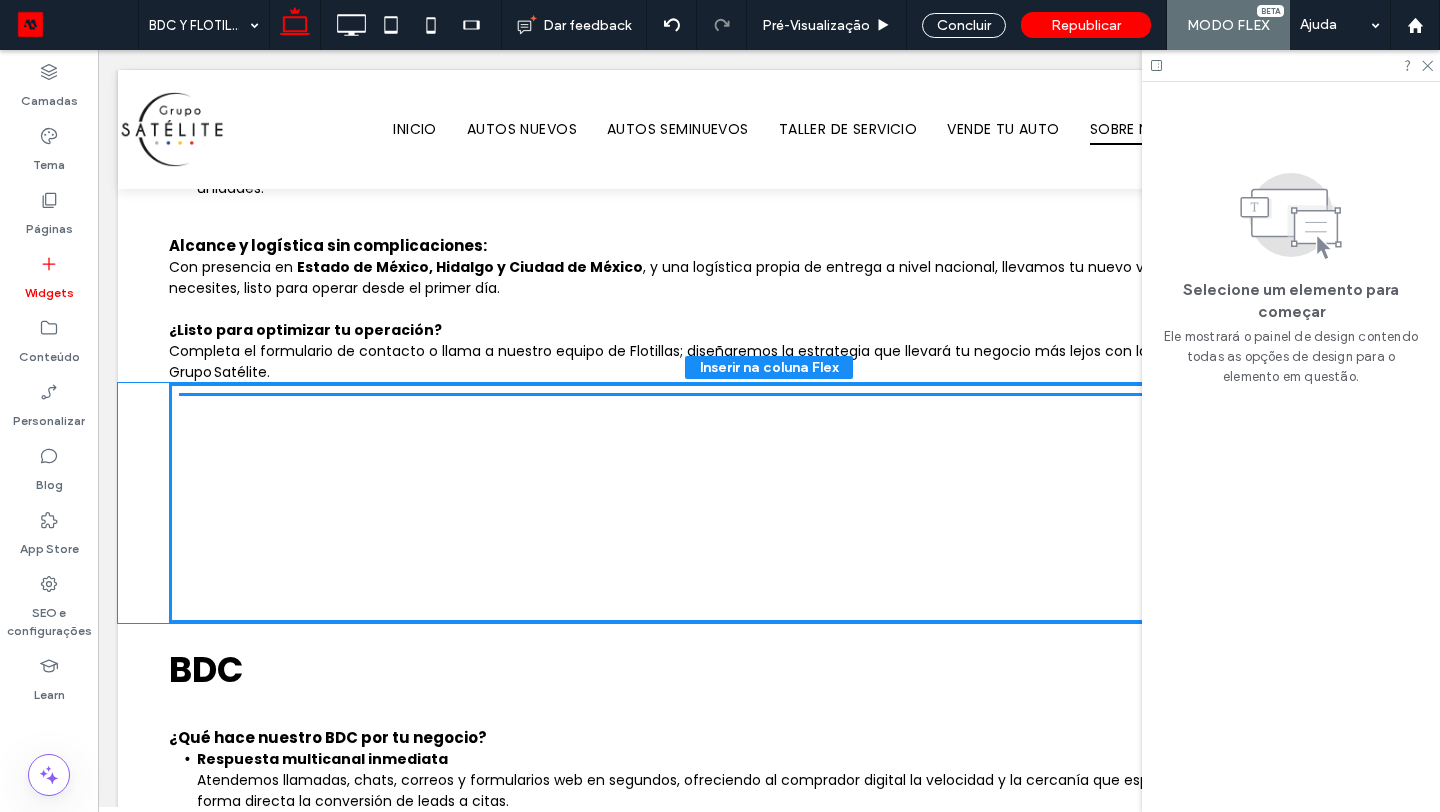 scroll, scrollTop: 338, scrollLeft: 0, axis: vertical 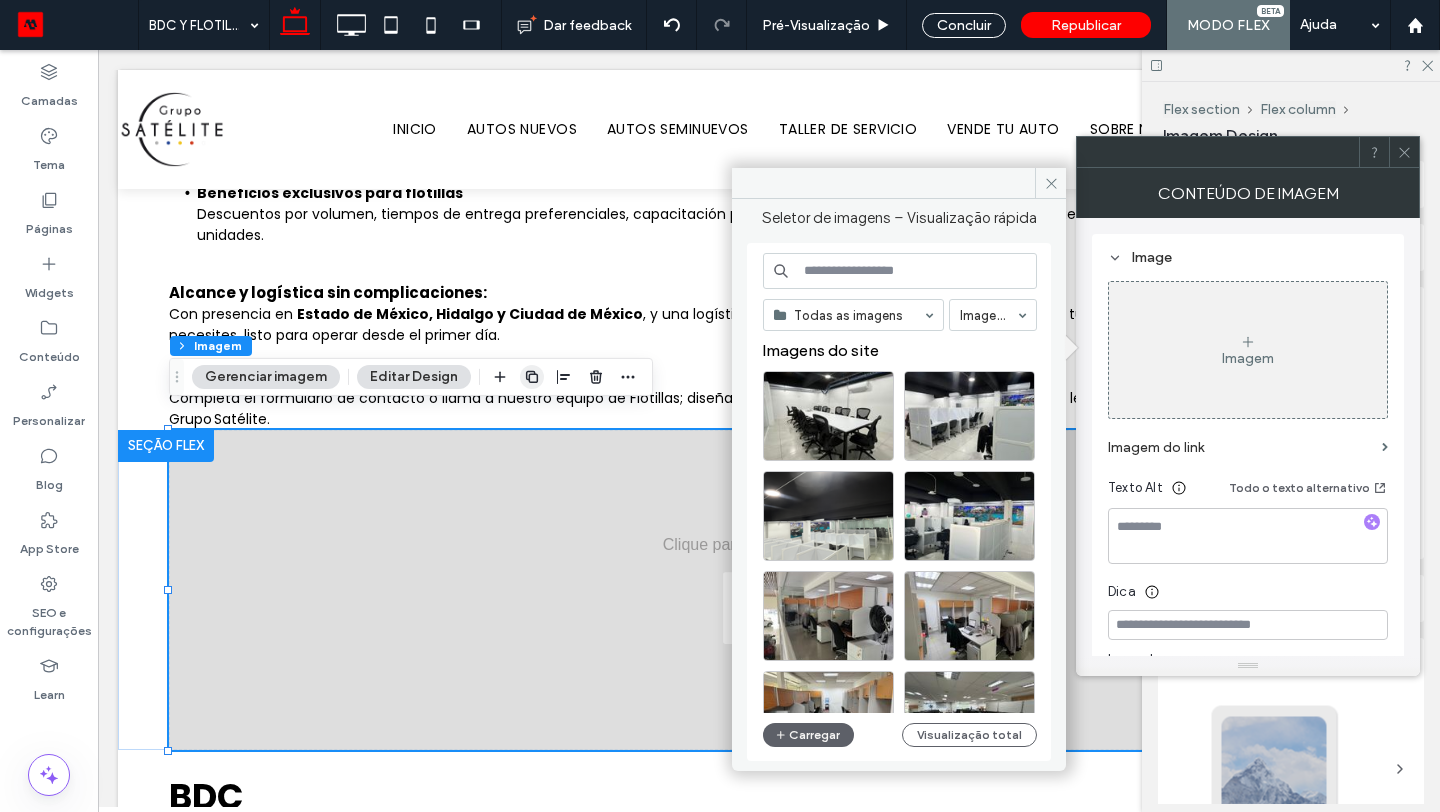 click 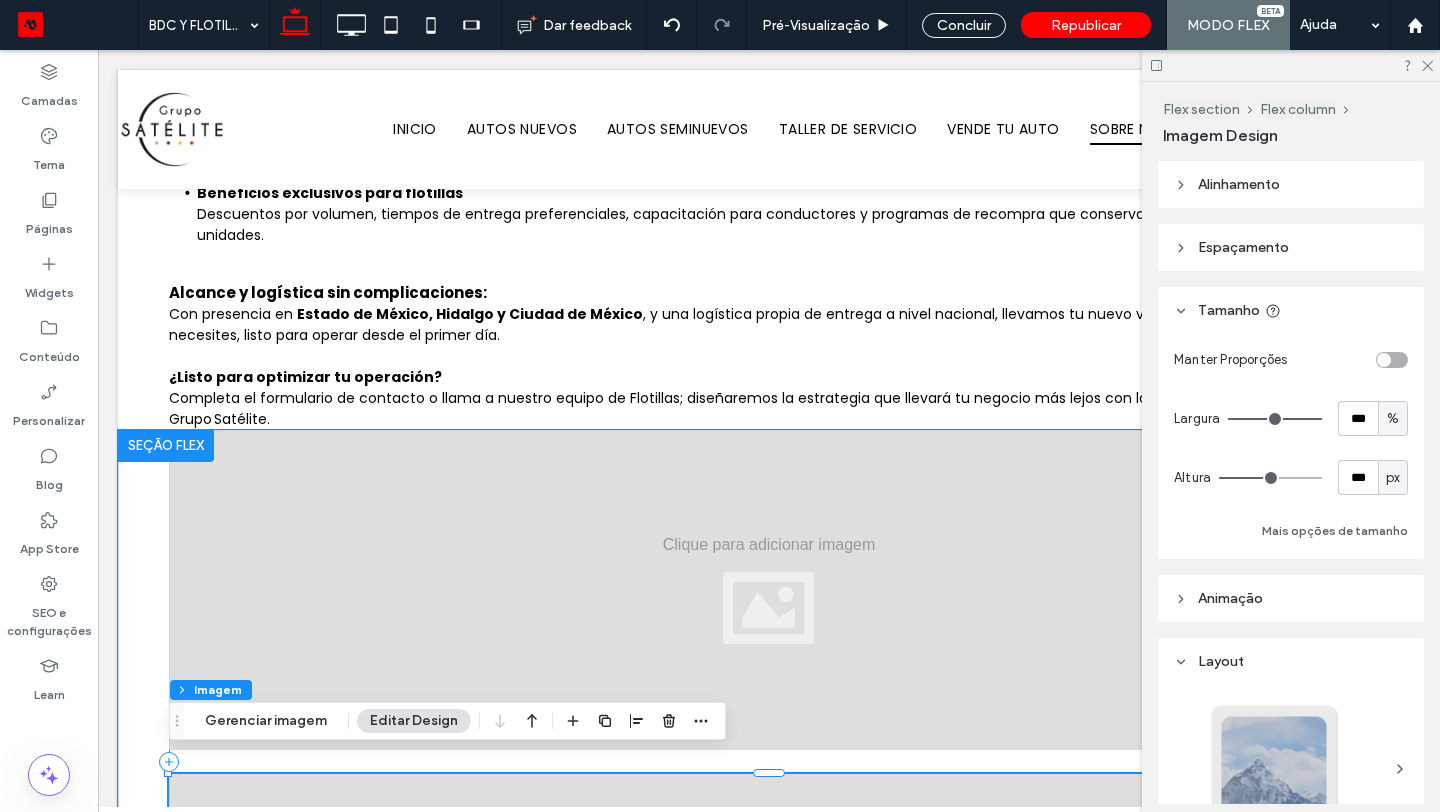 click at bounding box center [769, 762] 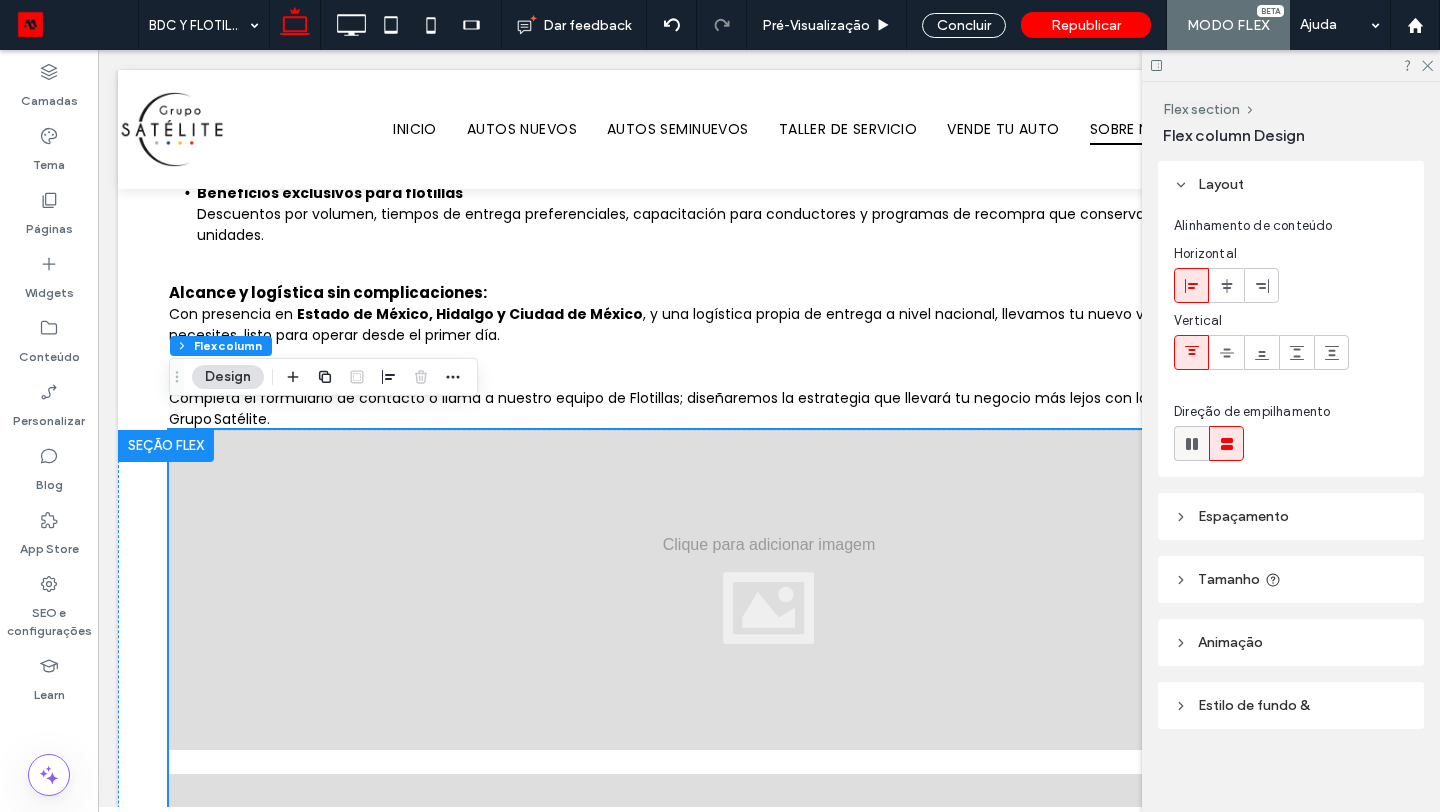 click 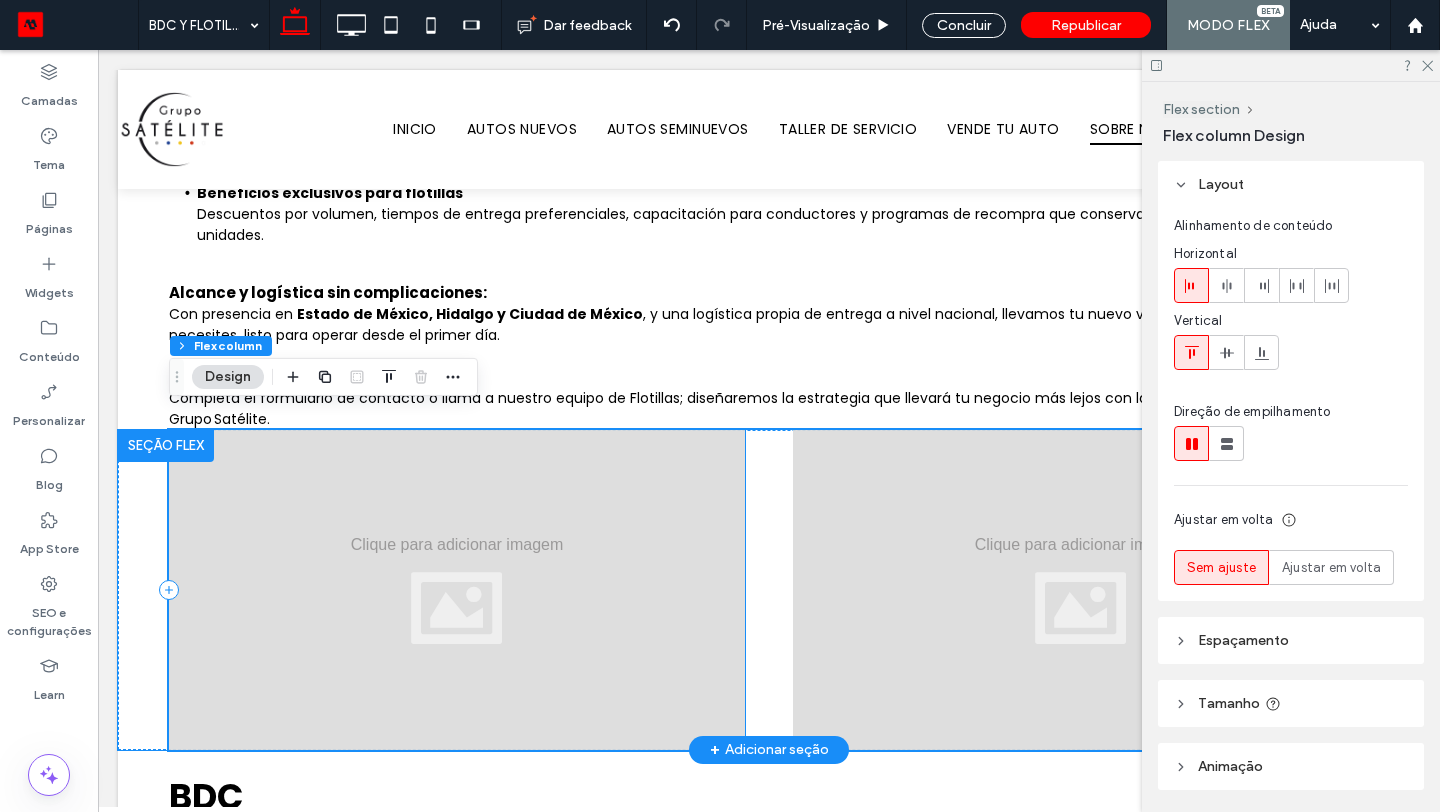 click at bounding box center [457, 590] 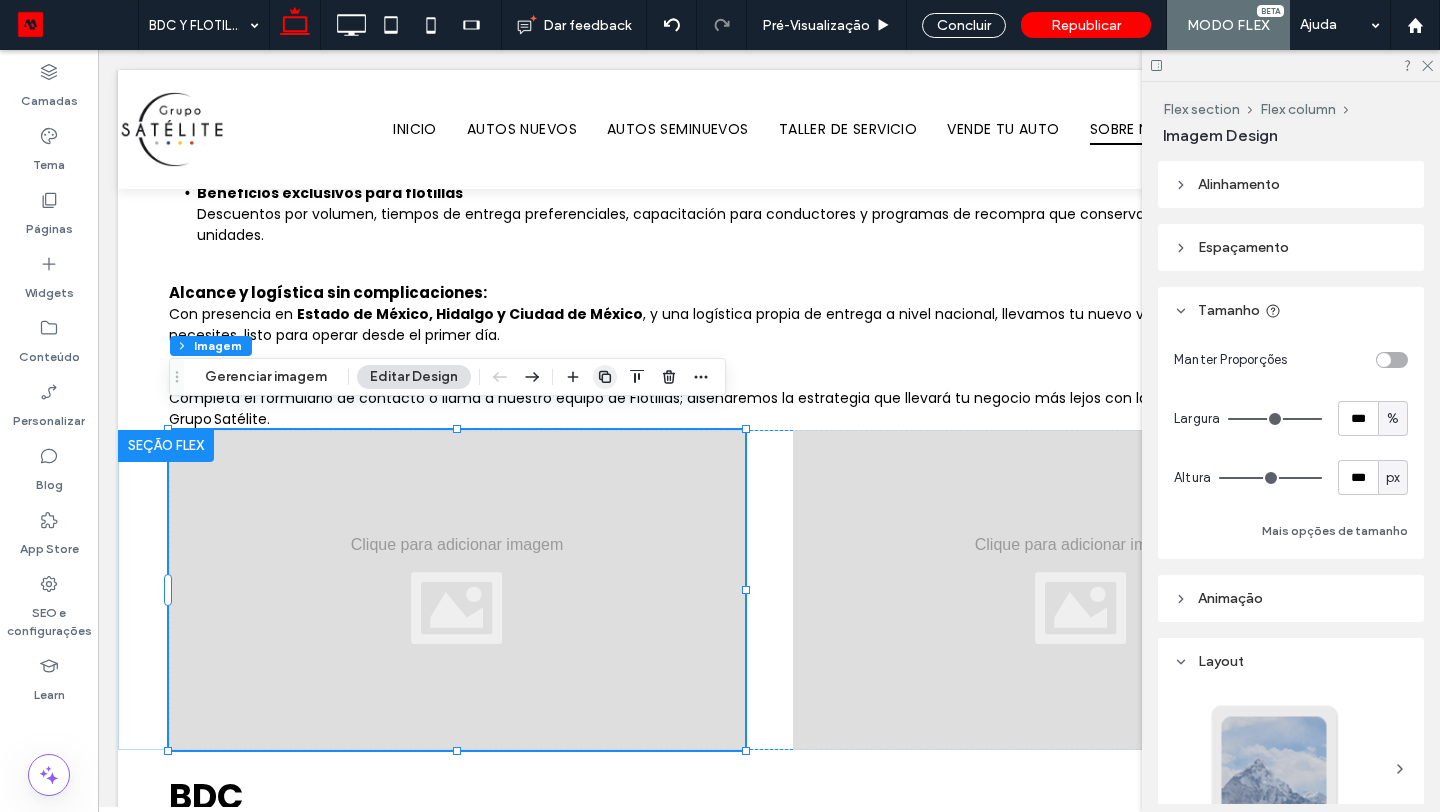 click 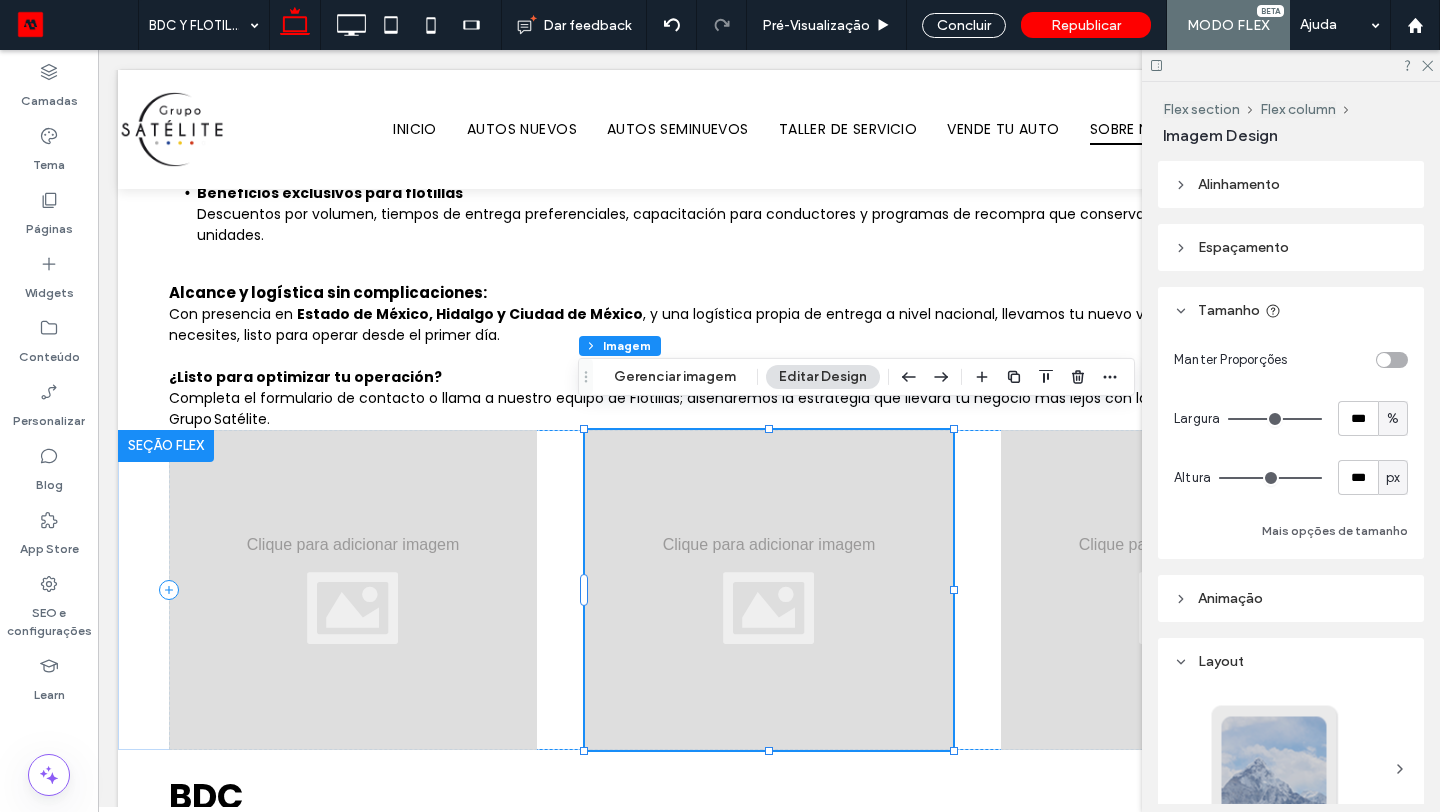 click at bounding box center [1392, 360] 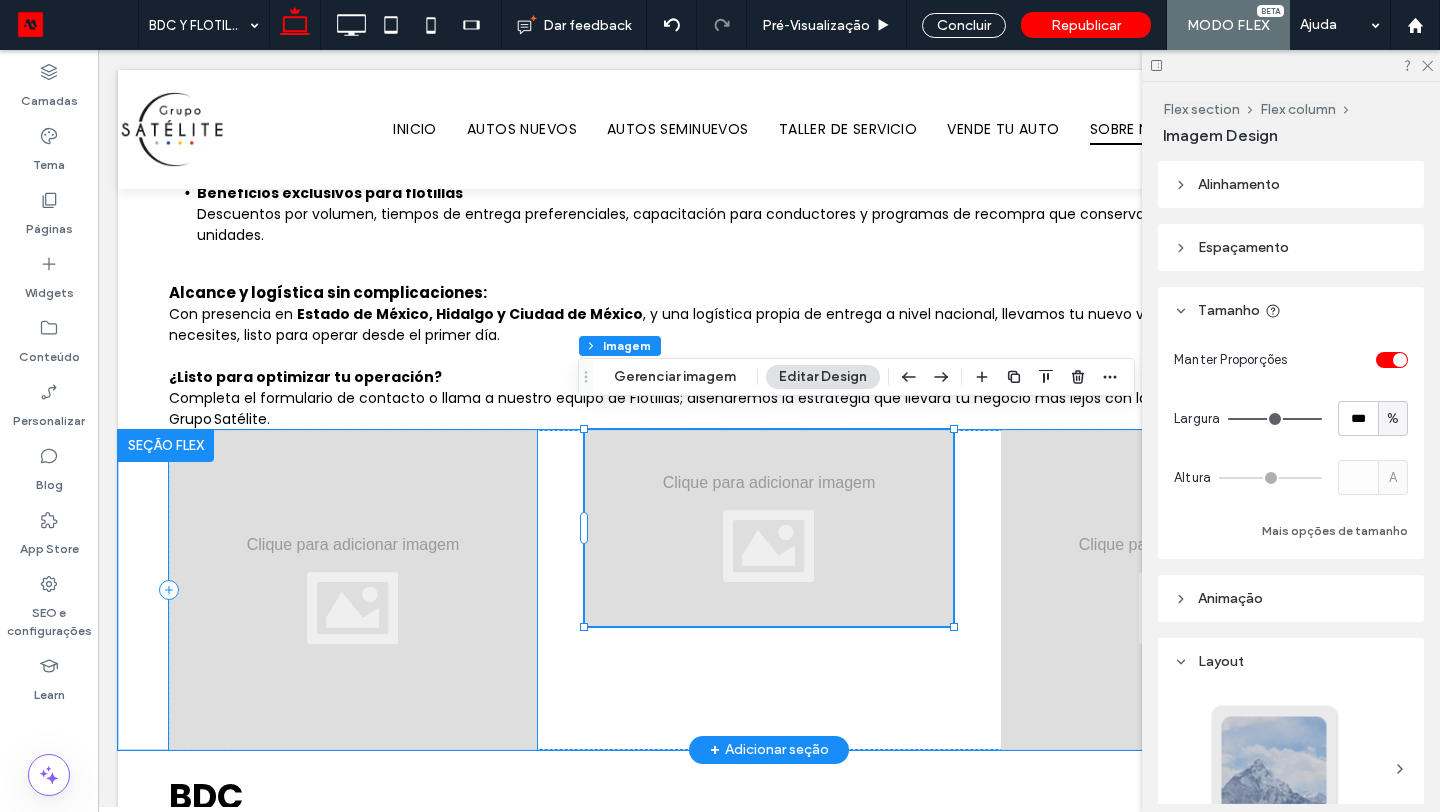 click at bounding box center [353, 590] 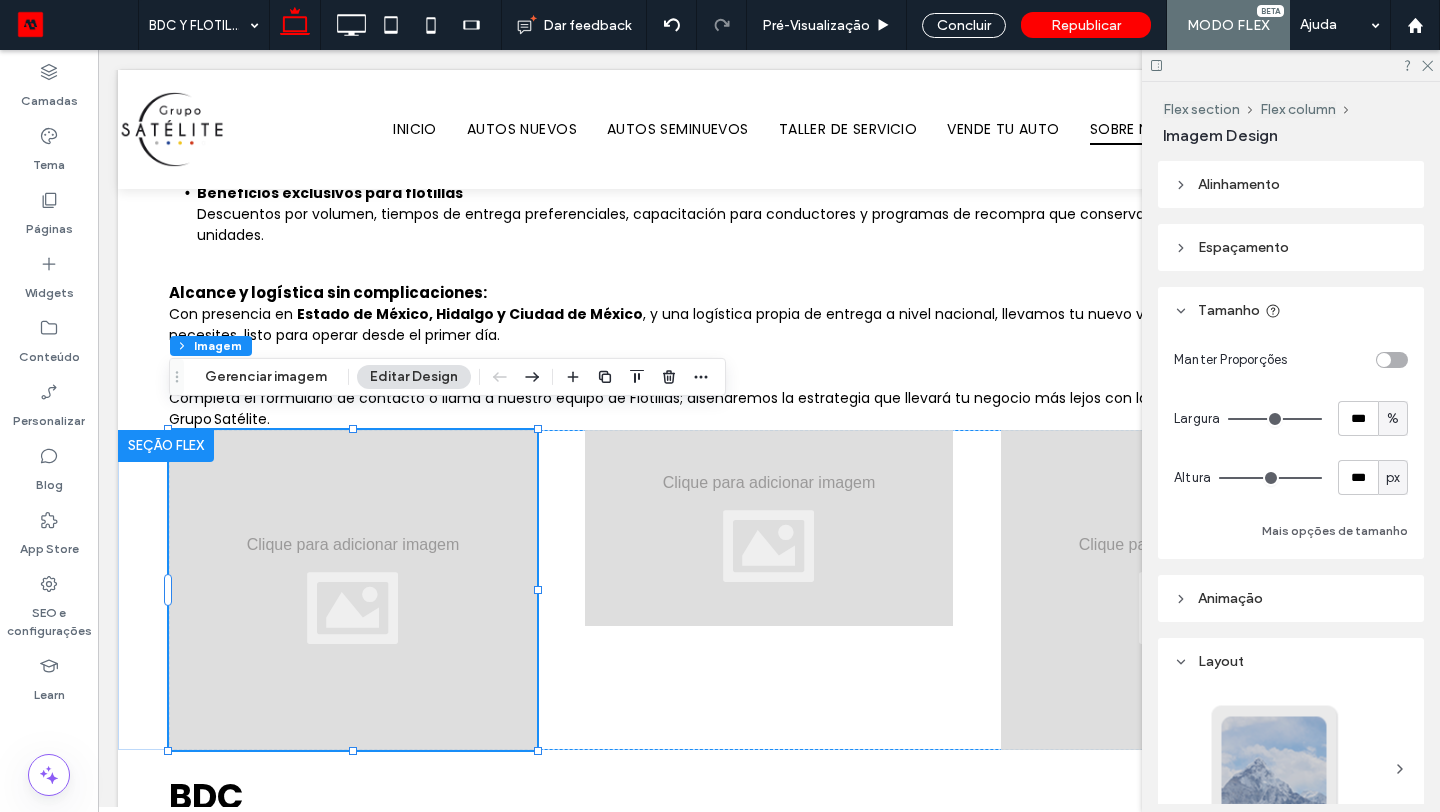 click at bounding box center [1384, 360] 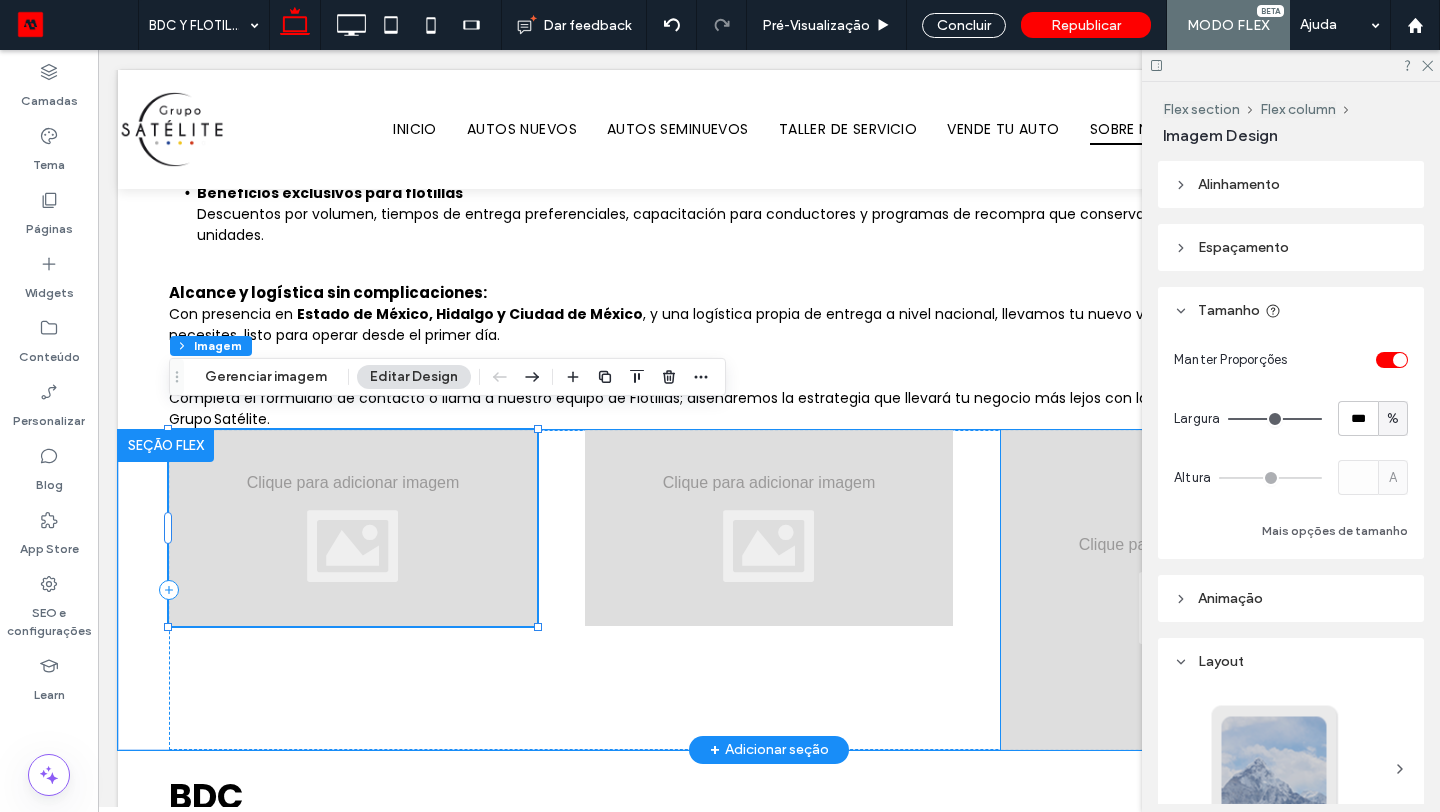 click at bounding box center [1185, 590] 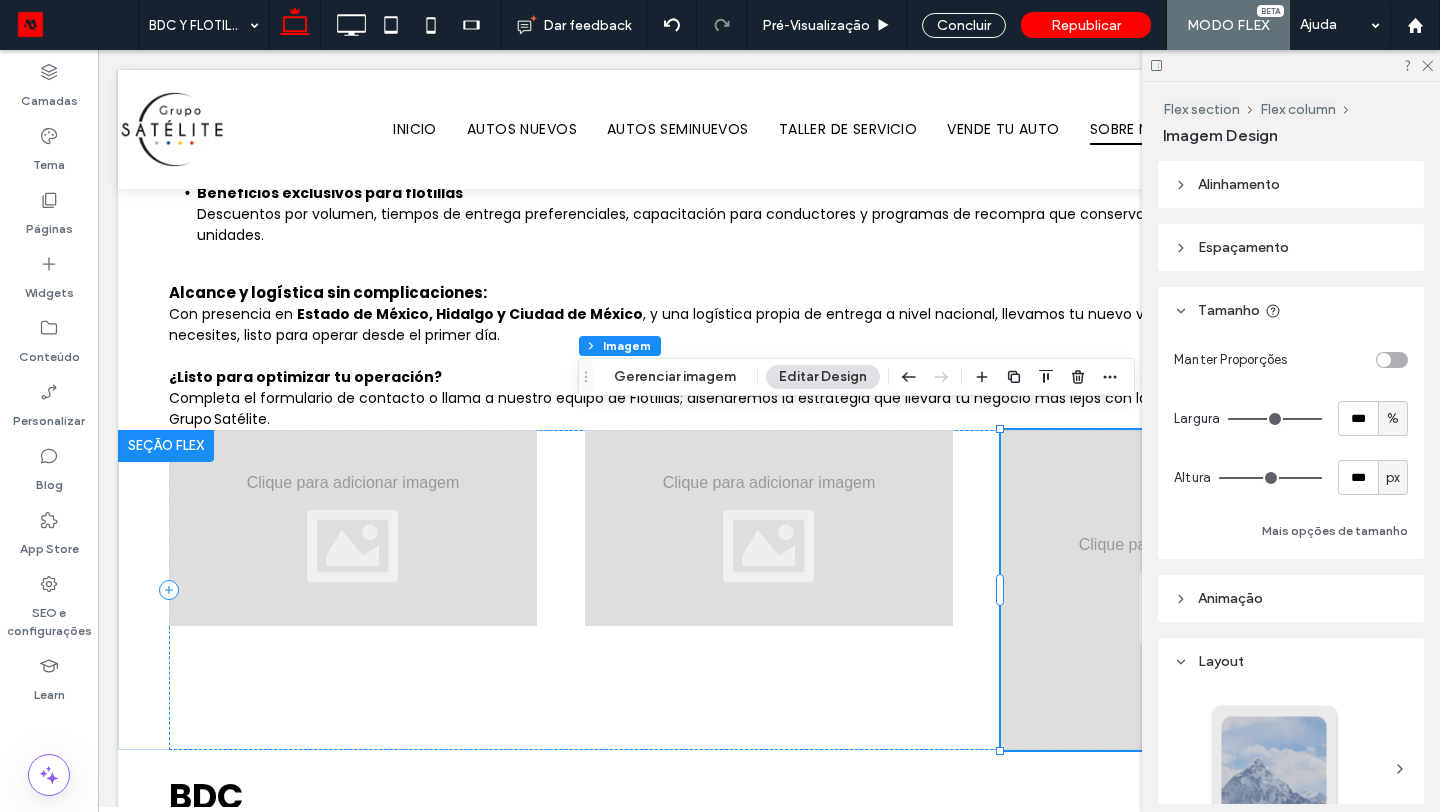 click at bounding box center [1392, 360] 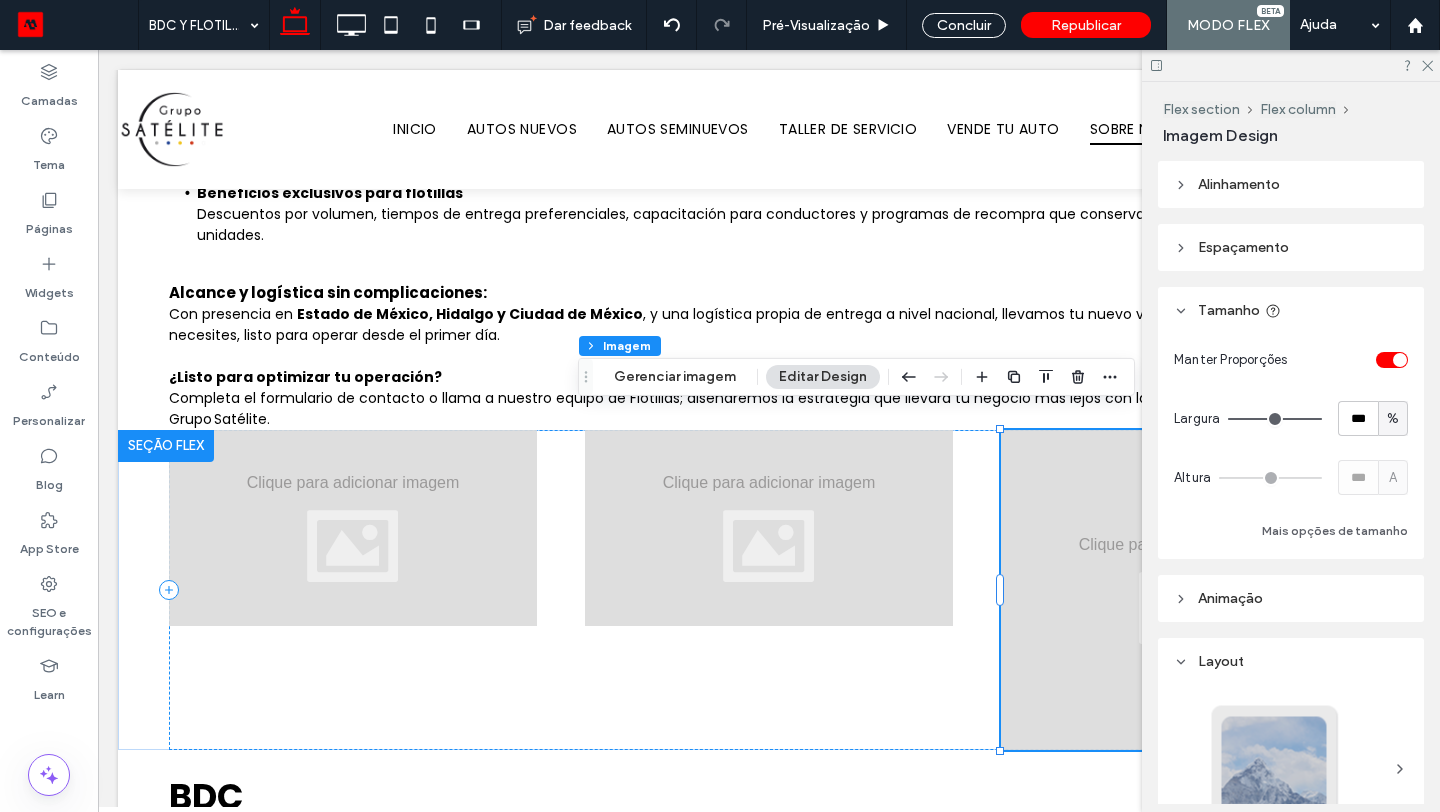 type on "*" 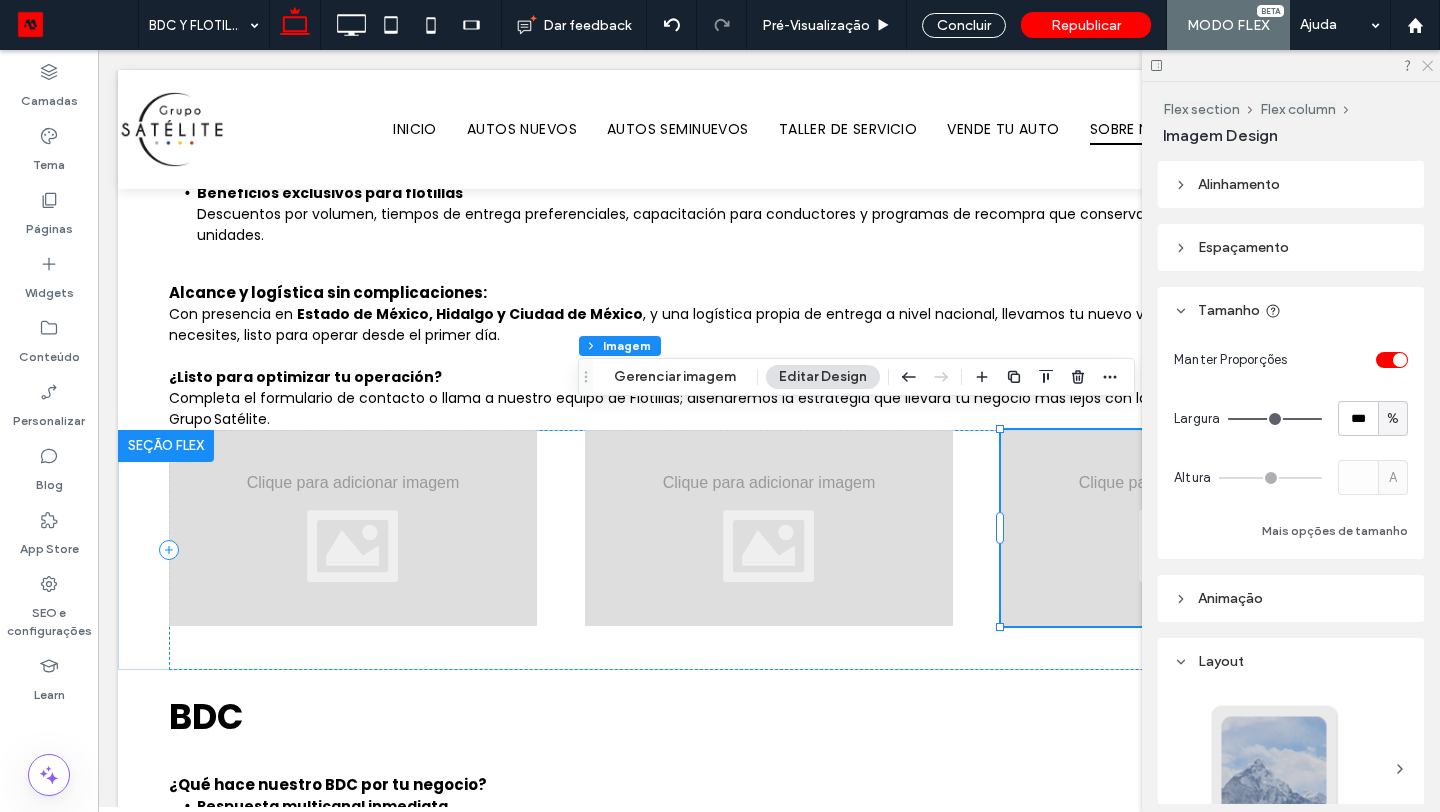click 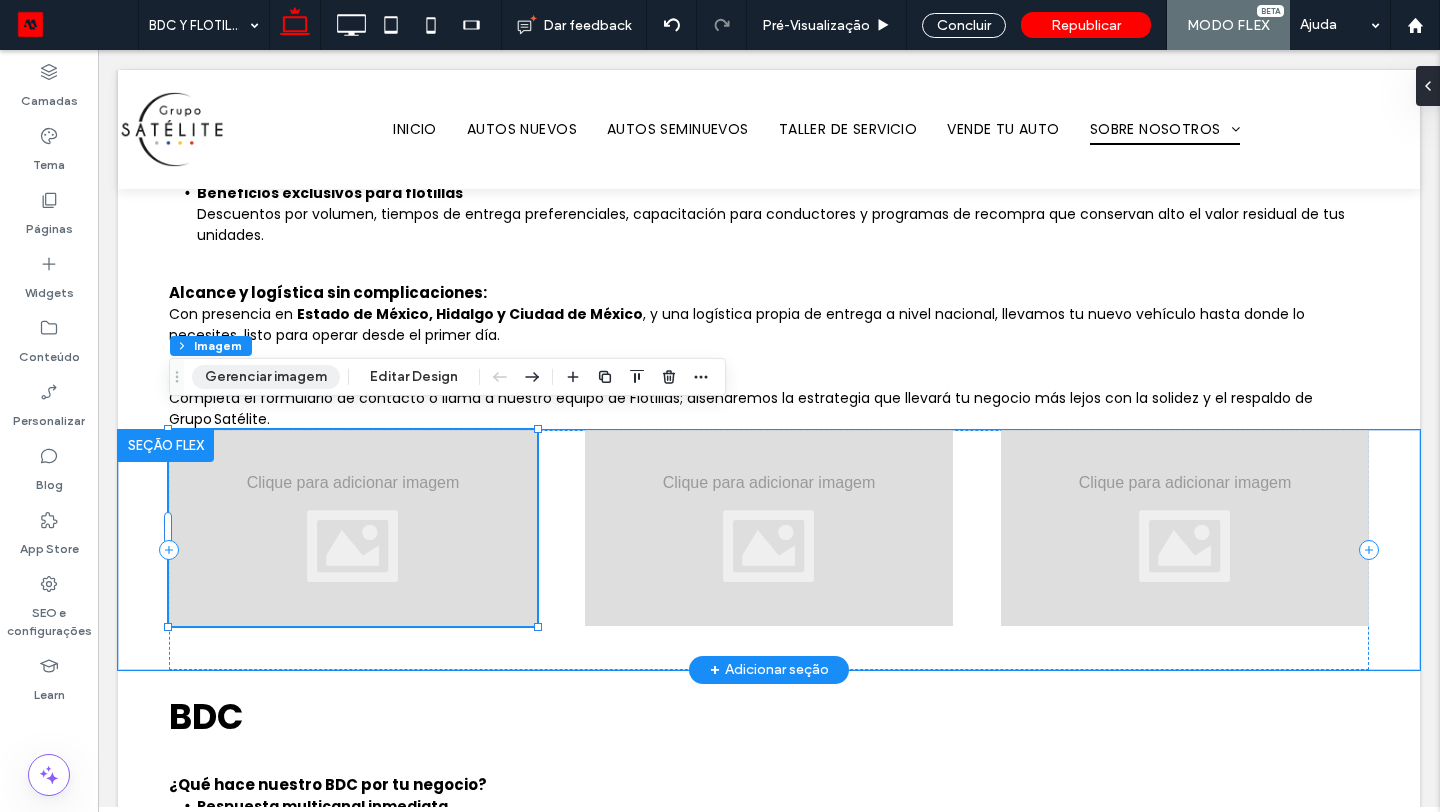 click on "Gerenciar imagem" at bounding box center [266, 377] 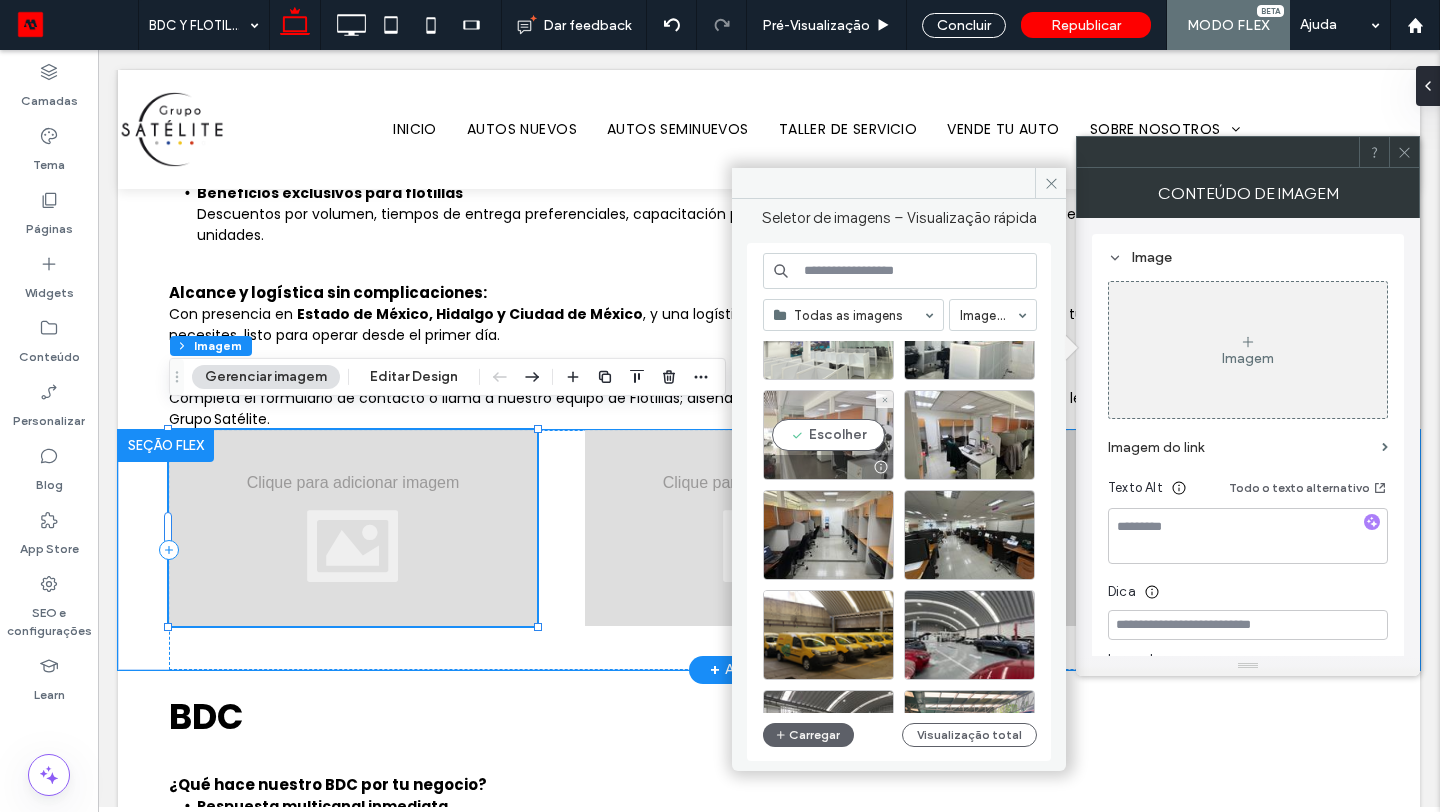 scroll, scrollTop: 180, scrollLeft: 0, axis: vertical 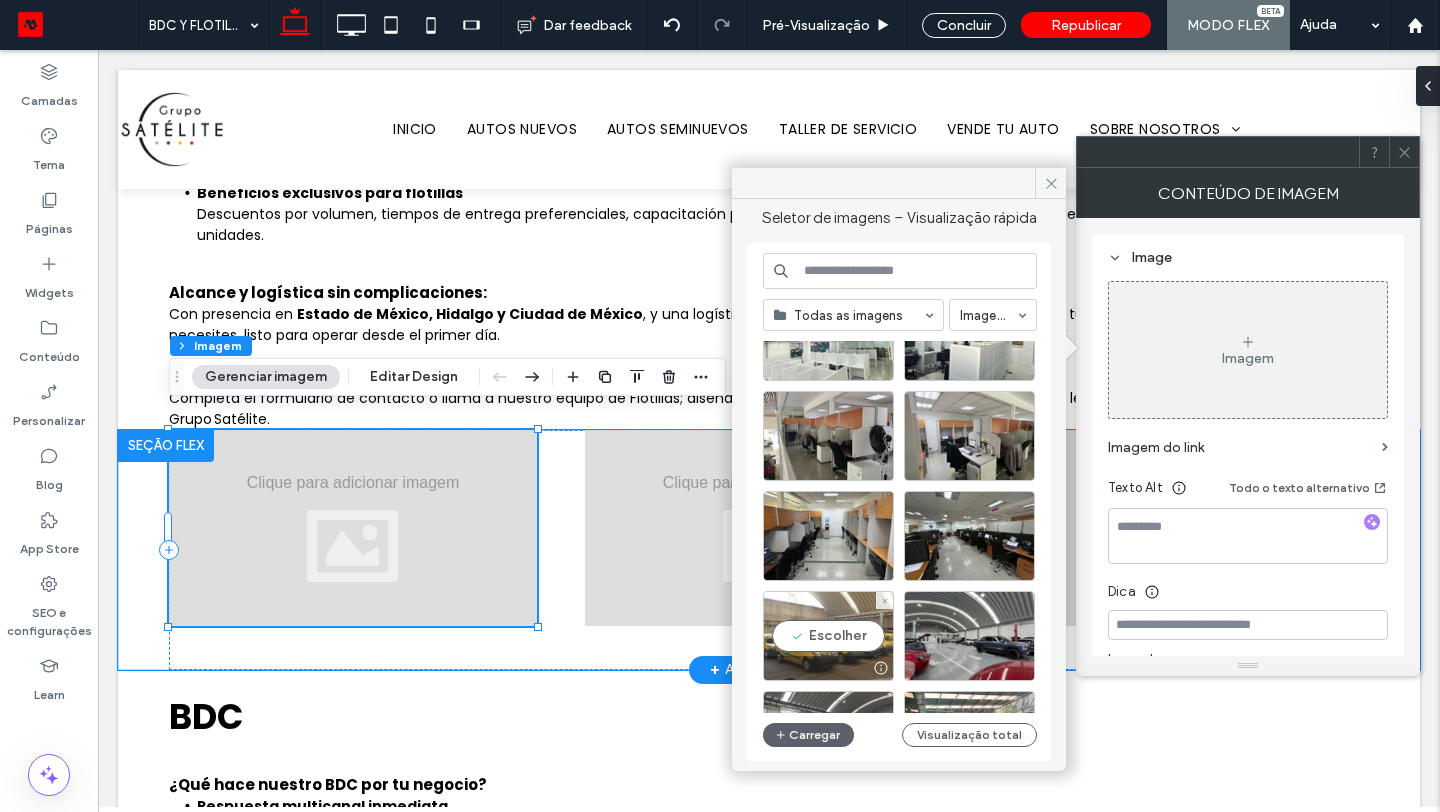 click on "Escolher" at bounding box center (828, 636) 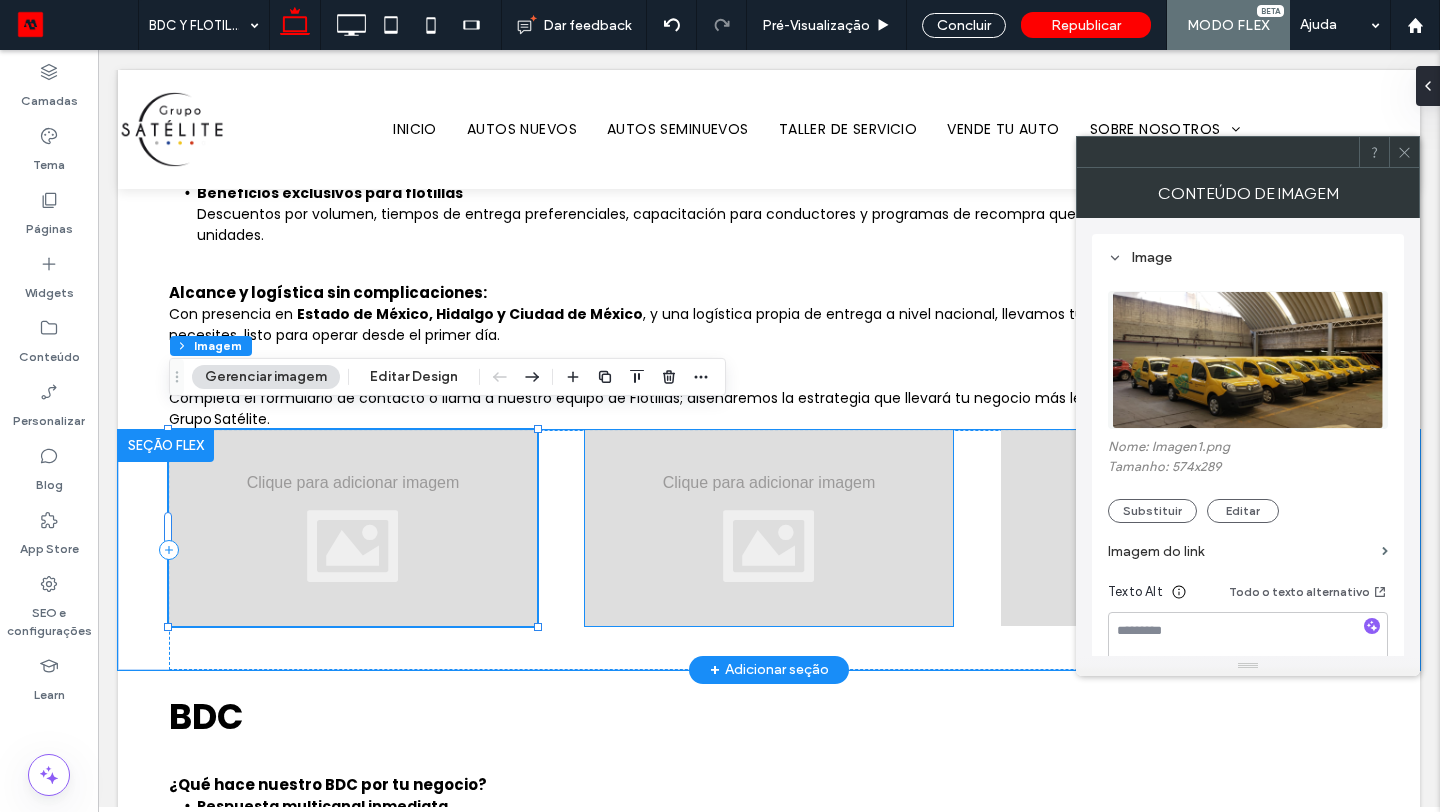 click at bounding box center (769, 528) 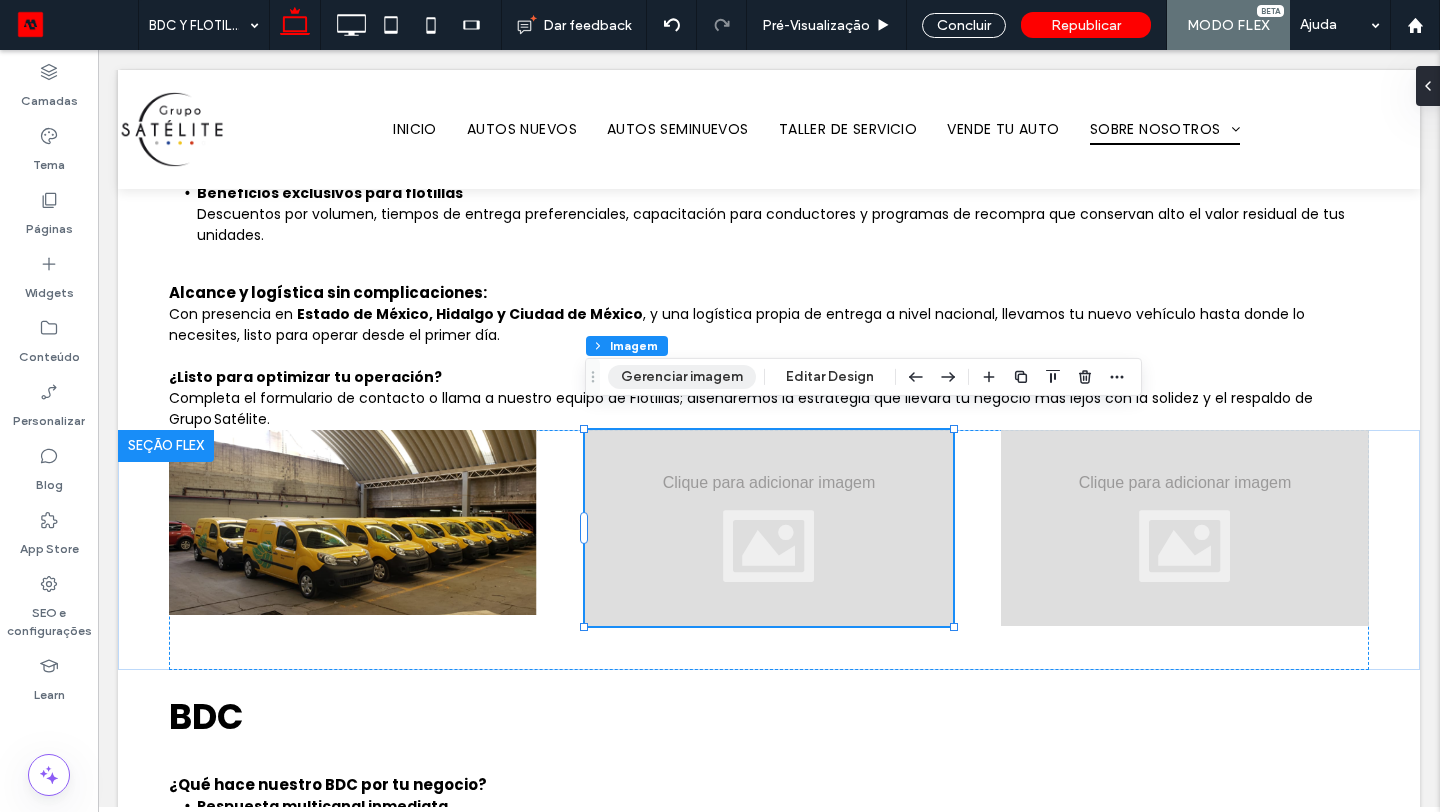 click on "Gerenciar imagem" at bounding box center (682, 377) 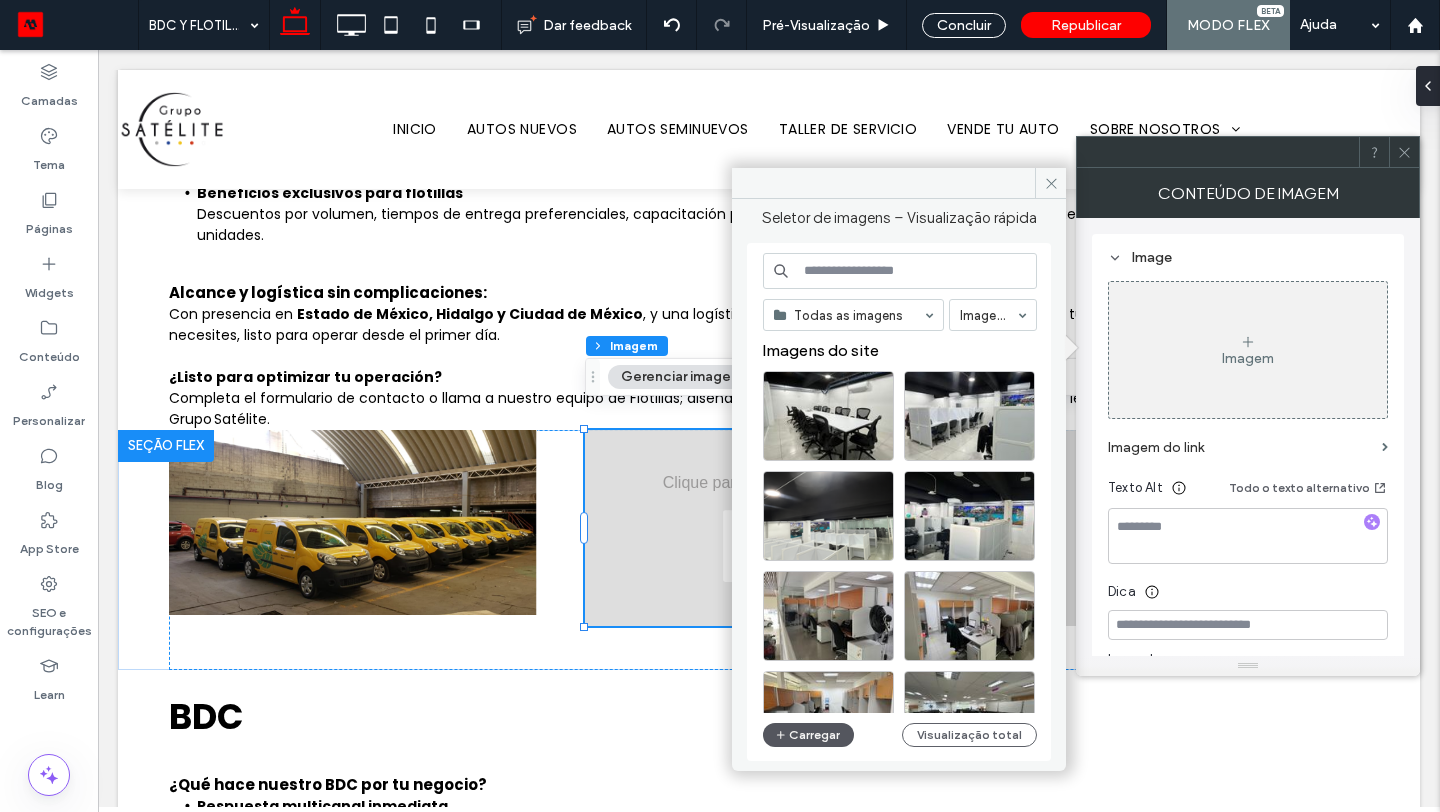 click on "Carregar" at bounding box center (808, 735) 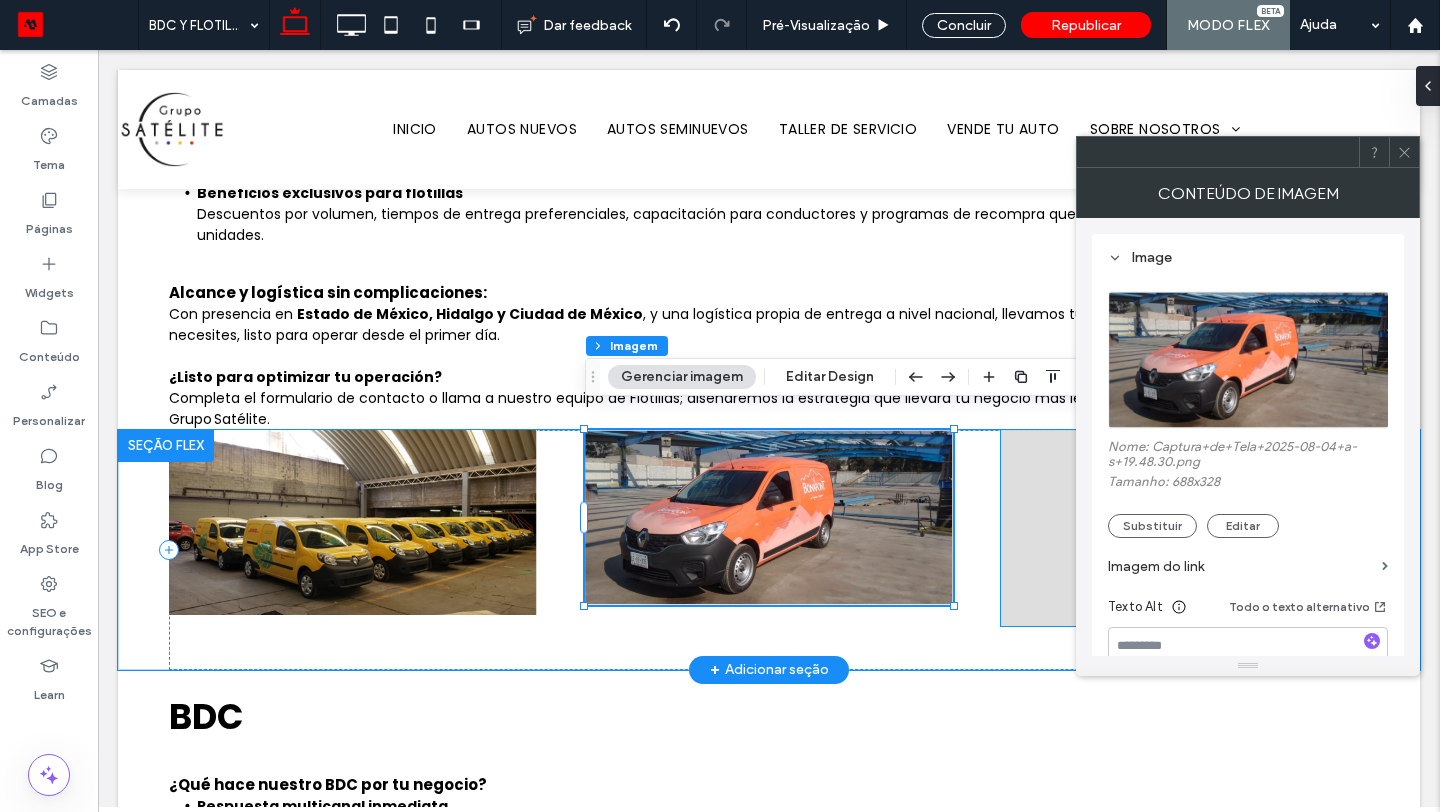 click at bounding box center (1185, 528) 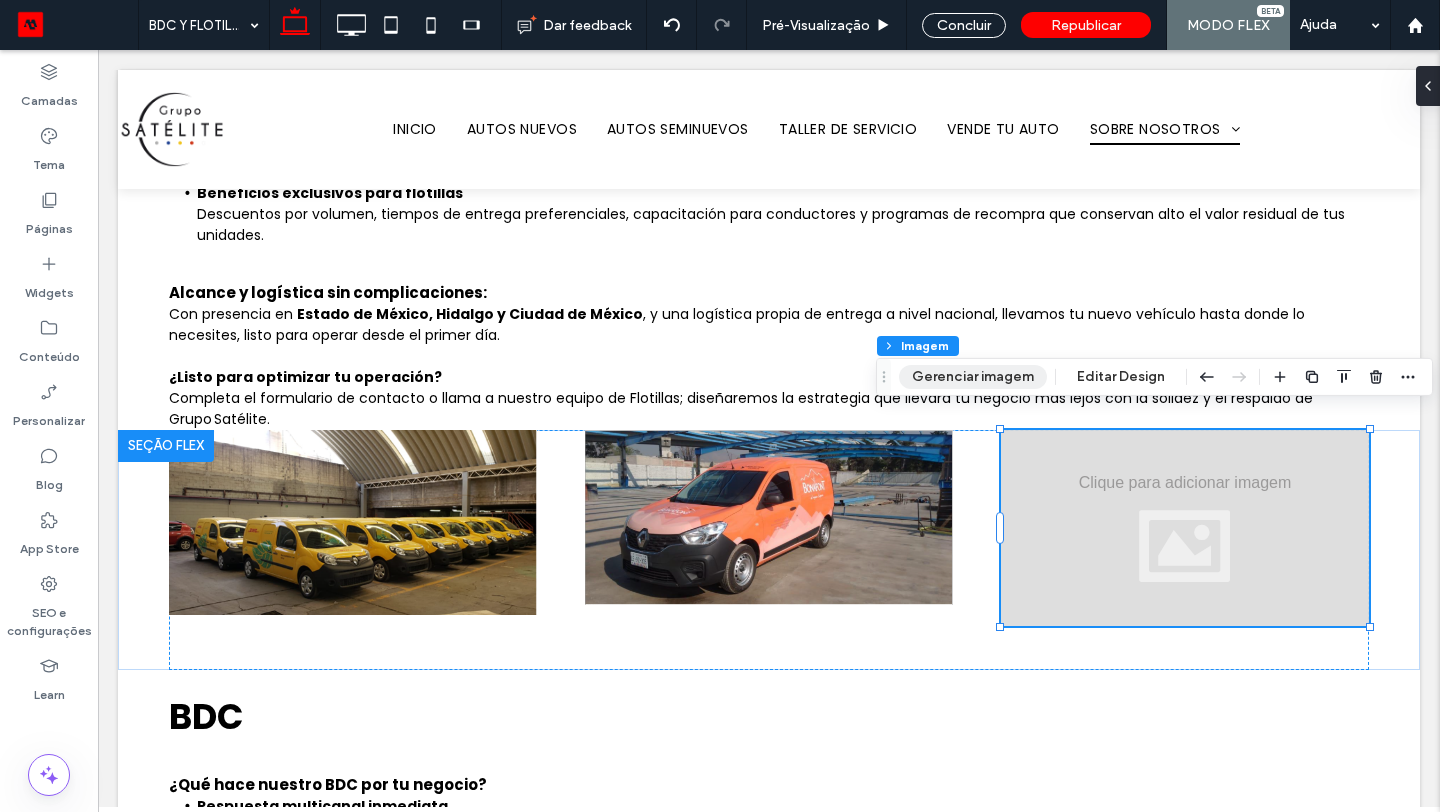 click on "Gerenciar imagem" at bounding box center (973, 377) 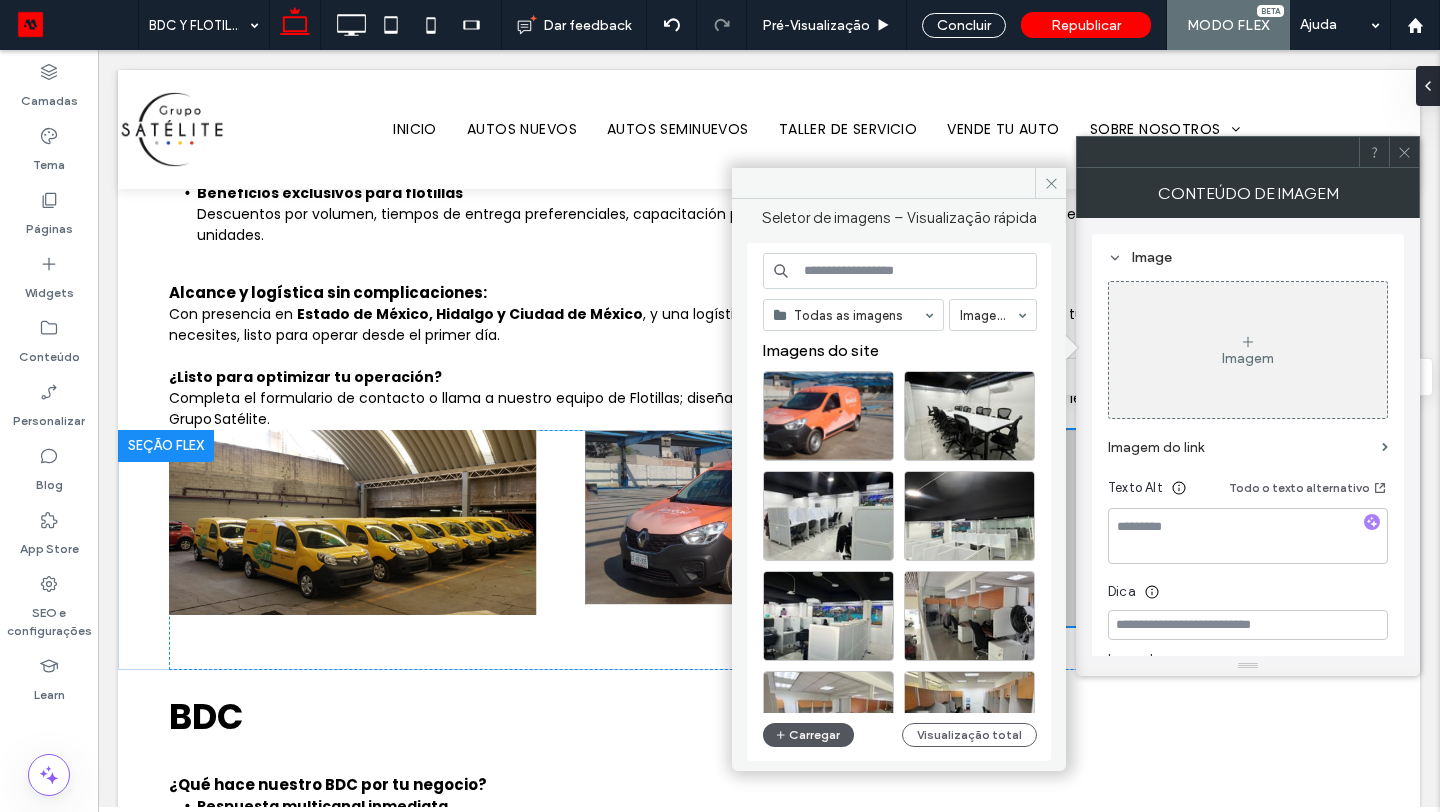 click on "Carregar" at bounding box center [808, 735] 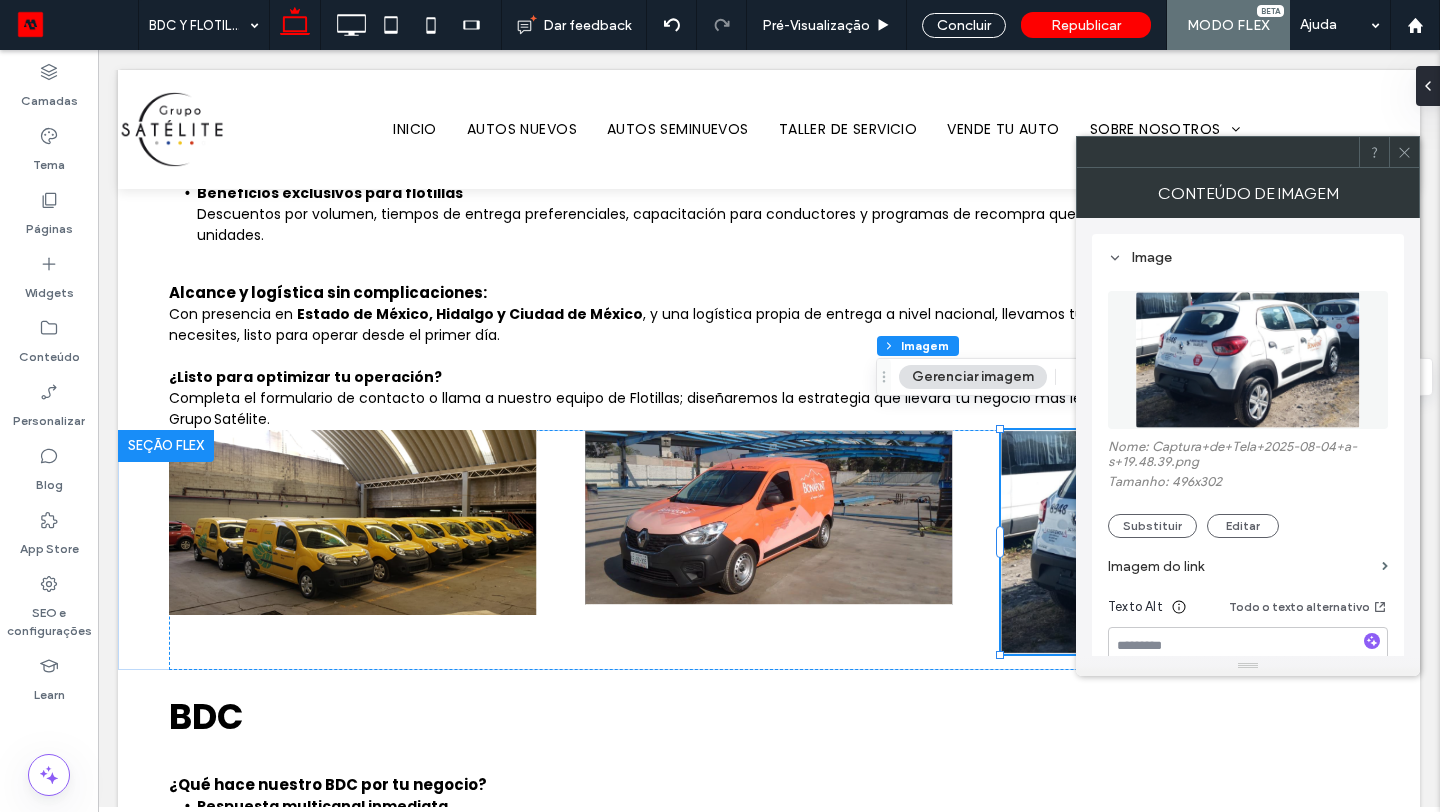 click 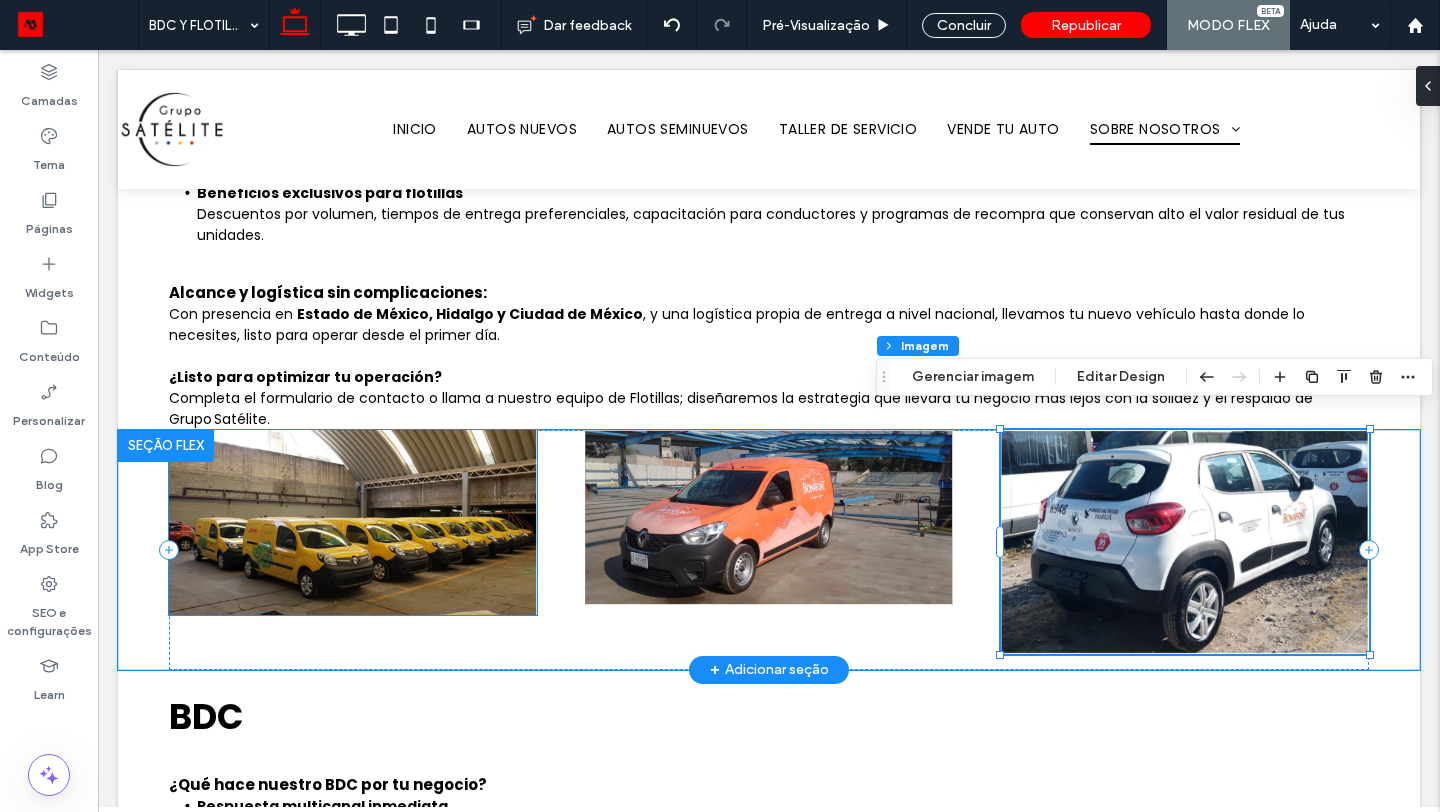 click at bounding box center (353, 522) 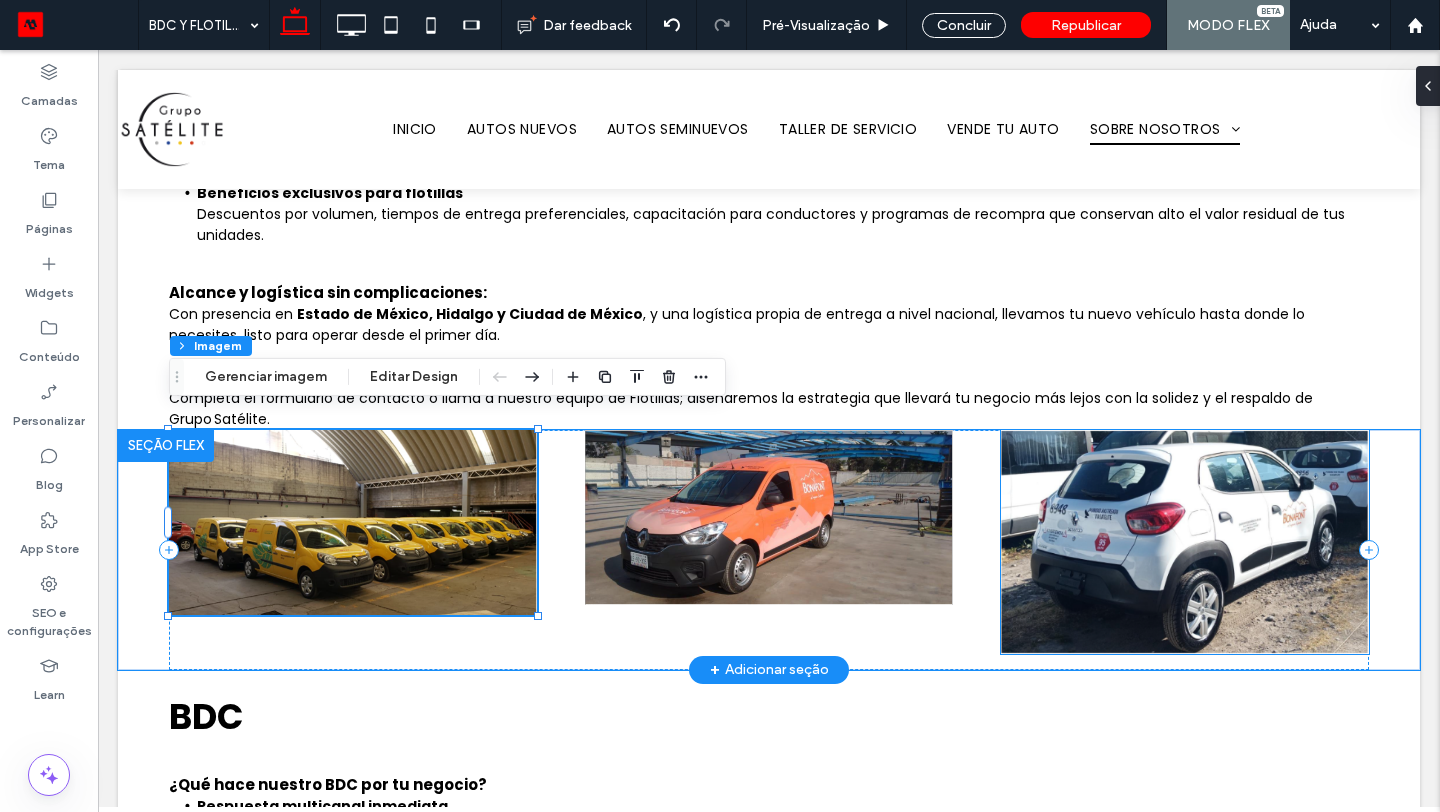 click at bounding box center (1185, 542) 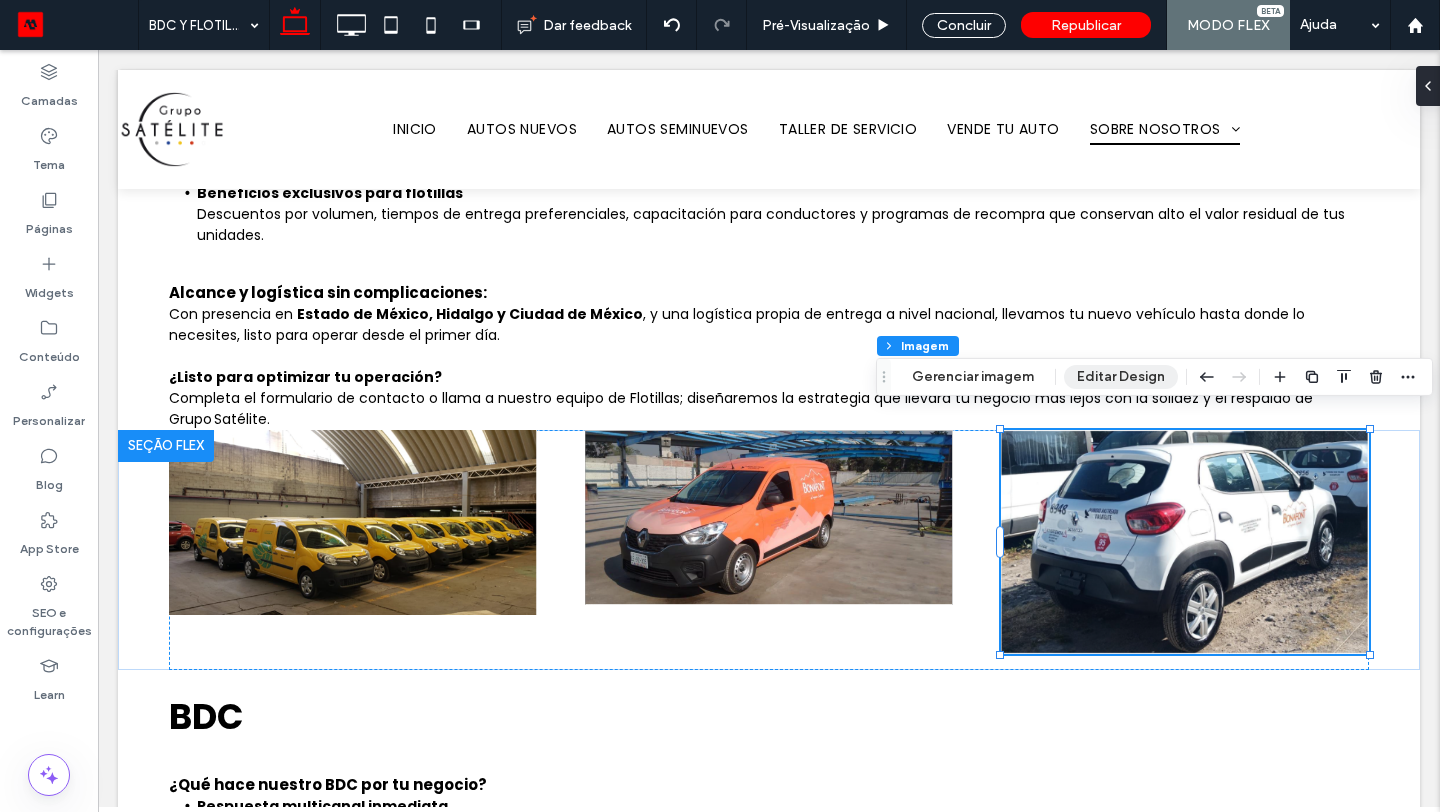 click on "Editar Design" at bounding box center [1121, 377] 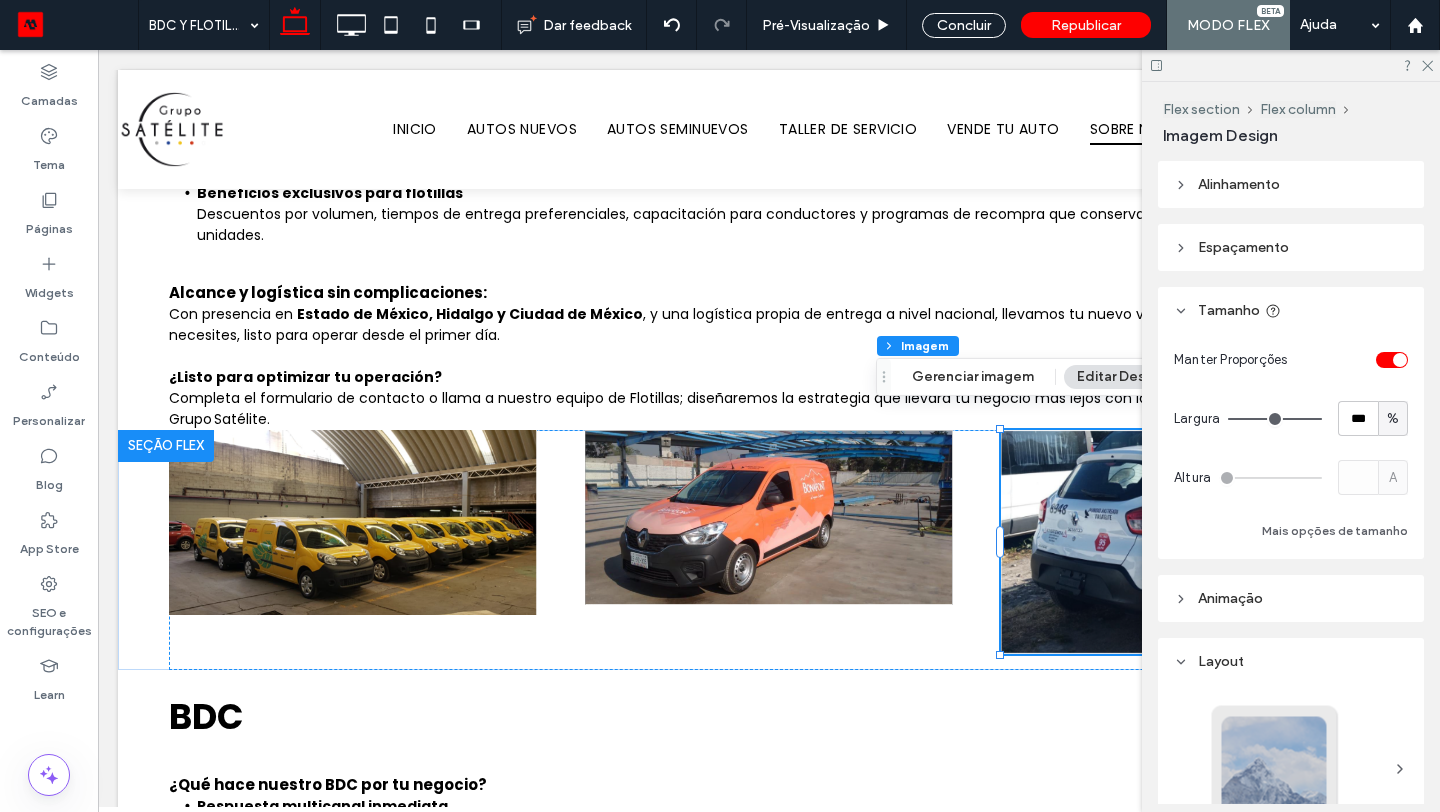 click at bounding box center (1400, 360) 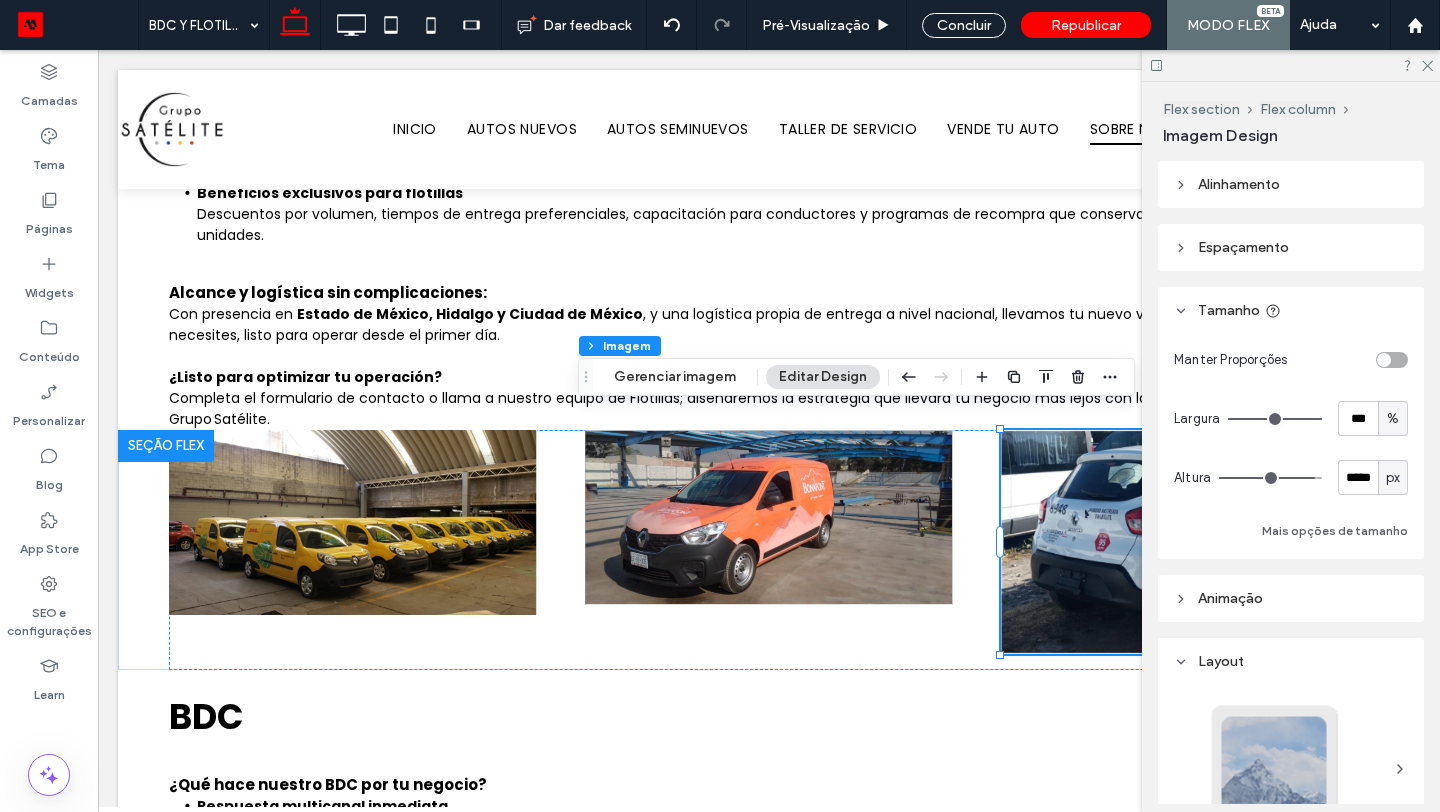 click at bounding box center (1392, 360) 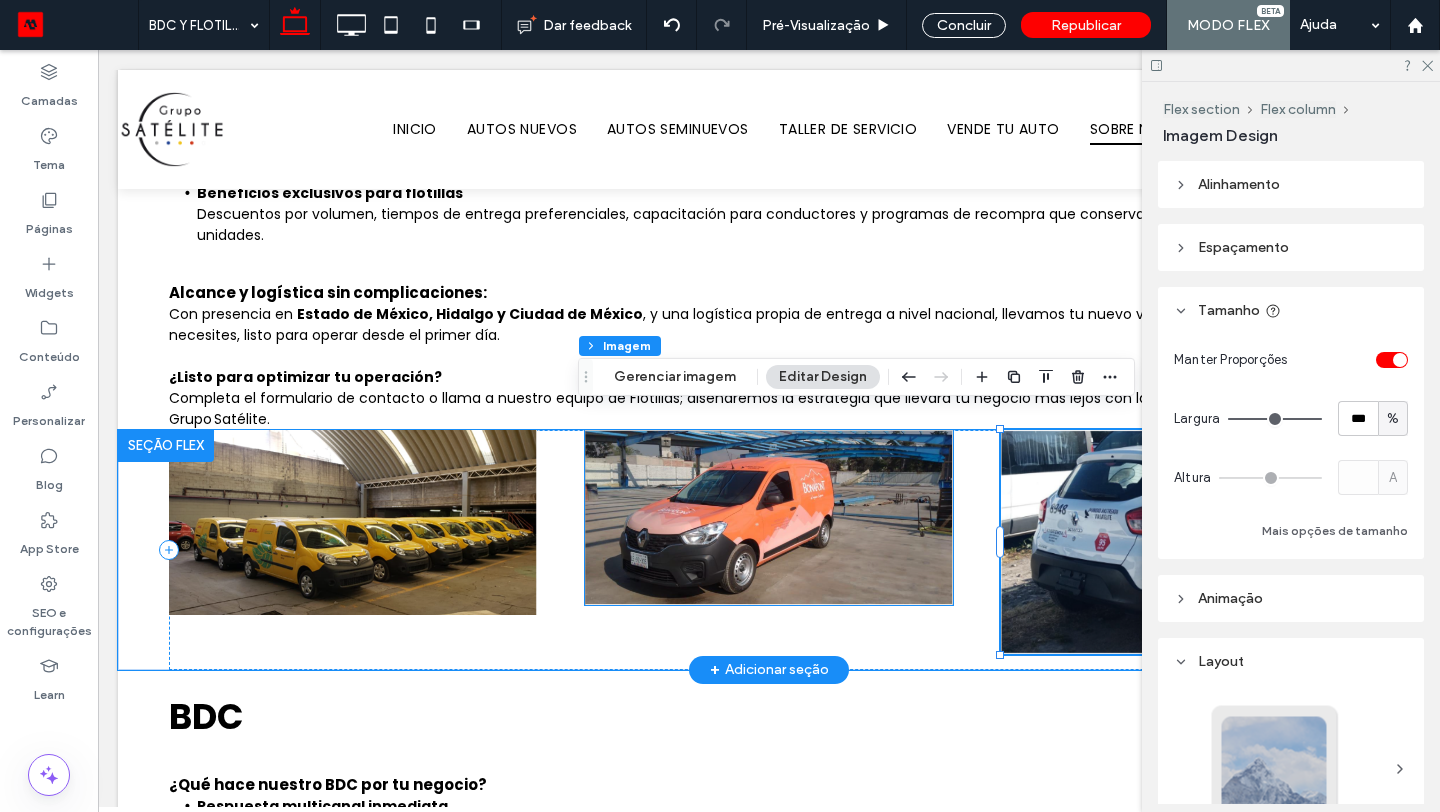 click at bounding box center (769, 517) 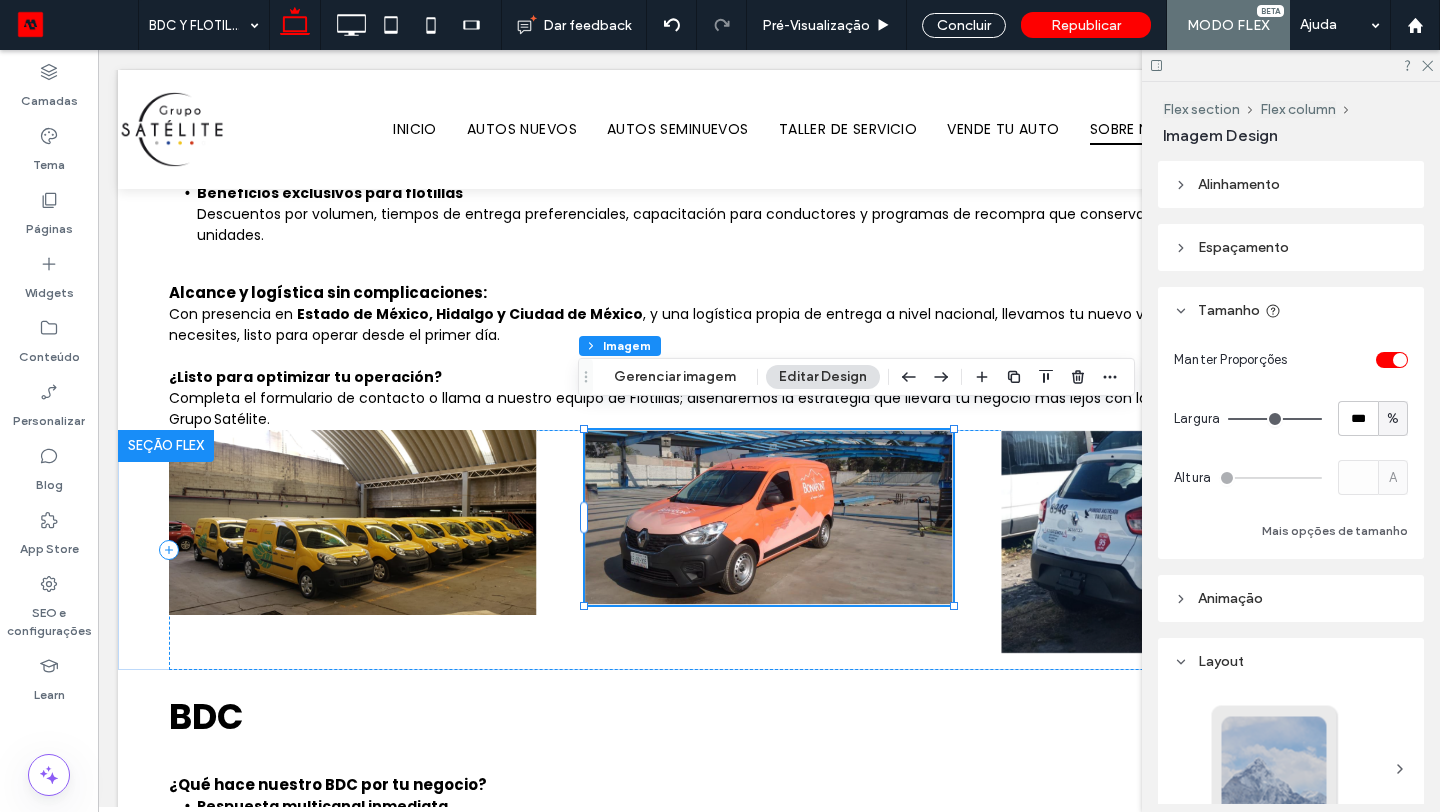 click at bounding box center (1400, 360) 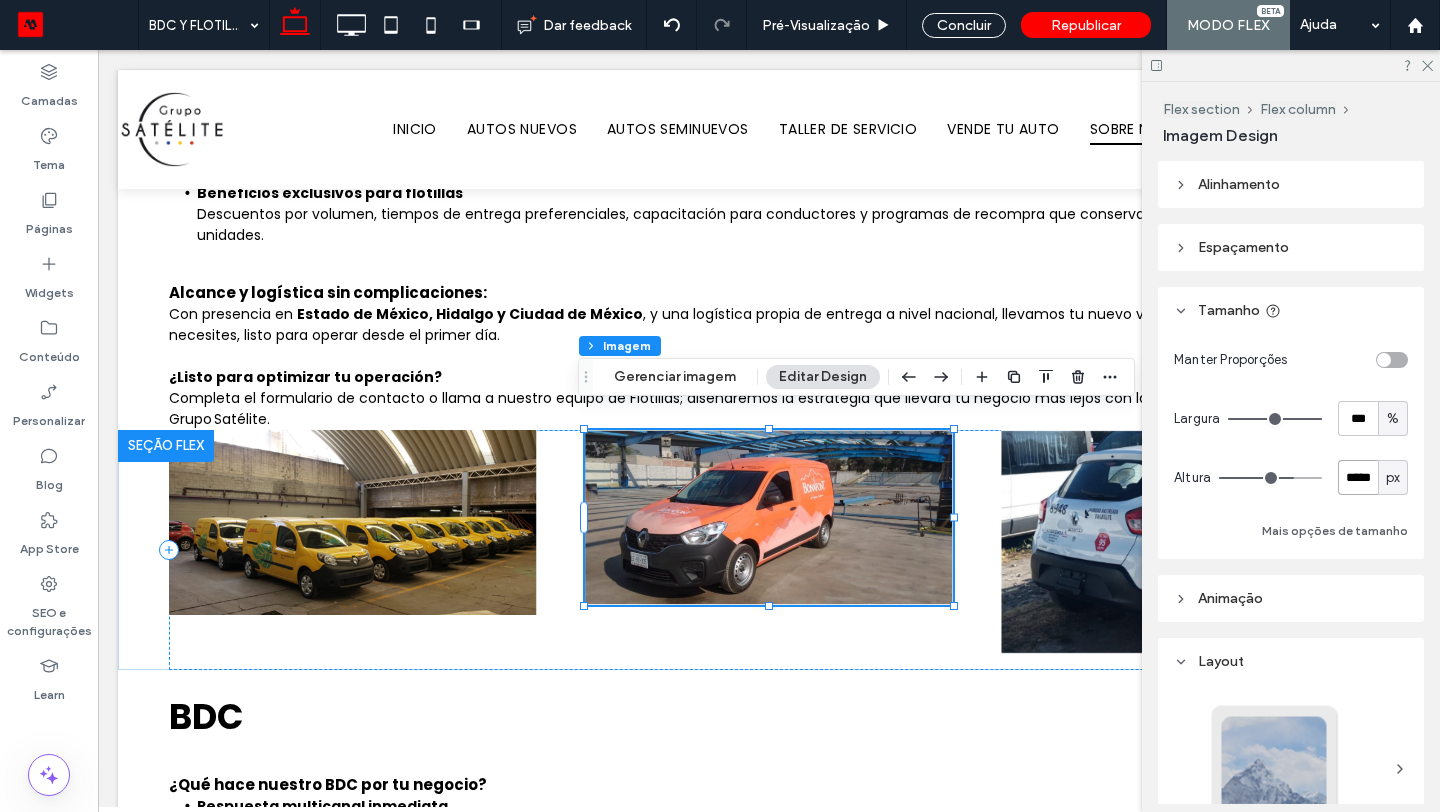 click on "*****" at bounding box center [1358, 477] 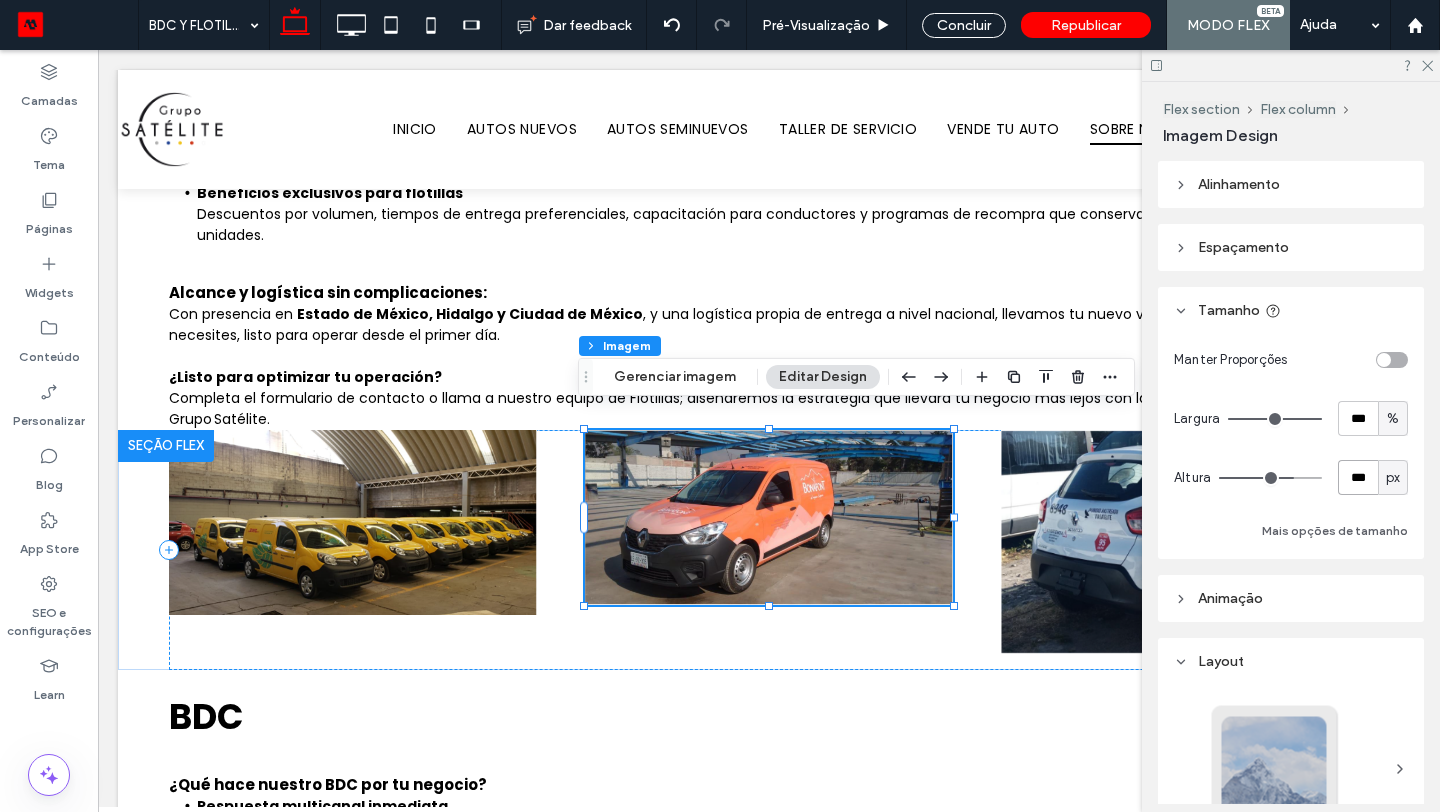 type on "***" 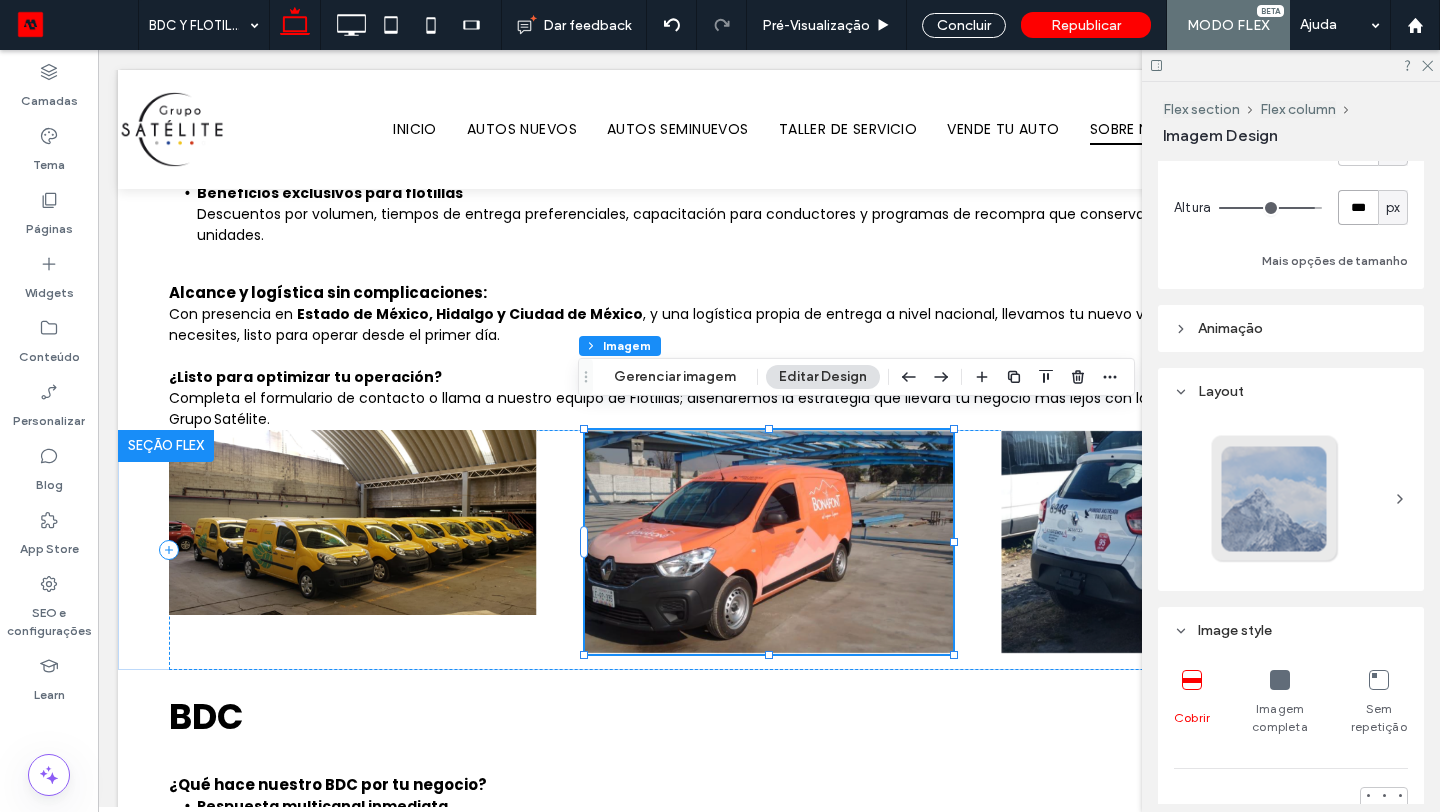 scroll, scrollTop: 272, scrollLeft: 0, axis: vertical 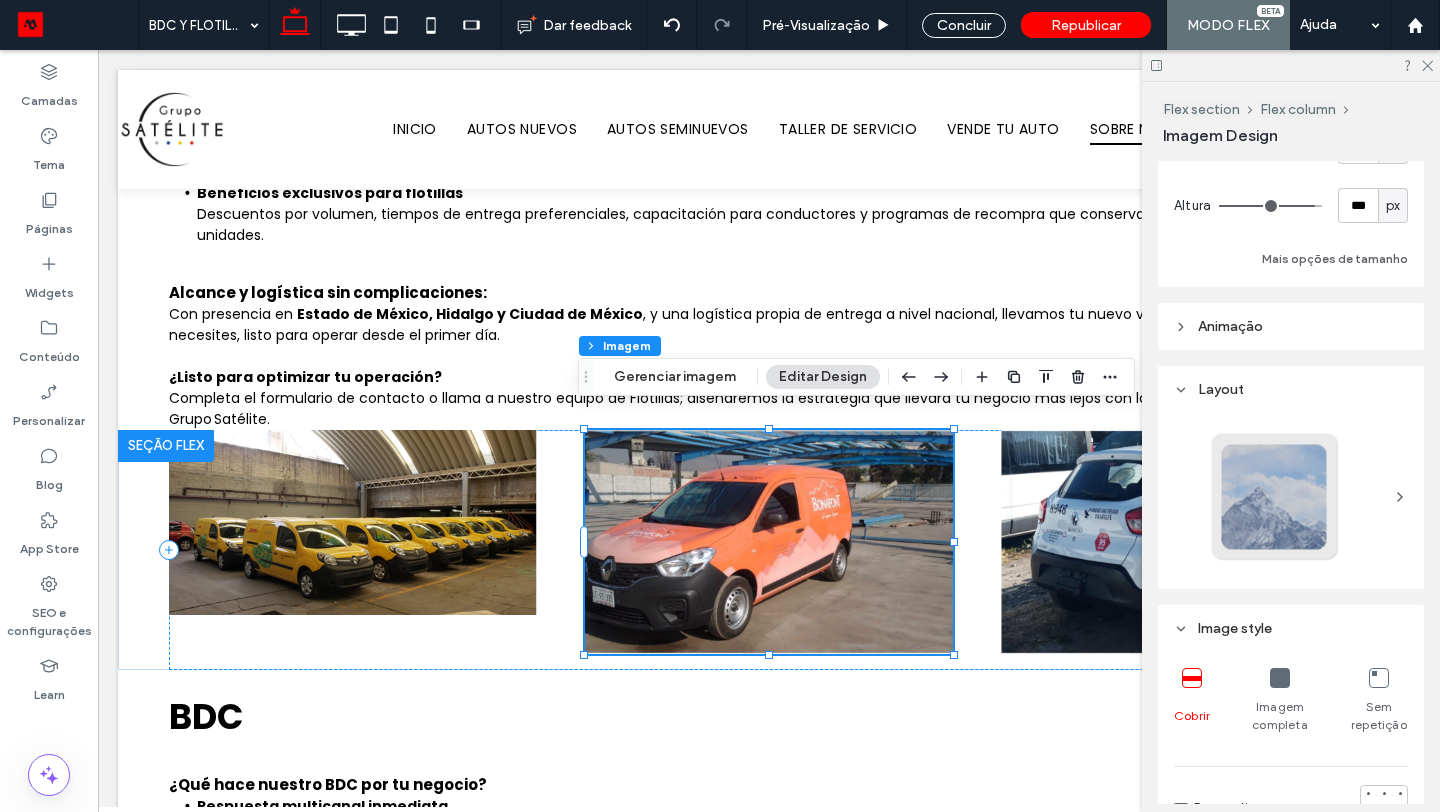 click at bounding box center [1280, 678] 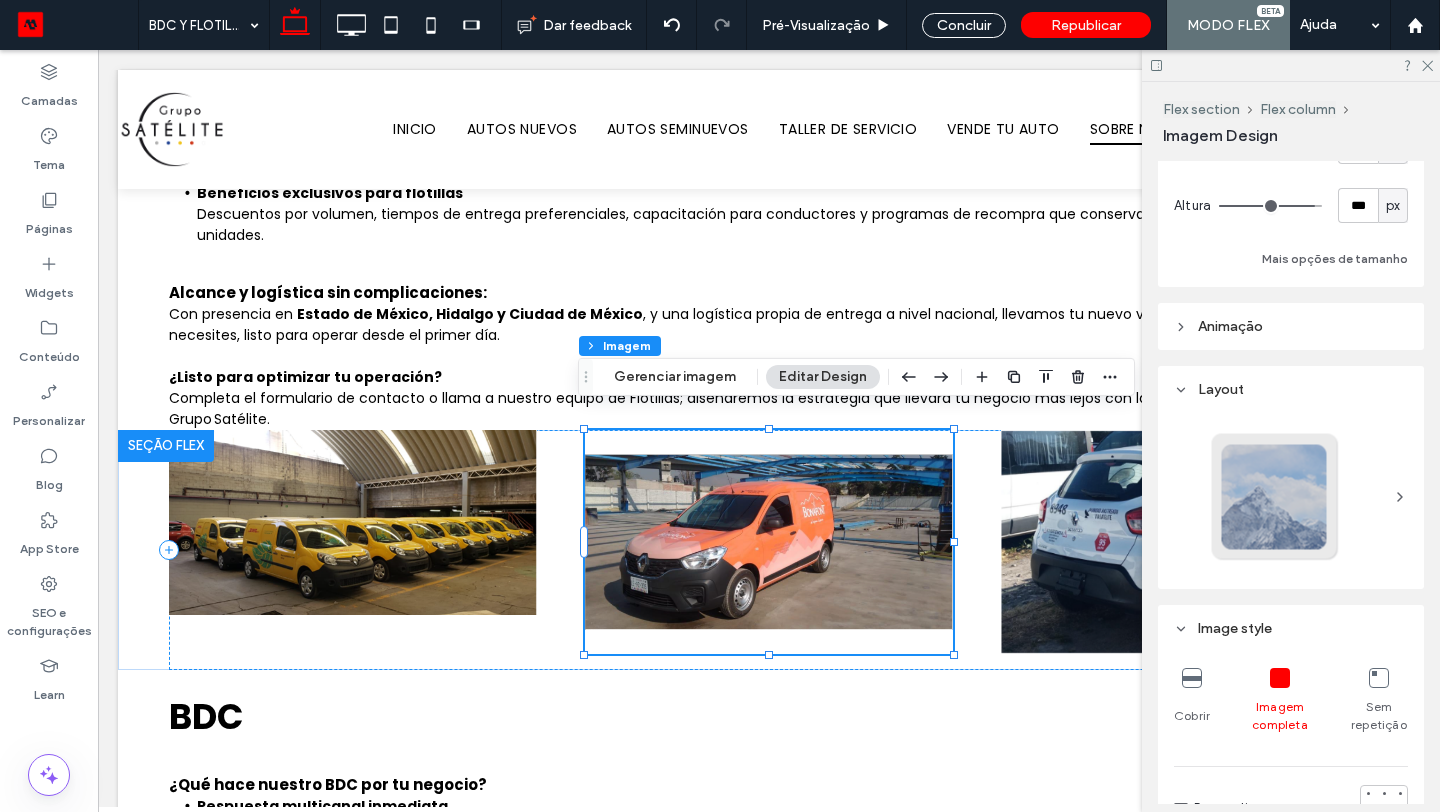 click at bounding box center (1192, 678) 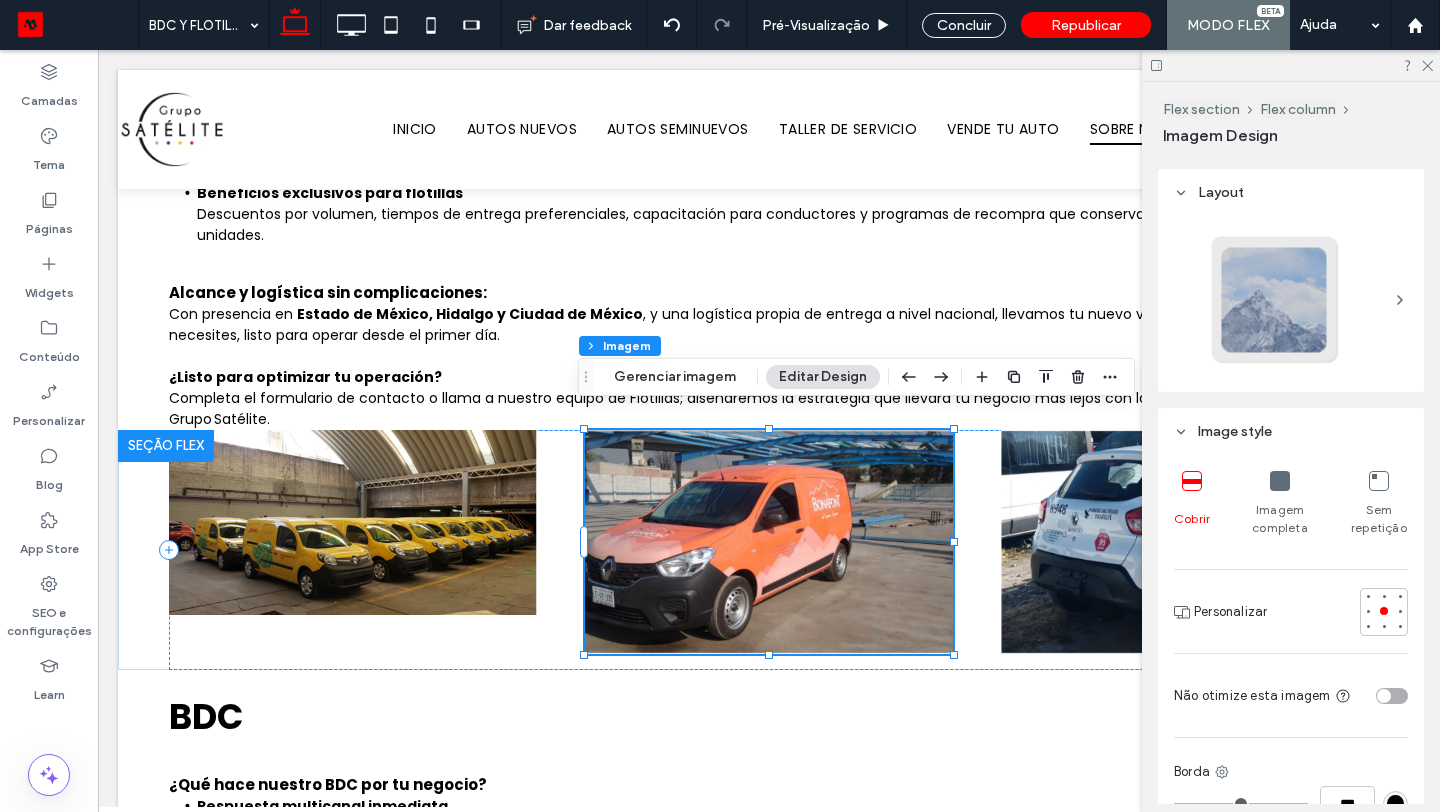 scroll, scrollTop: 472, scrollLeft: 0, axis: vertical 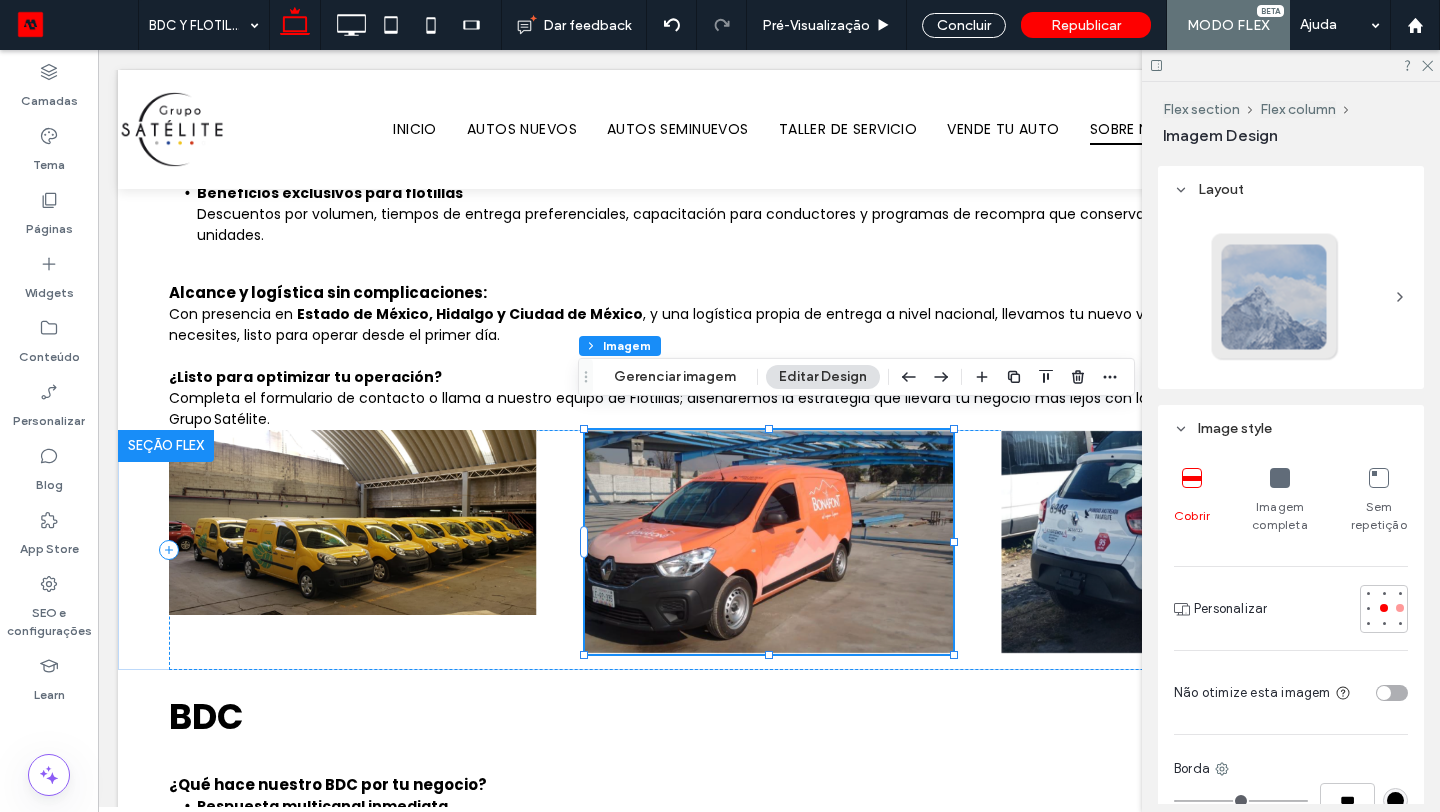 click at bounding box center [1400, 608] 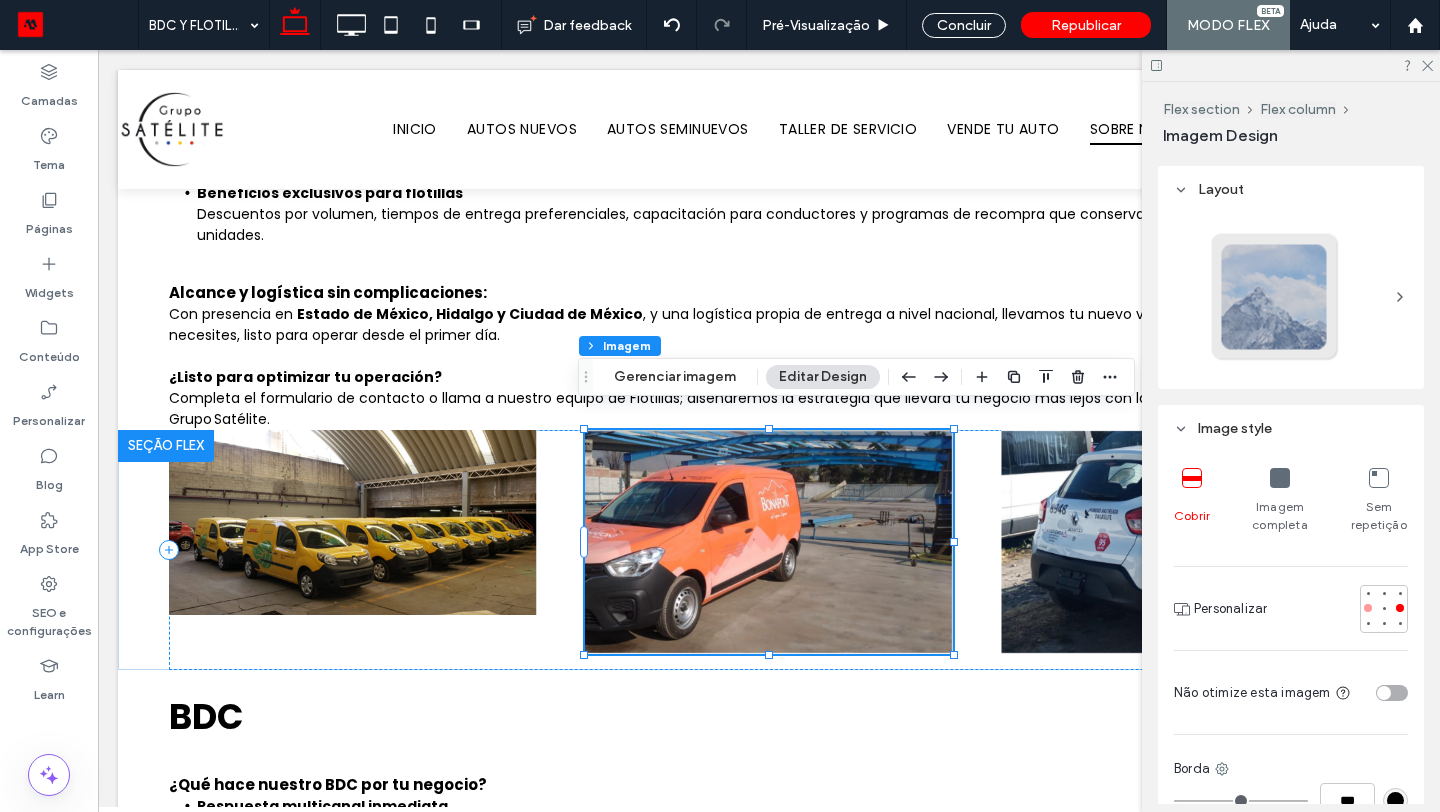 click at bounding box center [1368, 608] 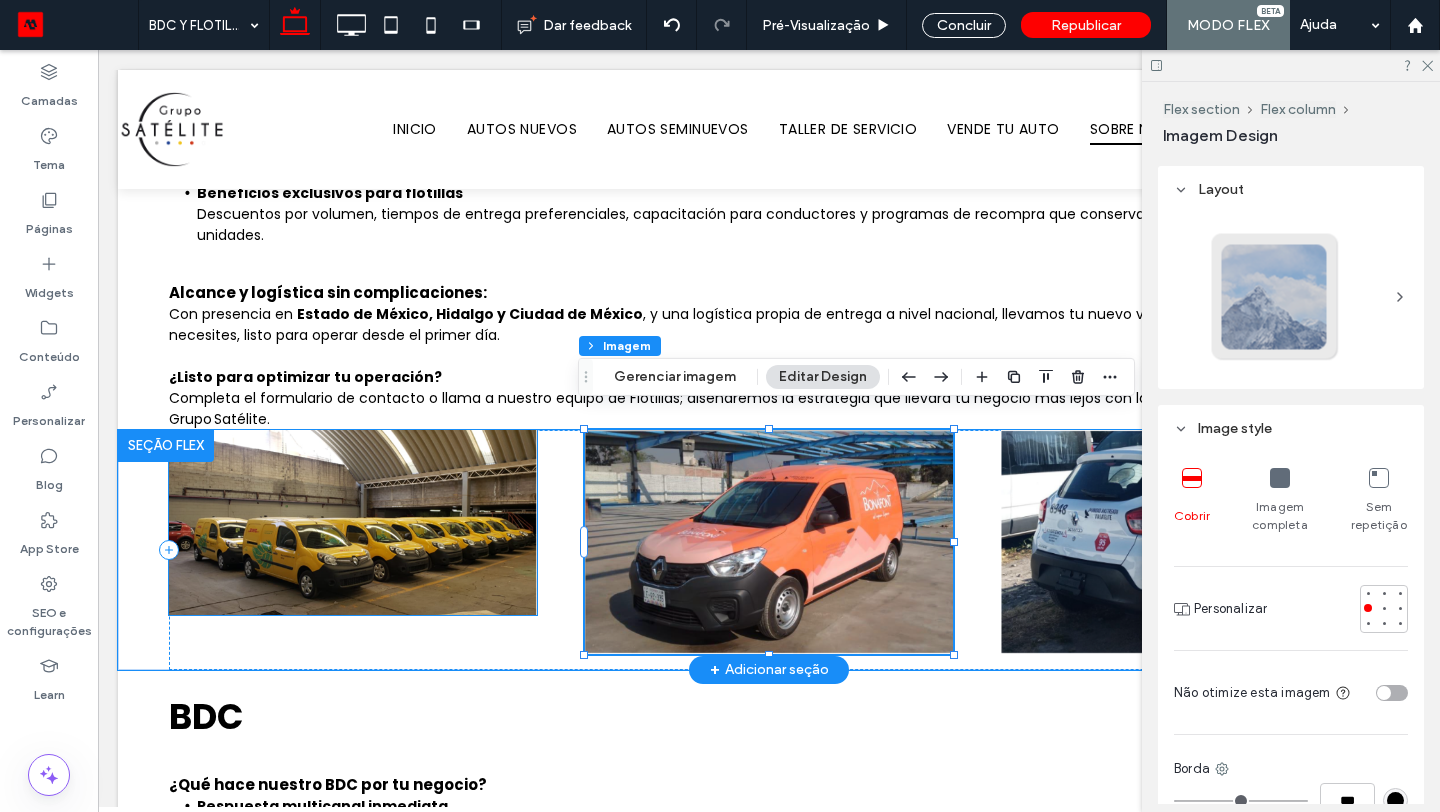 click at bounding box center (353, 522) 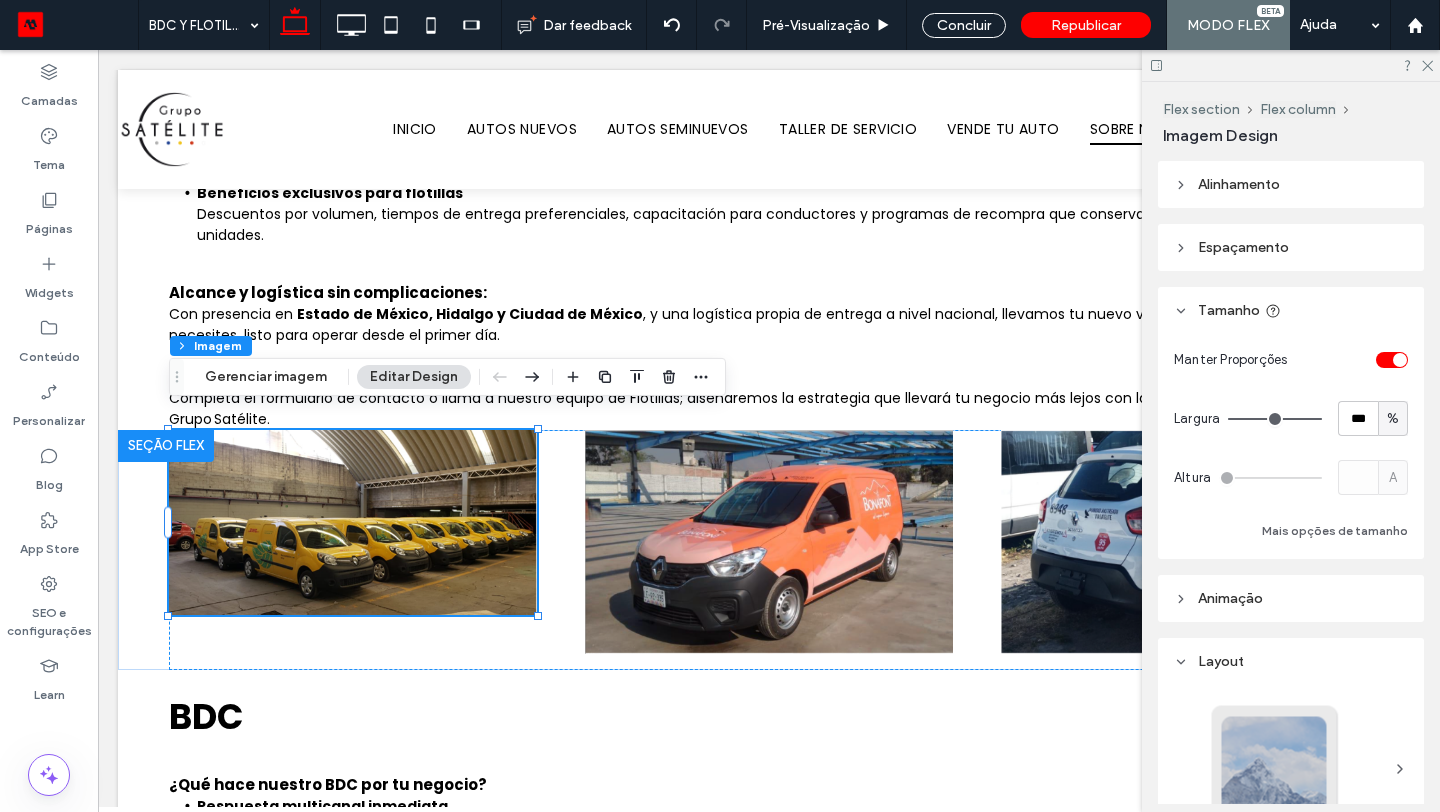 click on "Manter Proporções" at bounding box center (1291, 359) 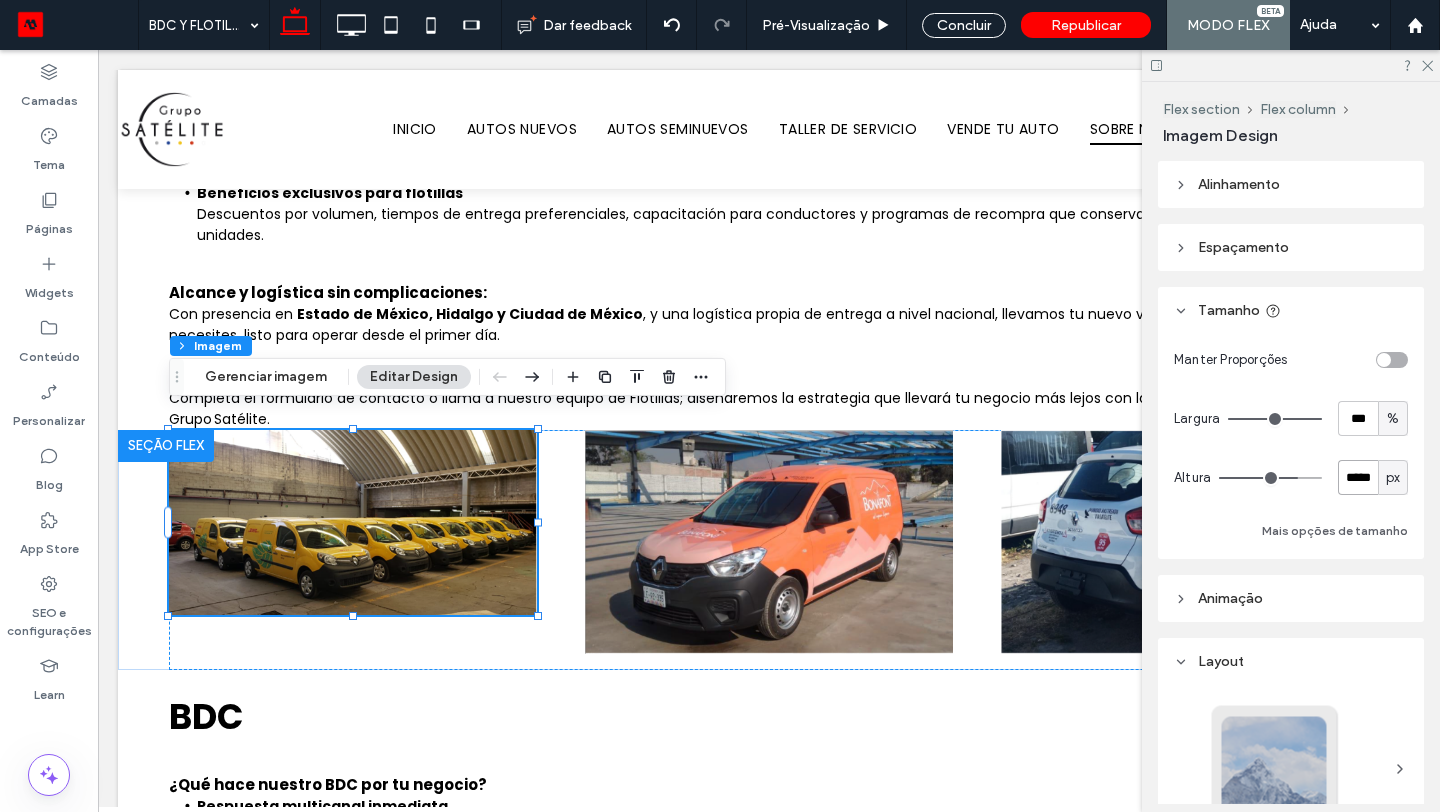 click on "*****" at bounding box center [1358, 477] 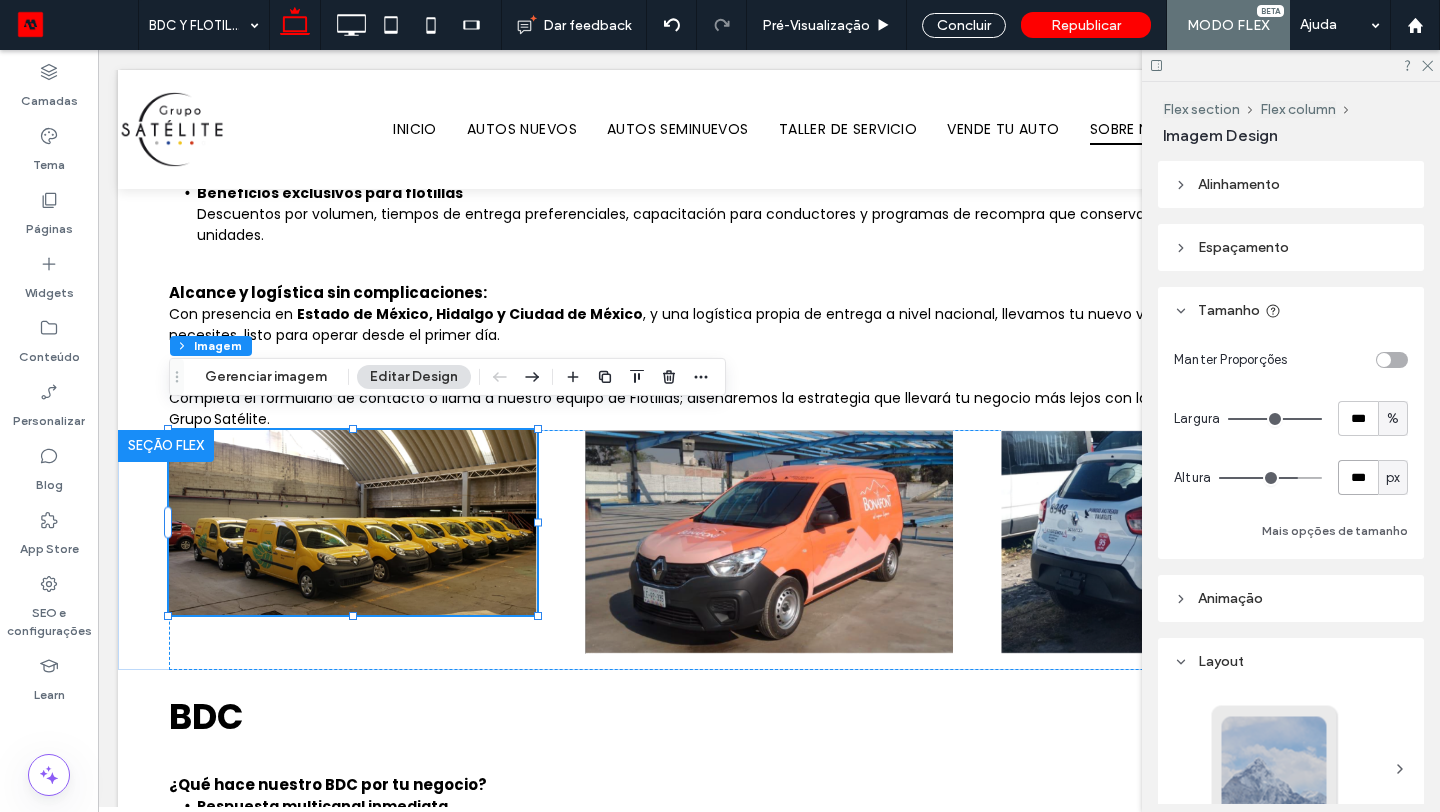 type on "***" 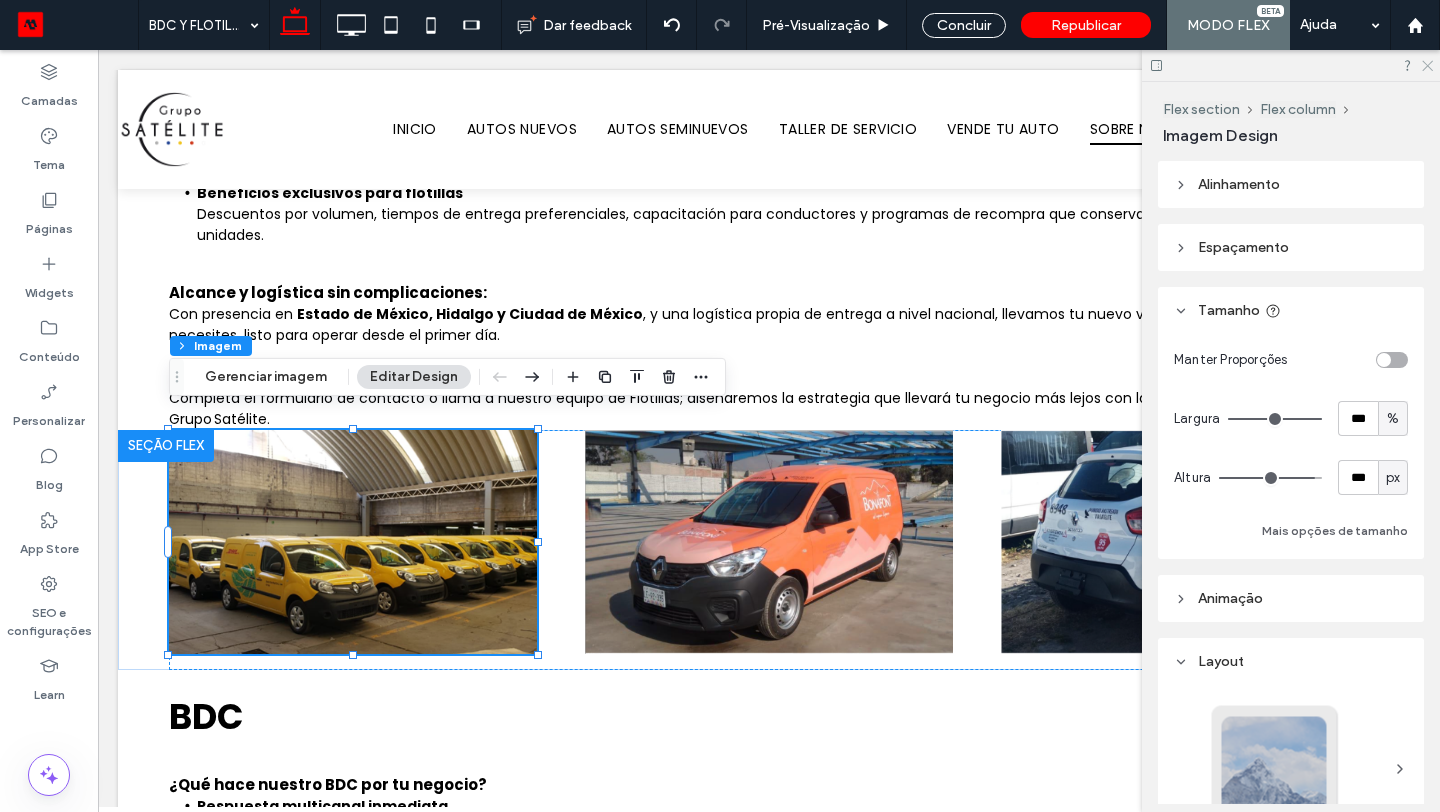 click 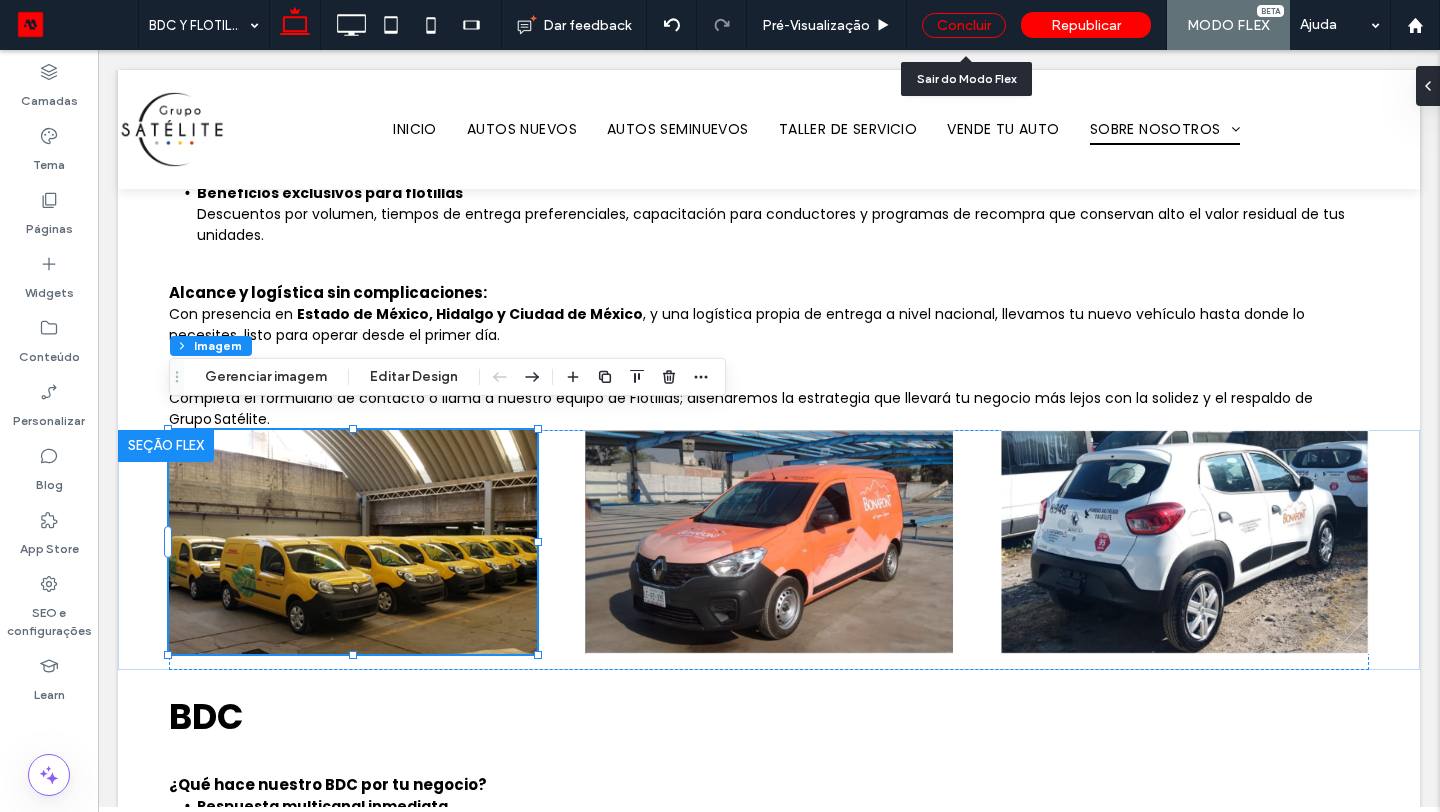click on "Concluir" at bounding box center [964, 25] 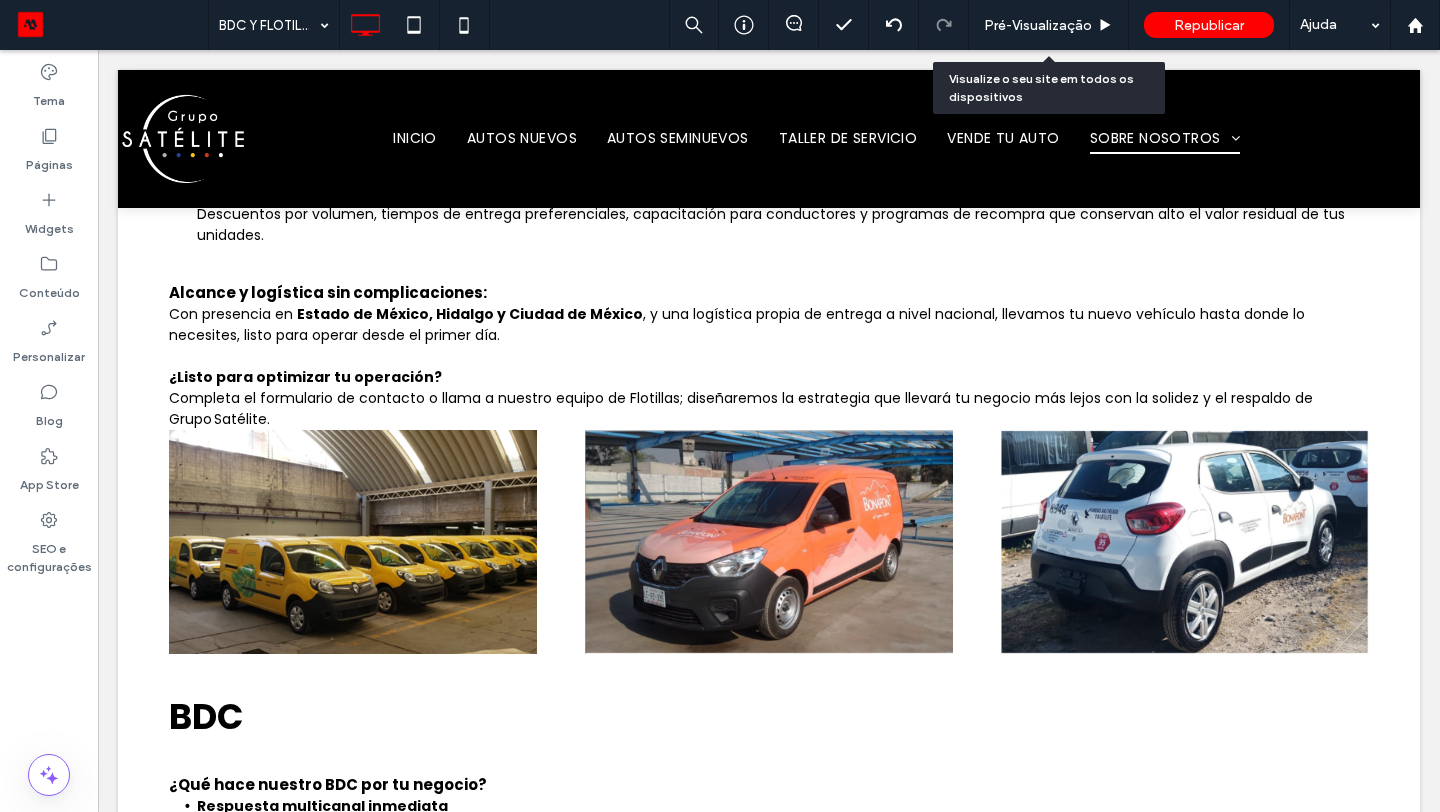click on "Pré-Visualizaçāo" at bounding box center [1038, 25] 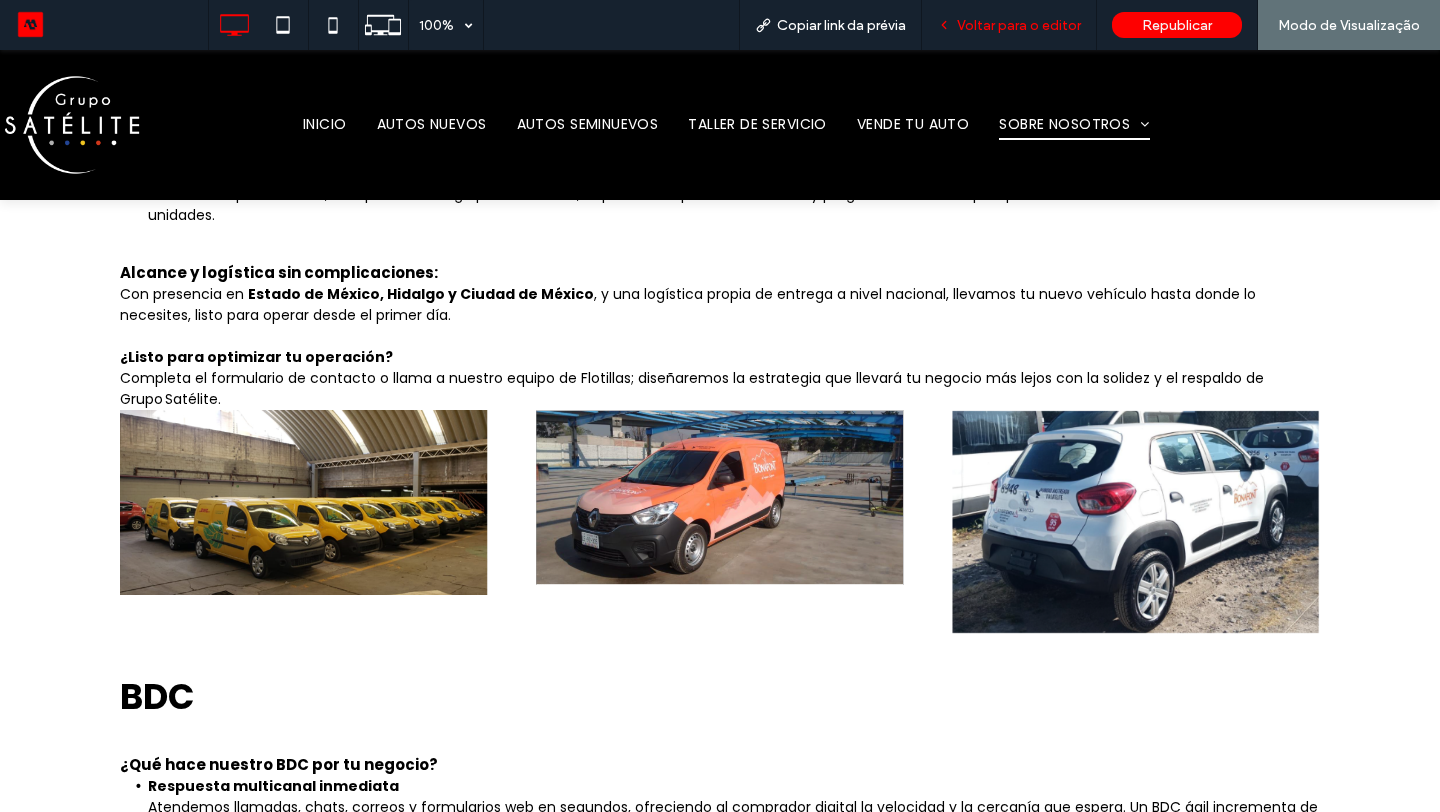 click on "Voltar para o editor" at bounding box center (1019, 25) 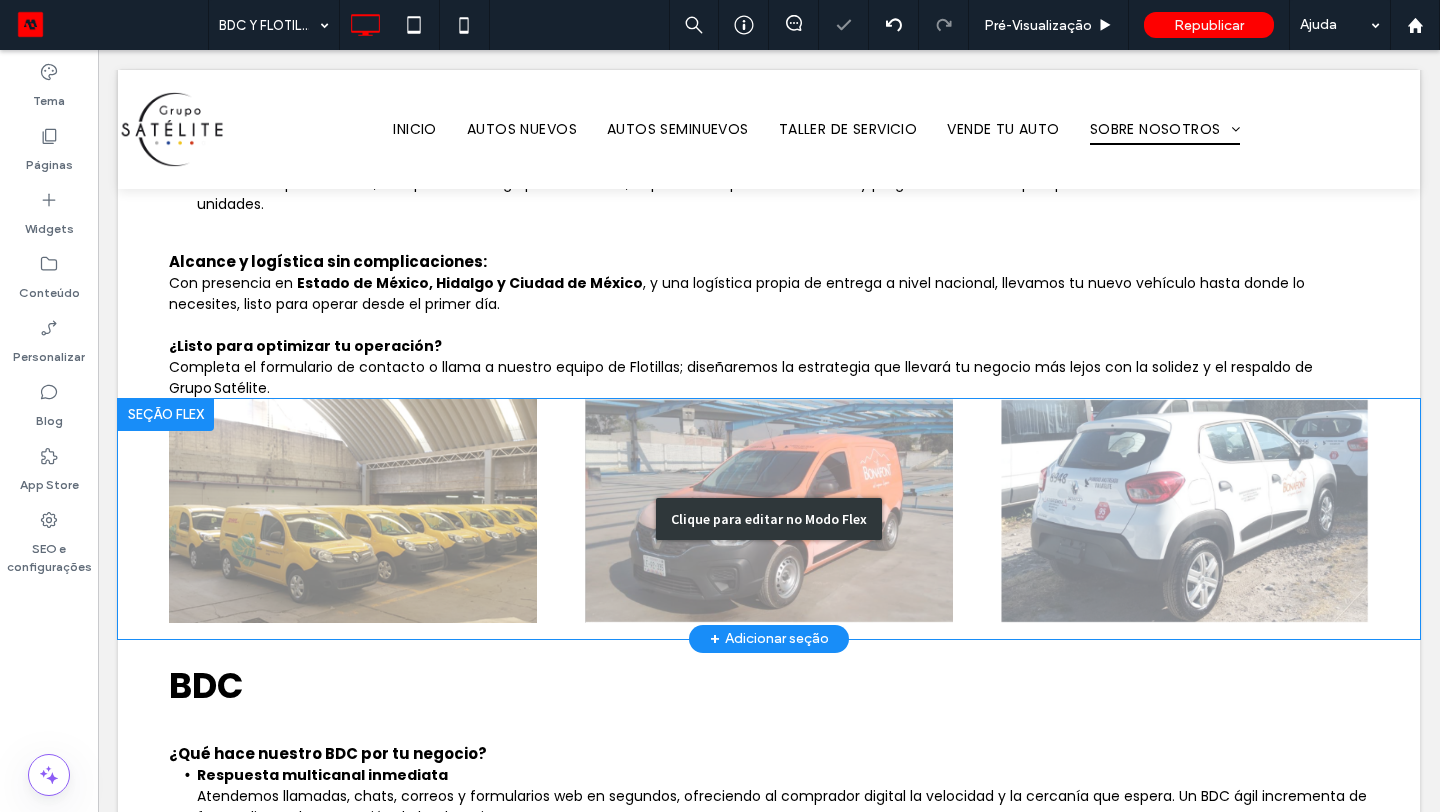 scroll, scrollTop: 318, scrollLeft: 0, axis: vertical 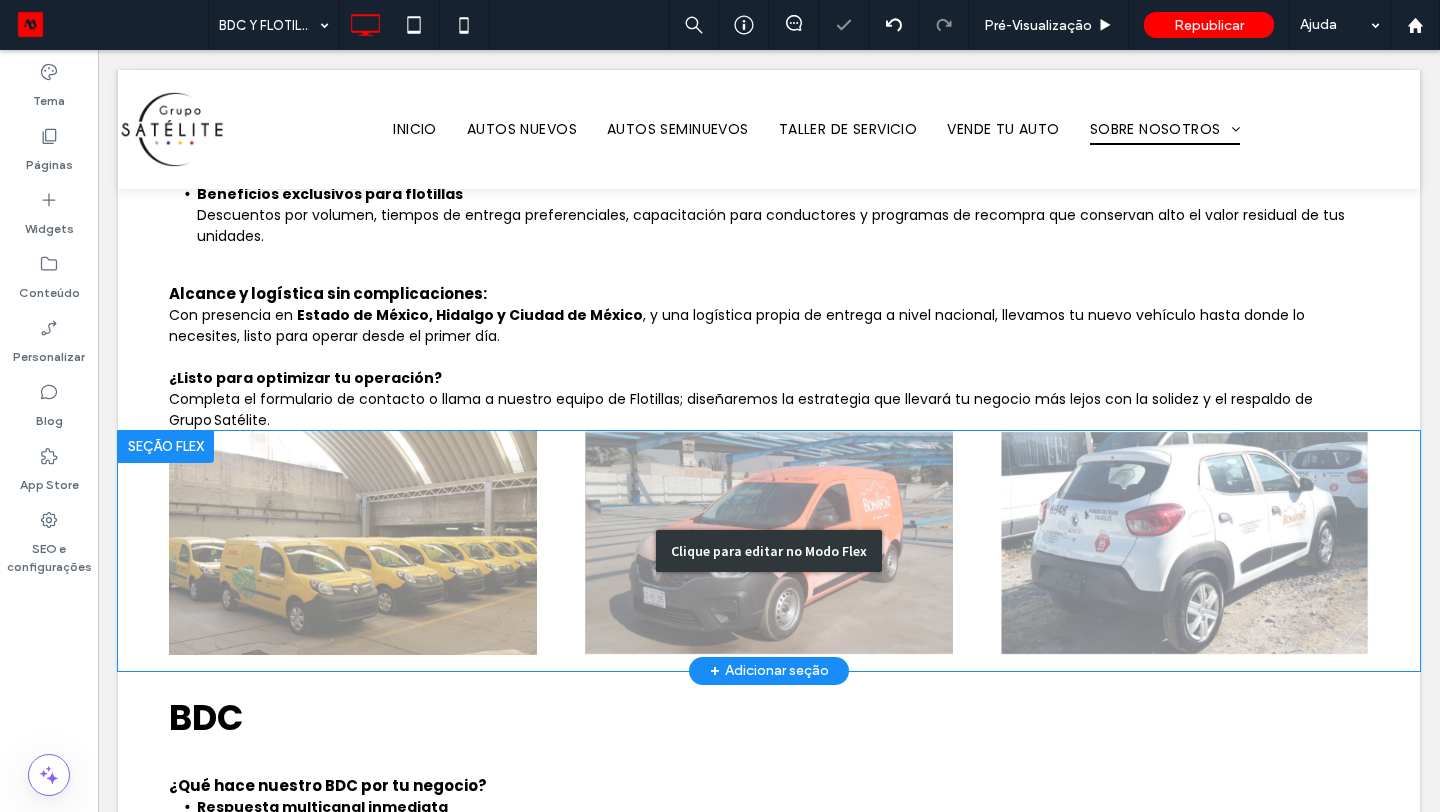 click on "Clique para editar no Modo Flex" at bounding box center (769, 551) 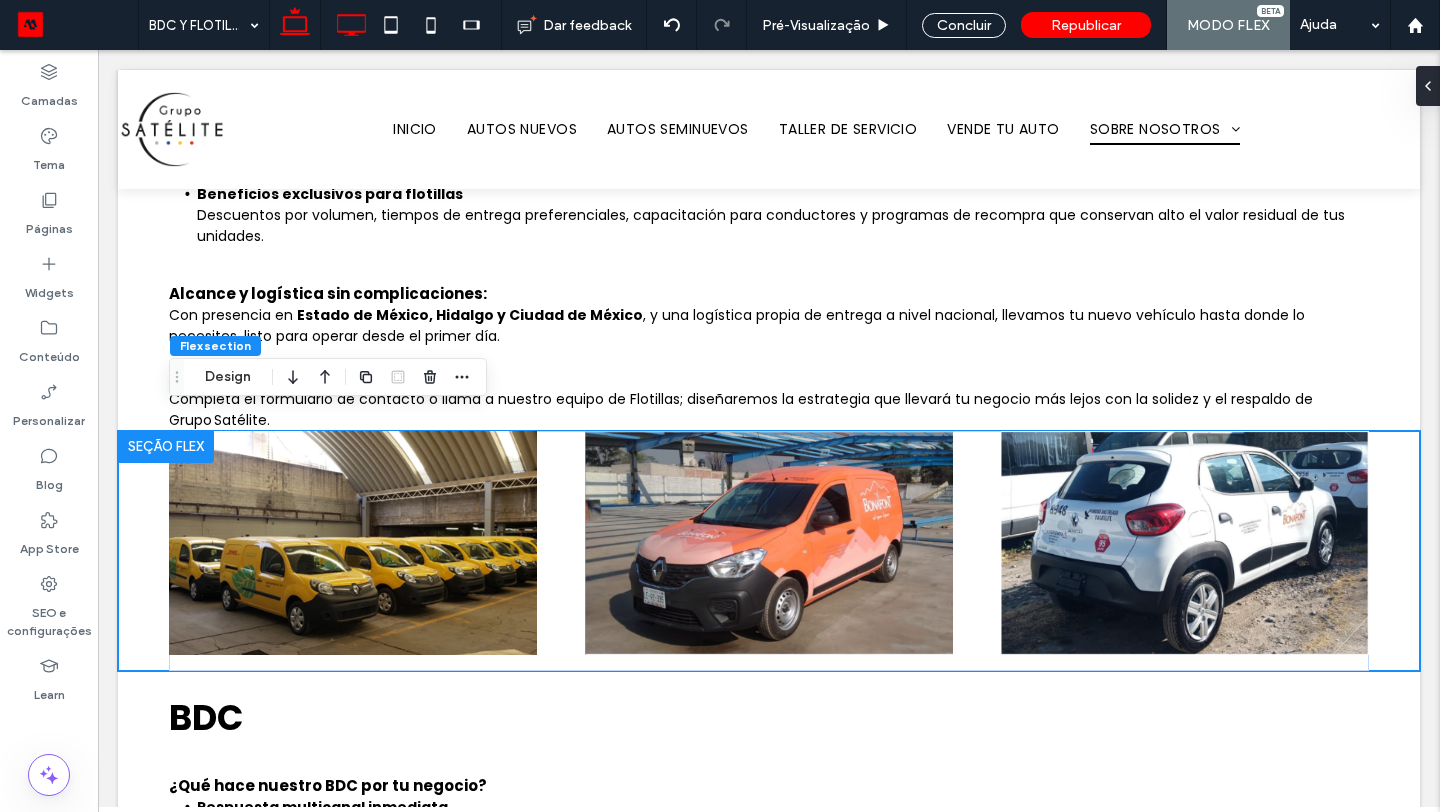 click 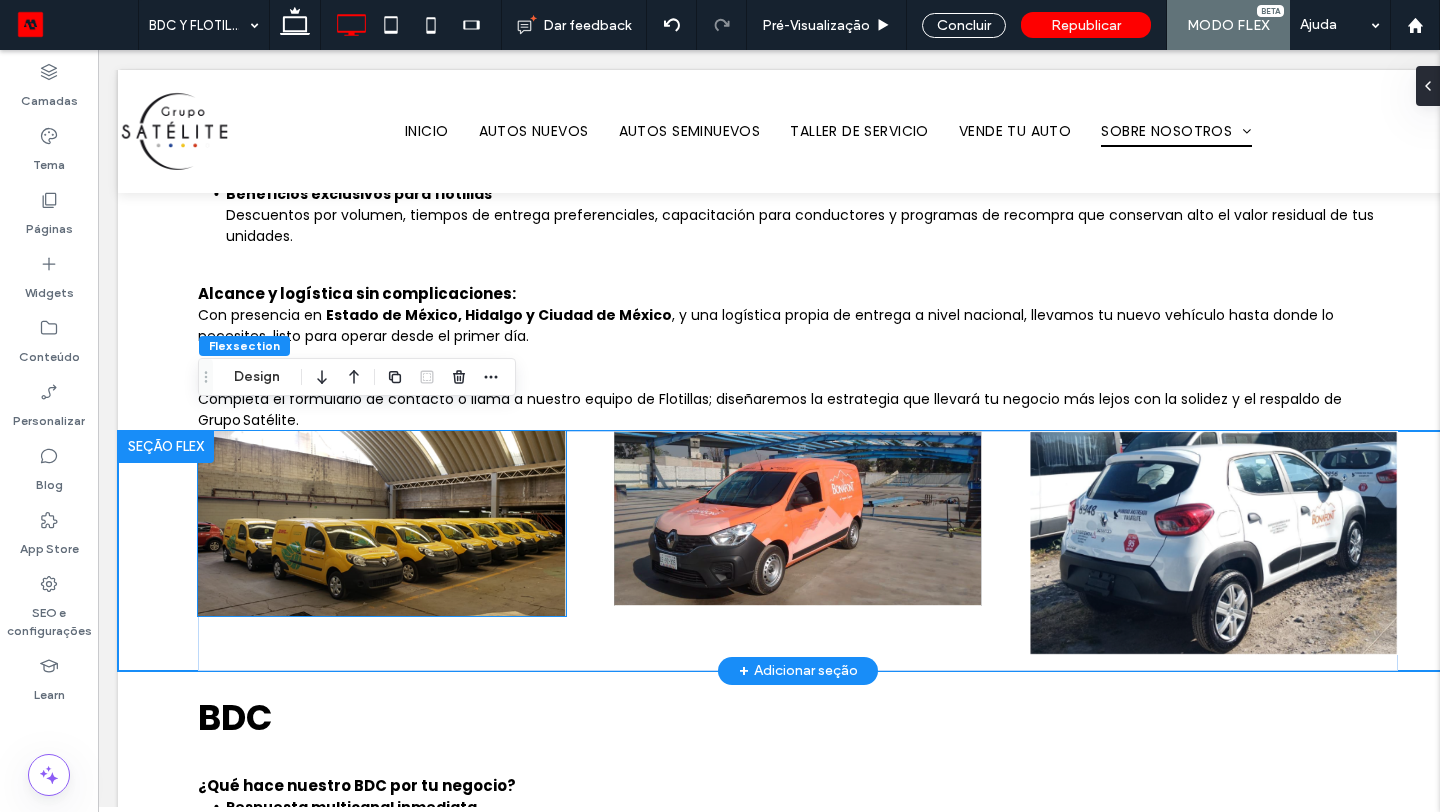 click at bounding box center [382, 523] 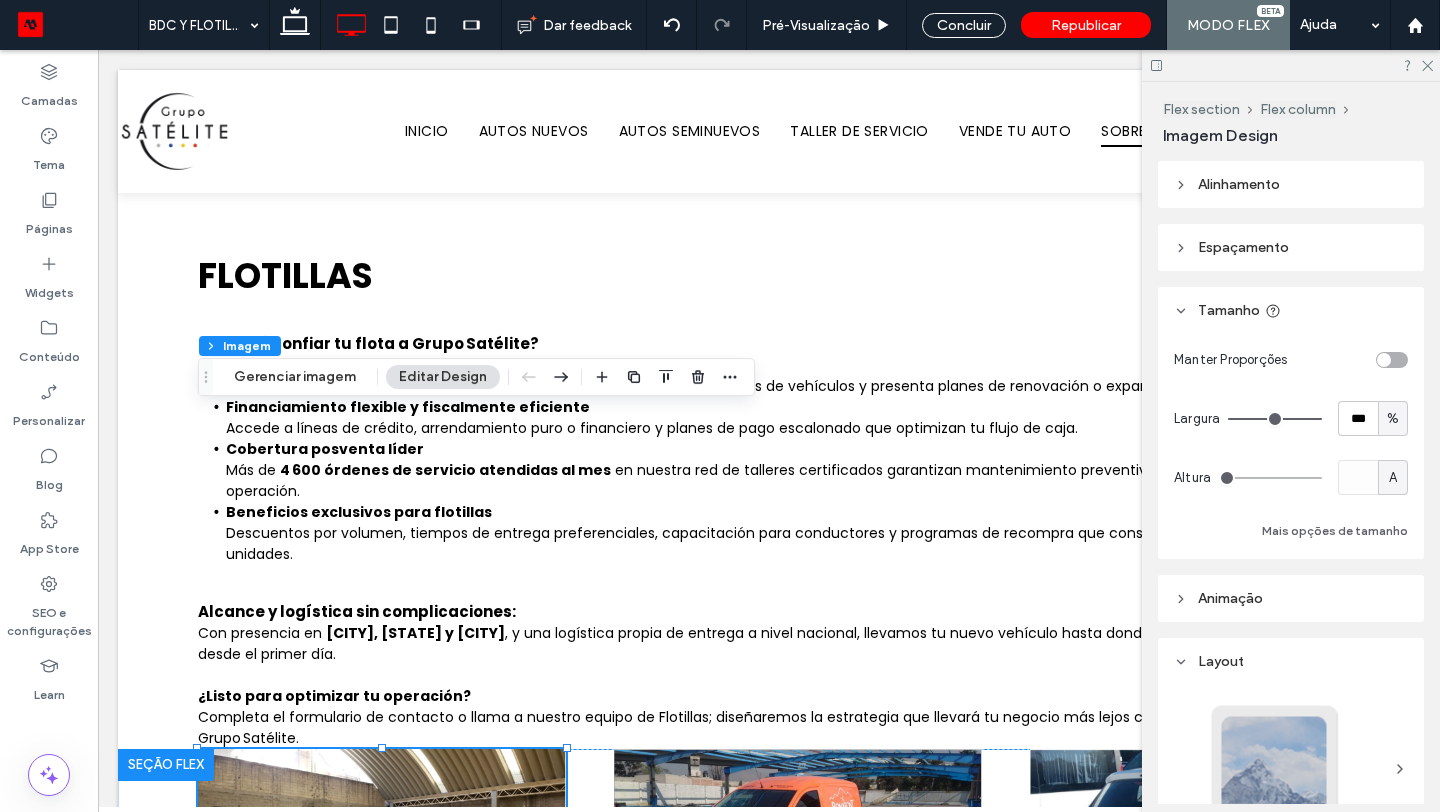 scroll, scrollTop: 318, scrollLeft: 0, axis: vertical 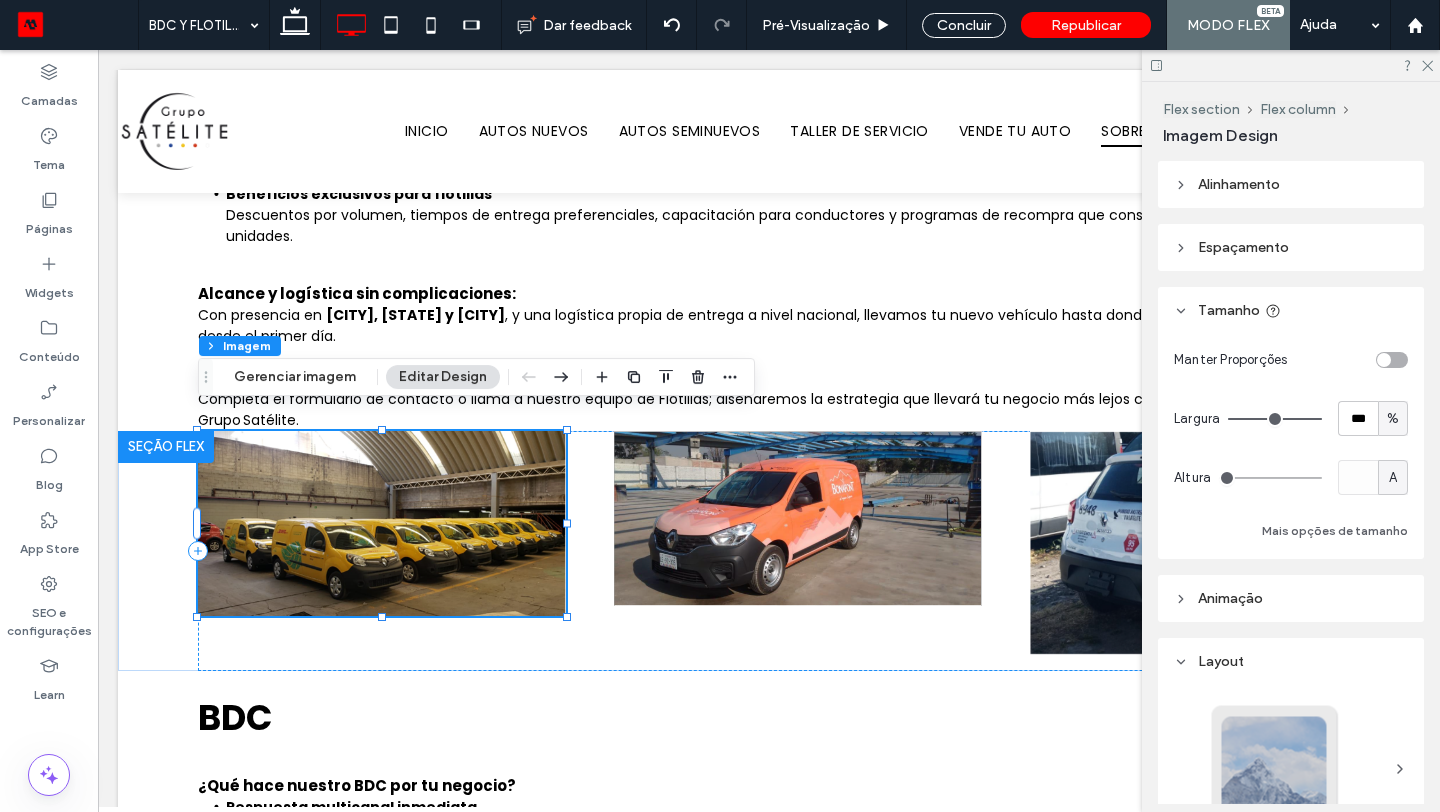 click at bounding box center [1392, 360] 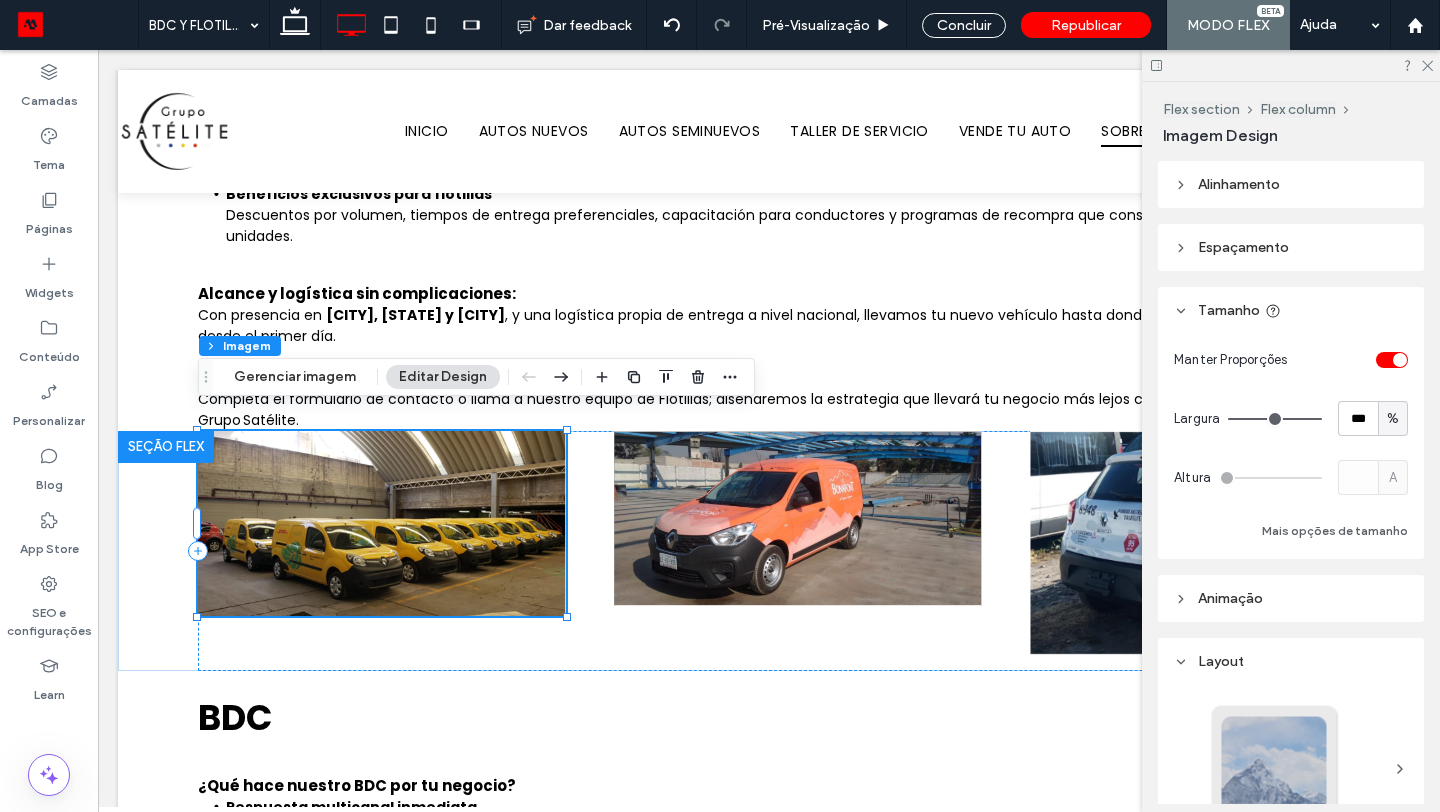 click at bounding box center [1400, 360] 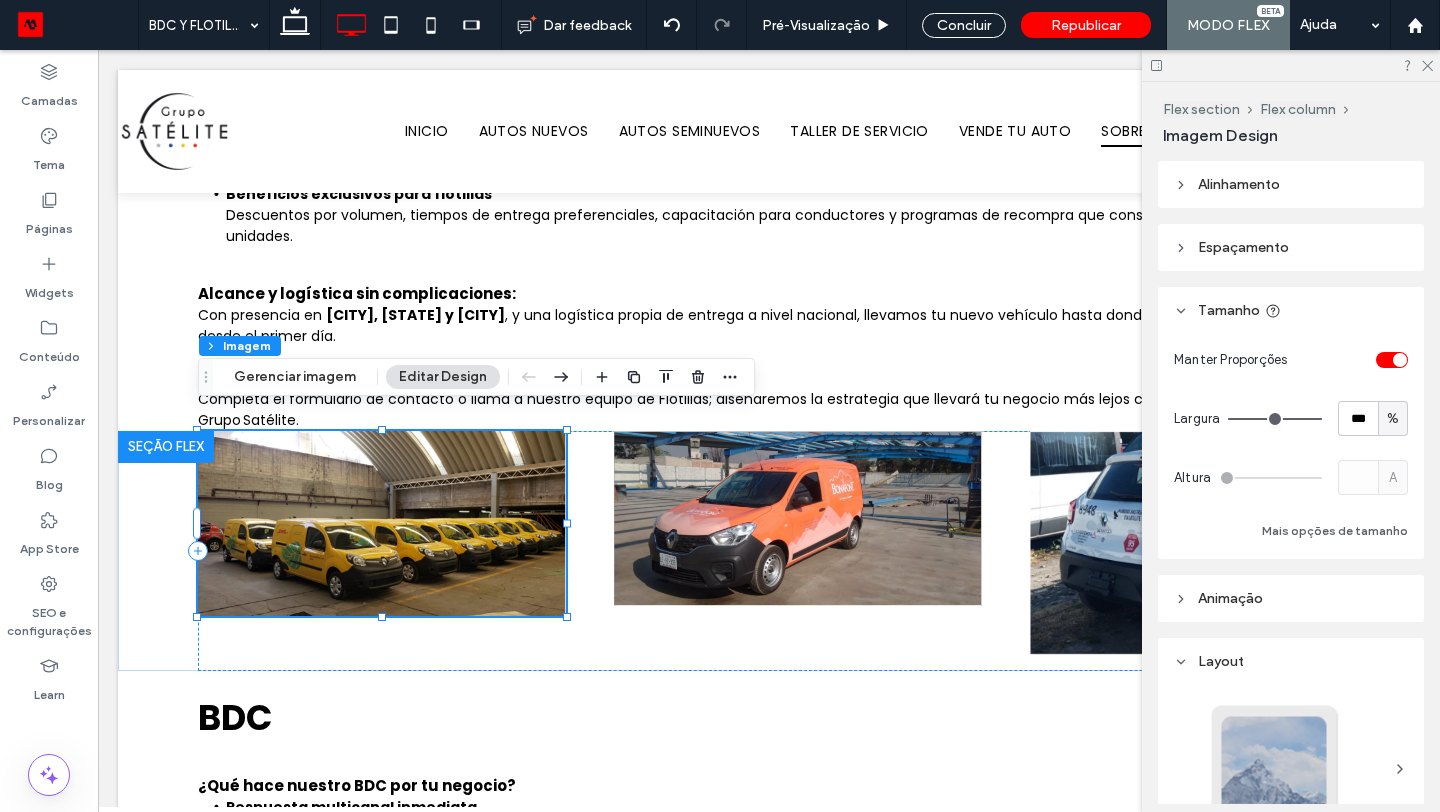 type on "***" 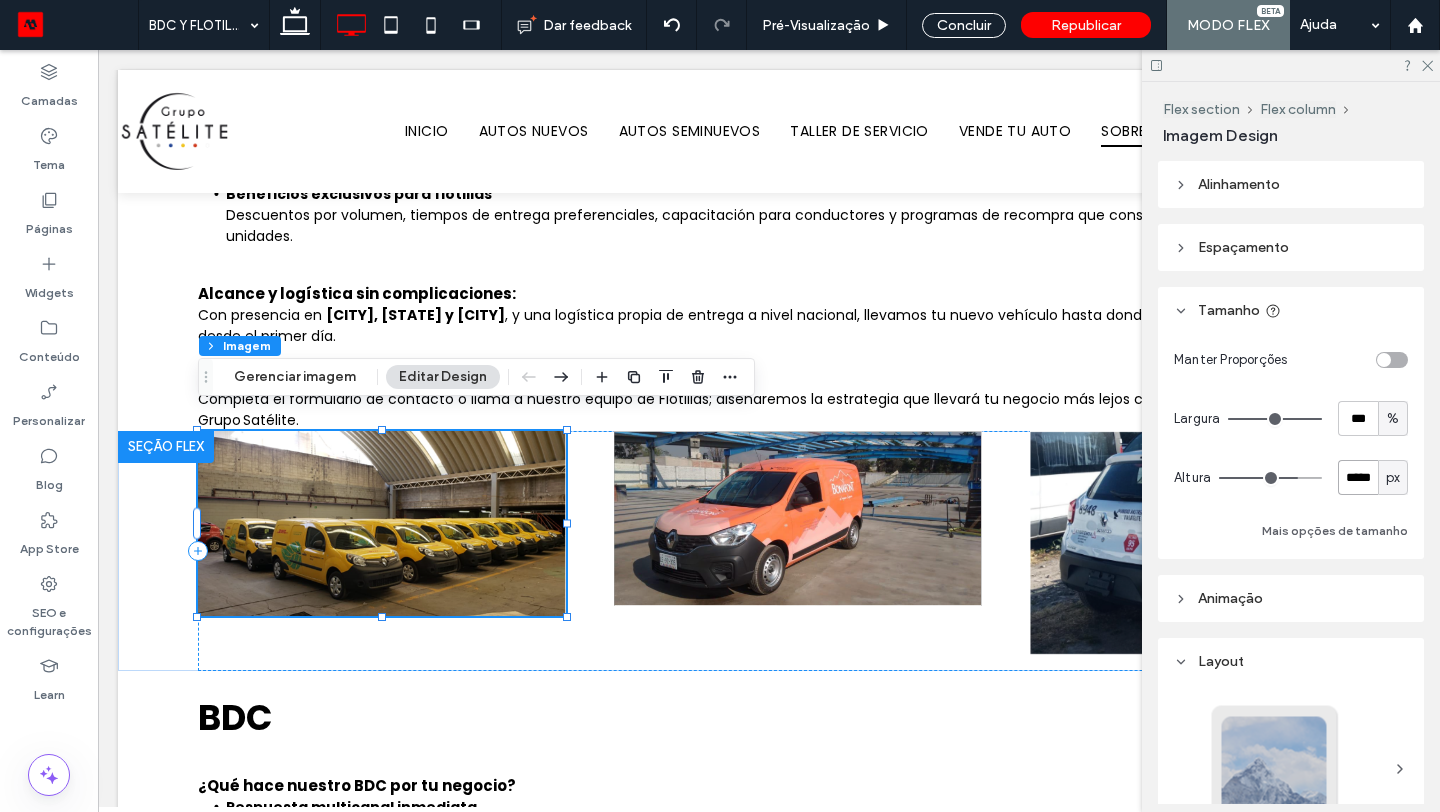 click on "*****" at bounding box center [1358, 477] 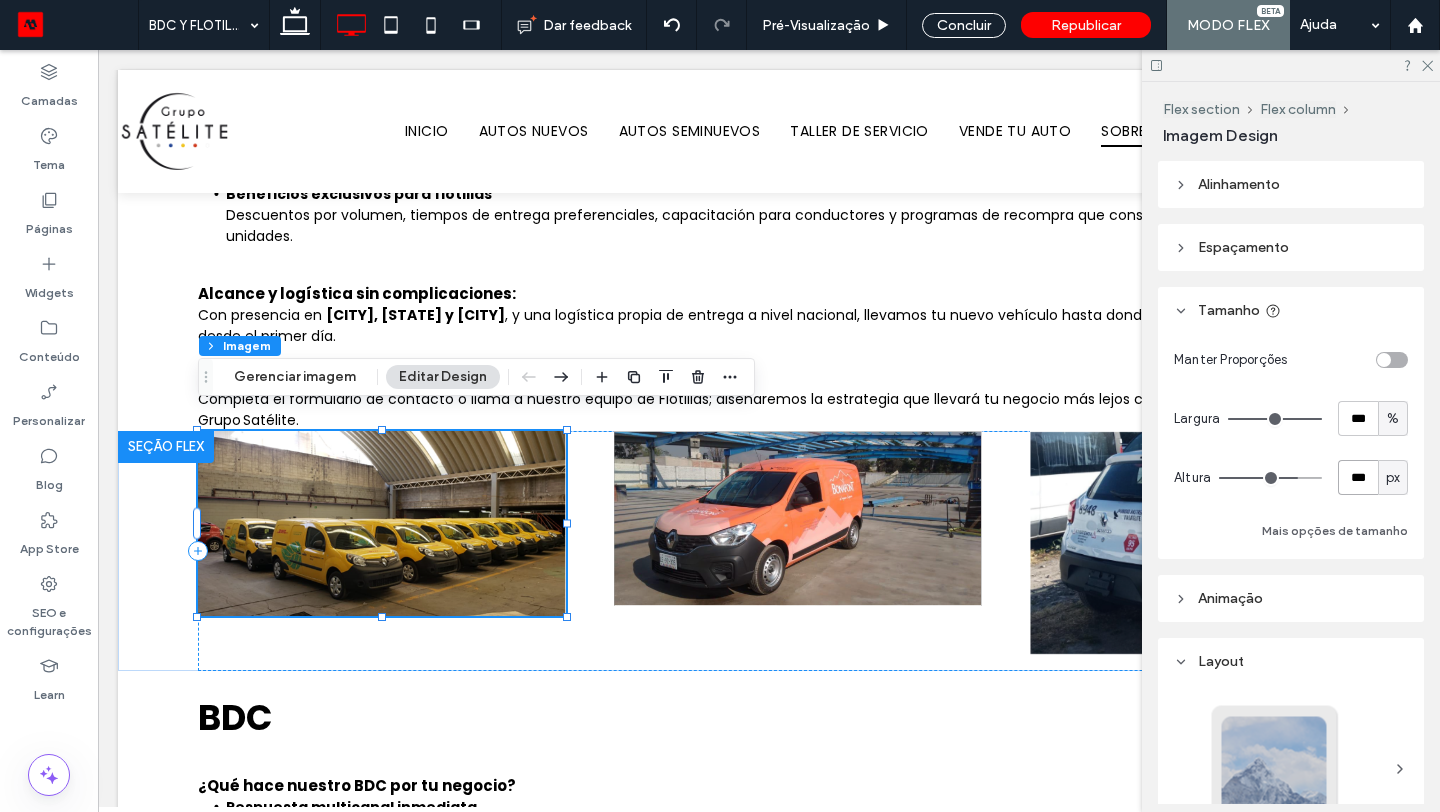 type on "***" 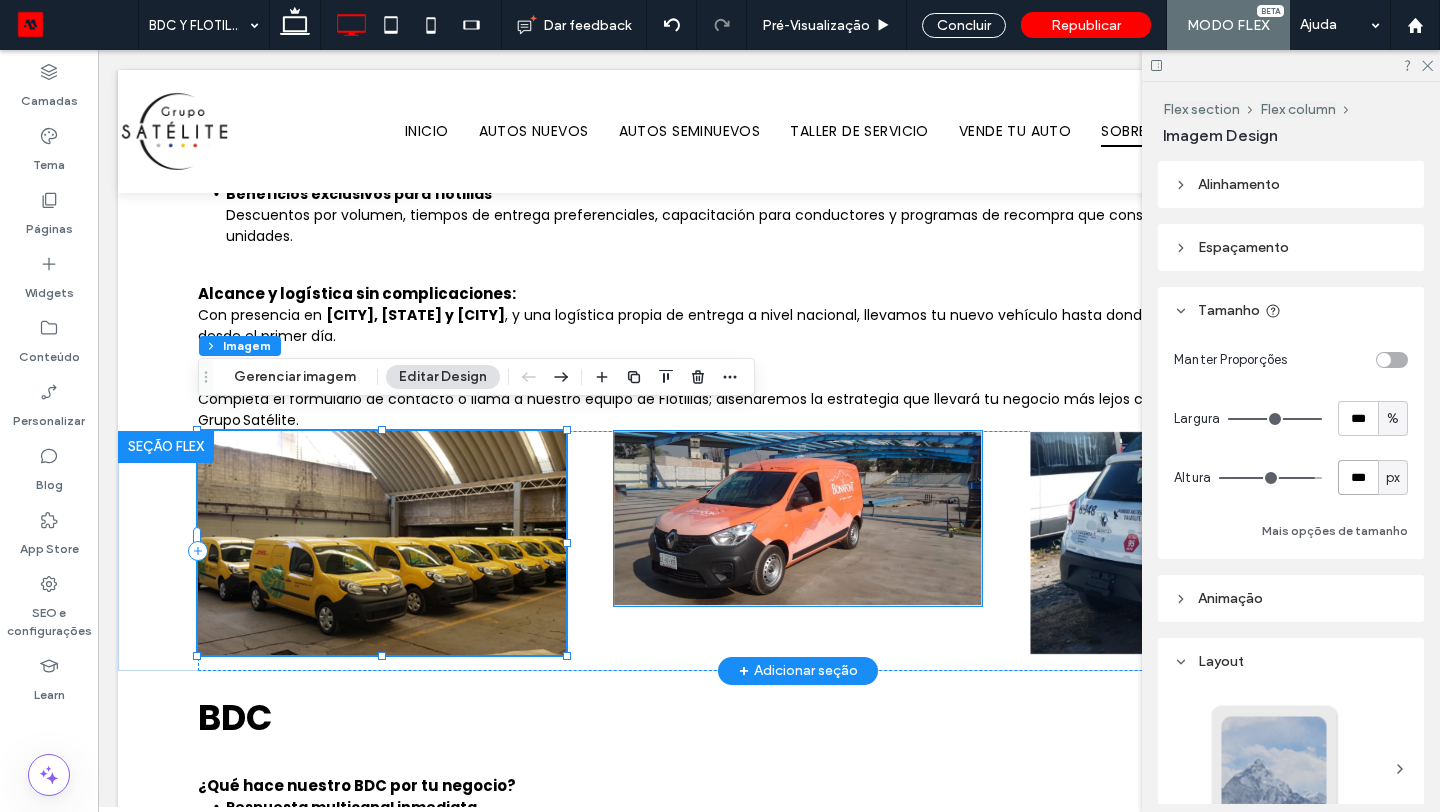 click at bounding box center [798, 518] 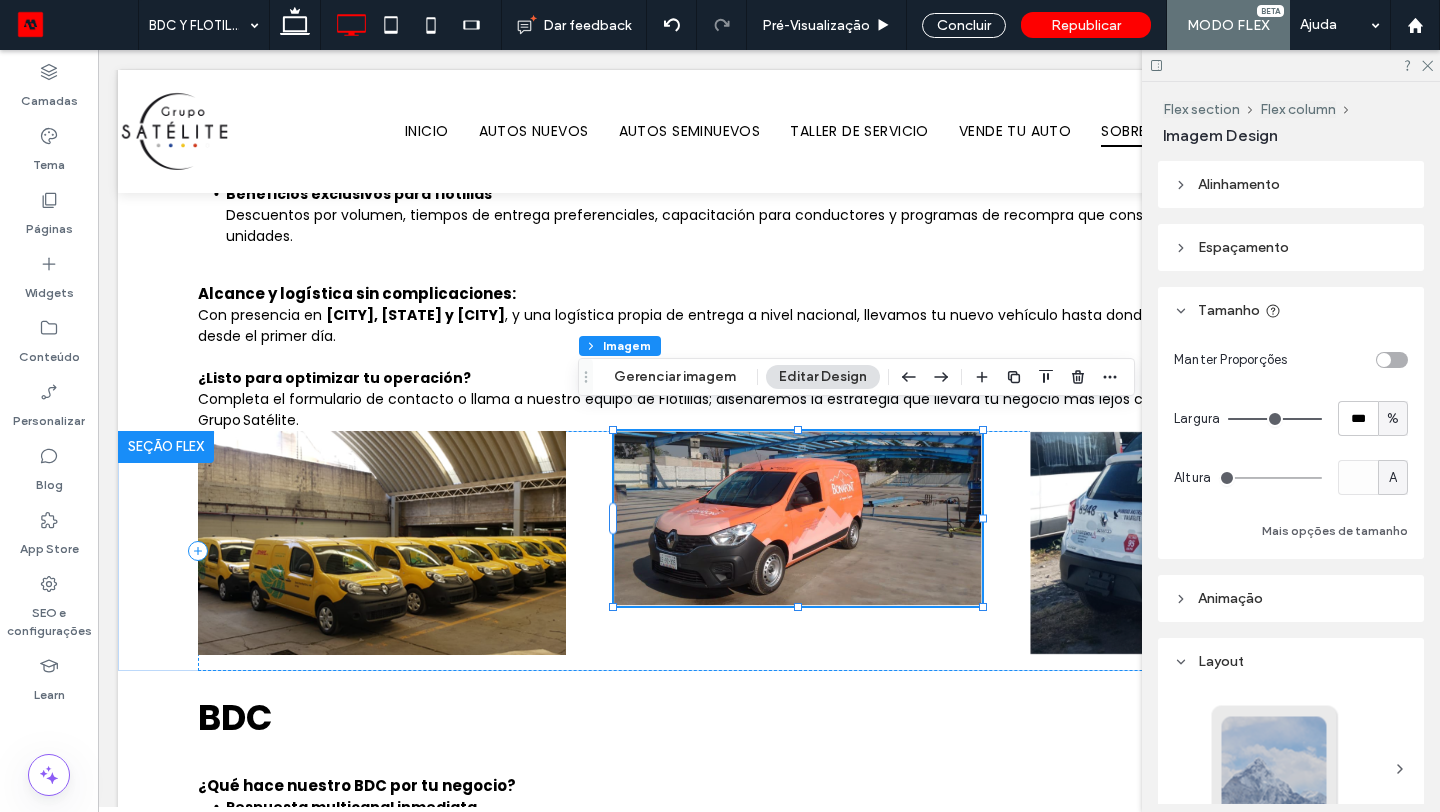 click at bounding box center [1392, 360] 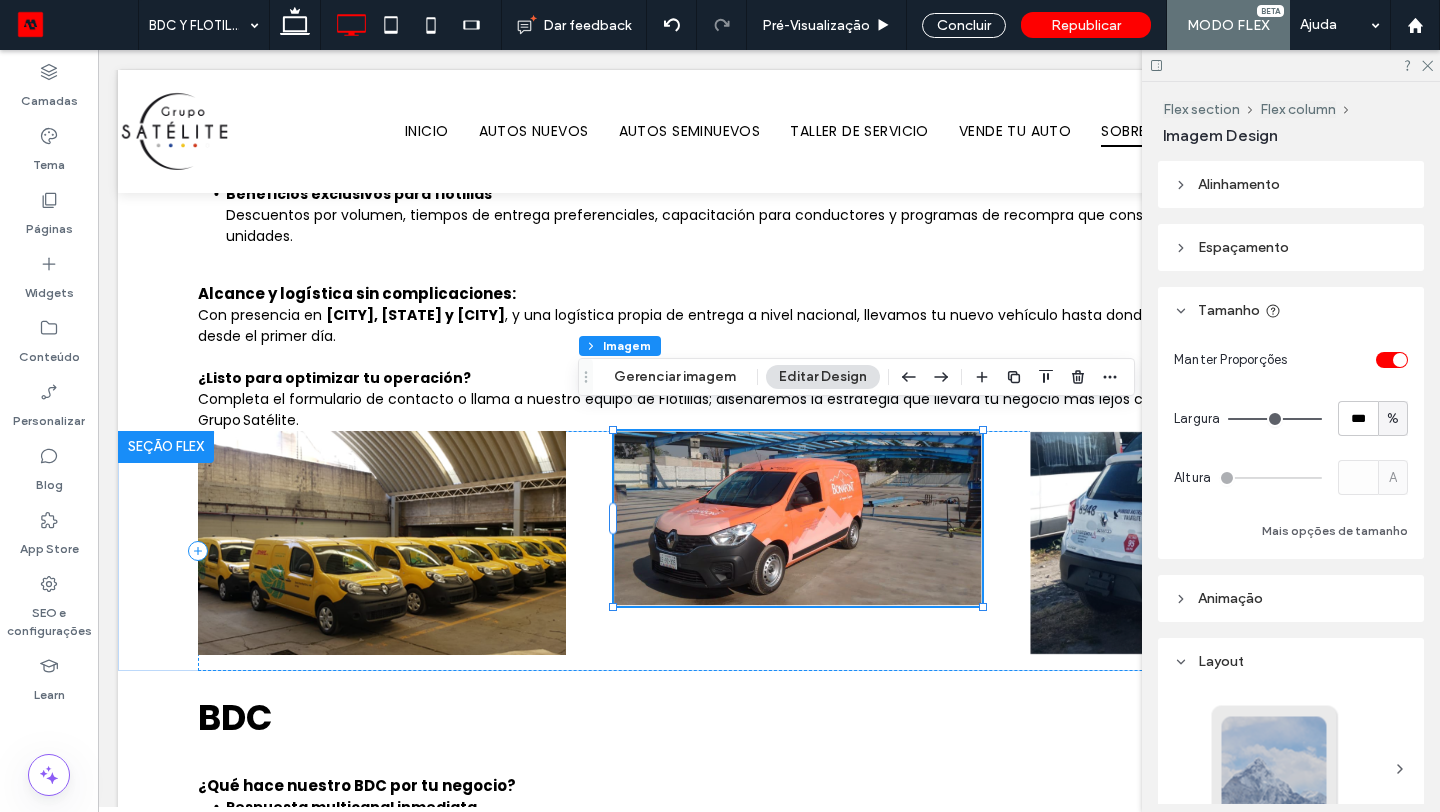 click at bounding box center [1400, 360] 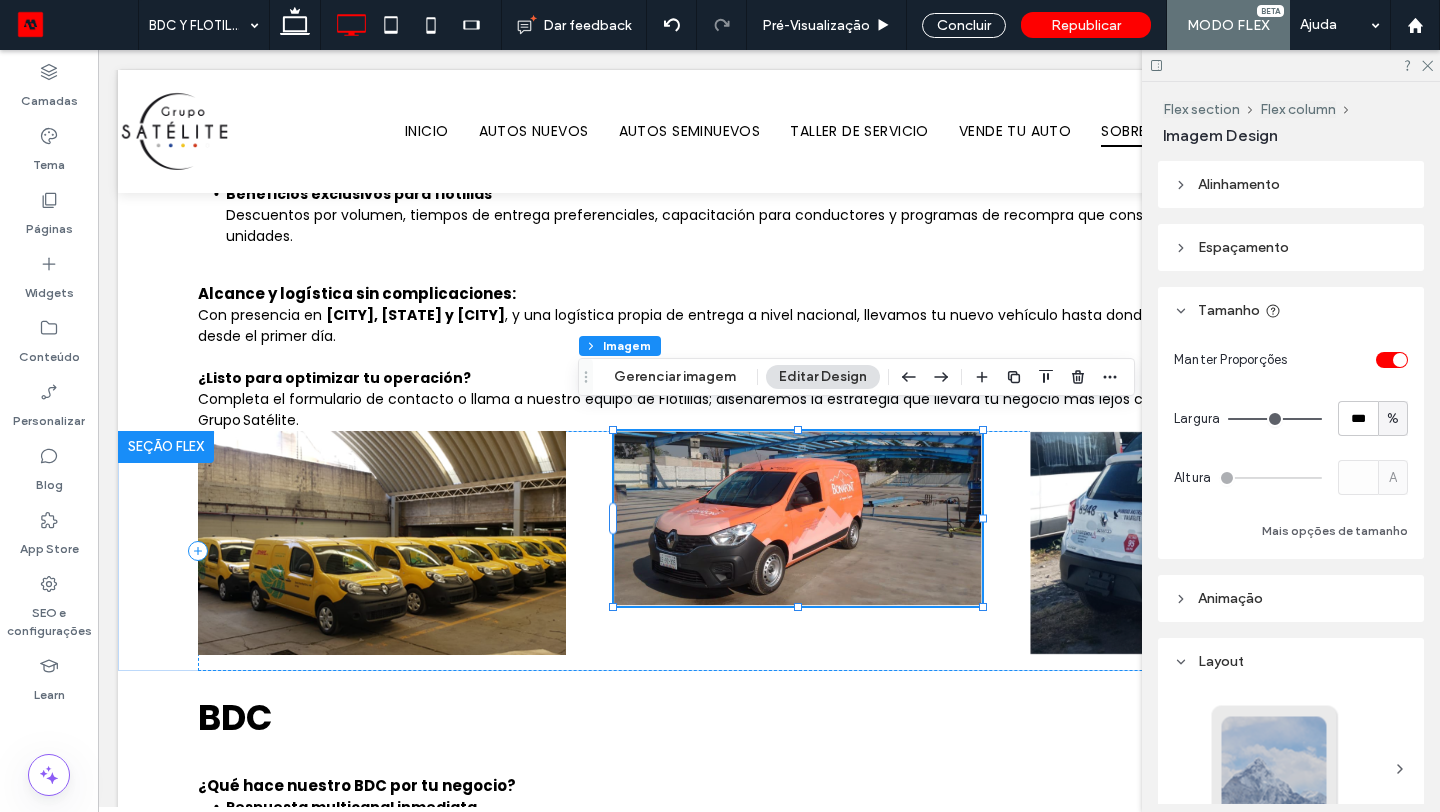 type on "***" 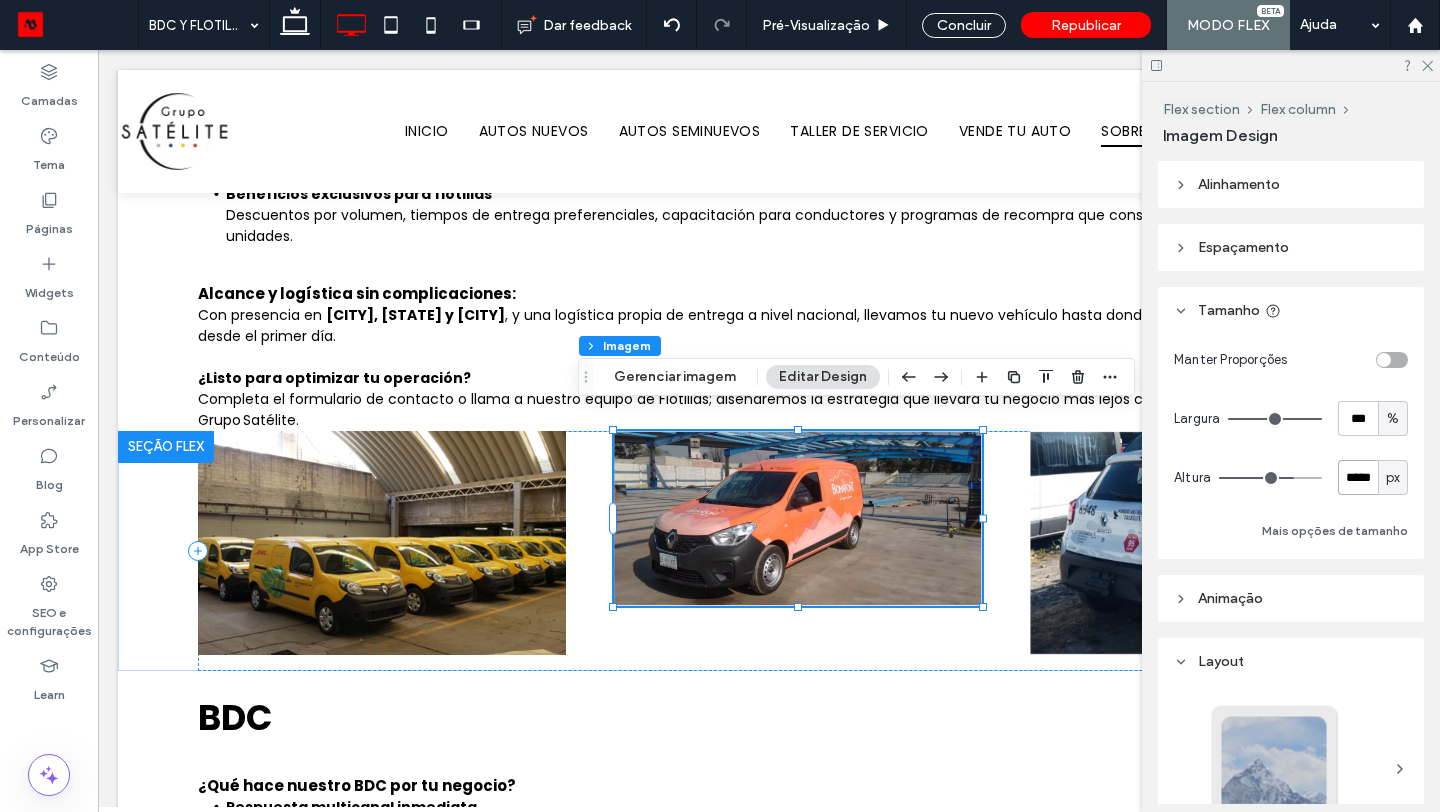 click on "*****" at bounding box center (1358, 477) 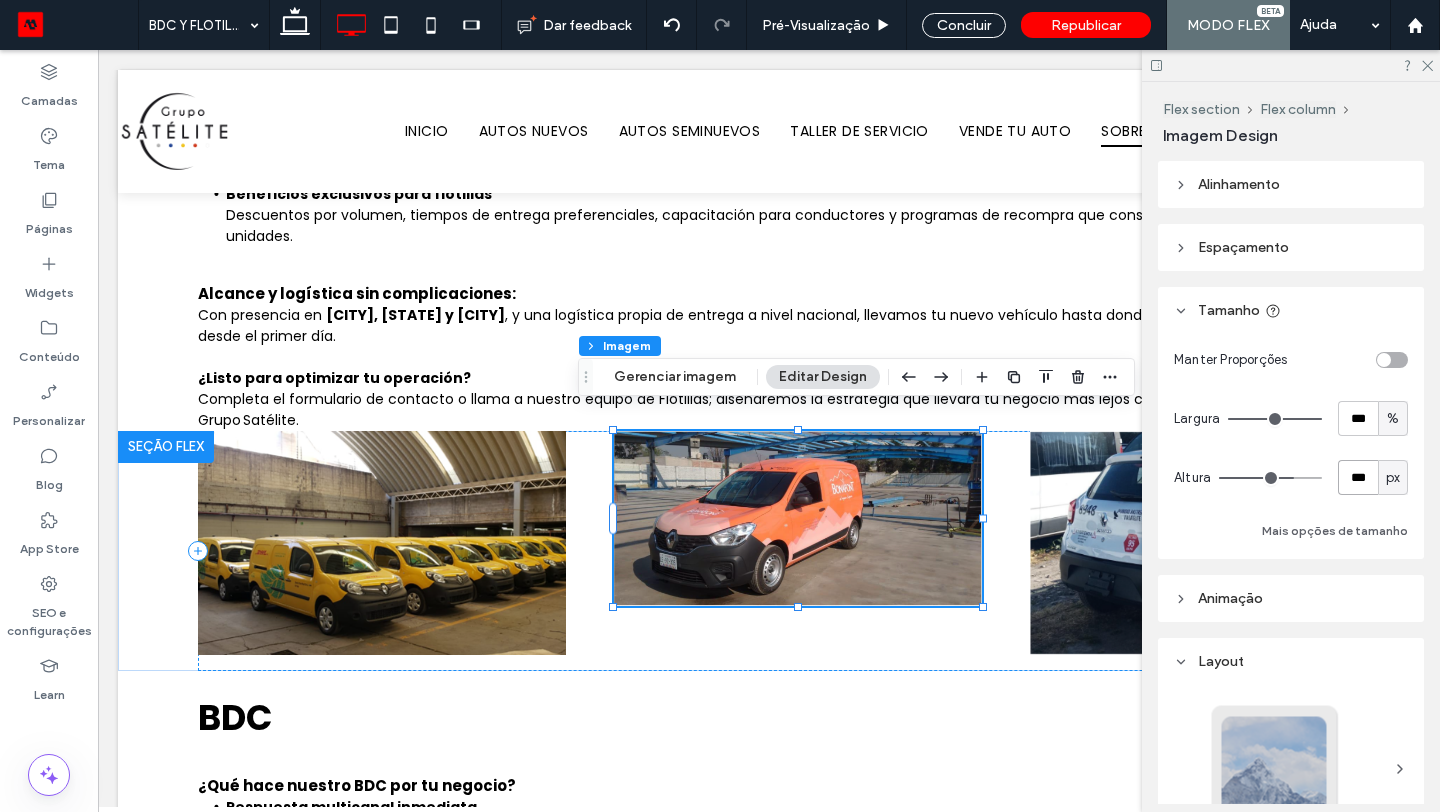 type on "***" 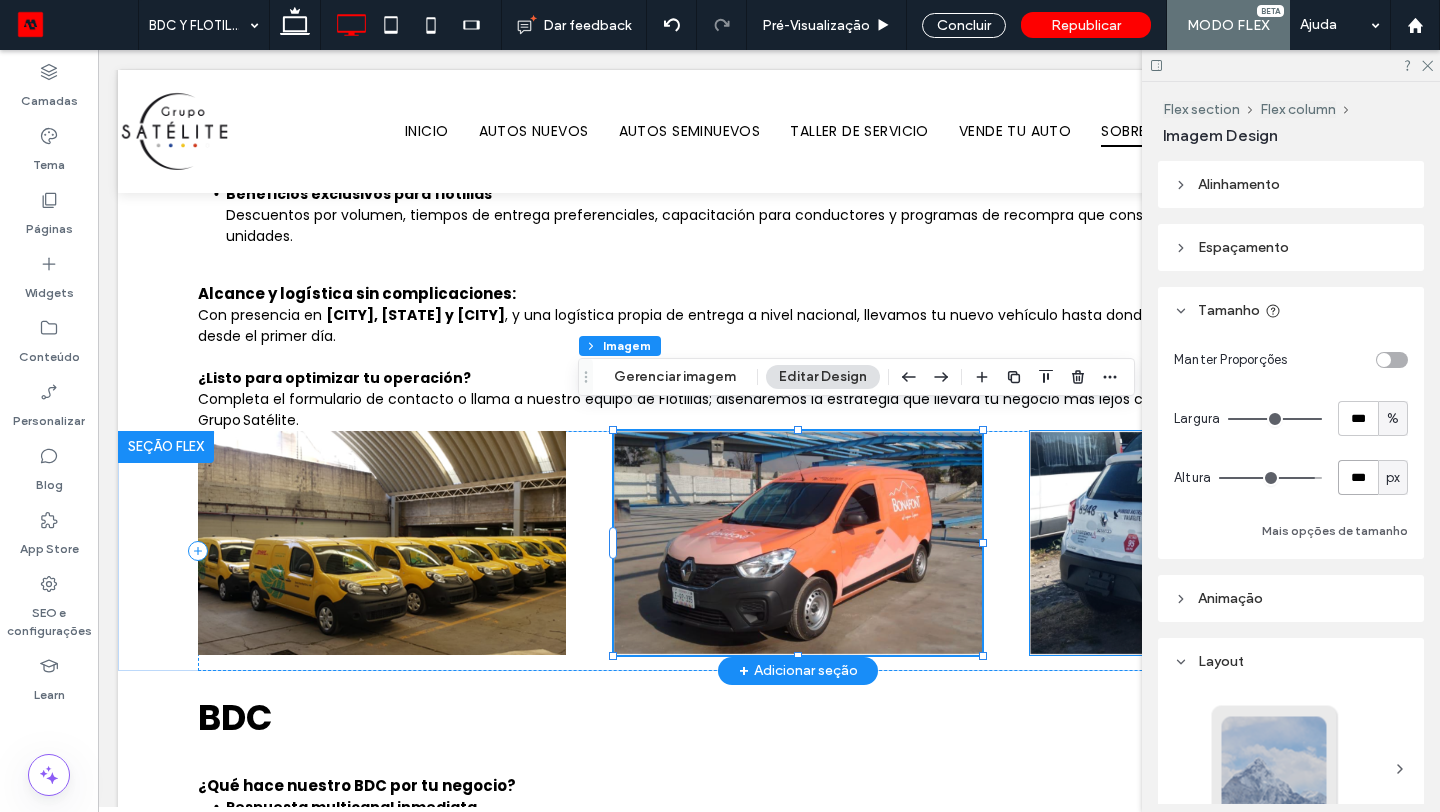 click at bounding box center (1214, 543) 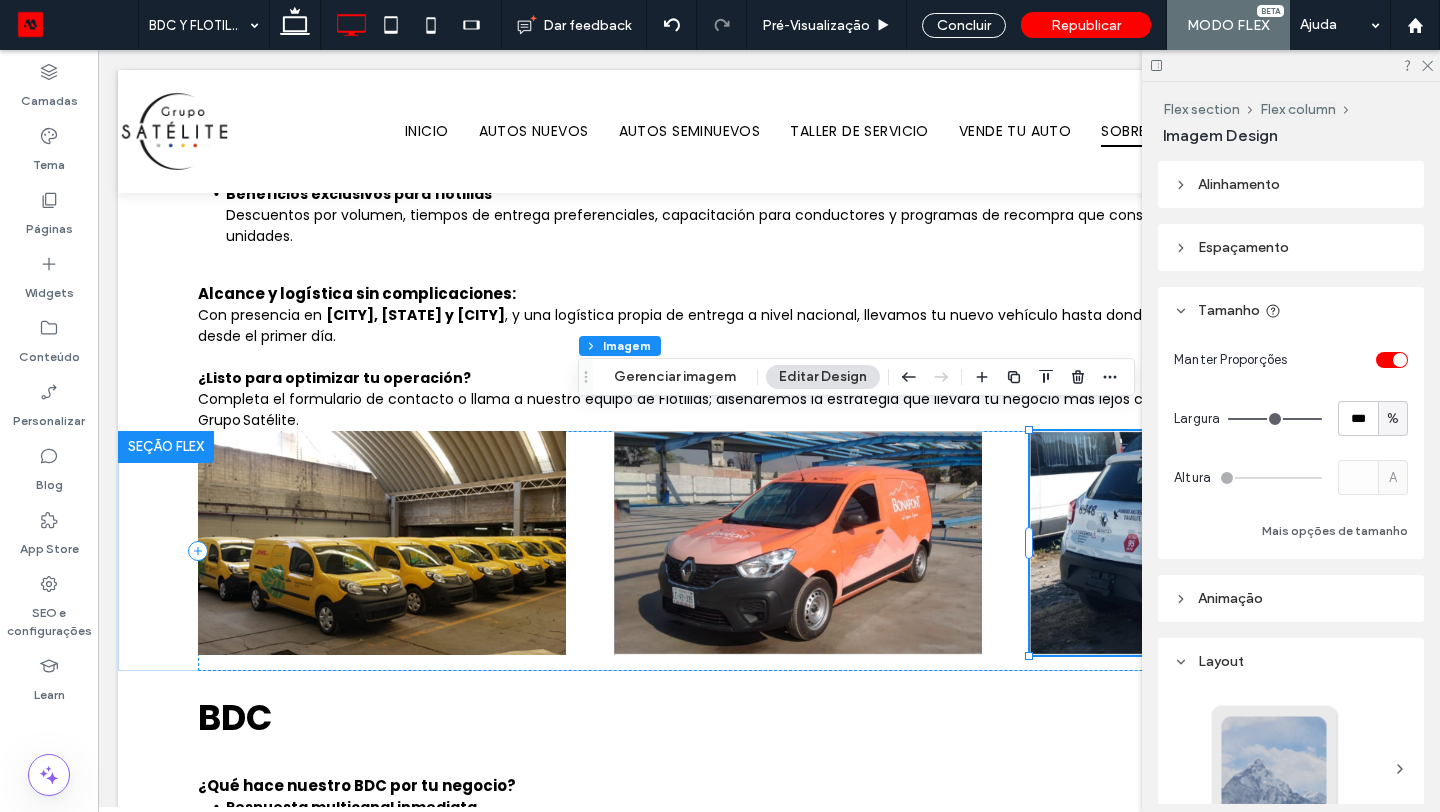 click at bounding box center (1392, 360) 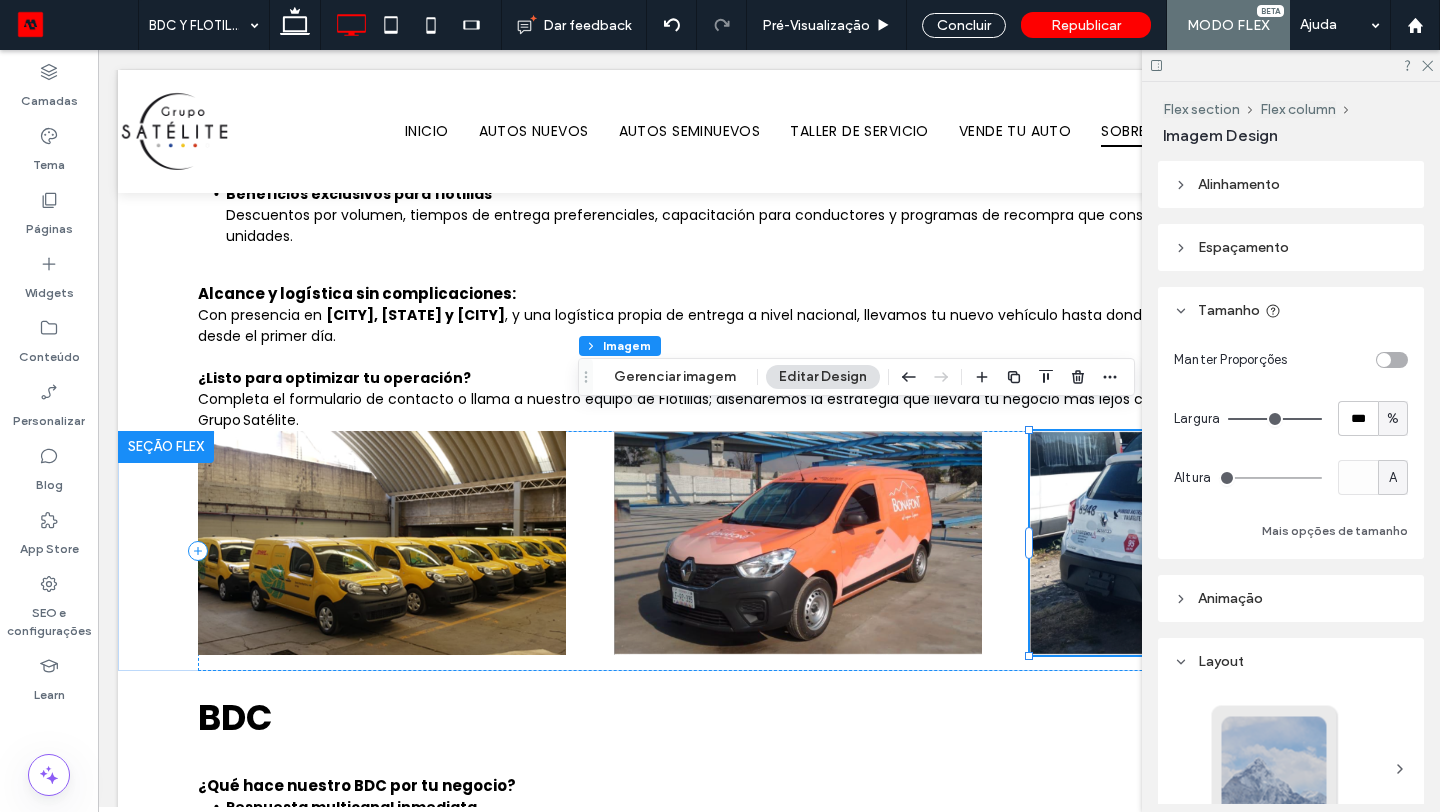 type on "***" 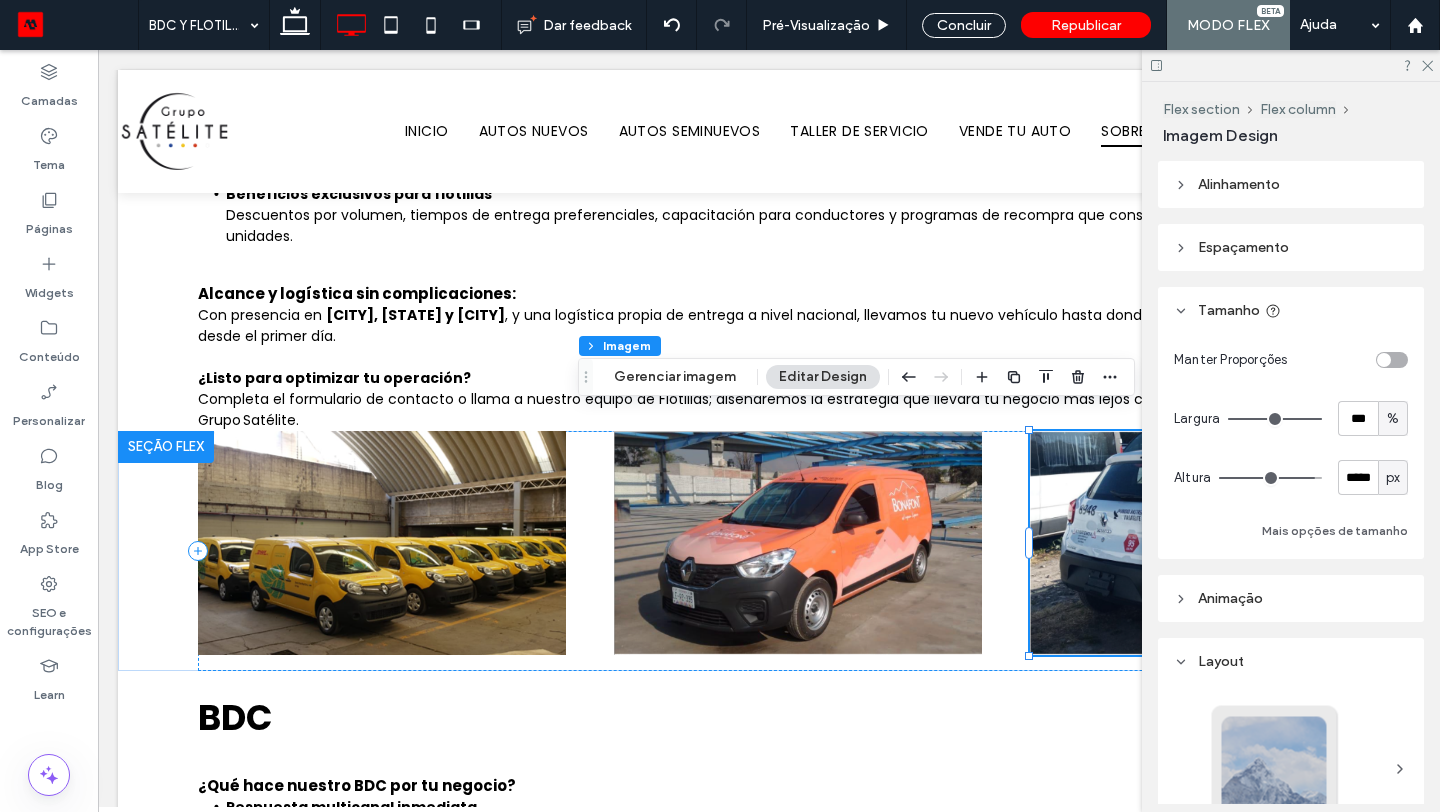 click at bounding box center [1392, 360] 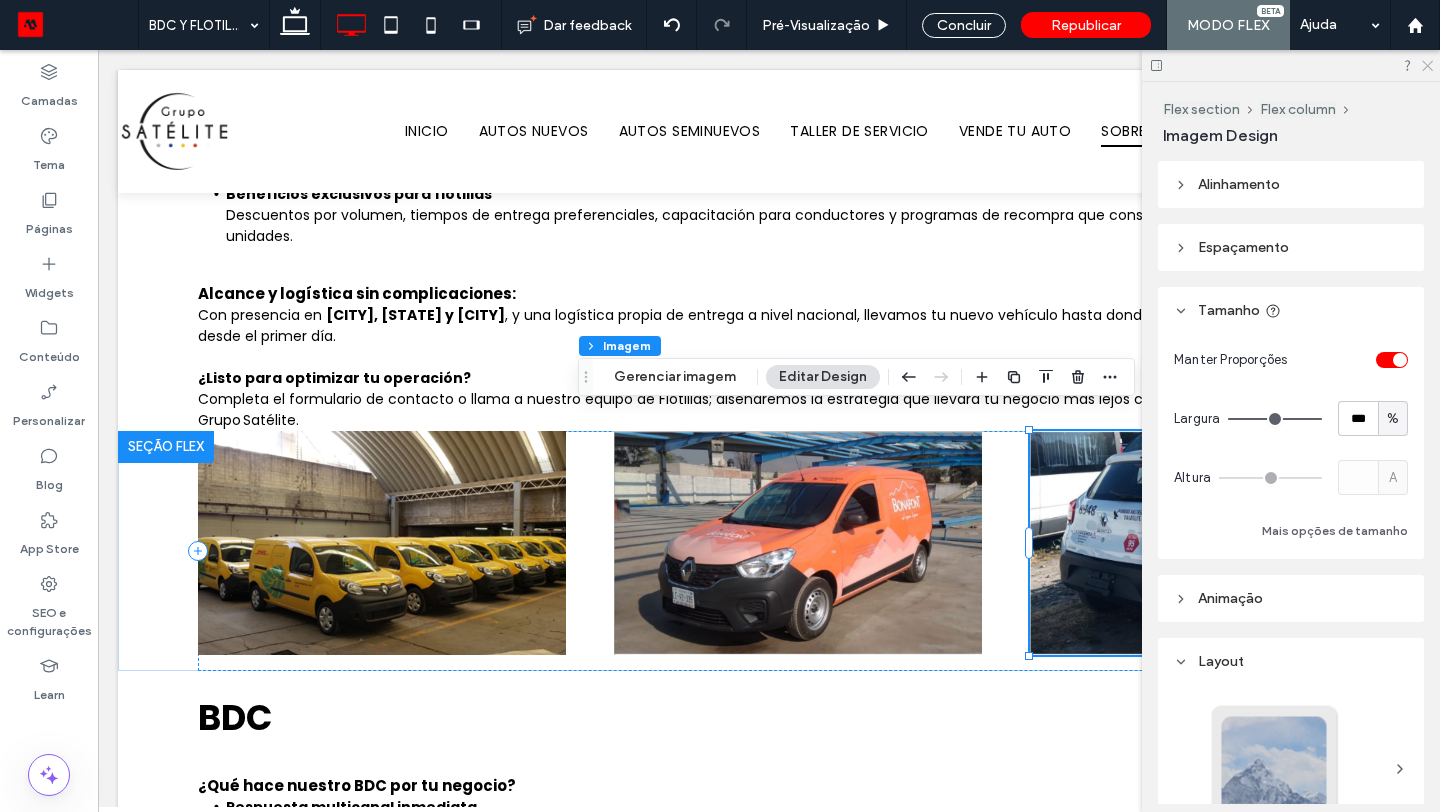 click 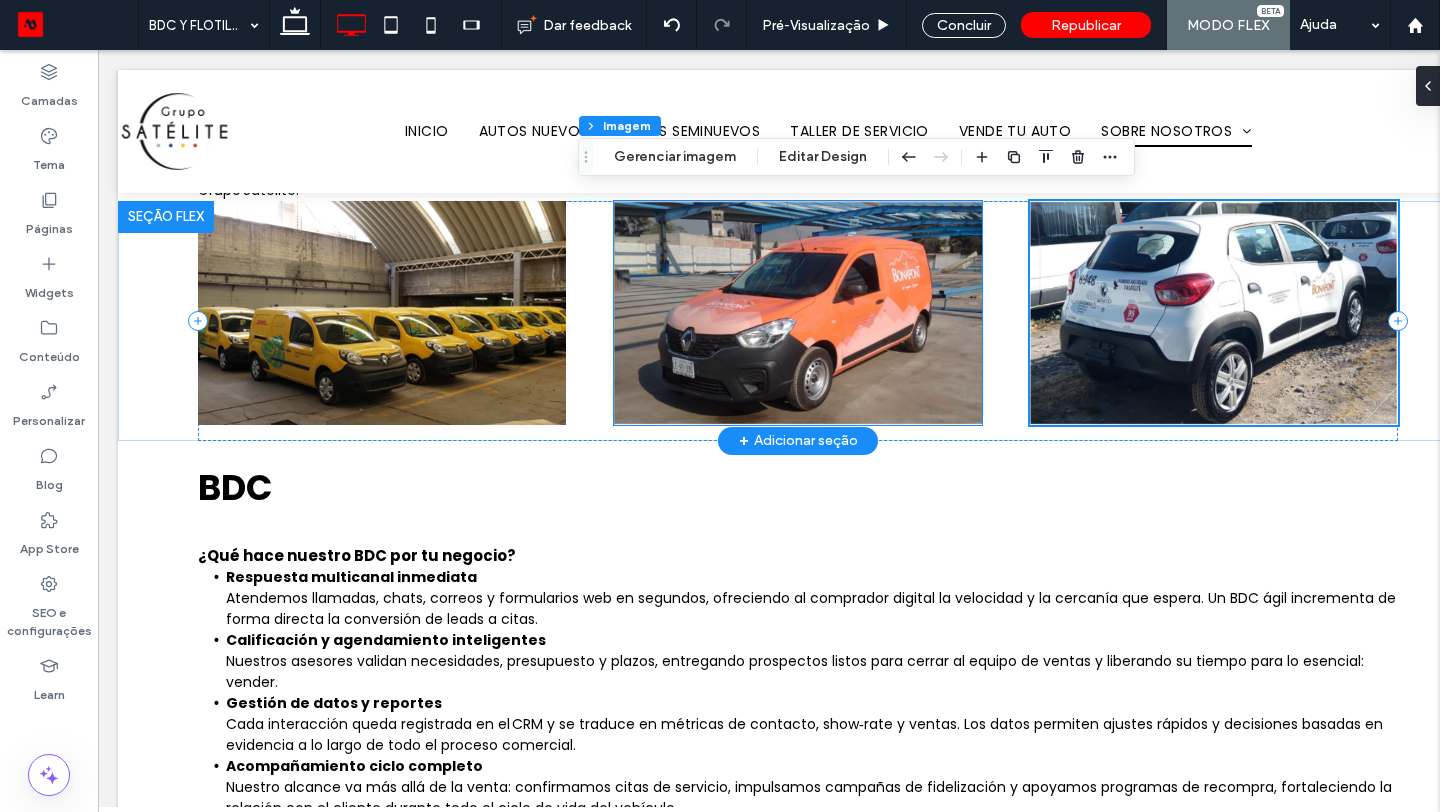 scroll, scrollTop: 550, scrollLeft: 0, axis: vertical 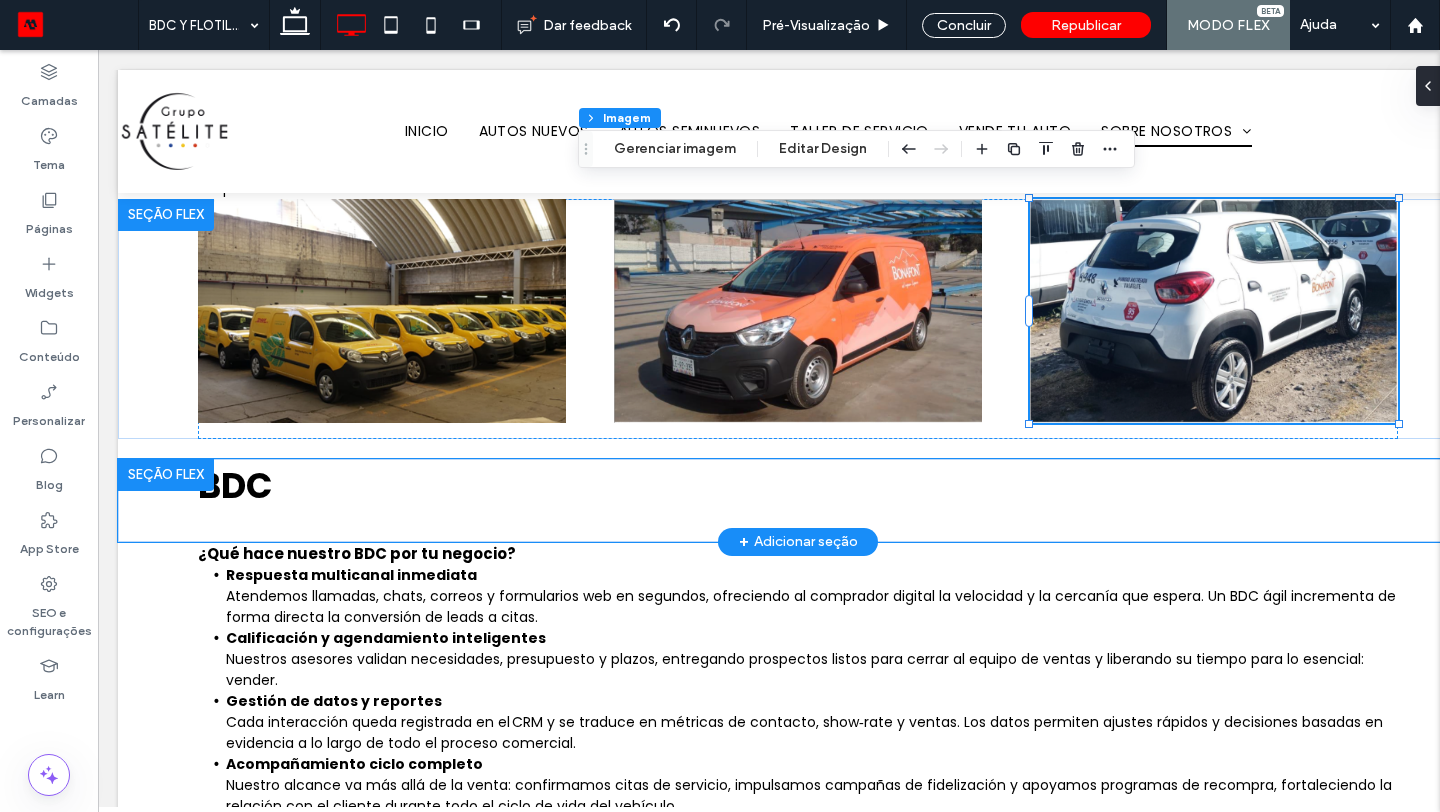 click on "BDC" at bounding box center (798, 500) 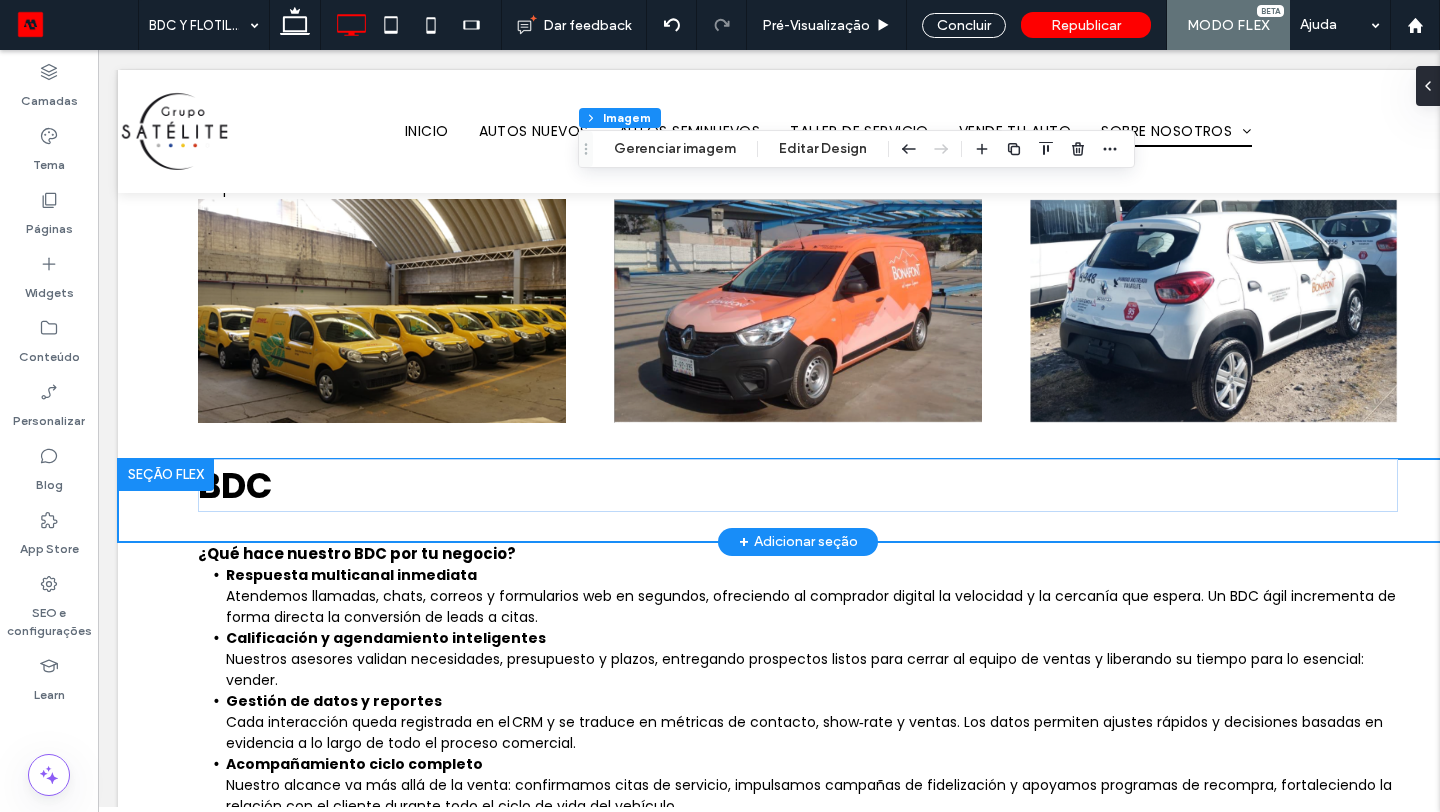 scroll, scrollTop: 0, scrollLeft: 20, axis: horizontal 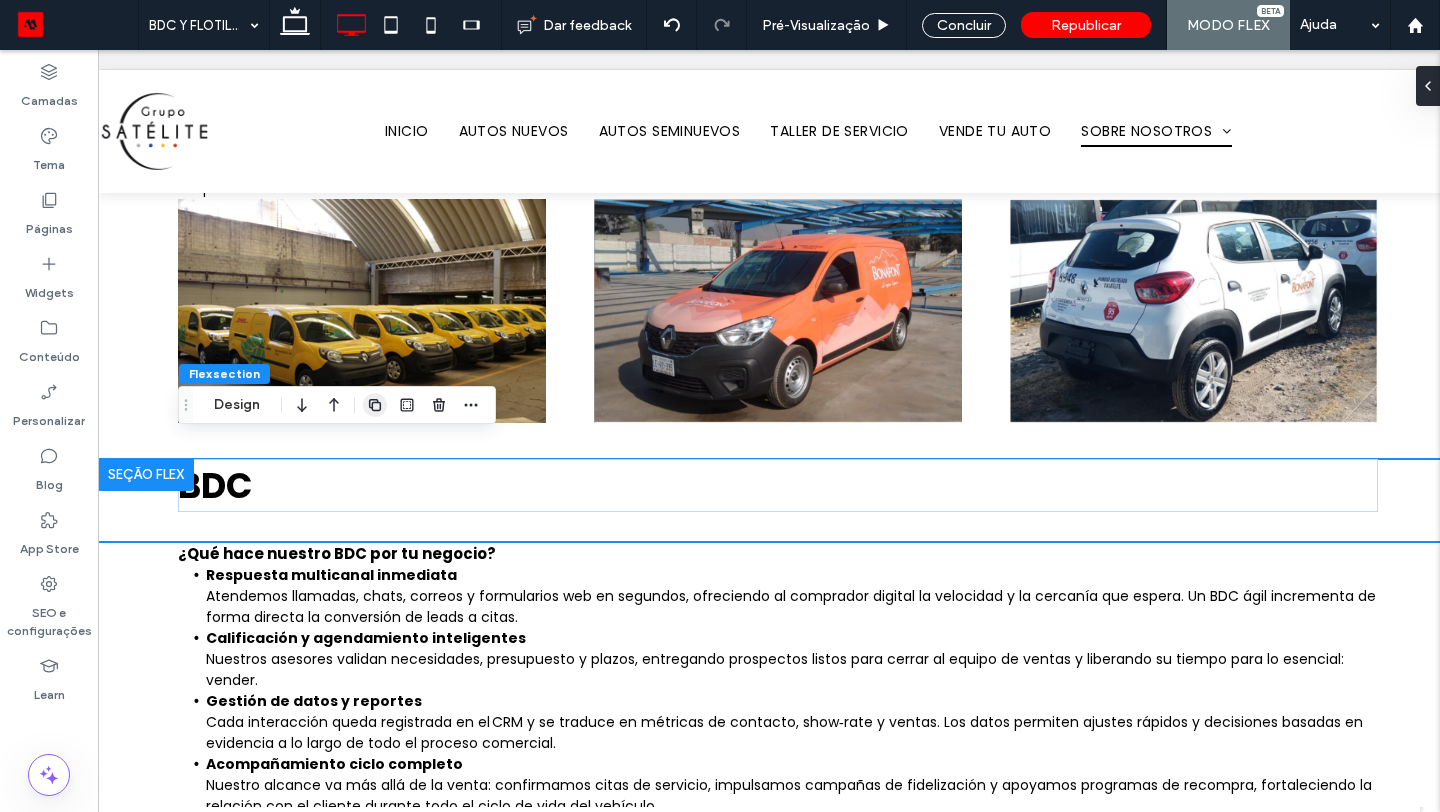 click 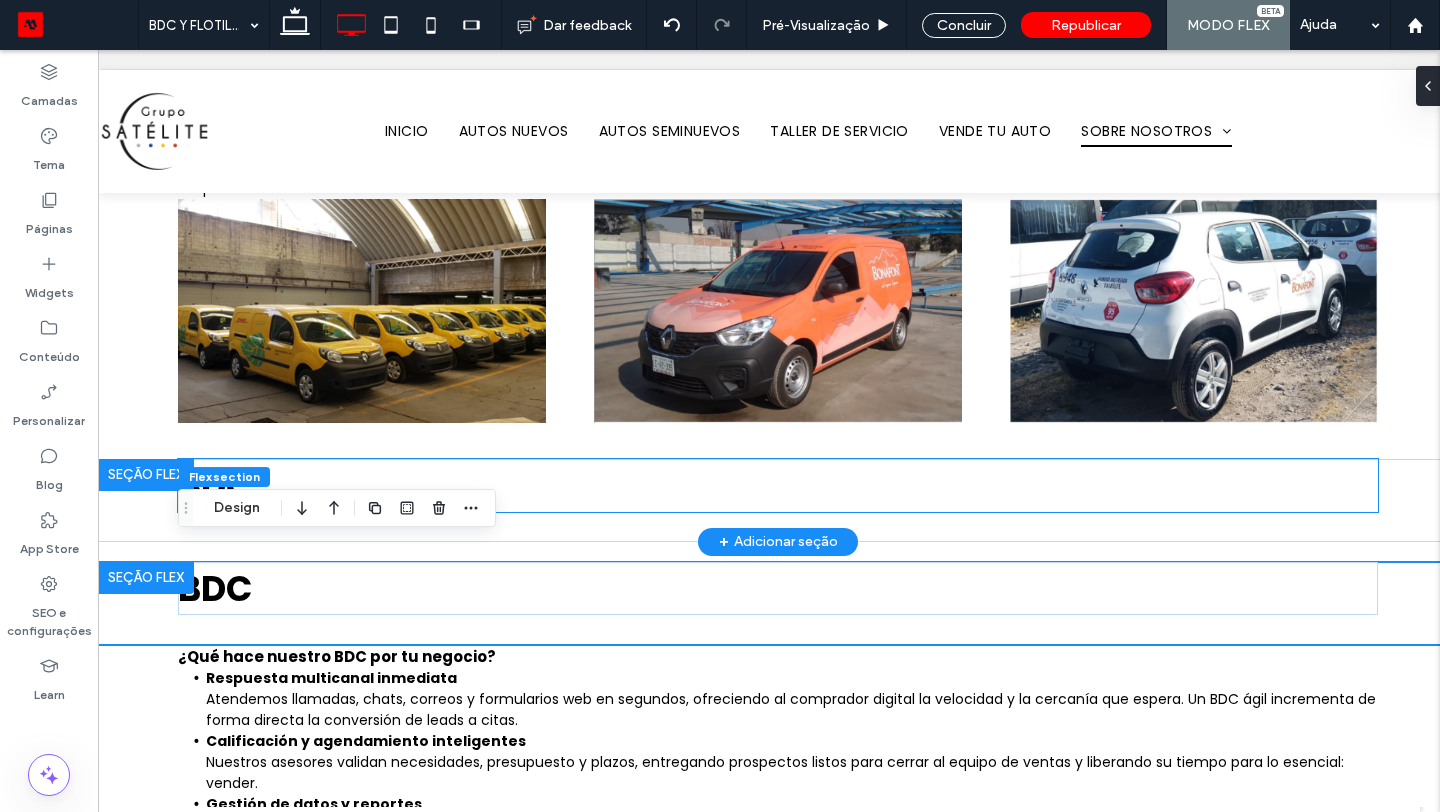 click on "BDC" at bounding box center (215, 485) 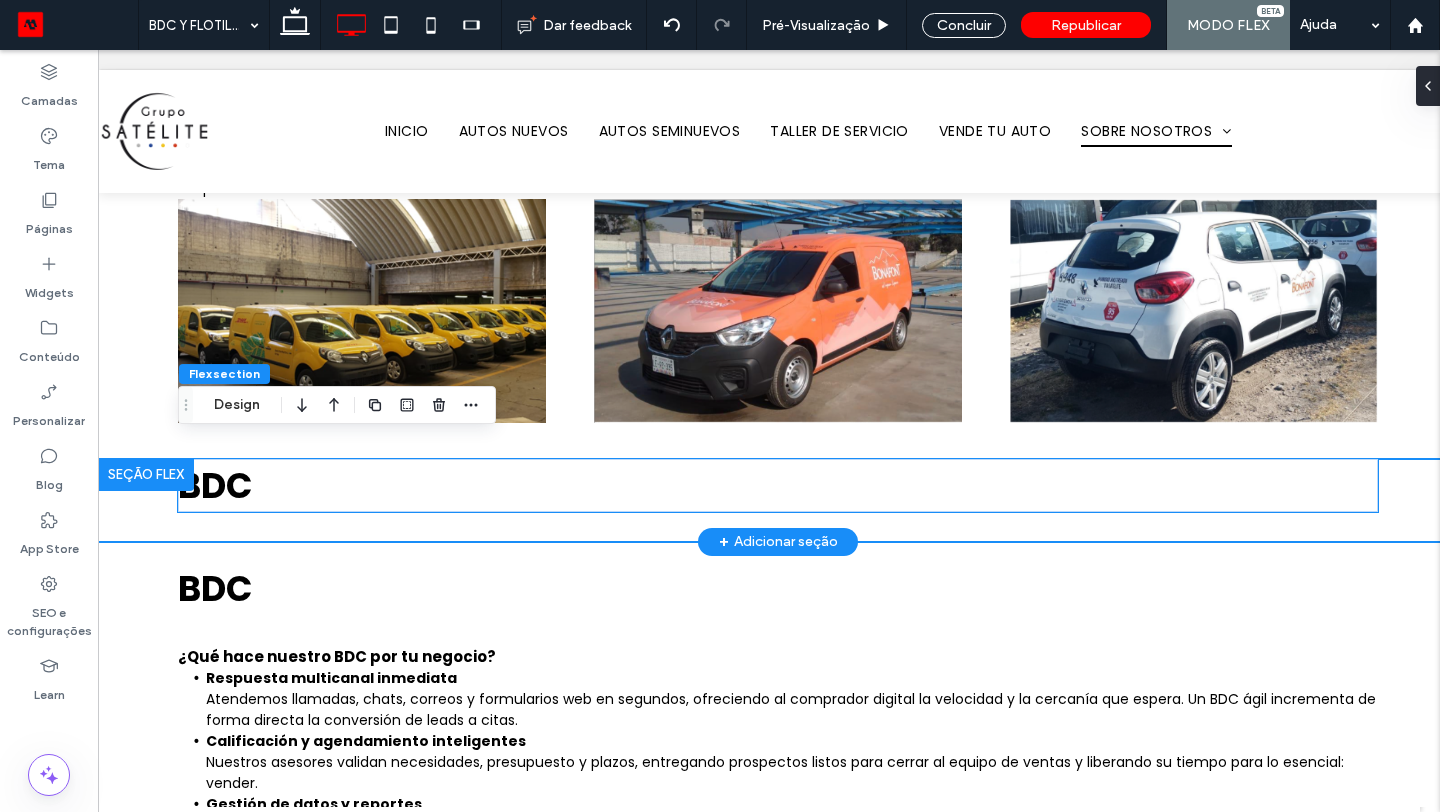 click on "BDC" at bounding box center (215, 485) 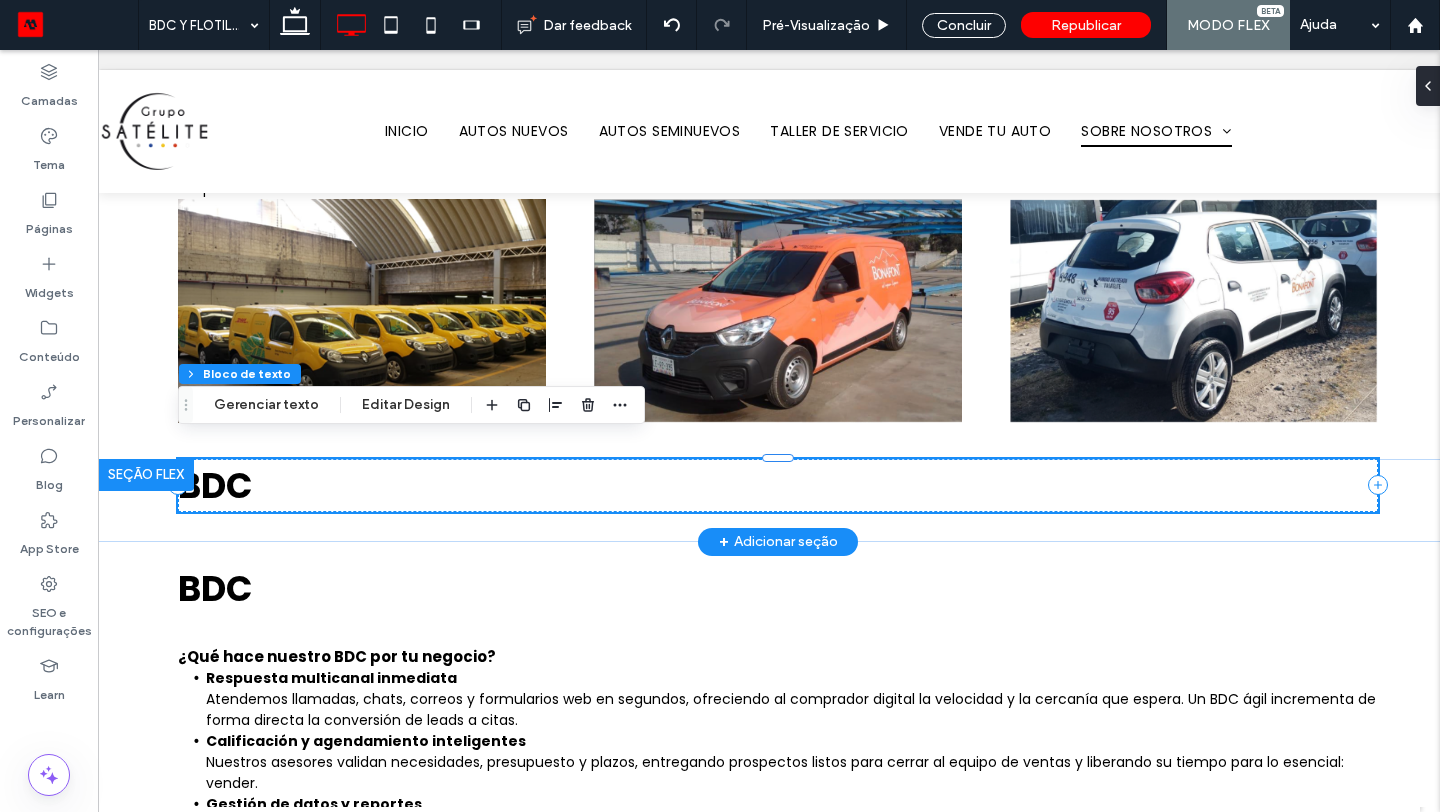 click on "BDC" at bounding box center (215, 485) 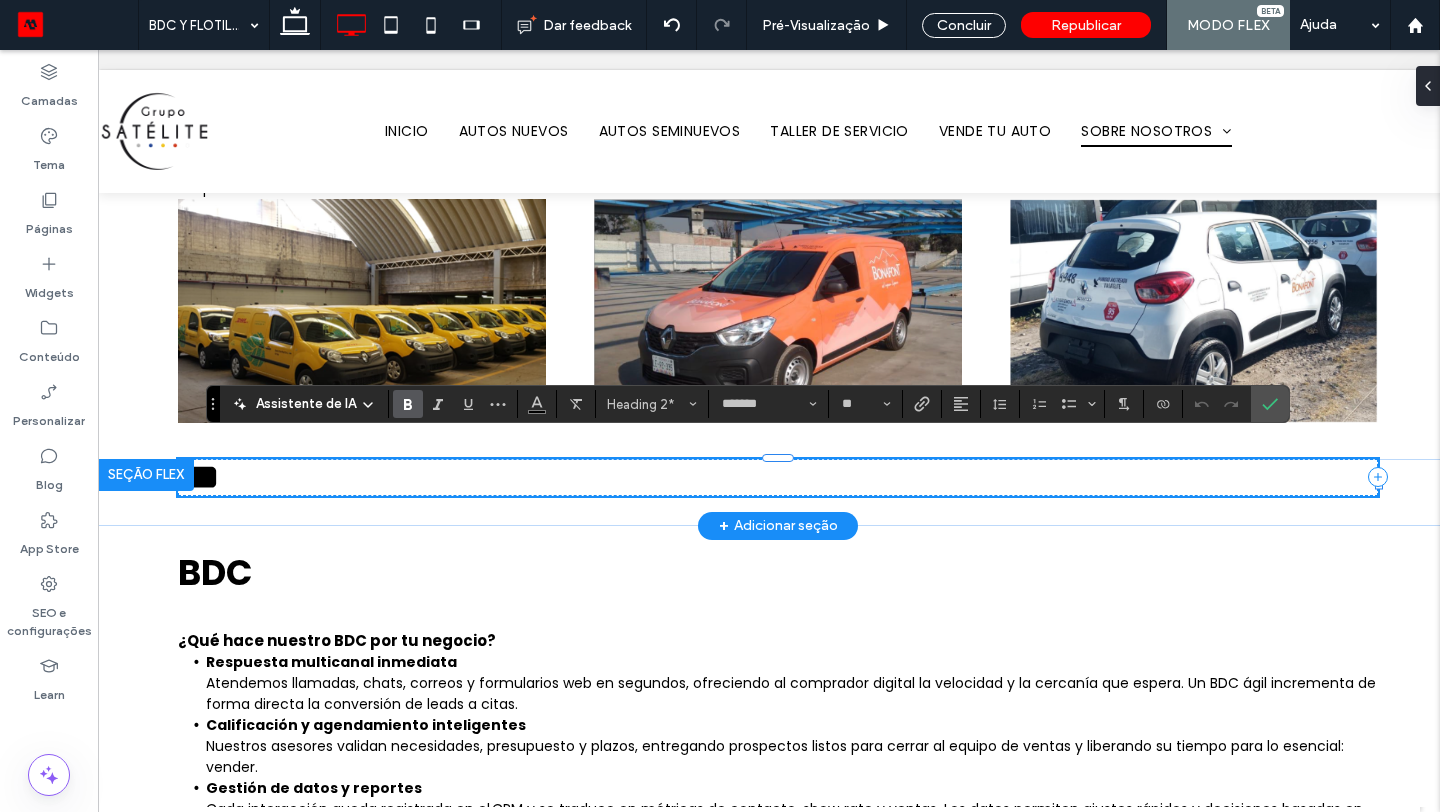 type 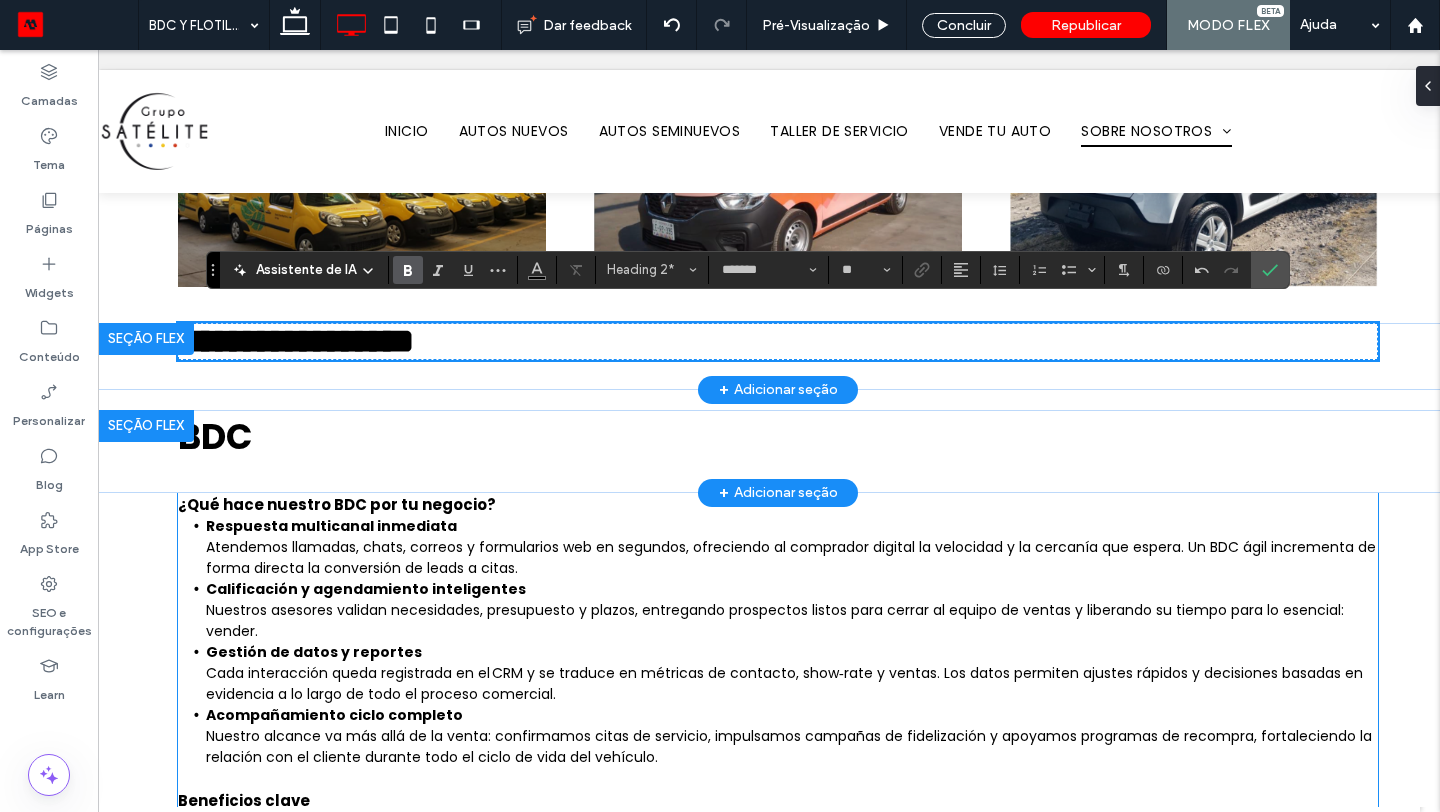 scroll, scrollTop: 683, scrollLeft: 0, axis: vertical 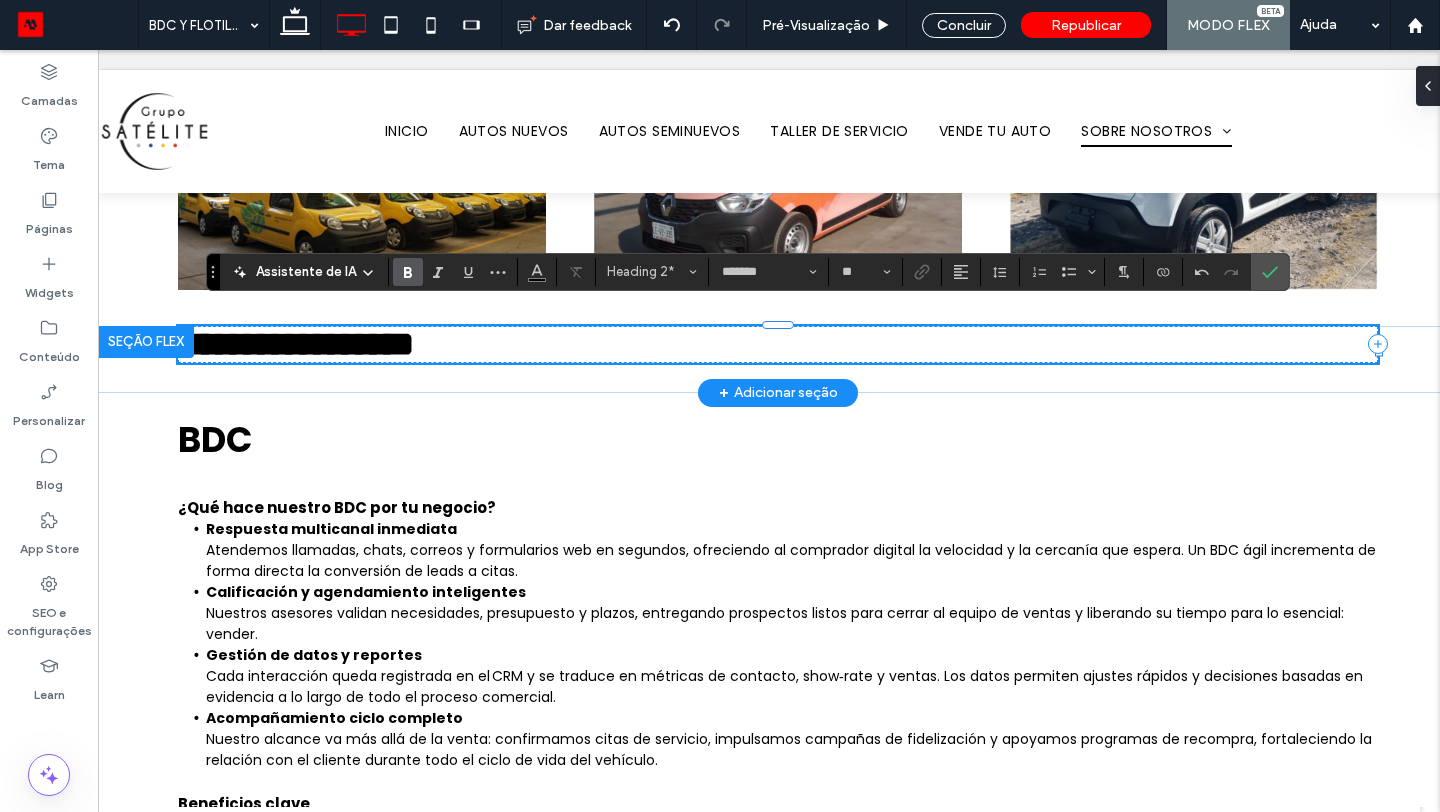 click on "**********" at bounding box center [296, 344] 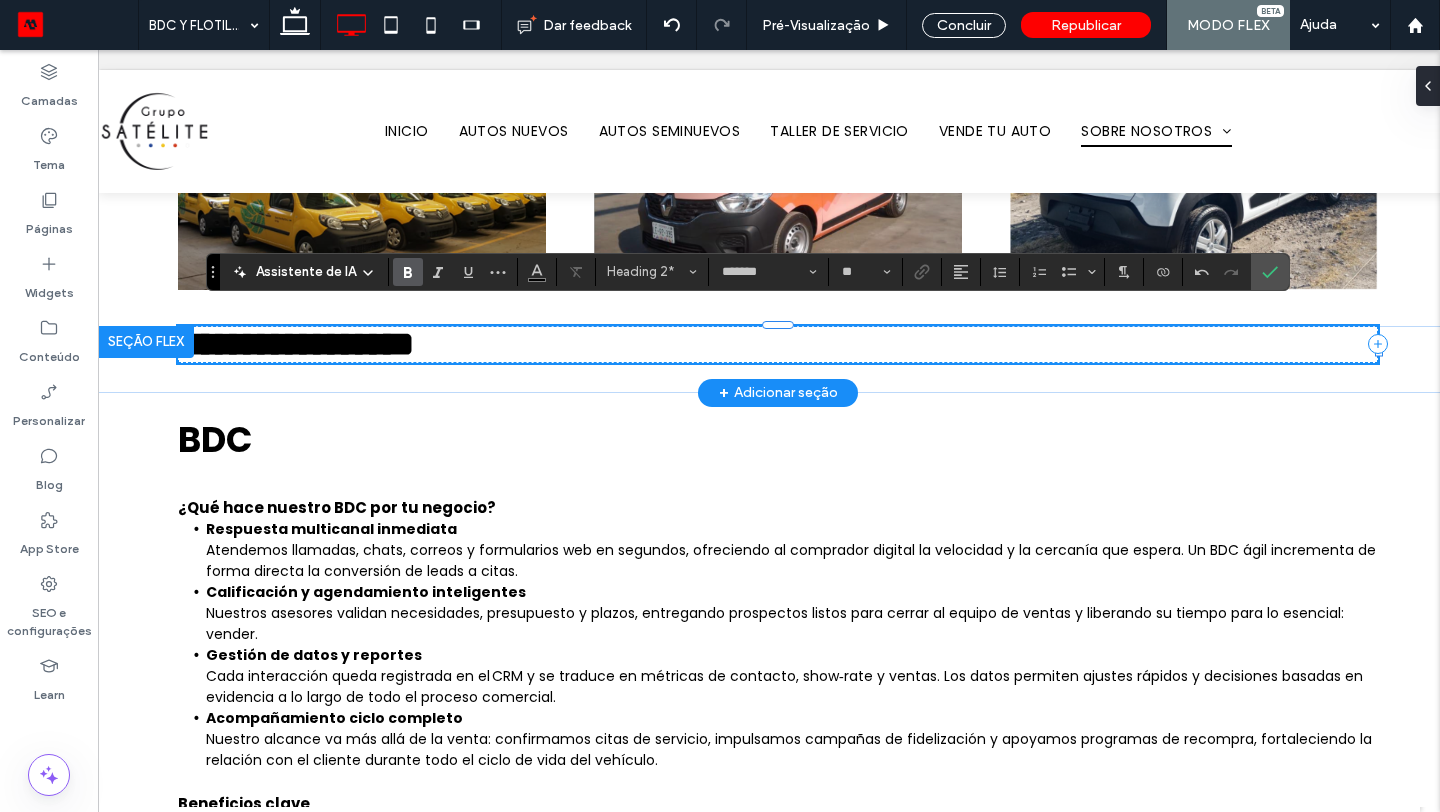 click on "**********" at bounding box center [296, 344] 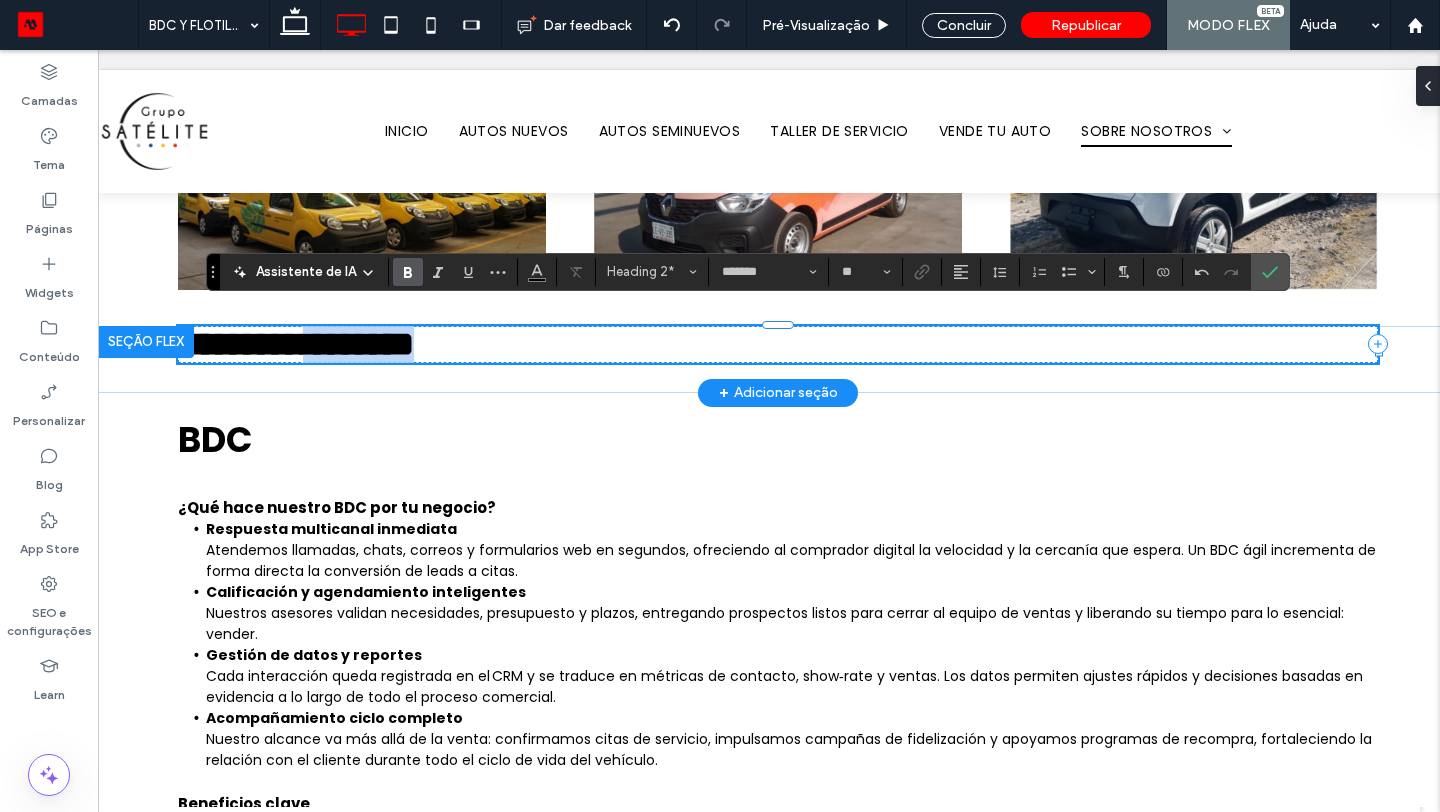 click on "**********" at bounding box center [296, 344] 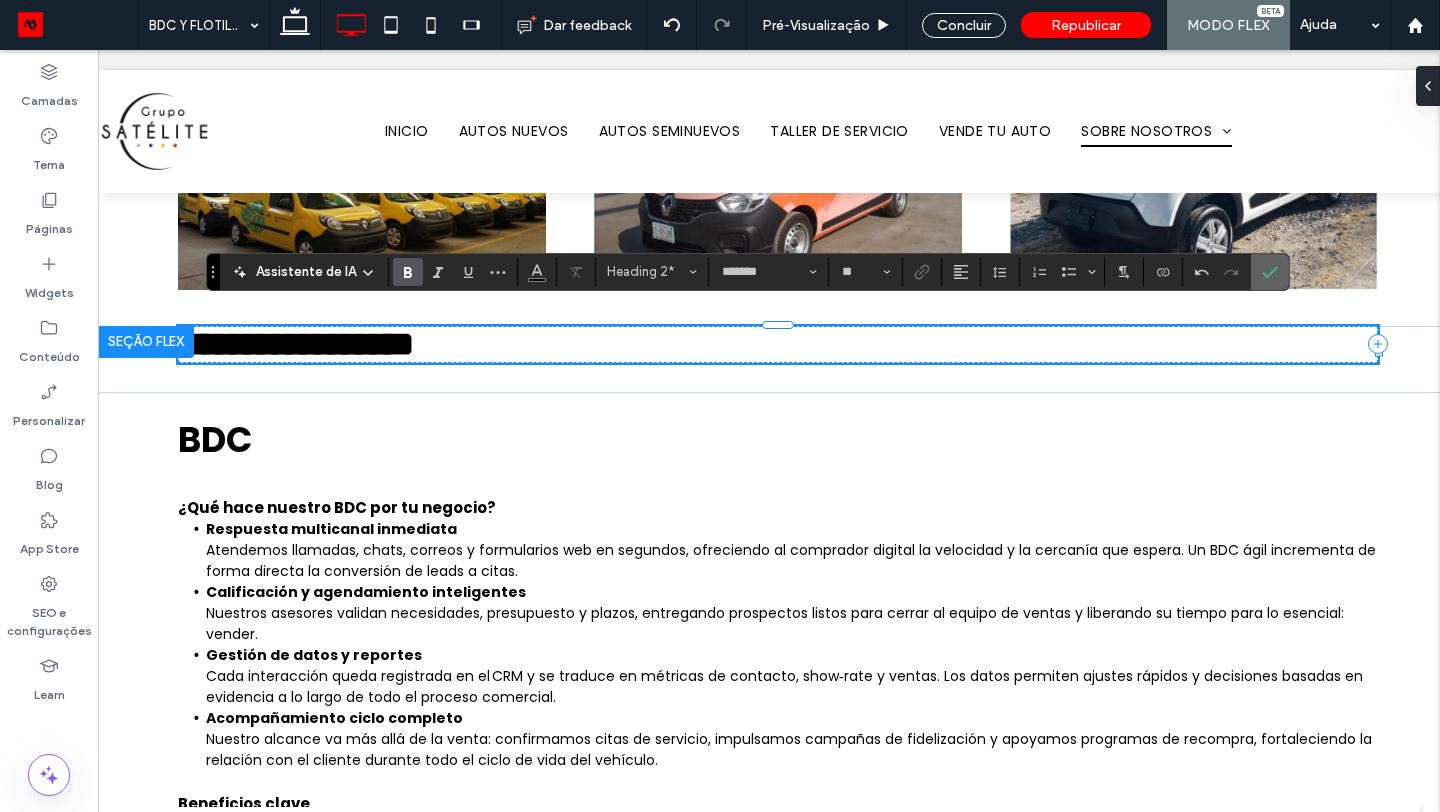 click 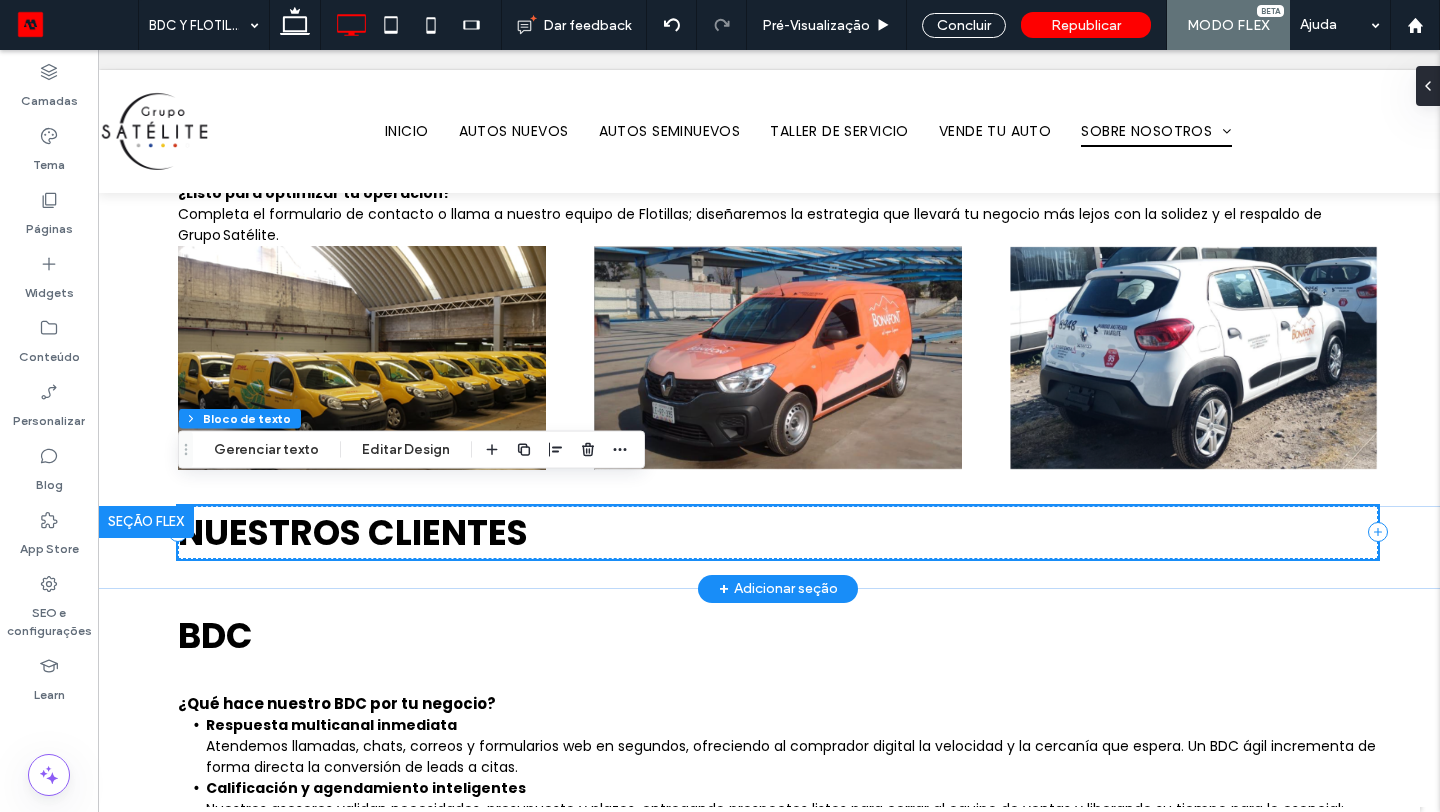 scroll, scrollTop: 501, scrollLeft: 0, axis: vertical 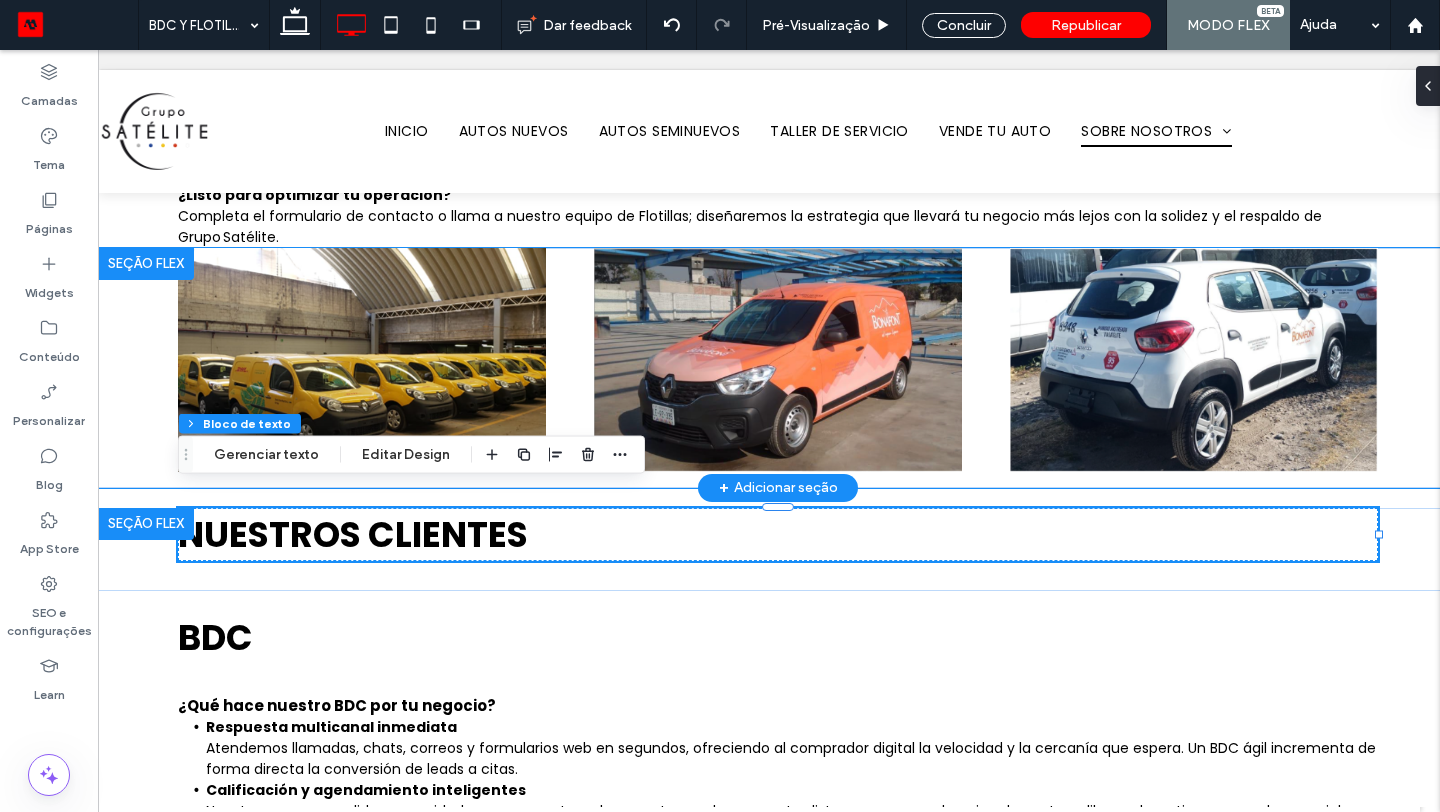 click at bounding box center (778, 368) 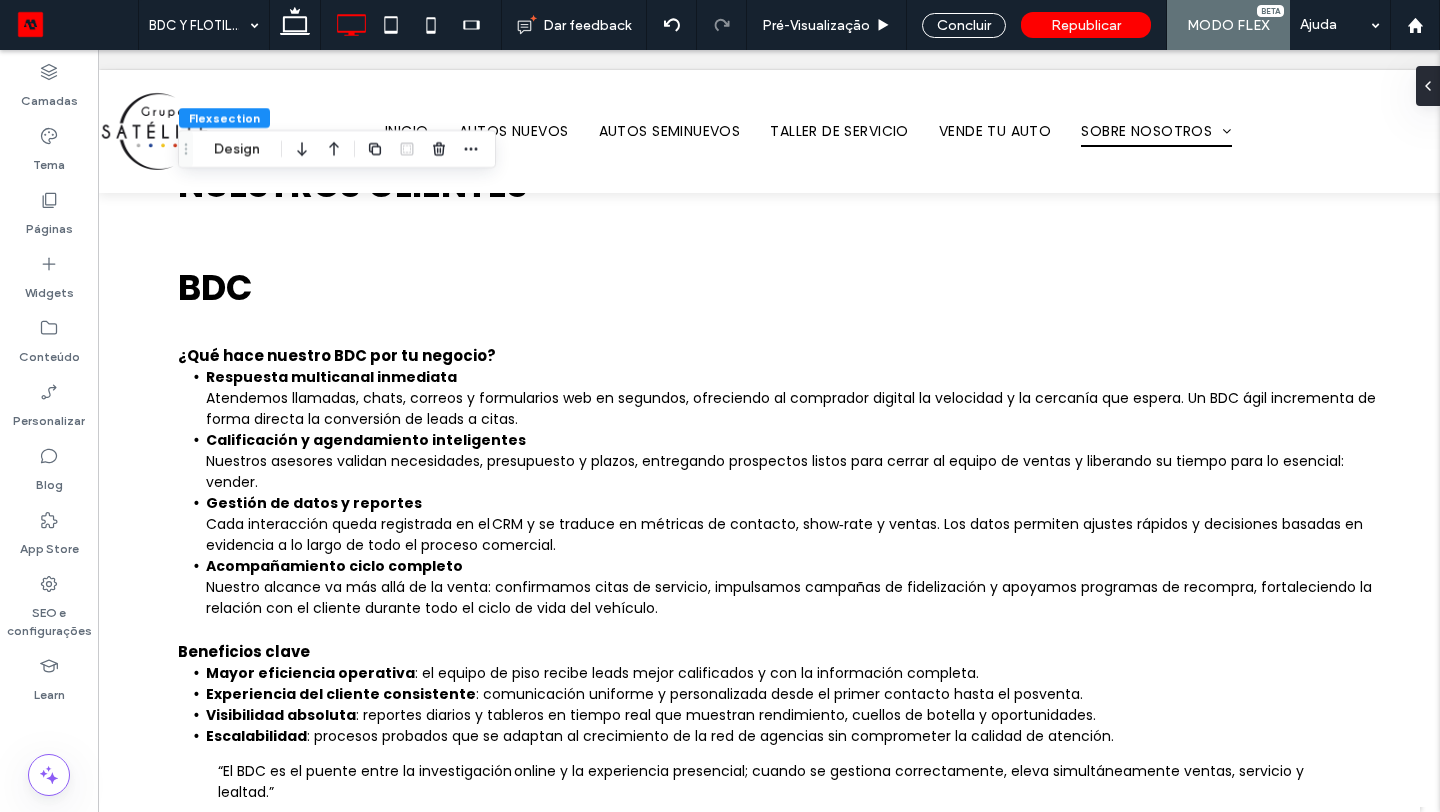 scroll, scrollTop: 855, scrollLeft: 0, axis: vertical 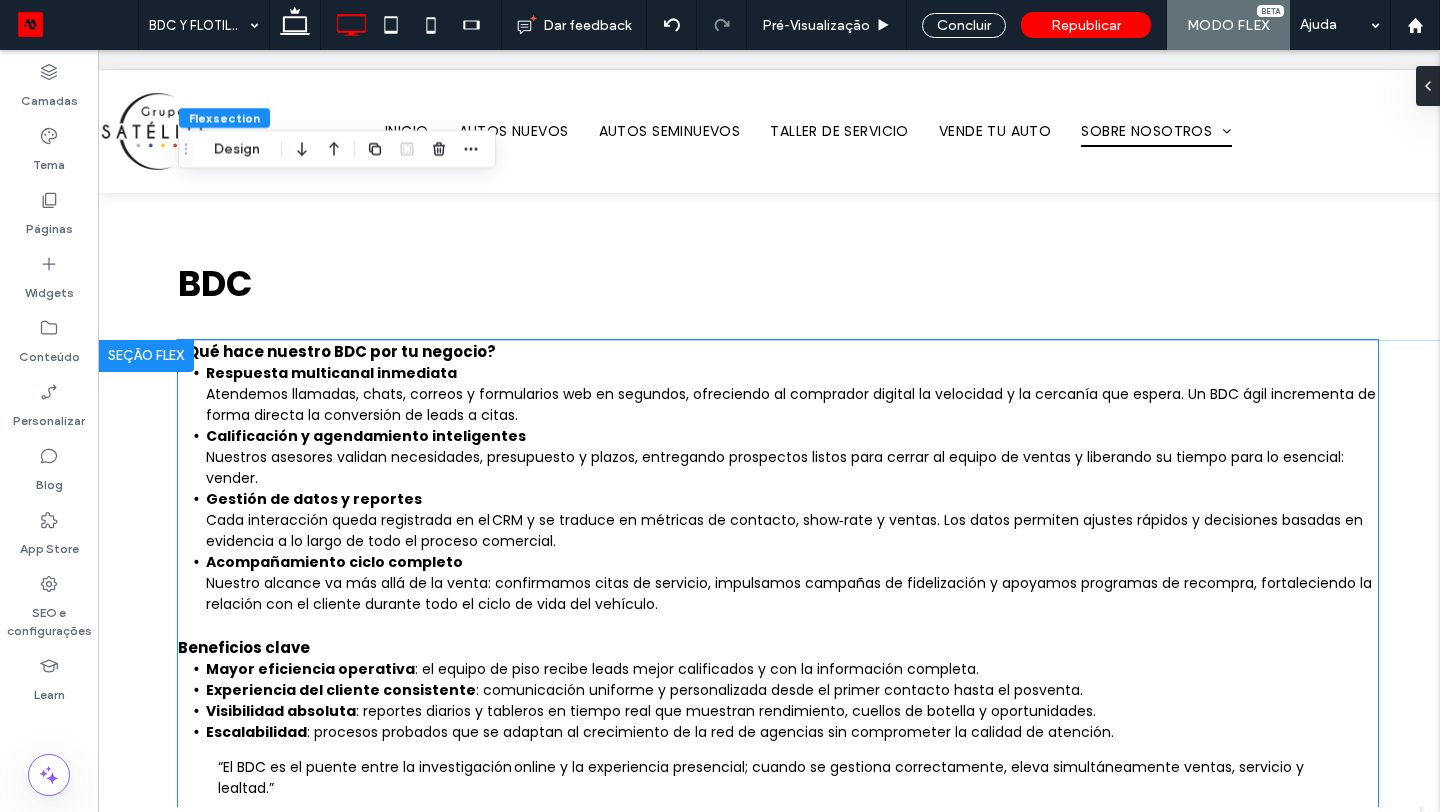 click on "Atendemos llamadas, chats, correos y formularios web en segundos, ofreciendo al comprador digital la velocidad y la cercanía que espera. Un BDC ágil incrementa de forma directa la conversión de leads a citas." at bounding box center [791, 404] 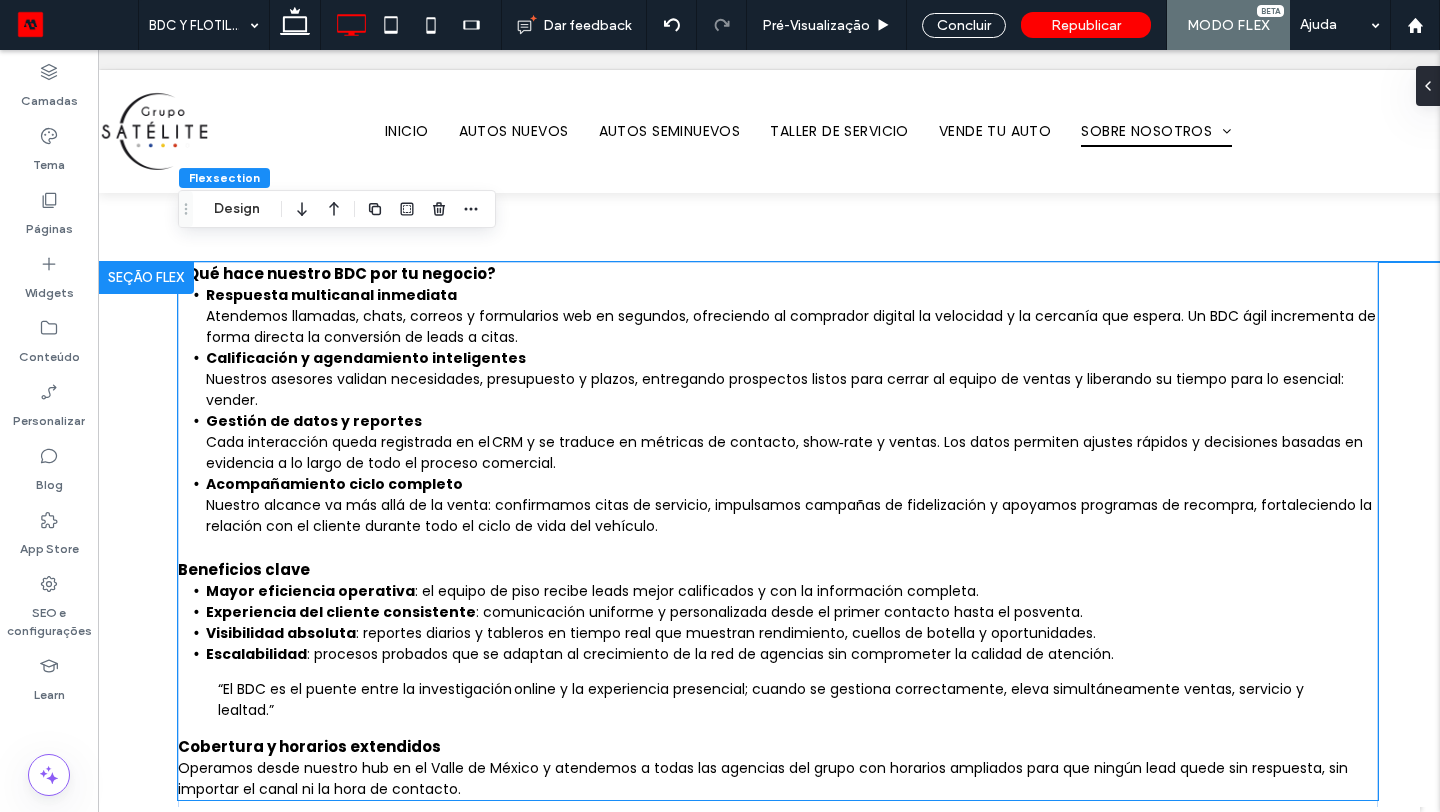 scroll, scrollTop: 932, scrollLeft: 0, axis: vertical 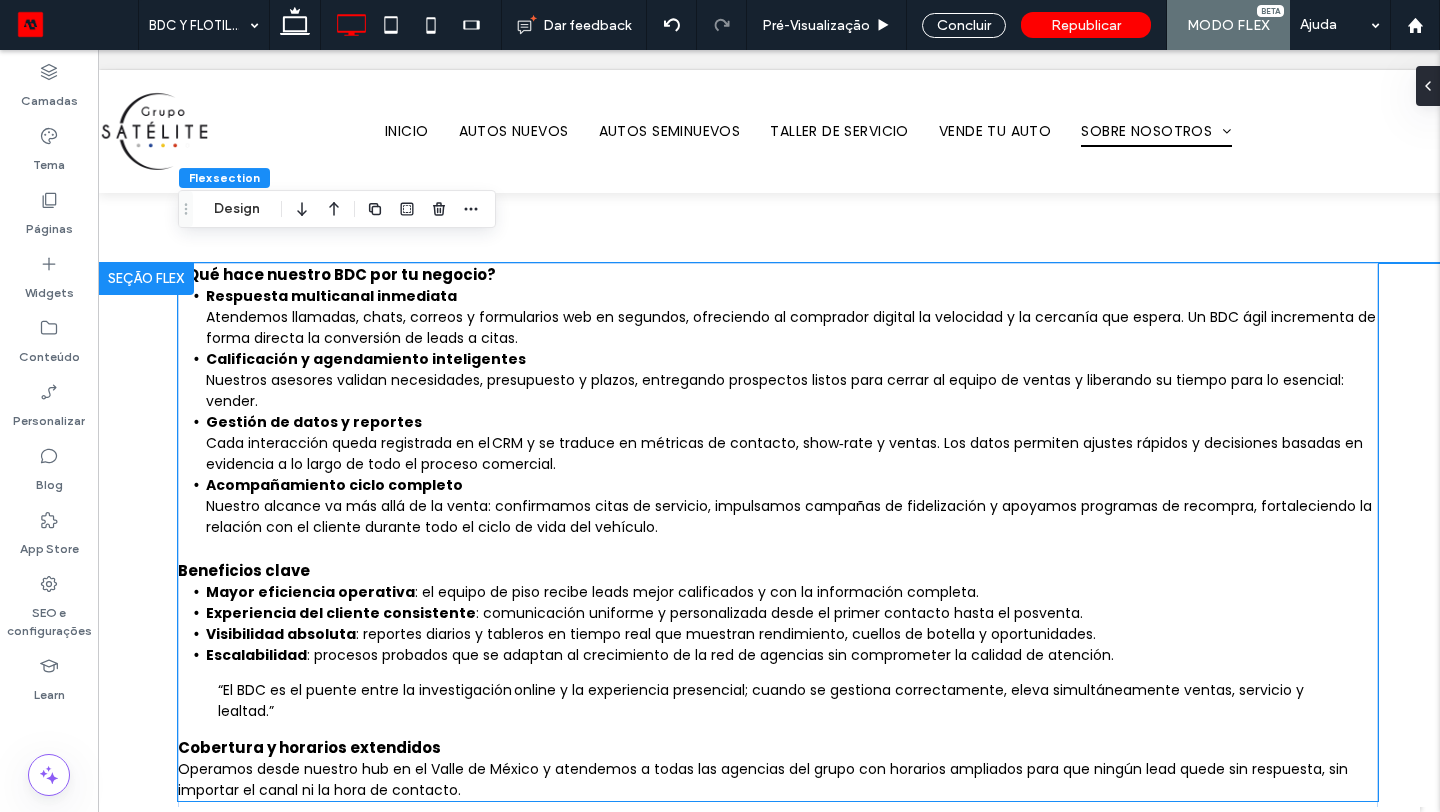 click on "Atendemos llamadas, chats, correos y formularios web en segundos, ofreciendo al comprador digital la velocidad y la cercanía que espera. Un BDC ágil incrementa de forma directa la conversión de leads a citas." at bounding box center (791, 327) 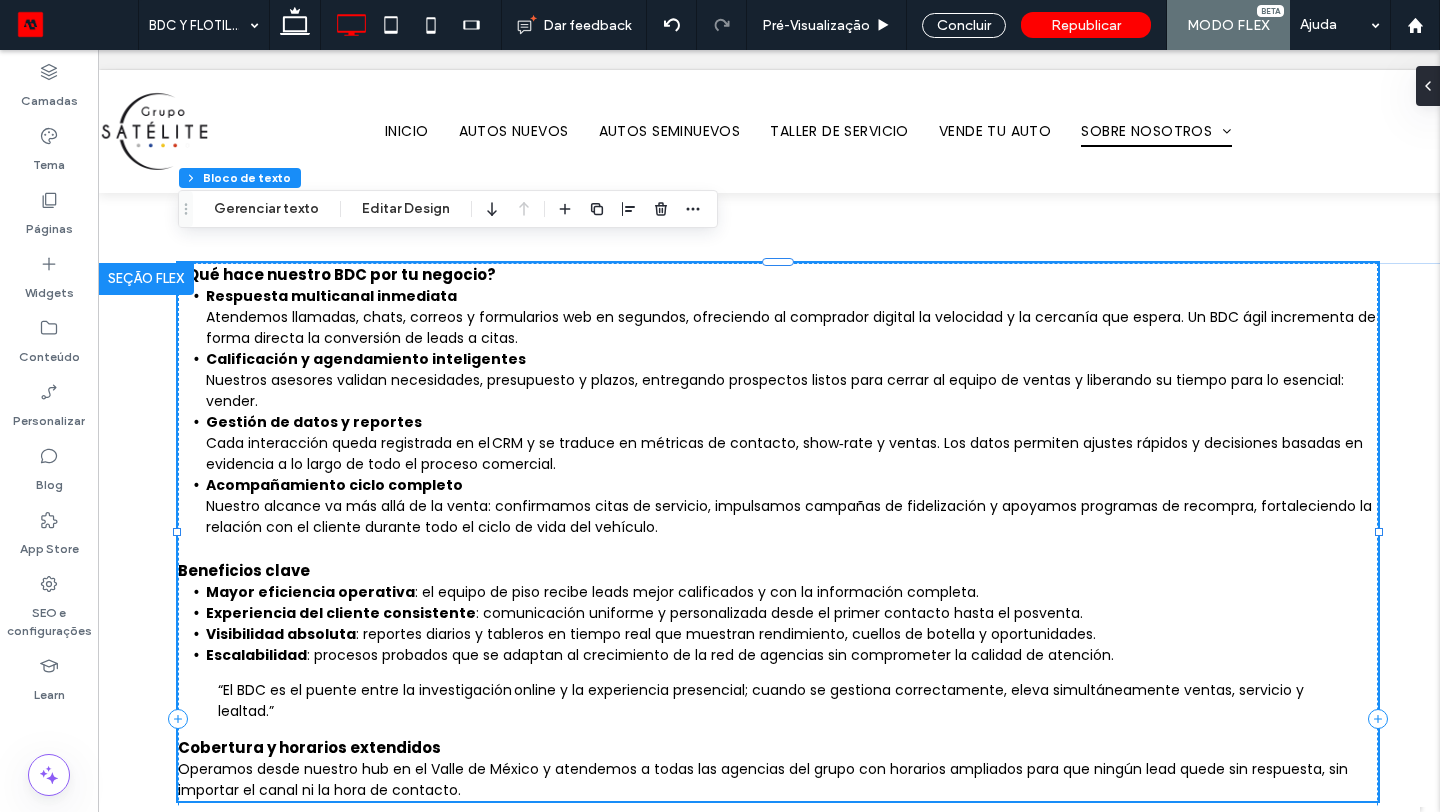 click on "Atendemos llamadas, chats, correos y formularios web en segundos, ofreciendo al comprador digital la velocidad y la cercanía que espera. Un BDC ágil incrementa de forma directa la conversión de leads a citas." at bounding box center (791, 327) 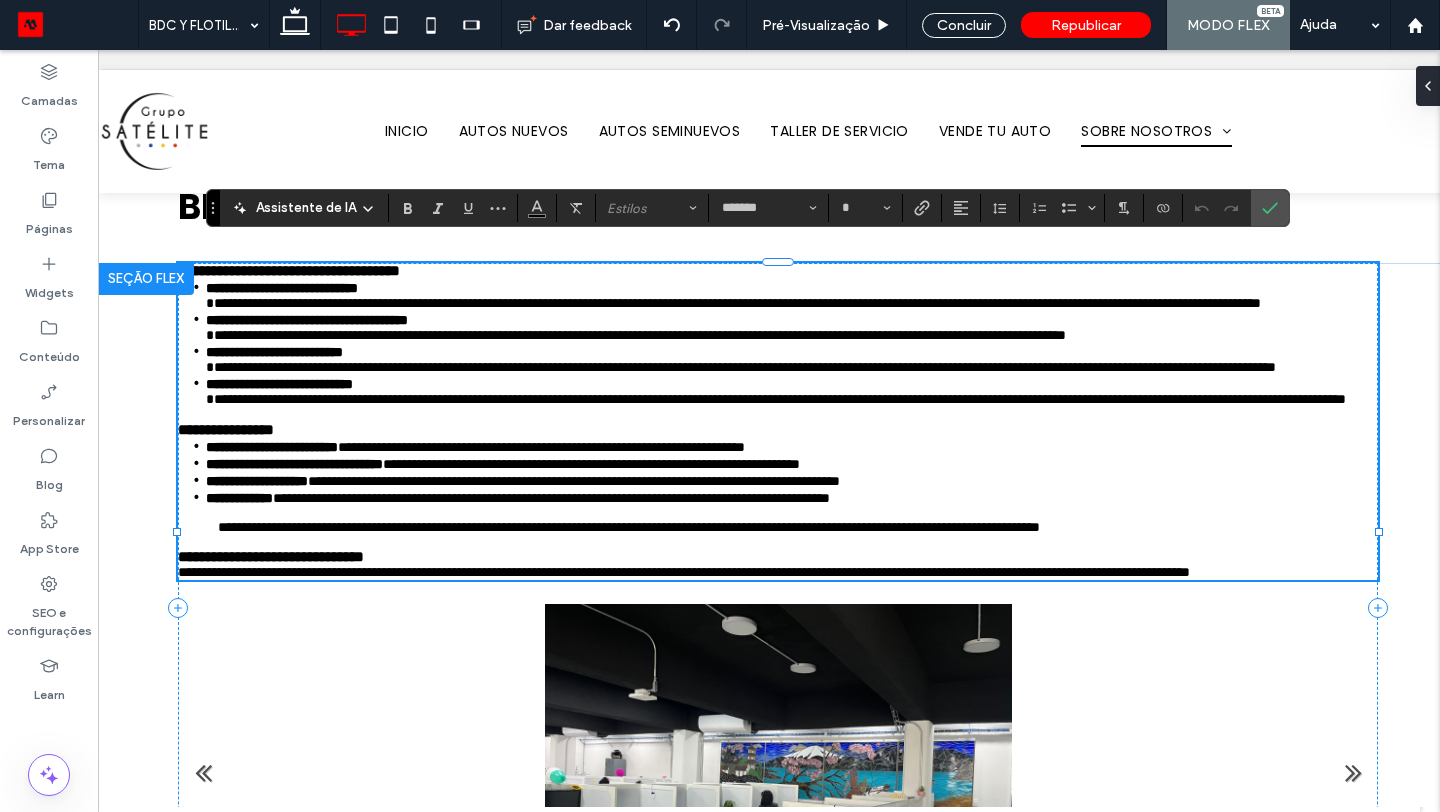 click on "**********" at bounding box center (733, 303) 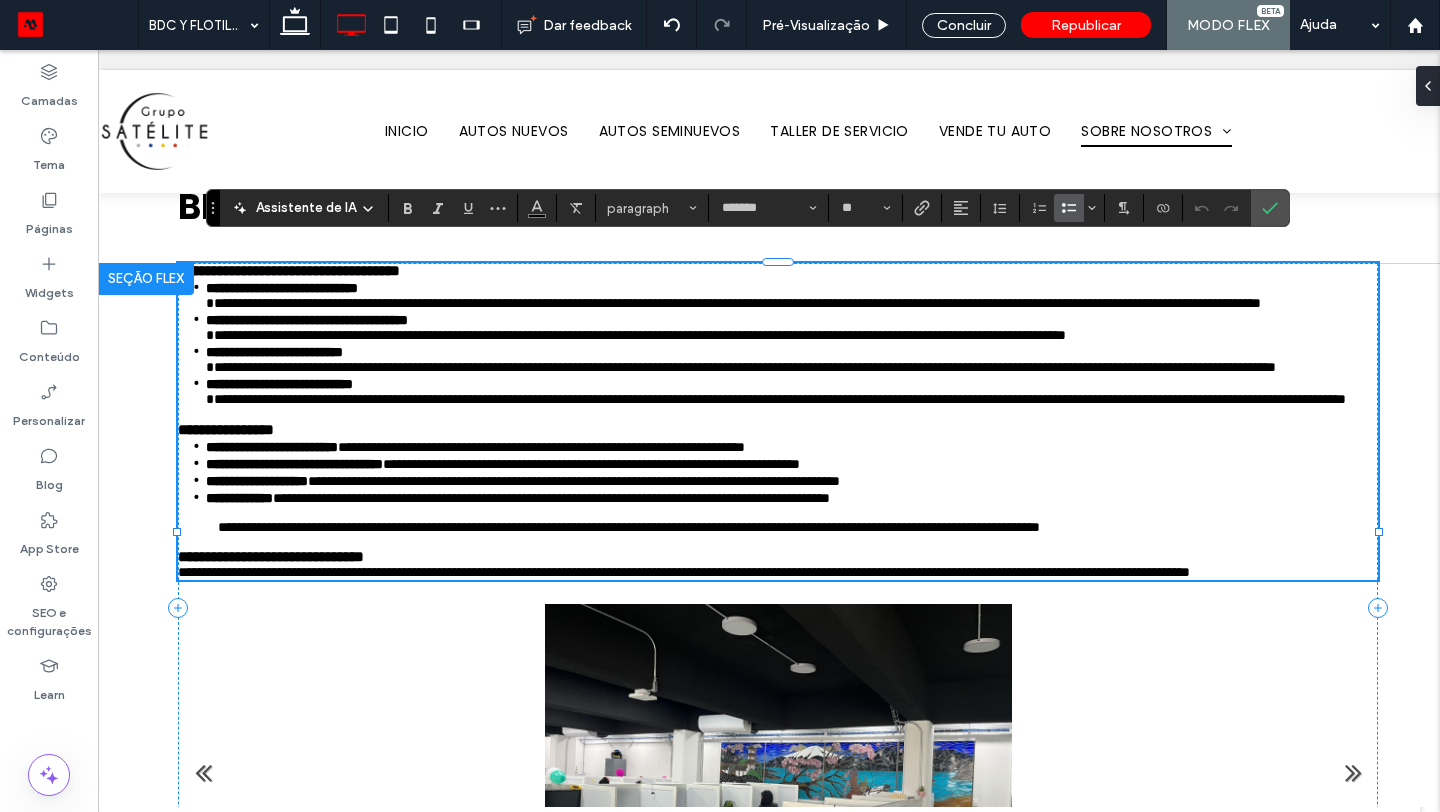 click on "**********" at bounding box center [733, 303] 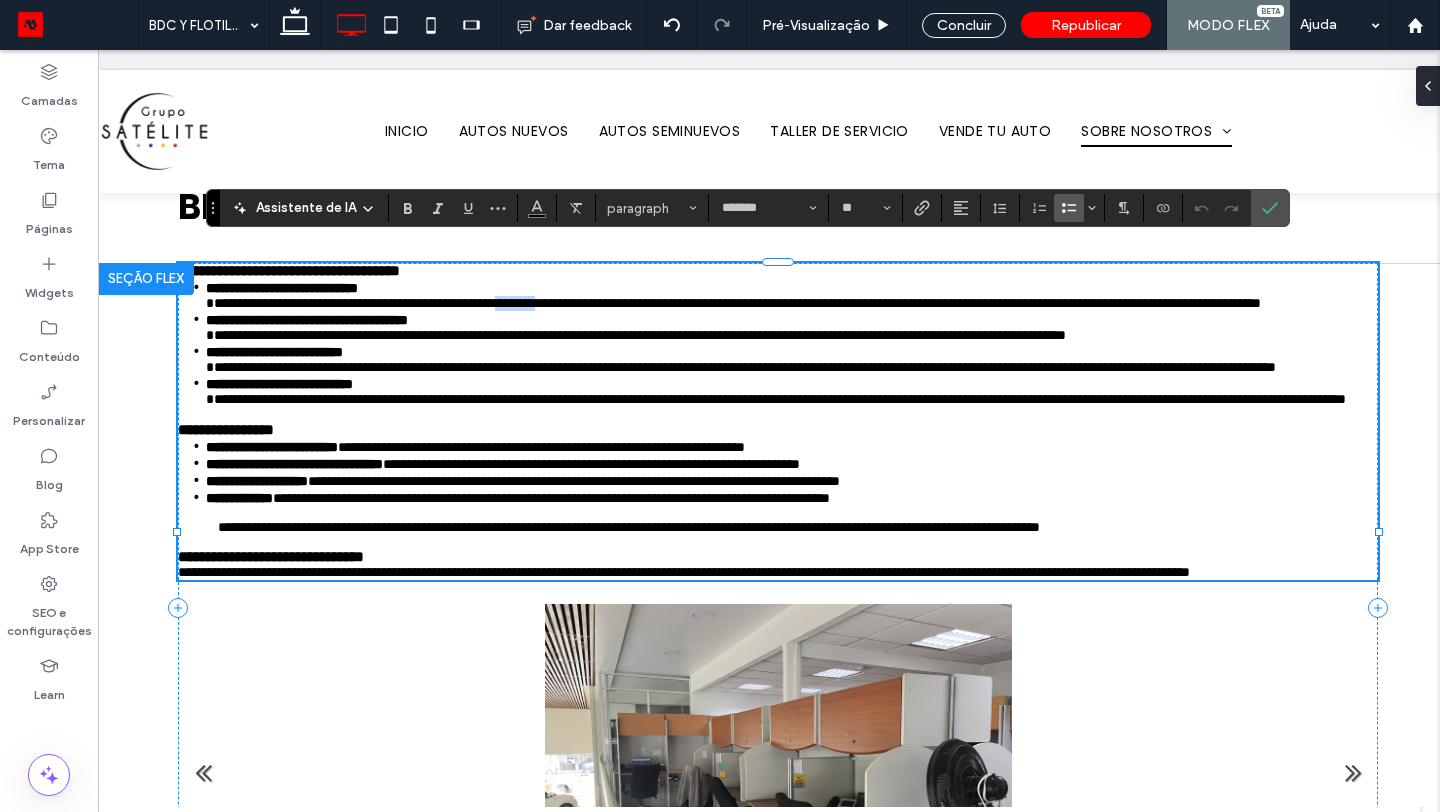 type 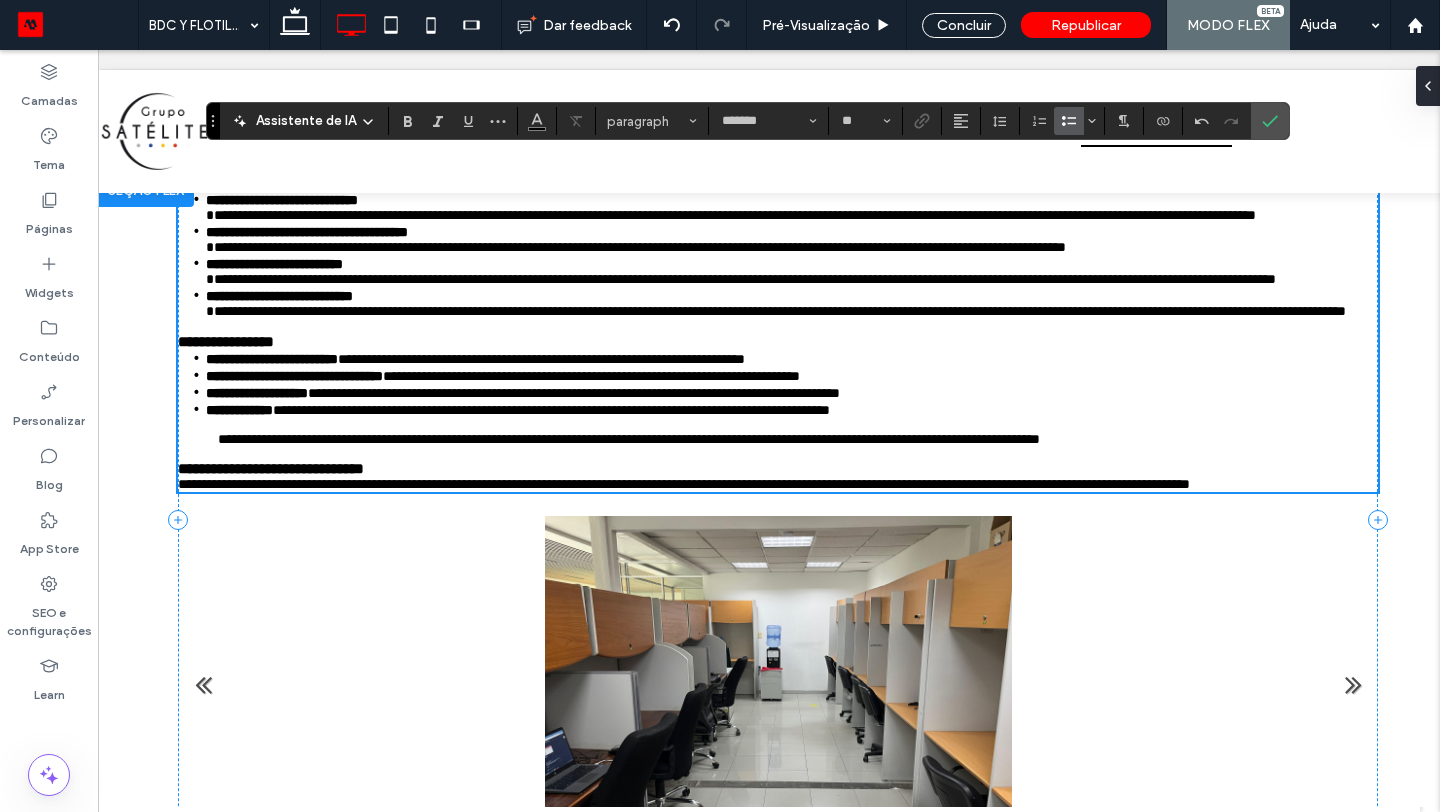 scroll, scrollTop: 1024, scrollLeft: 0, axis: vertical 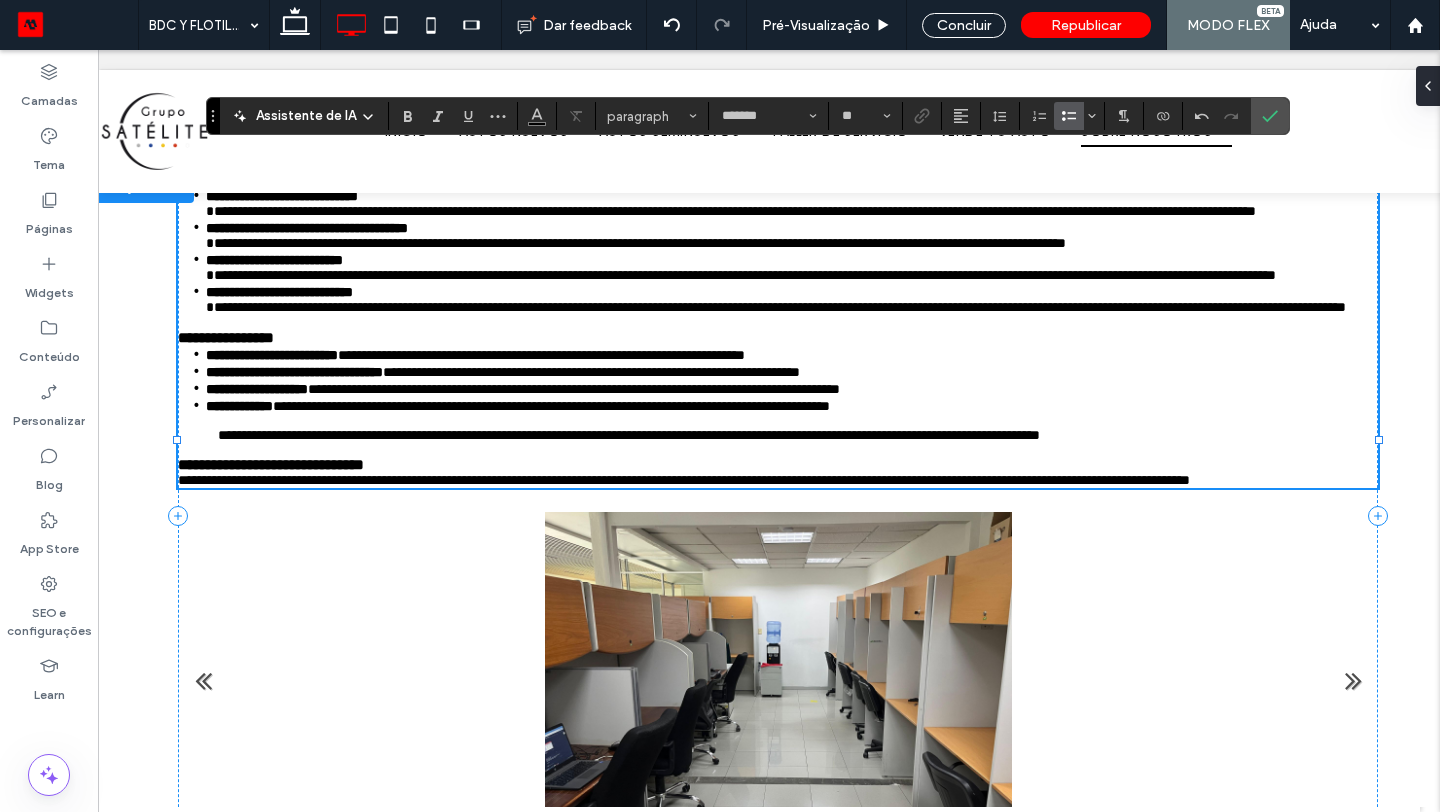 click on "**********" at bounding box center [778, 329] 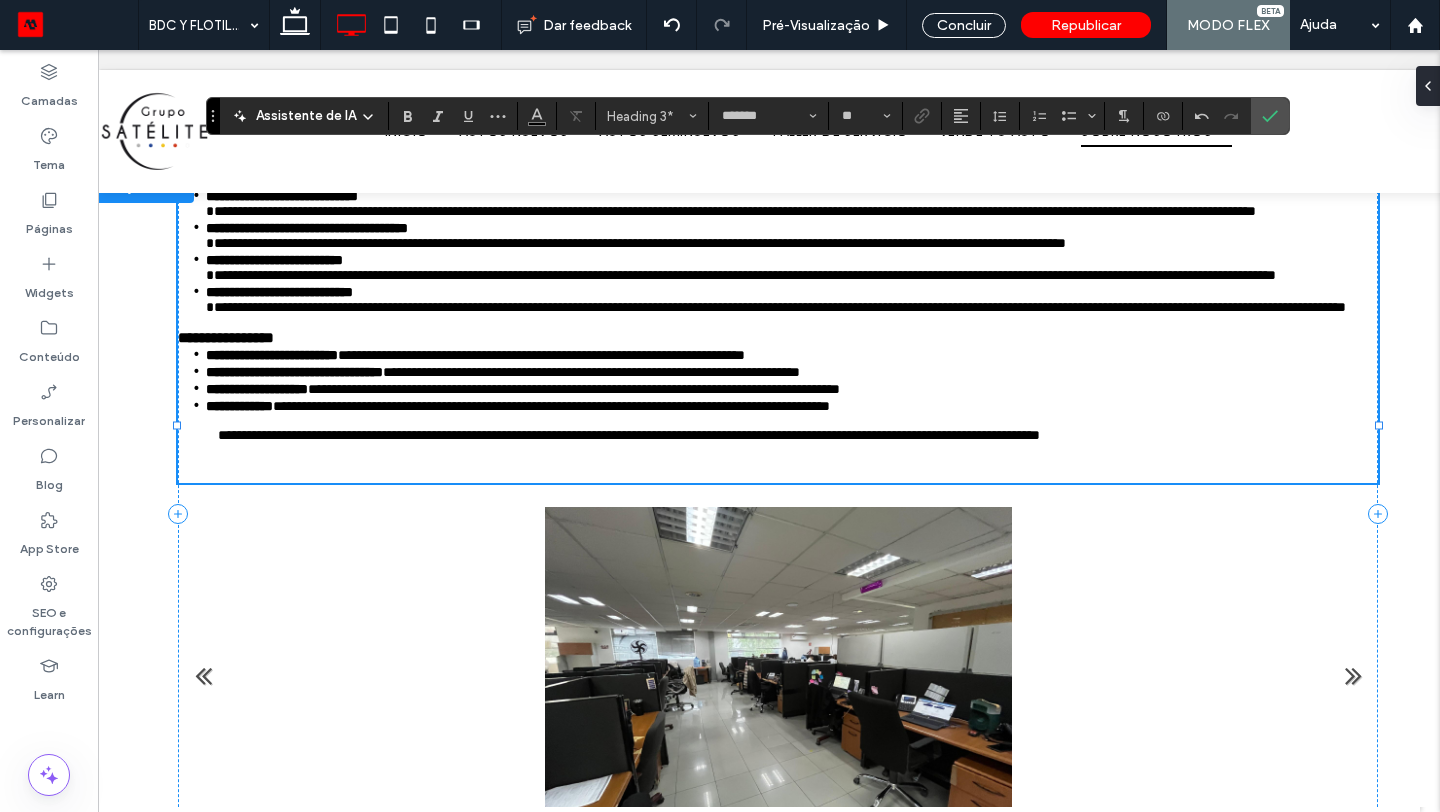 type on "**" 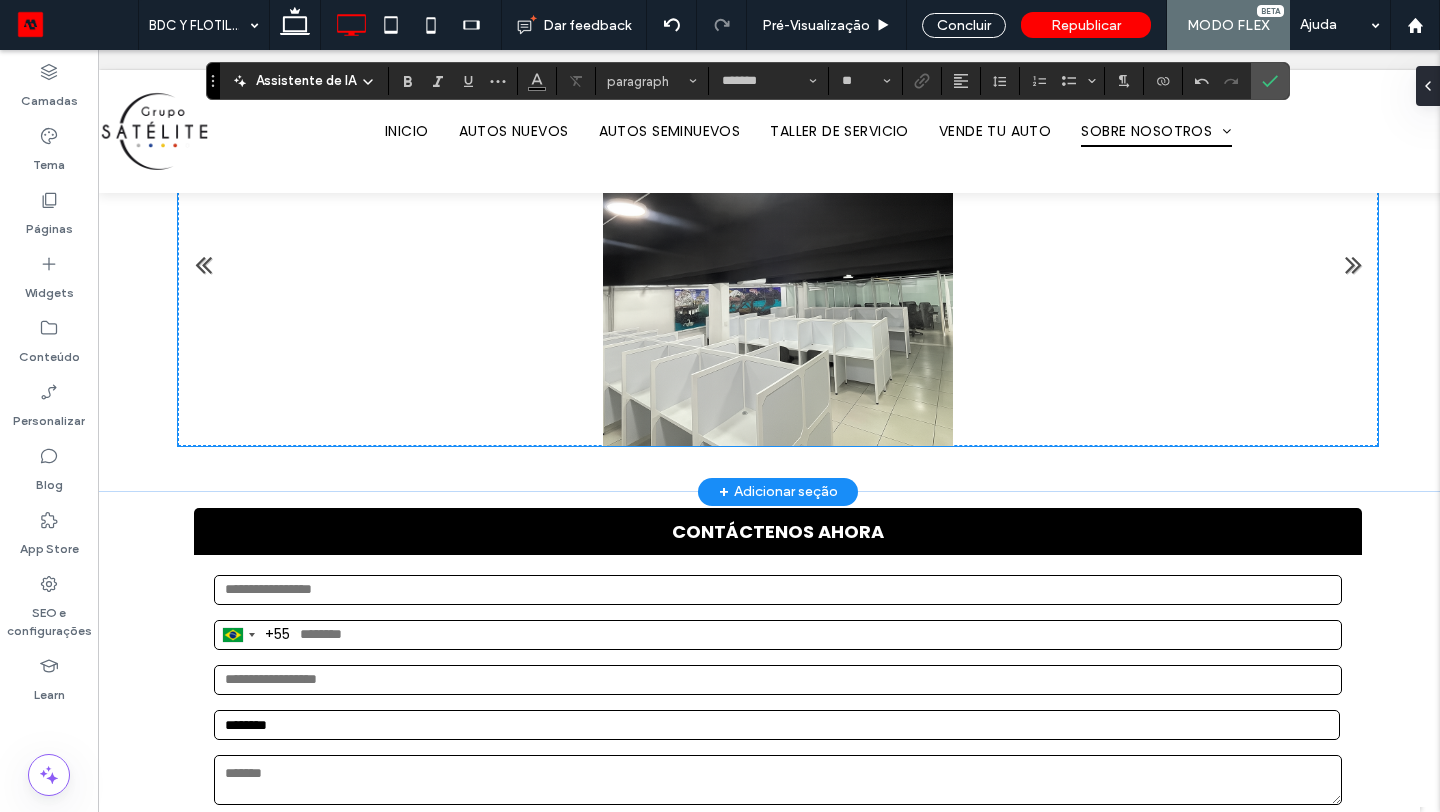 scroll, scrollTop: 1398, scrollLeft: 0, axis: vertical 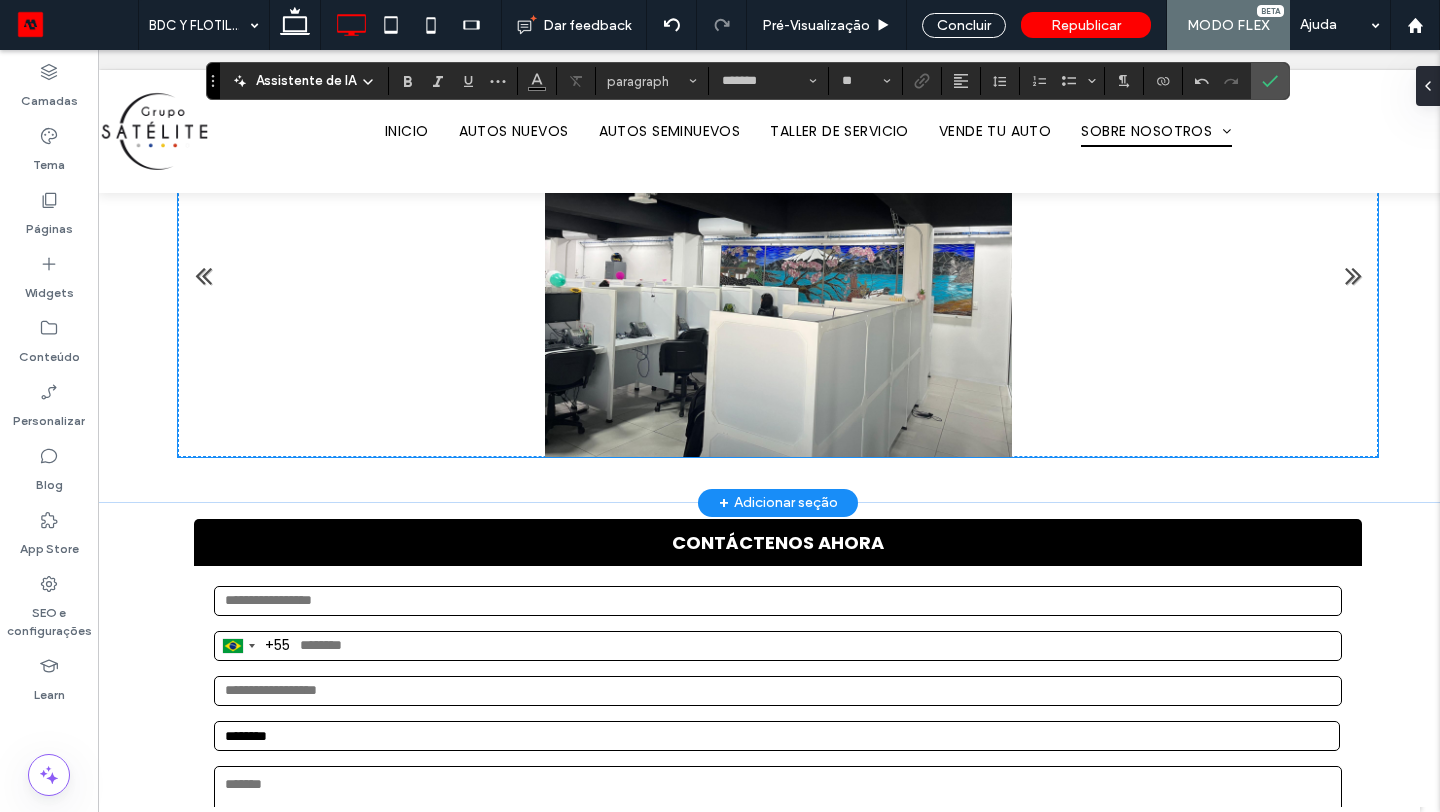 click on "Título do Slide
Escreva sua legenda aqui
Botão" at bounding box center [778, 282] 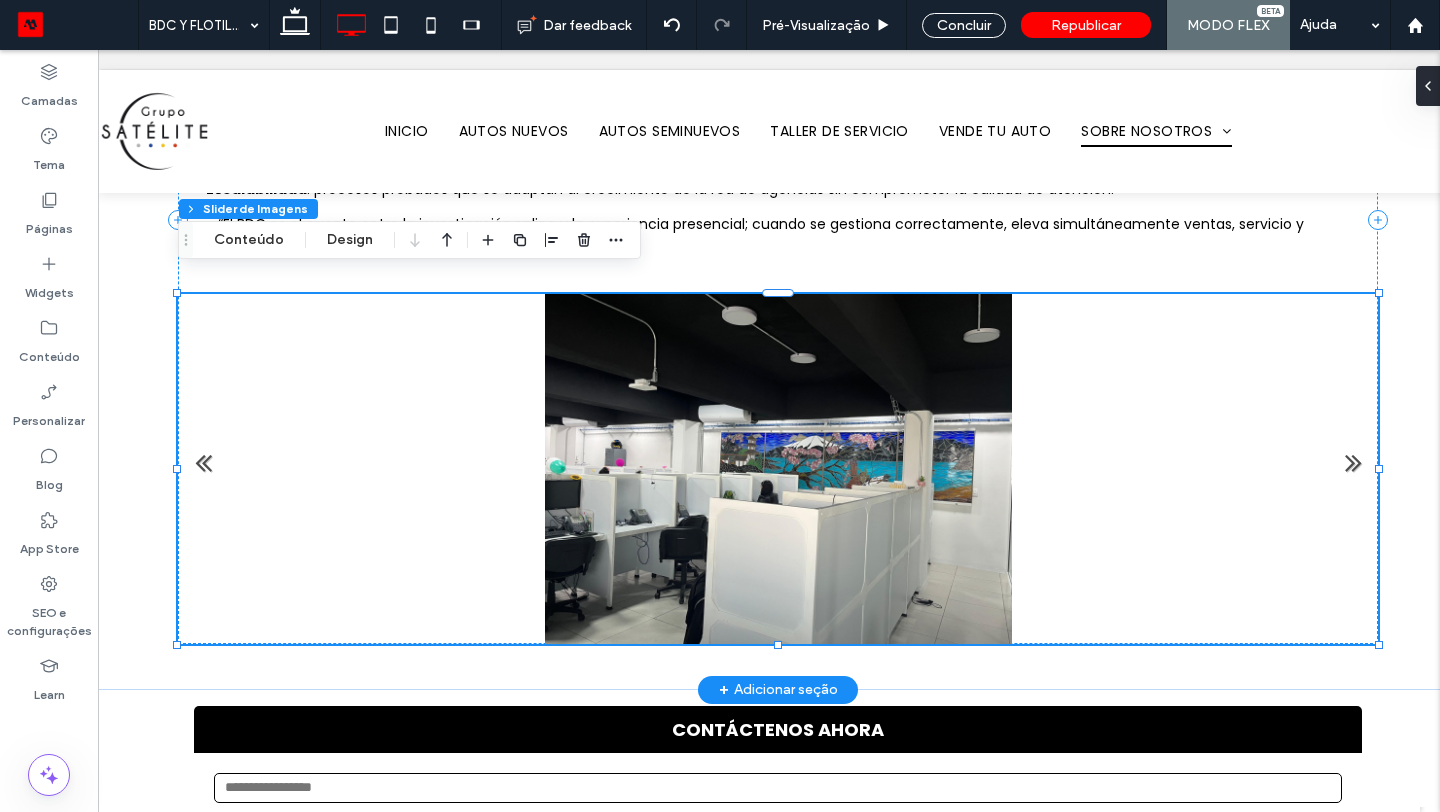 click on "Título do Slide
Escreva sua legenda aqui
Botão" at bounding box center [778, 469] 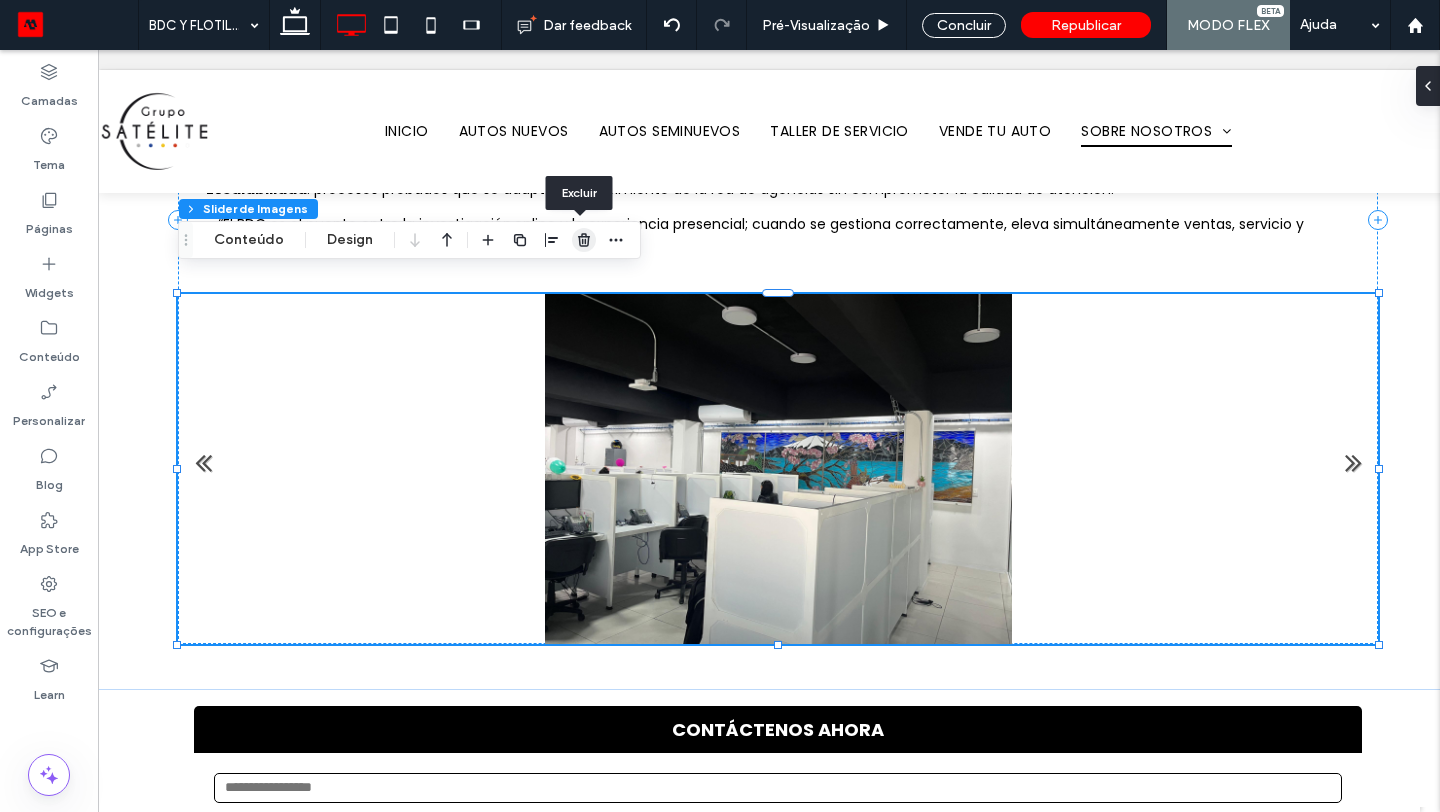 click 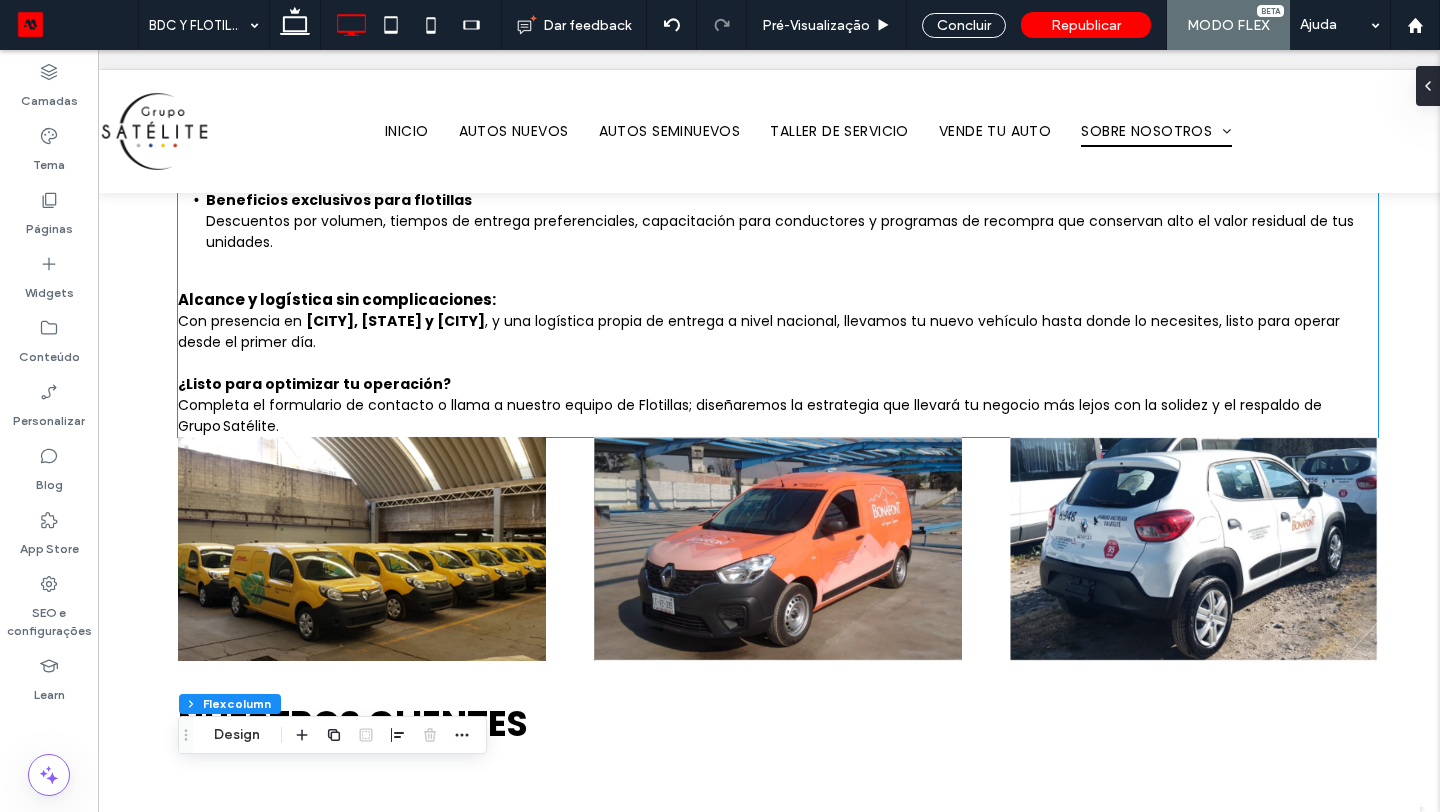 scroll, scrollTop: 308, scrollLeft: 0, axis: vertical 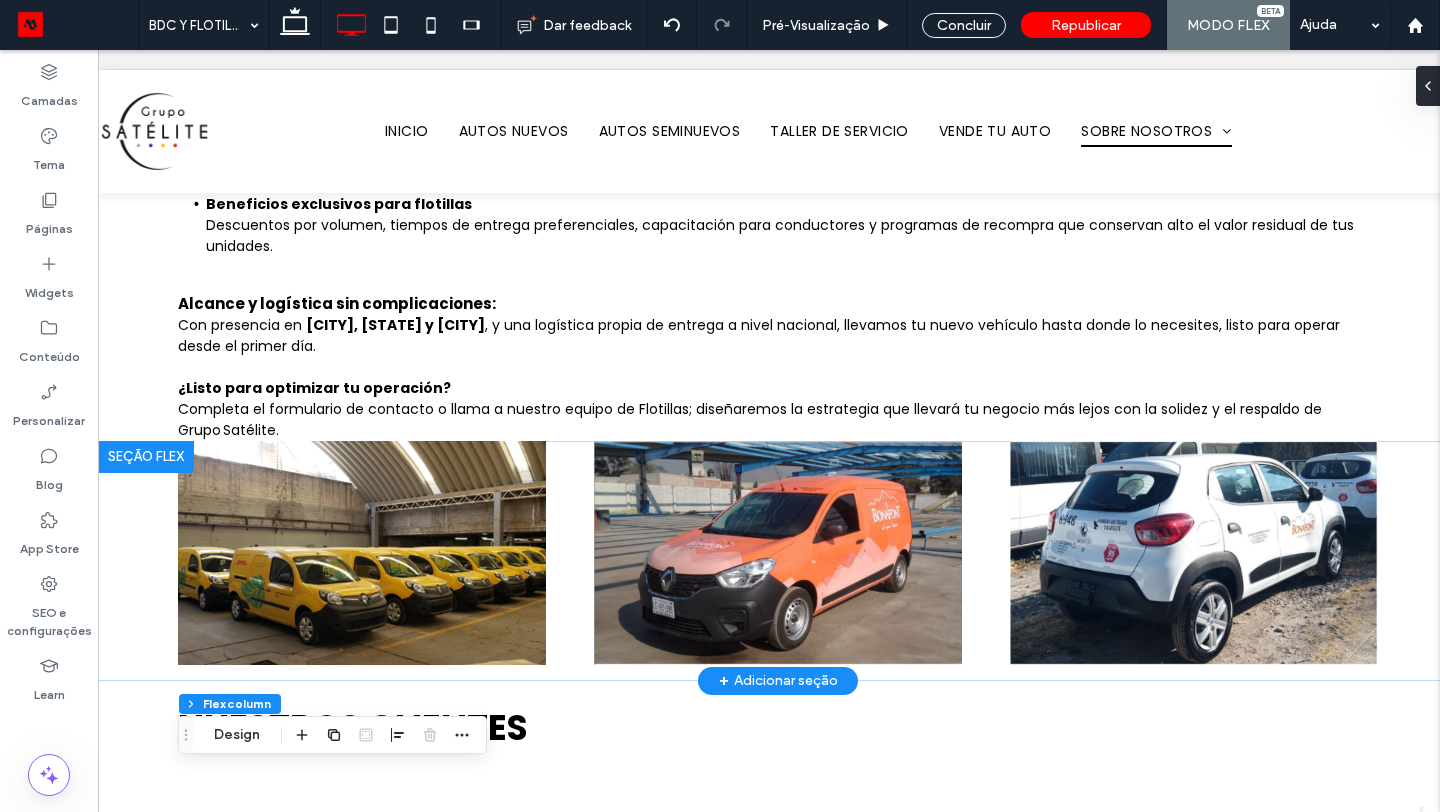 click at bounding box center (146, 457) 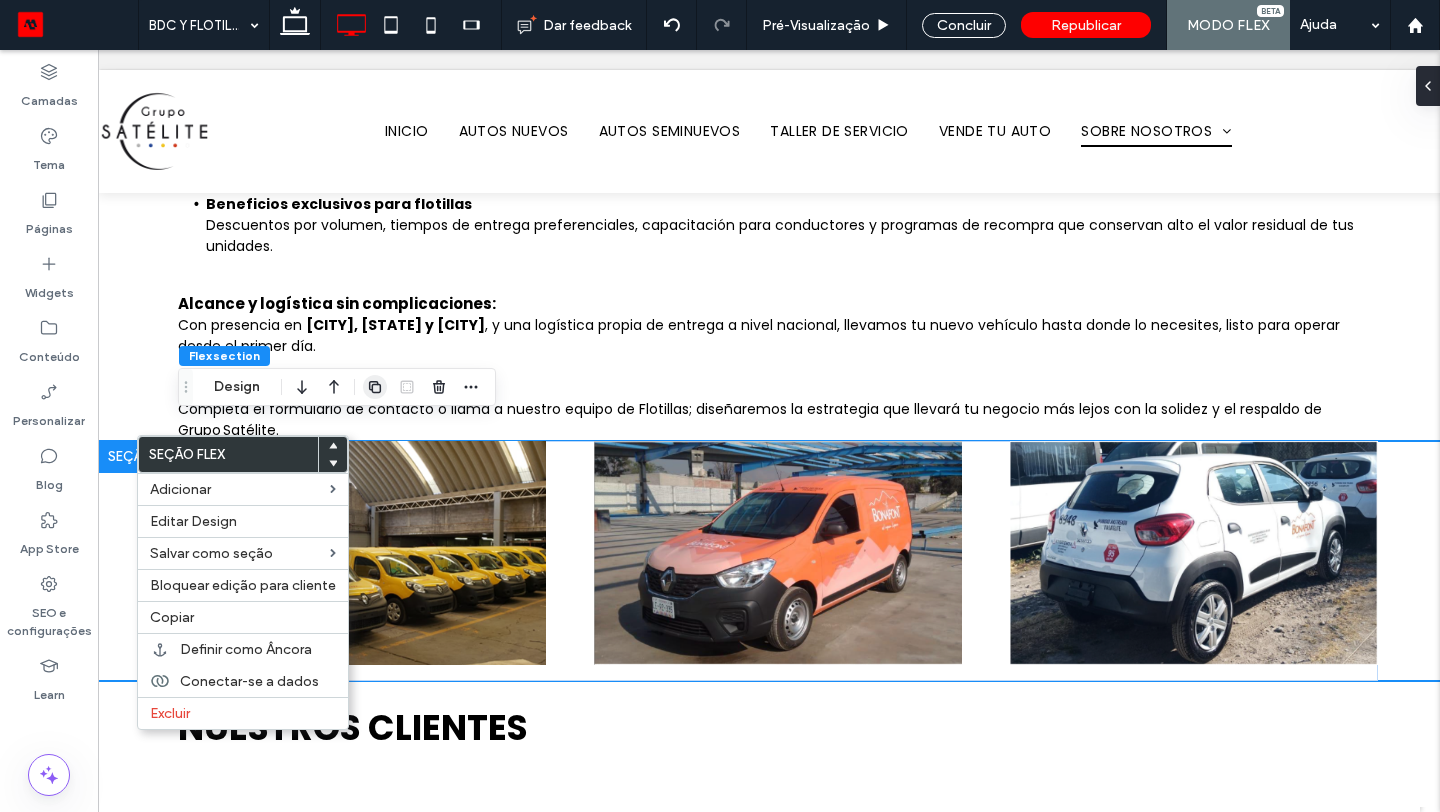 click 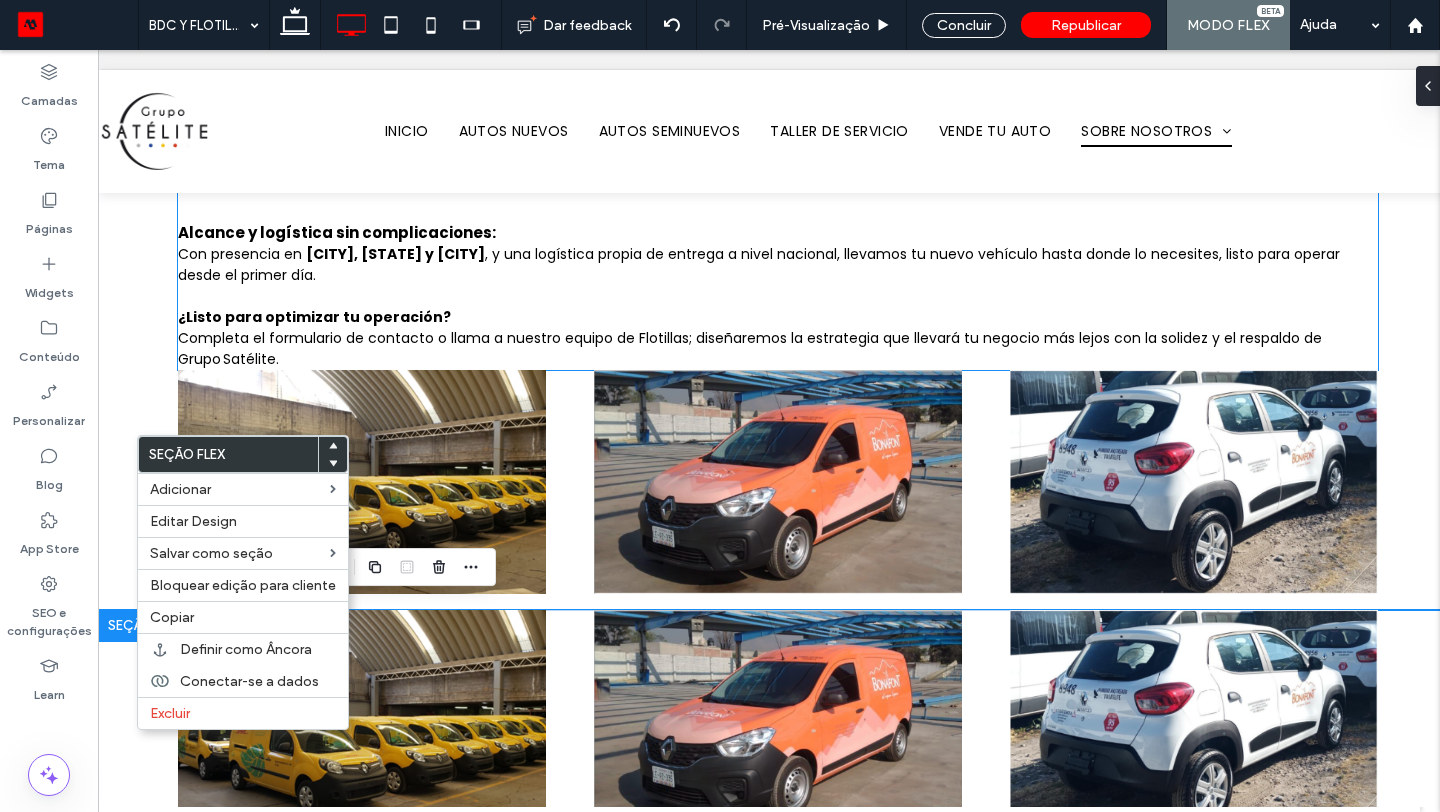 scroll, scrollTop: 401, scrollLeft: 0, axis: vertical 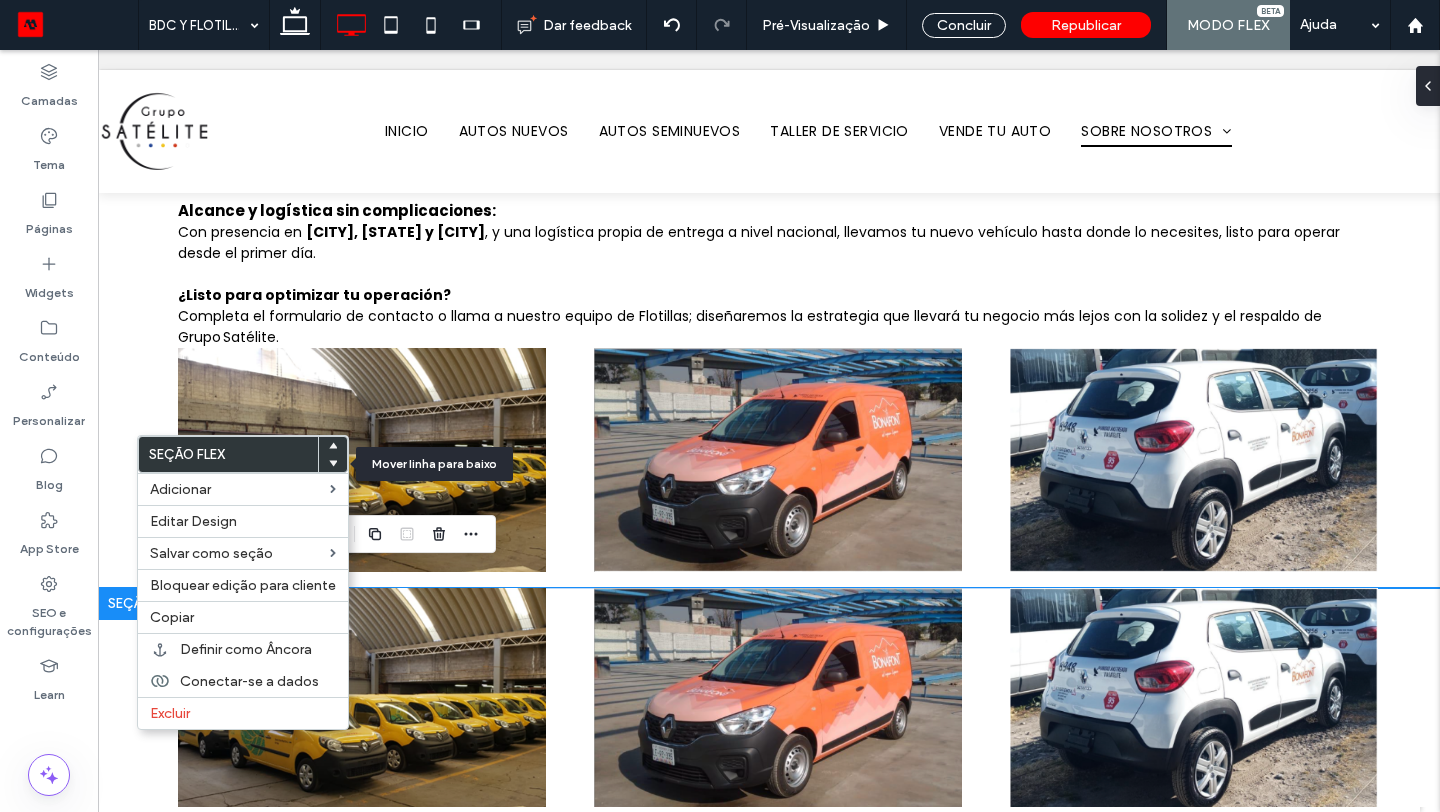 click 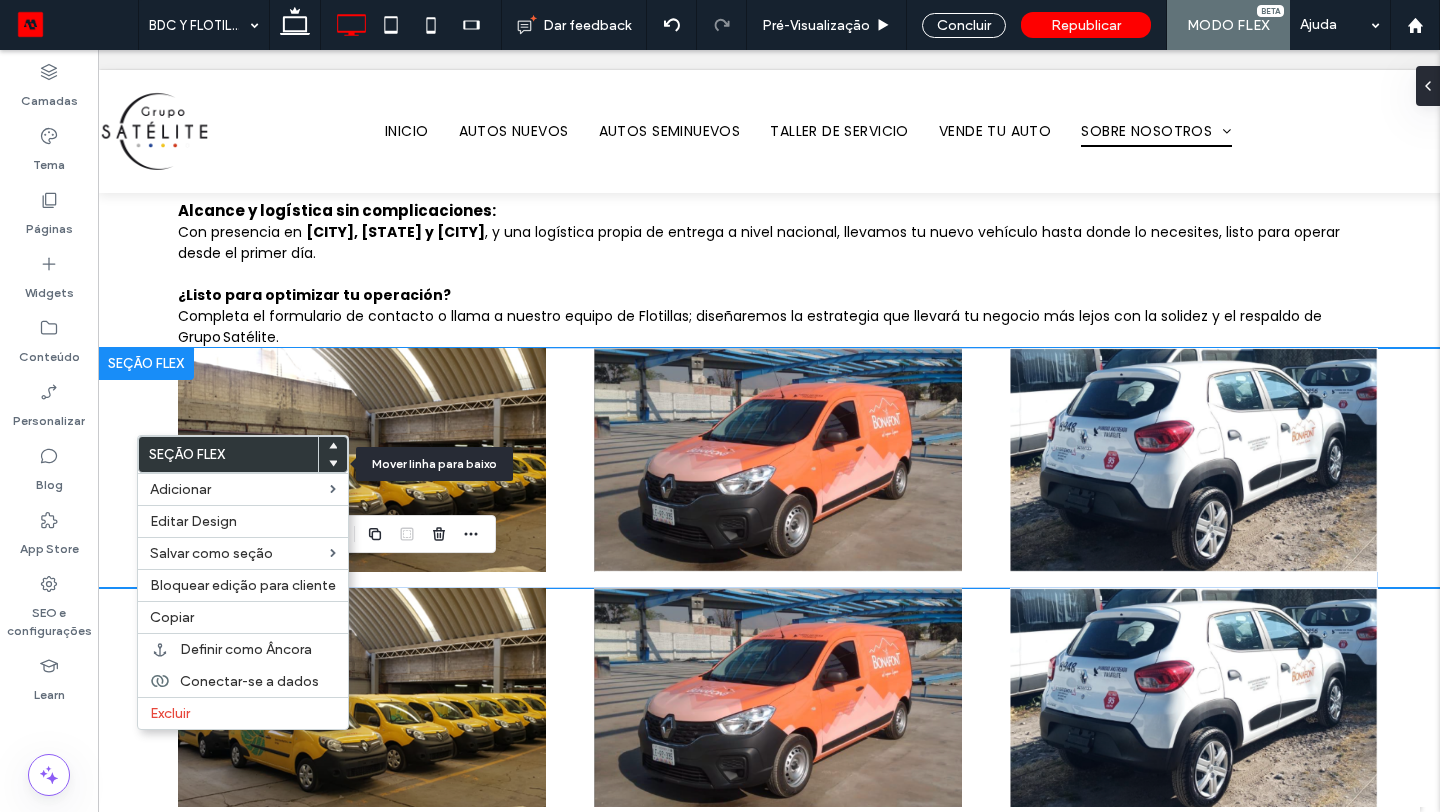 click 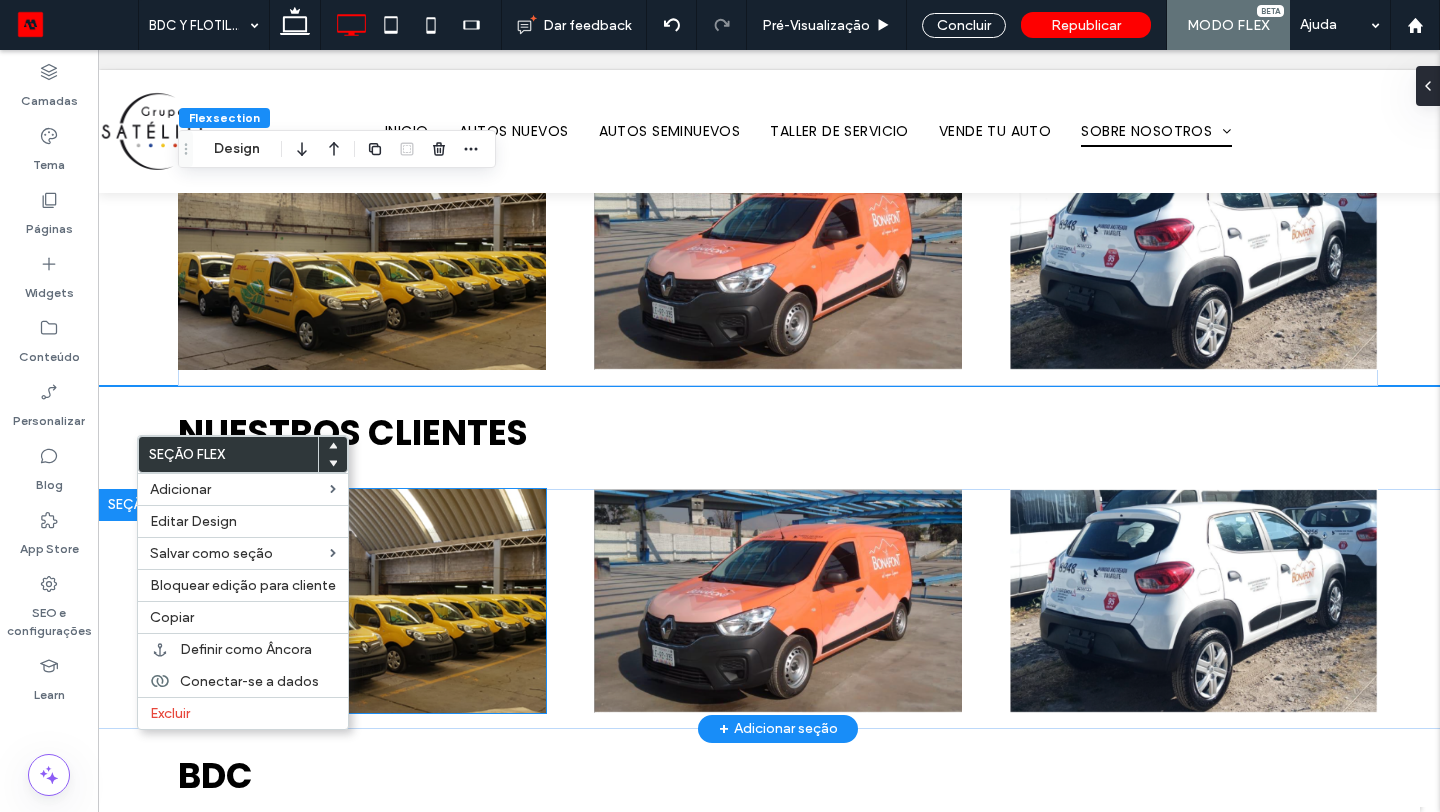 scroll, scrollTop: 614, scrollLeft: 0, axis: vertical 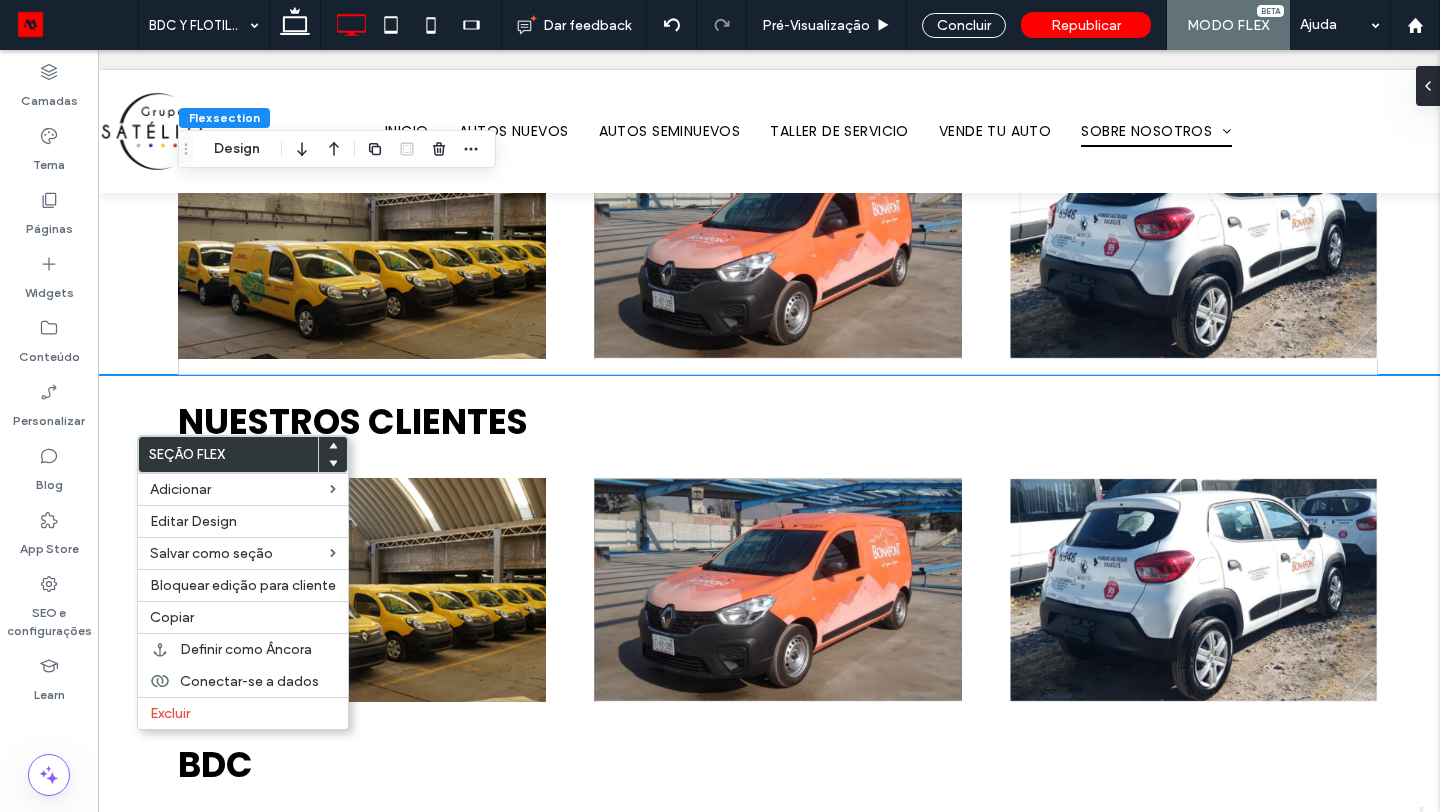 click at bounding box center (333, 464) 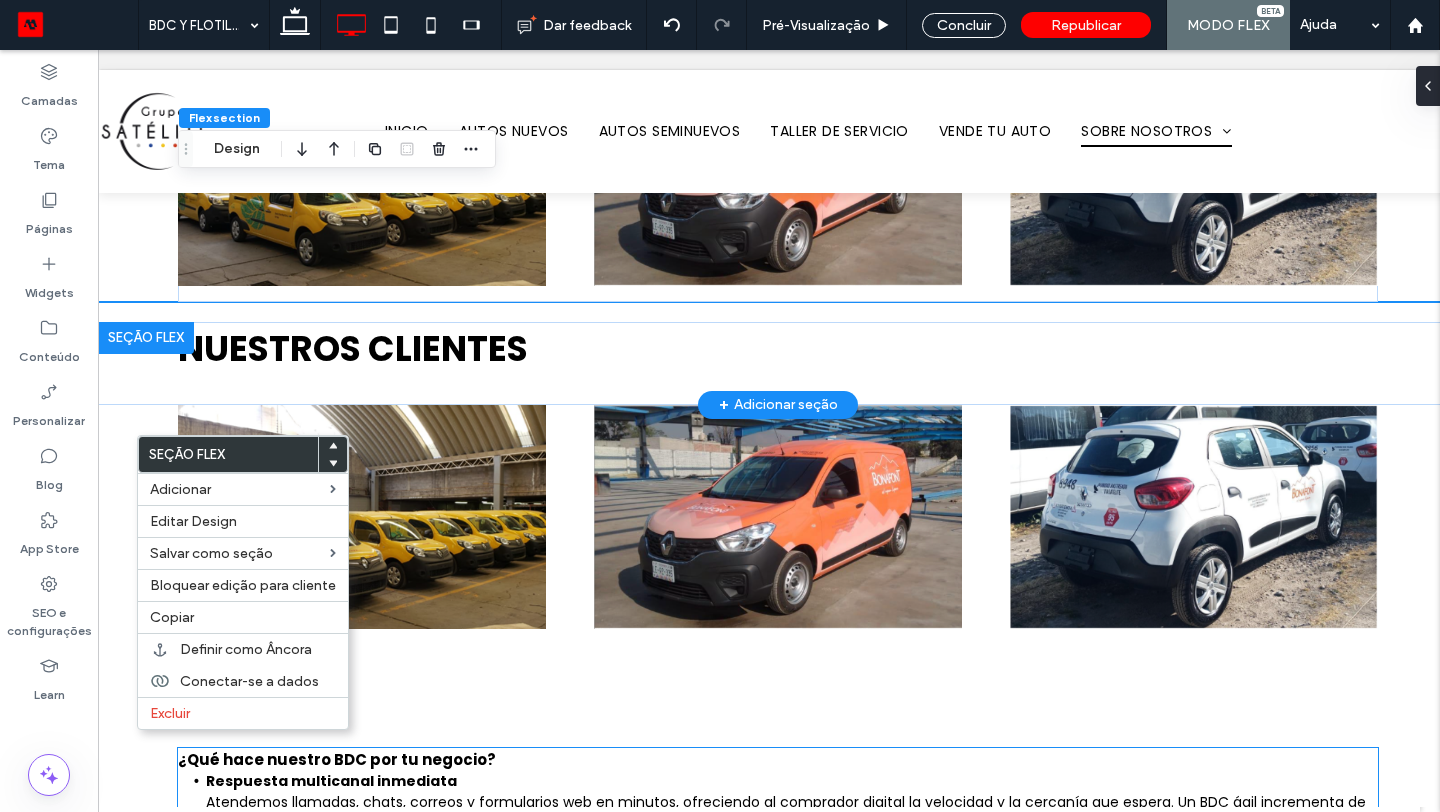 scroll, scrollTop: 685, scrollLeft: 0, axis: vertical 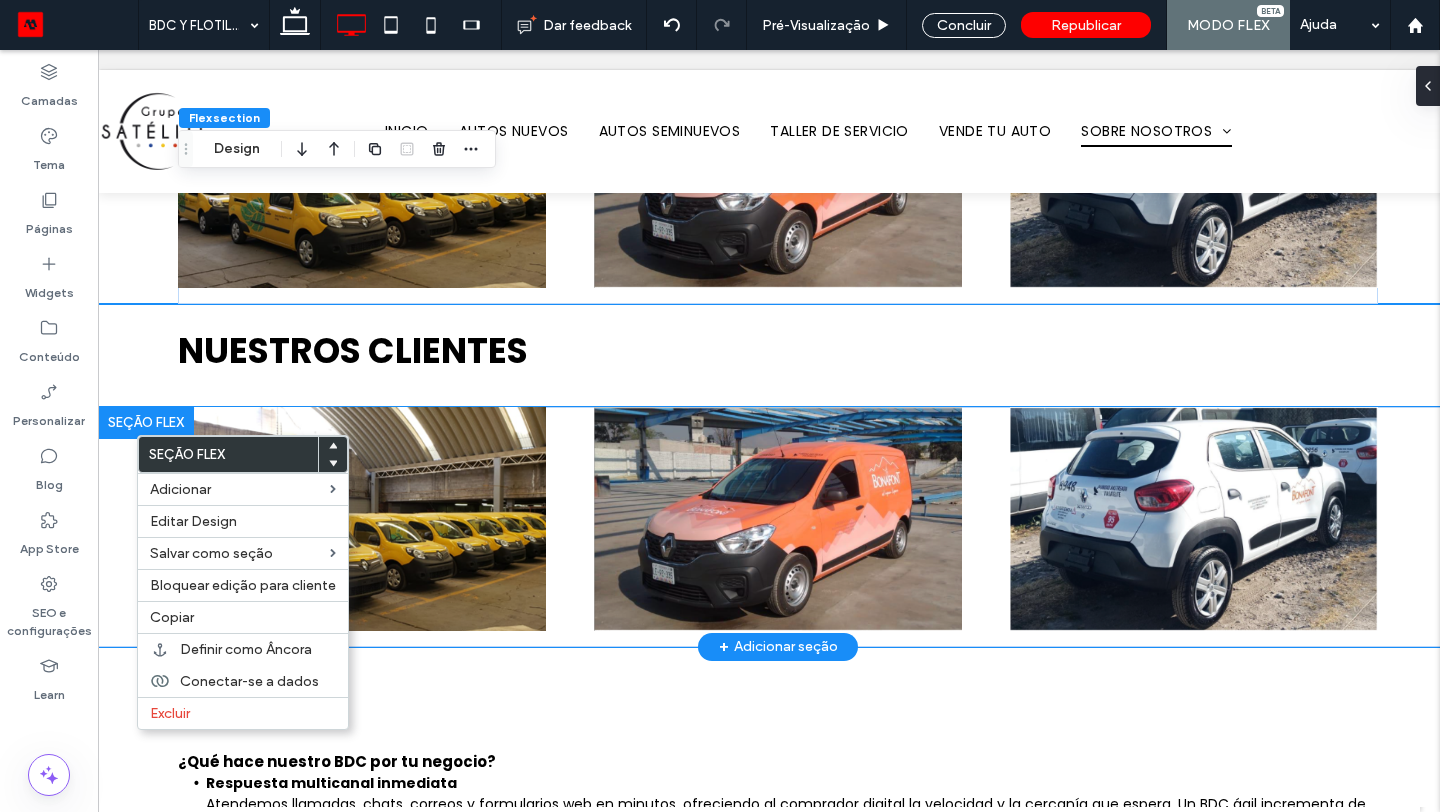 click at bounding box center (778, 527) 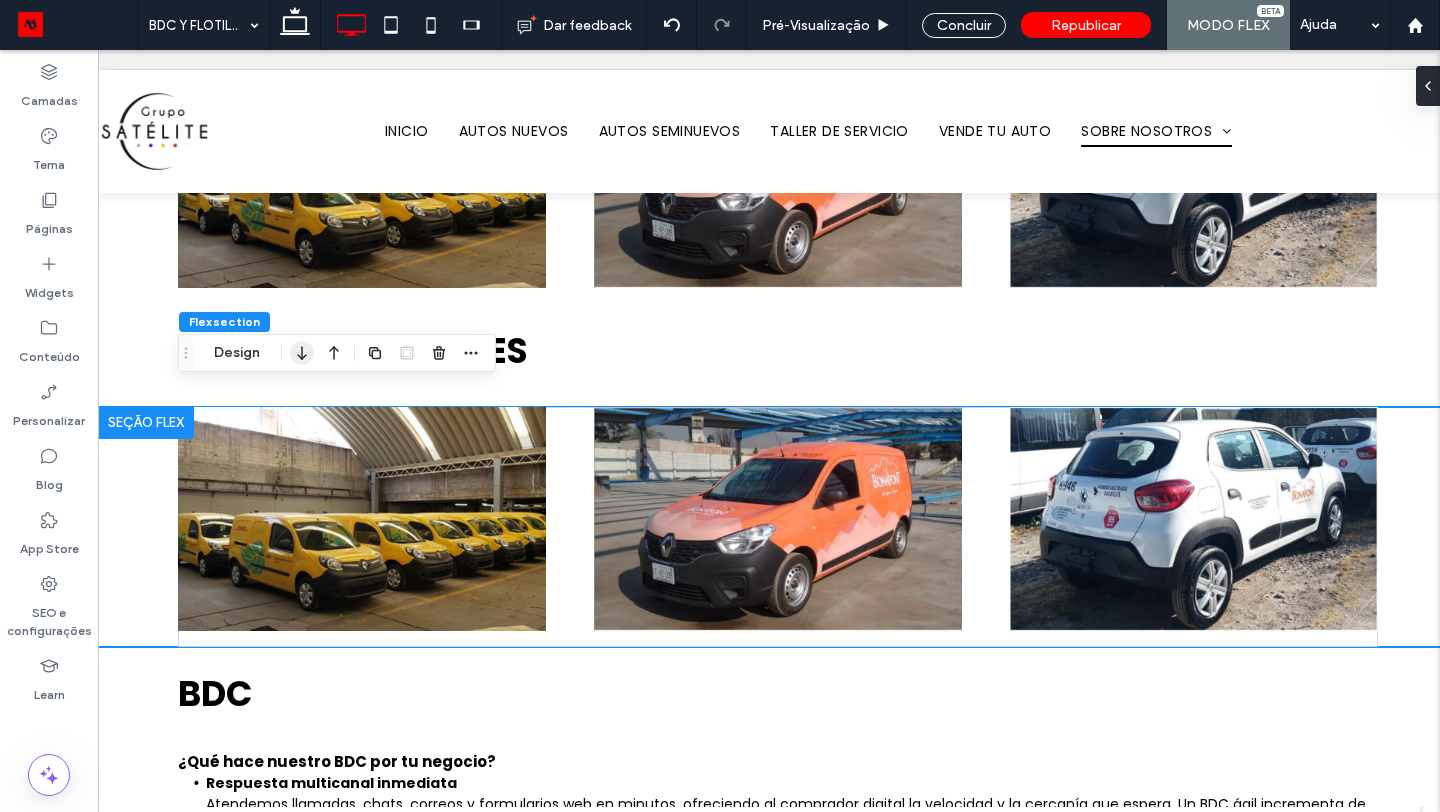 click 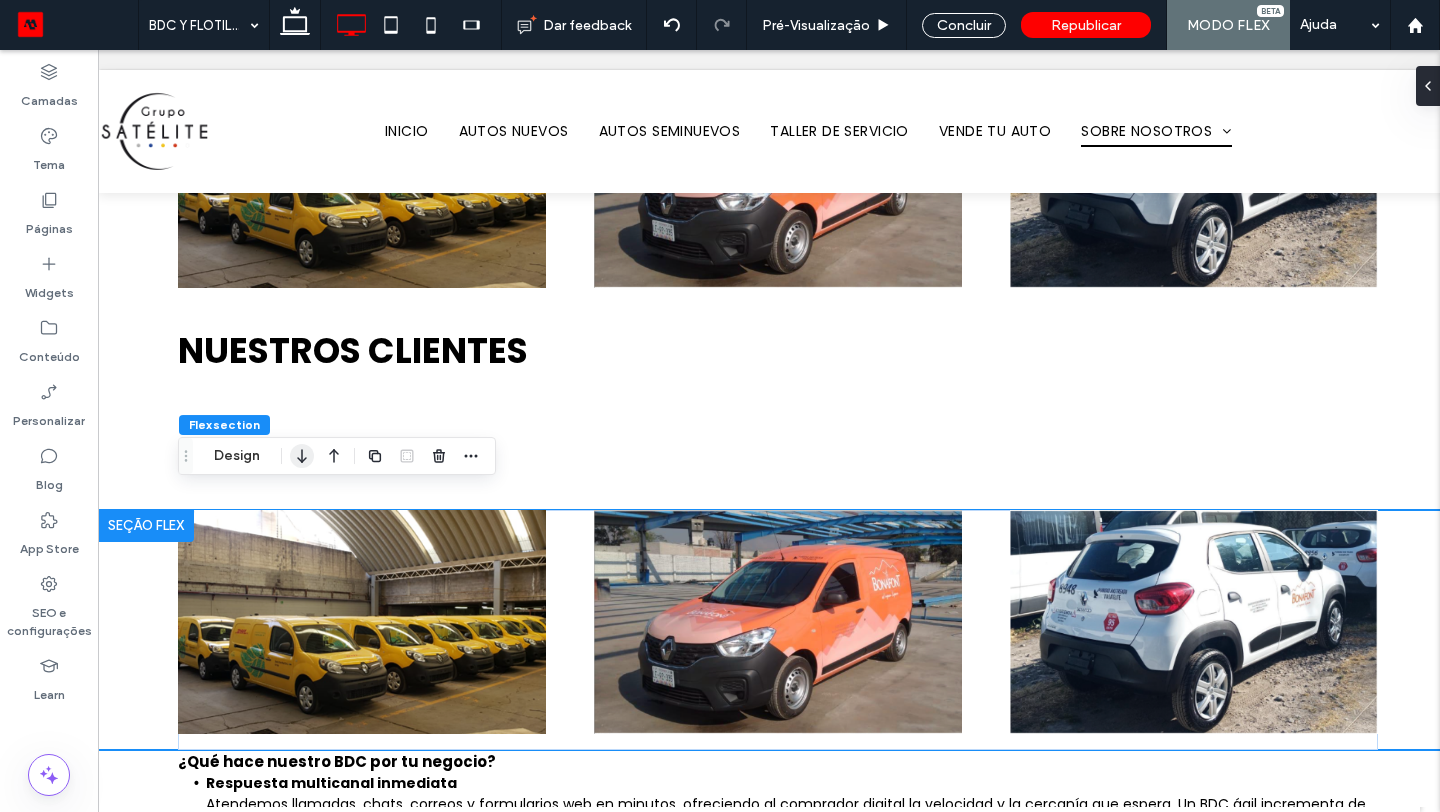 click 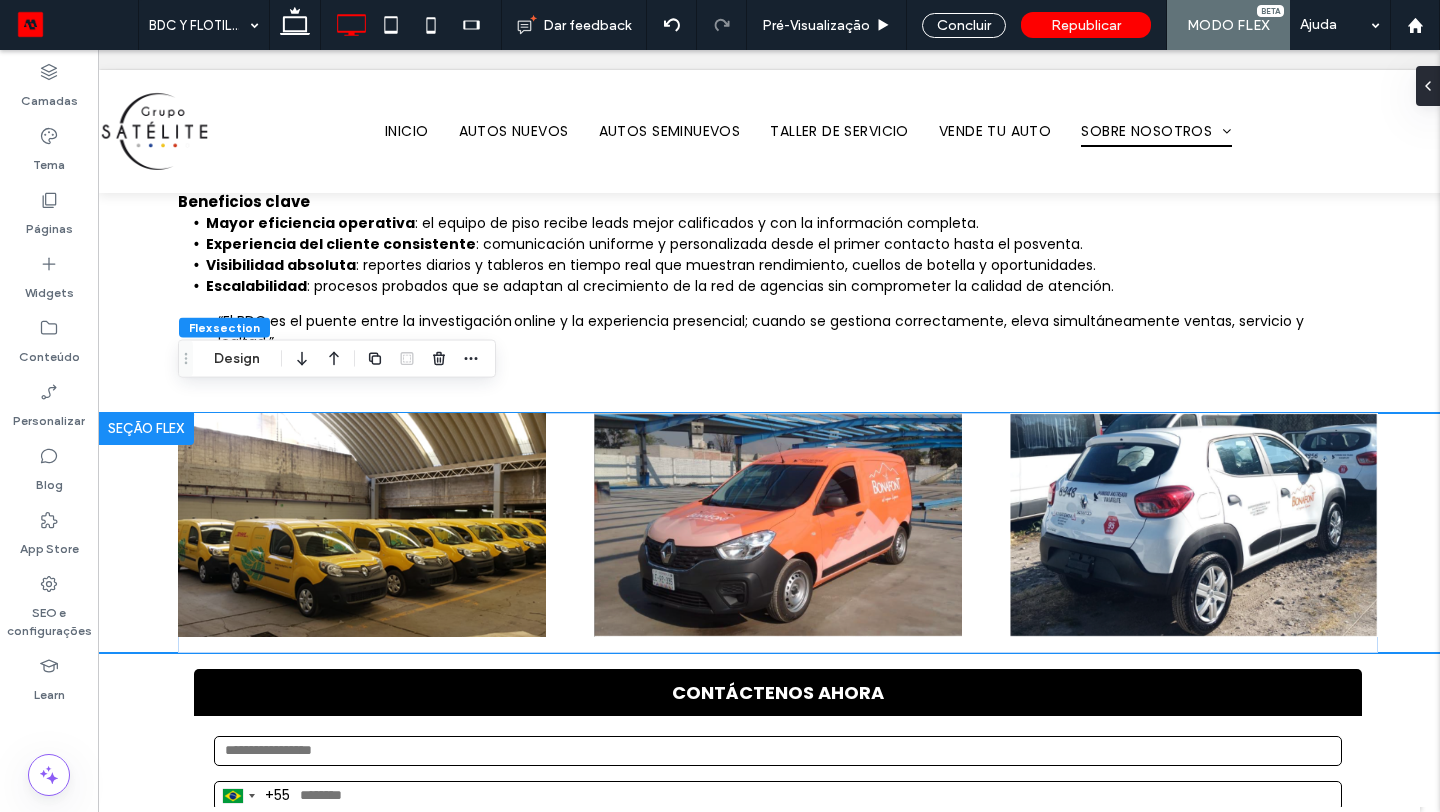 scroll, scrollTop: 1303, scrollLeft: 0, axis: vertical 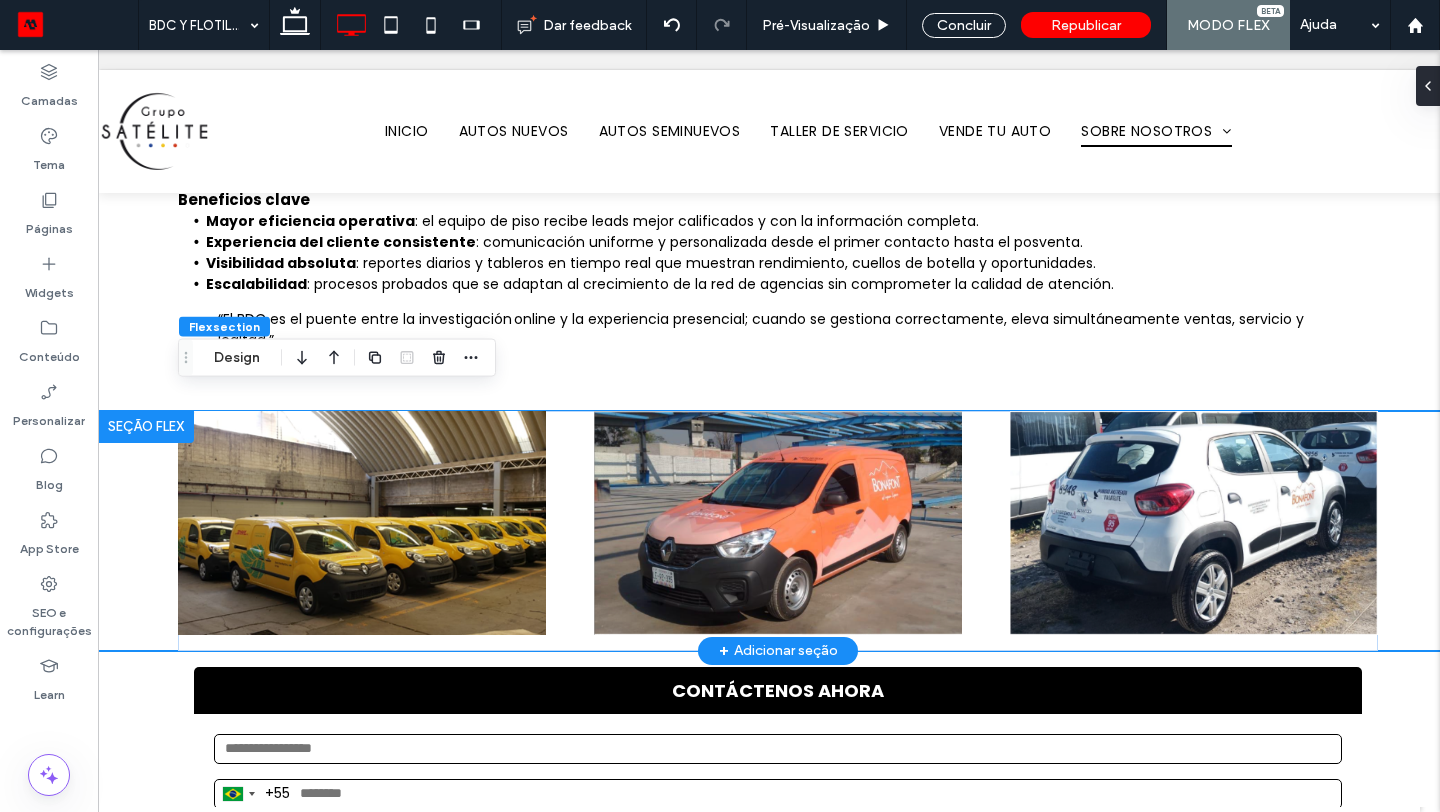 click at bounding box center (362, 523) 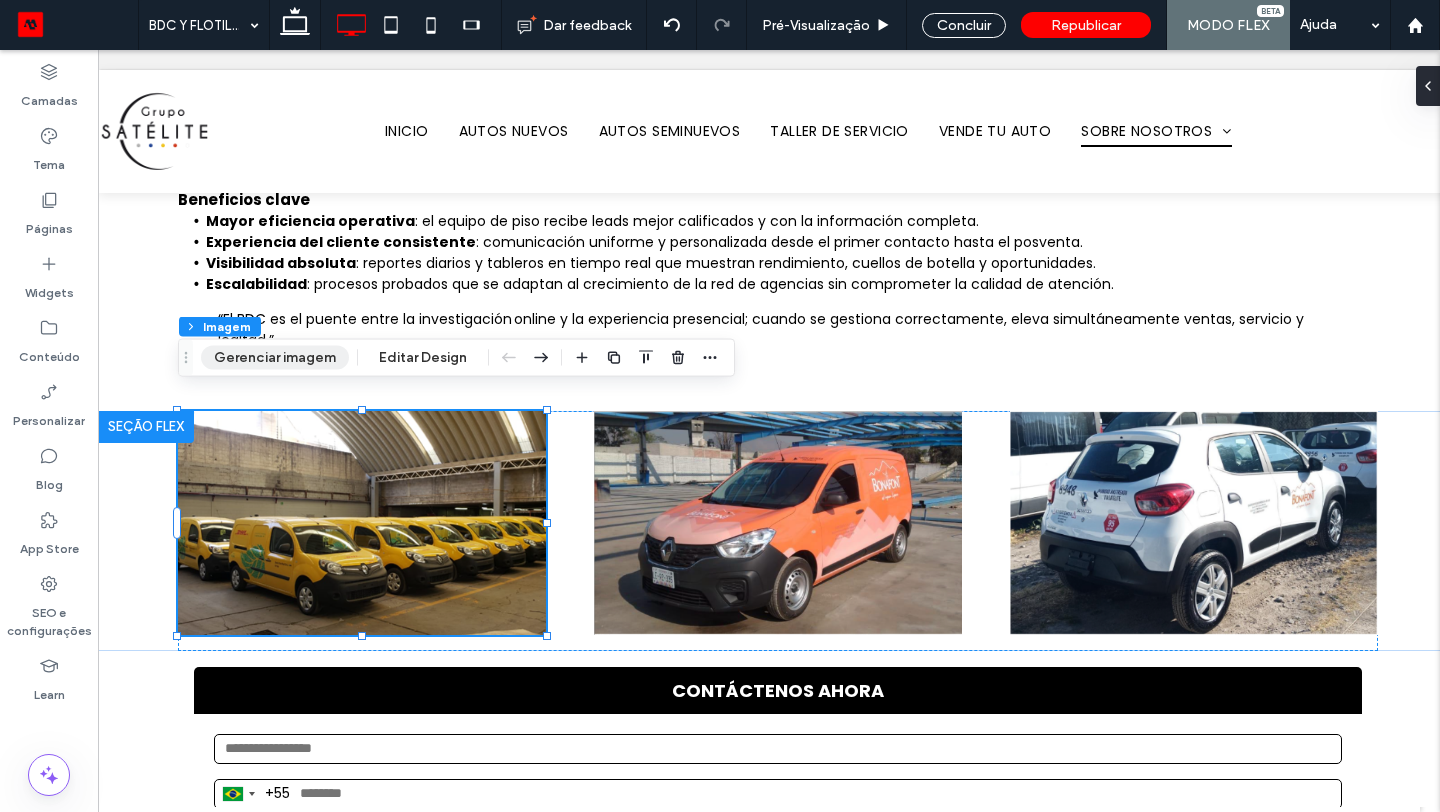 click on "Gerenciar imagem" at bounding box center (275, 358) 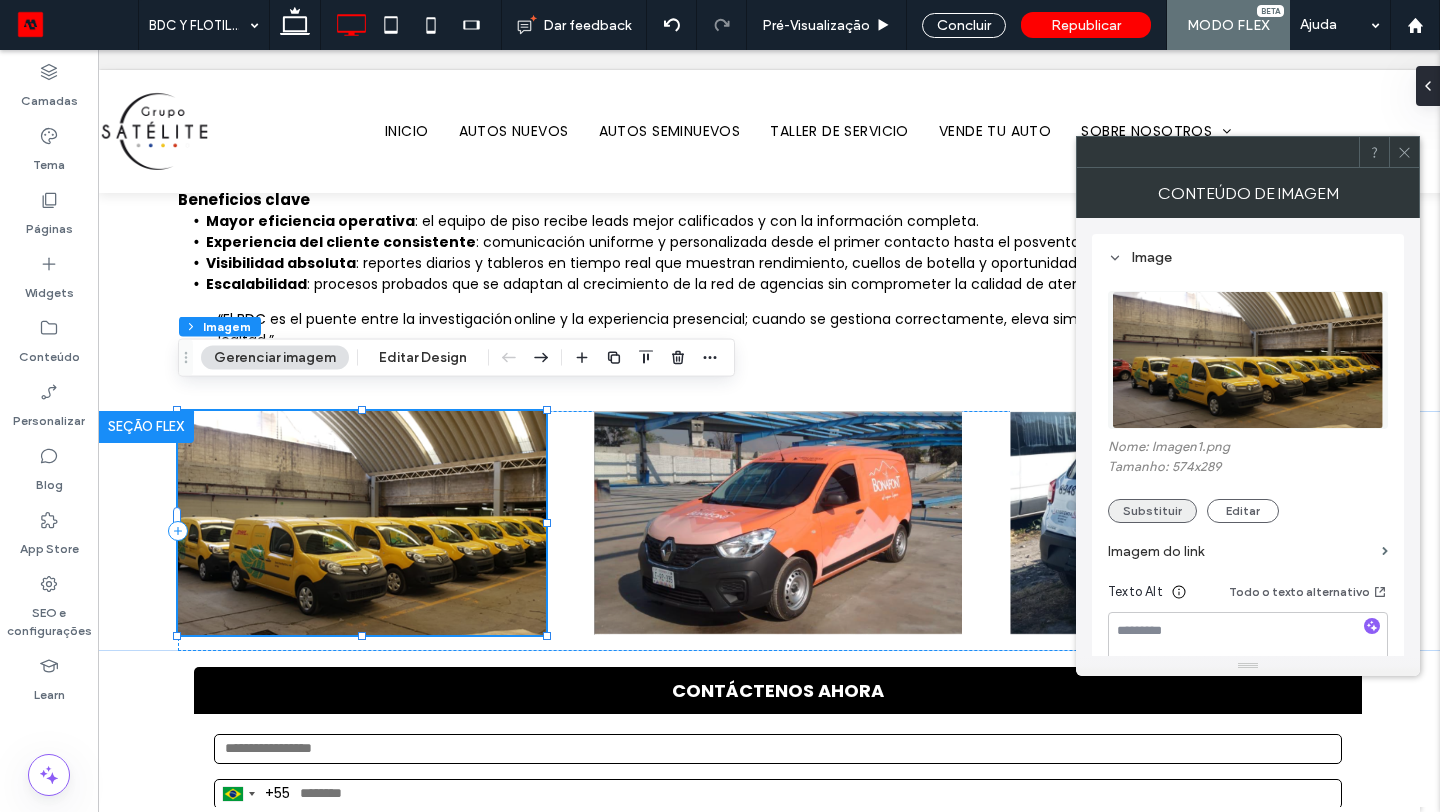 click on "Substituir" at bounding box center (1152, 511) 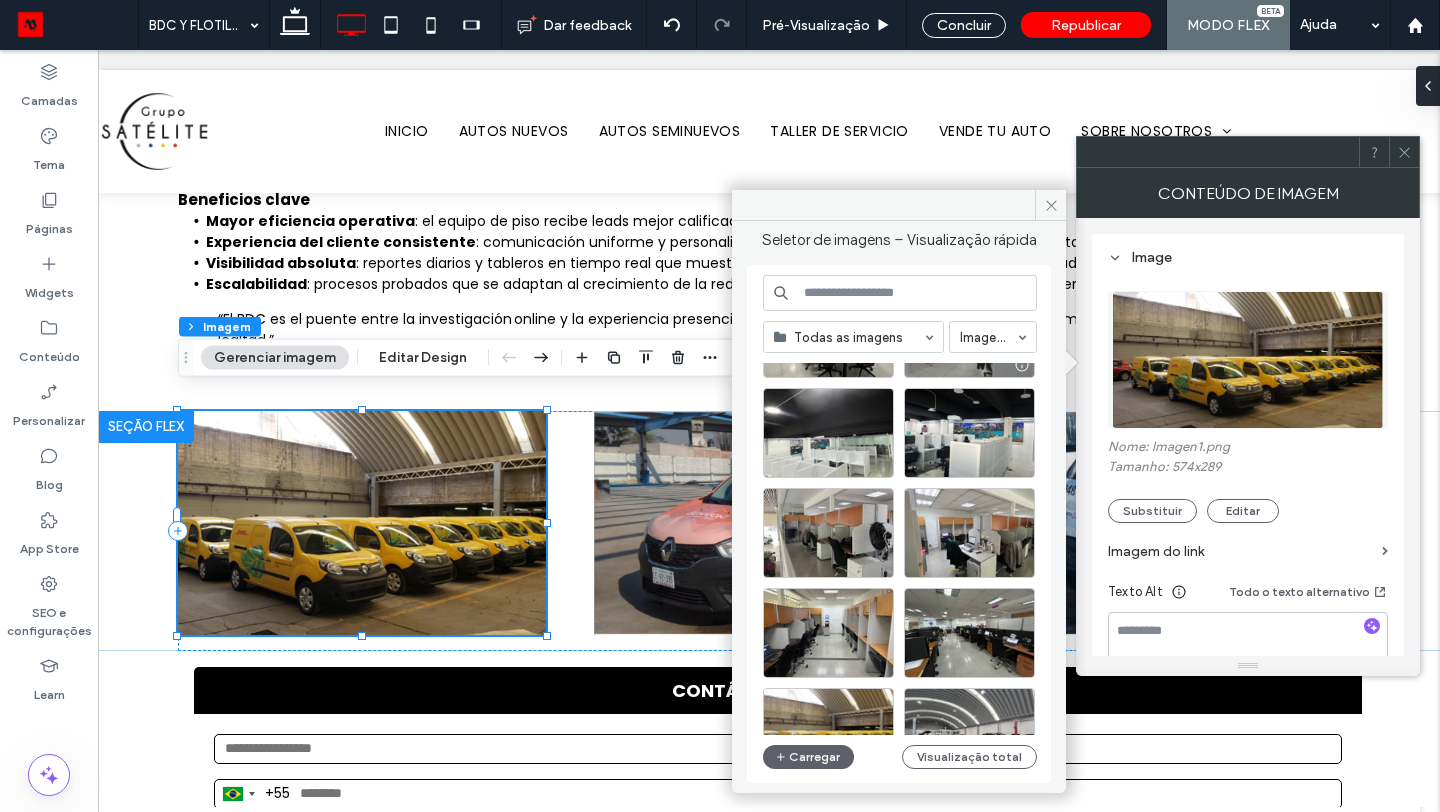 scroll, scrollTop: 209, scrollLeft: 0, axis: vertical 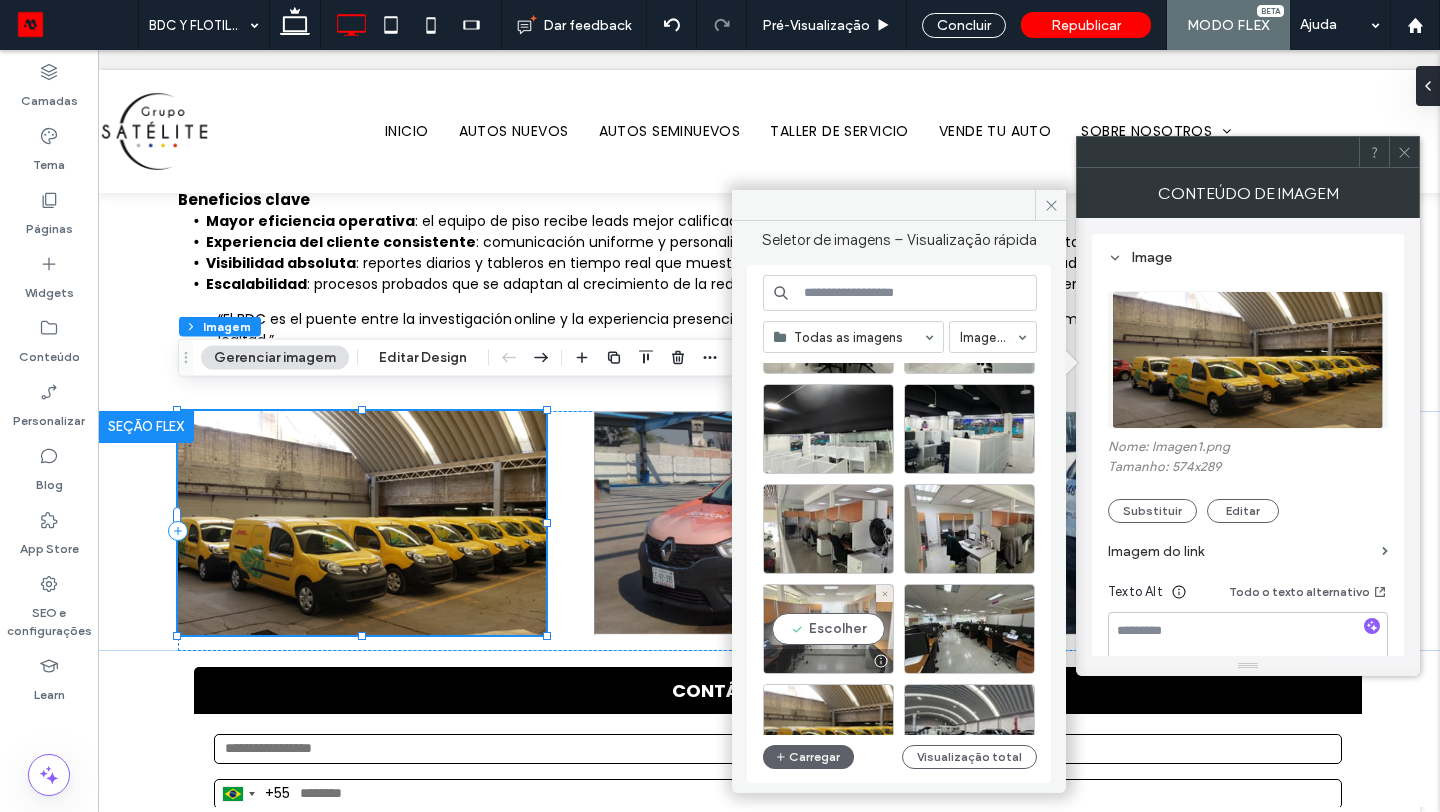 click on "Escolher" at bounding box center [828, 629] 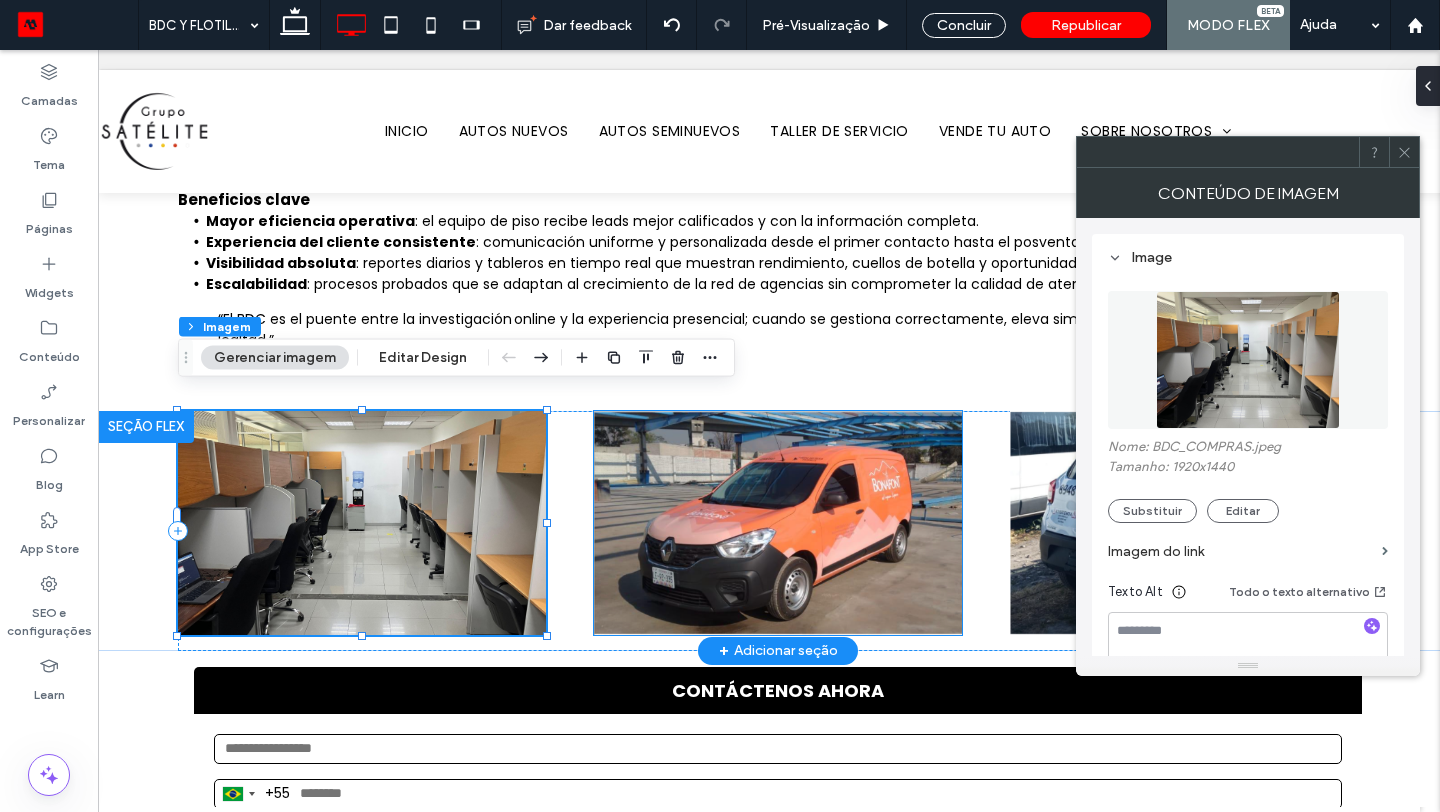 click at bounding box center [778, 523] 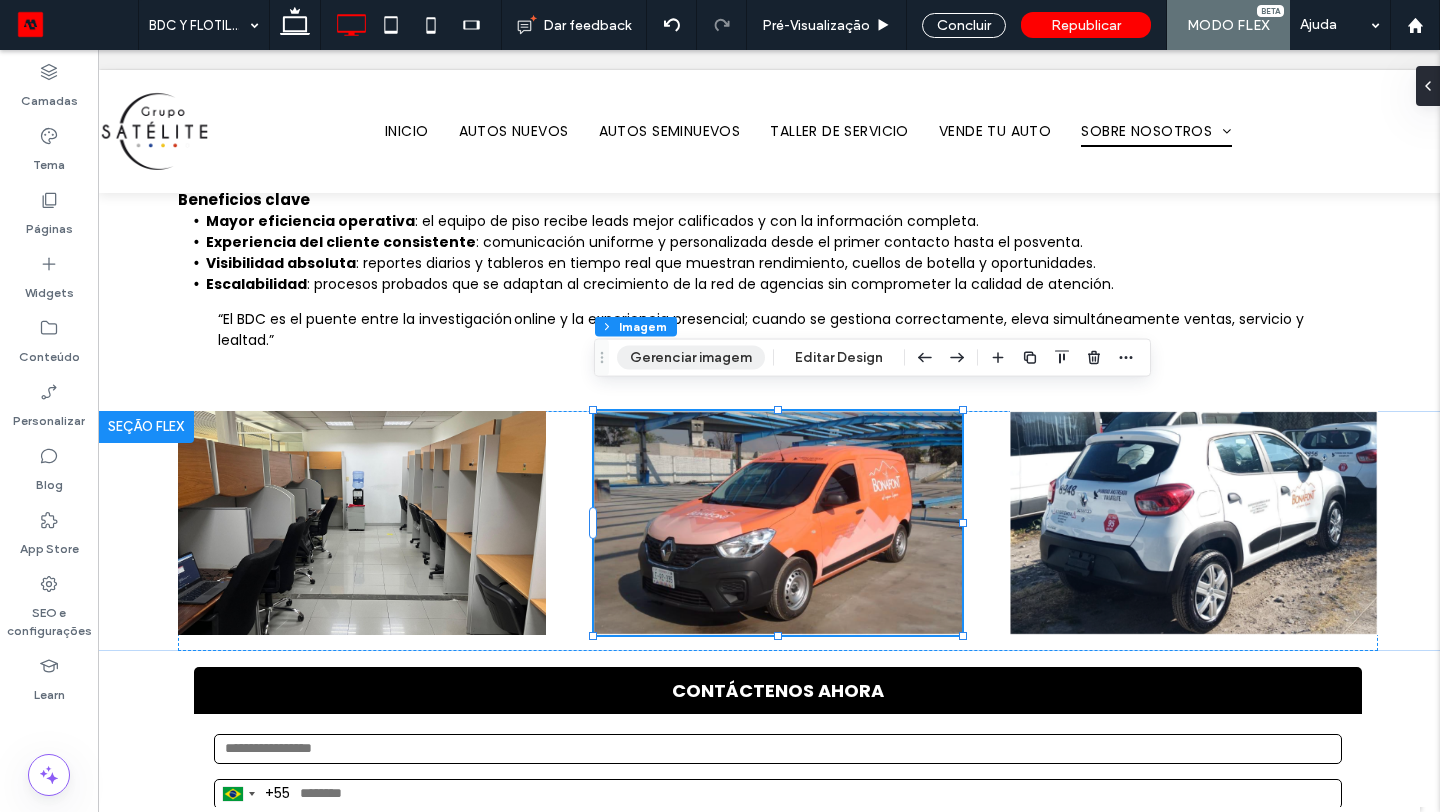 click on "Gerenciar imagem" at bounding box center [691, 358] 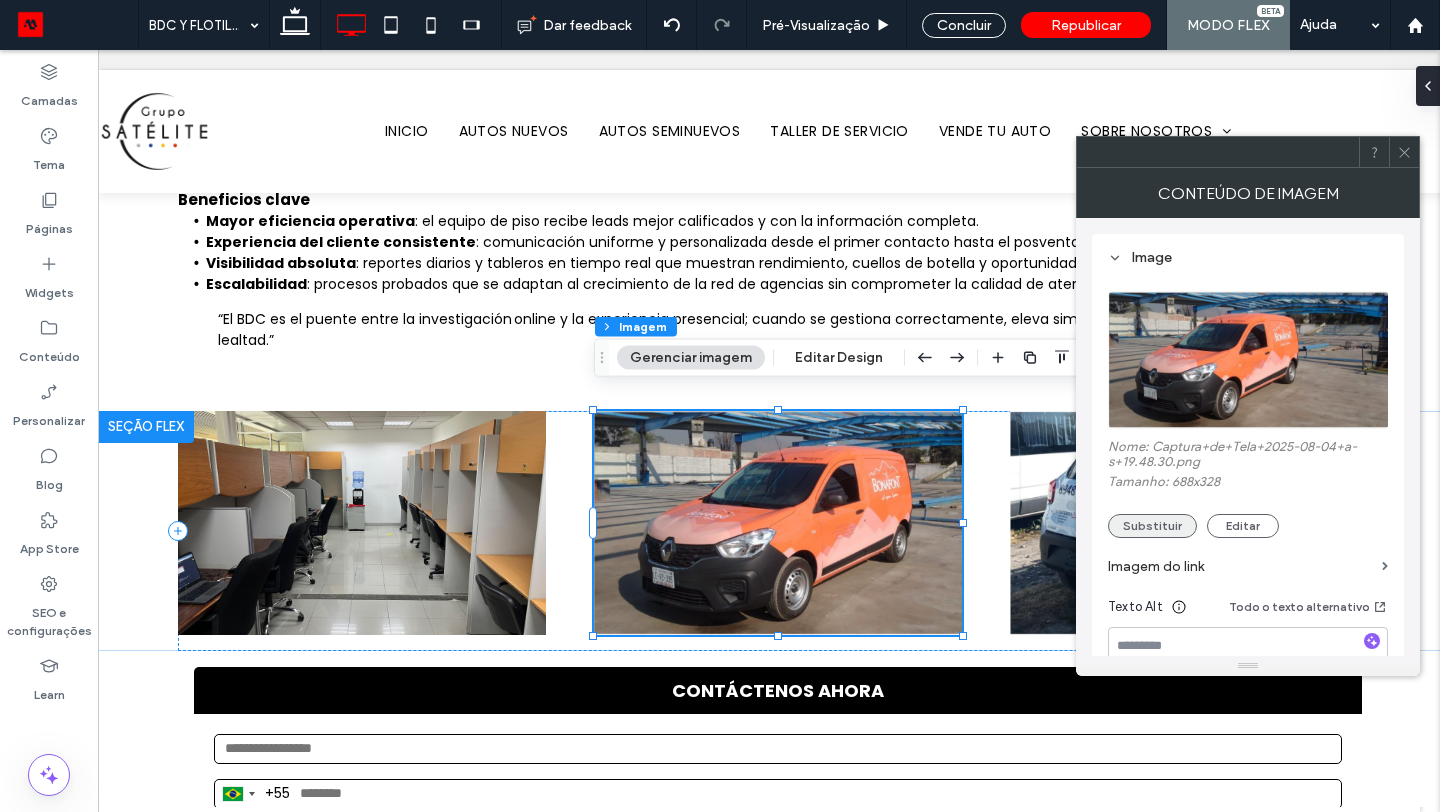 click on "Substituir" at bounding box center (1152, 526) 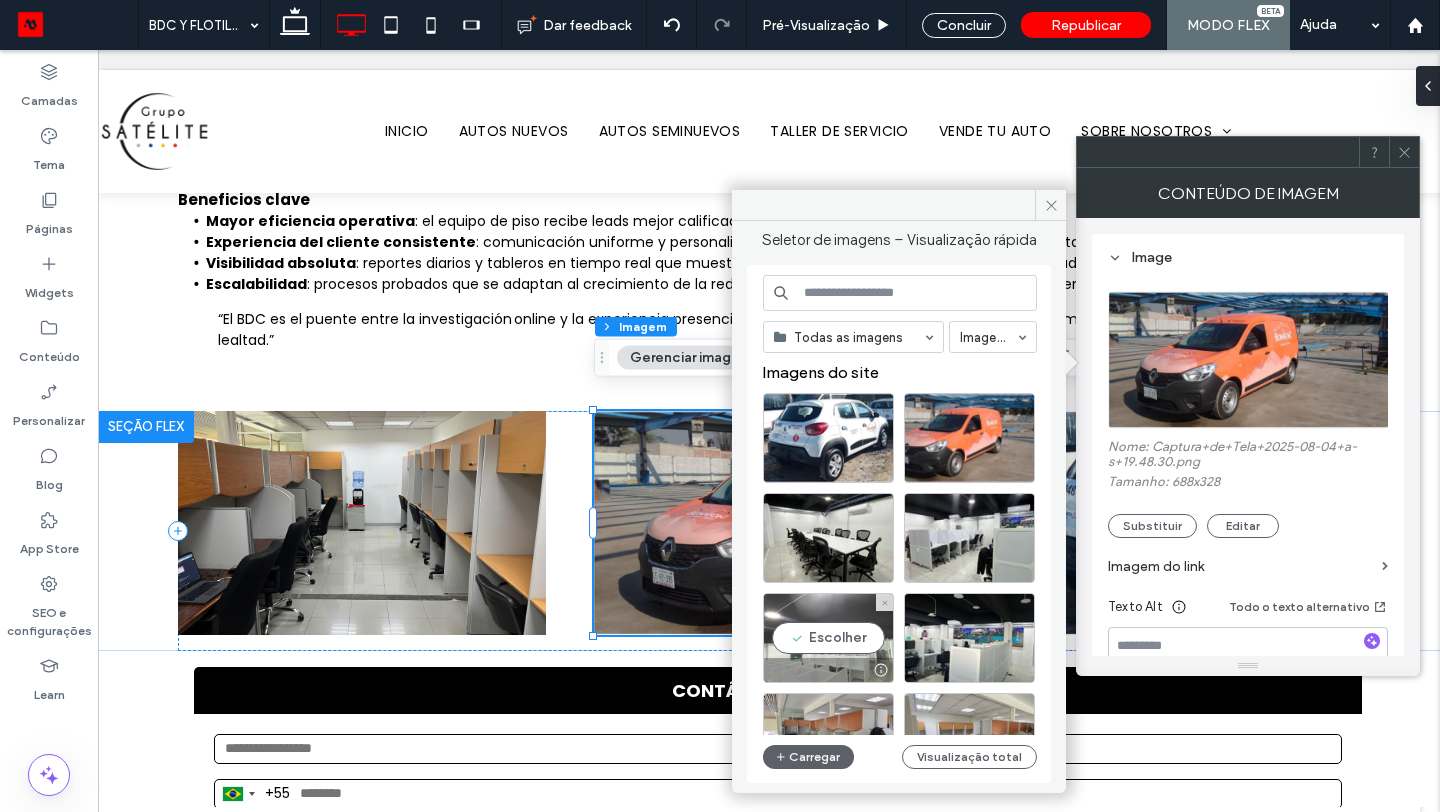 click on "Escolher" at bounding box center [828, 638] 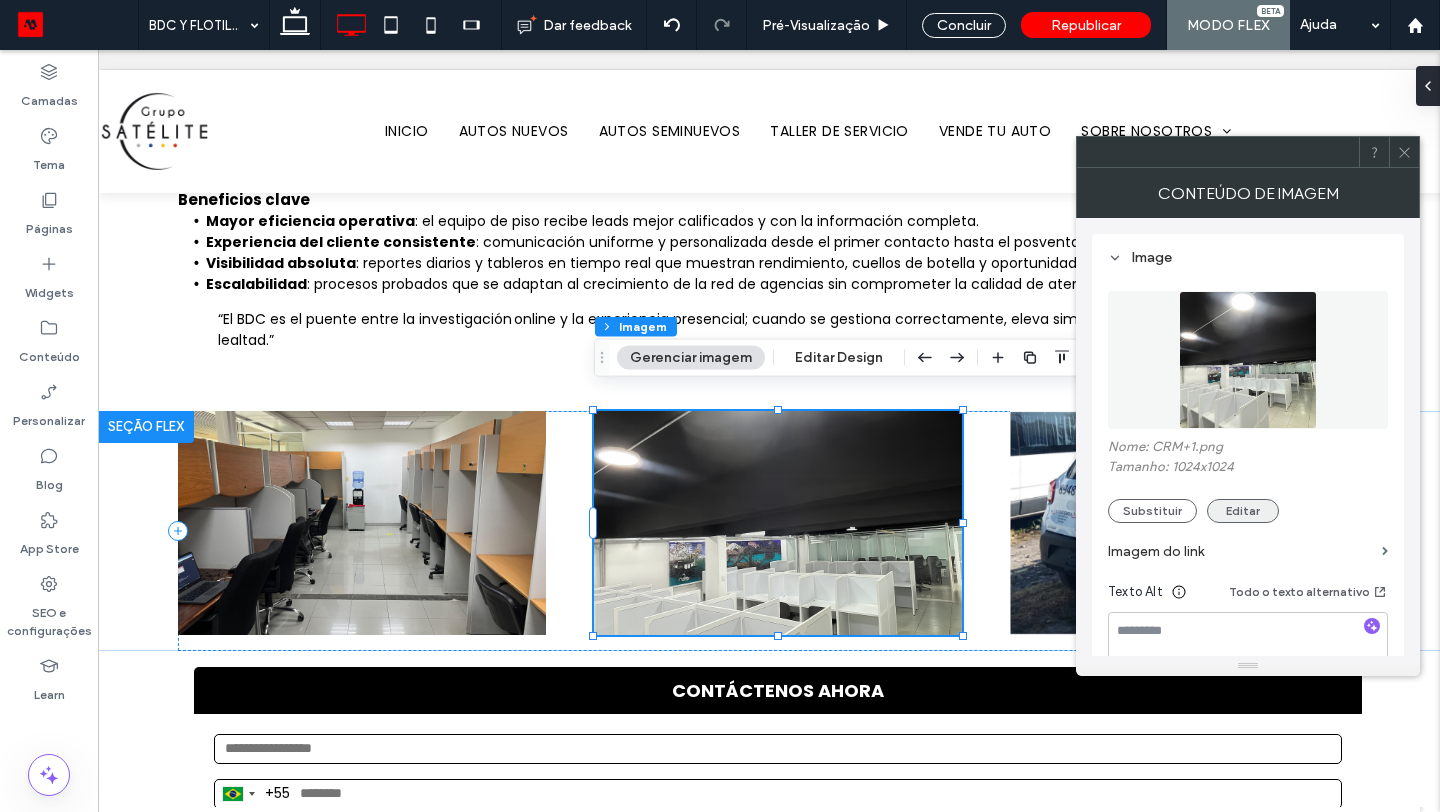 click on "Editar" at bounding box center (1243, 511) 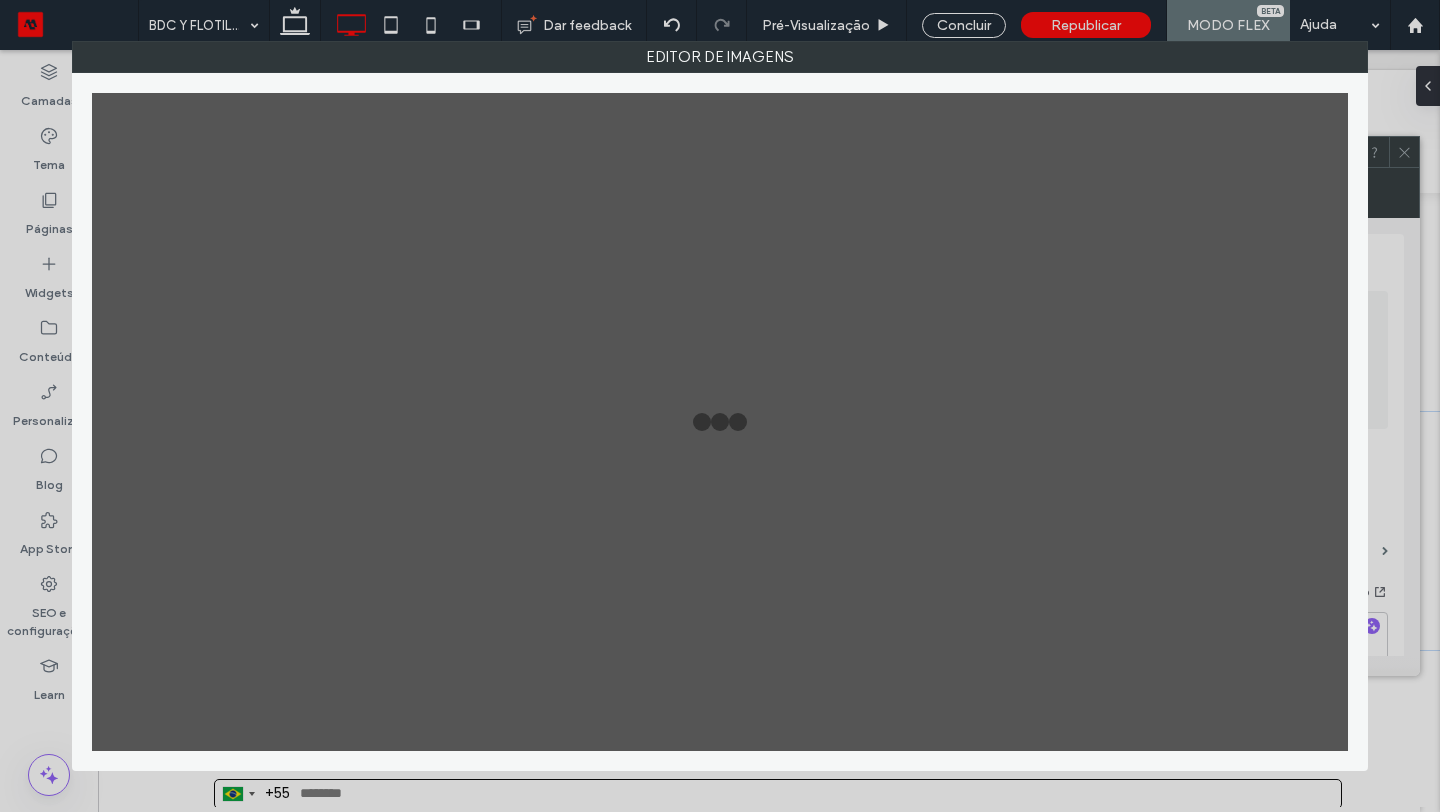 click on ".wqwq-1{fill:#231f20;}
.cls-1q, .cls-2q { fill-rule: evenodd; }
.cls-2q { fill: #6e8188; }
True_local
Agendize
HealthEngine
x_close_popup
from_your_site
multi_language
zoom-out
zoom-in
z_vimeo
z_yelp
z_picassa
w_vCita
youtube
yelp
x2
x
x_x
x_alignright
x_handwritten
wrench
wordpress
windowsvv
win8
whats_app
wallet
warning-sign
w_youtube
w_youtube_channel
w_yelp
w_video
w_twitter
w_title
w_tabs
w_social_icons
w_spacer
w_share
w_rss_feed
w_recent-posts
w_push
w_paypal
w_photo_gallery" at bounding box center [720, 406] 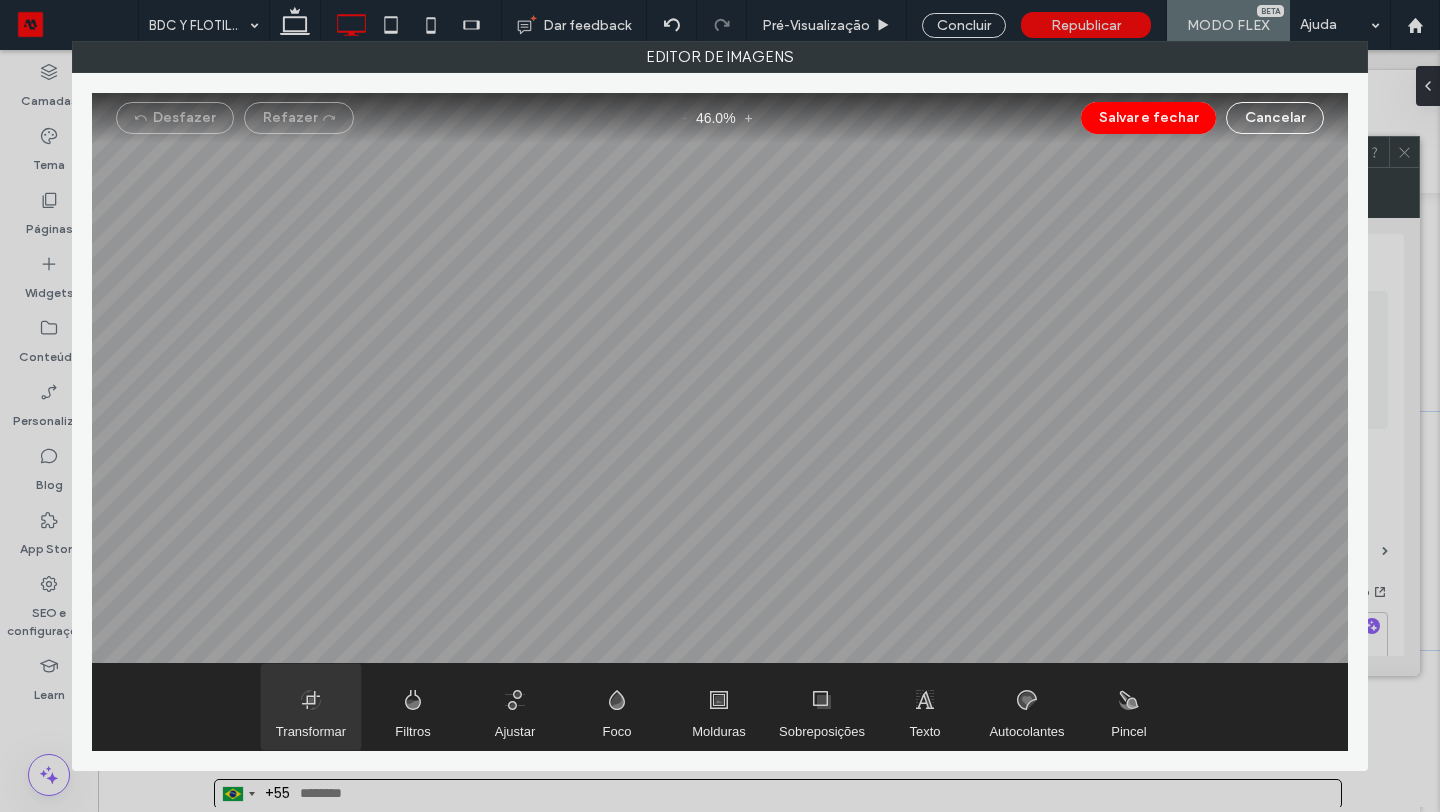 click at bounding box center (311, 707) 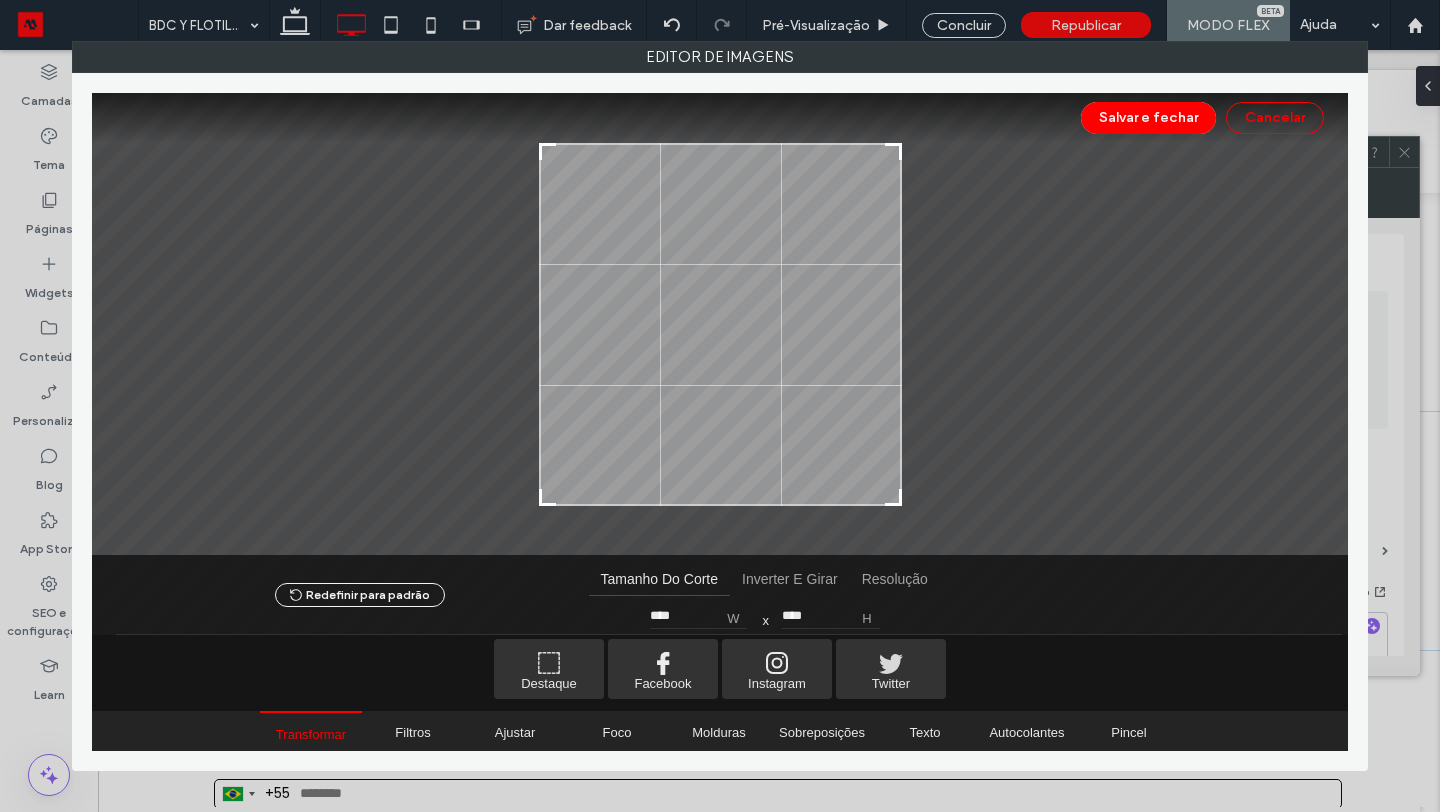 click on "Cancelar" at bounding box center [1275, 118] 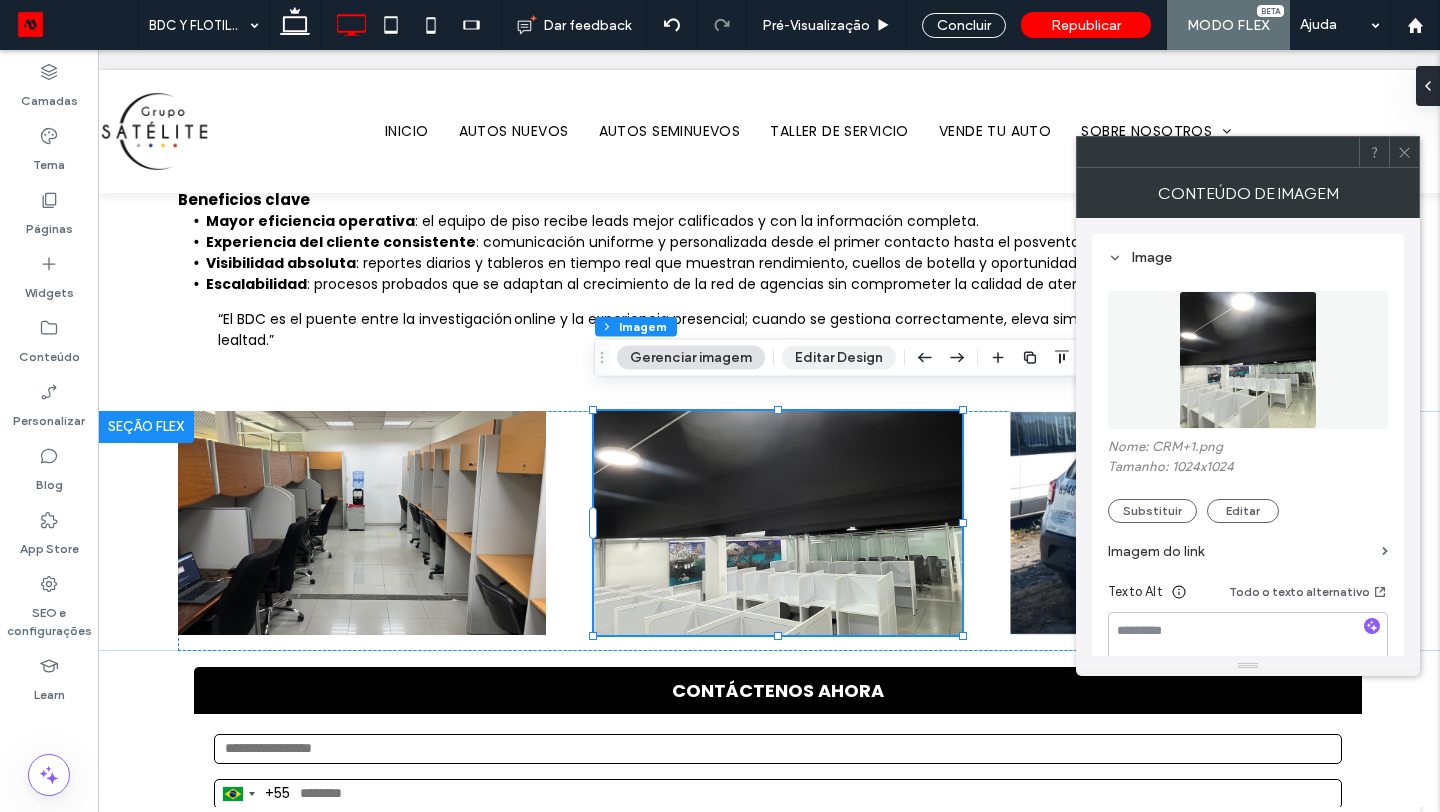 click on "Editar Design" at bounding box center (839, 358) 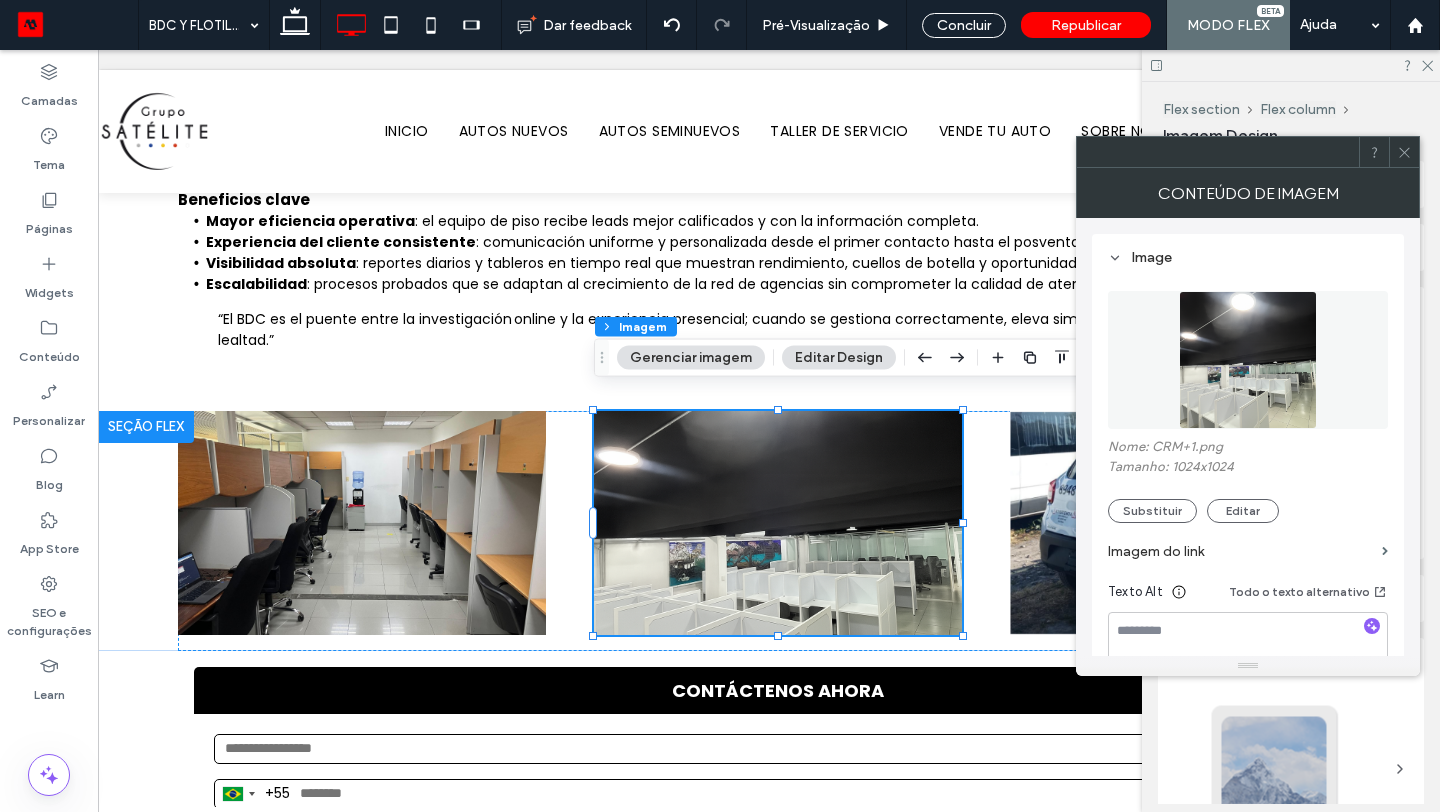 click at bounding box center [1404, 152] 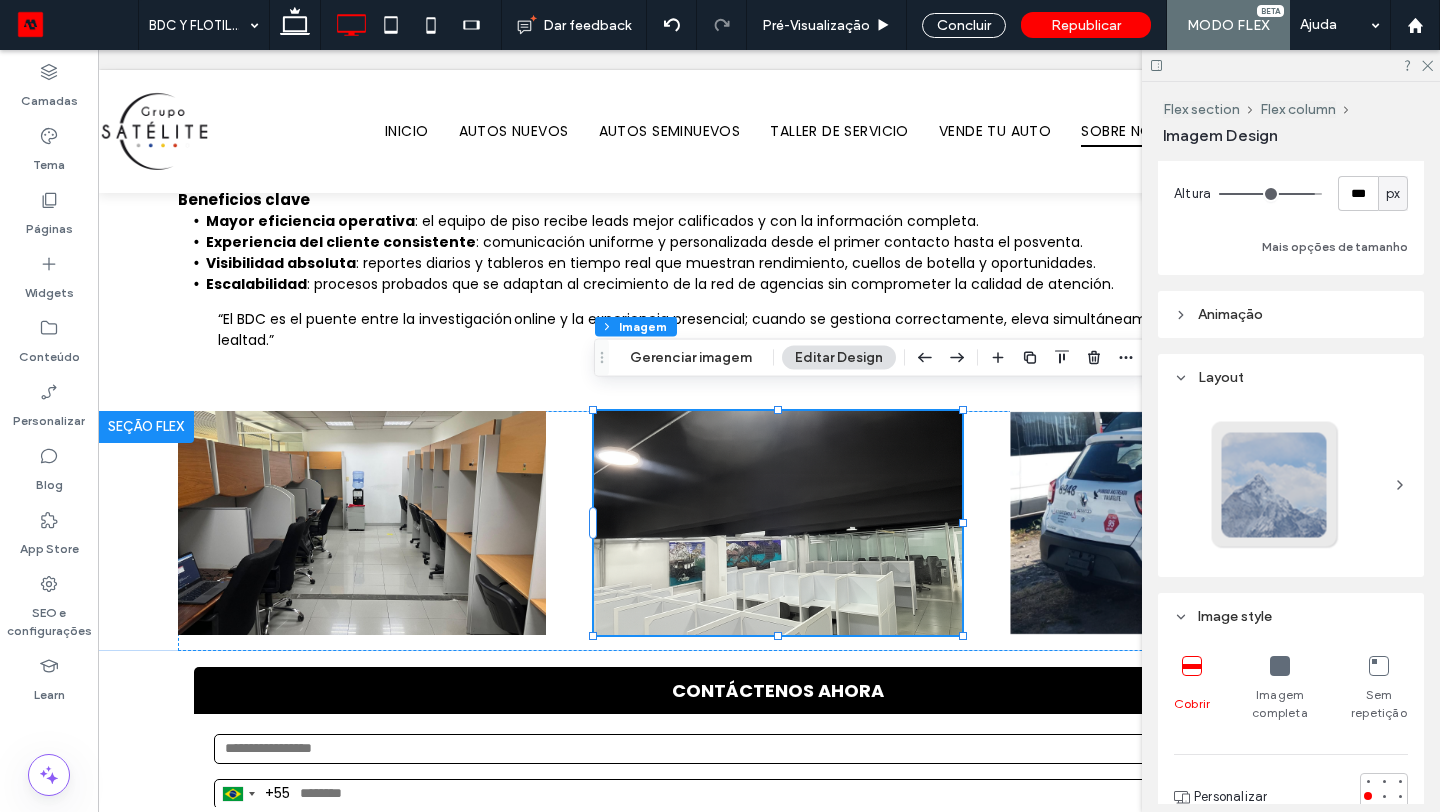 scroll, scrollTop: 415, scrollLeft: 0, axis: vertical 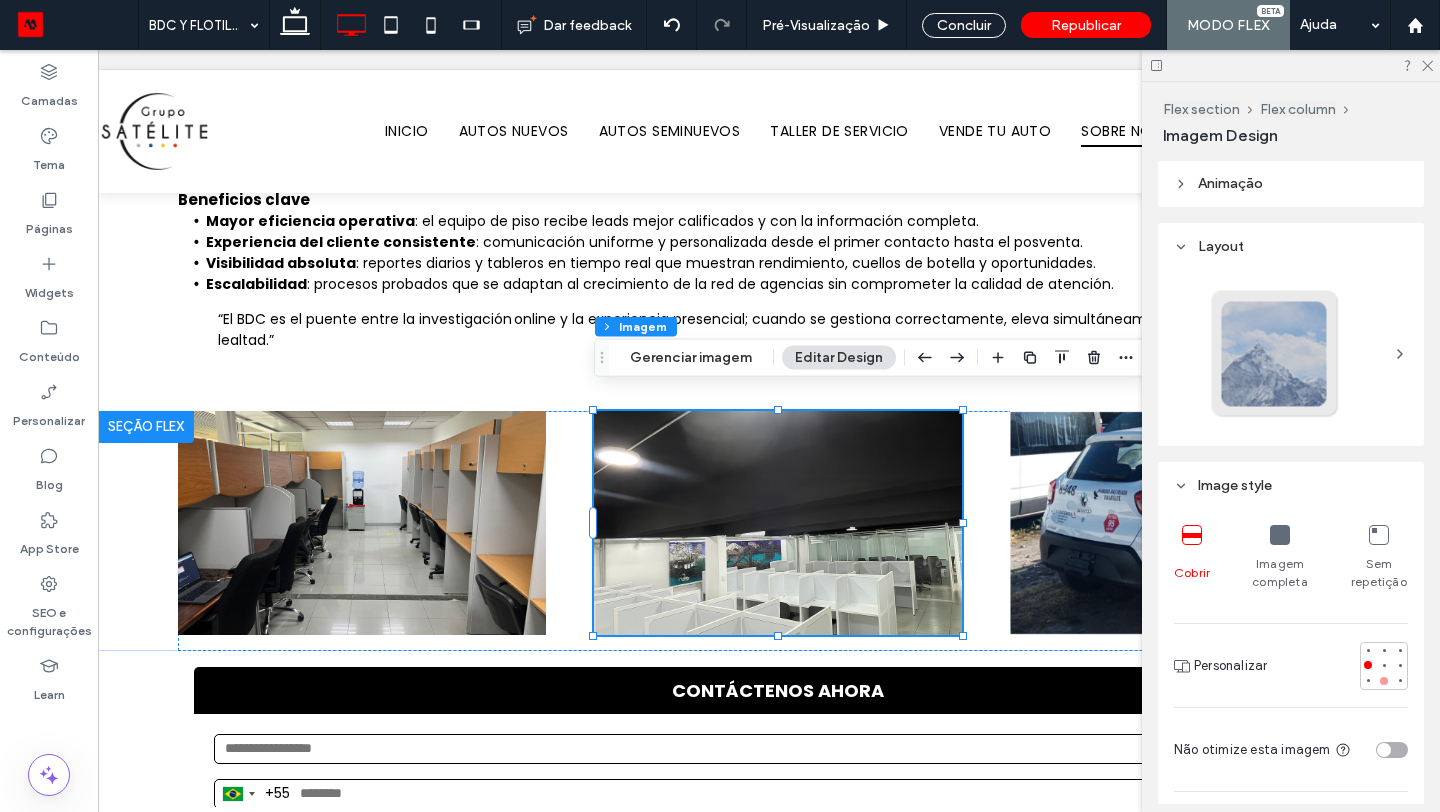 click at bounding box center [1384, 681] 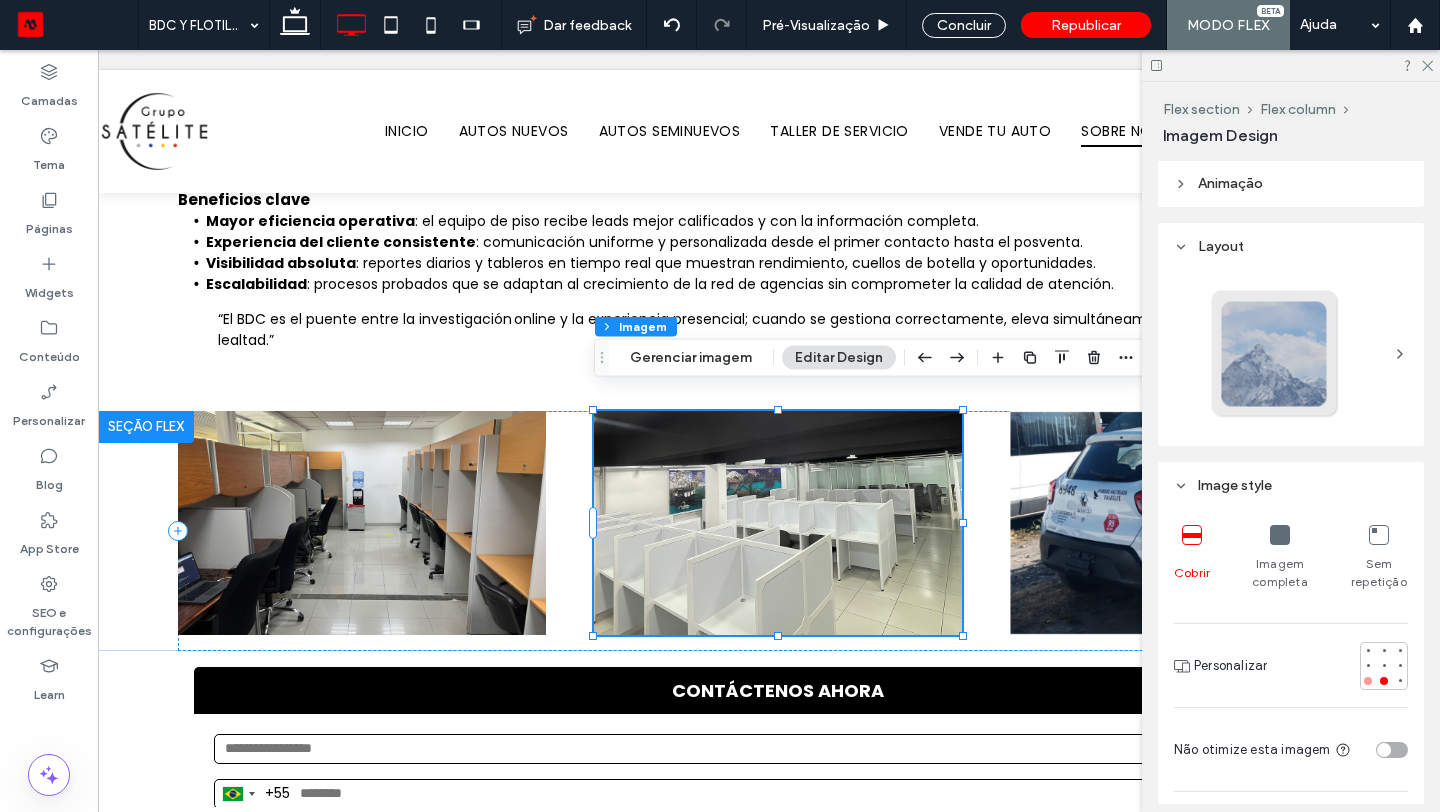 click at bounding box center [1368, 681] 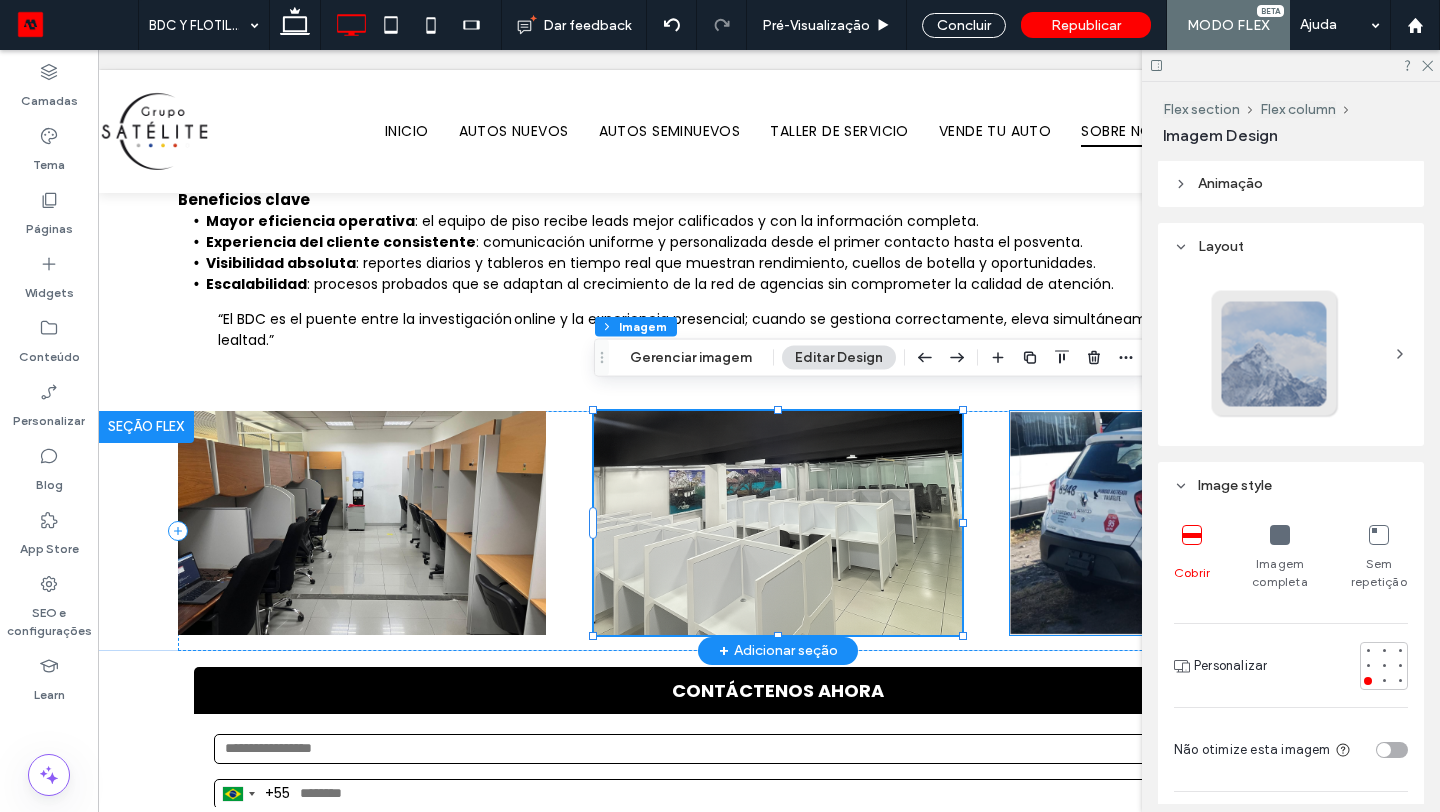 click at bounding box center (1194, 523) 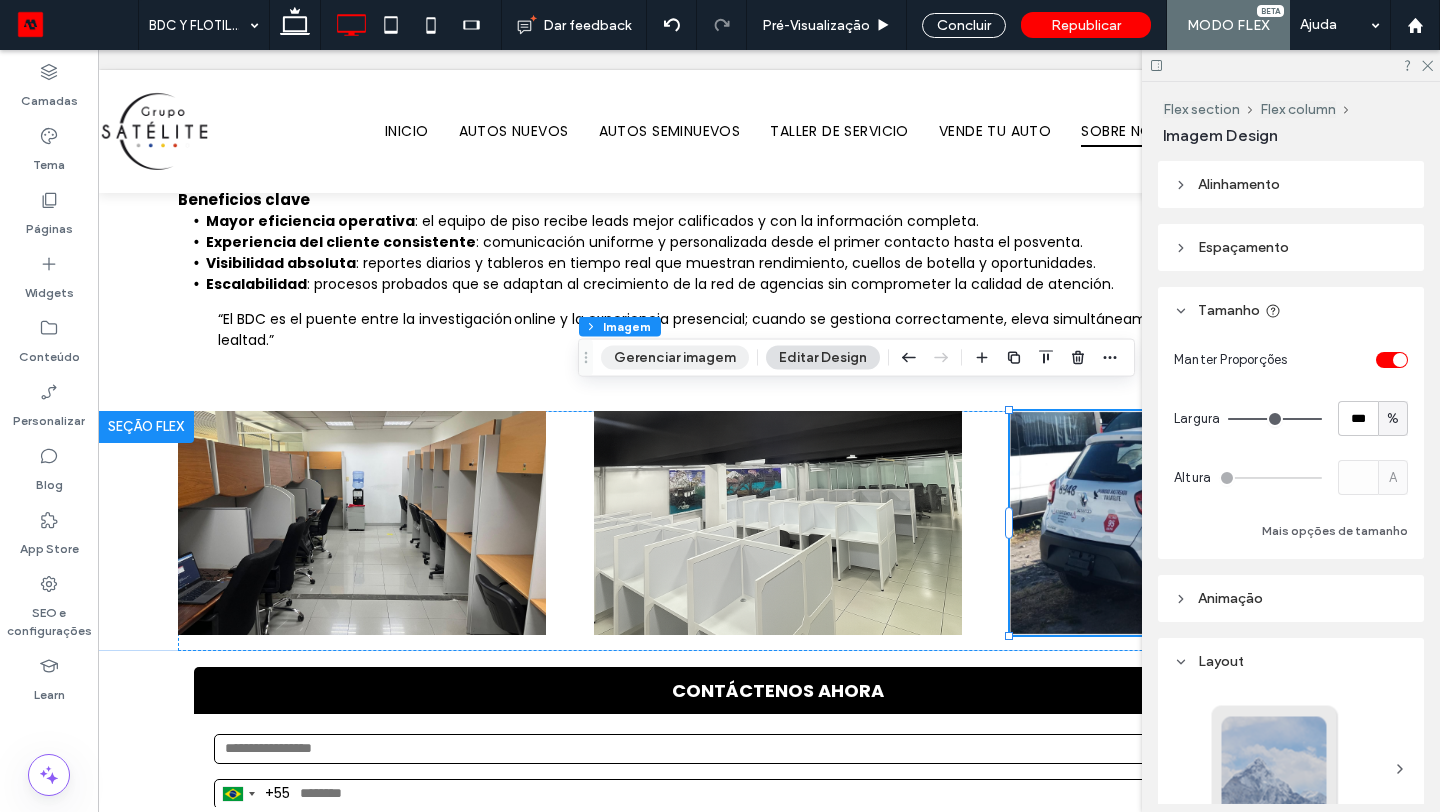 click on "Gerenciar imagem" at bounding box center [675, 358] 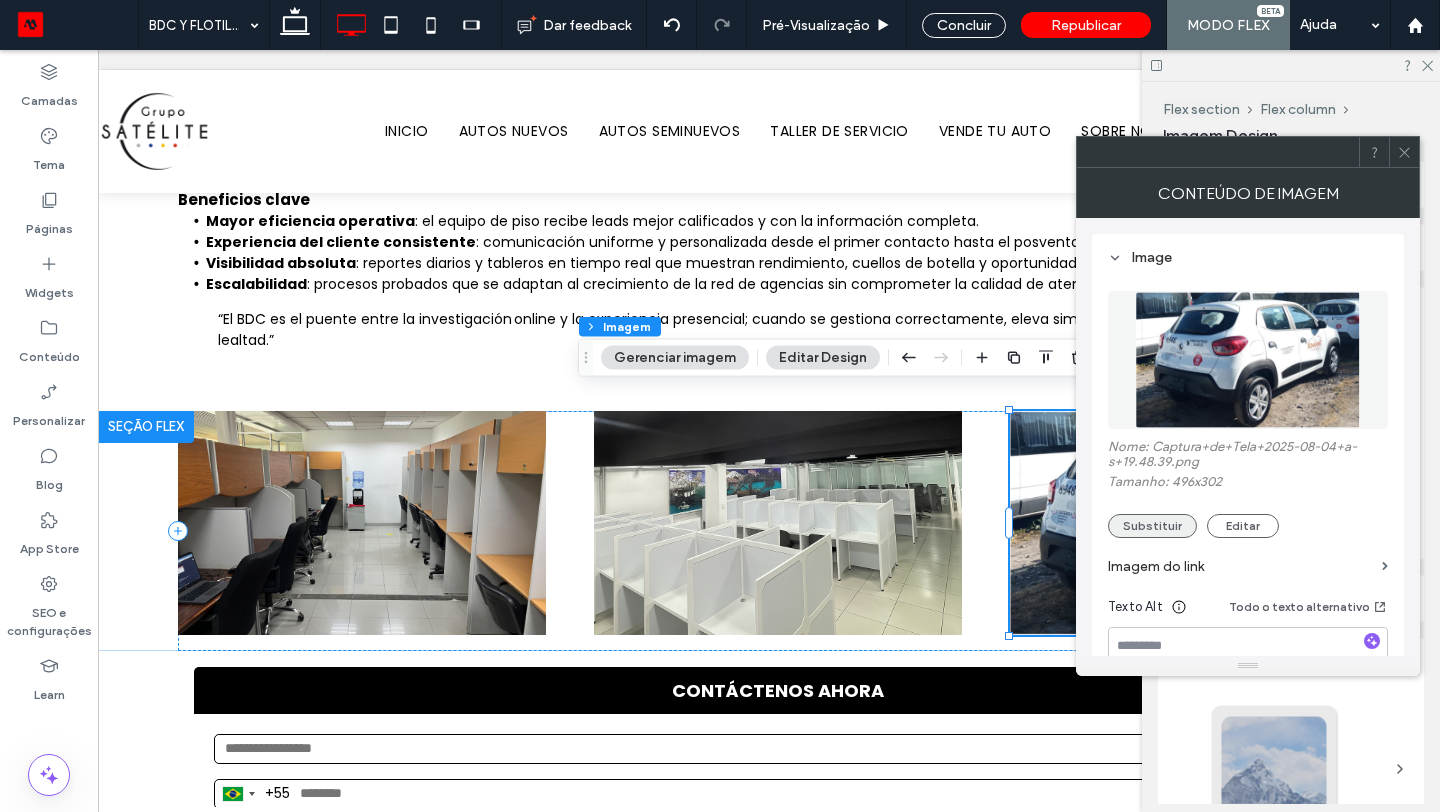click on "Substituir" at bounding box center [1152, 526] 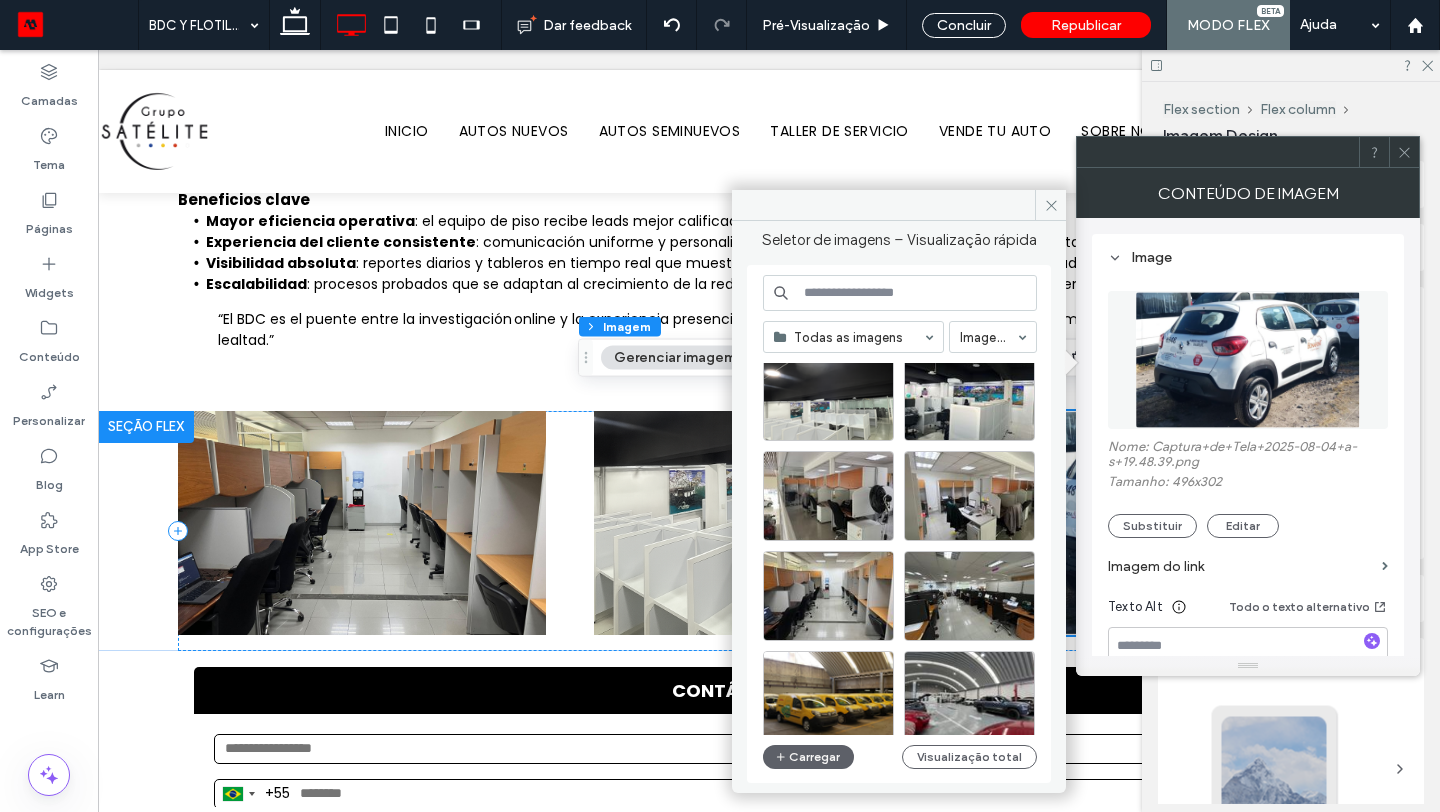 scroll, scrollTop: 245, scrollLeft: 0, axis: vertical 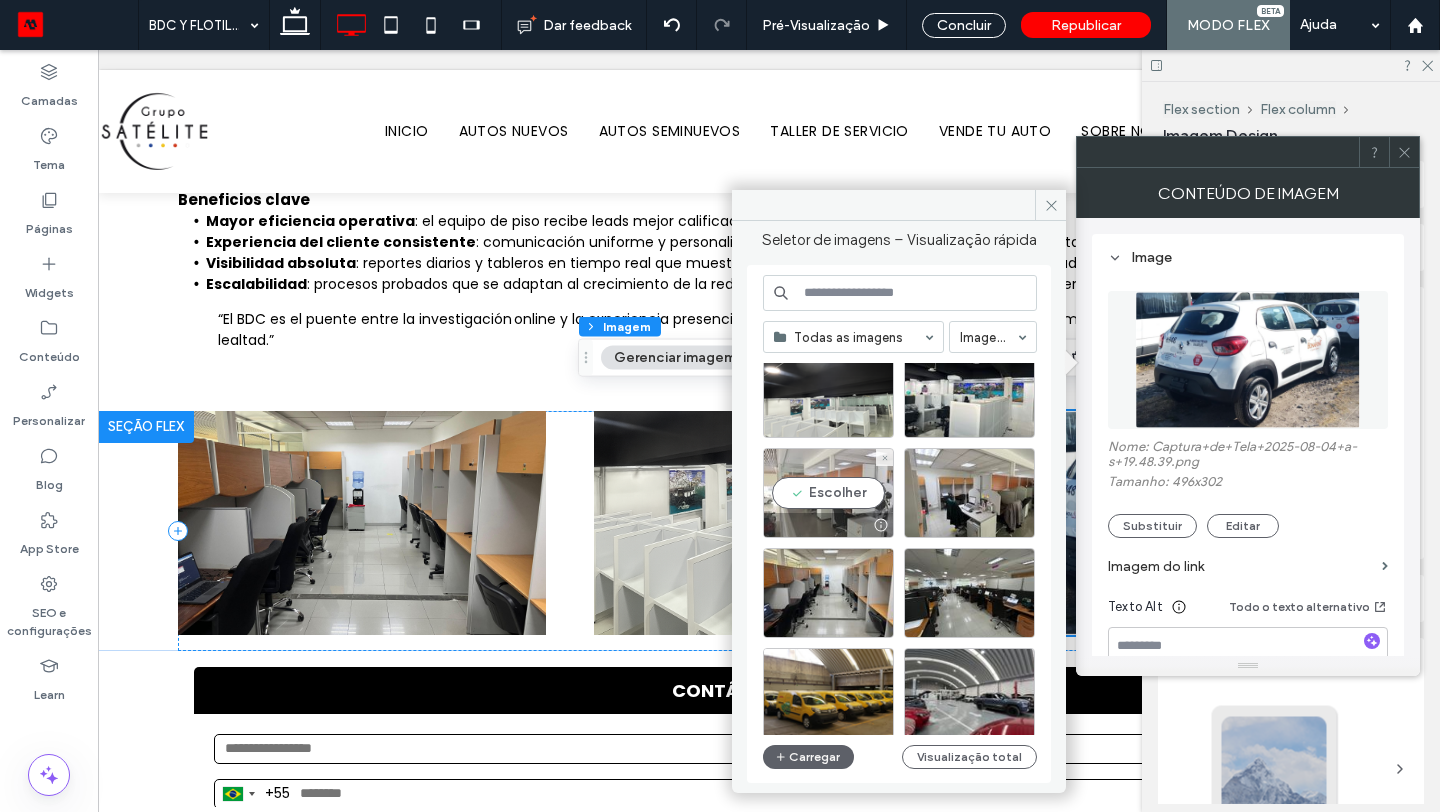 click on "Escolher" at bounding box center (828, 493) 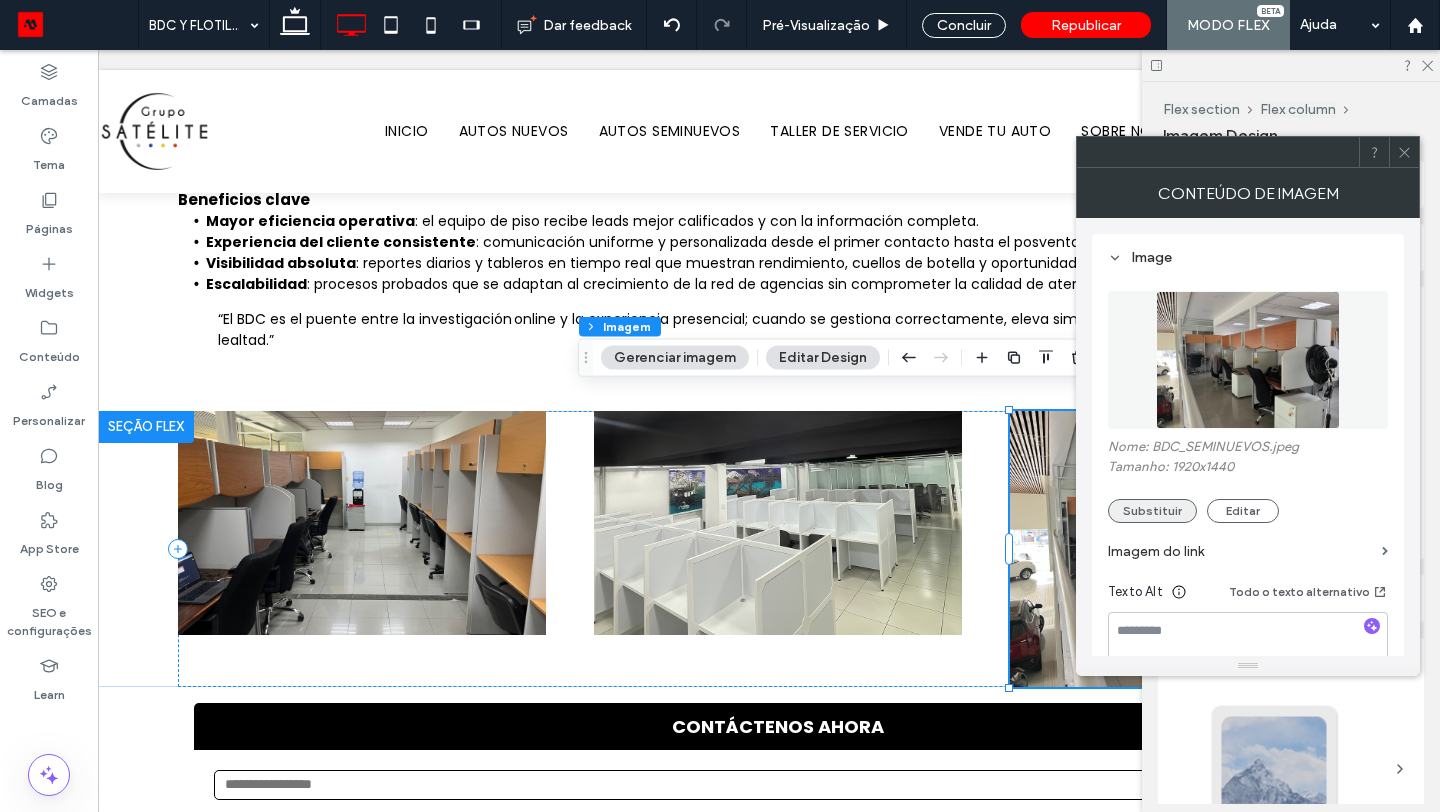 click on "Substituir" at bounding box center (1152, 511) 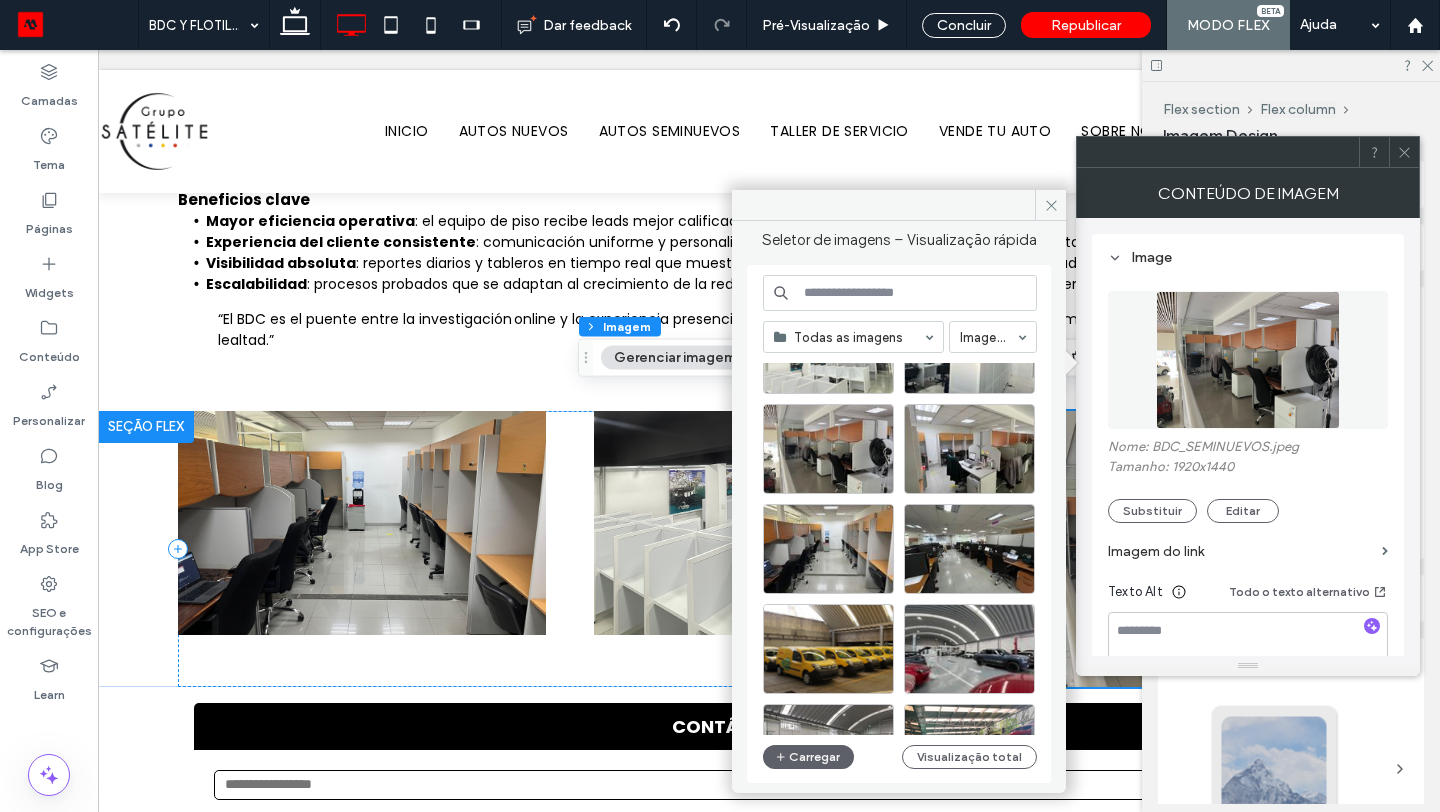 scroll, scrollTop: 291, scrollLeft: 0, axis: vertical 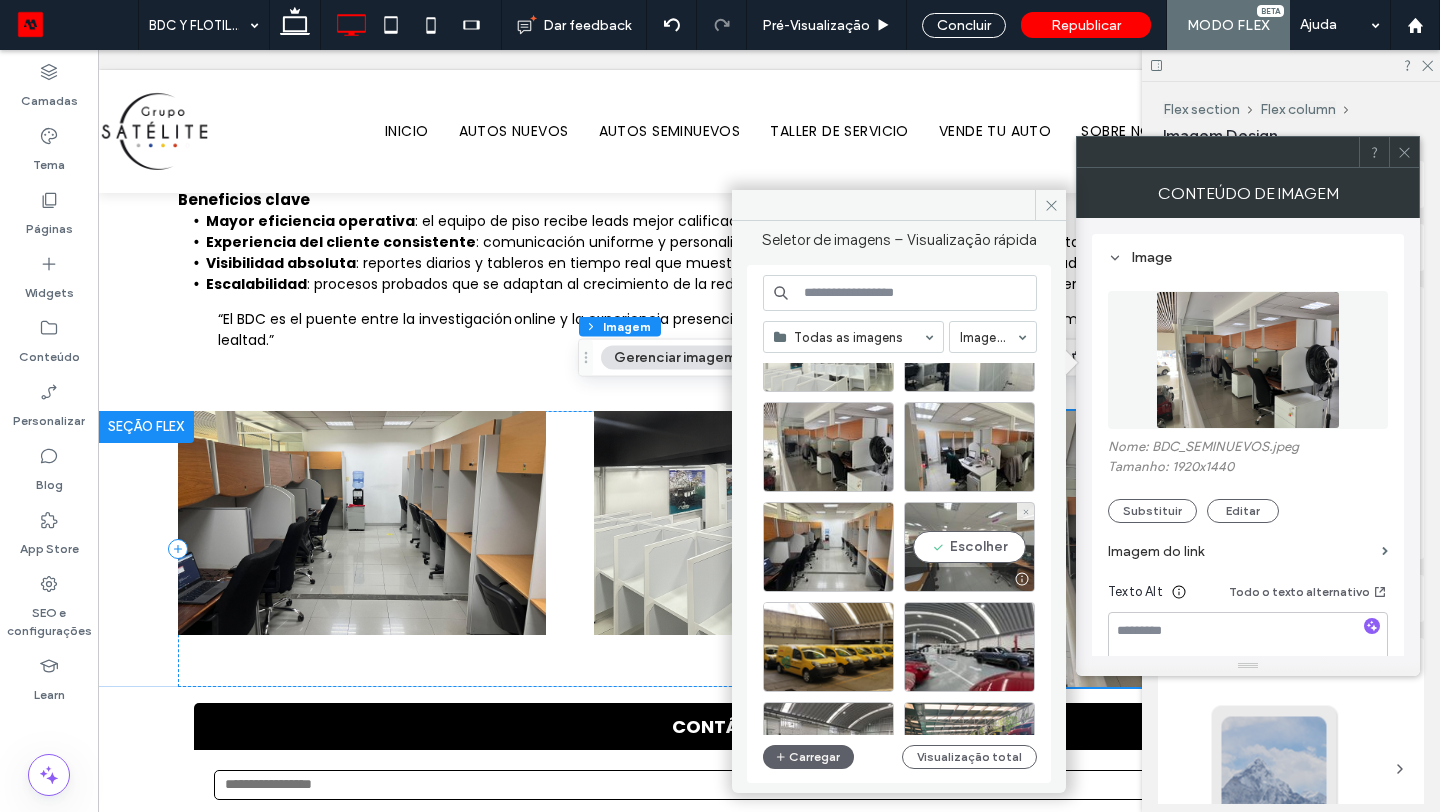 click on "Escolher" at bounding box center [969, 547] 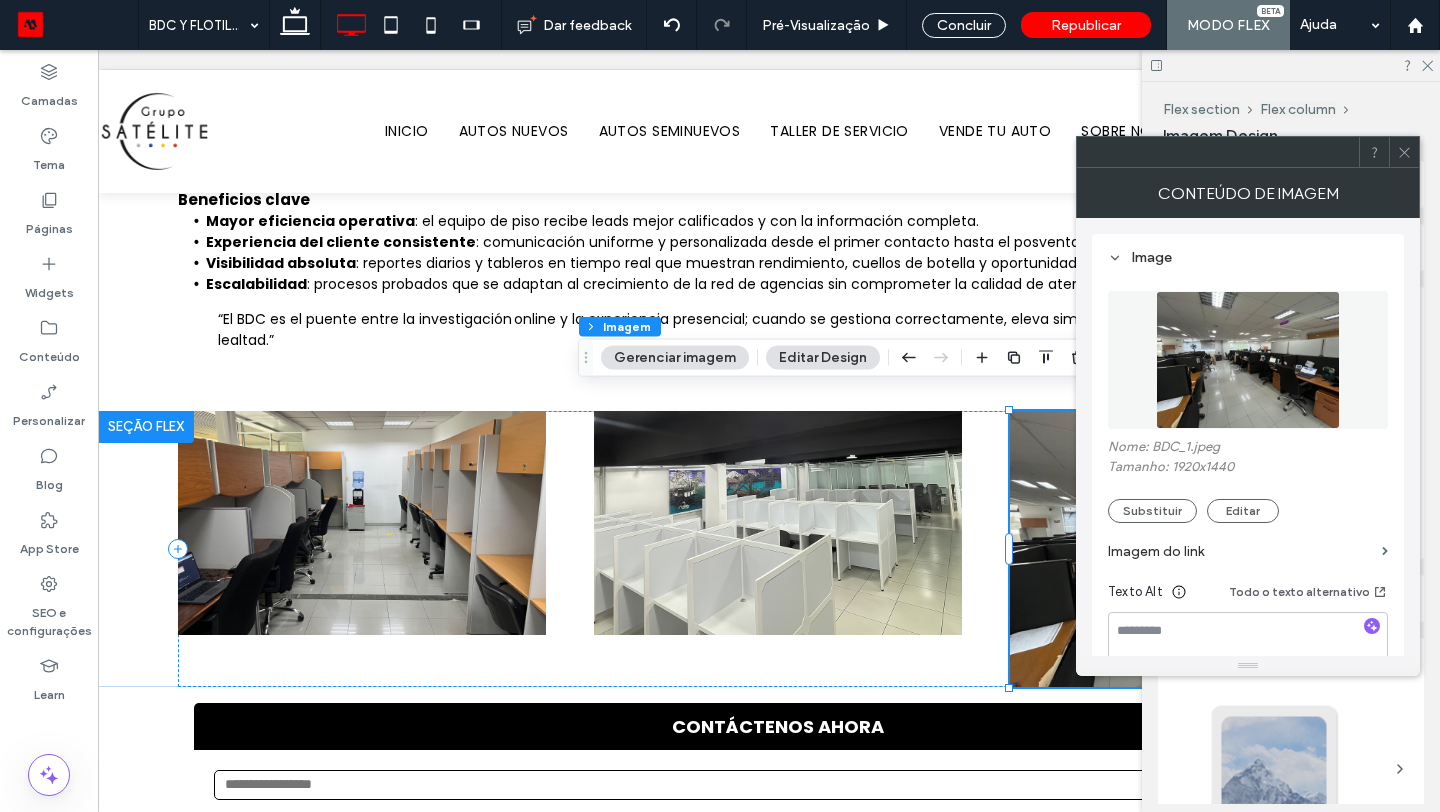 click 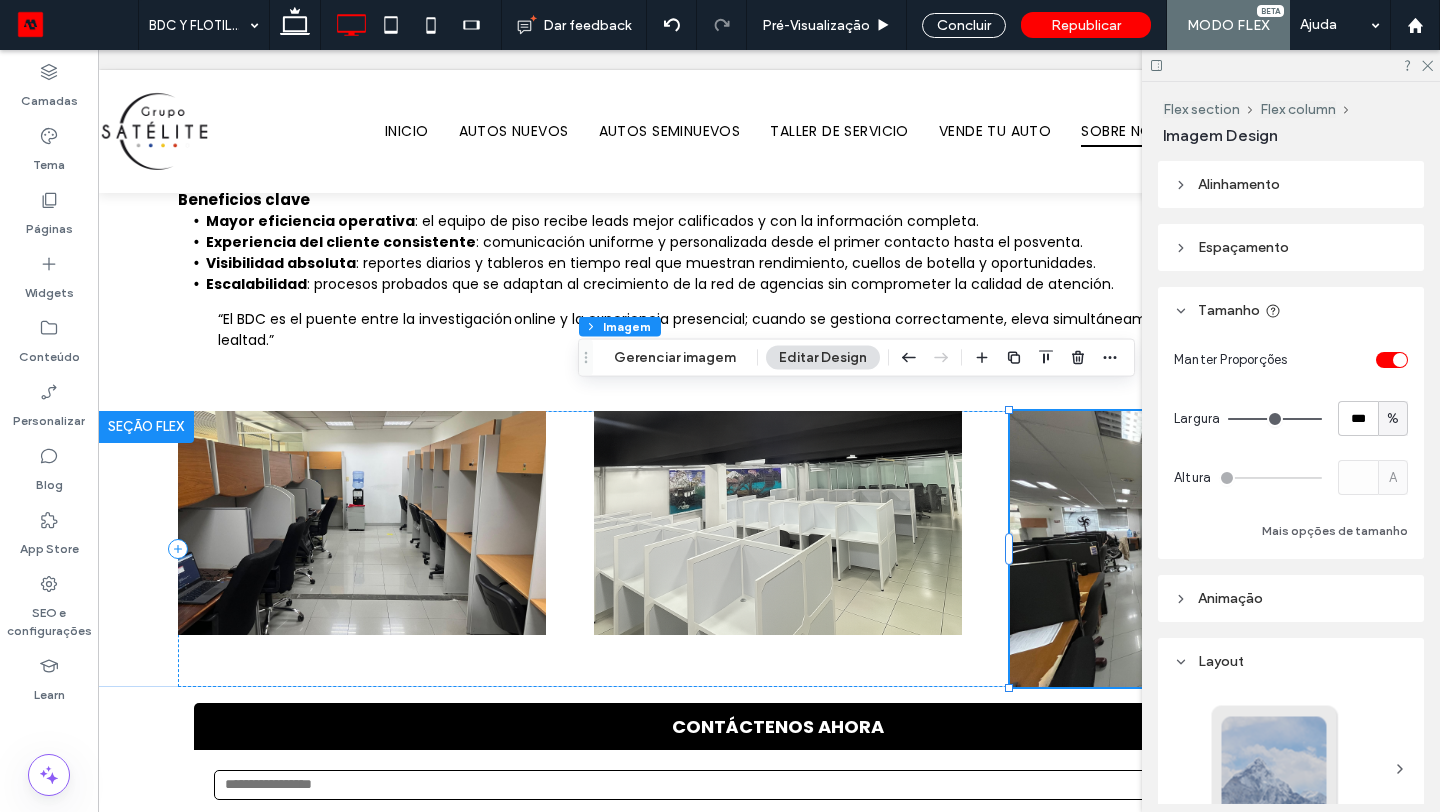 click at bounding box center [1400, 360] 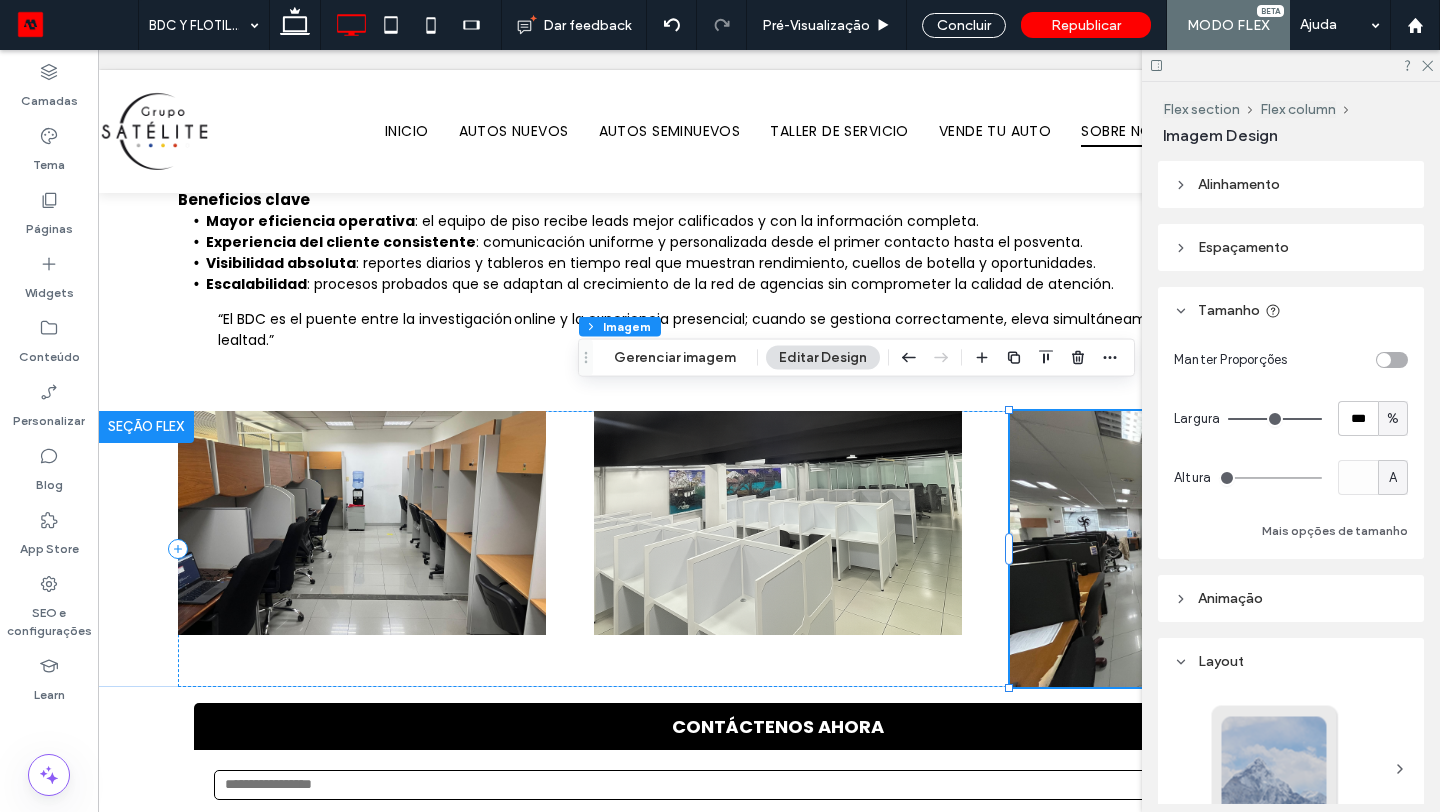 type on "***" 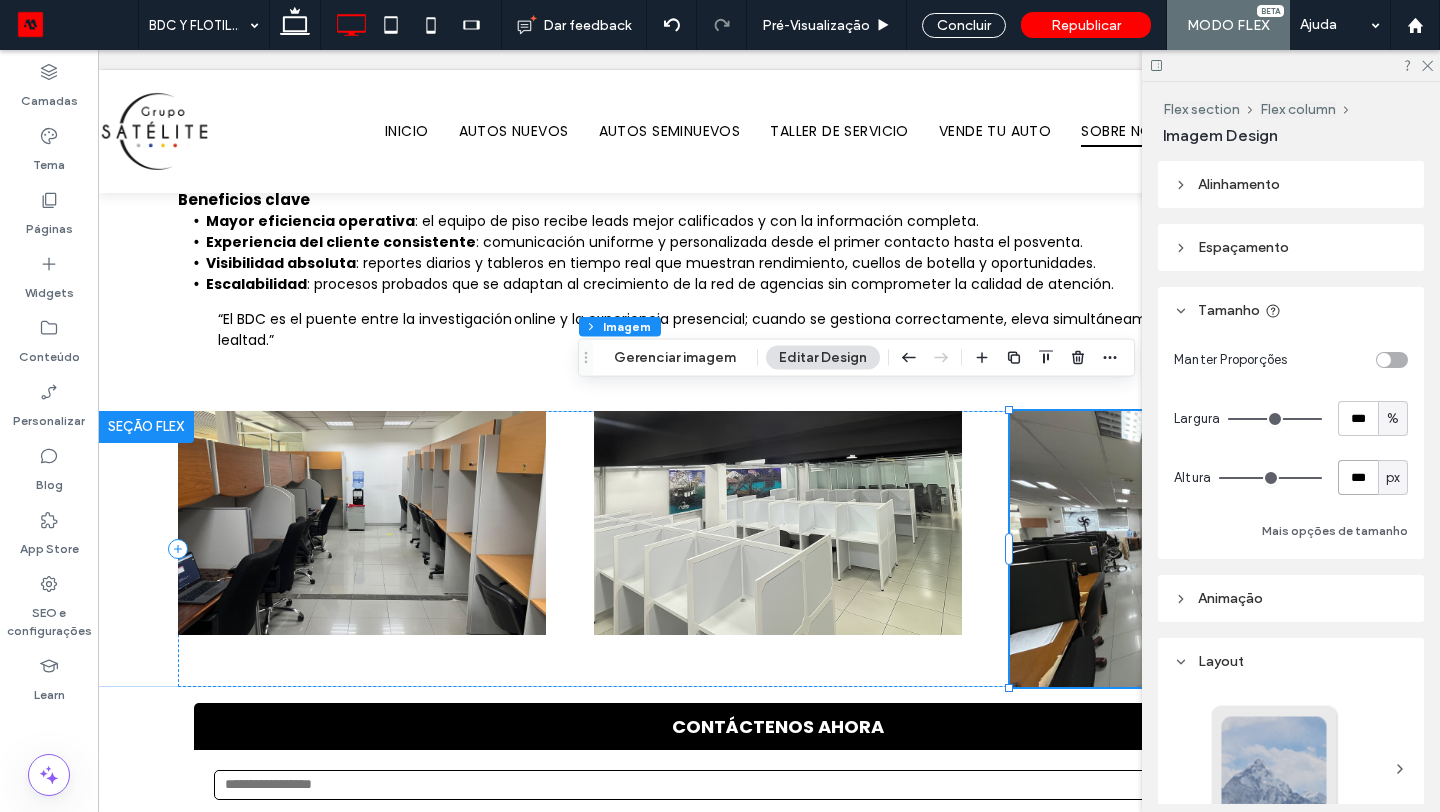 click on "***" at bounding box center [1358, 477] 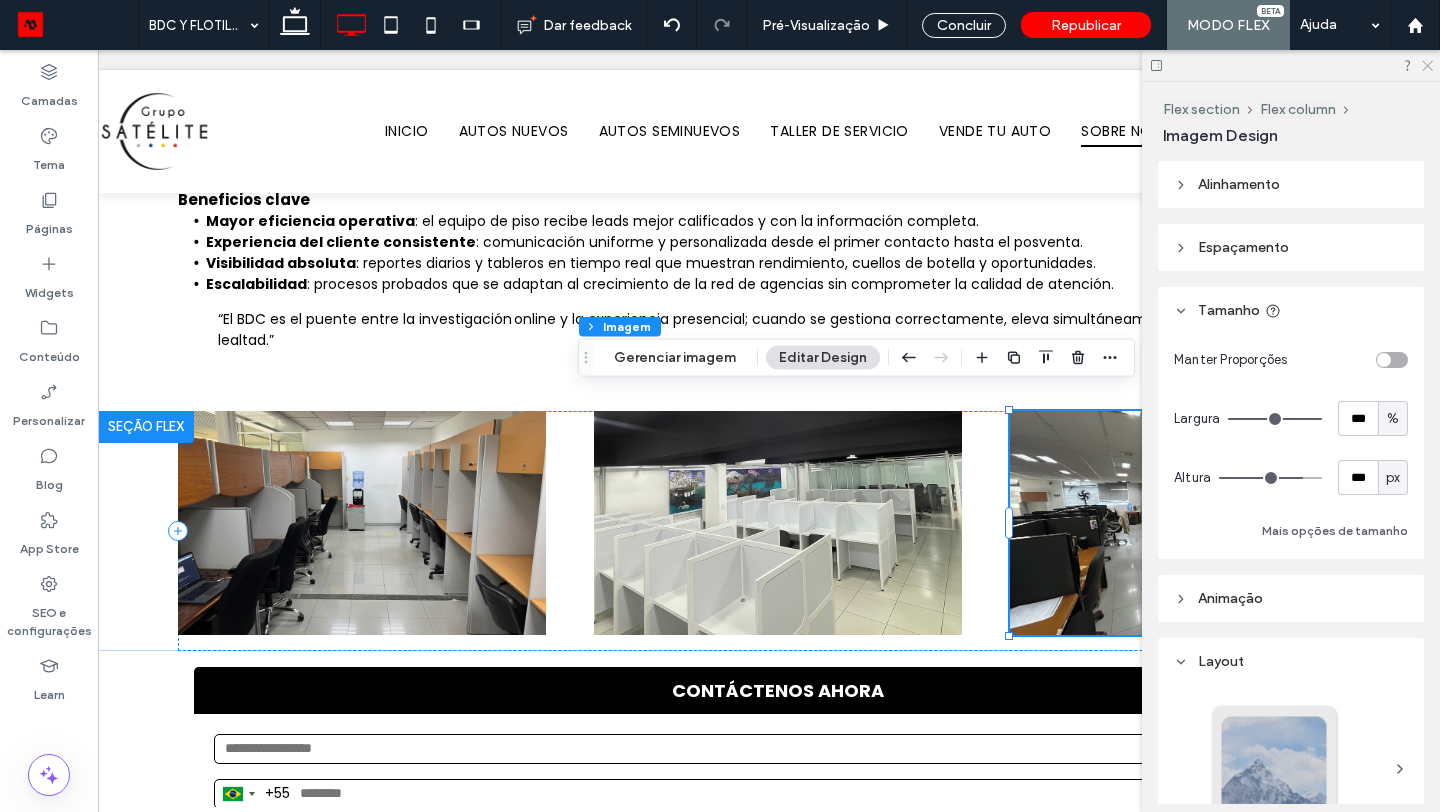click 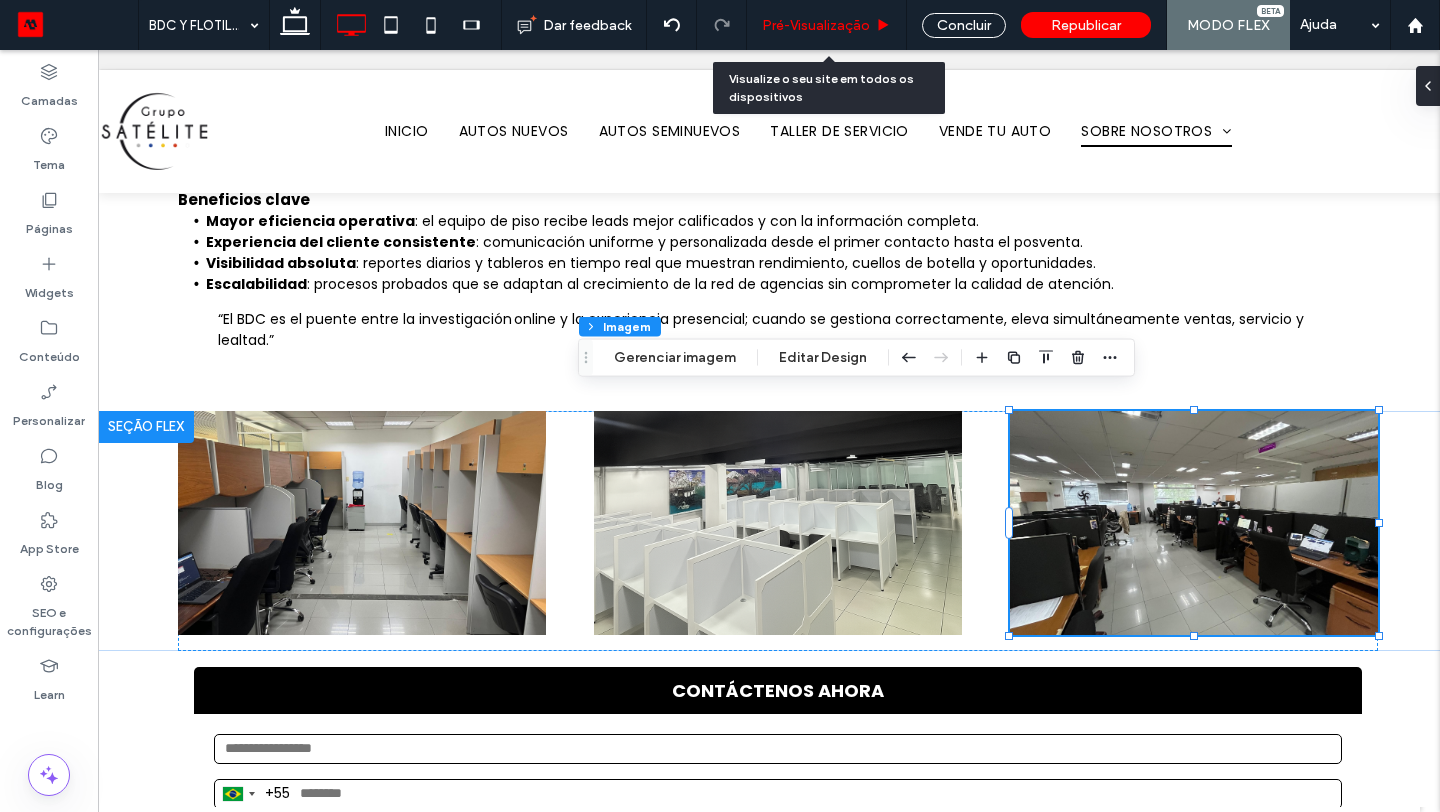 click on "Pré-Visualizaçāo" at bounding box center (816, 25) 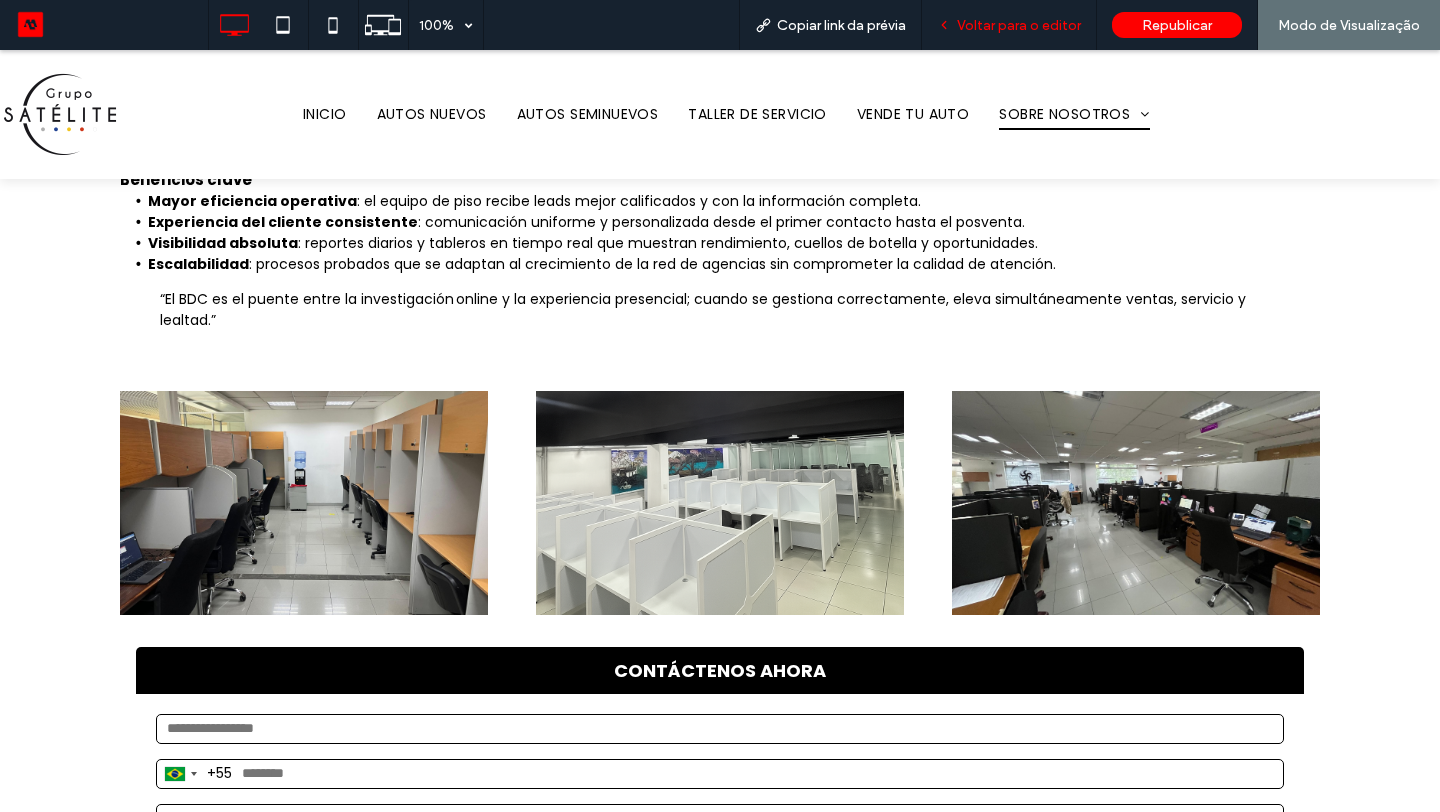 click on "Voltar para o editor" at bounding box center [1019, 25] 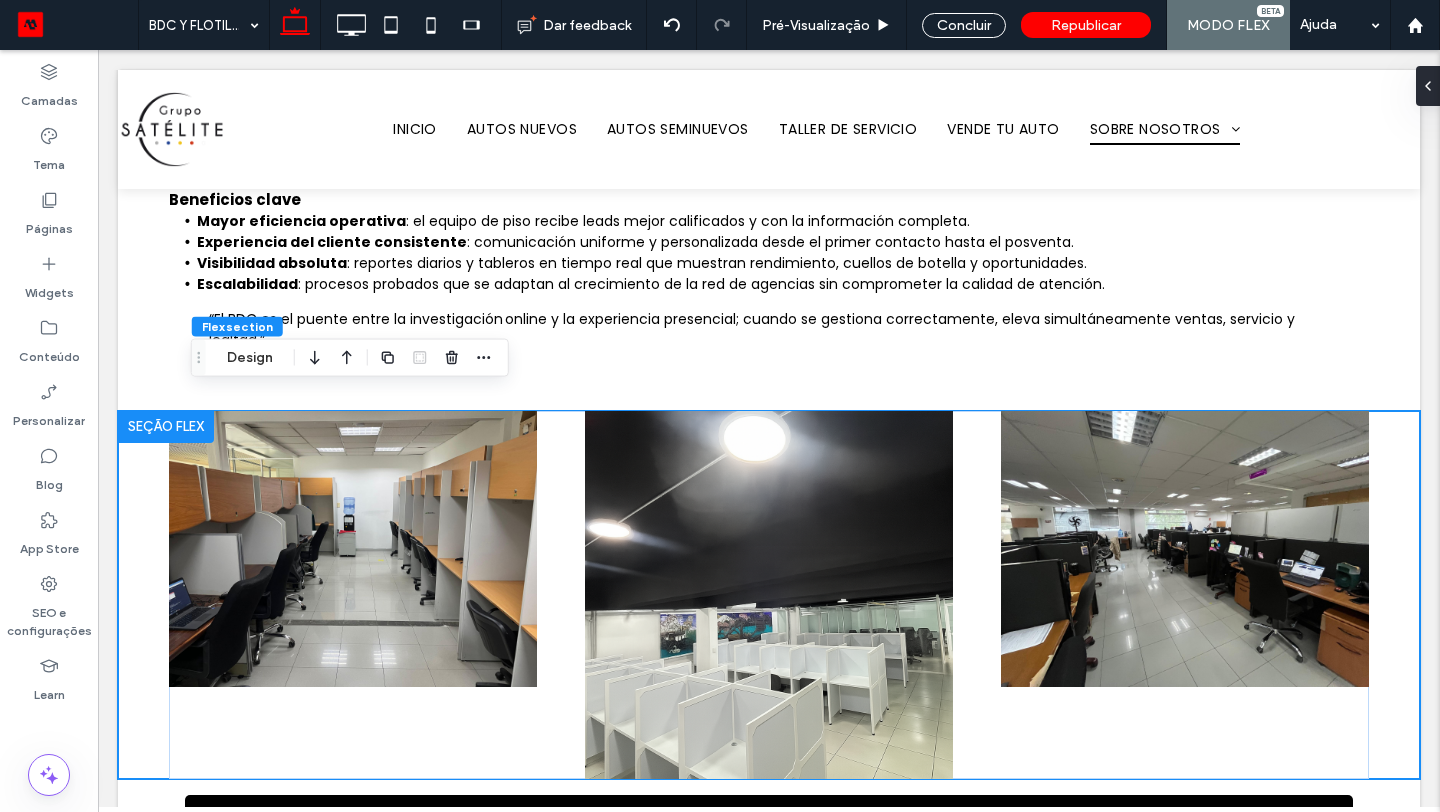 scroll, scrollTop: 0, scrollLeft: 0, axis: both 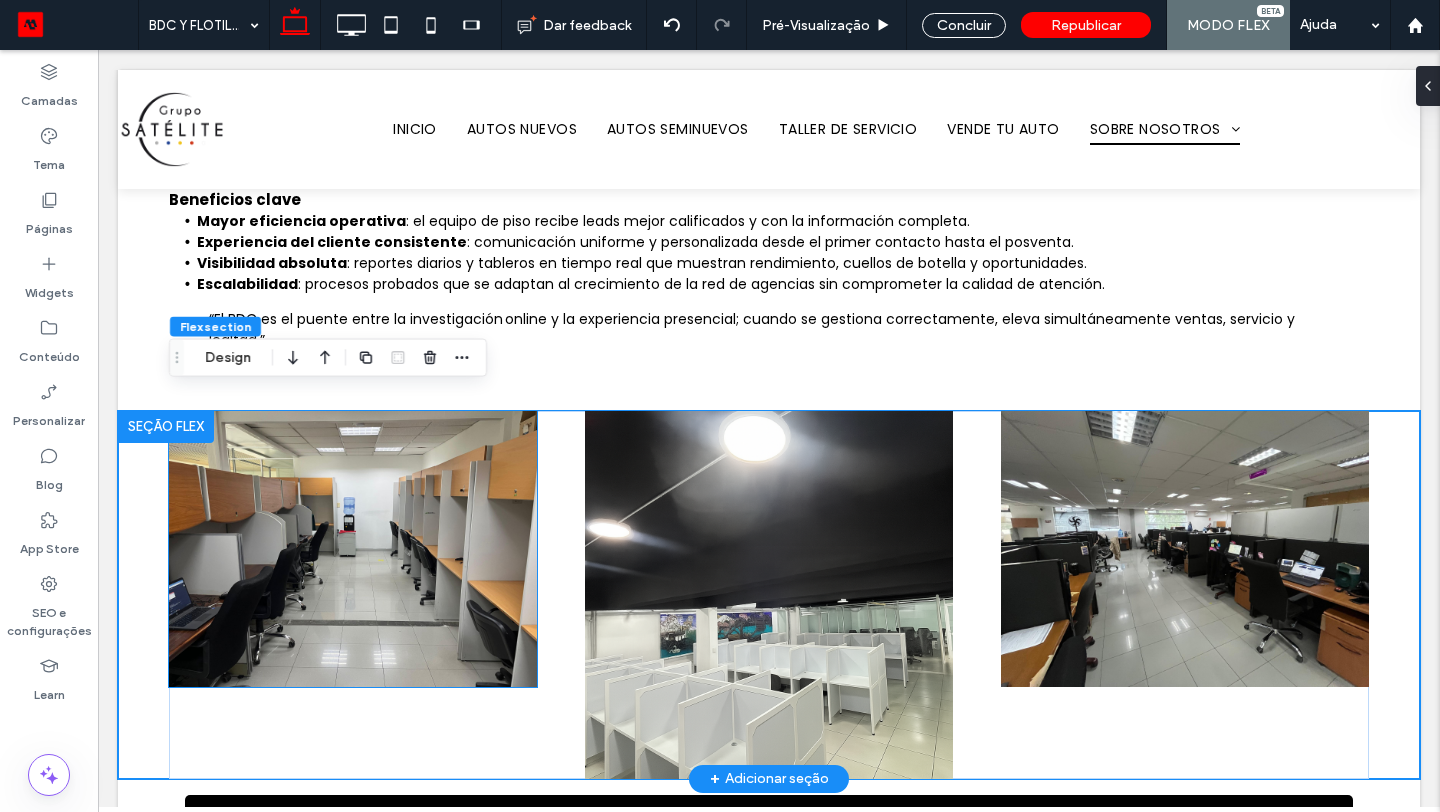 click at bounding box center [353, 549] 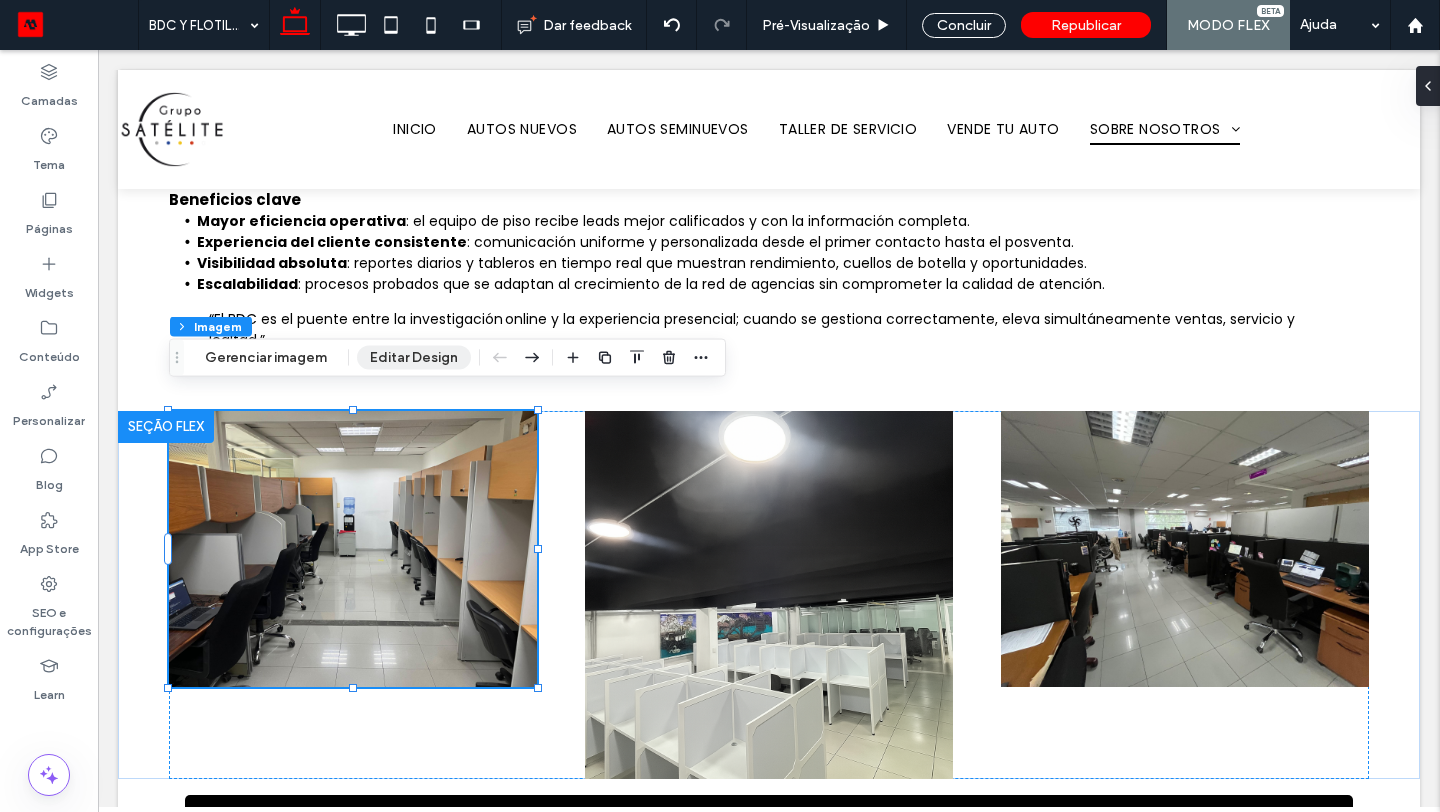 click on "Editar Design" at bounding box center [414, 358] 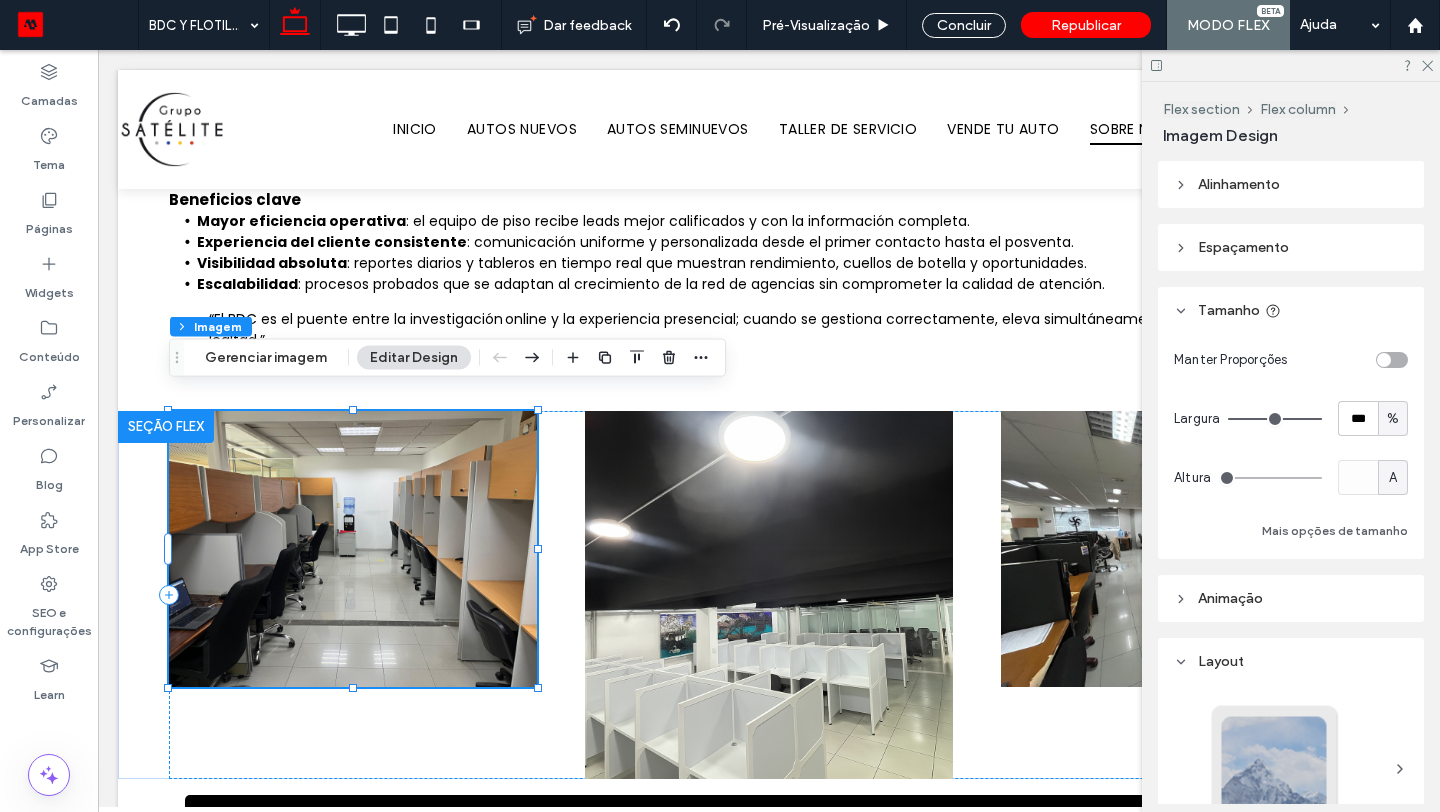click at bounding box center (1392, 360) 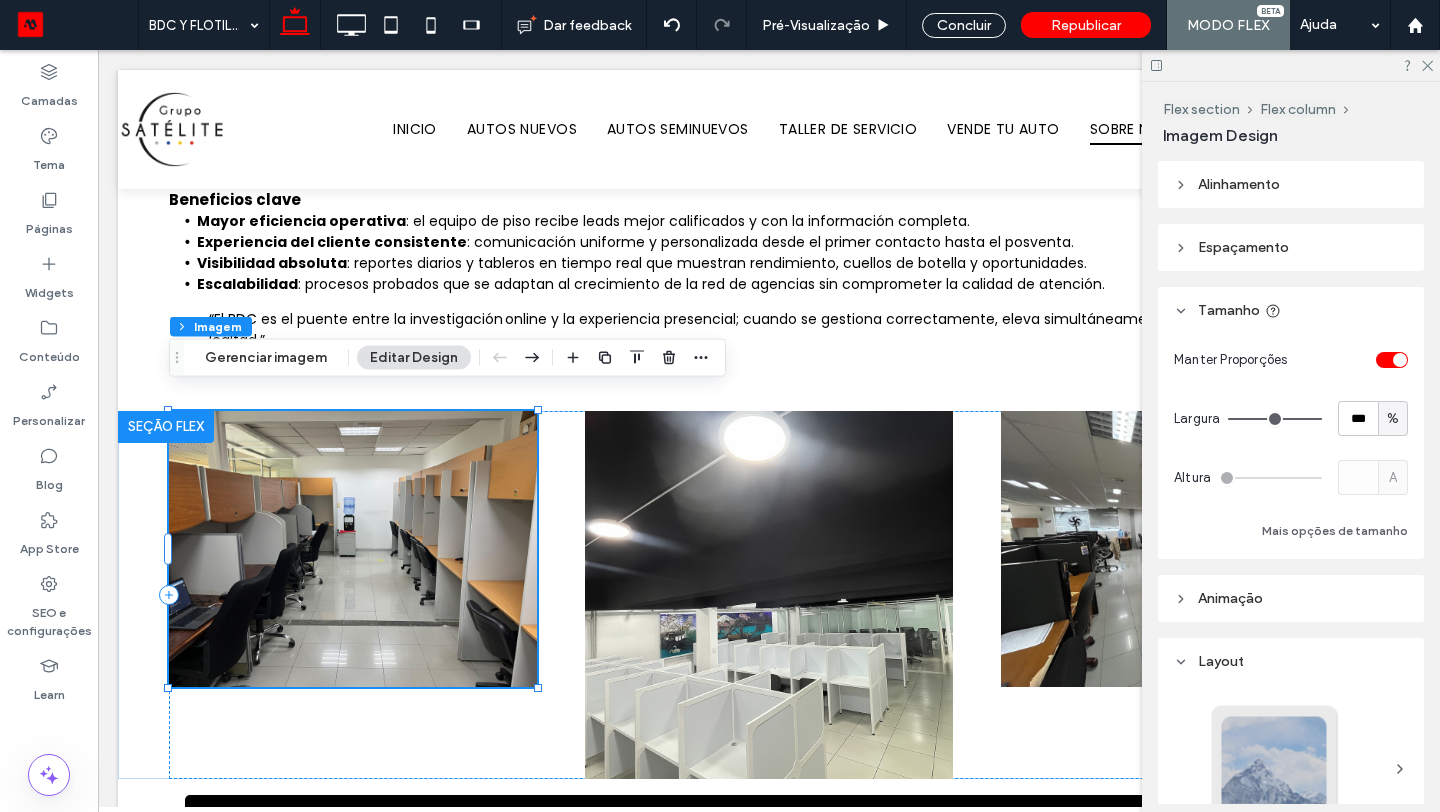 click at bounding box center (1400, 360) 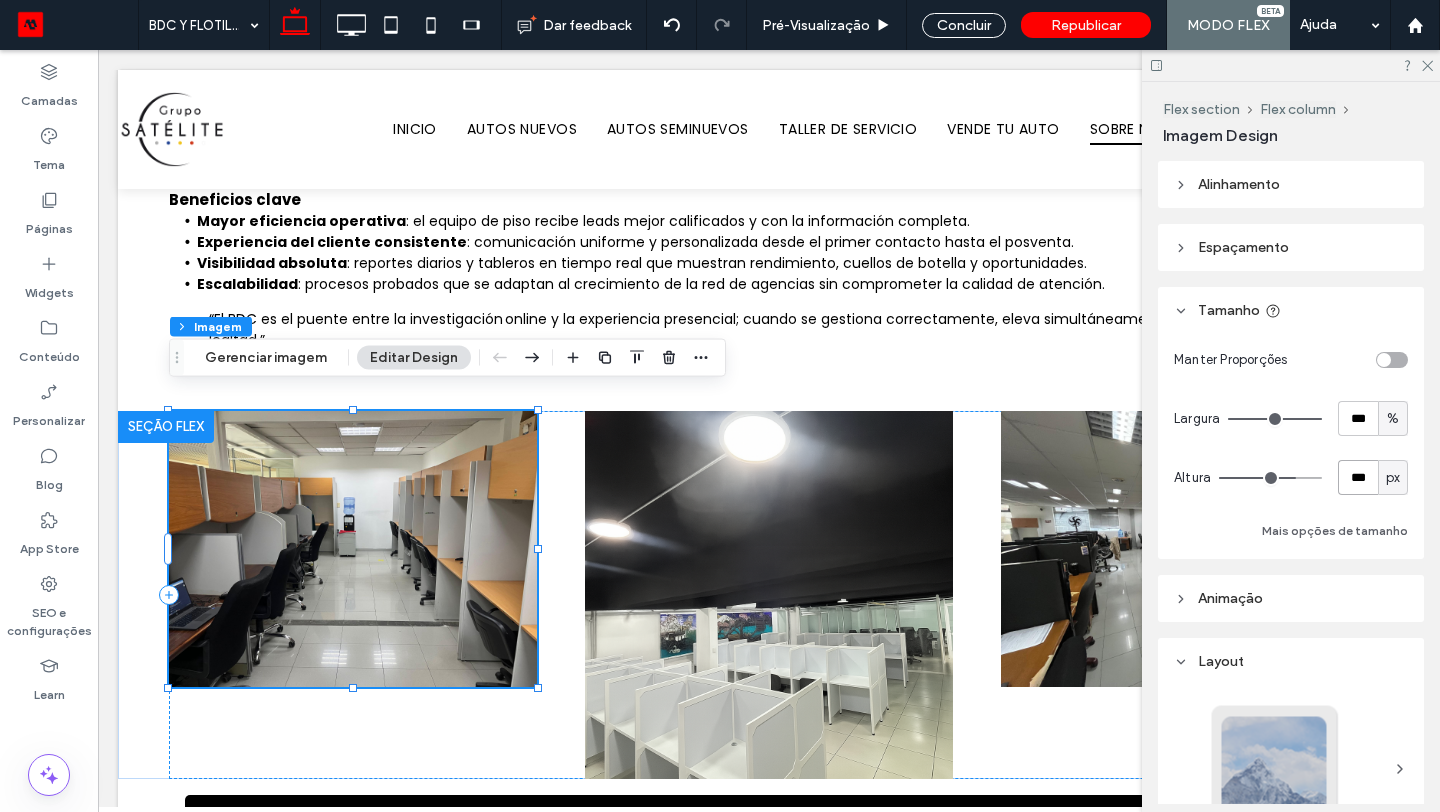 click on "***" at bounding box center [1358, 477] 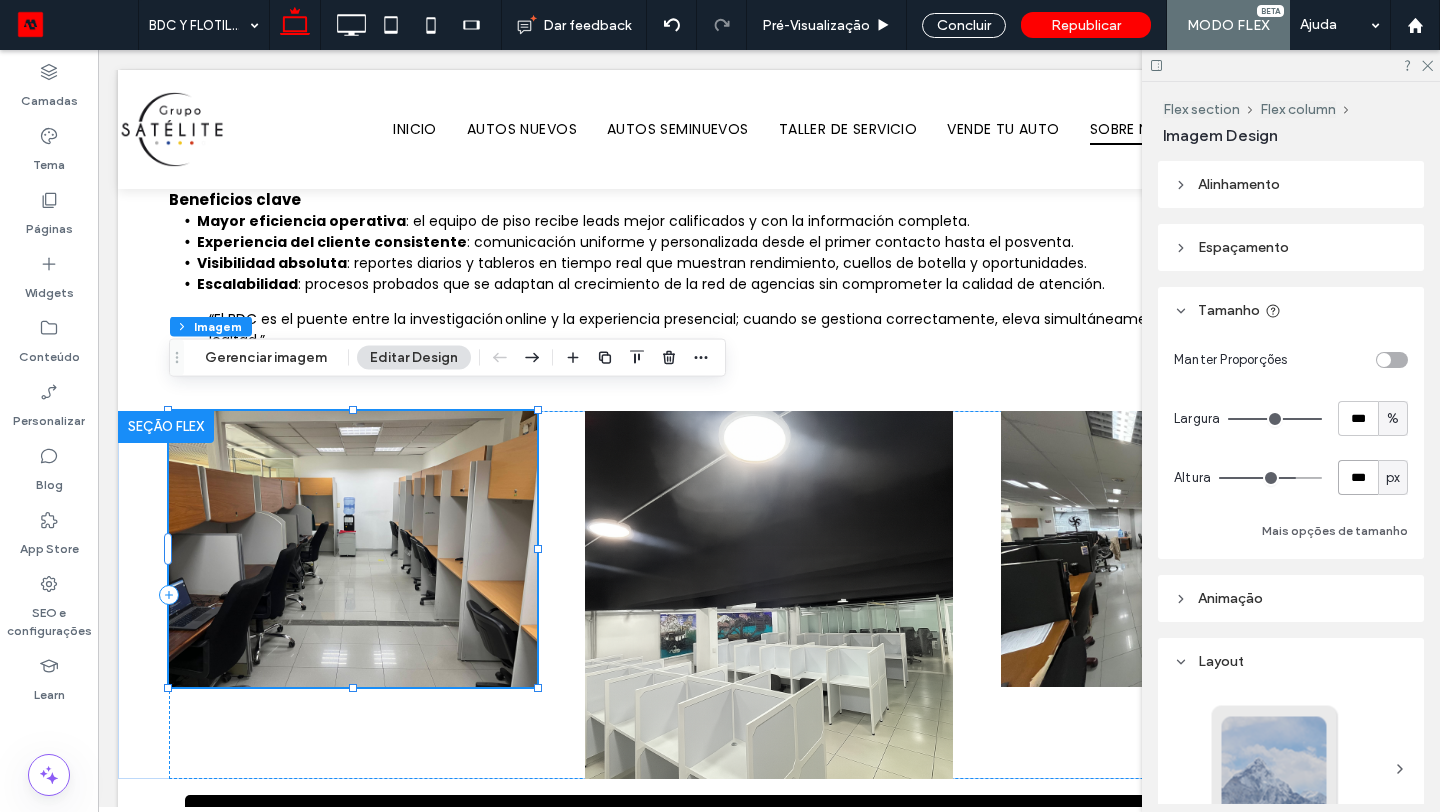 click on "***" at bounding box center (1358, 477) 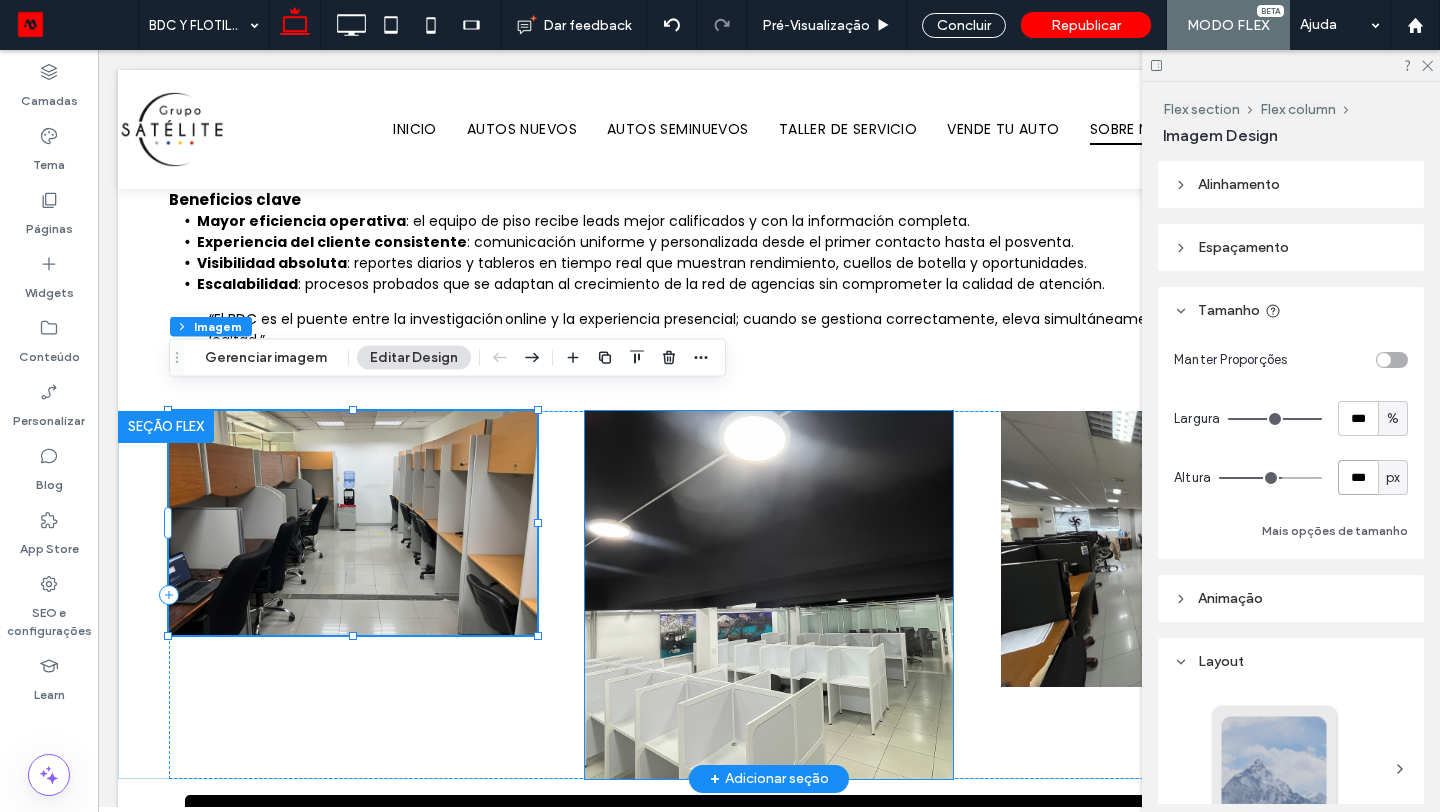 click at bounding box center [769, 595] 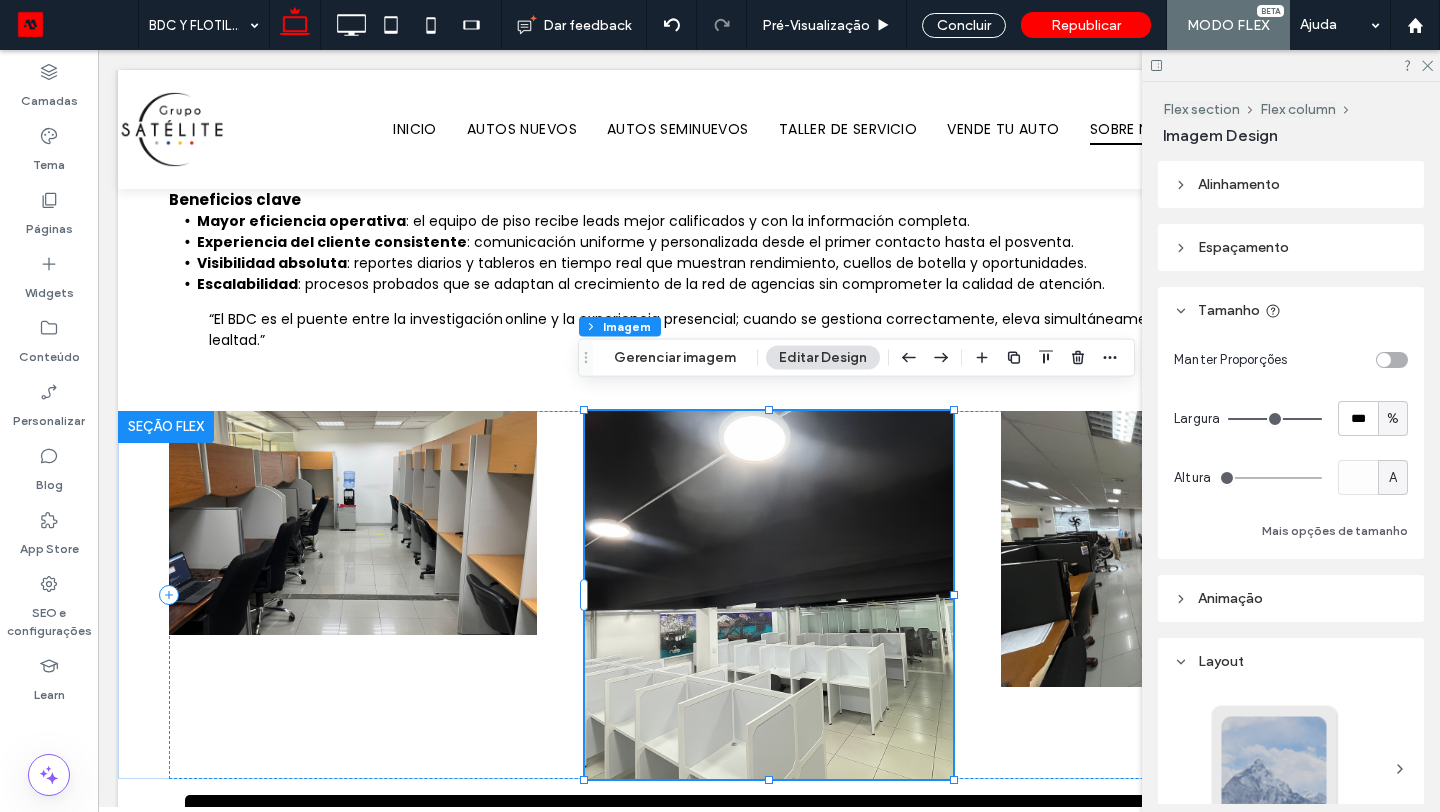 click at bounding box center [1392, 360] 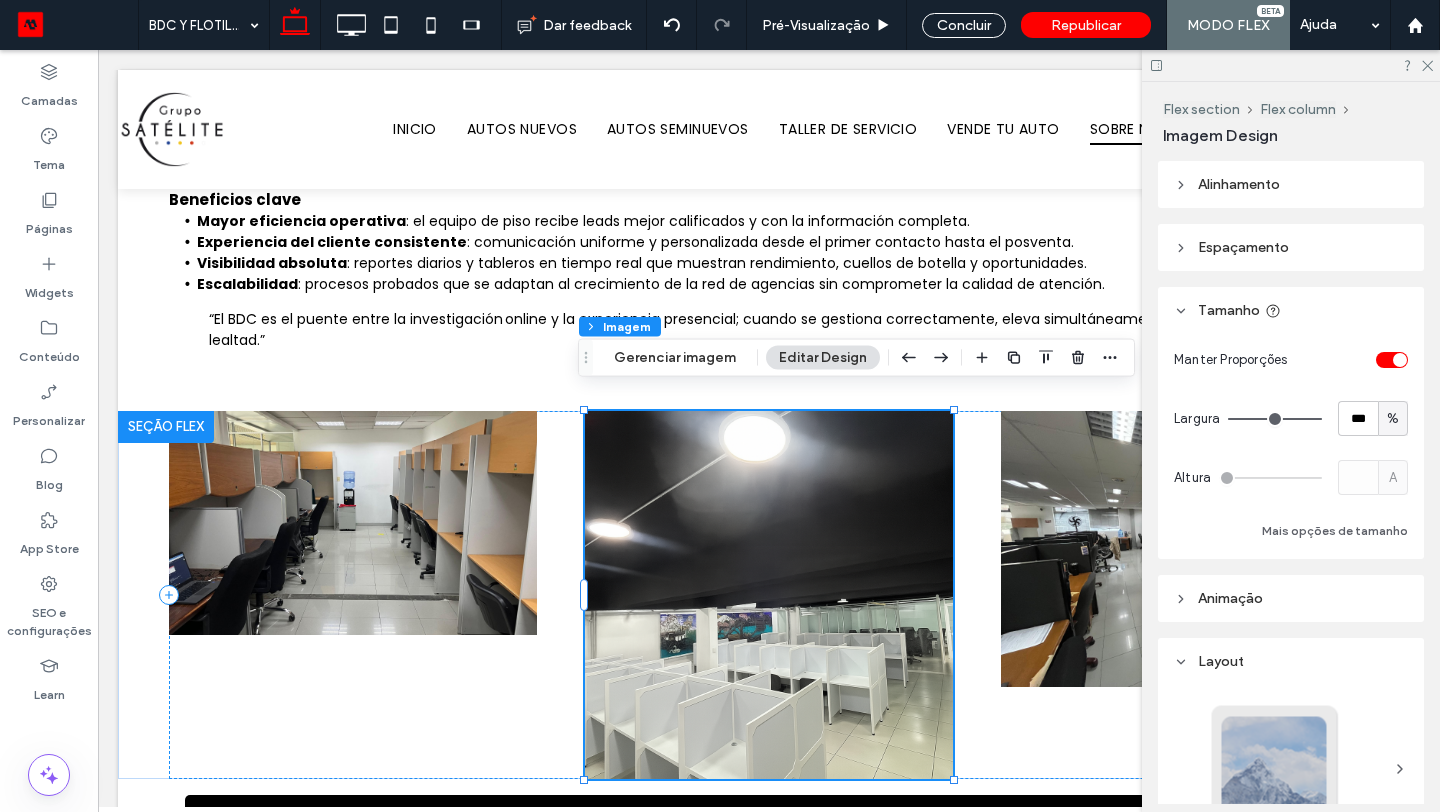 click at bounding box center [1400, 360] 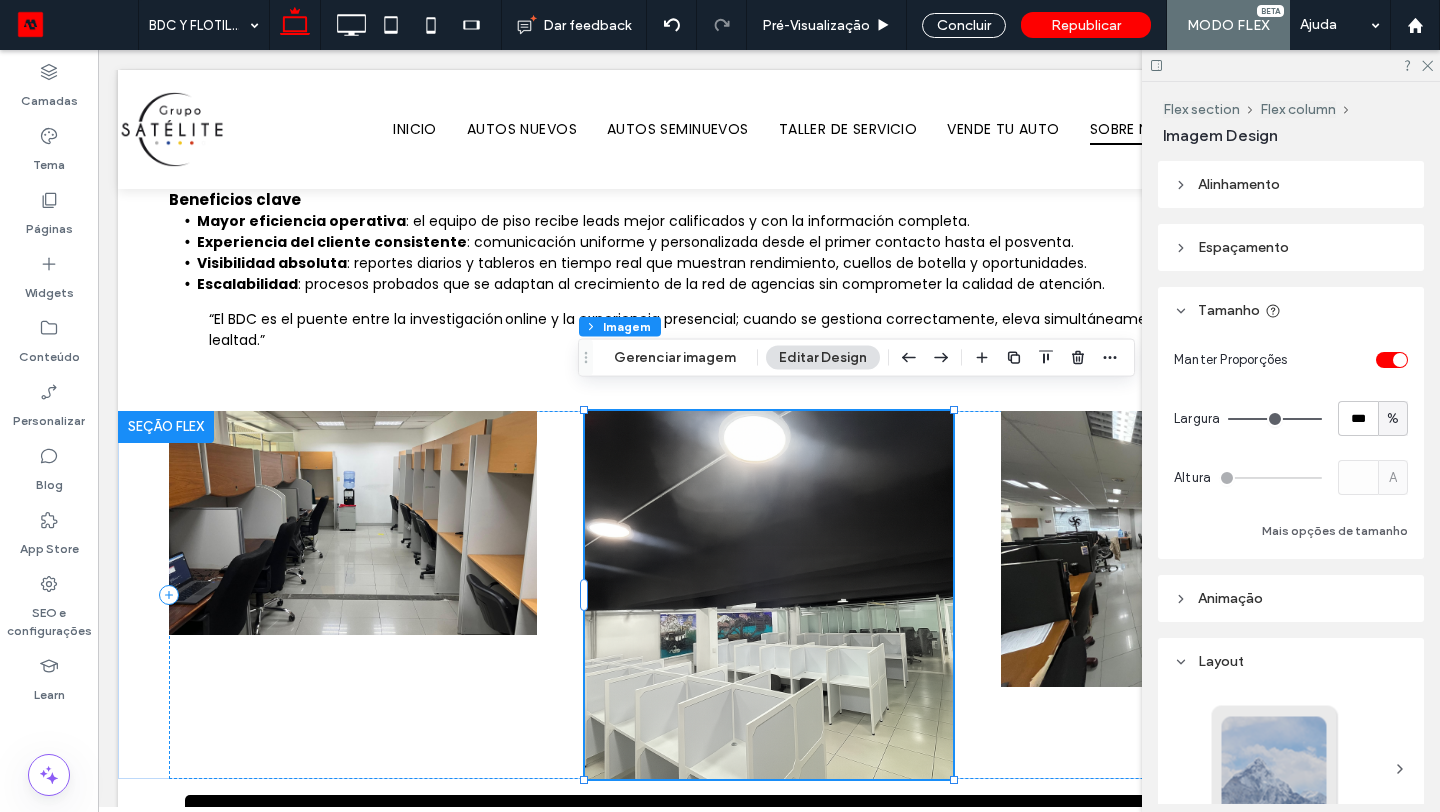 type on "***" 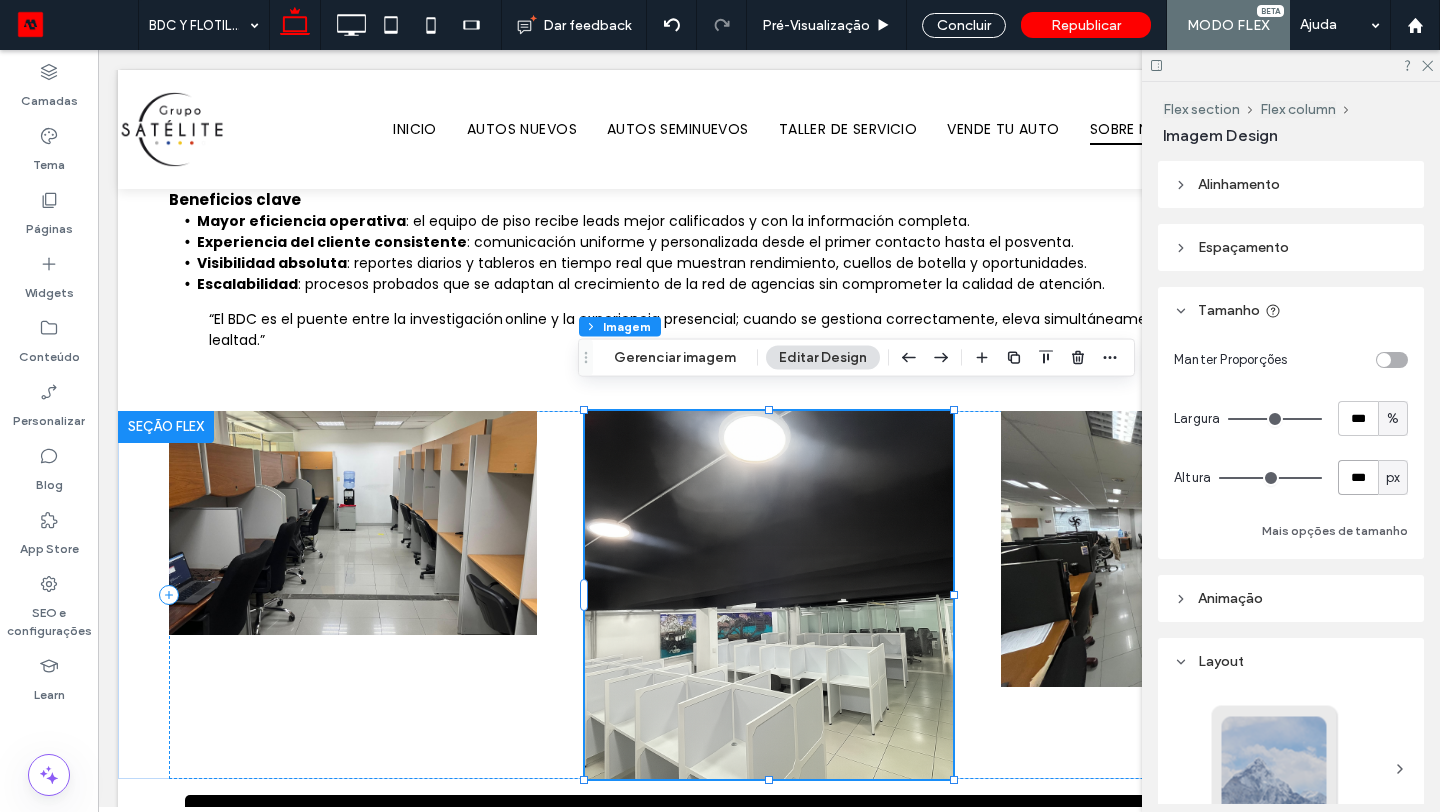 click on "***" at bounding box center (1358, 477) 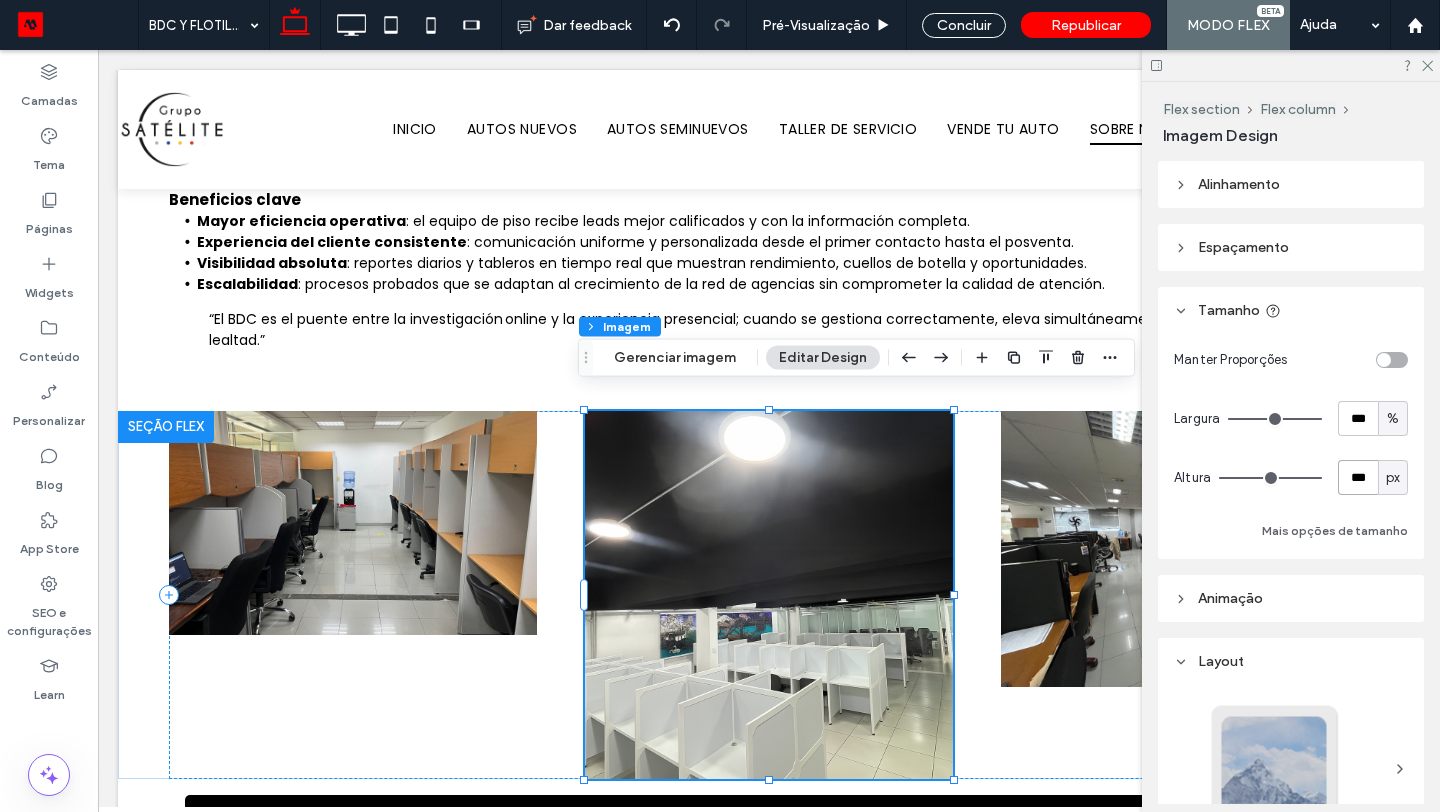 click on "***" at bounding box center (1358, 477) 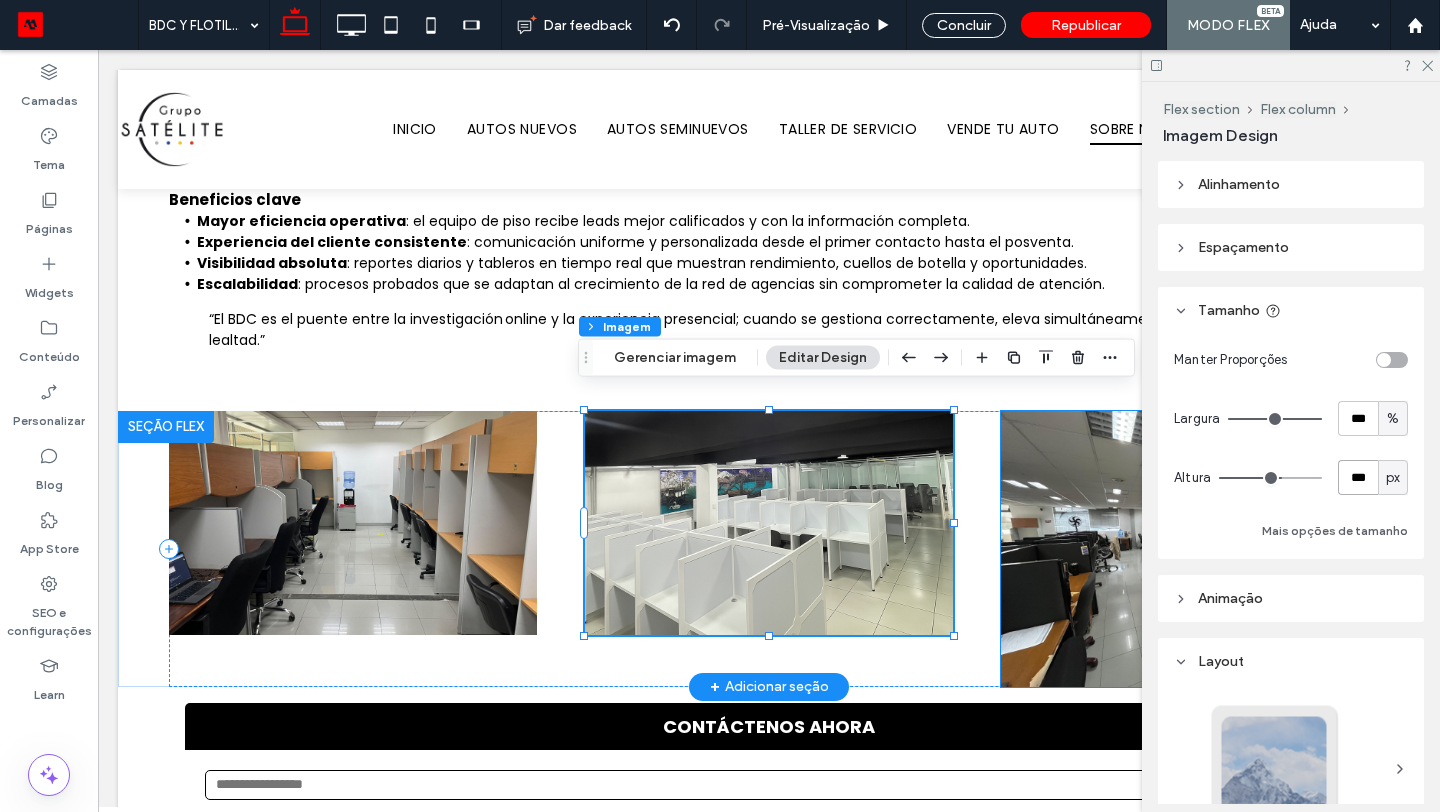 click at bounding box center (1185, 549) 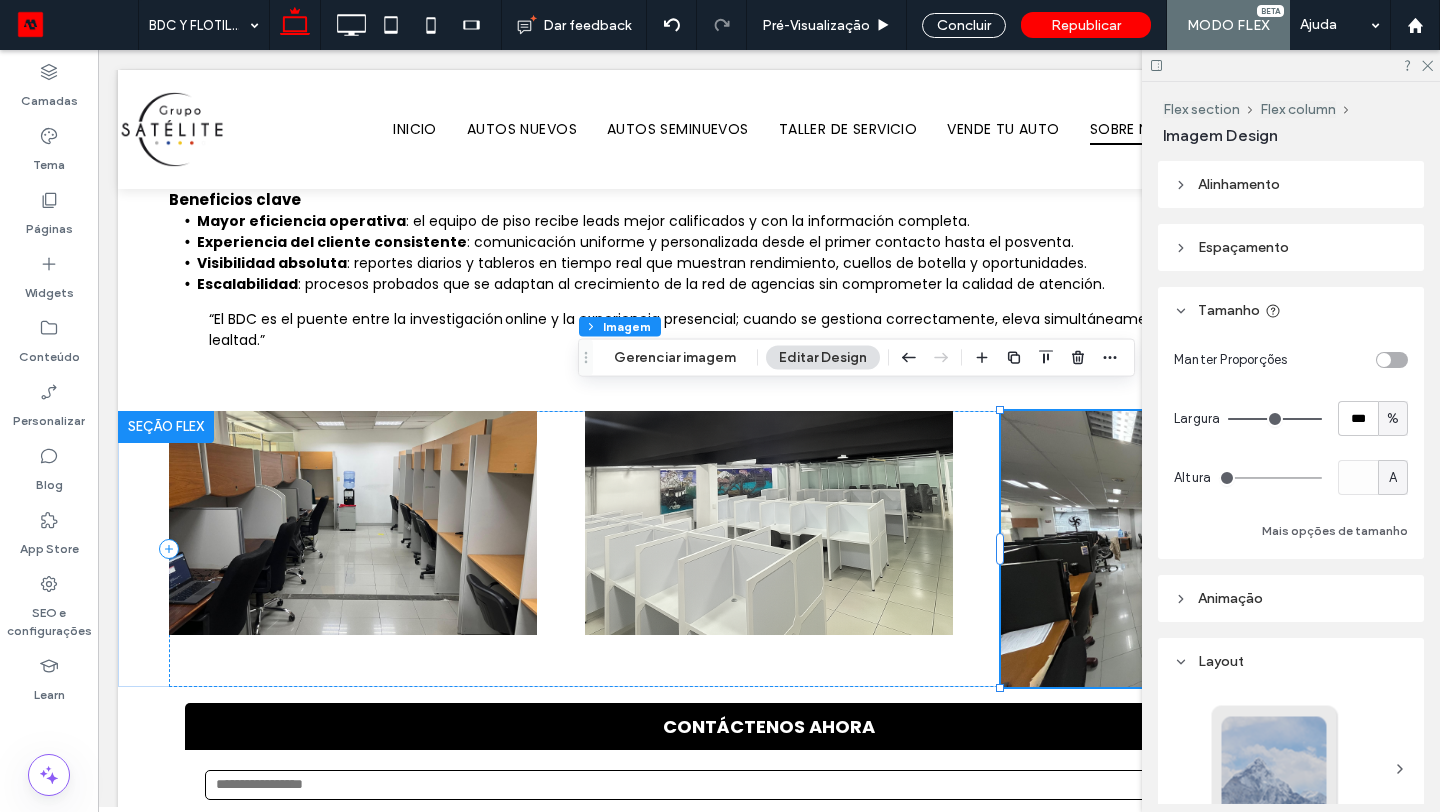 click at bounding box center (1392, 360) 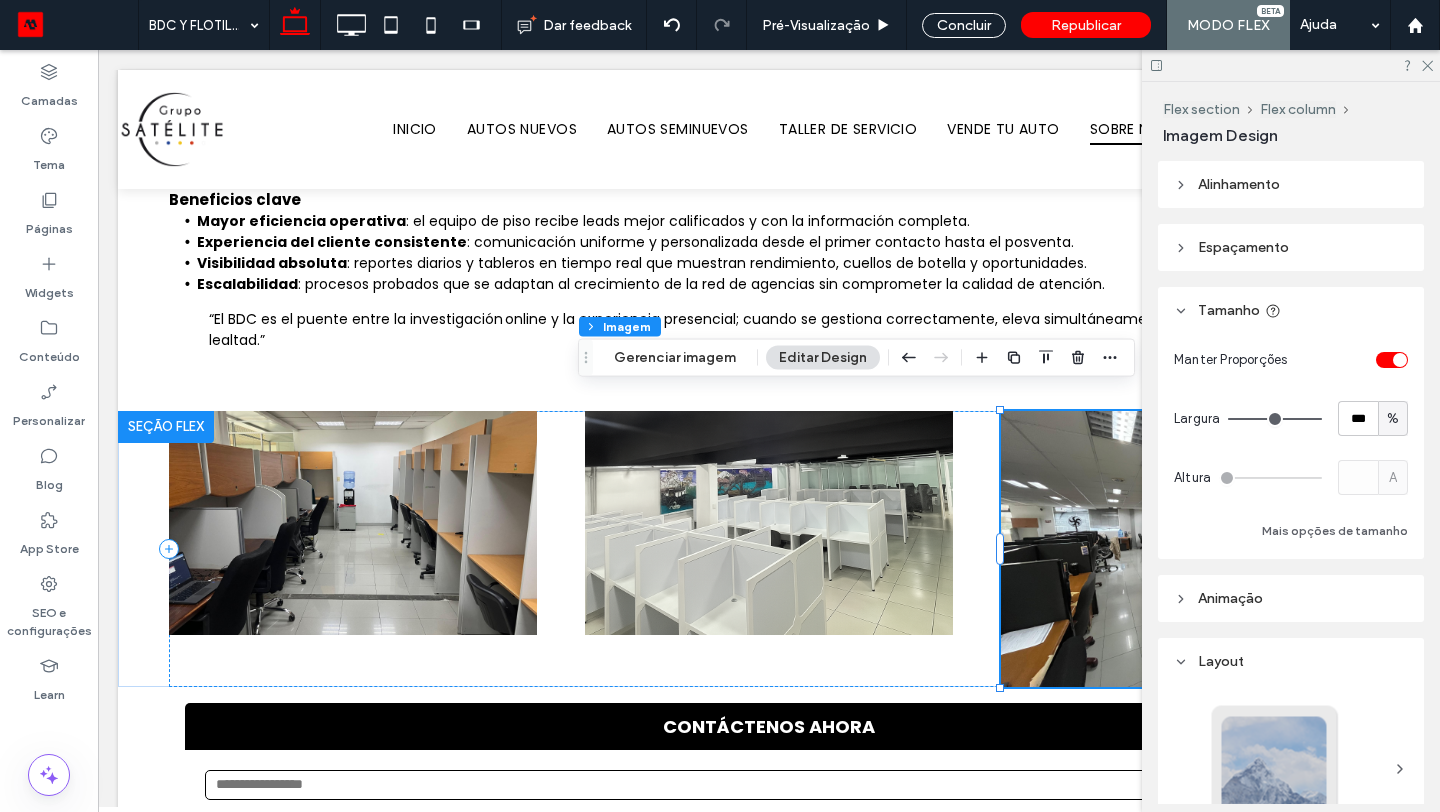 click at bounding box center [1392, 360] 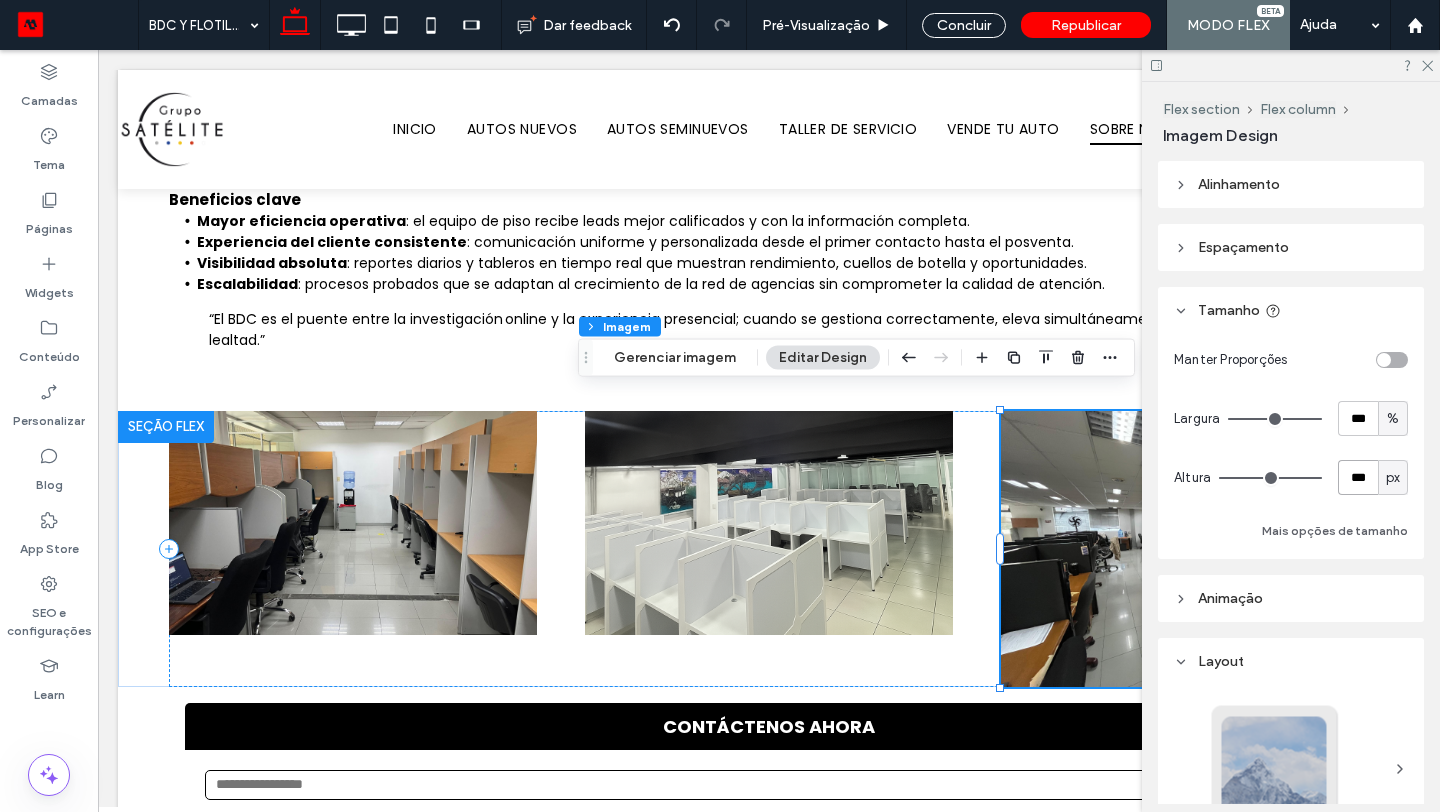 click on "***" at bounding box center (1358, 477) 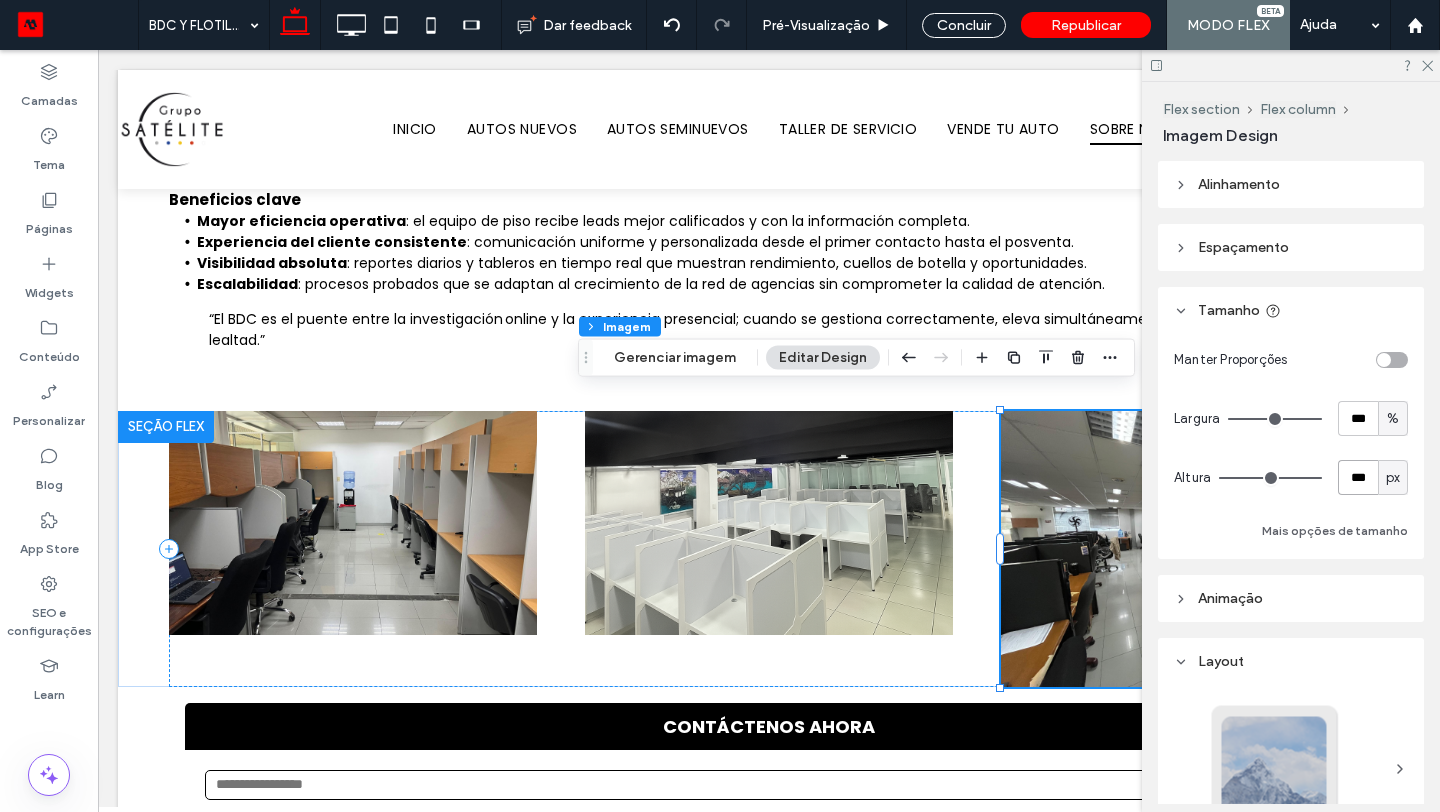 type on "***" 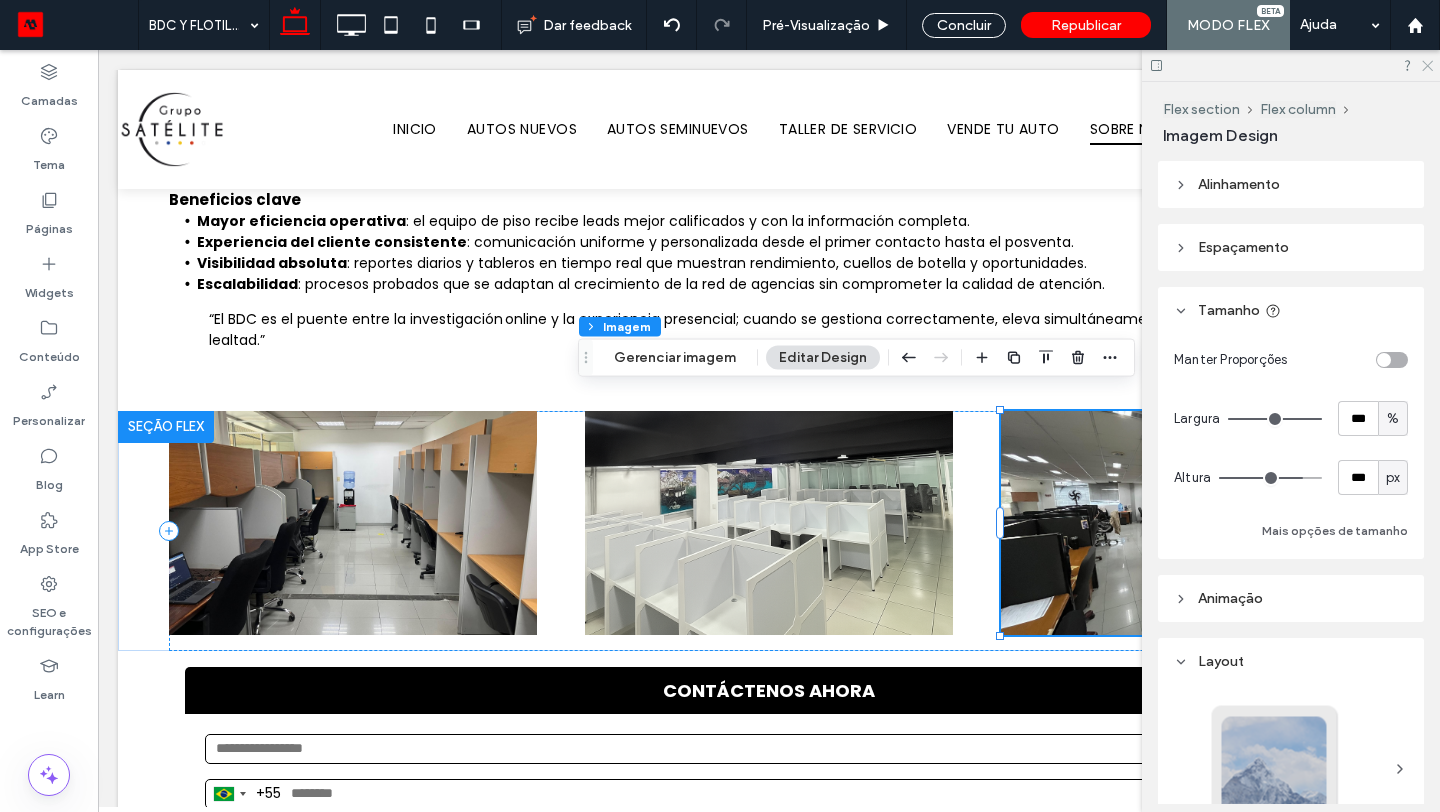 click 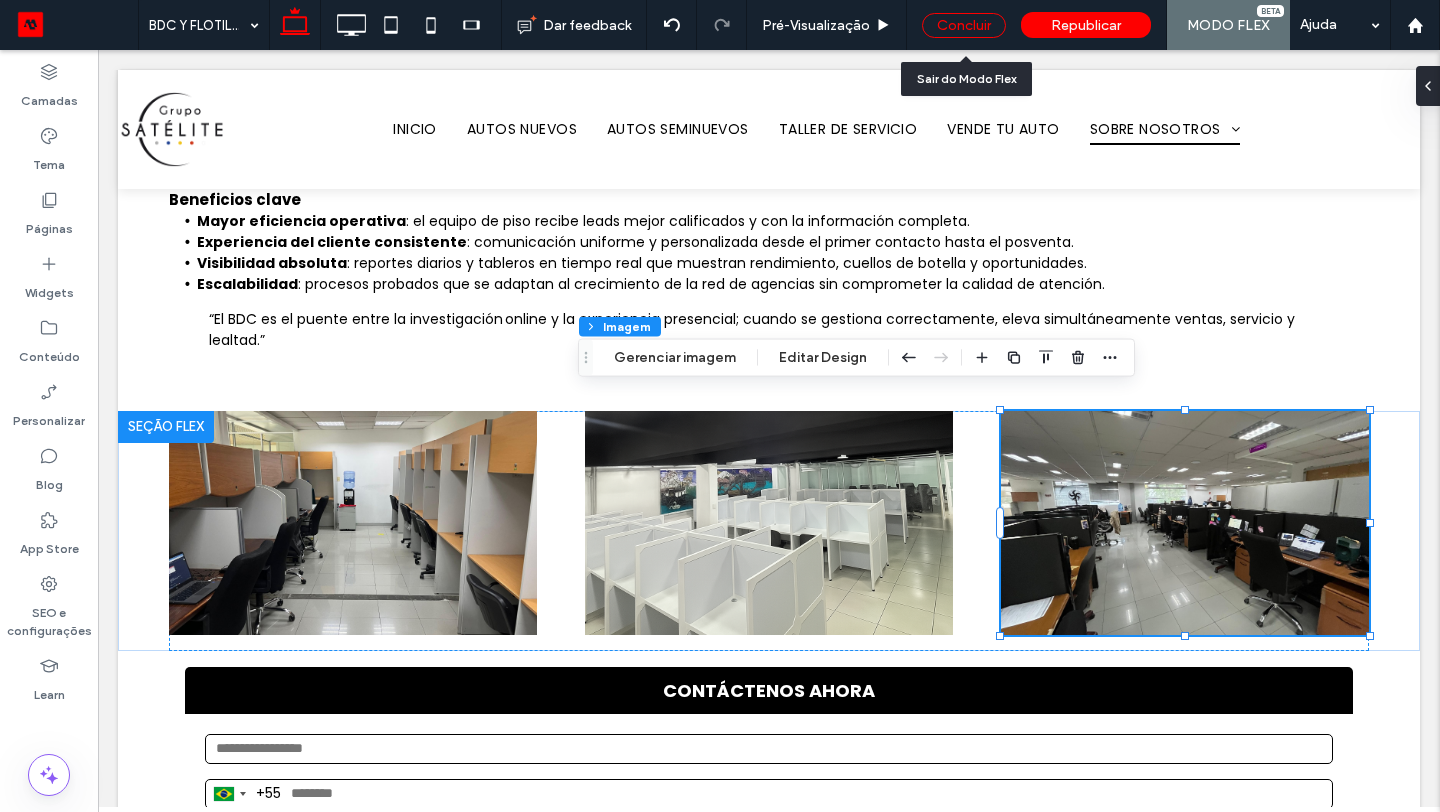 click on "Concluir" at bounding box center [964, 25] 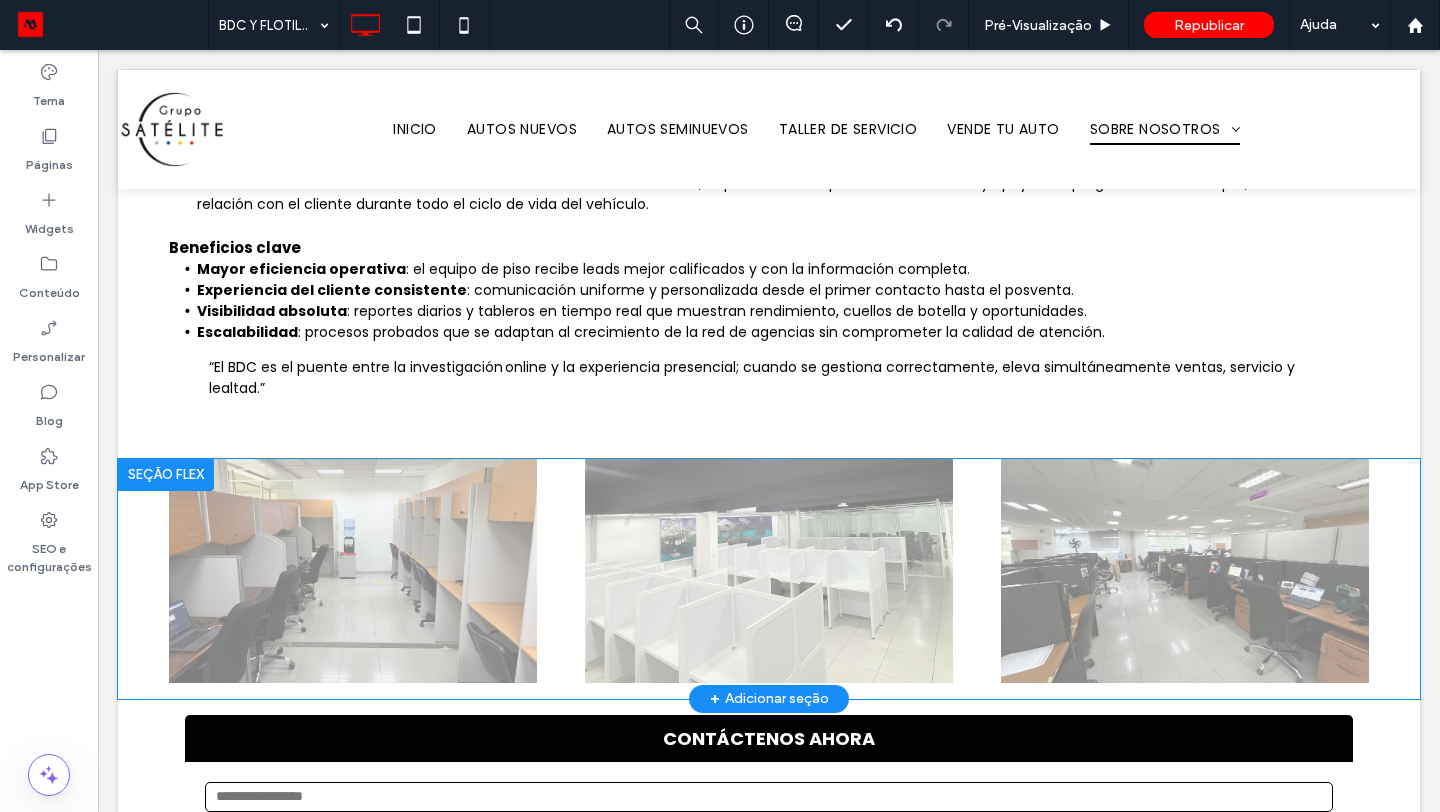 scroll, scrollTop: 1253, scrollLeft: 0, axis: vertical 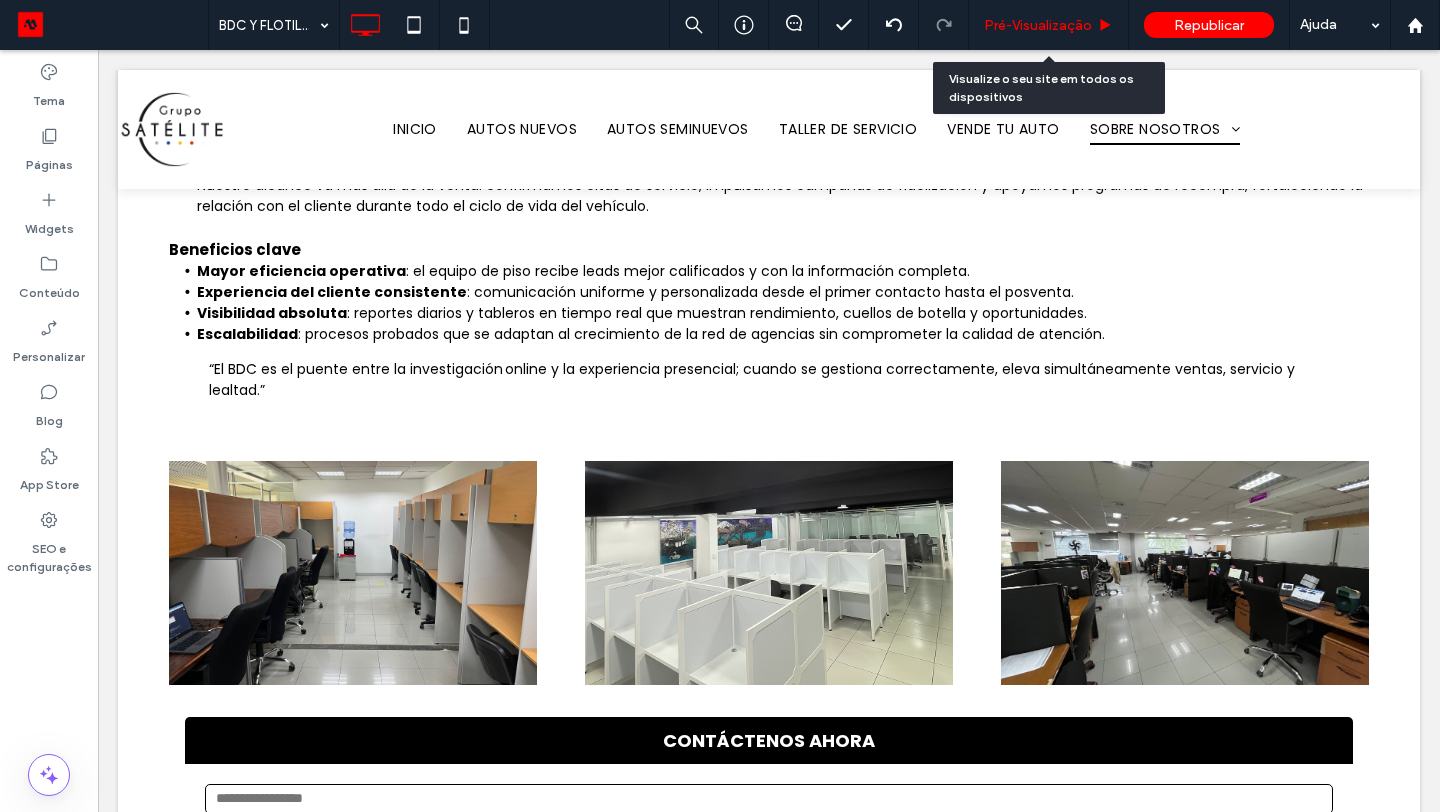 click on "Pré-Visualizaçāo" at bounding box center [1049, 25] 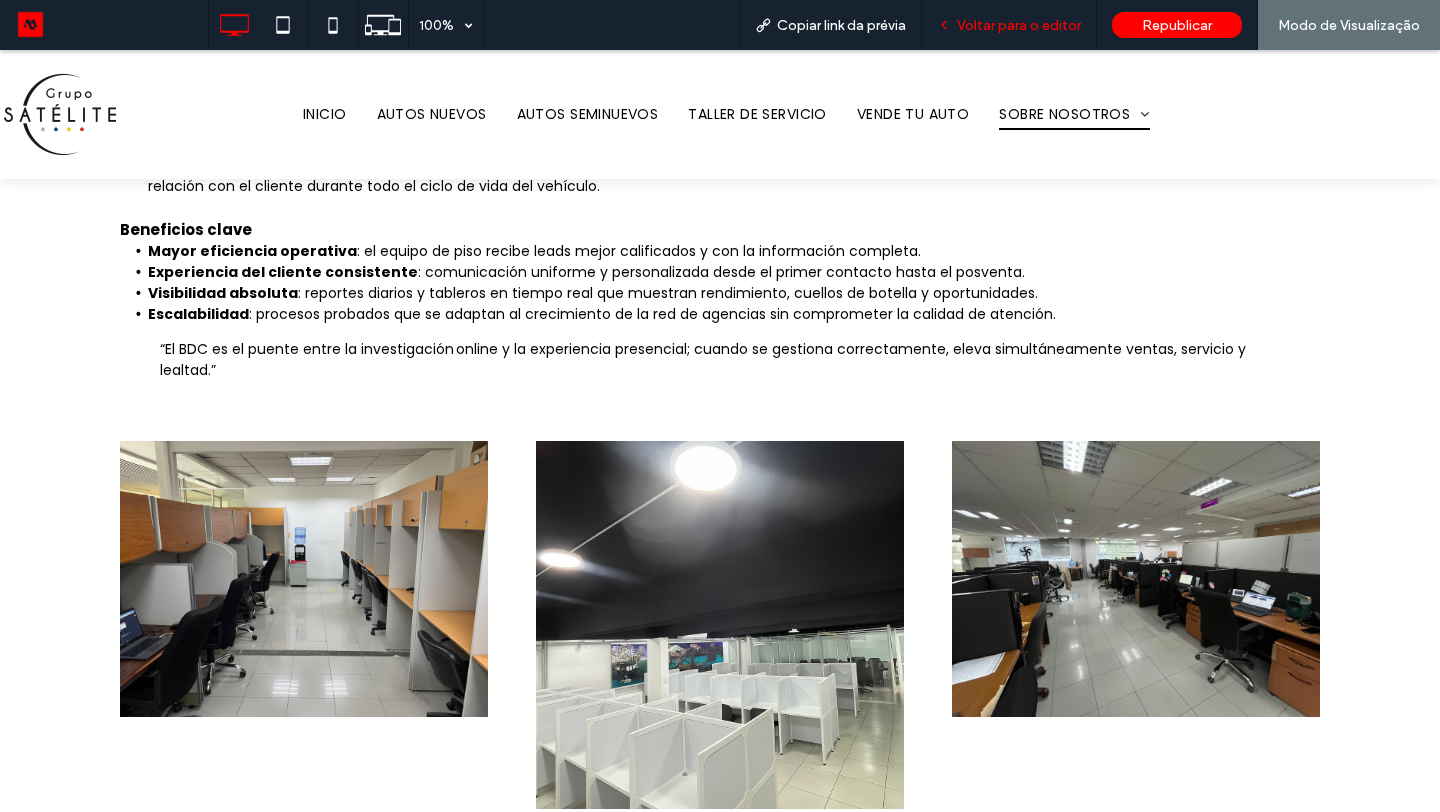 click on "Voltar para o editor" at bounding box center (1019, 25) 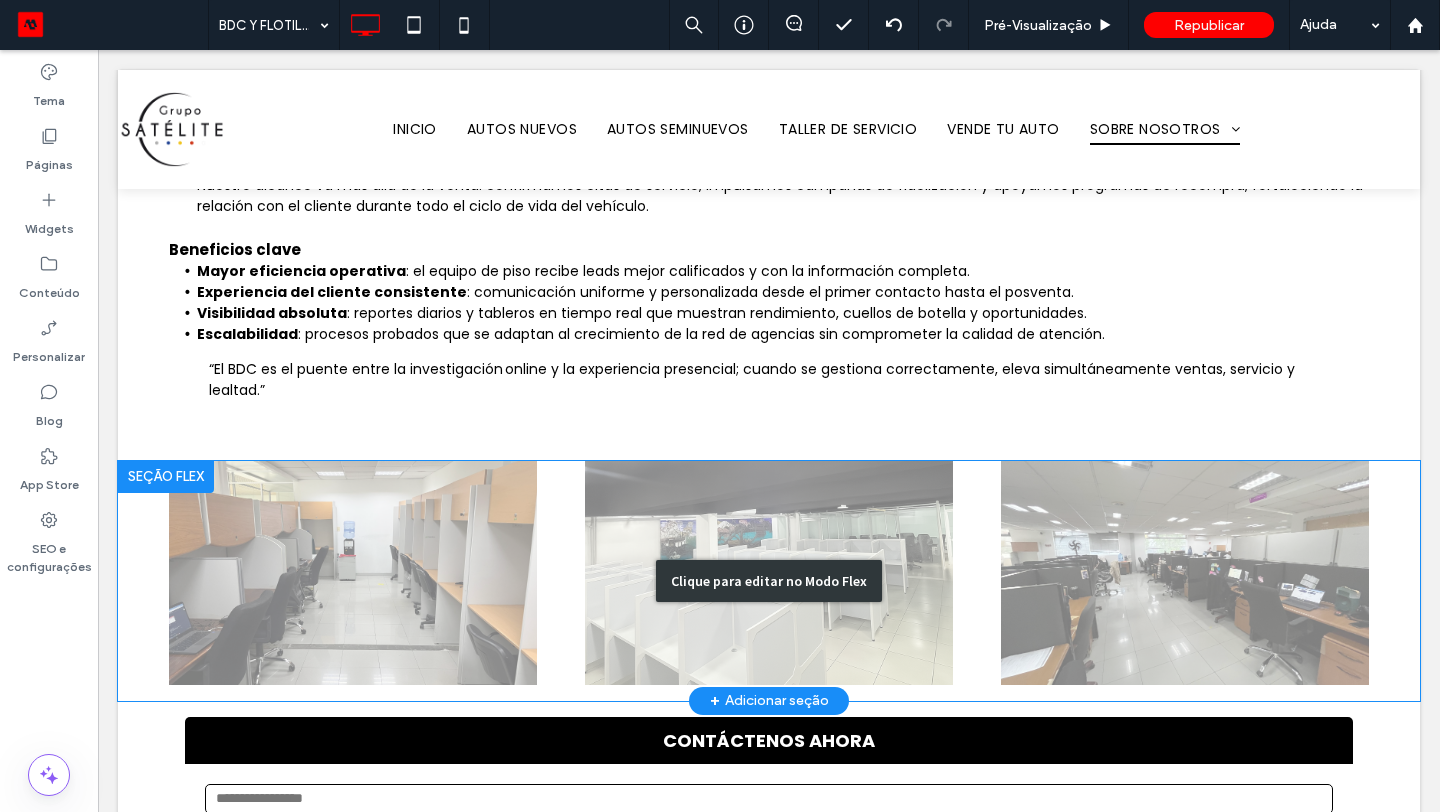 click on "Clique para editar no Modo Flex" at bounding box center (769, 581) 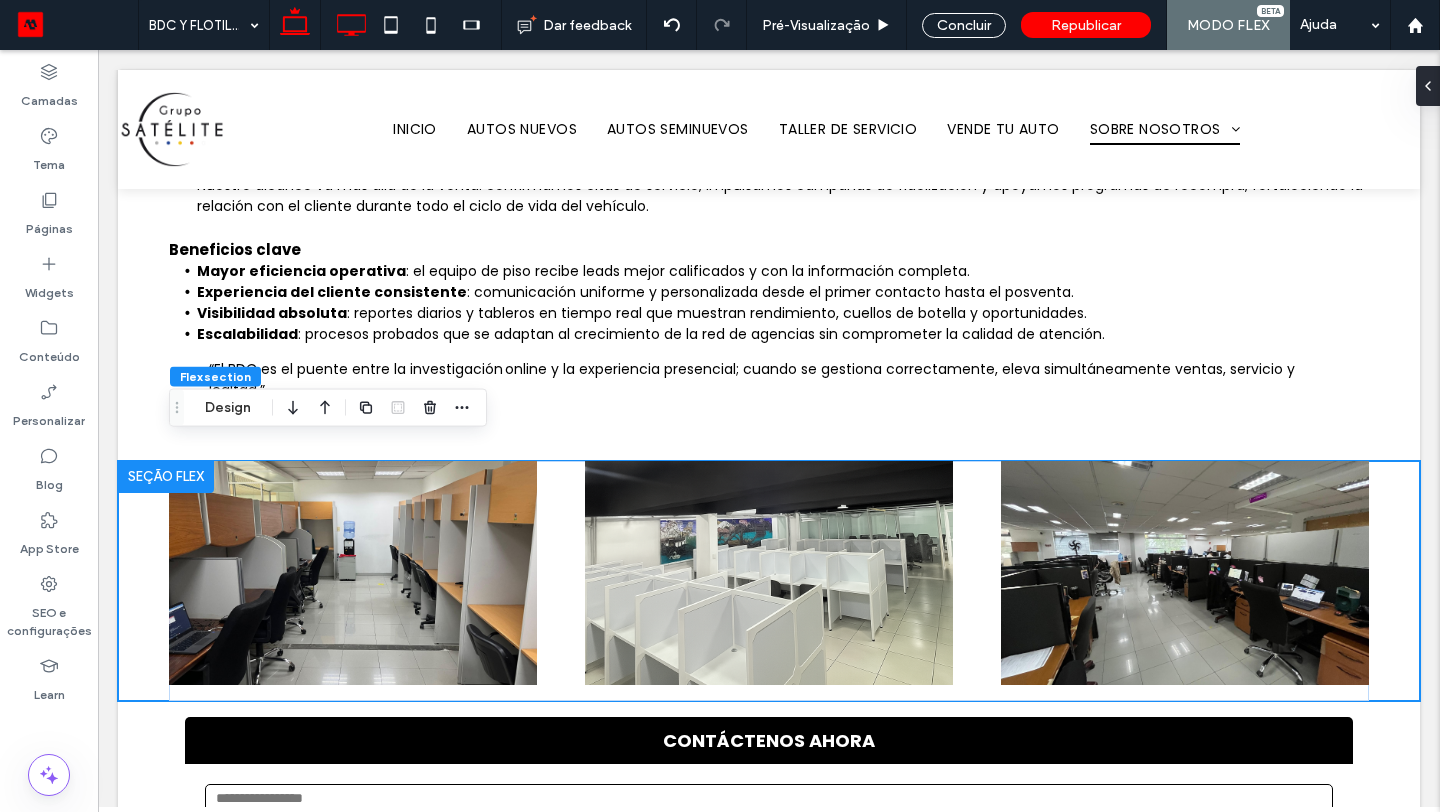 click 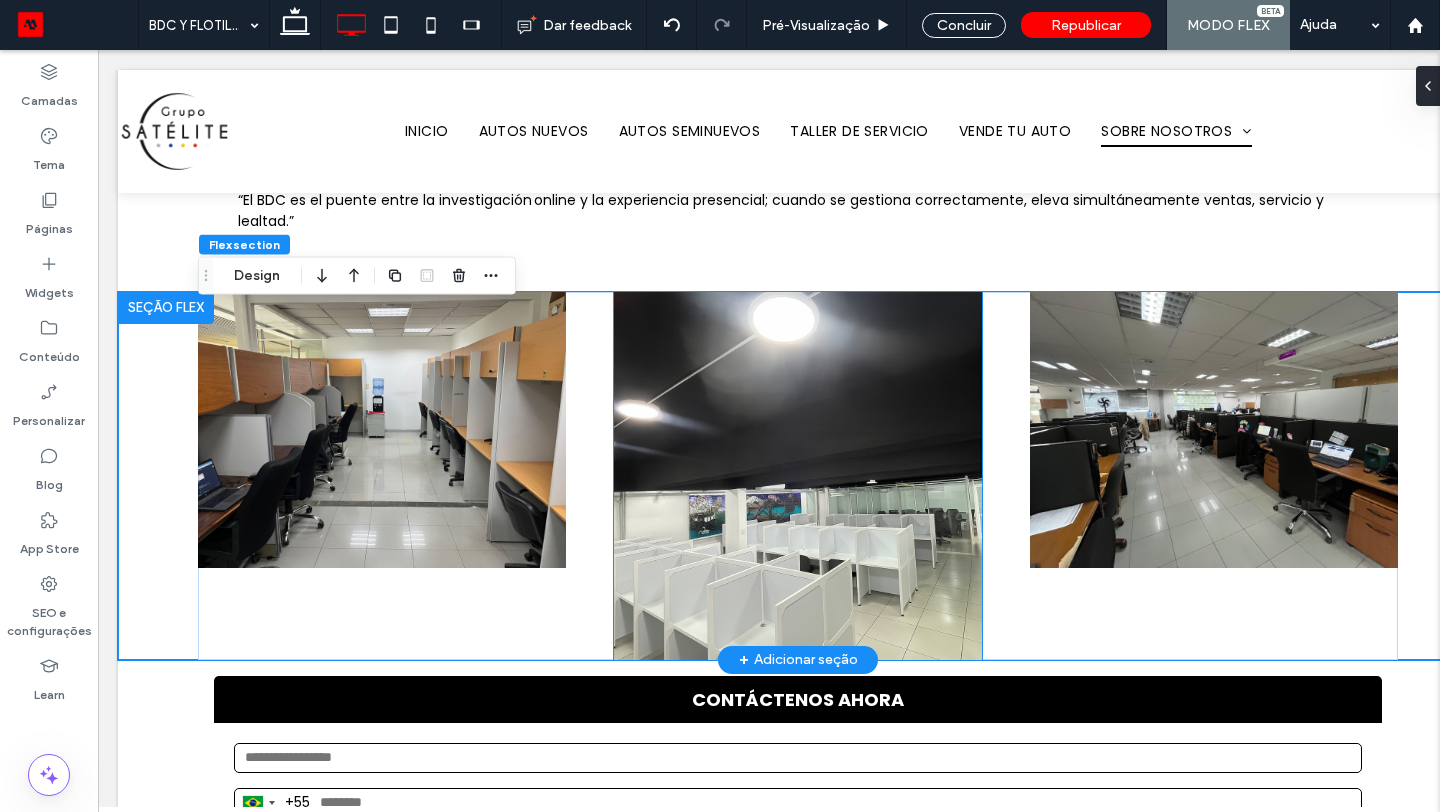 scroll, scrollTop: 1457, scrollLeft: 0, axis: vertical 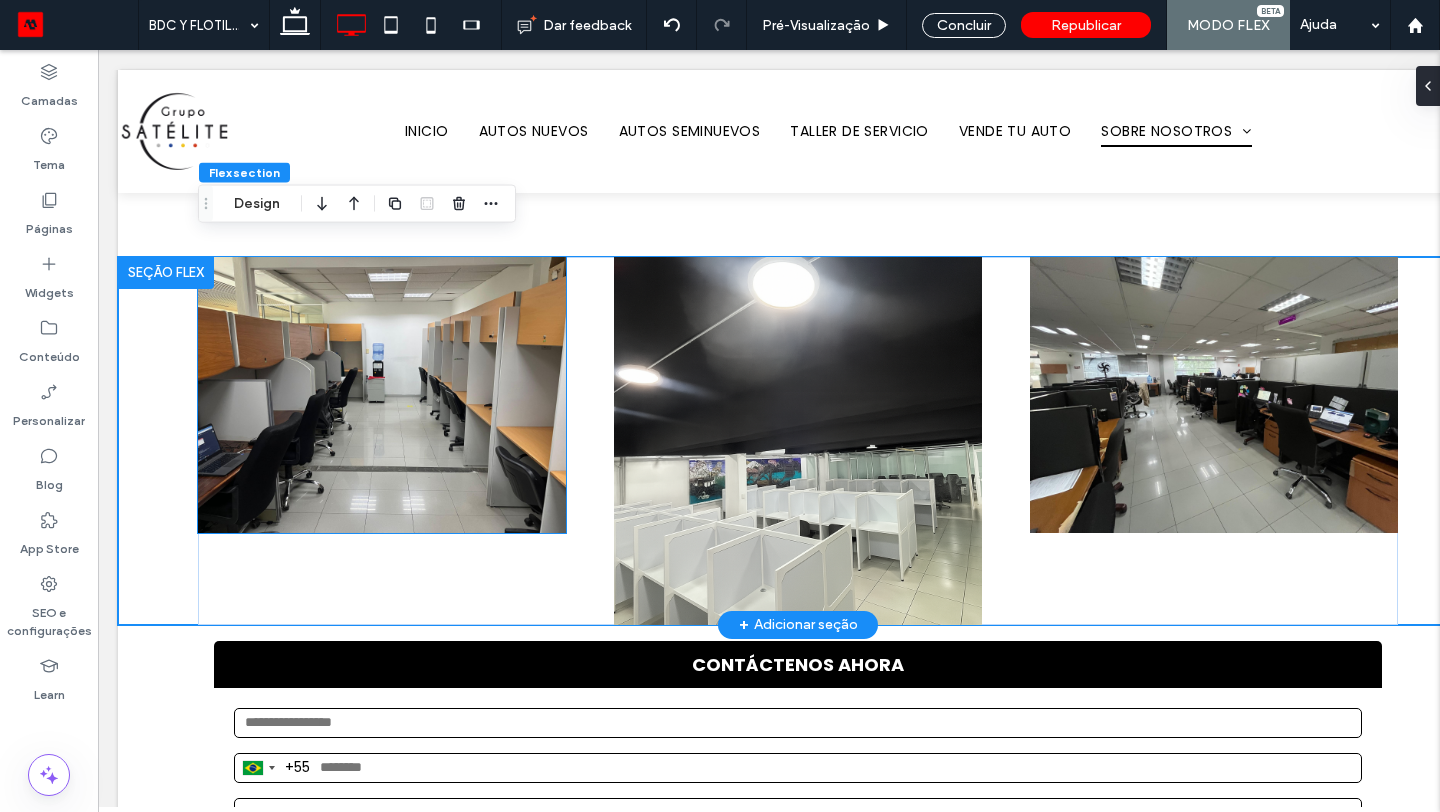 click at bounding box center [382, 395] 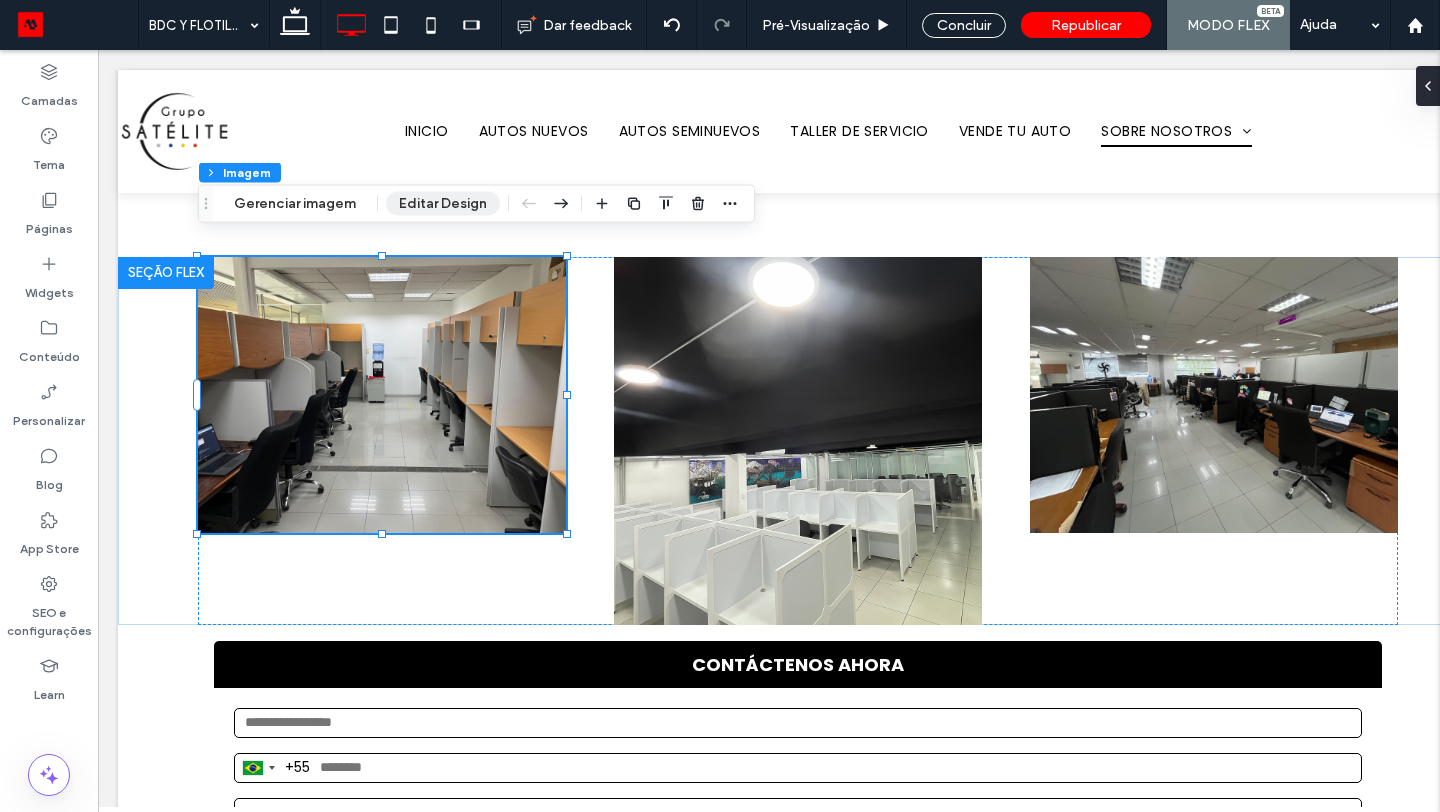 click on "Editar Design" at bounding box center [443, 204] 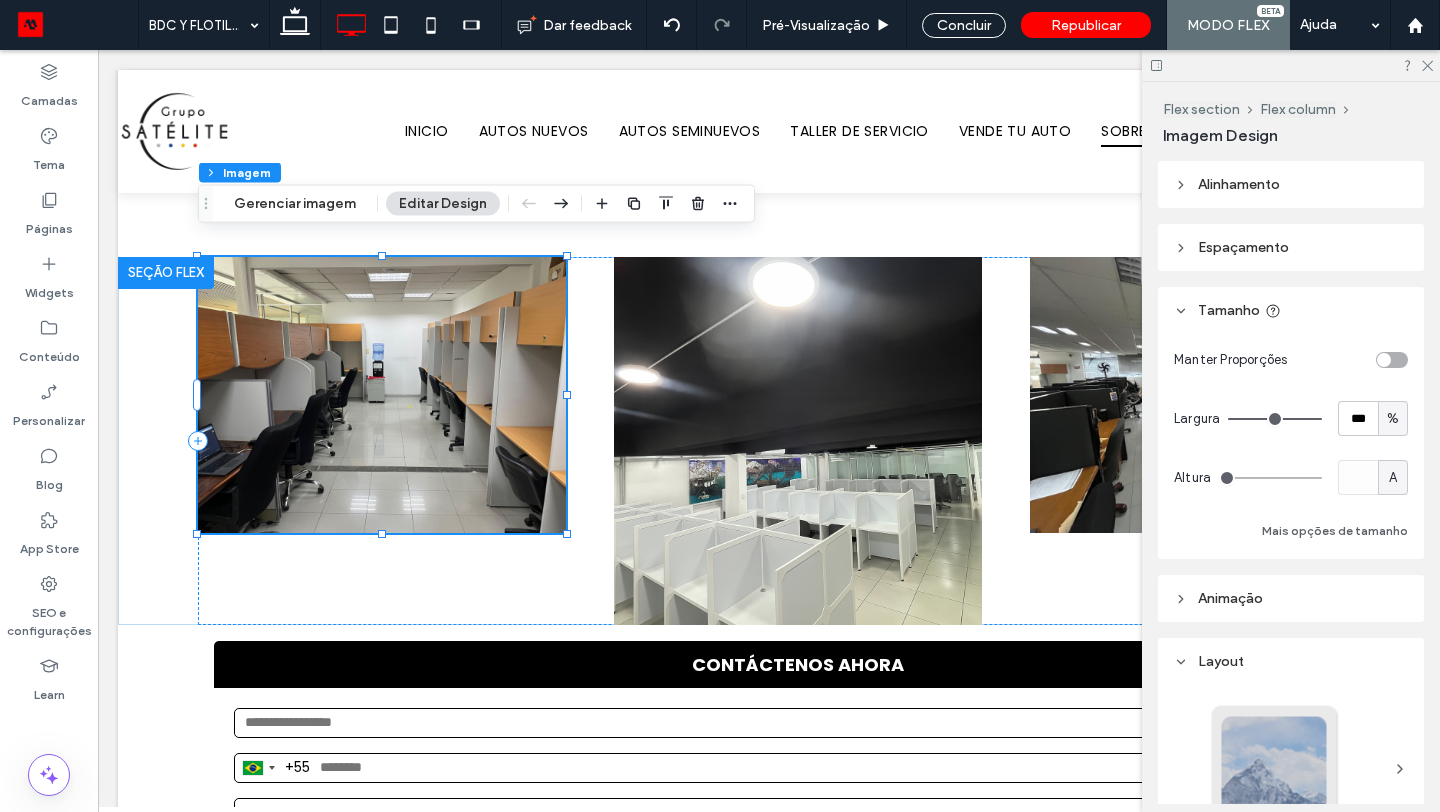 click at bounding box center (1392, 360) 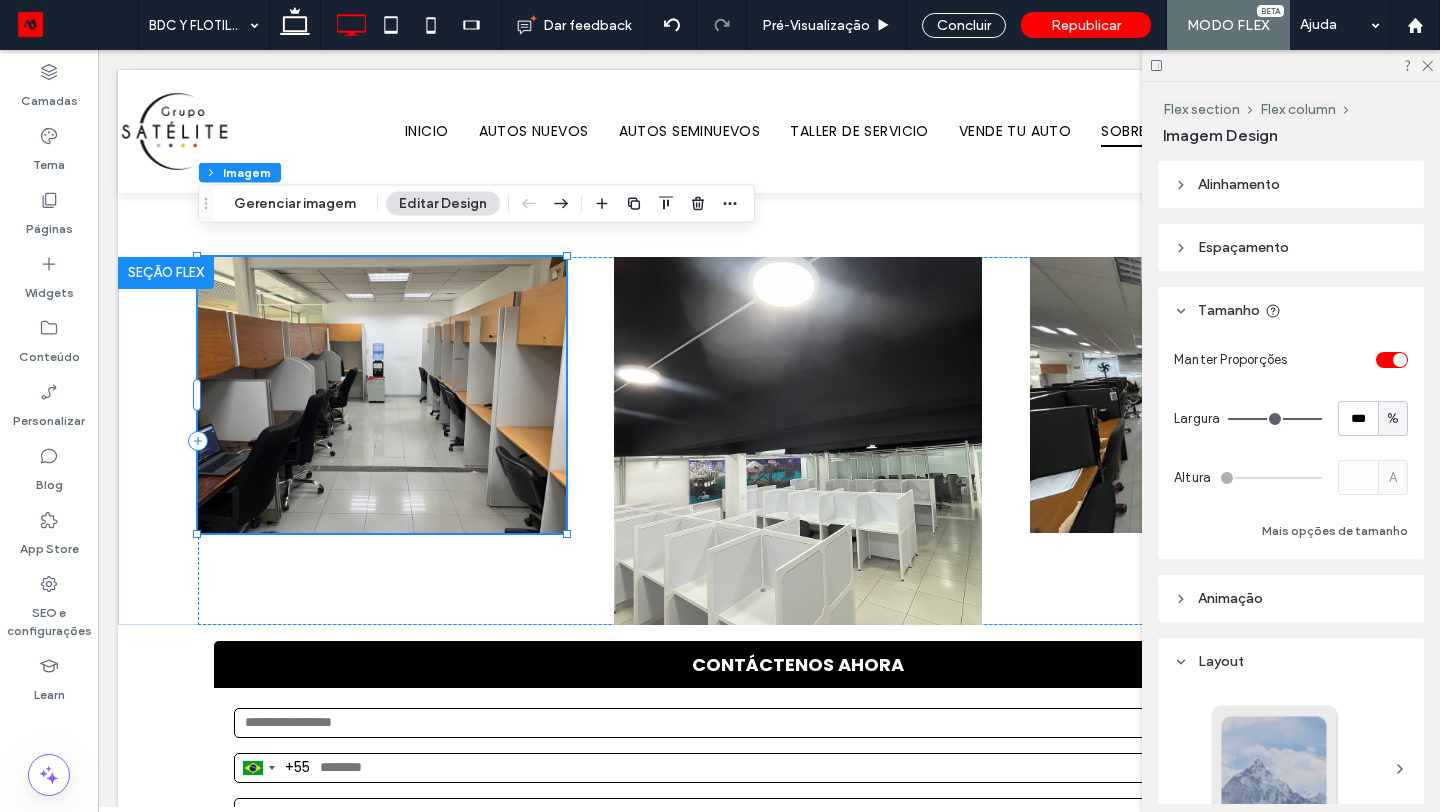 click at bounding box center [1400, 360] 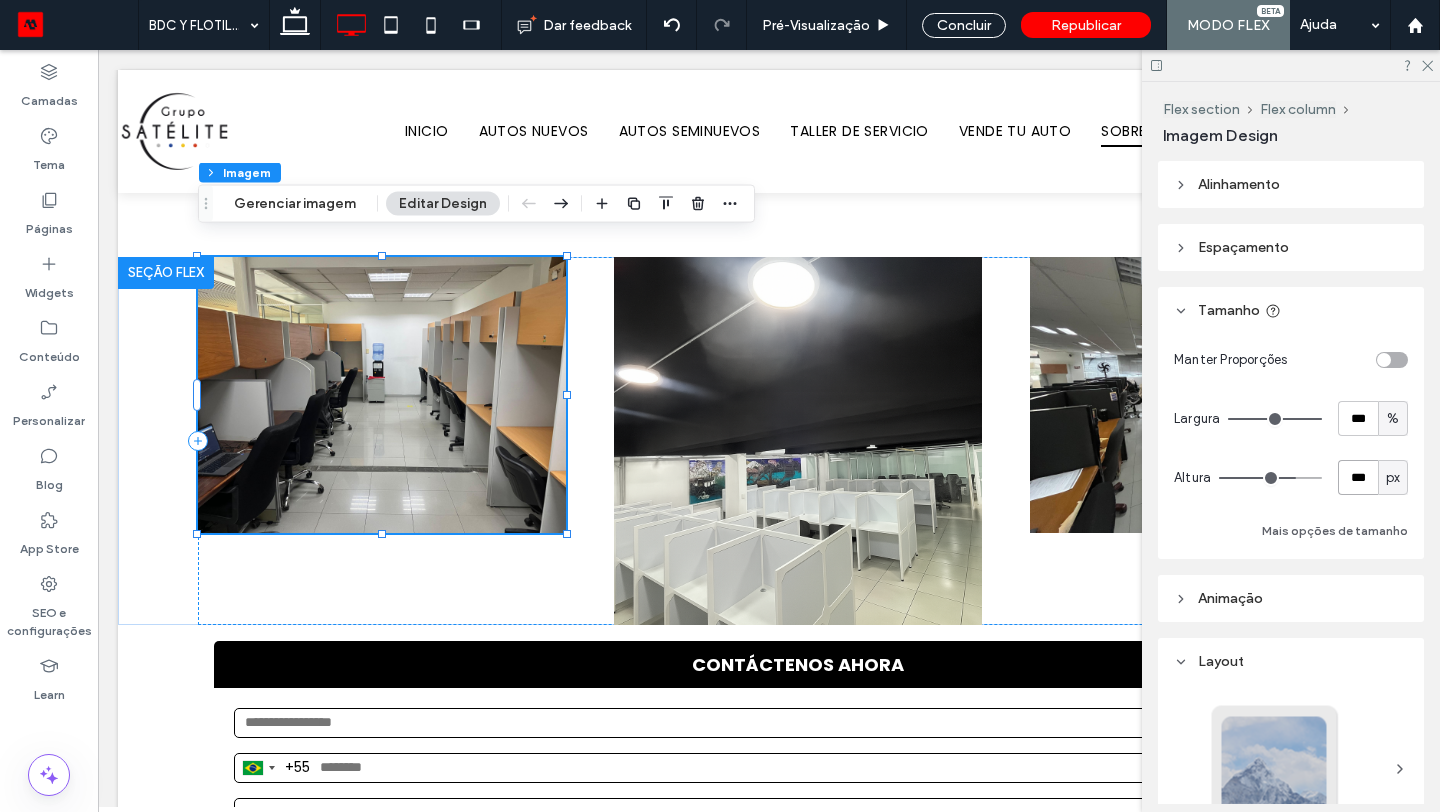 click on "***" at bounding box center (1358, 477) 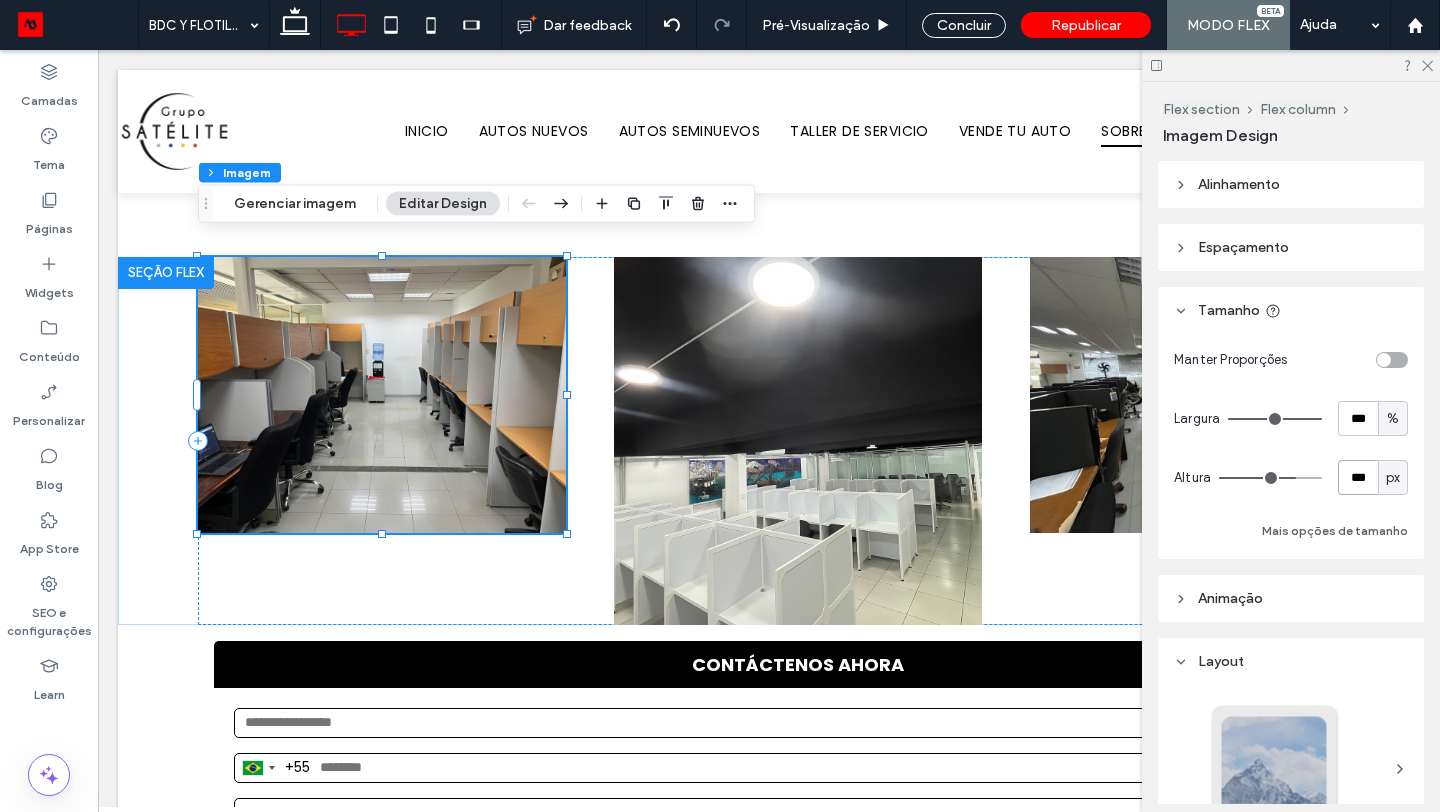 type on "***" 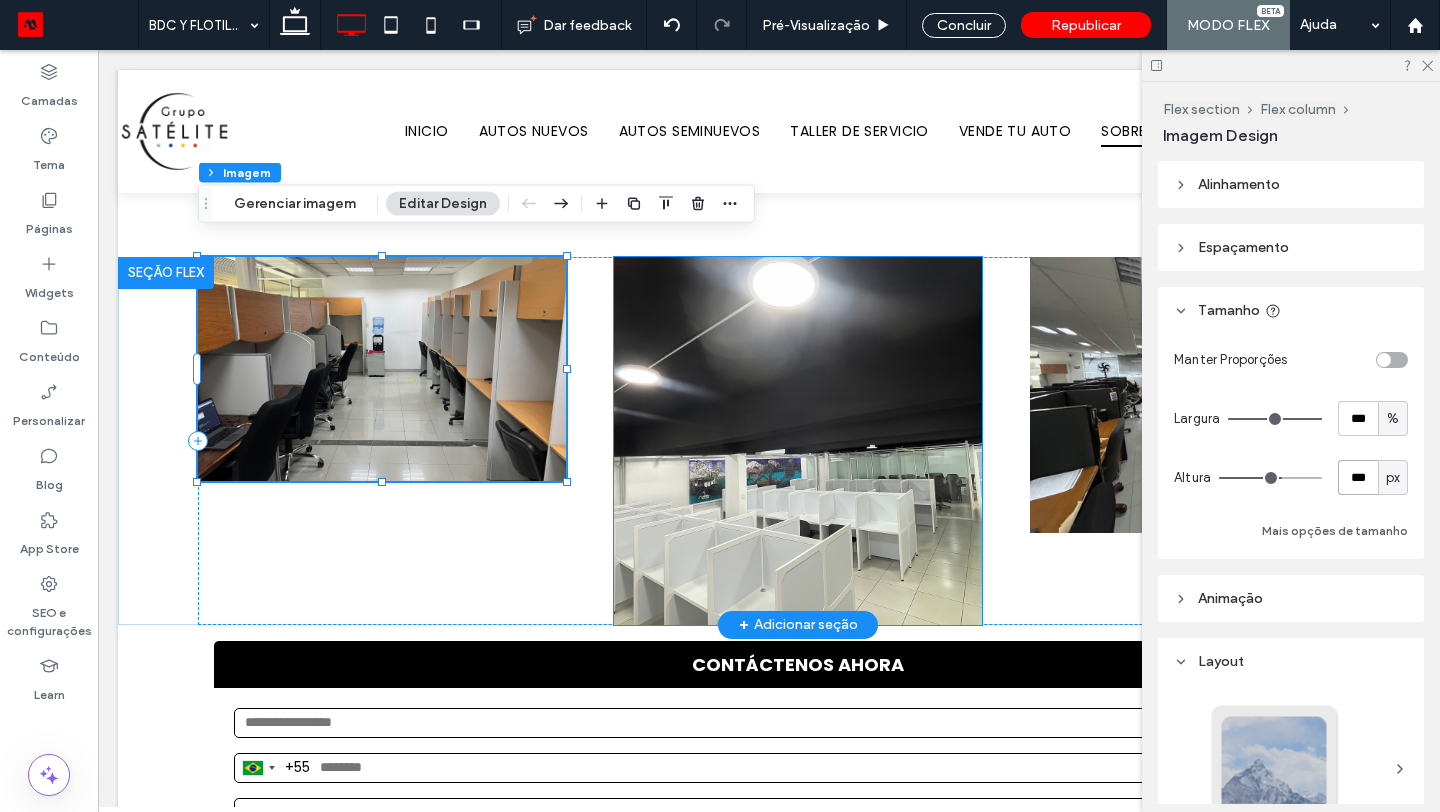 click at bounding box center [798, 441] 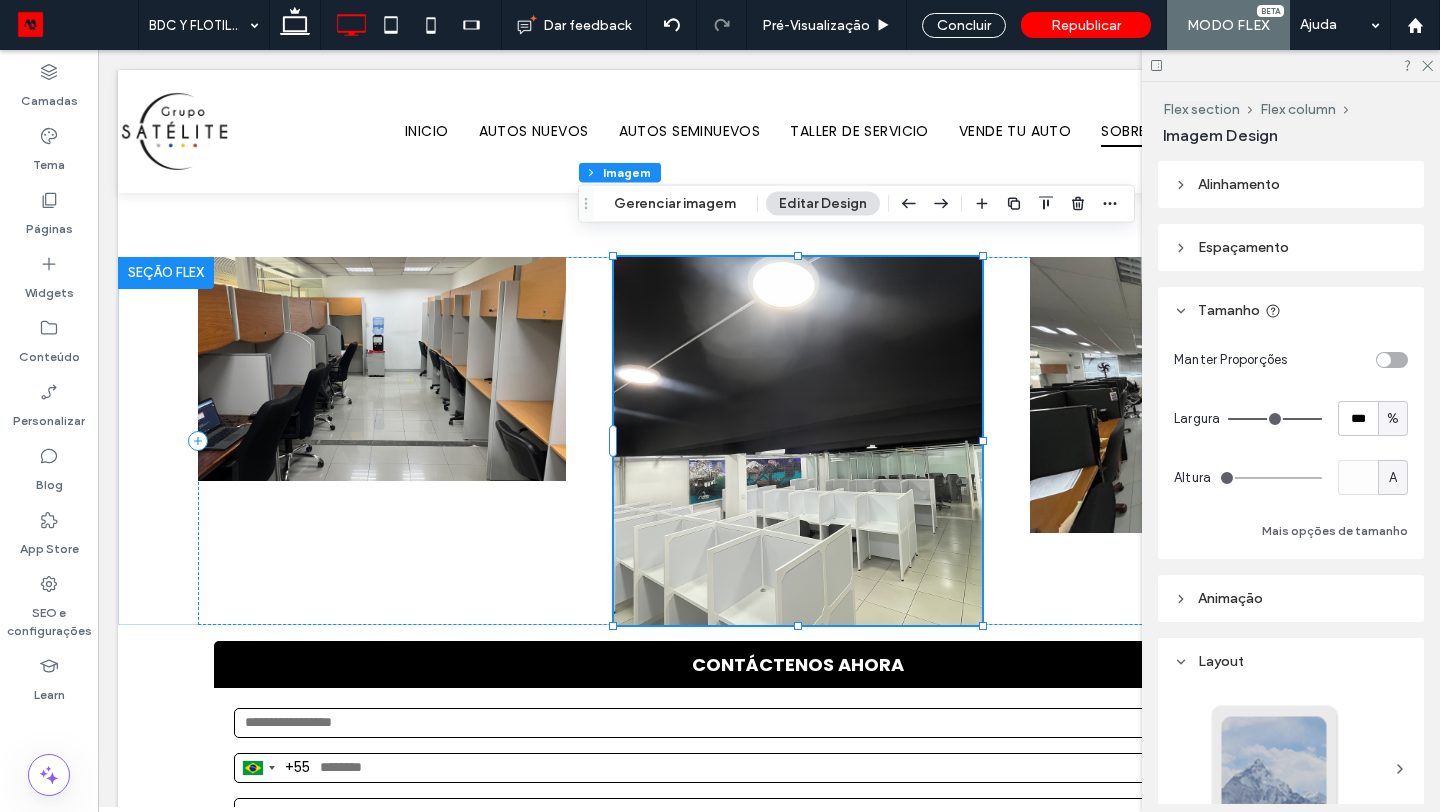 click at bounding box center [1392, 360] 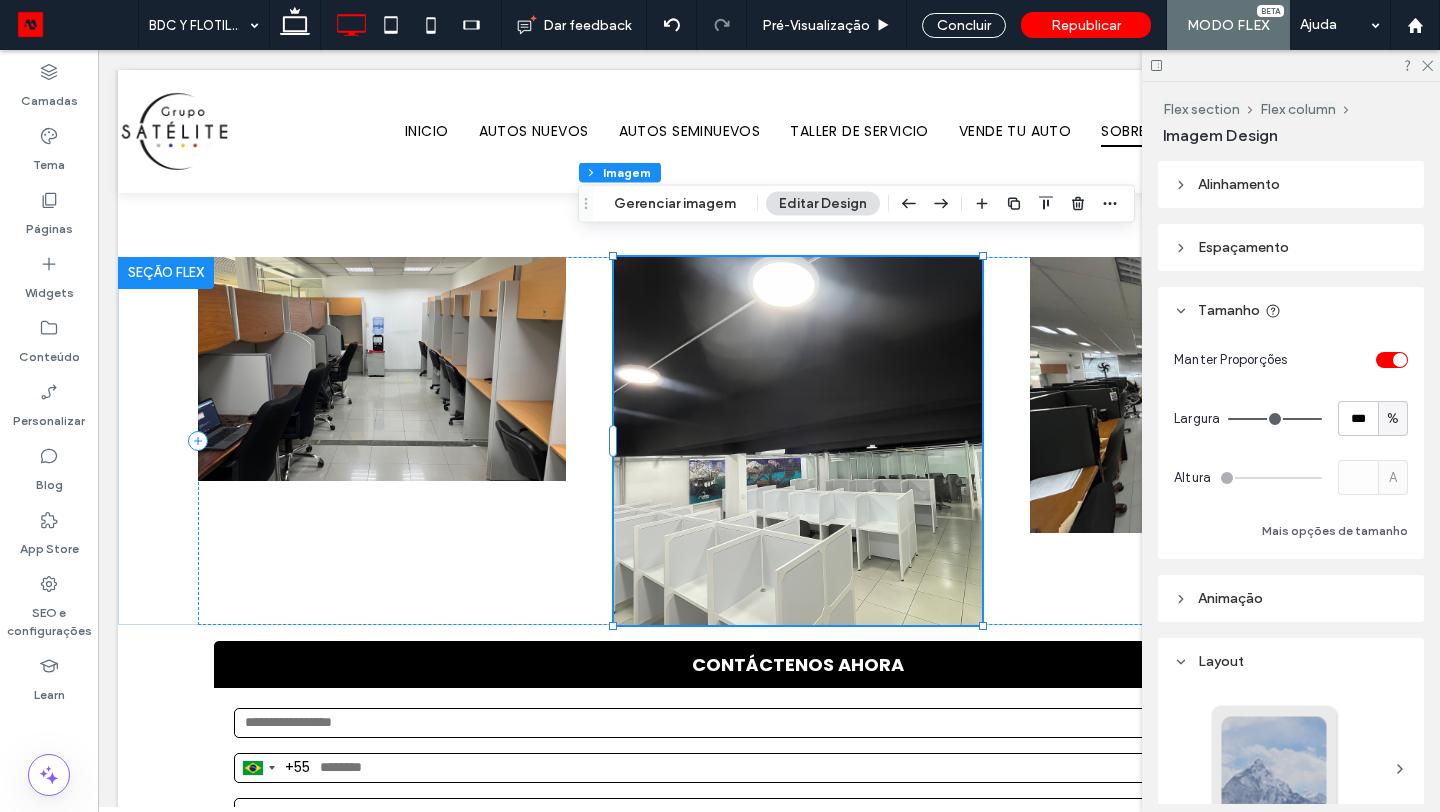 click at bounding box center [1400, 360] 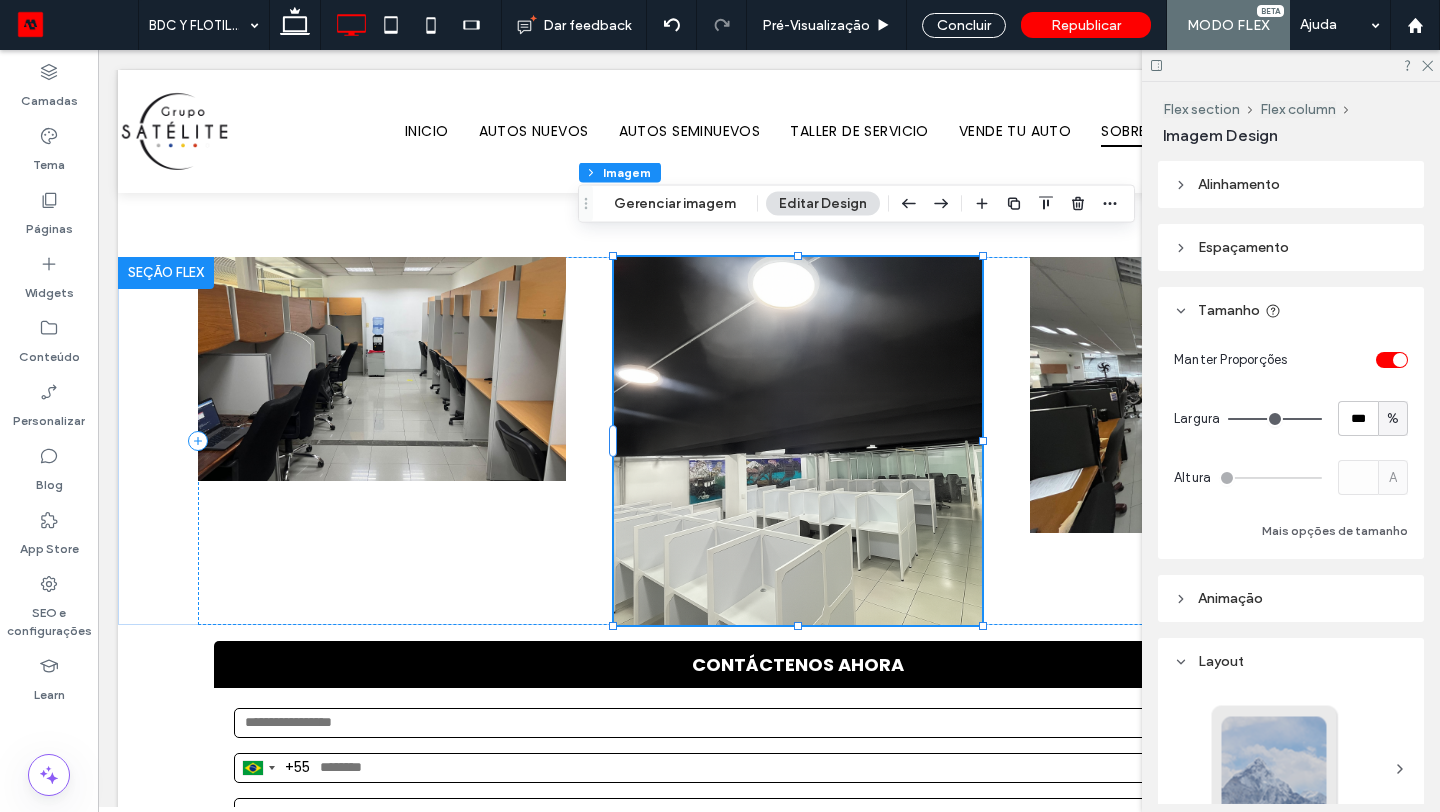 type on "***" 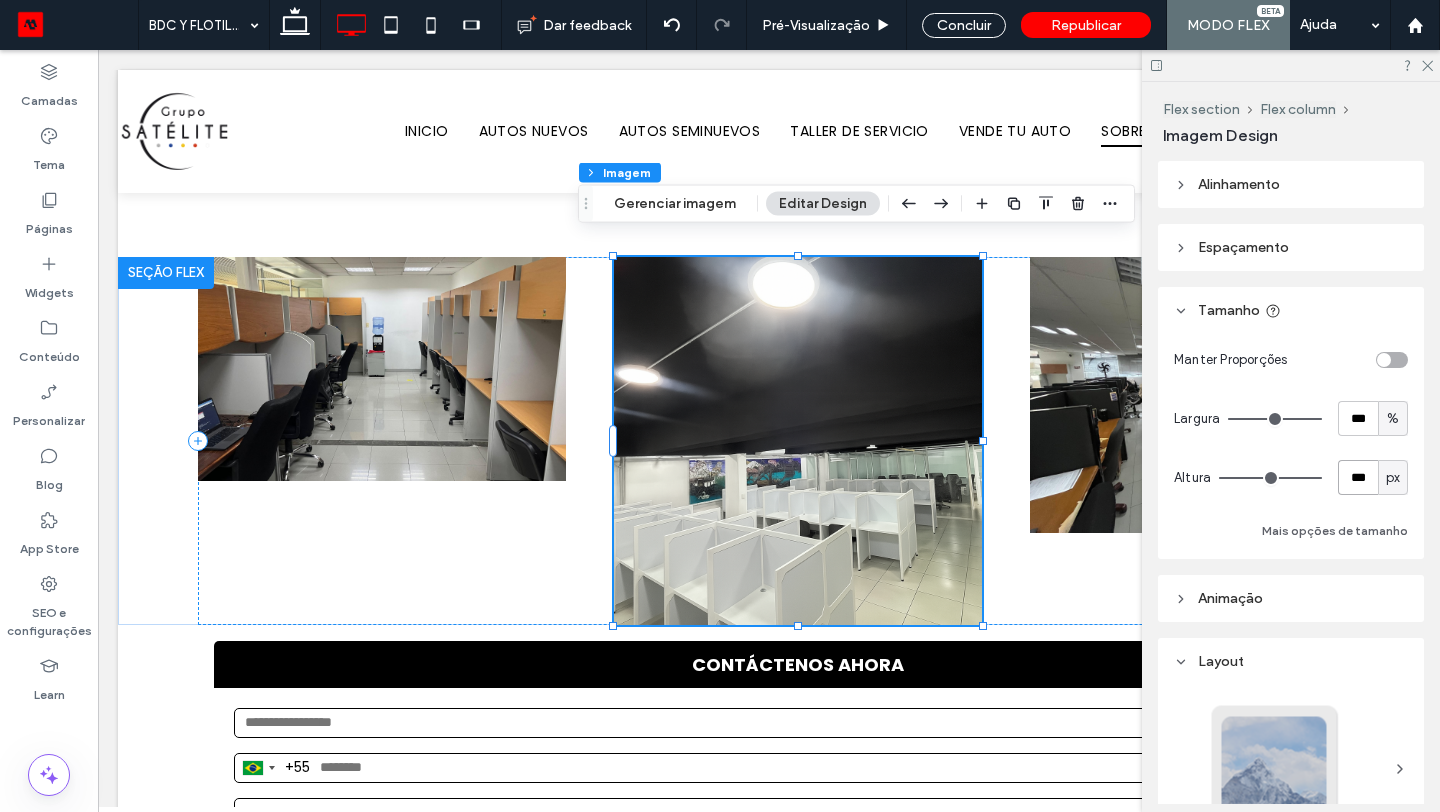 click on "***" at bounding box center (1358, 477) 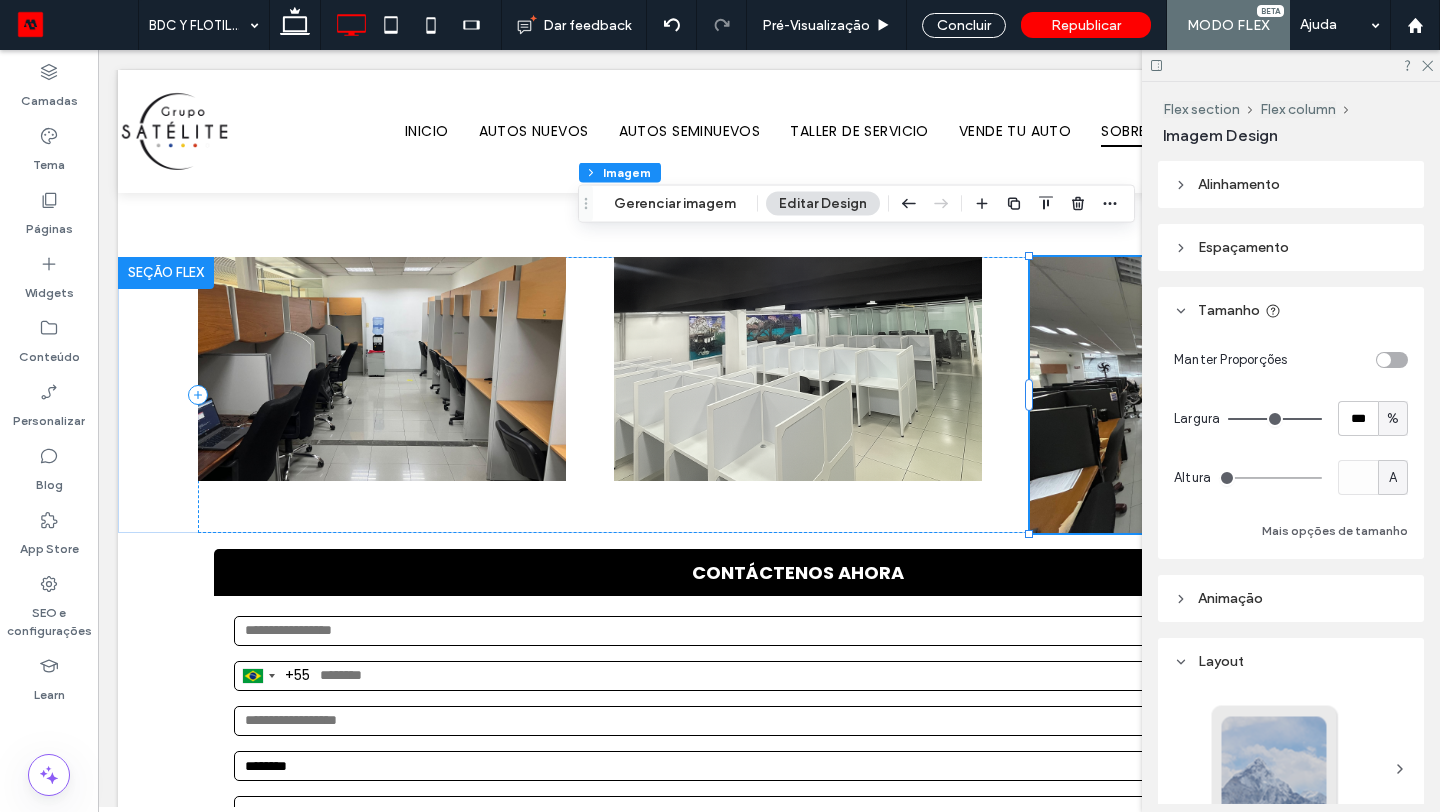 click at bounding box center [1384, 360] 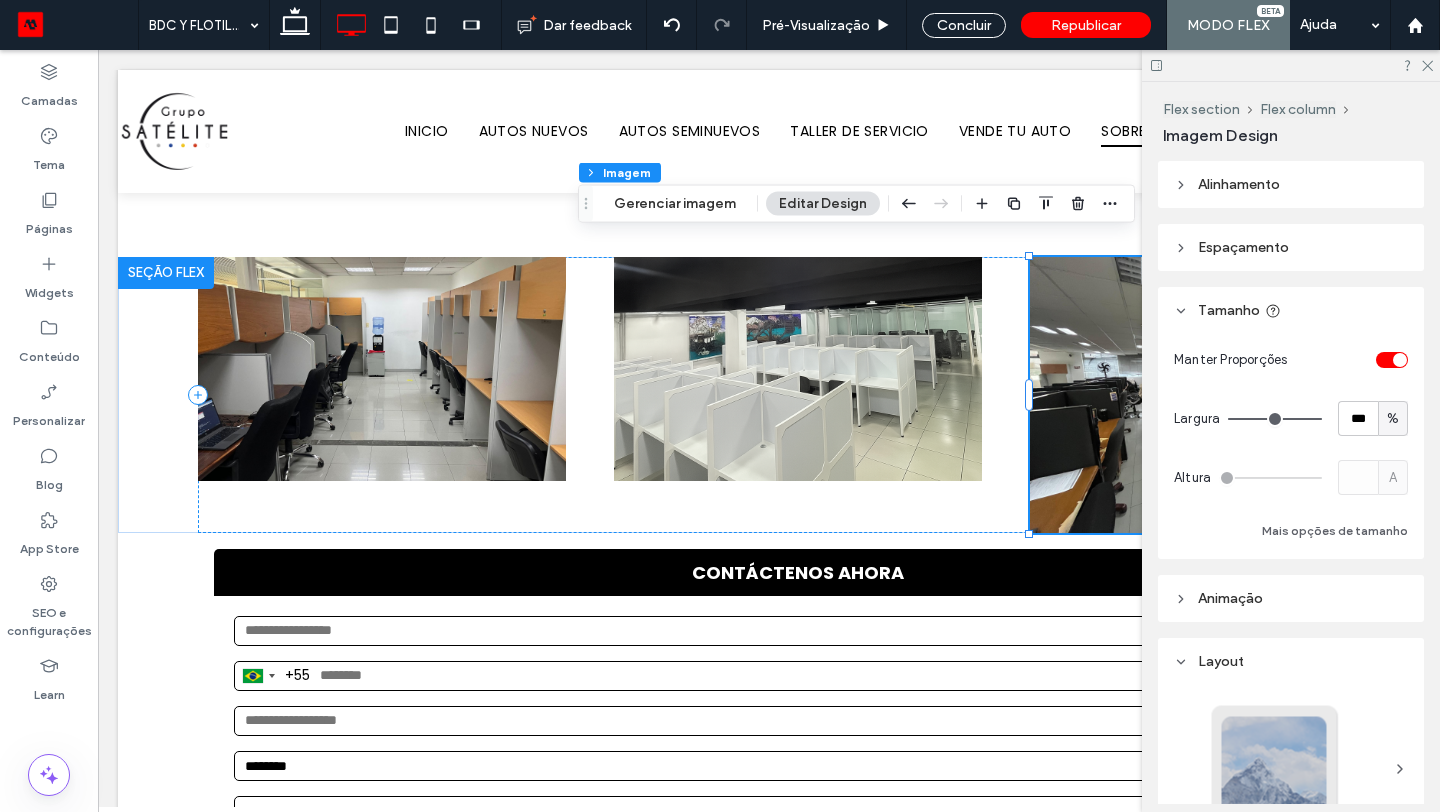 click at bounding box center (1392, 360) 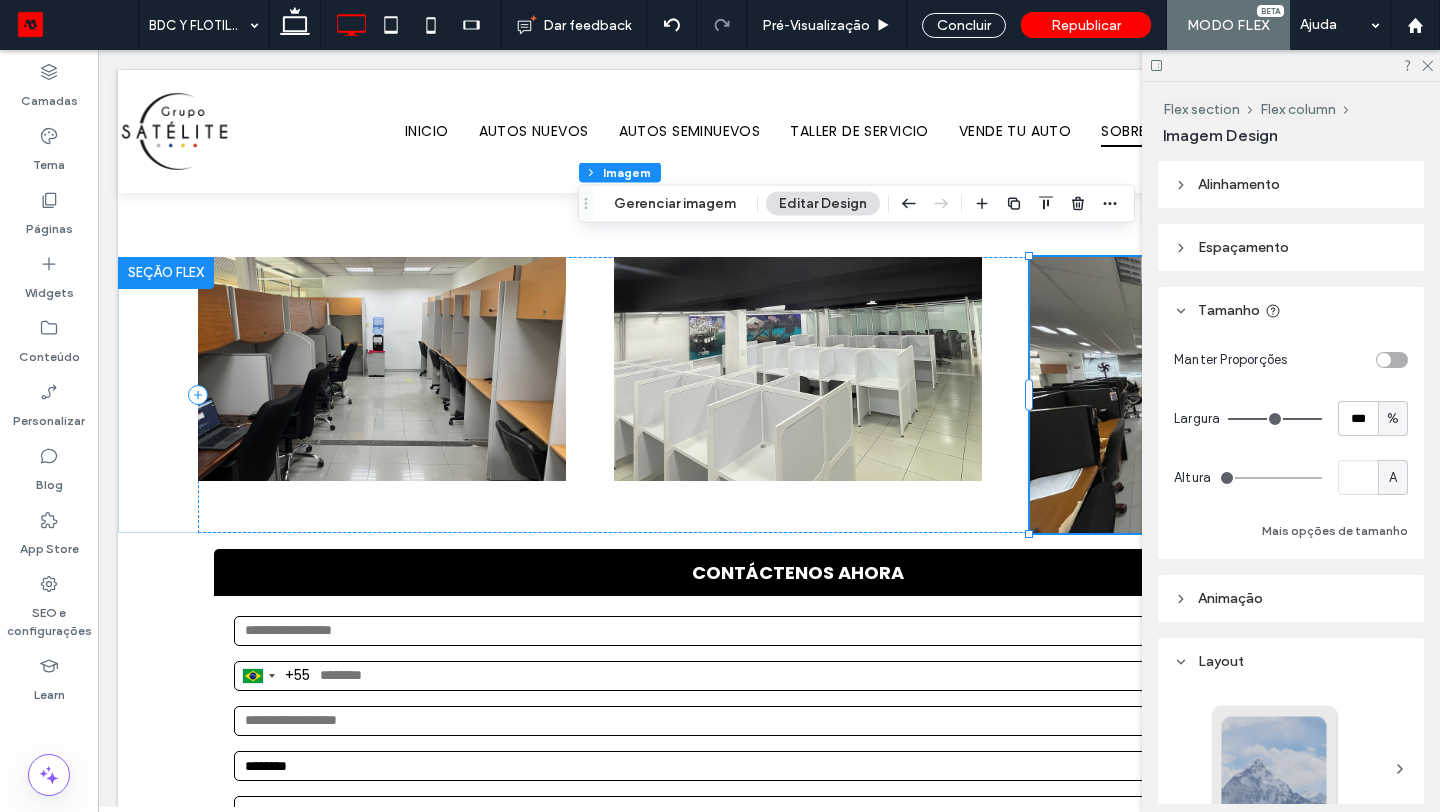 type on "***" 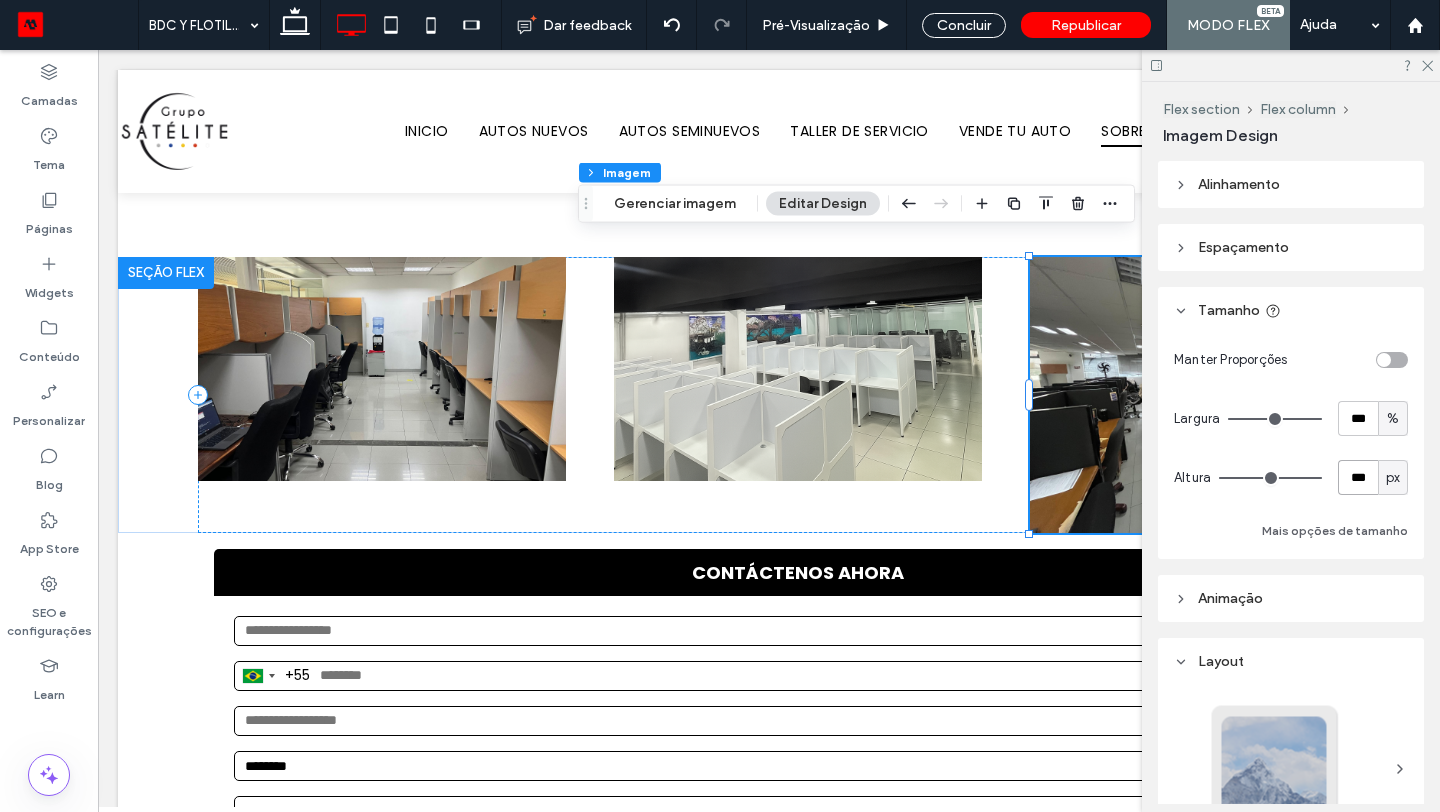 click on "***" at bounding box center (1358, 477) 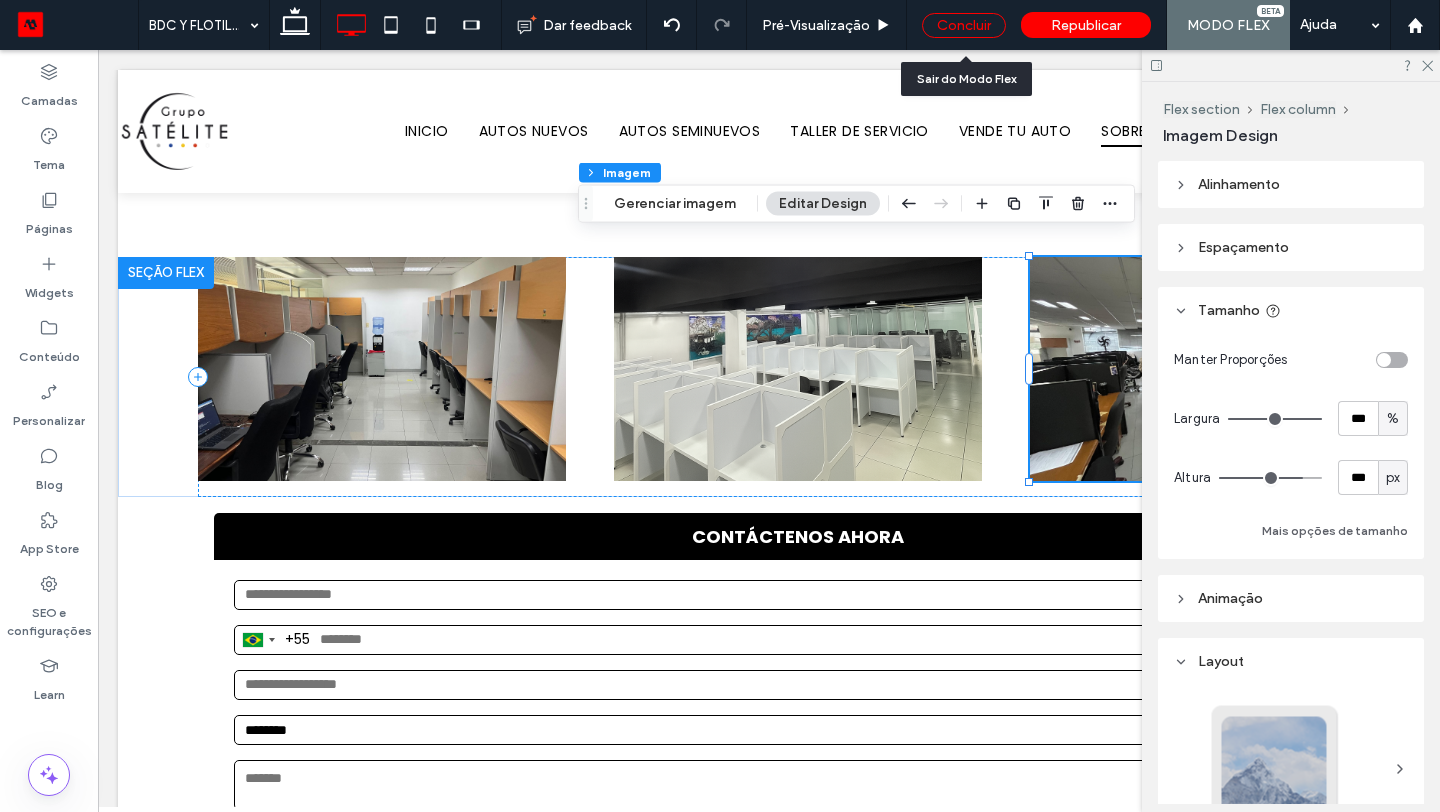 click on "Concluir" at bounding box center [964, 25] 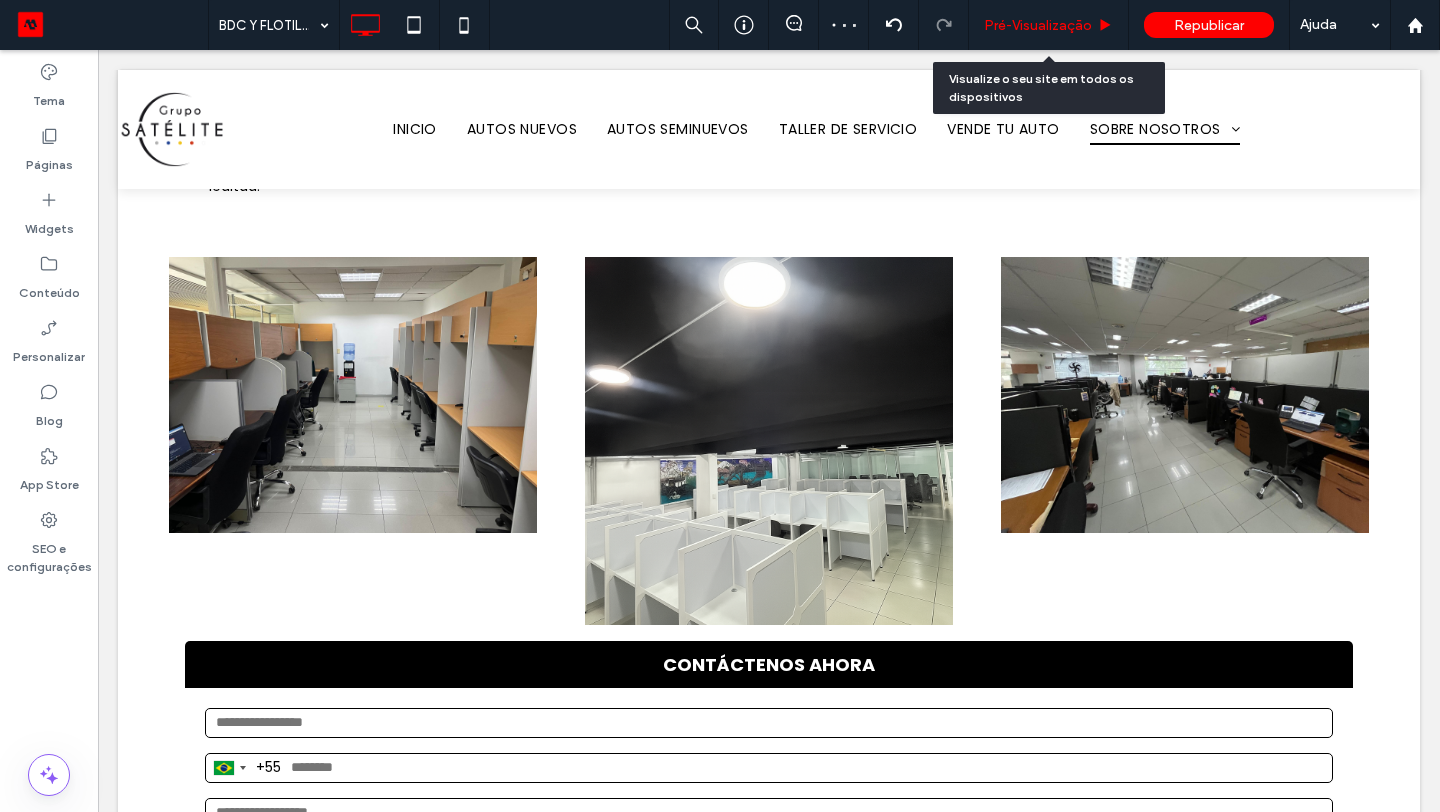 click on "Pré-Visualizaçāo" at bounding box center (1038, 25) 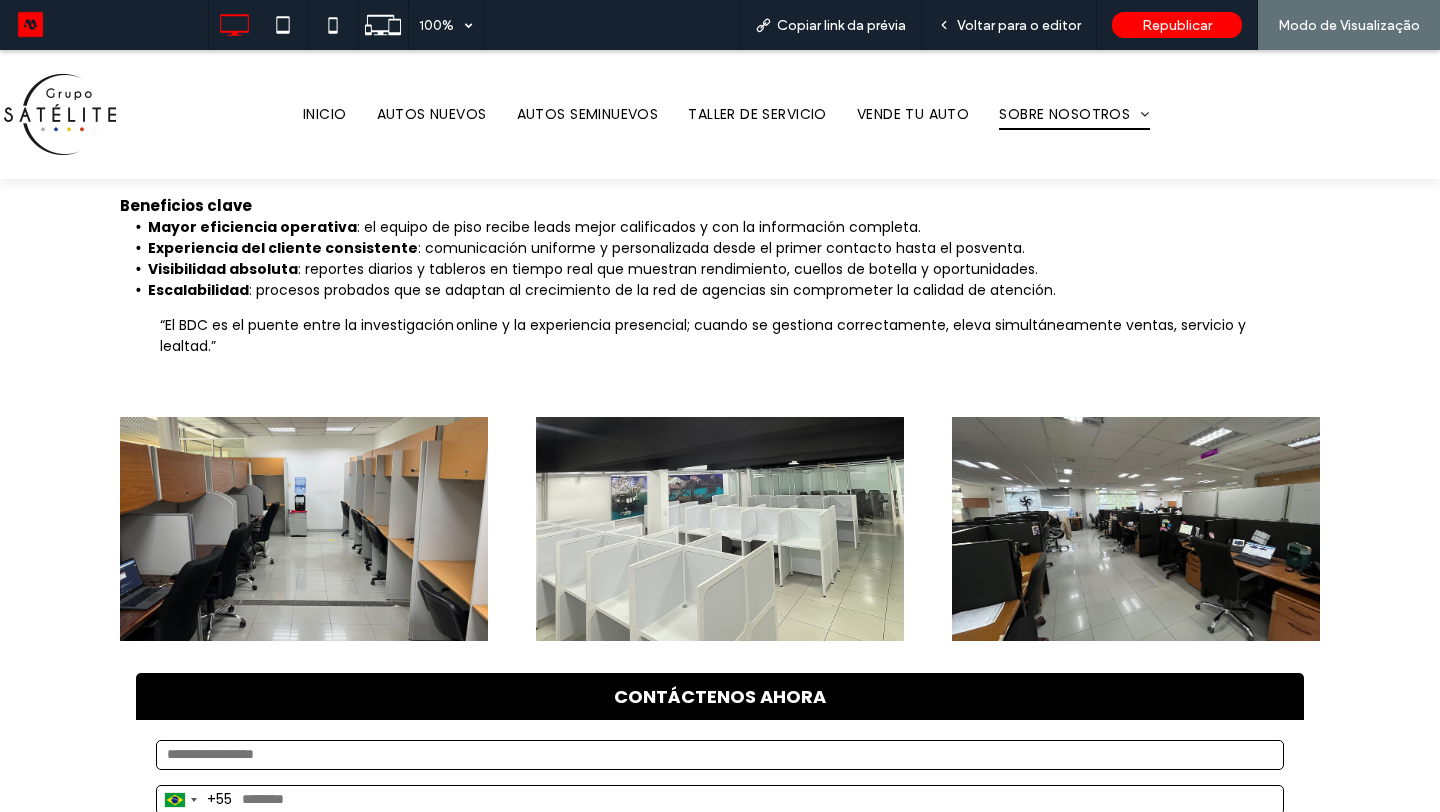 scroll, scrollTop: 1276, scrollLeft: 0, axis: vertical 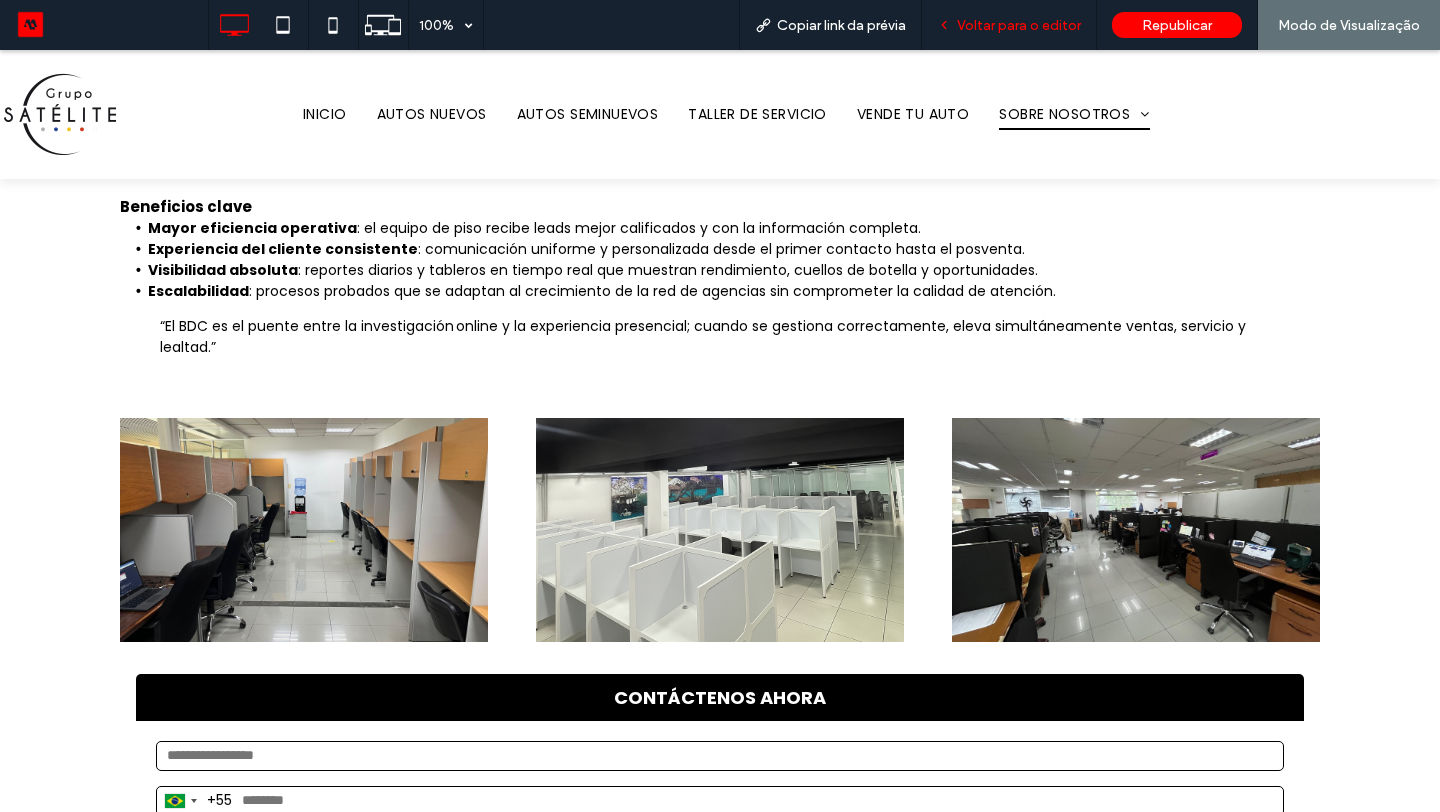 click on "Voltar para o editor" at bounding box center [1019, 25] 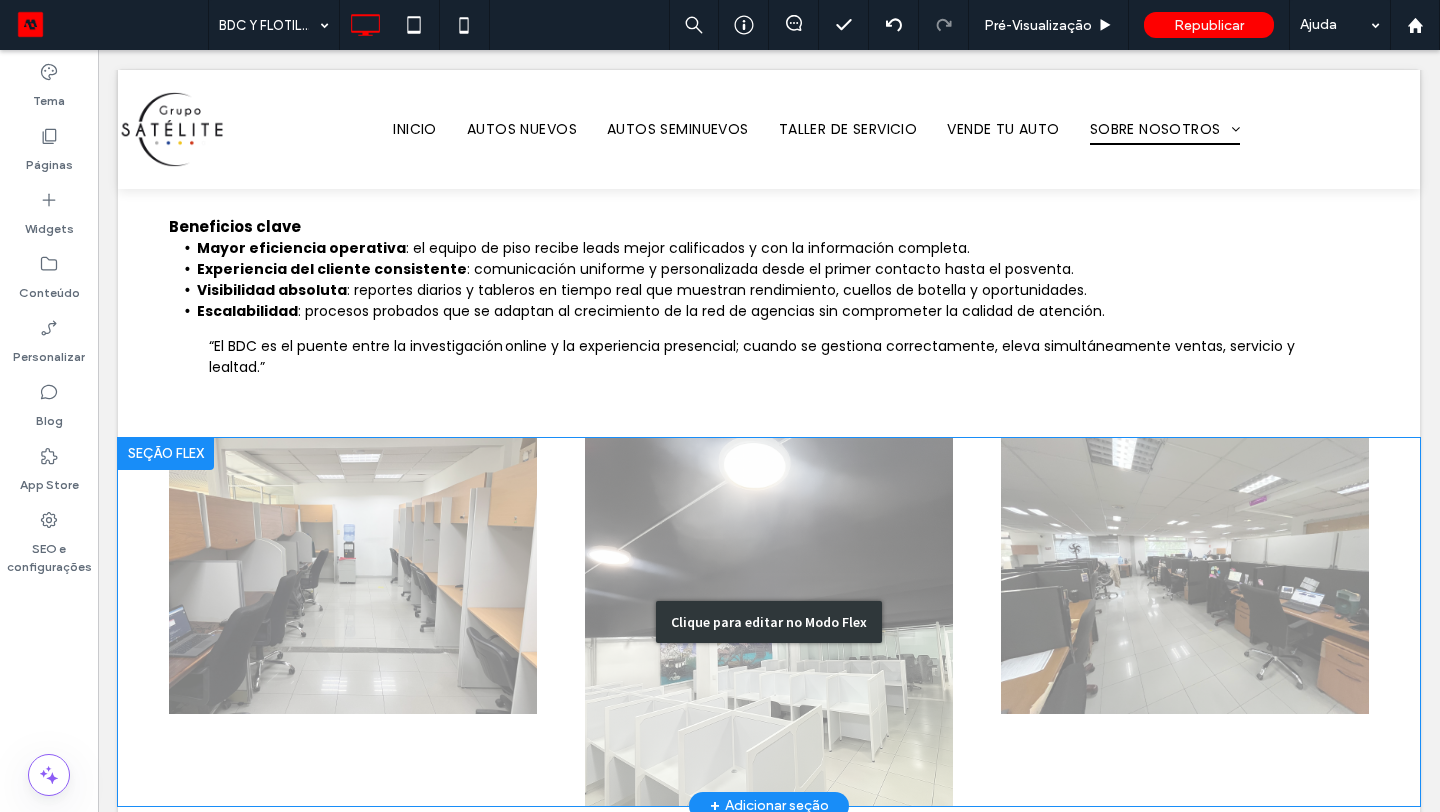 click on "Clique para editar no Modo Flex" at bounding box center [769, 622] 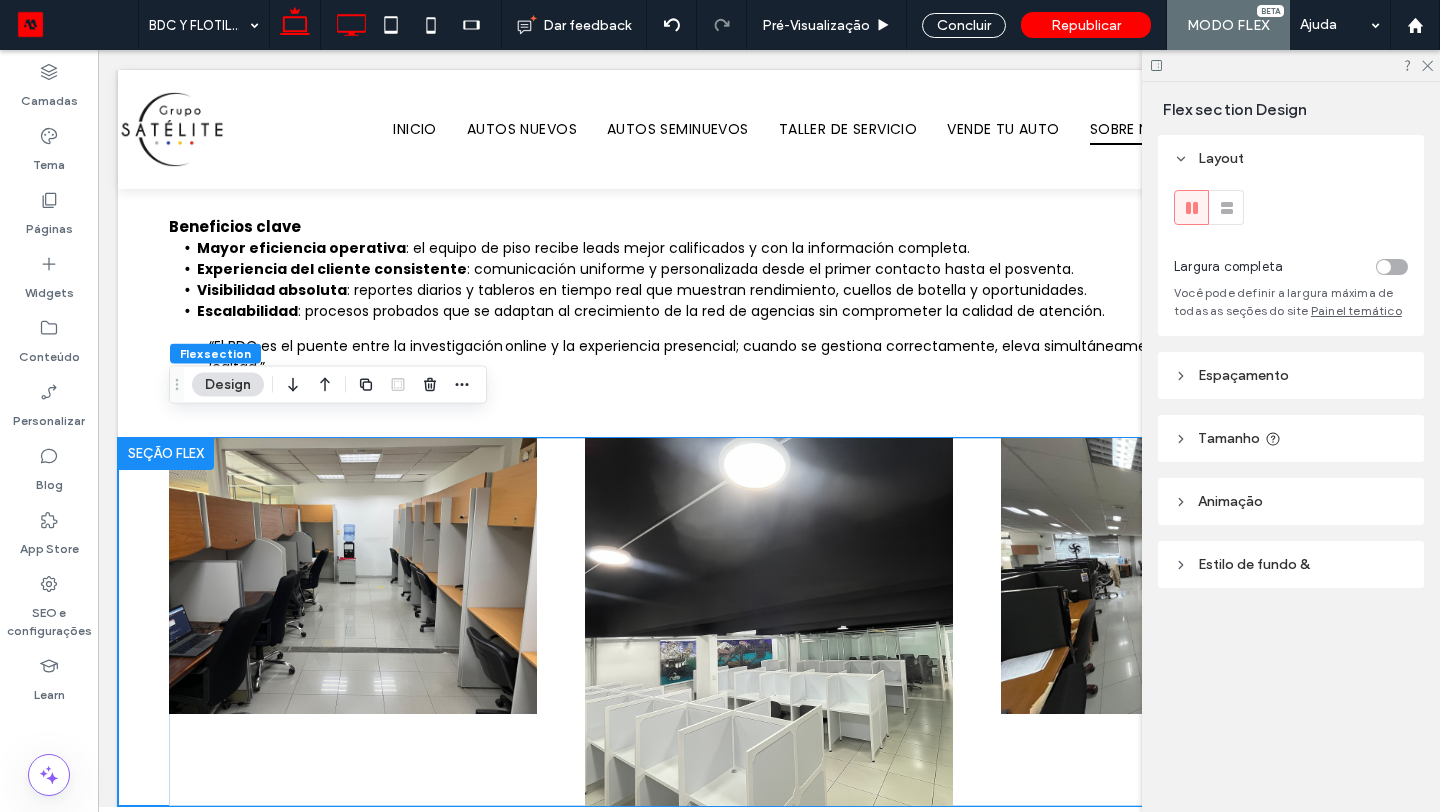 click 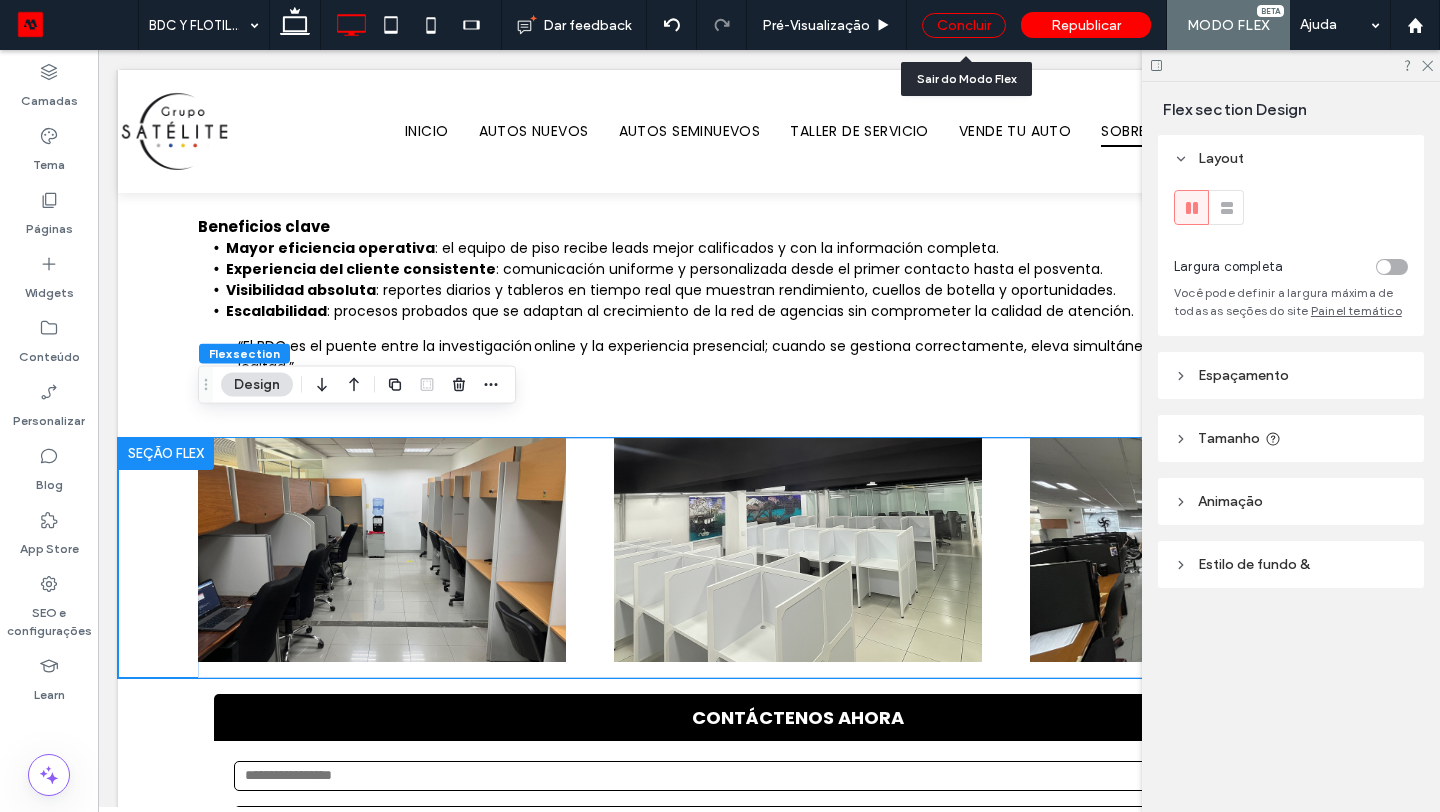 click on "Concluir" at bounding box center (964, 25) 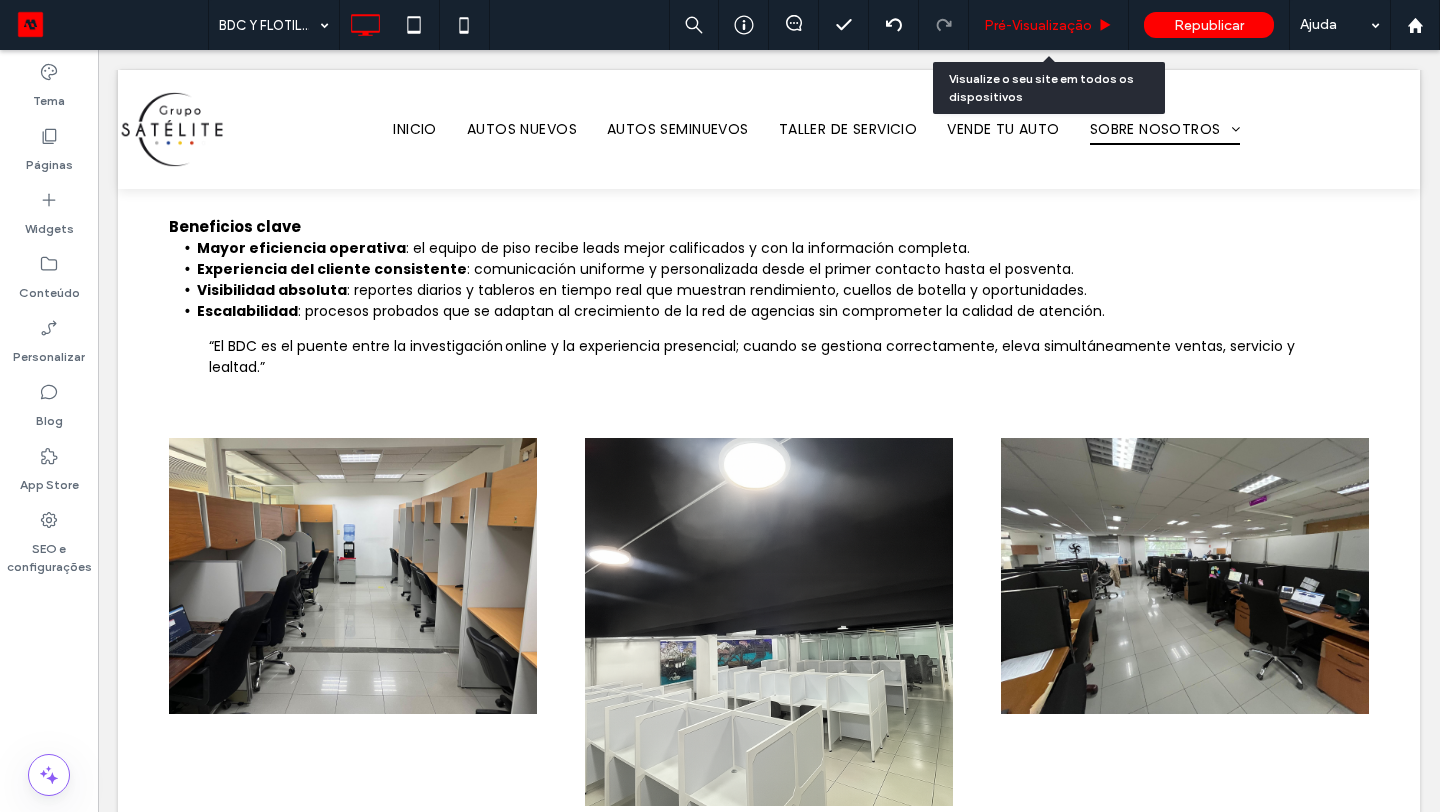 click on "Pré-Visualizaçāo" at bounding box center (1038, 25) 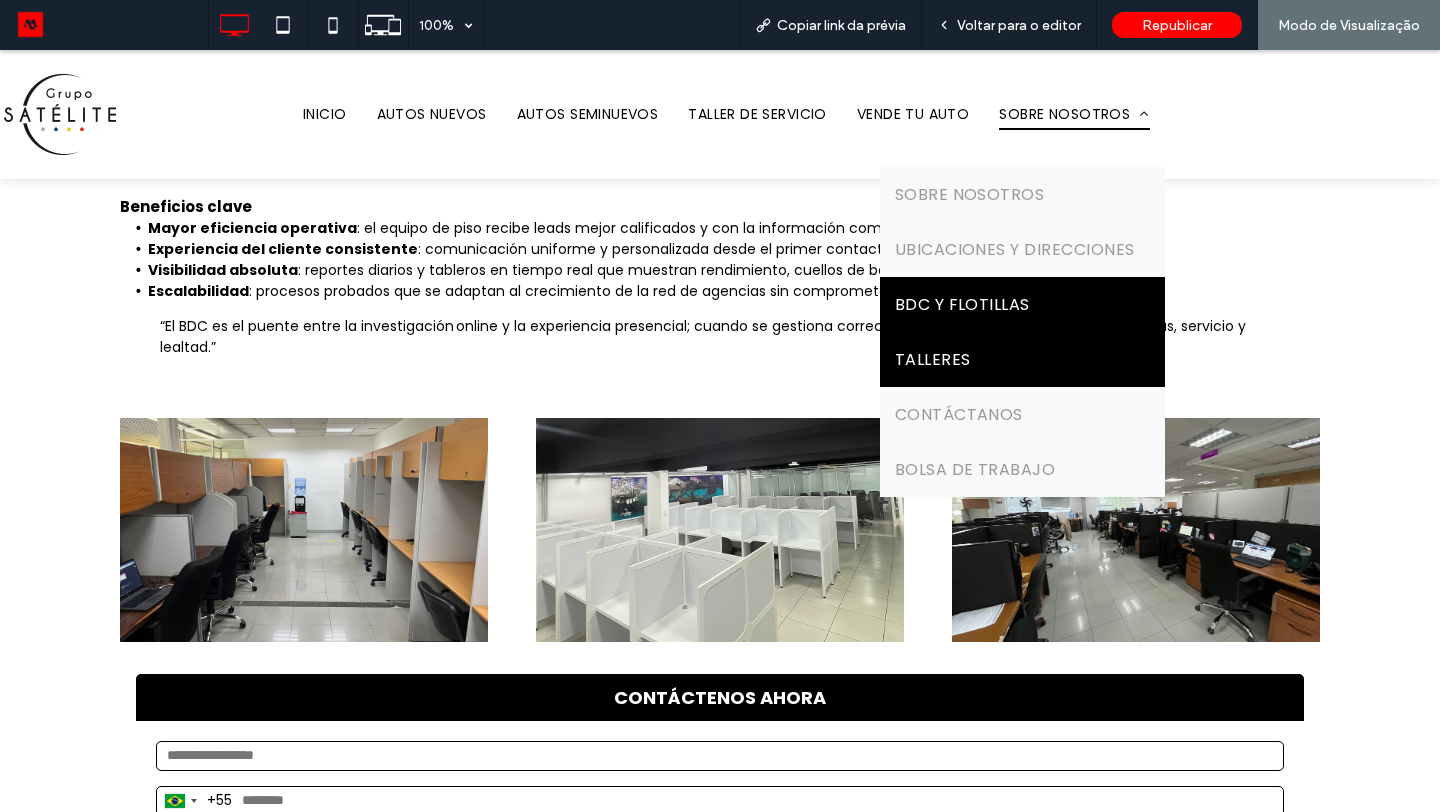 click on "TALLERES" at bounding box center (1022, 359) 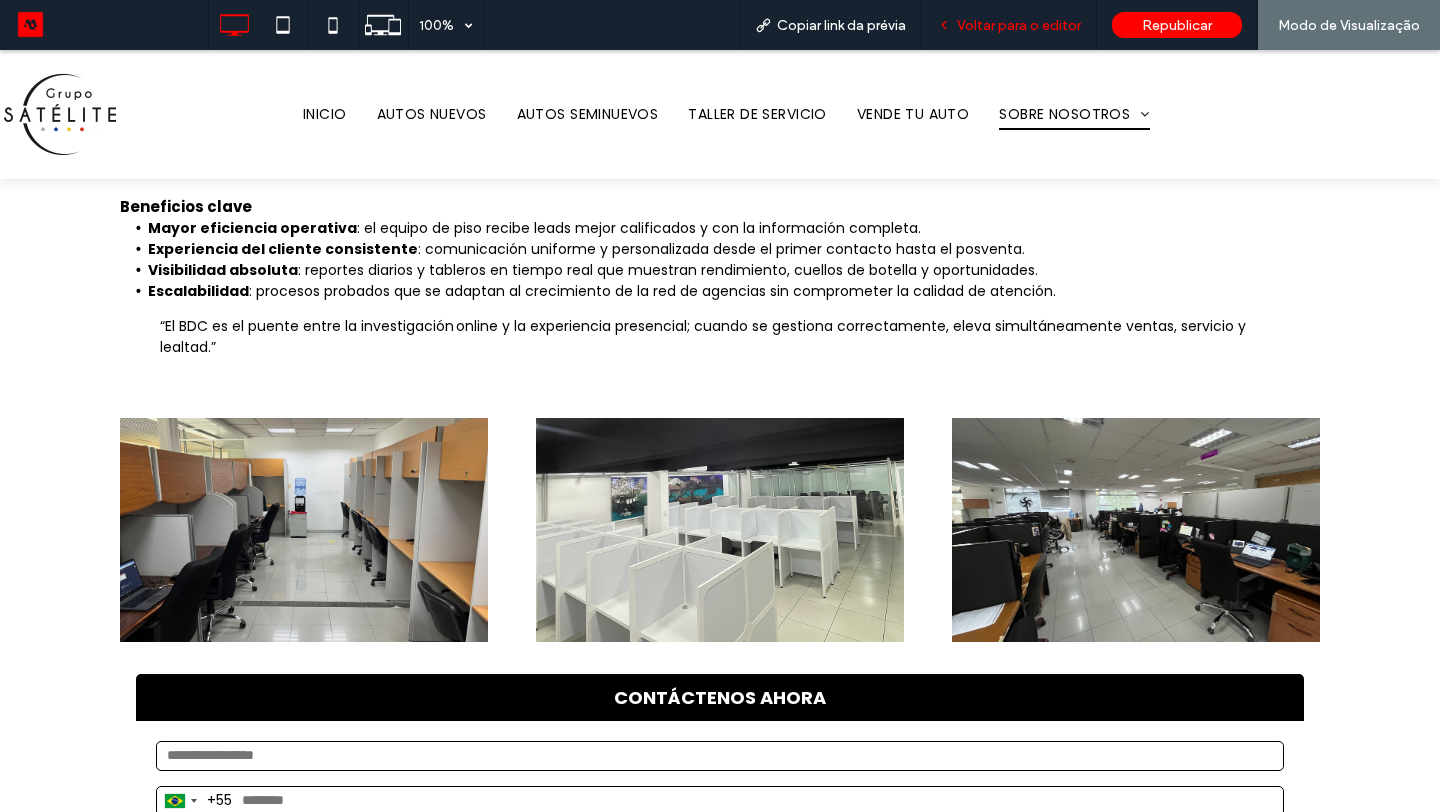 click on "Voltar para o editor" at bounding box center (1019, 25) 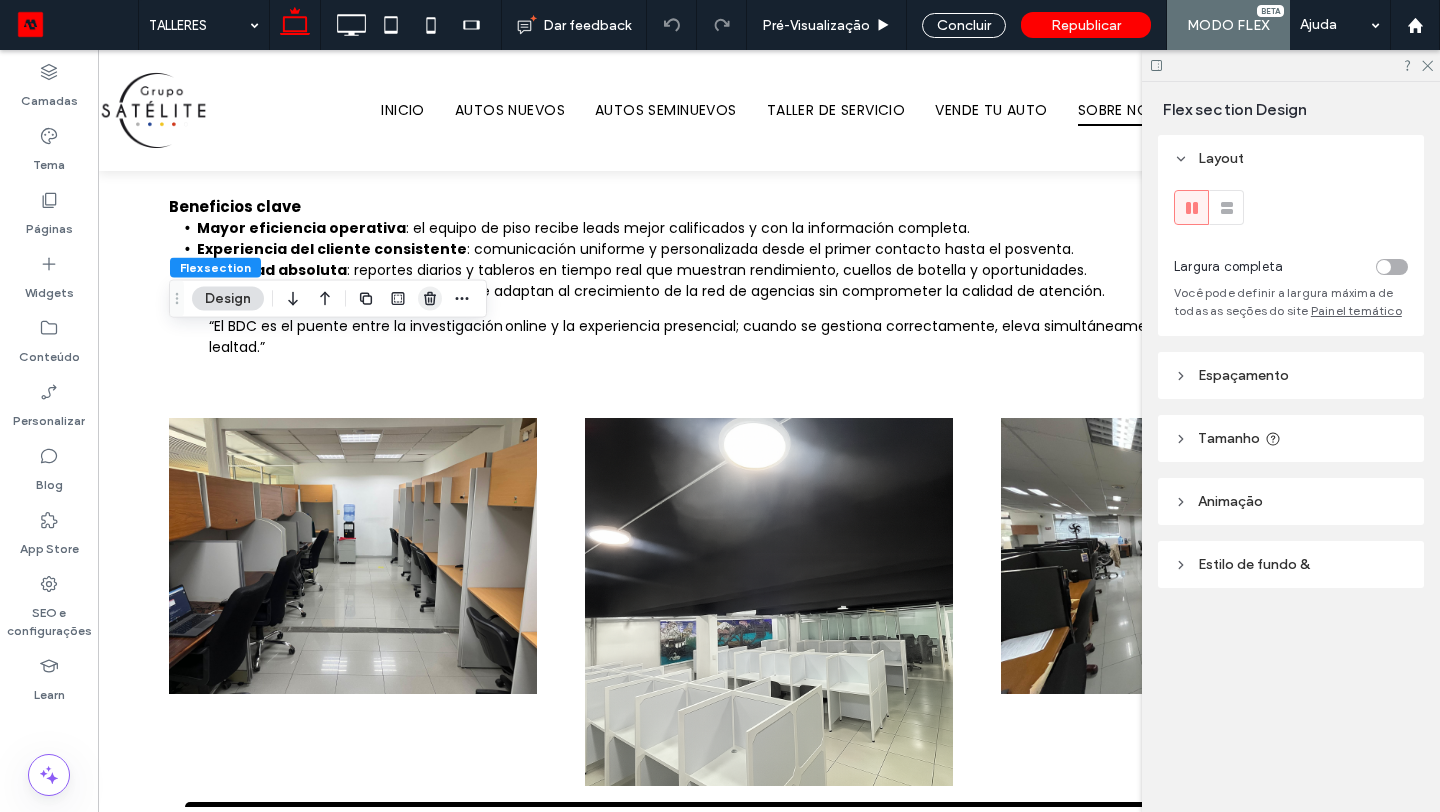 click 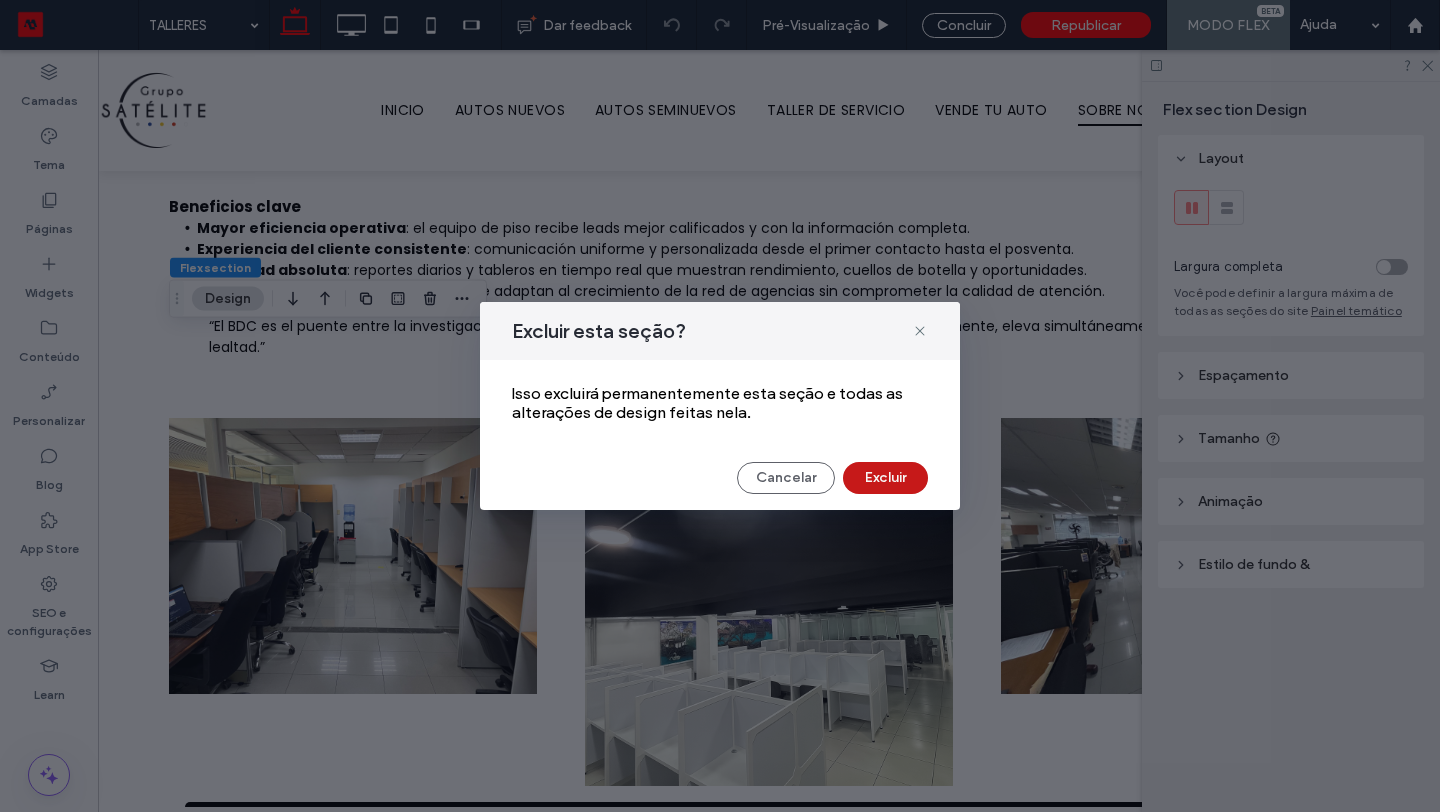 click on "Excluir" at bounding box center [885, 478] 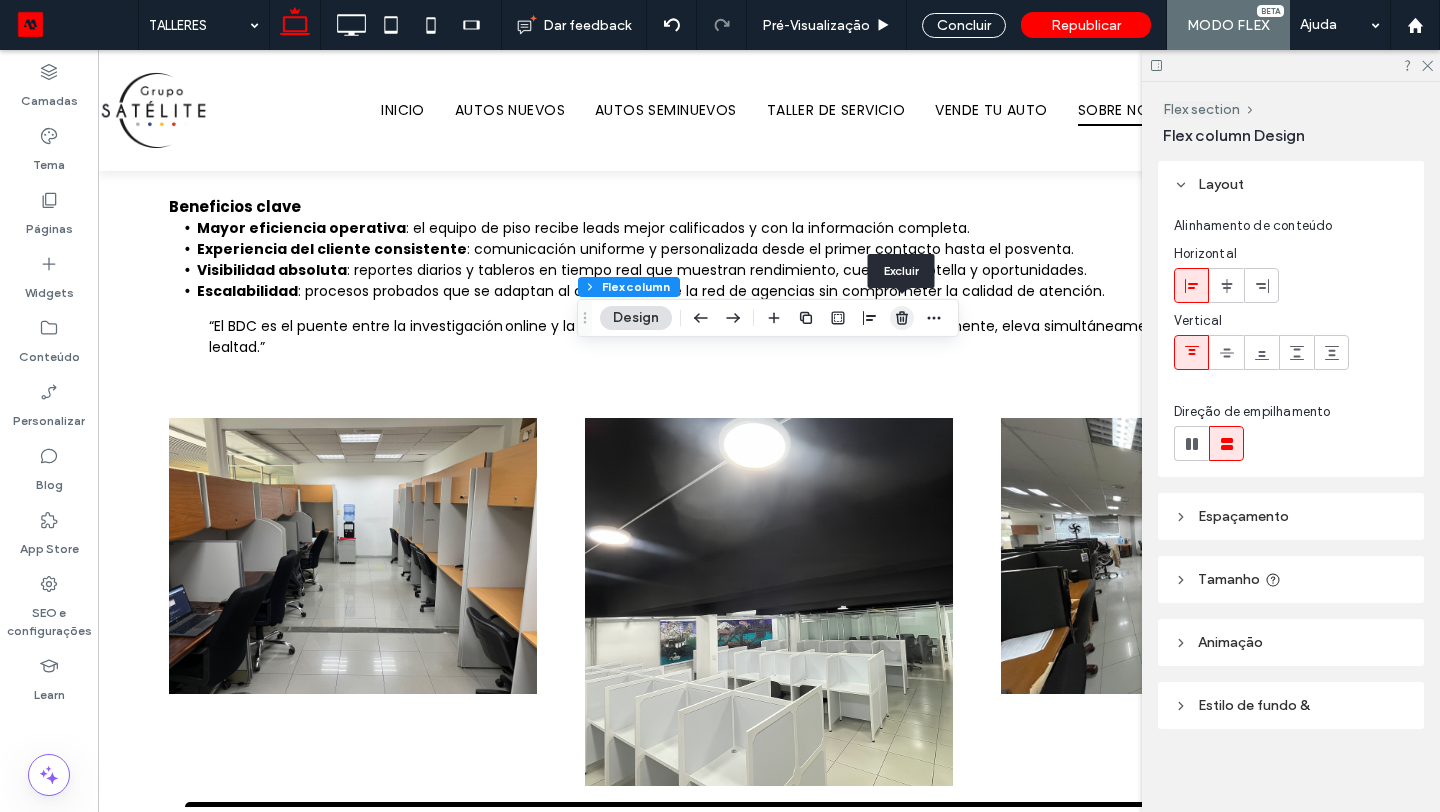 click 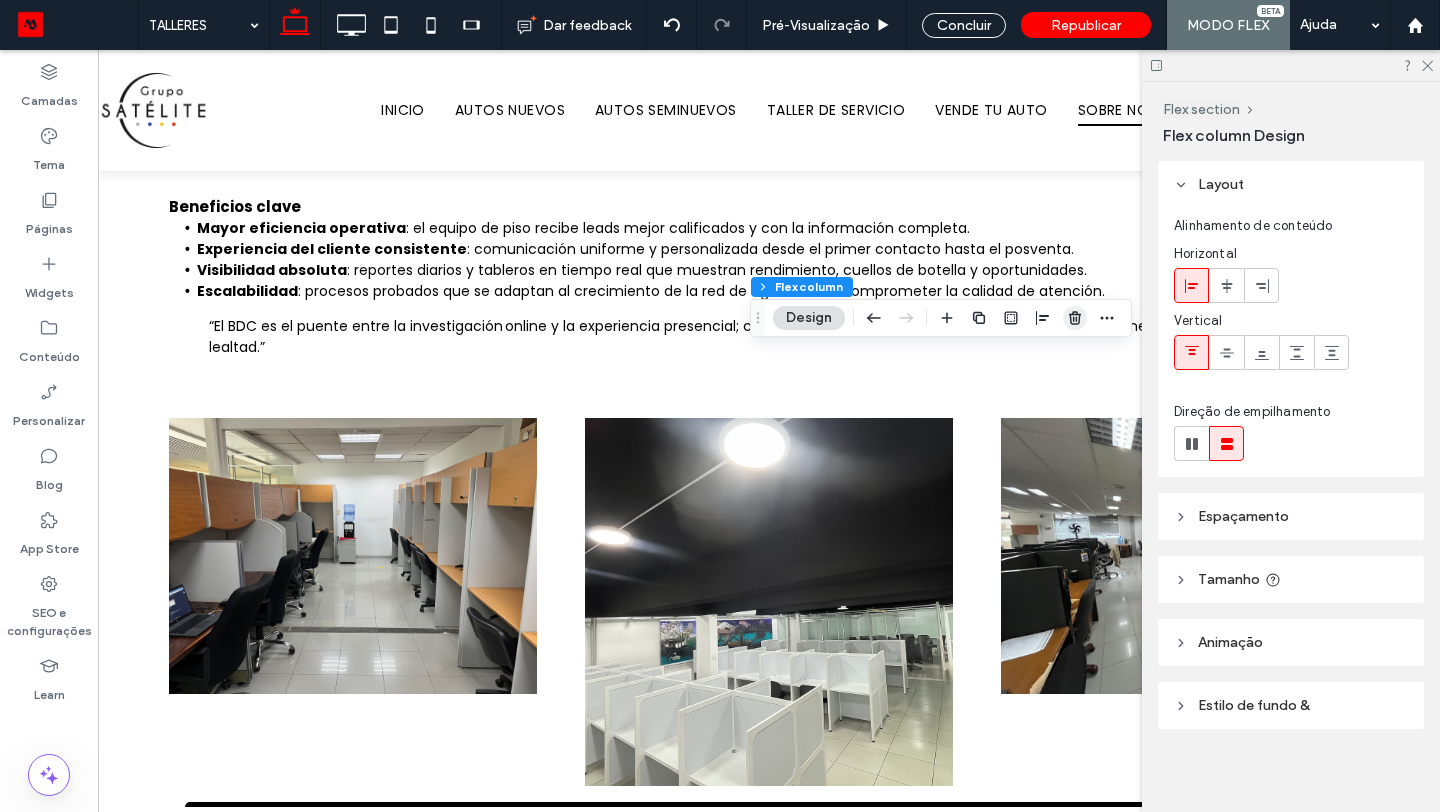 click 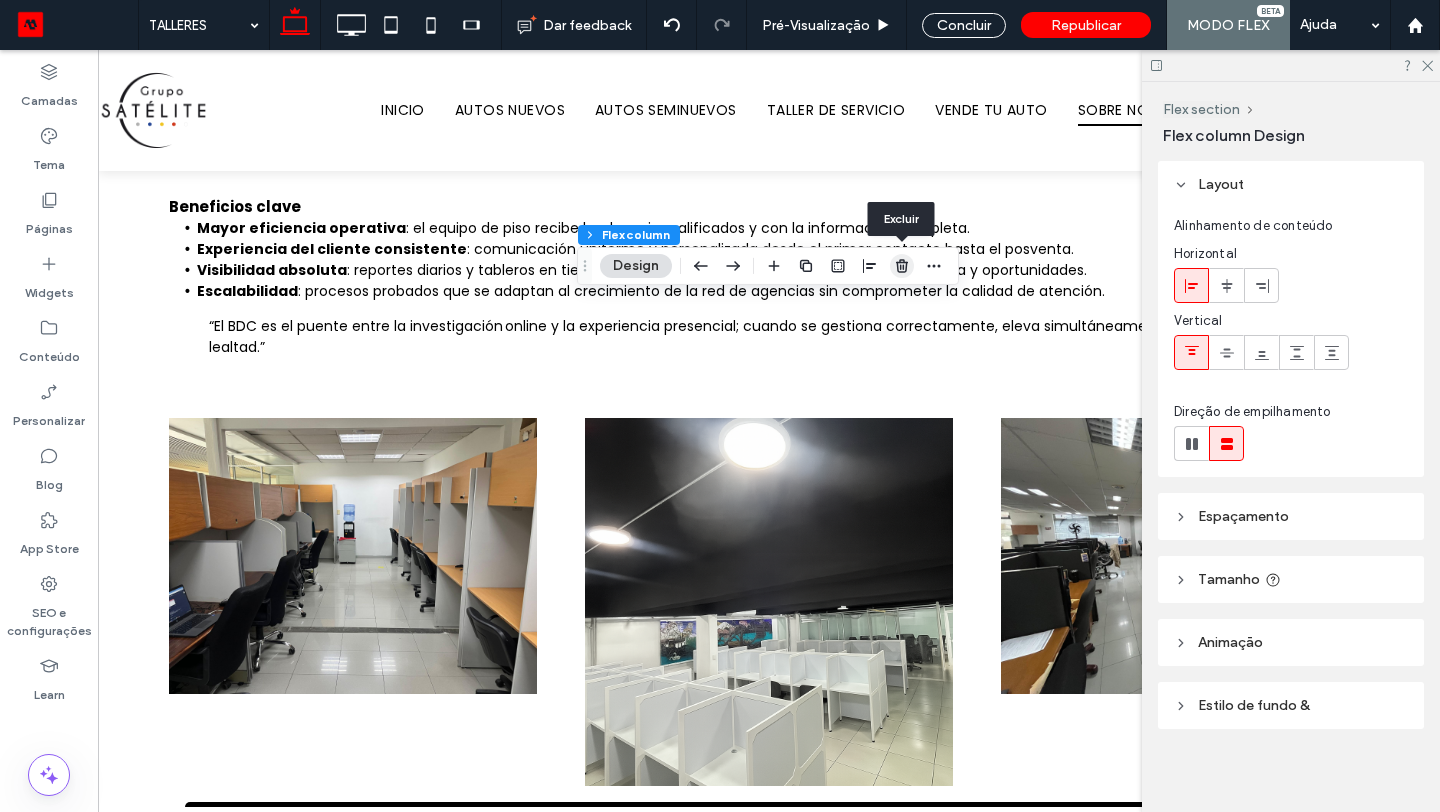 click 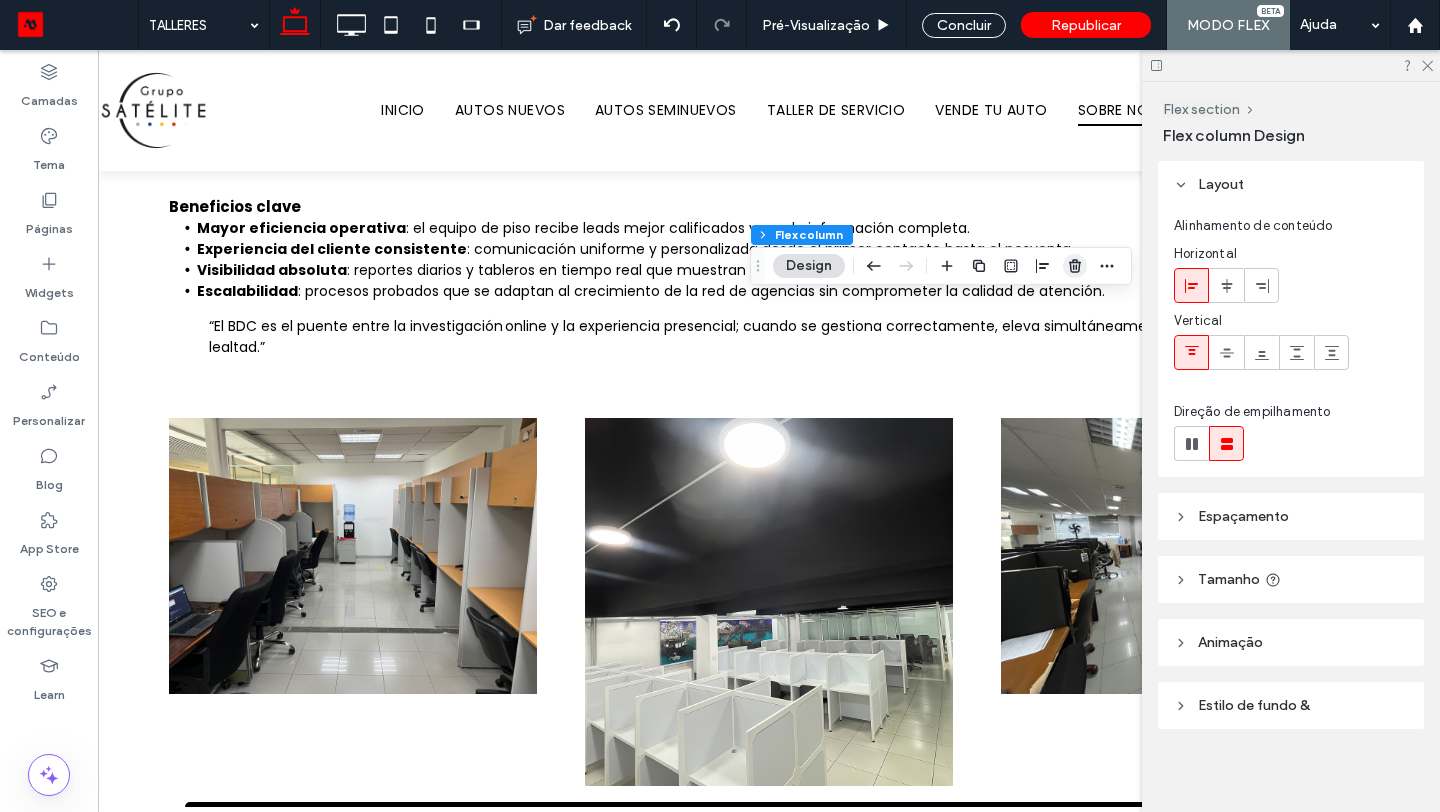 click 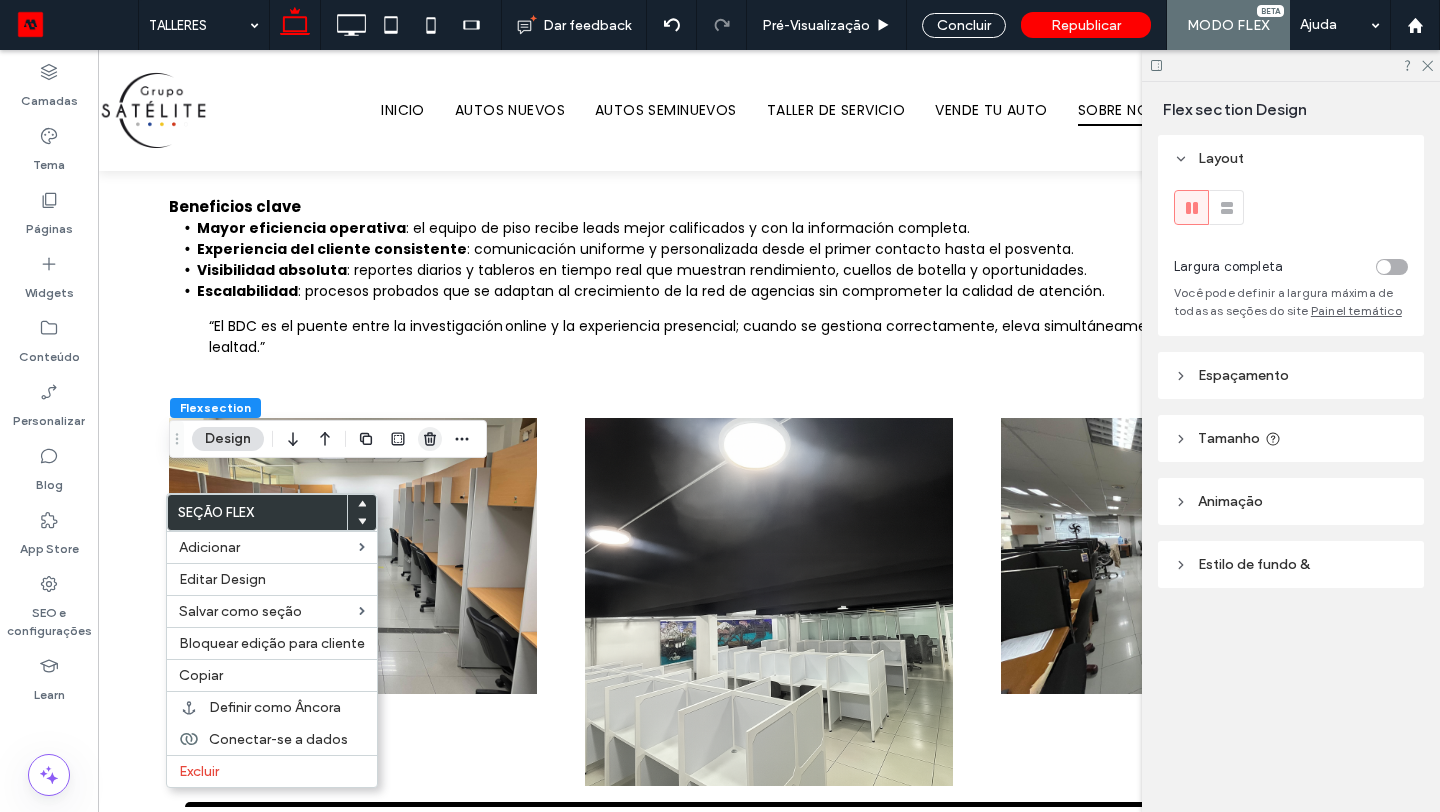 click 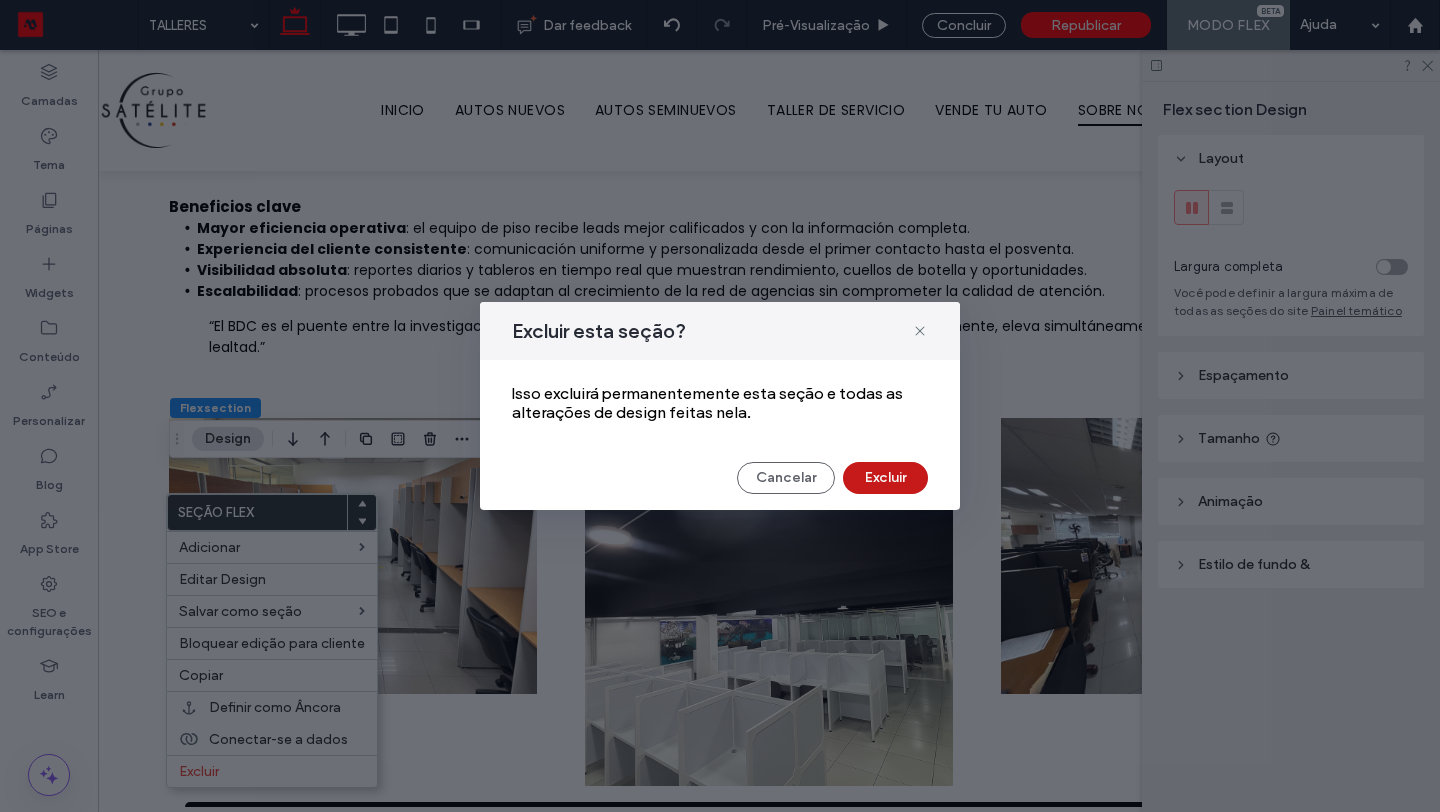 click on "Excluir" at bounding box center [885, 478] 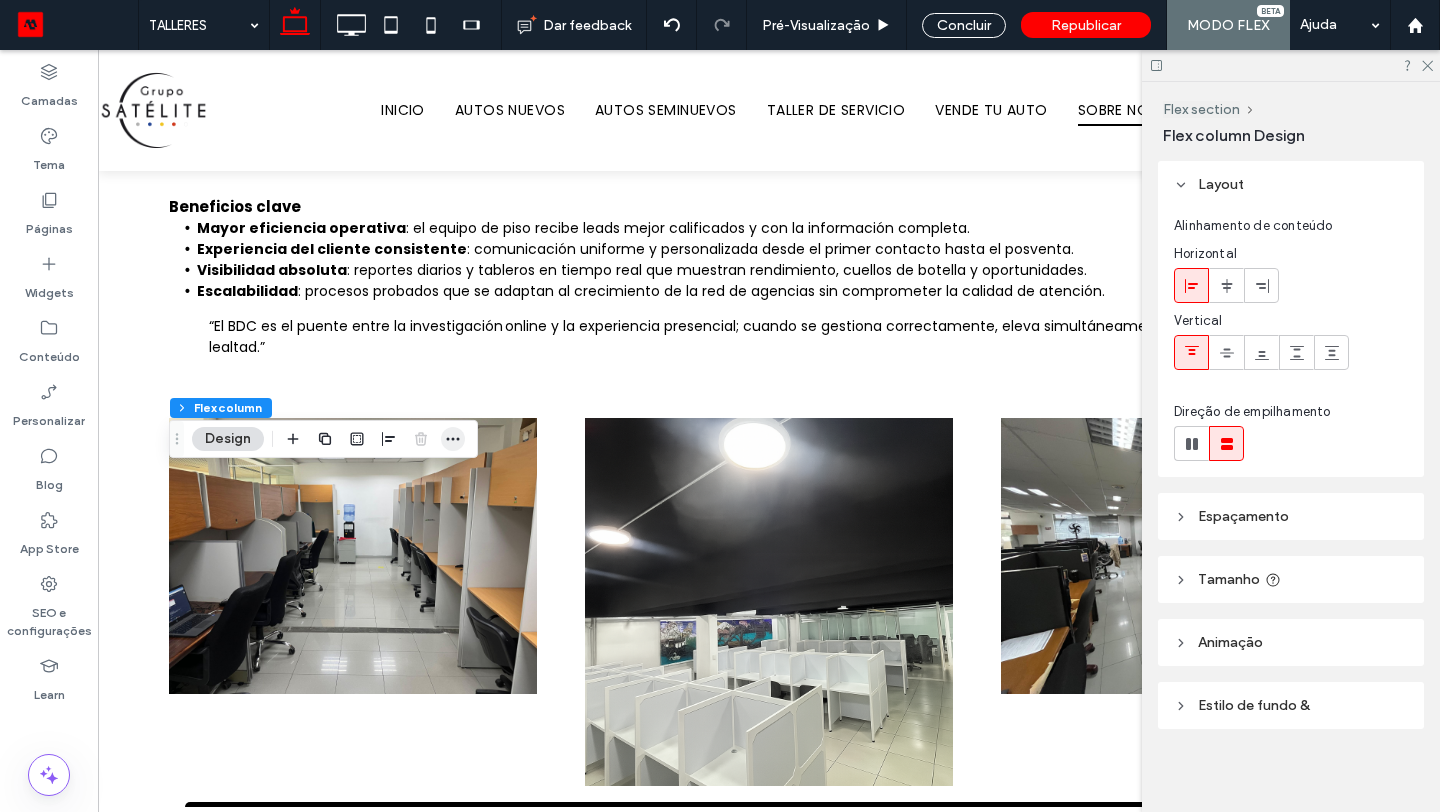 click 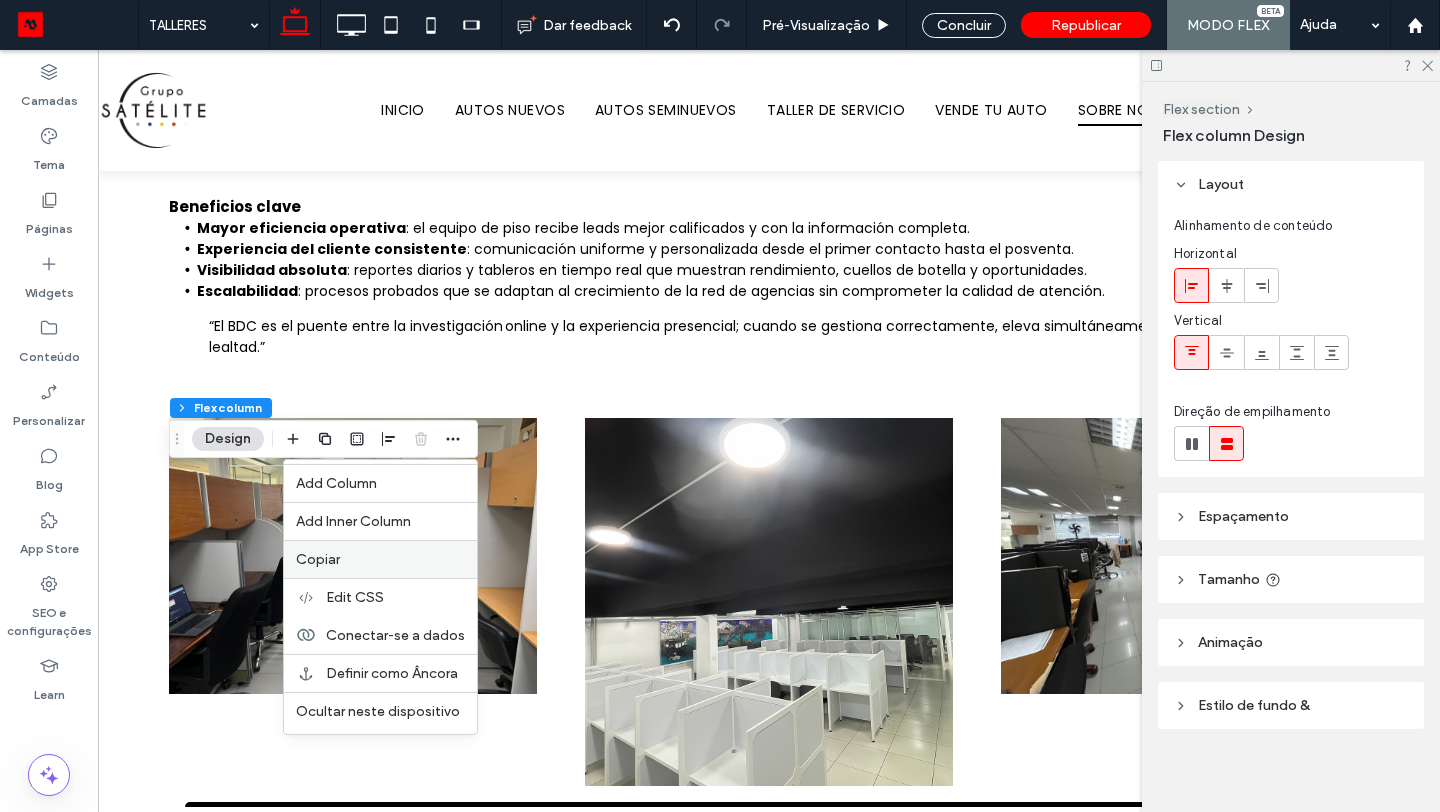 click on "Copiar" at bounding box center [380, 559] 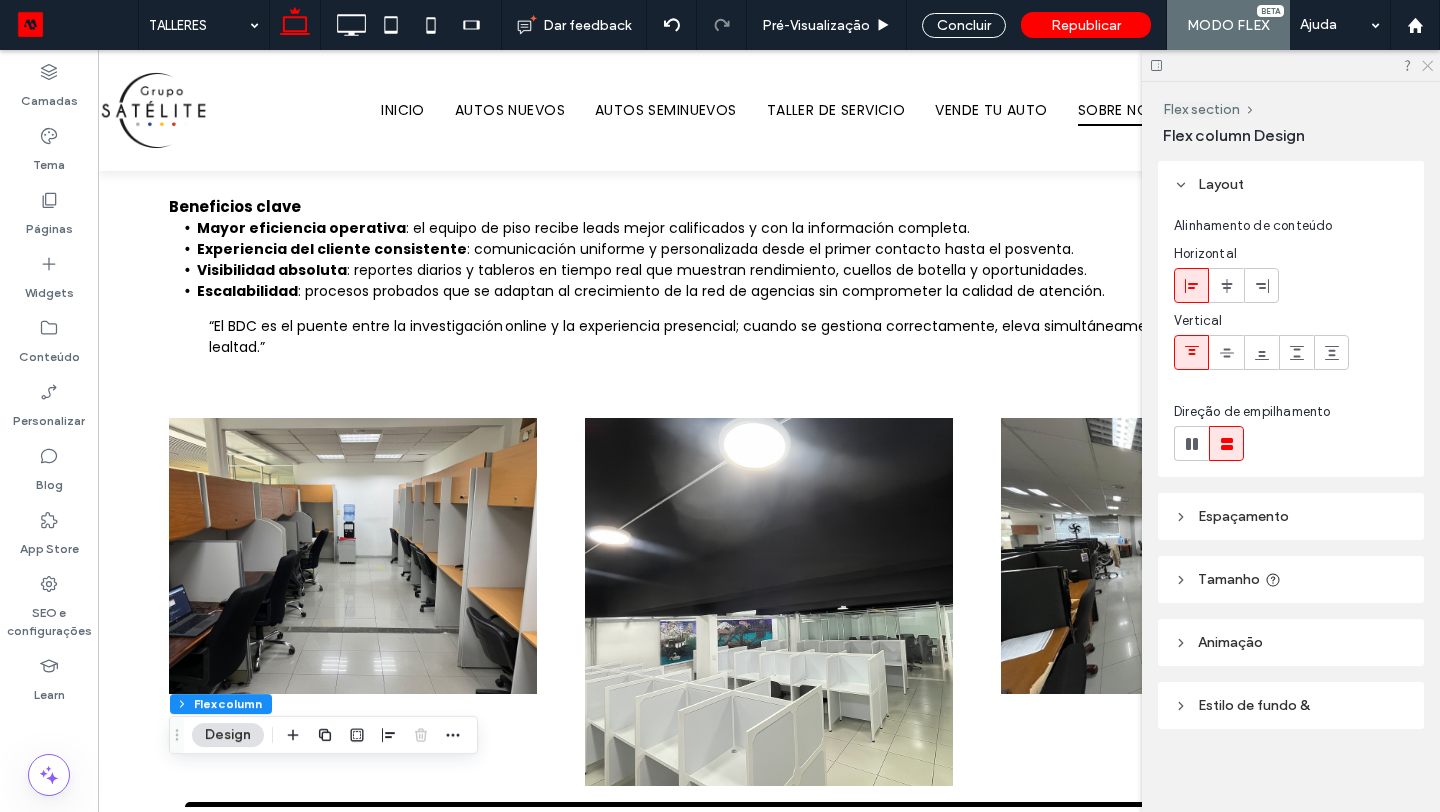 click 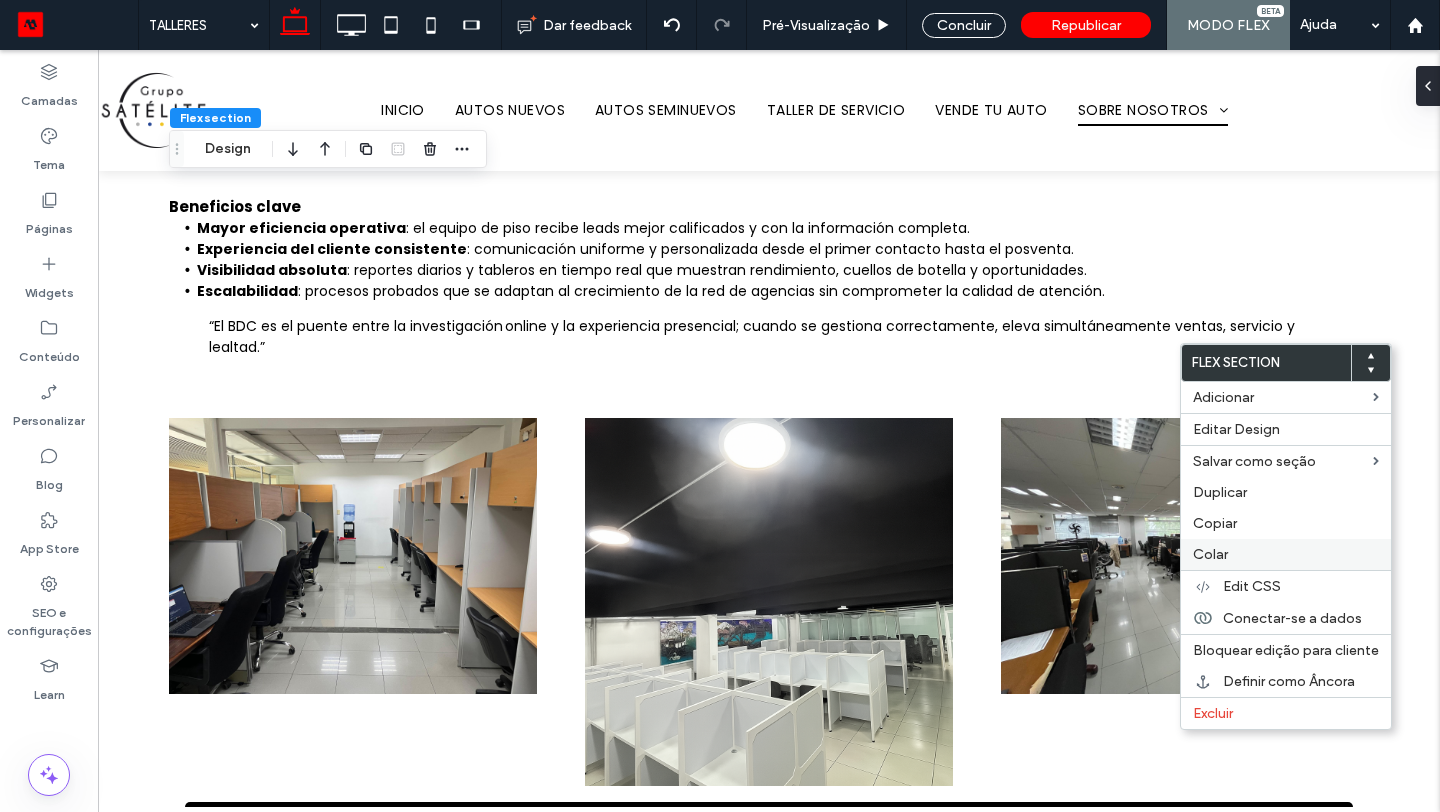 click on "Colar" at bounding box center (1286, 554) 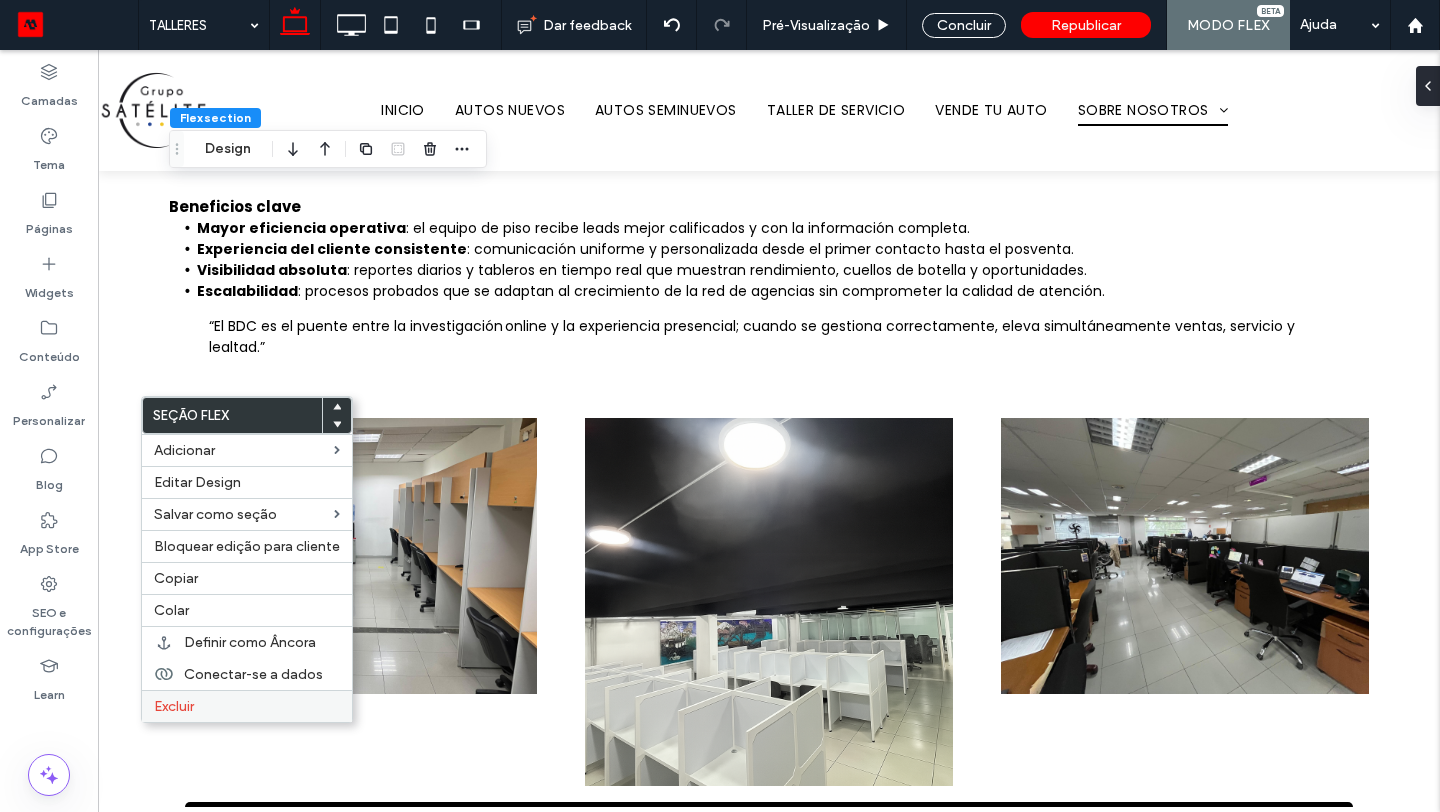 click on "Excluir" at bounding box center [247, 706] 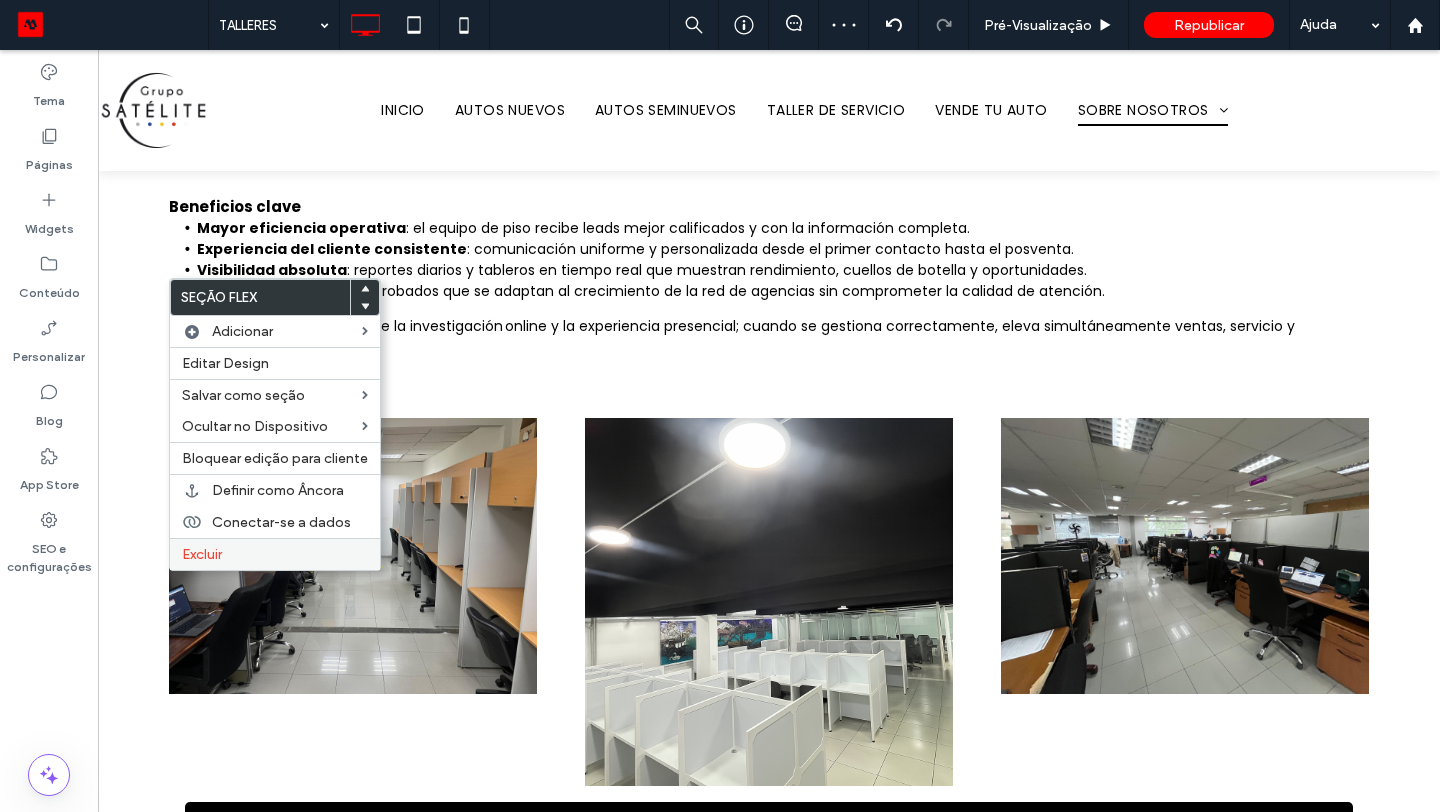 click on "Excluir" at bounding box center (275, 554) 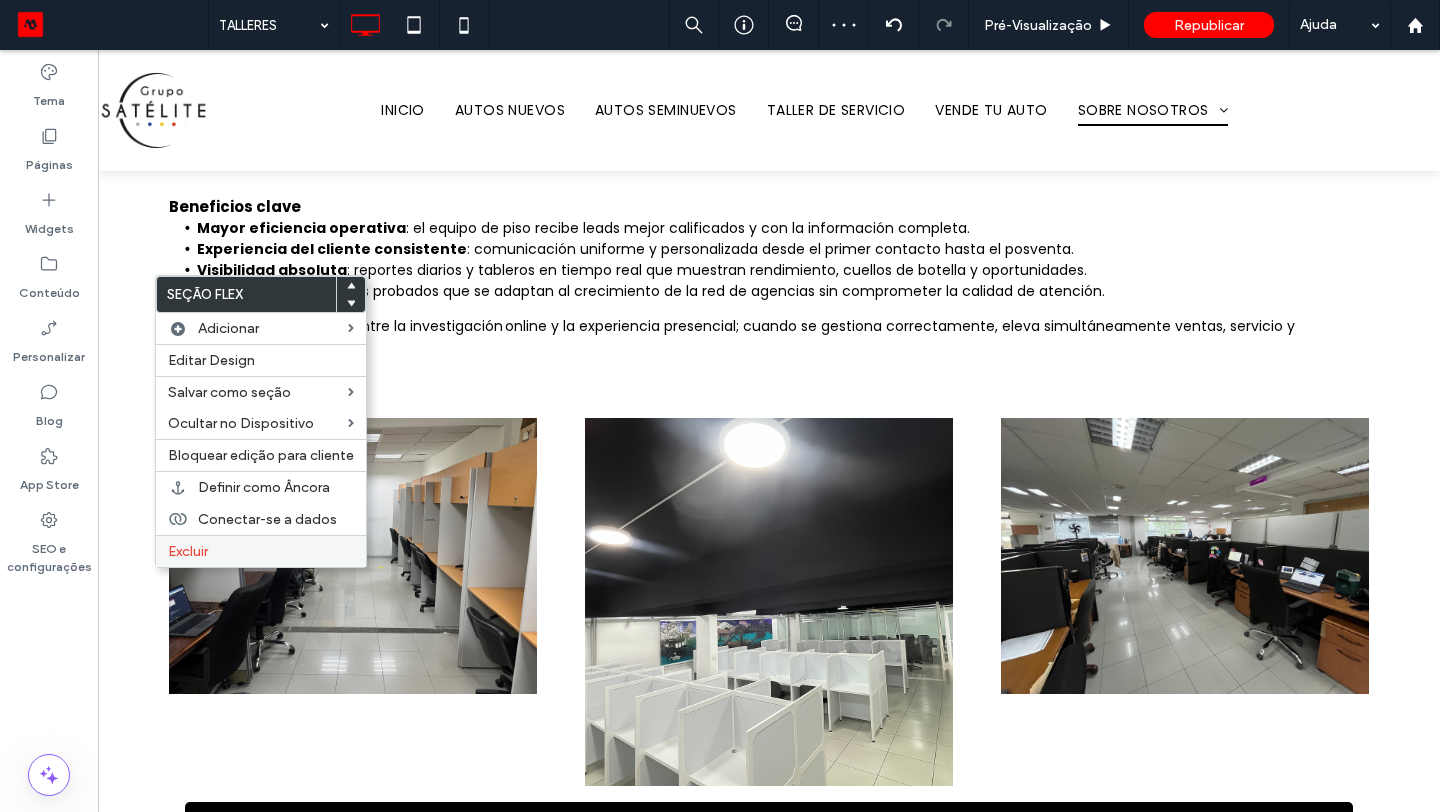 click on "Excluir" at bounding box center (261, 551) 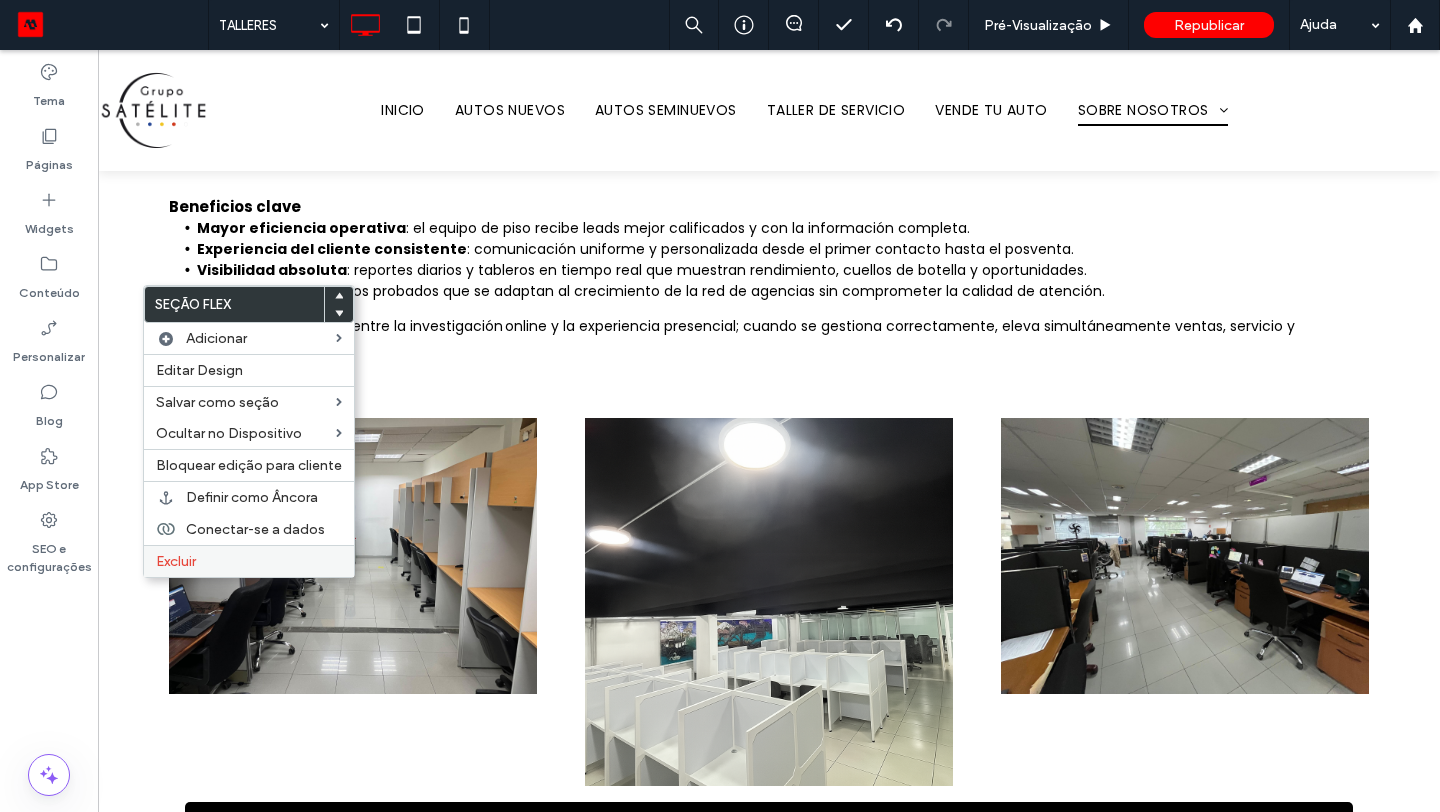 click on "Excluir" at bounding box center [176, 561] 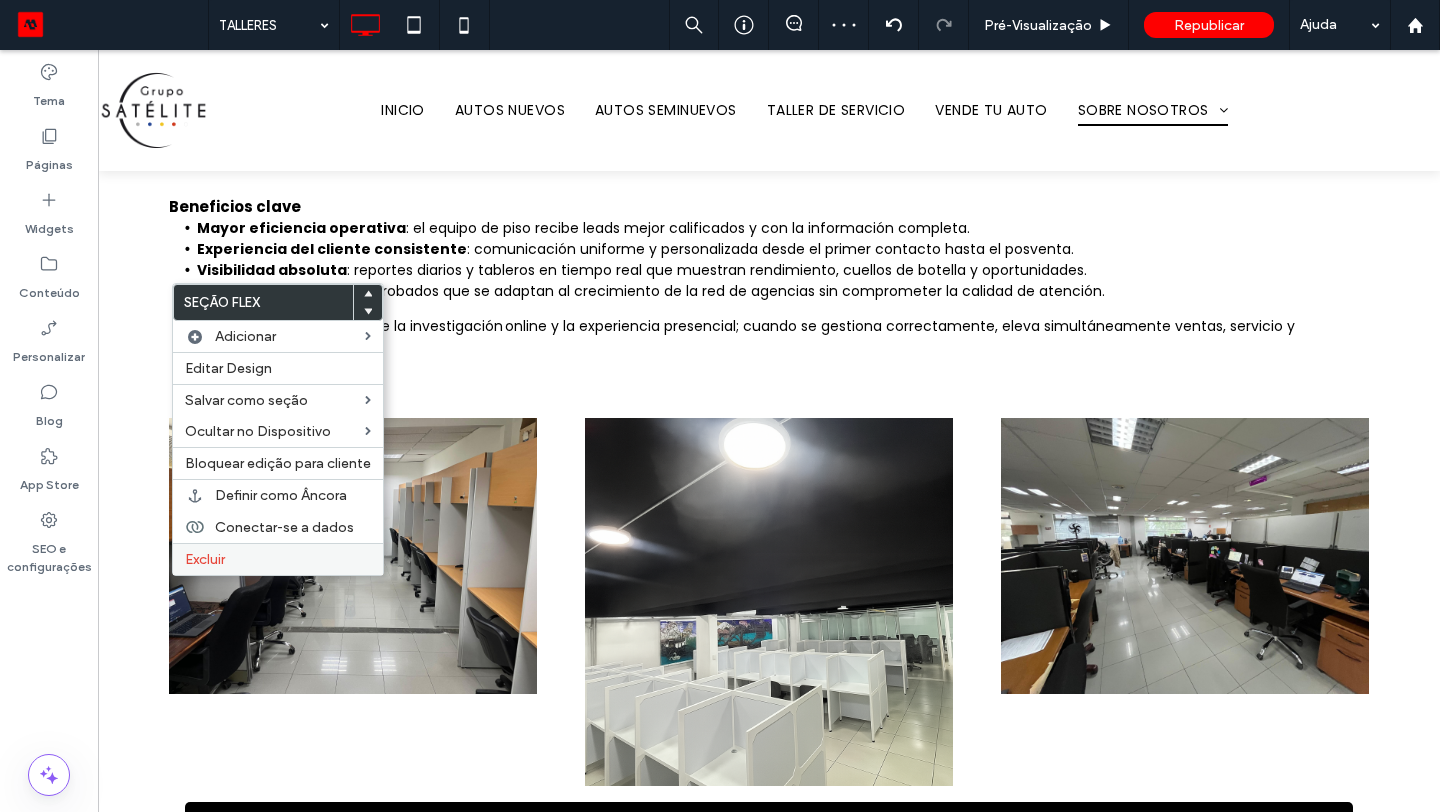 click on "Excluir" at bounding box center (205, 559) 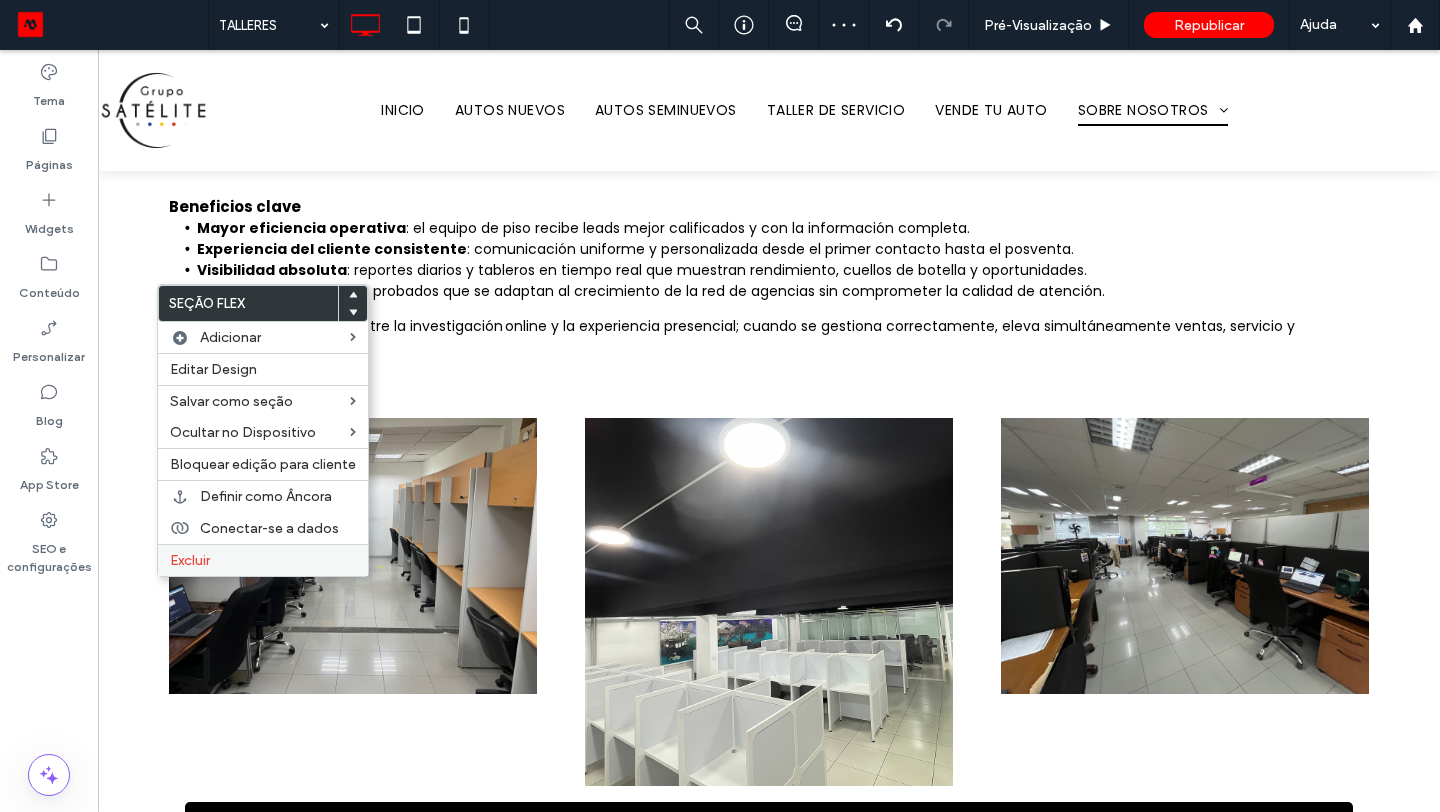 click on "Excluir" at bounding box center (190, 560) 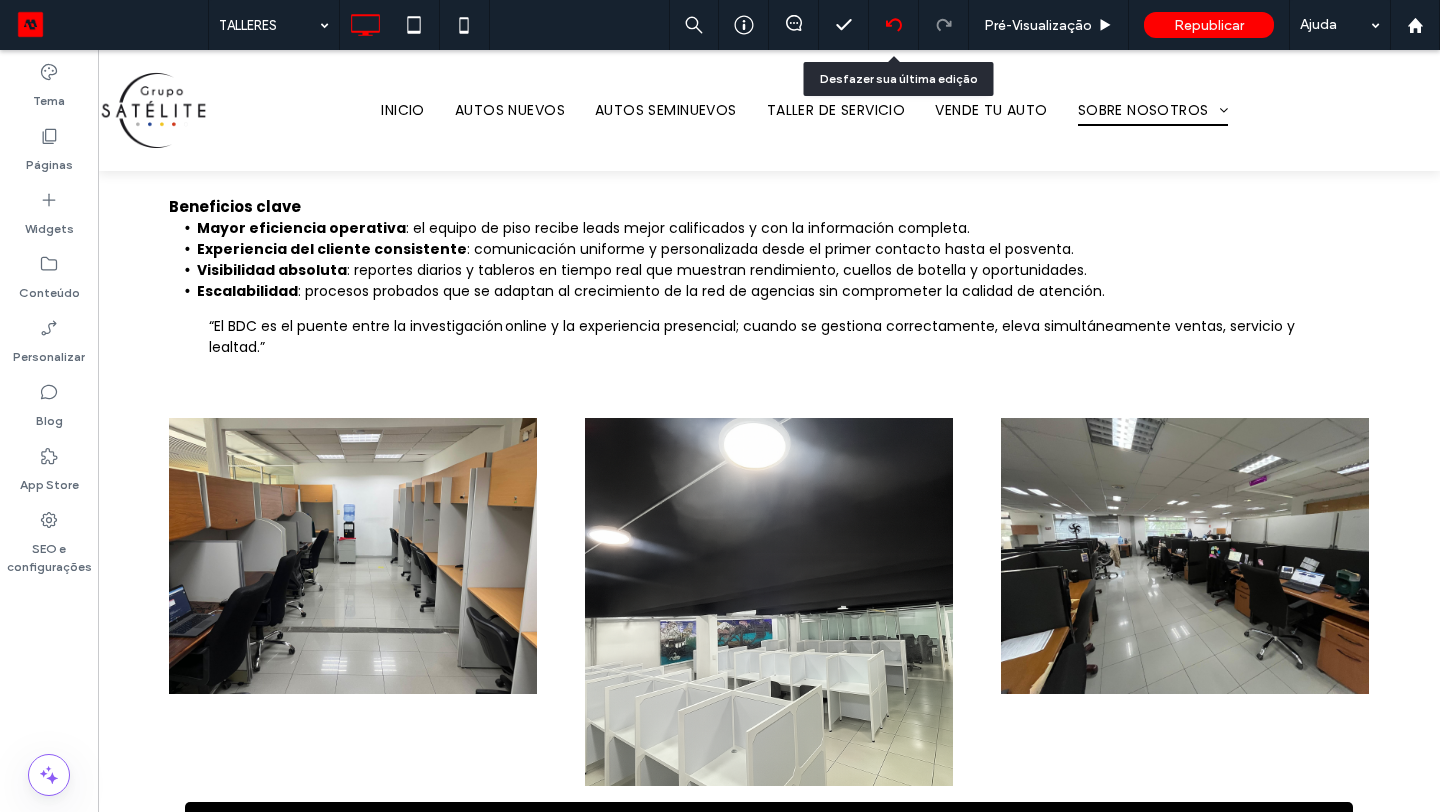 click at bounding box center (894, 25) 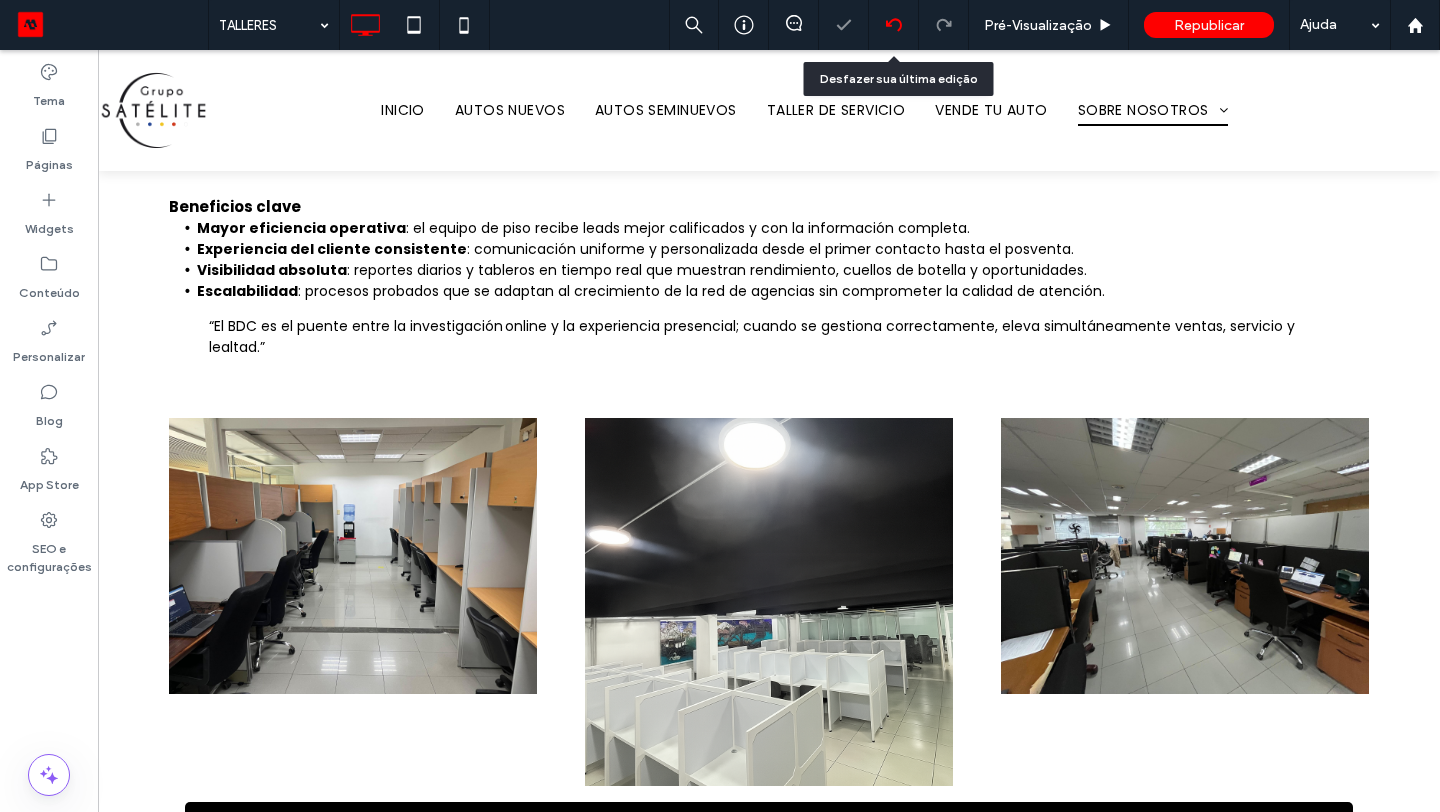 click at bounding box center (720, 406) 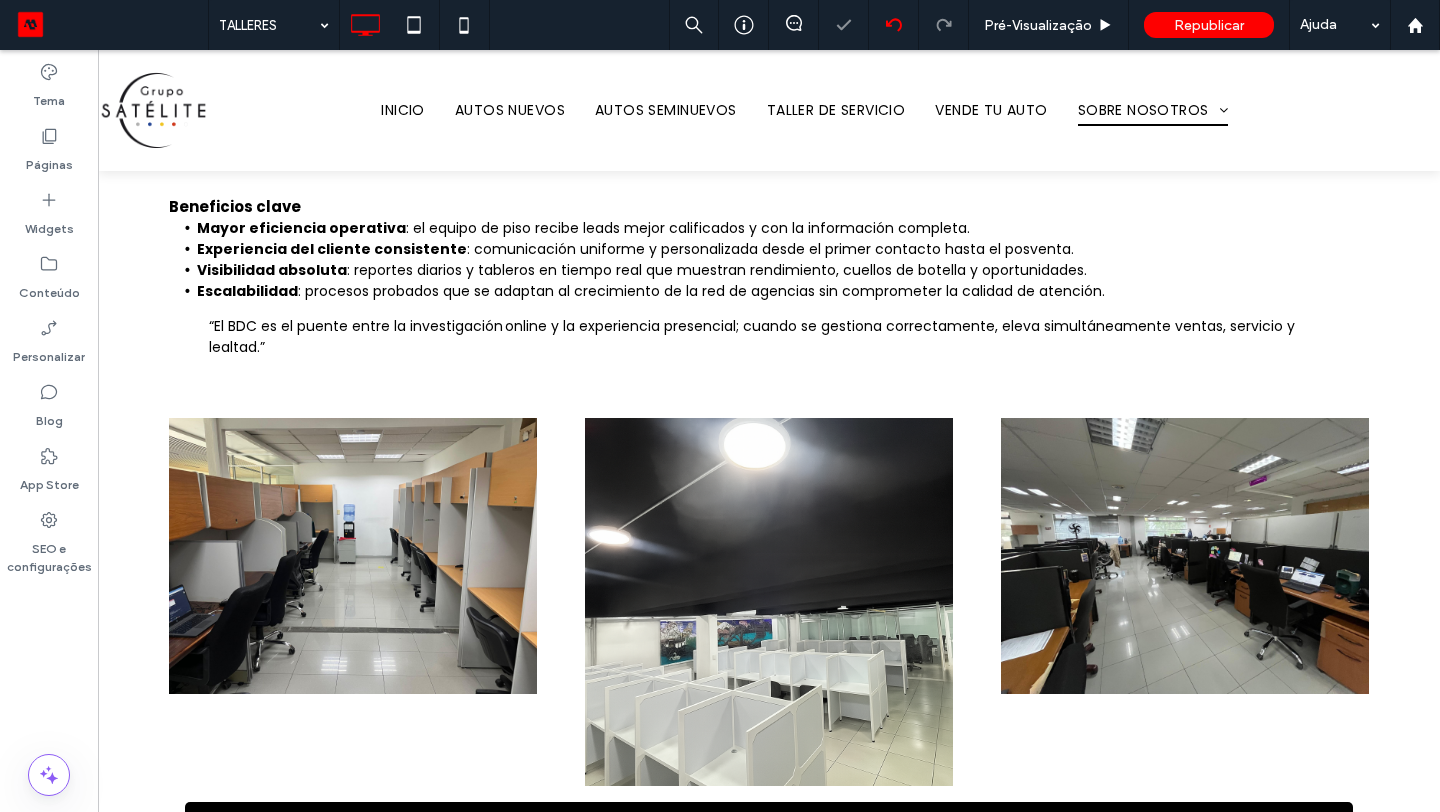 click at bounding box center (720, 406) 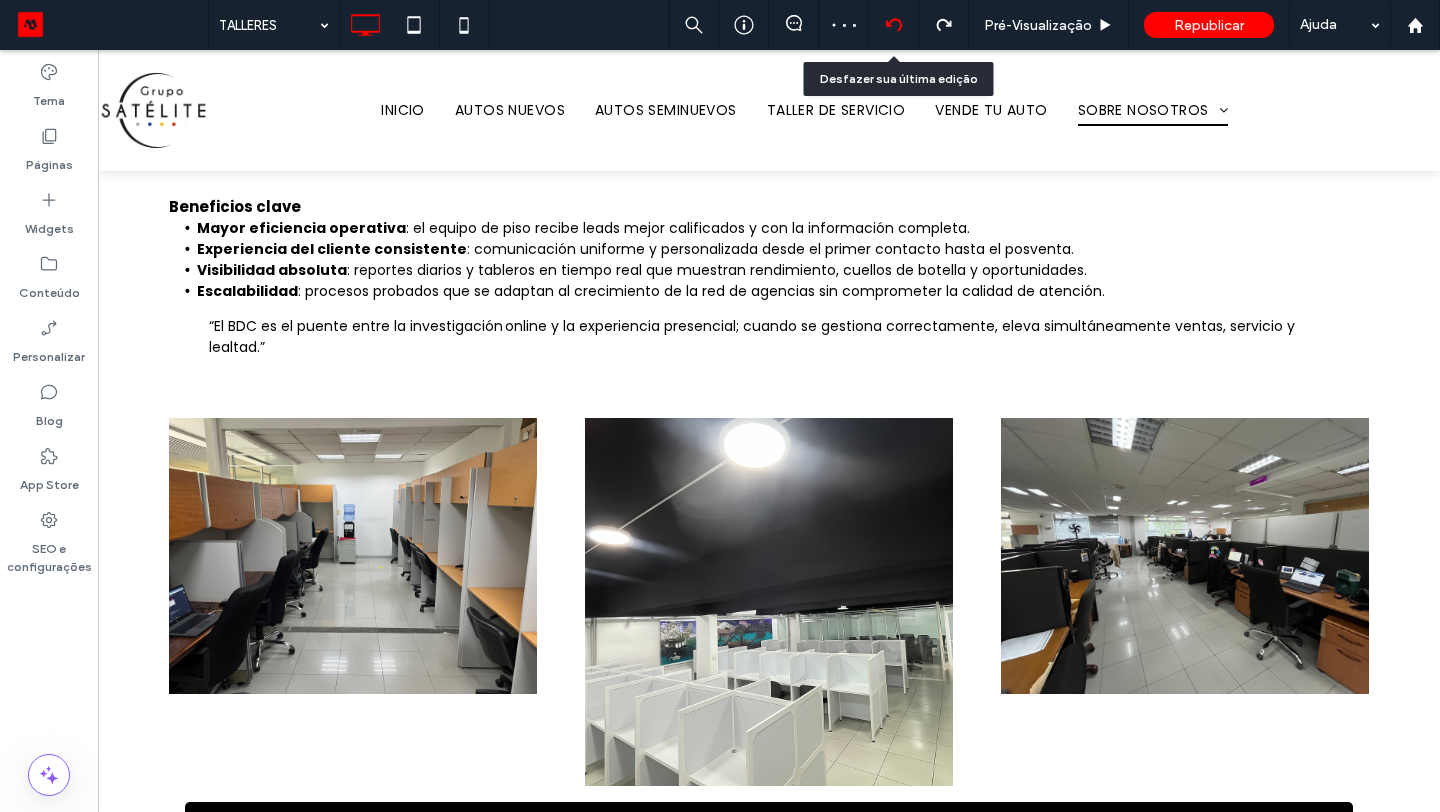 click at bounding box center [893, 25] 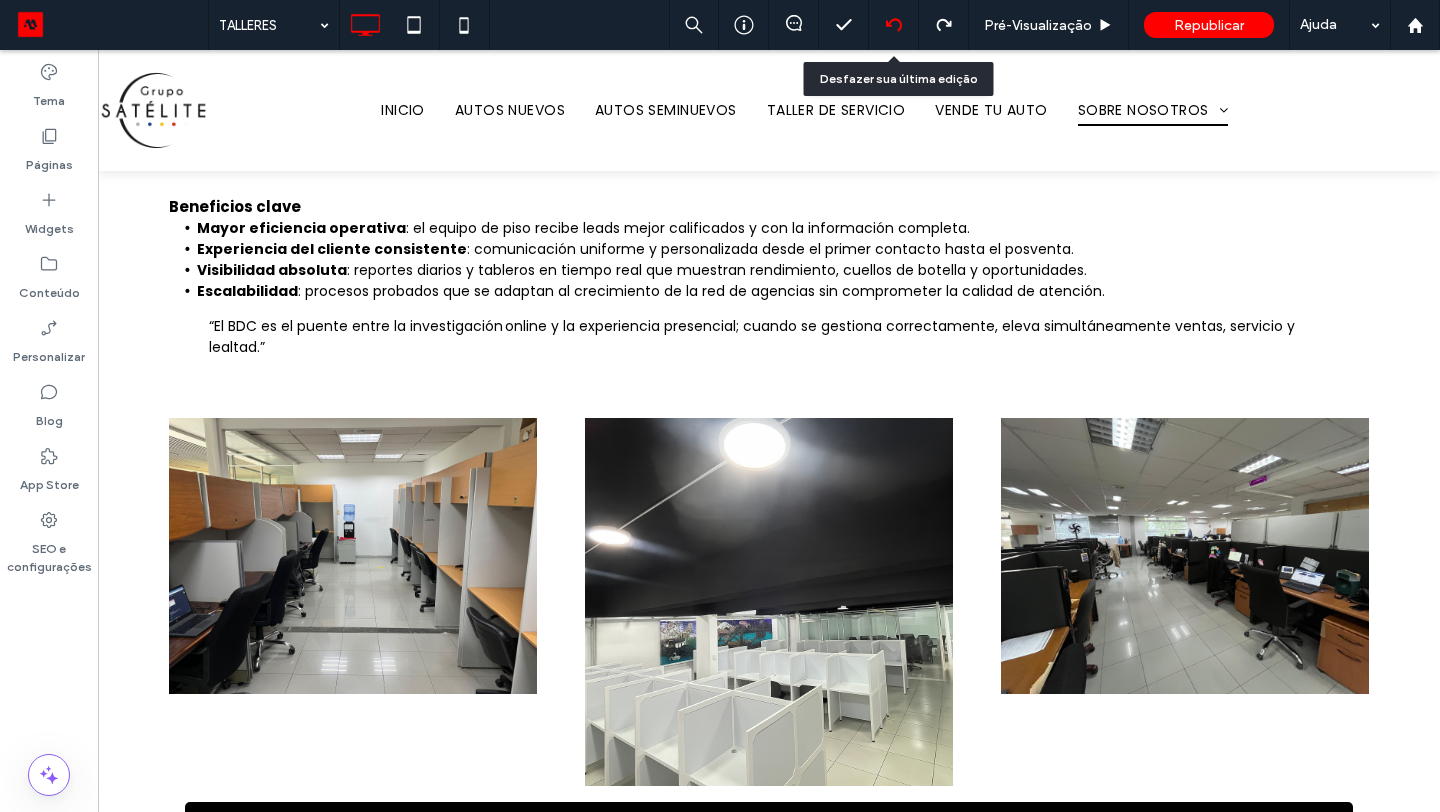 click at bounding box center (893, 25) 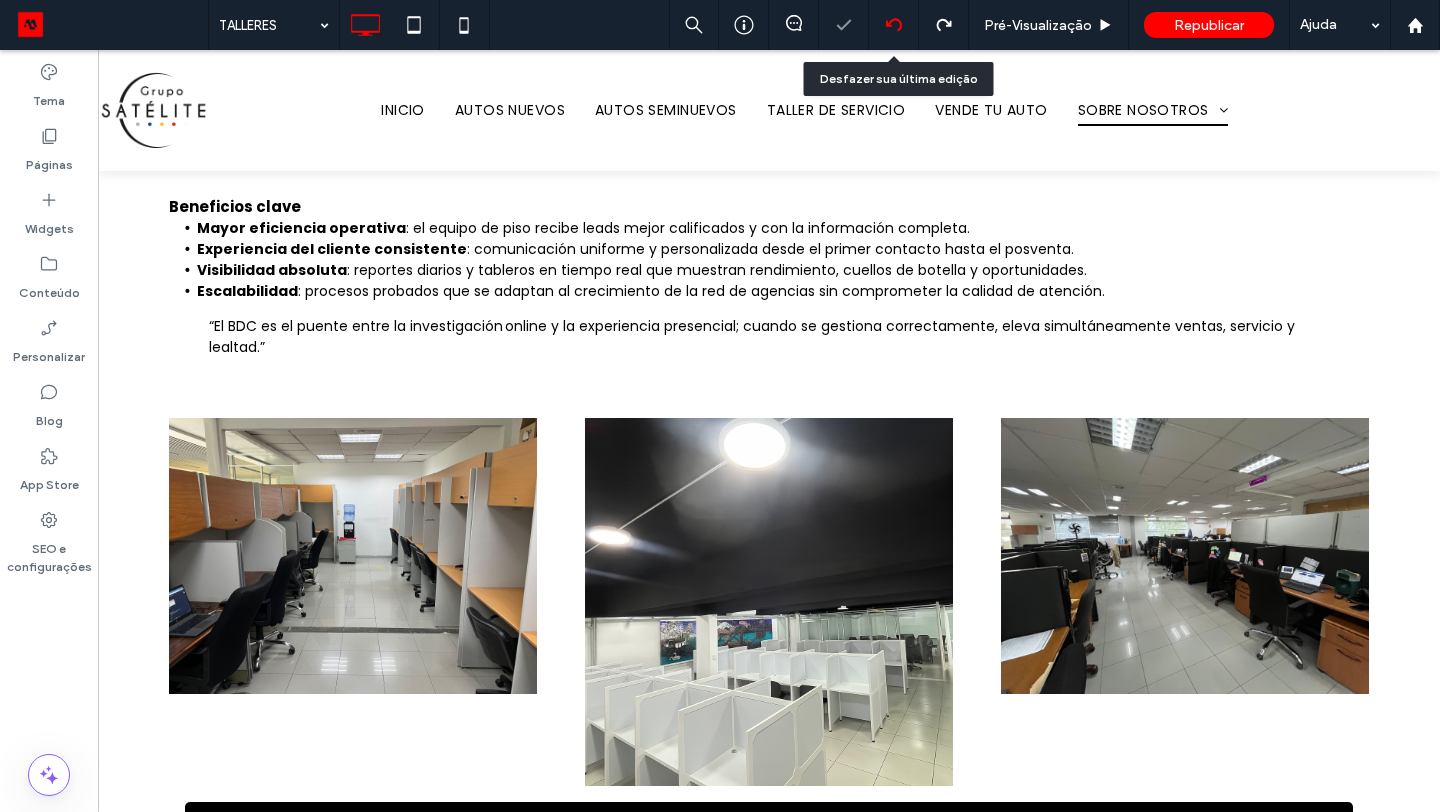 click at bounding box center (893, 25) 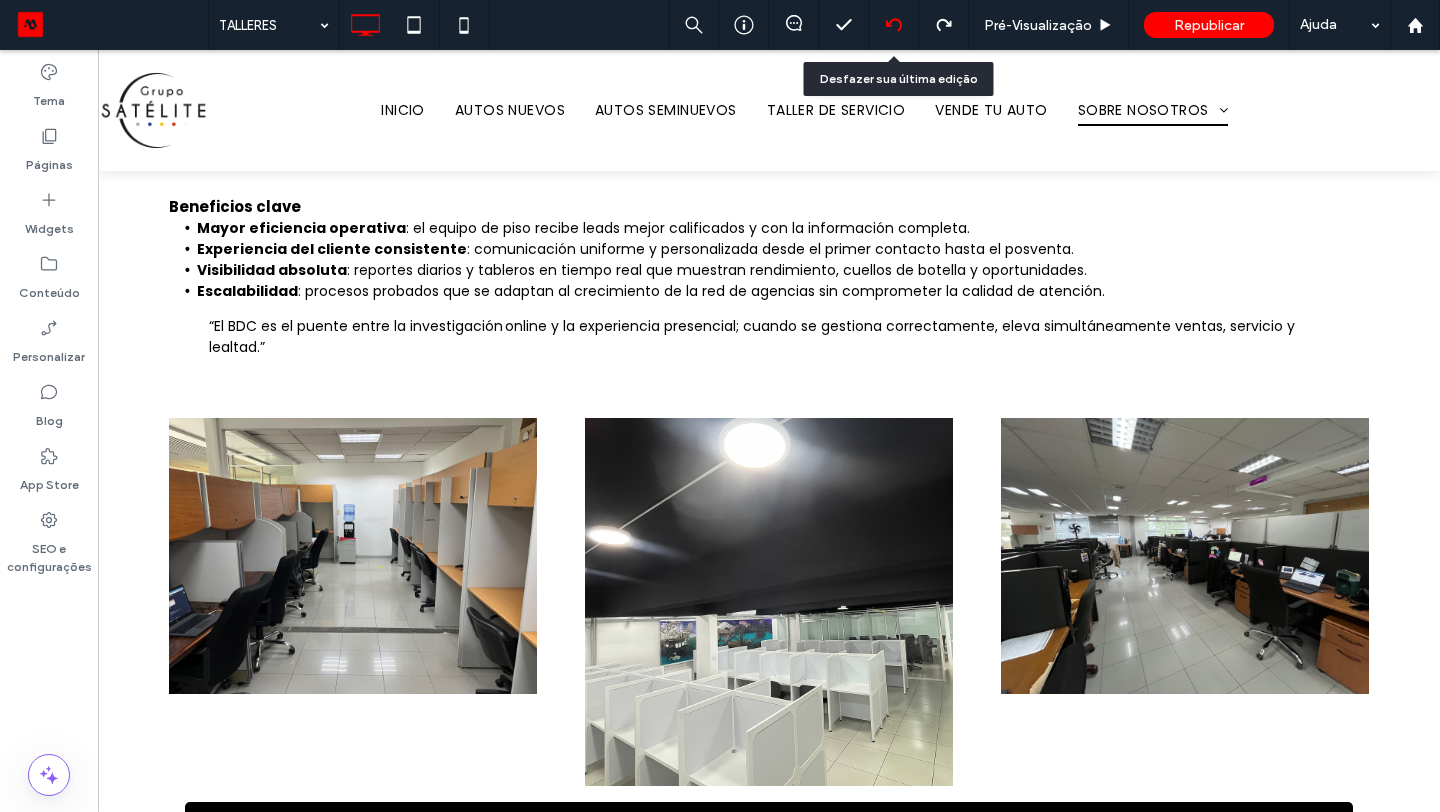 click 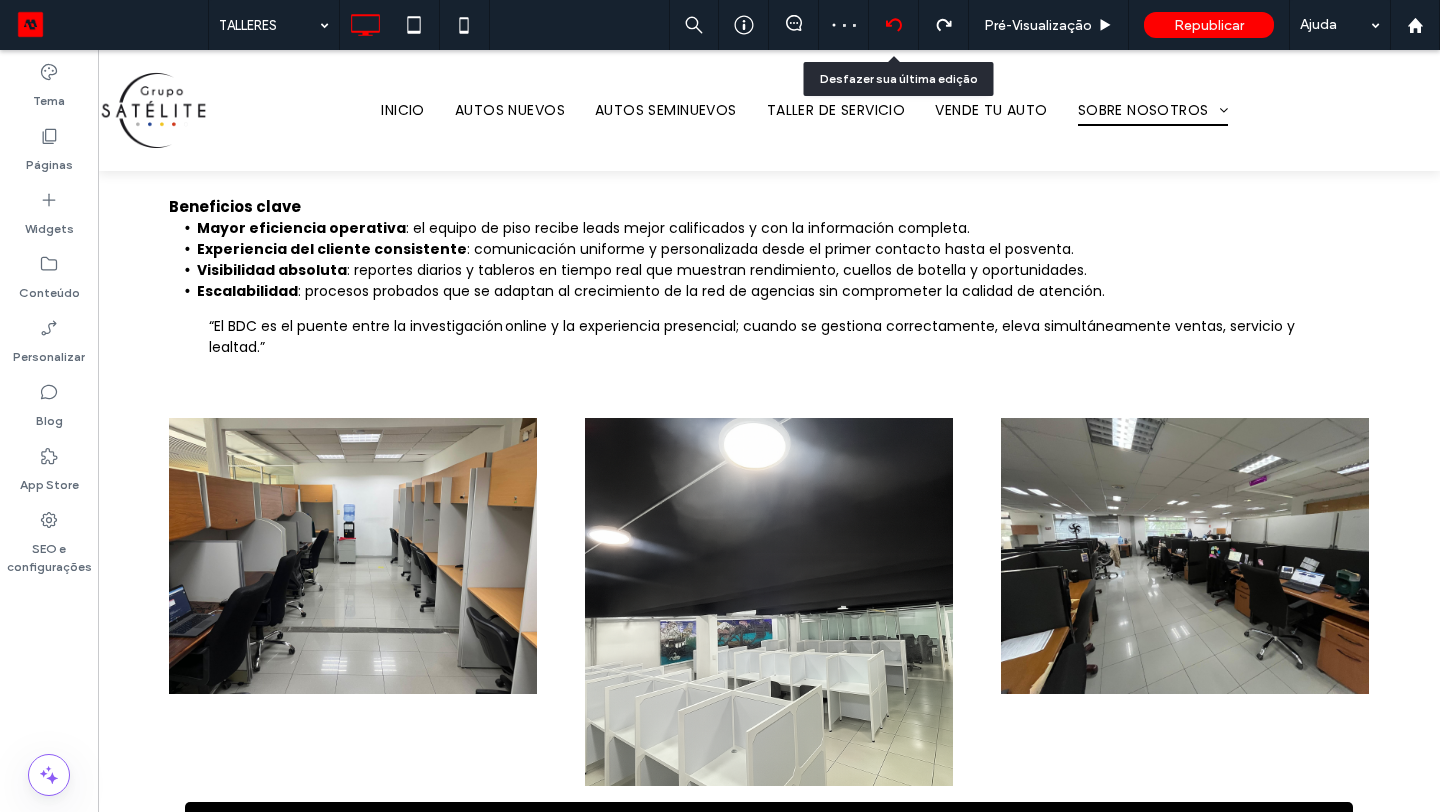 click 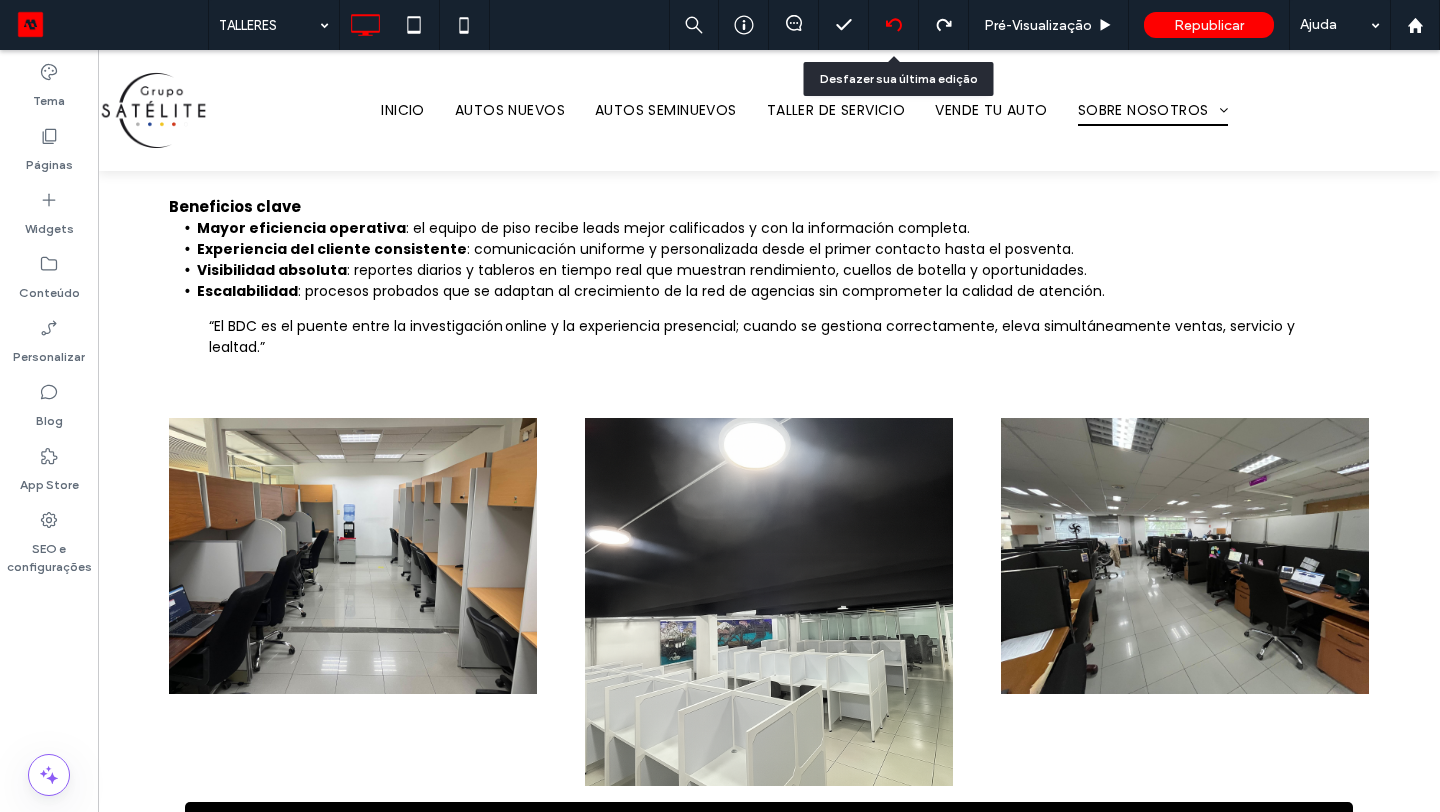 click at bounding box center (894, 25) 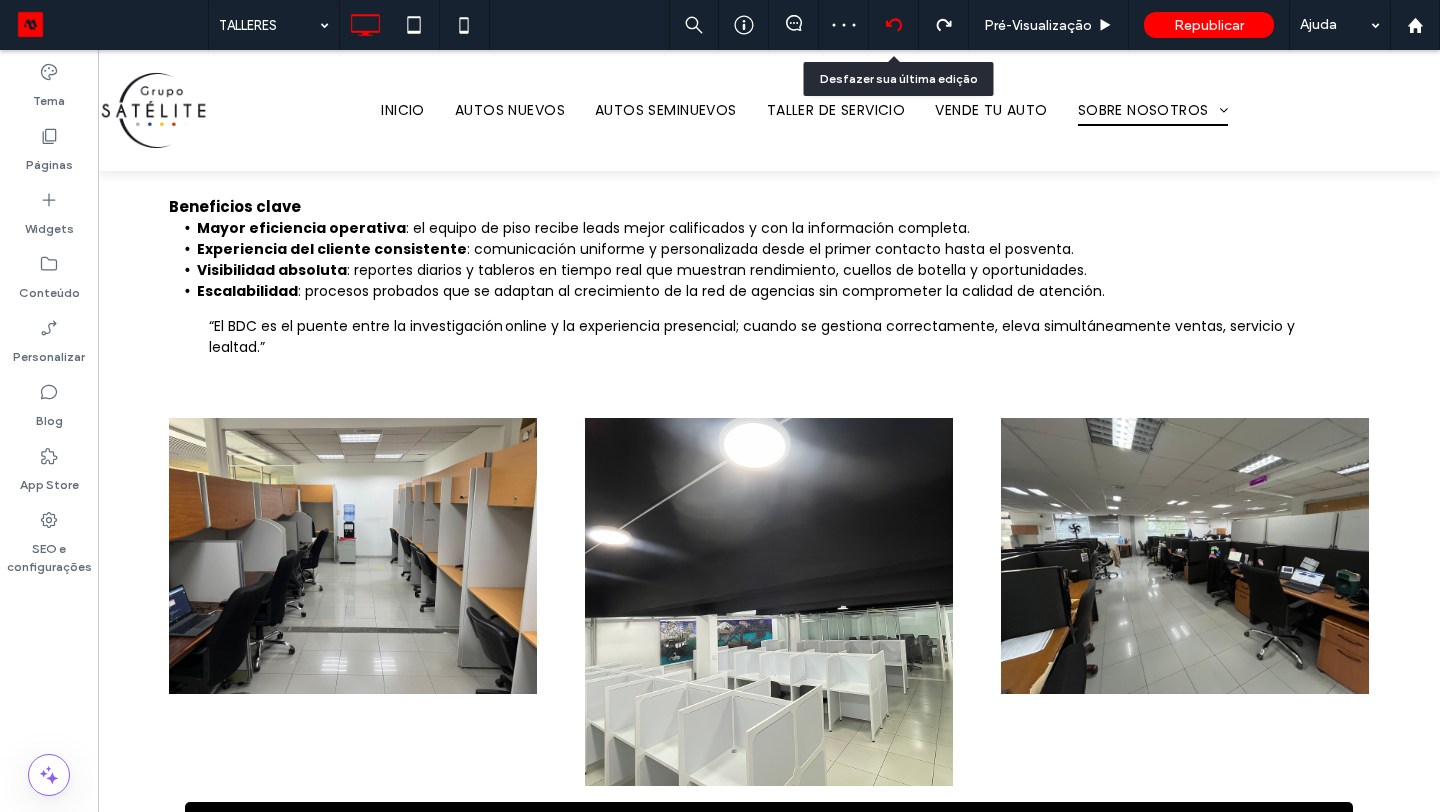 click 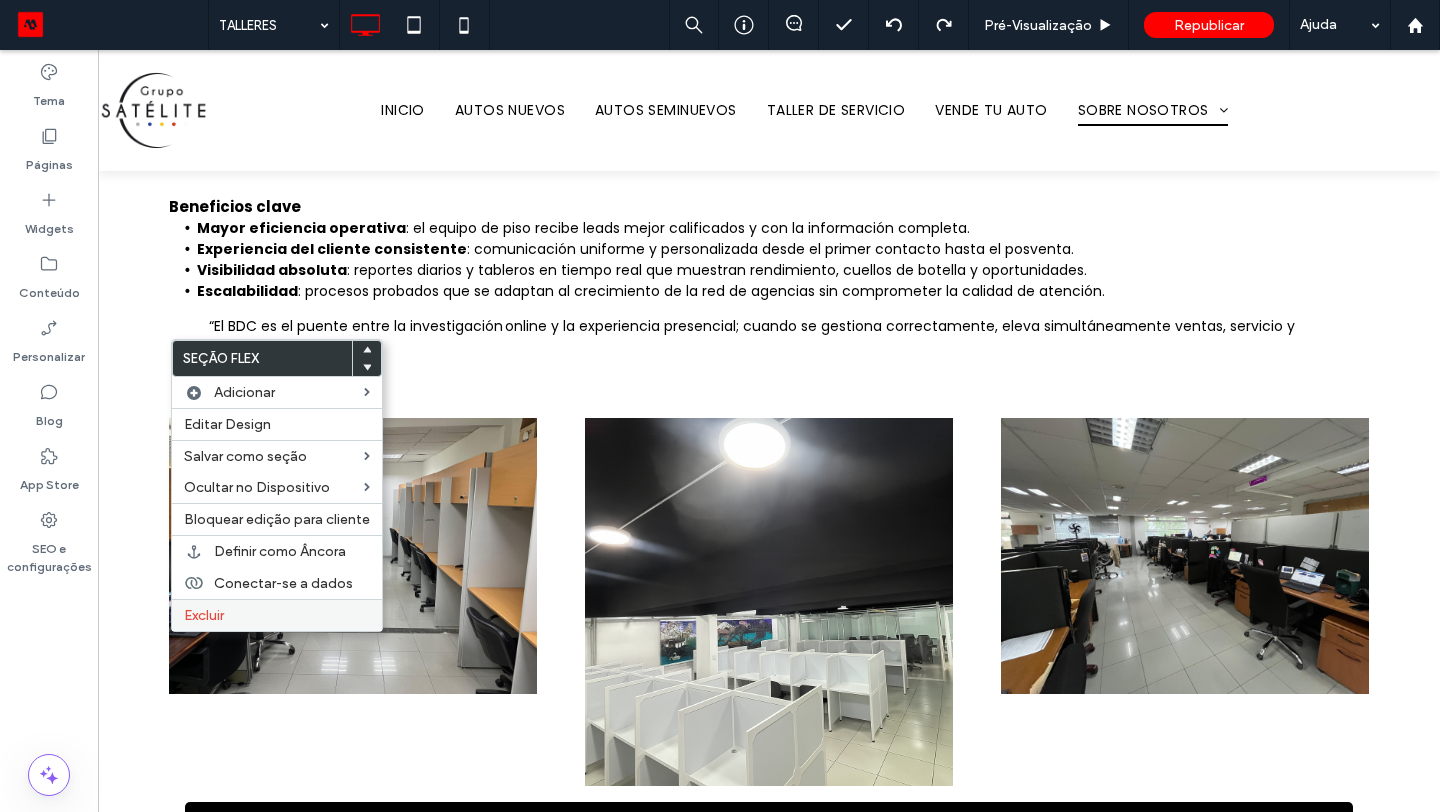 click on "Excluir" at bounding box center [277, 615] 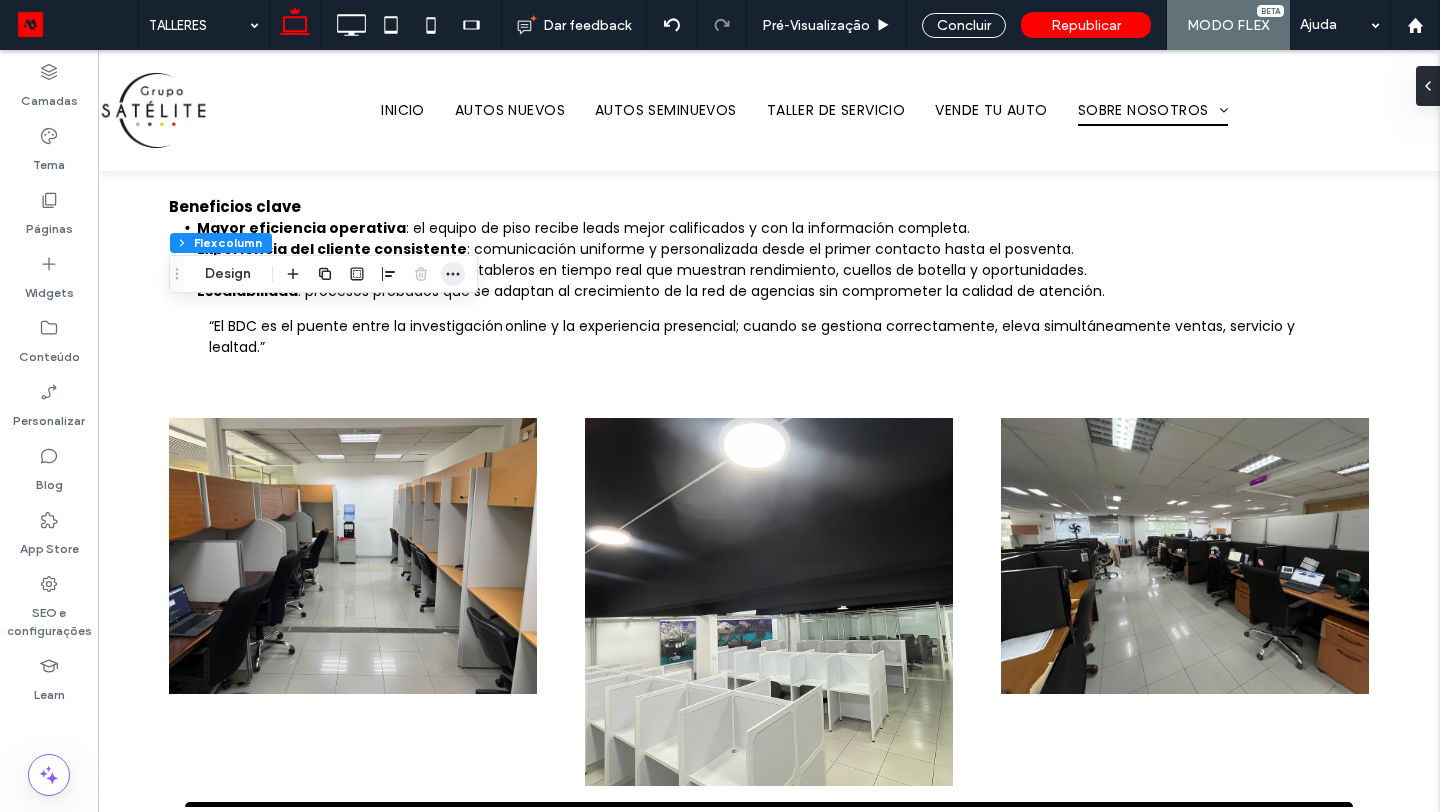 click 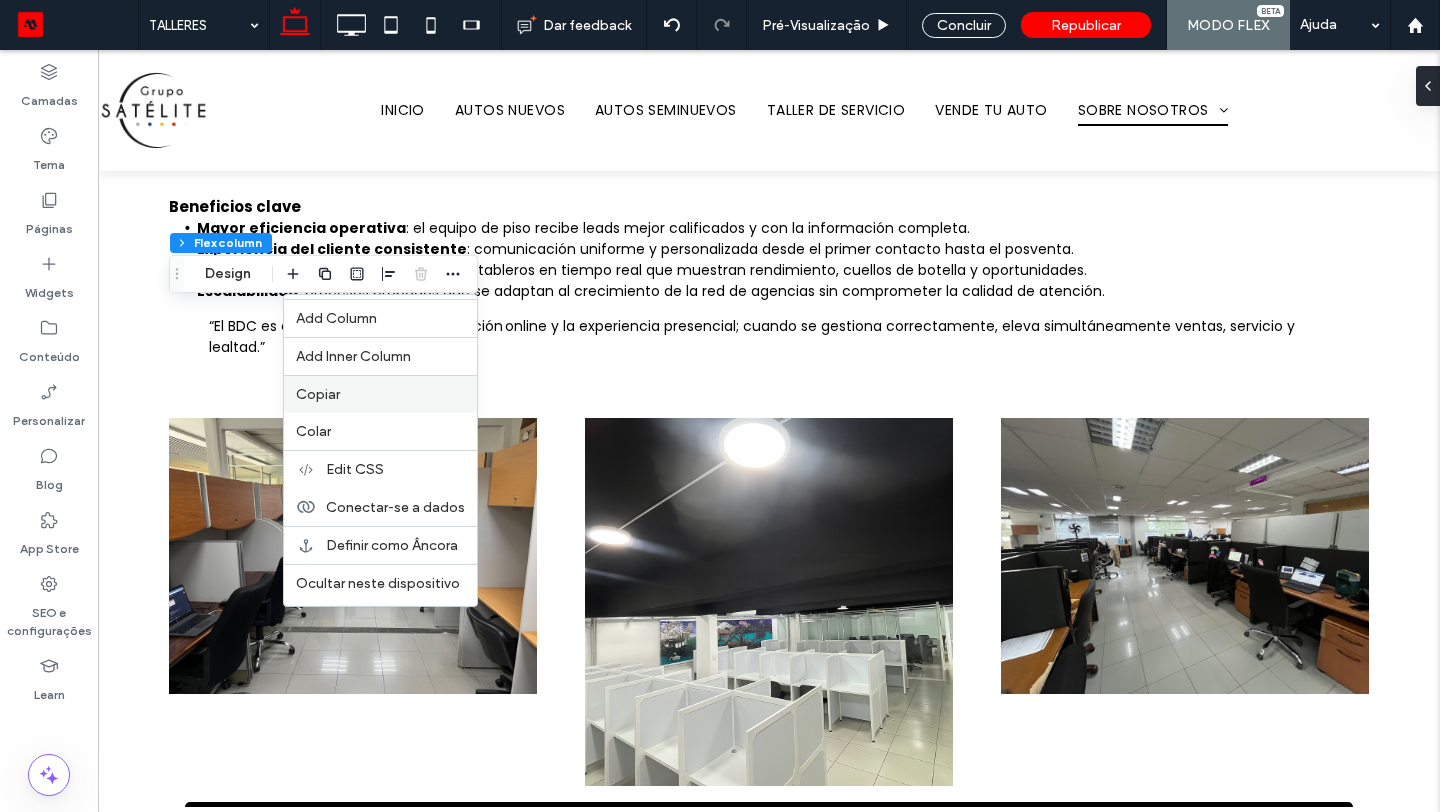 click on "Copiar" at bounding box center [380, 394] 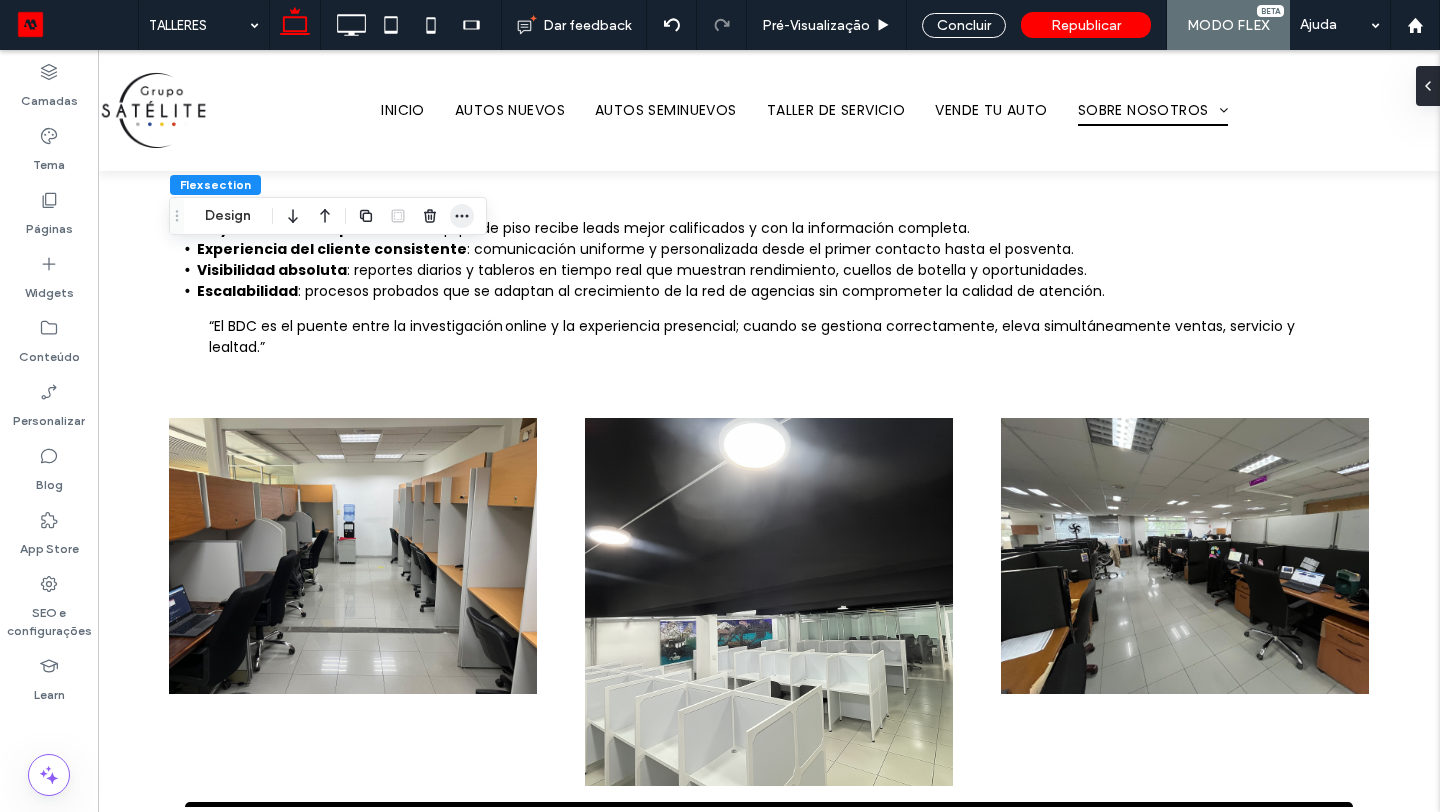 click 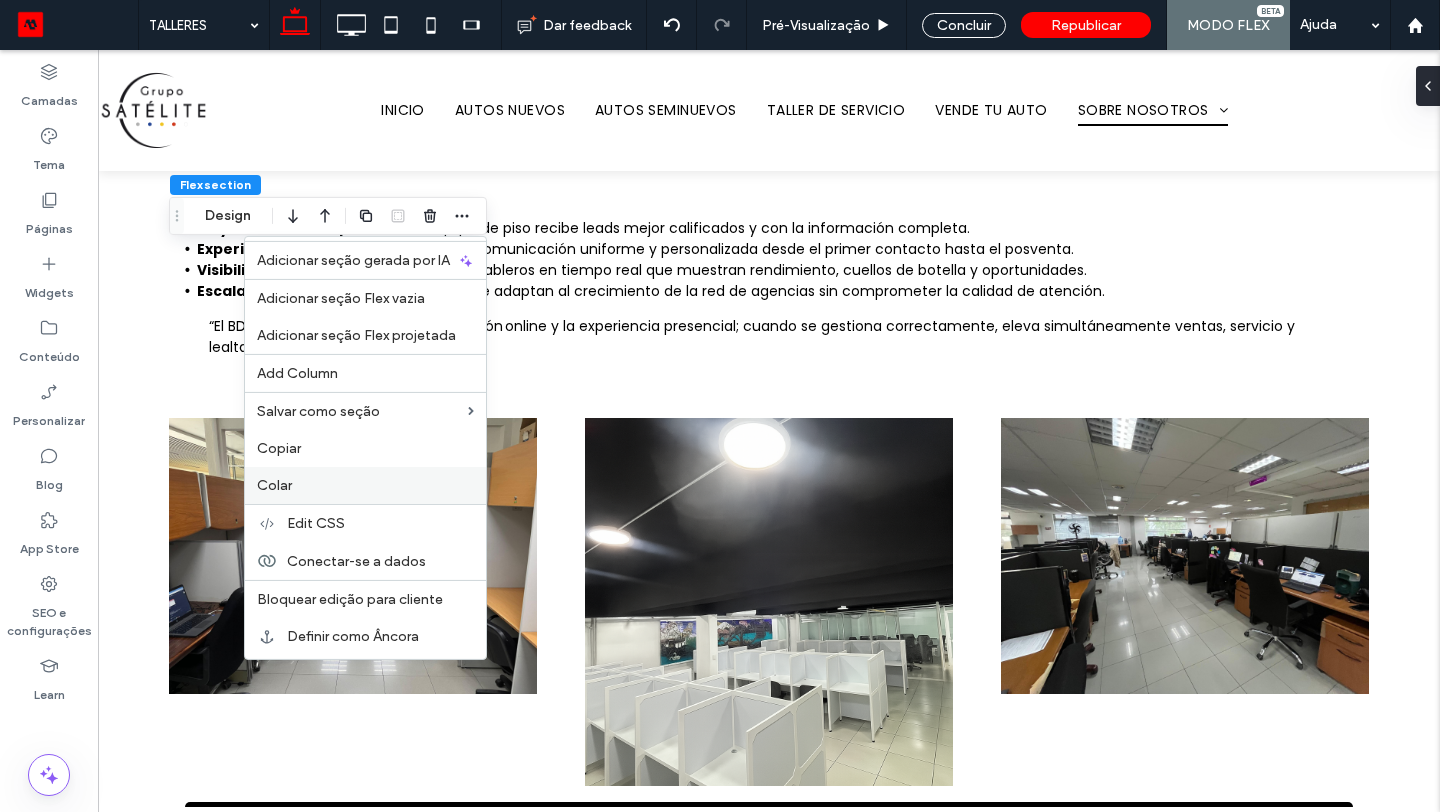 click on "Colar" at bounding box center (365, 485) 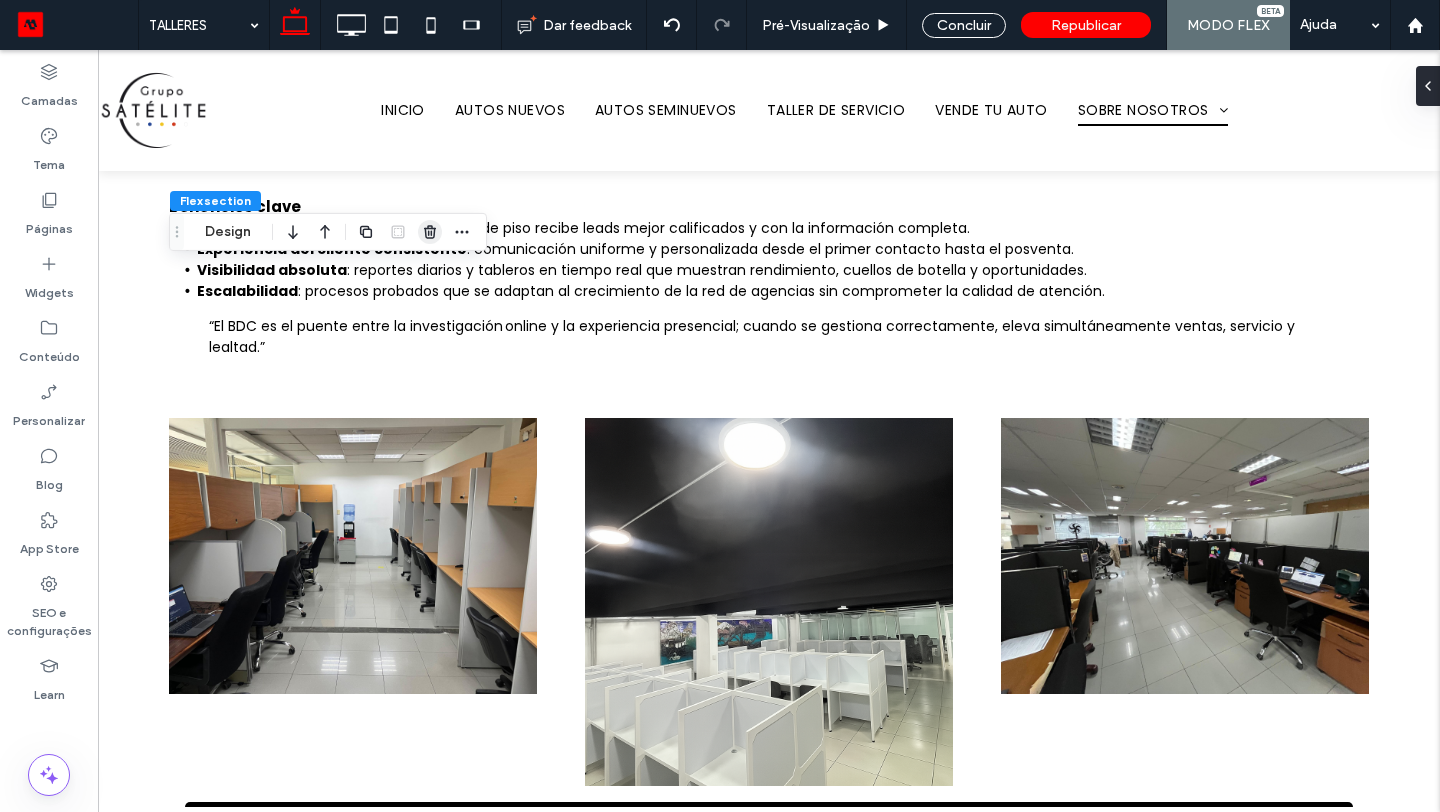 click 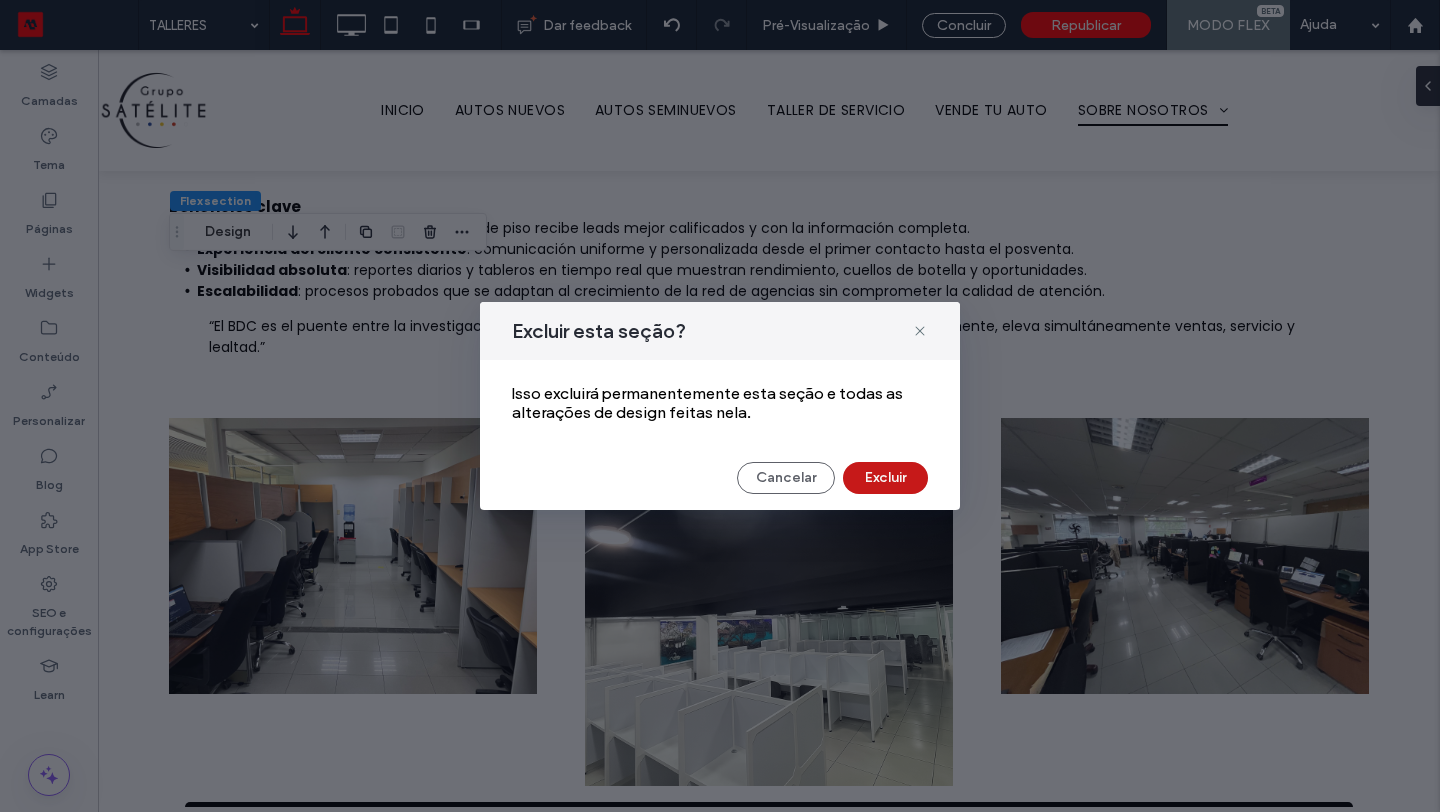 click on "Excluir" at bounding box center (885, 478) 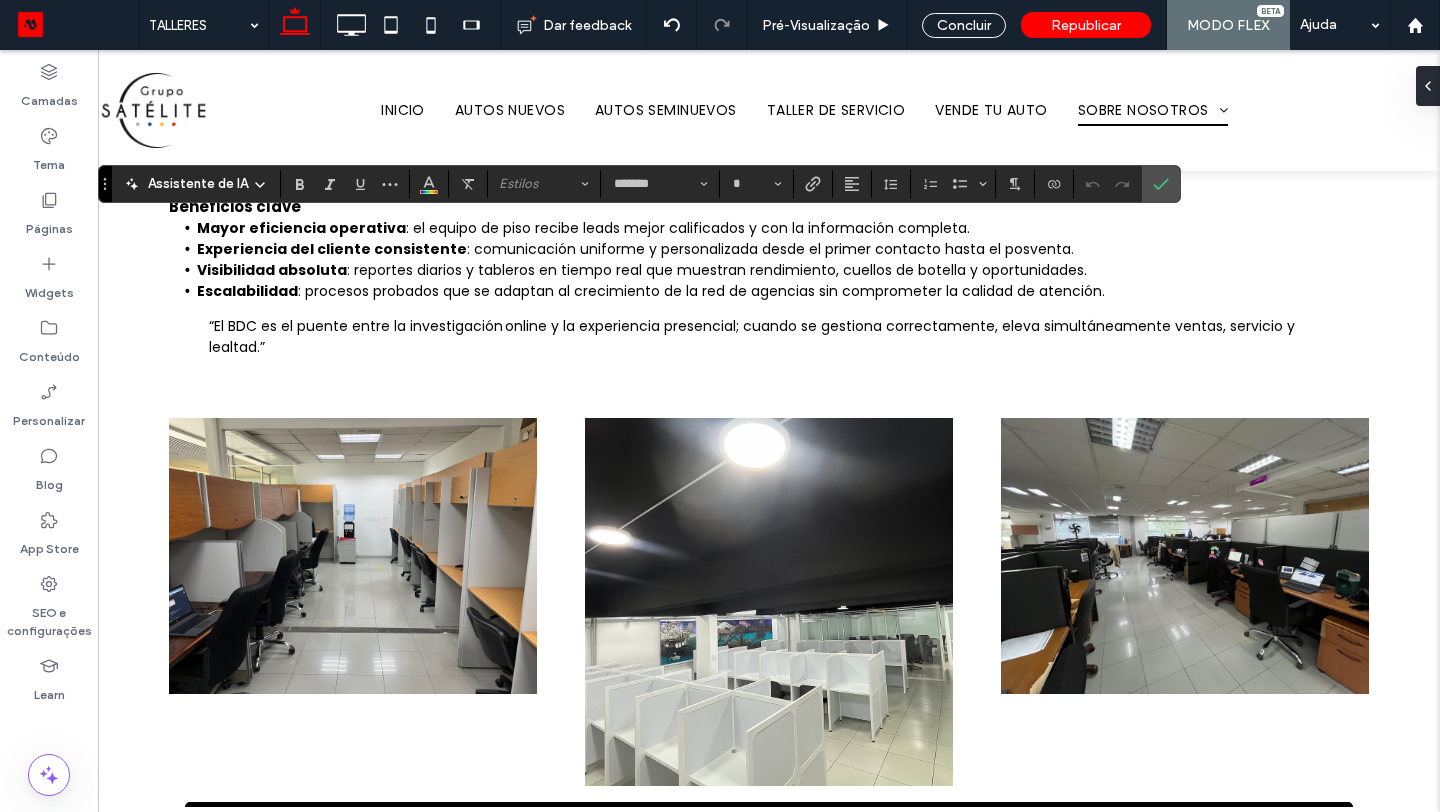 type on "**" 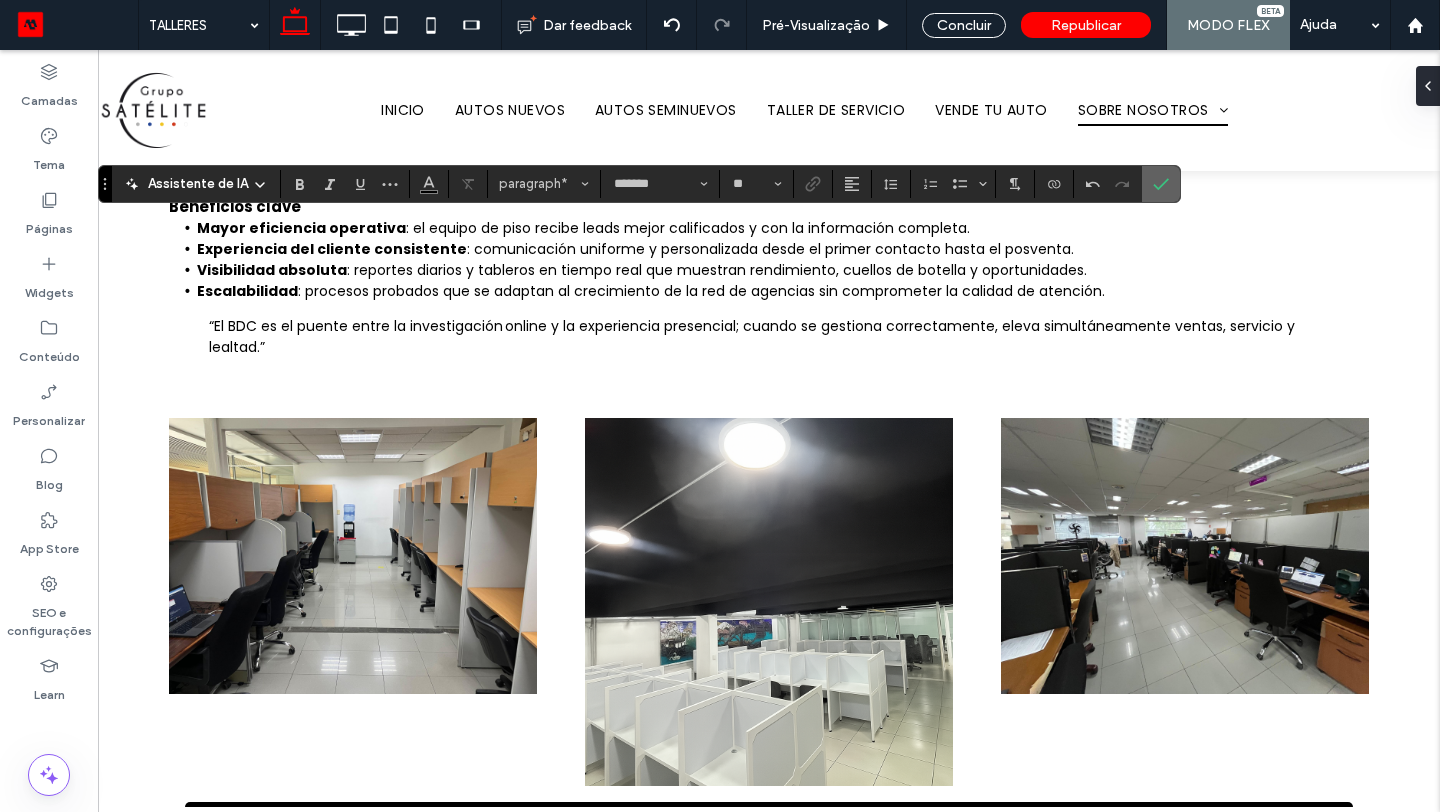 click 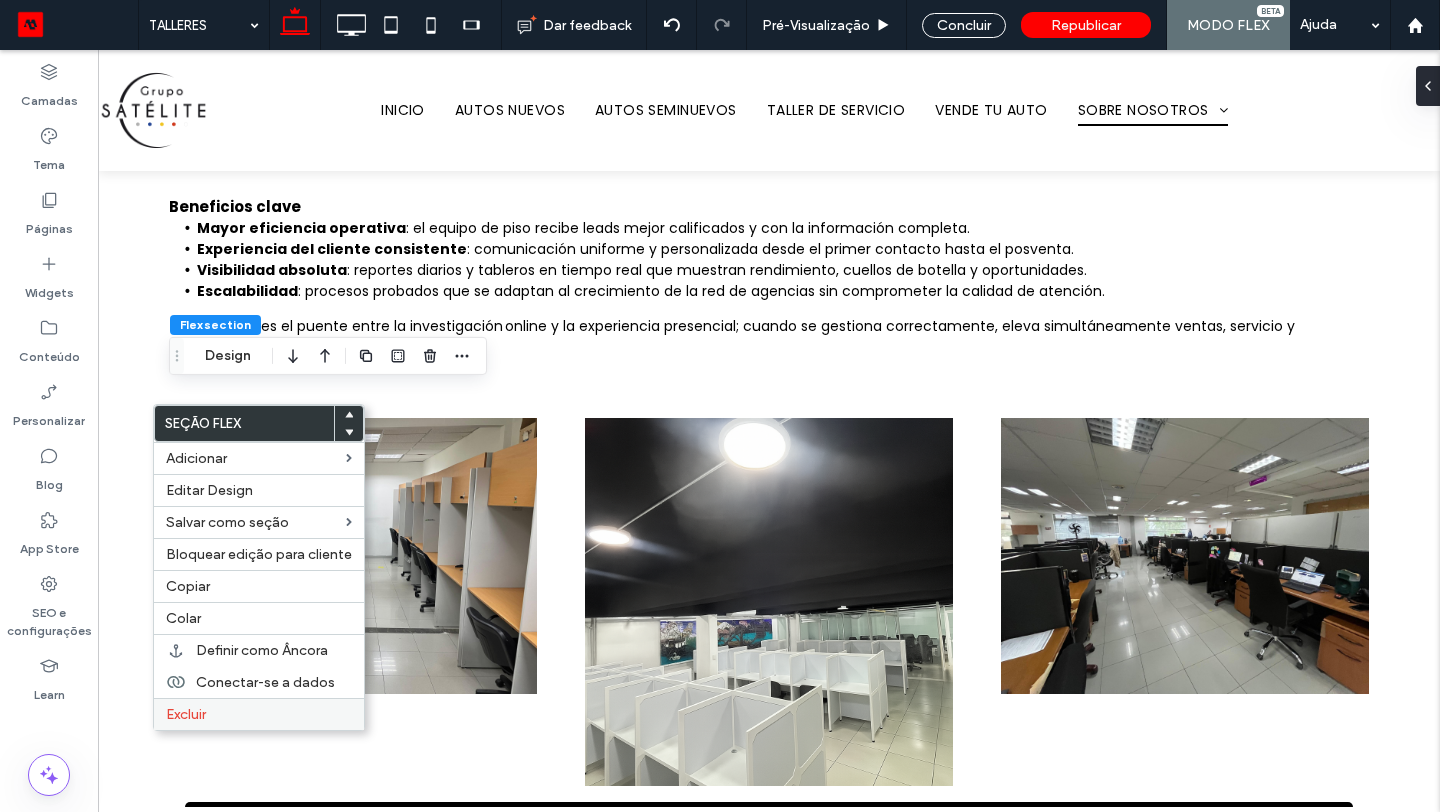 click on "Excluir" at bounding box center [259, 714] 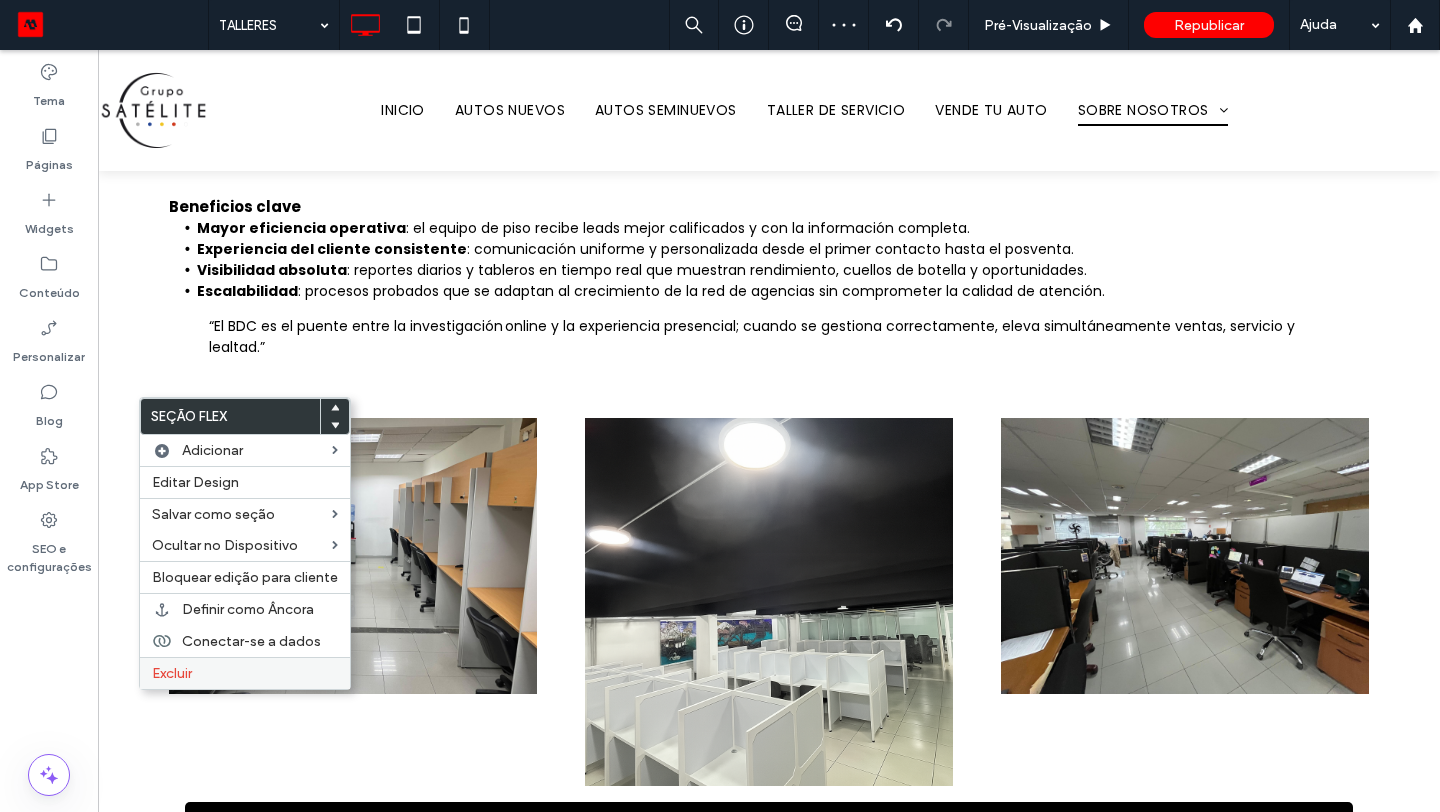 click on "Excluir" at bounding box center (172, 673) 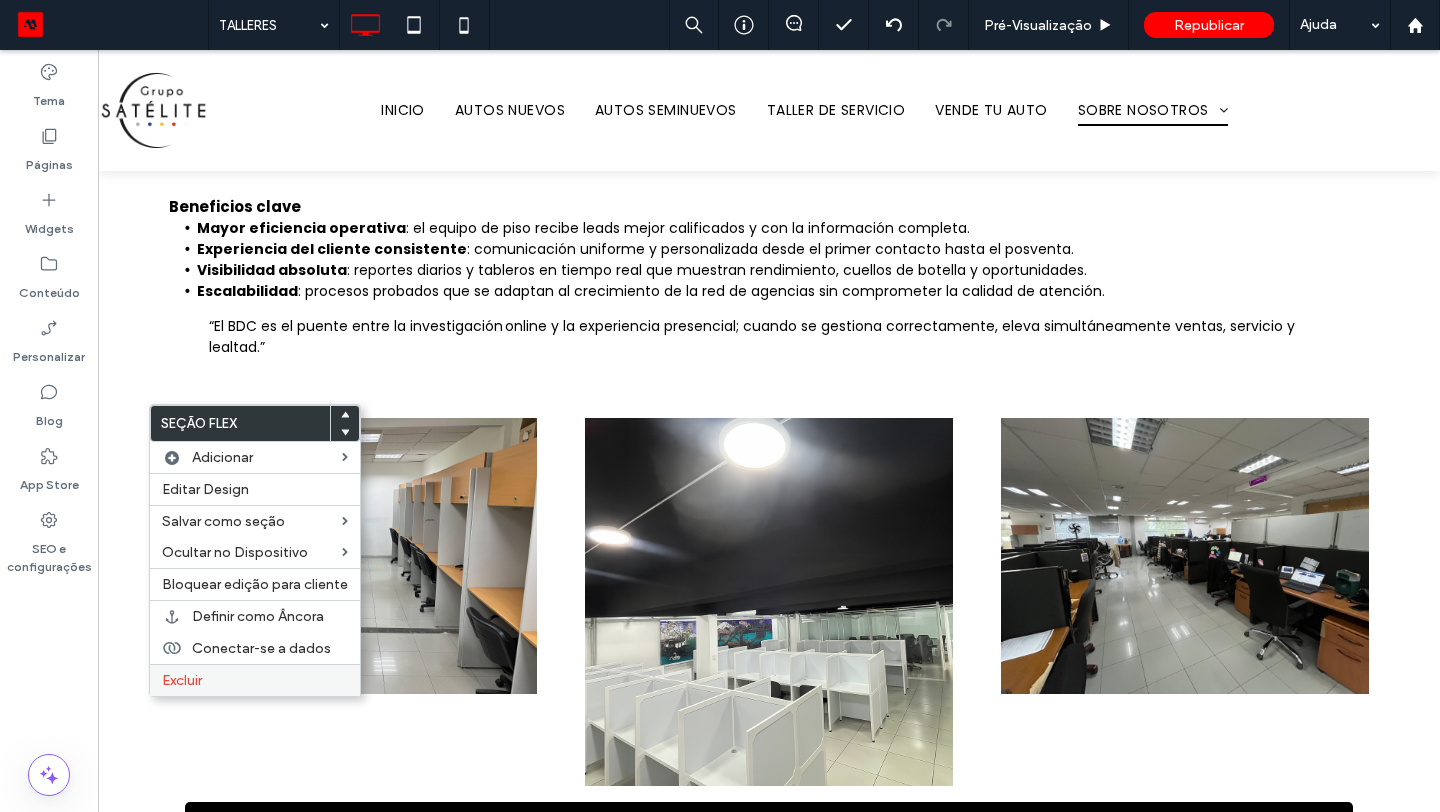 click on "Excluir" at bounding box center (255, 680) 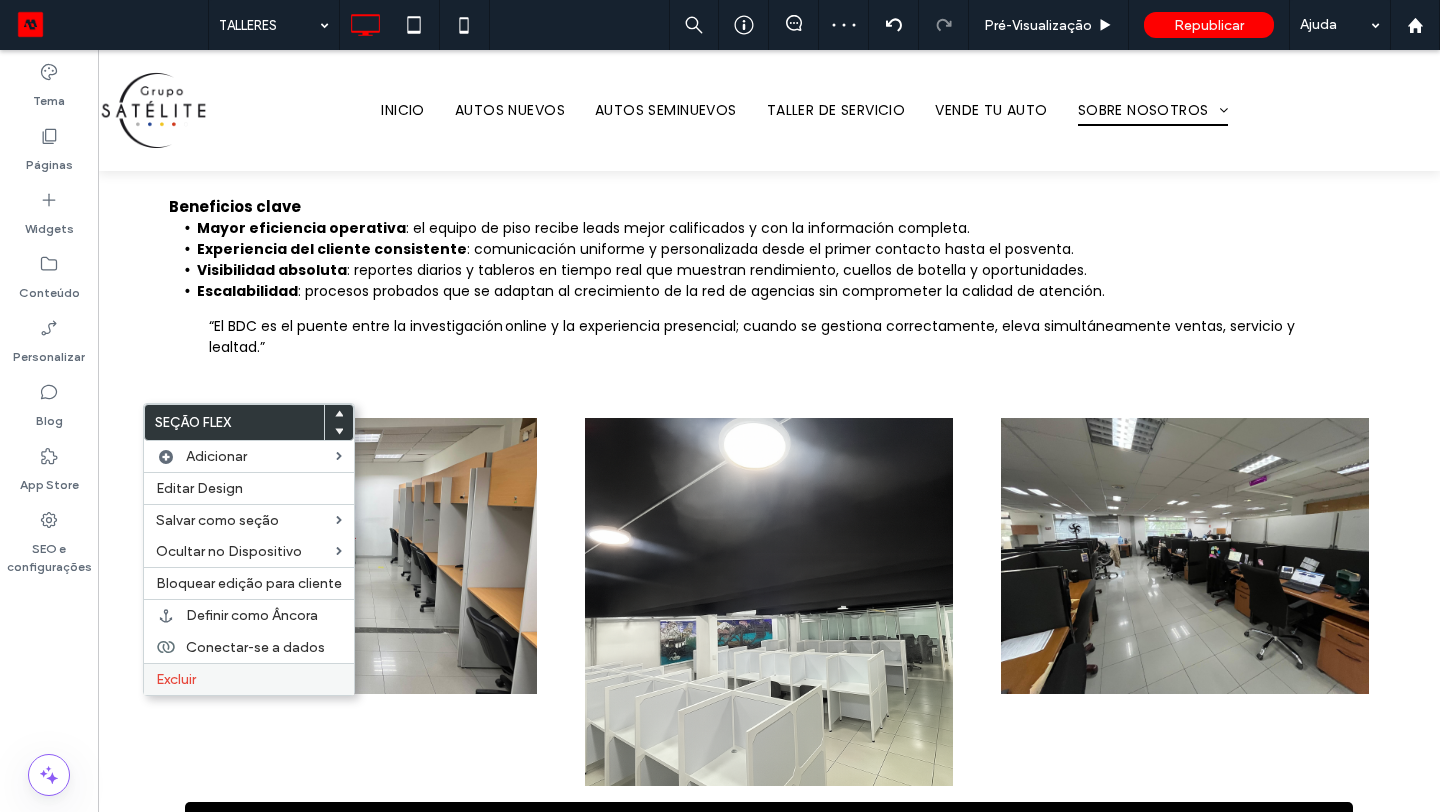 click on "Excluir" at bounding box center (176, 679) 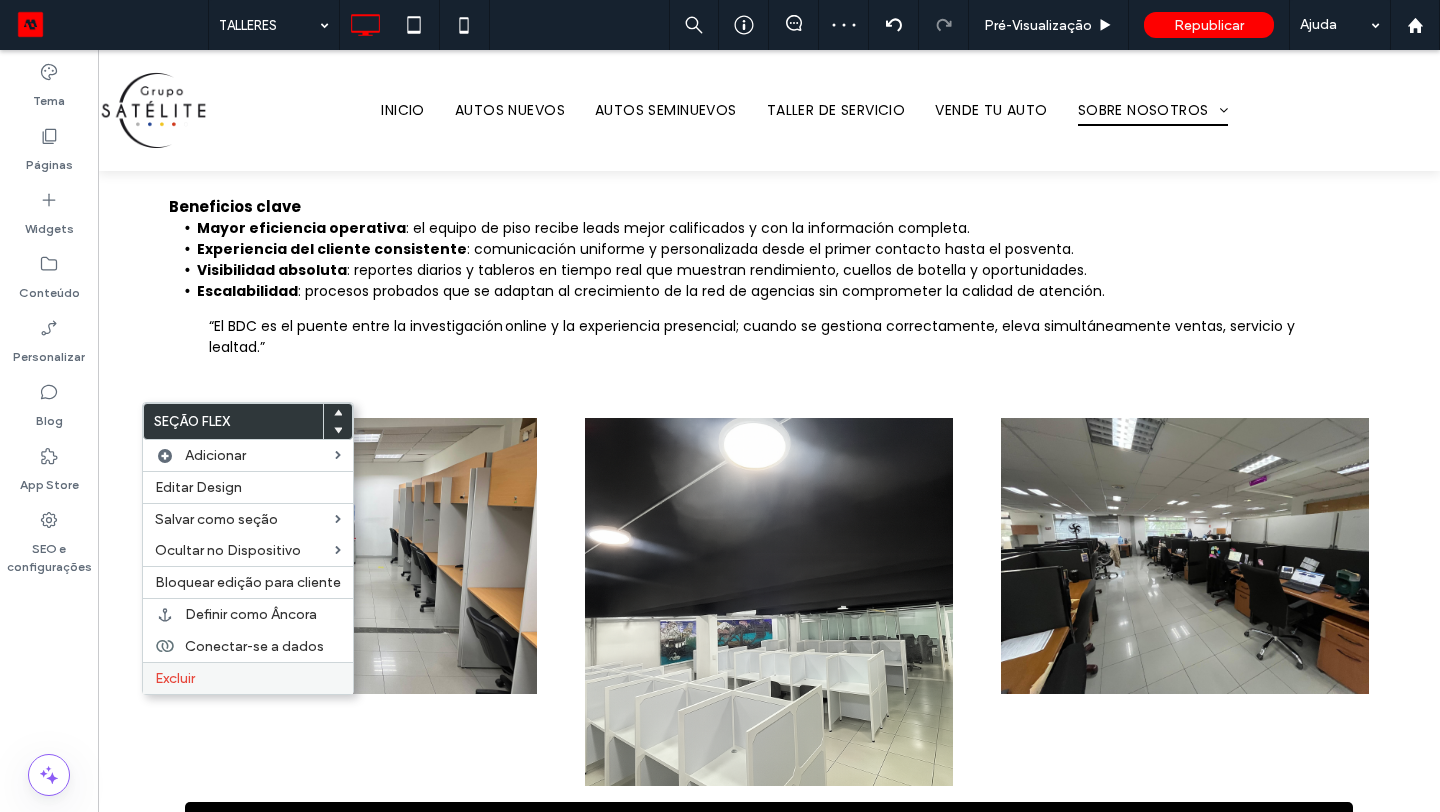 click on "Excluir" at bounding box center [175, 678] 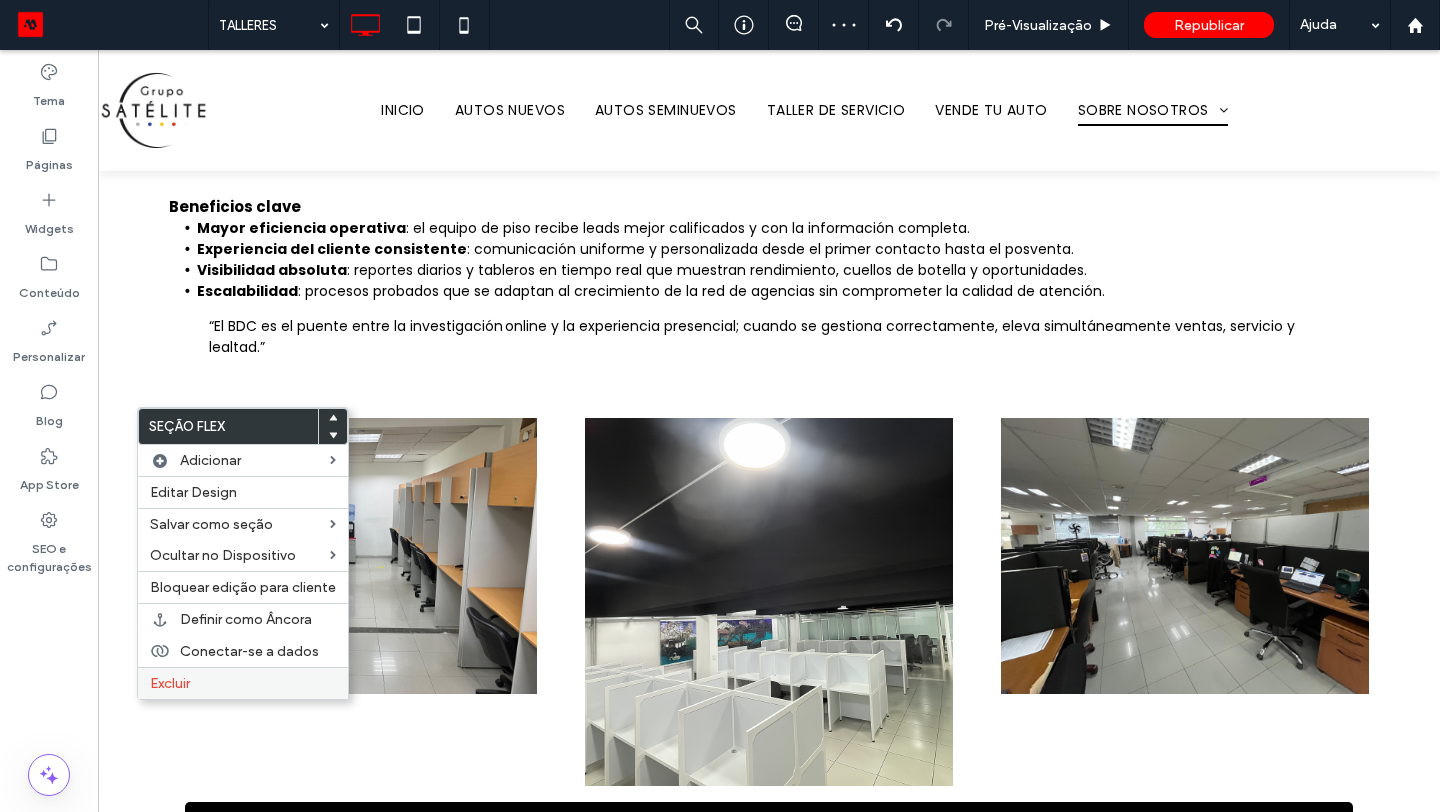 click on "Excluir" at bounding box center (170, 683) 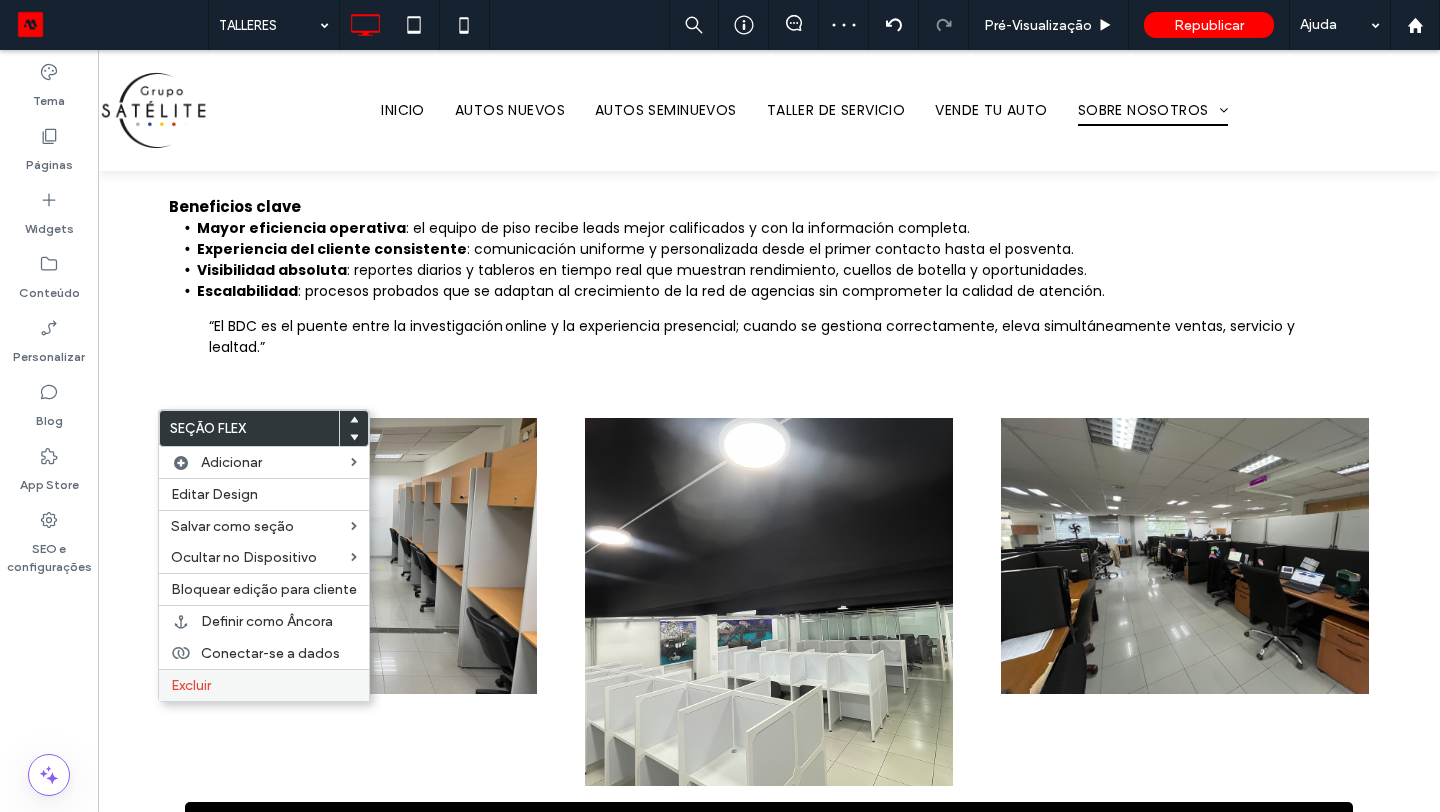 click on "Excluir" at bounding box center (264, 685) 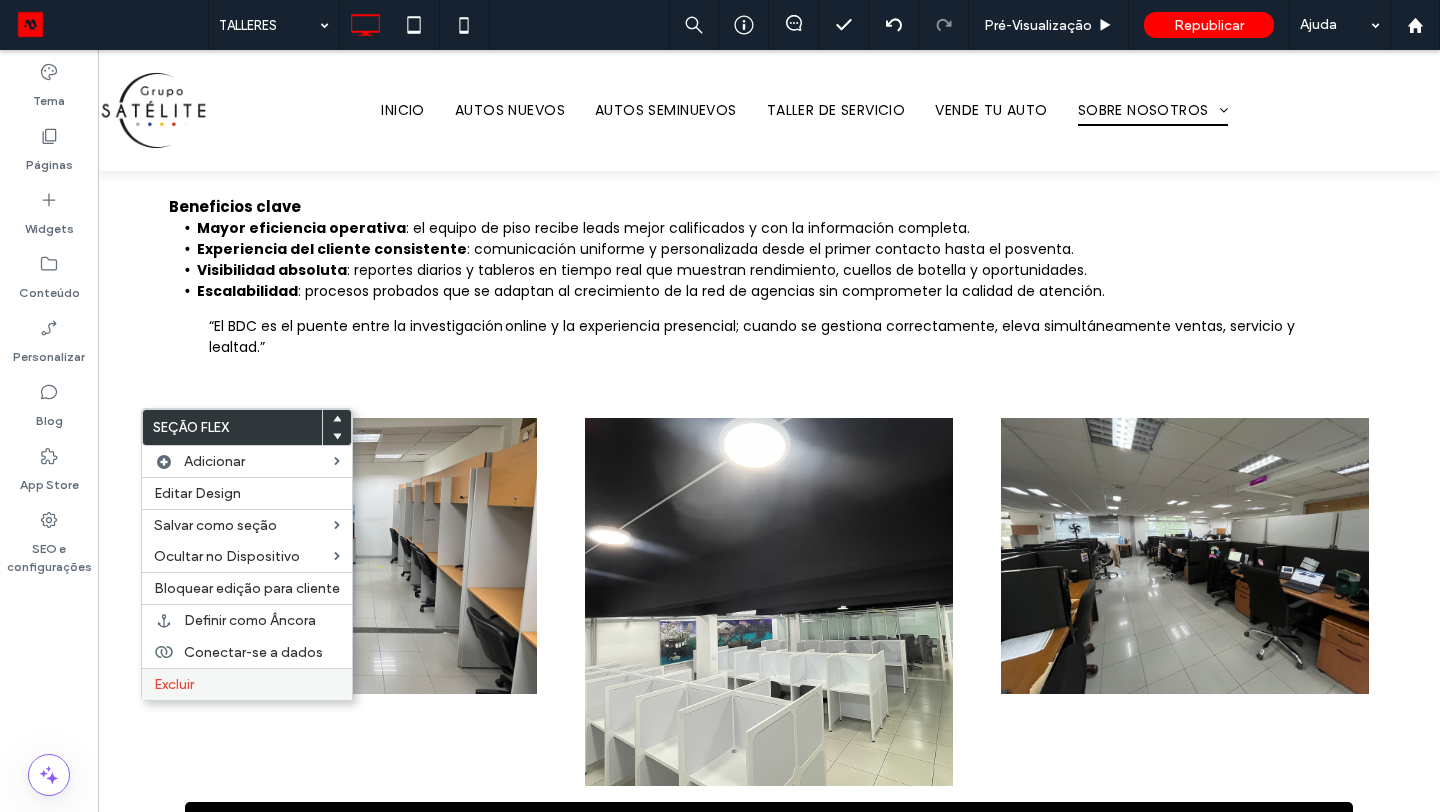 click on "Excluir" at bounding box center (174, 684) 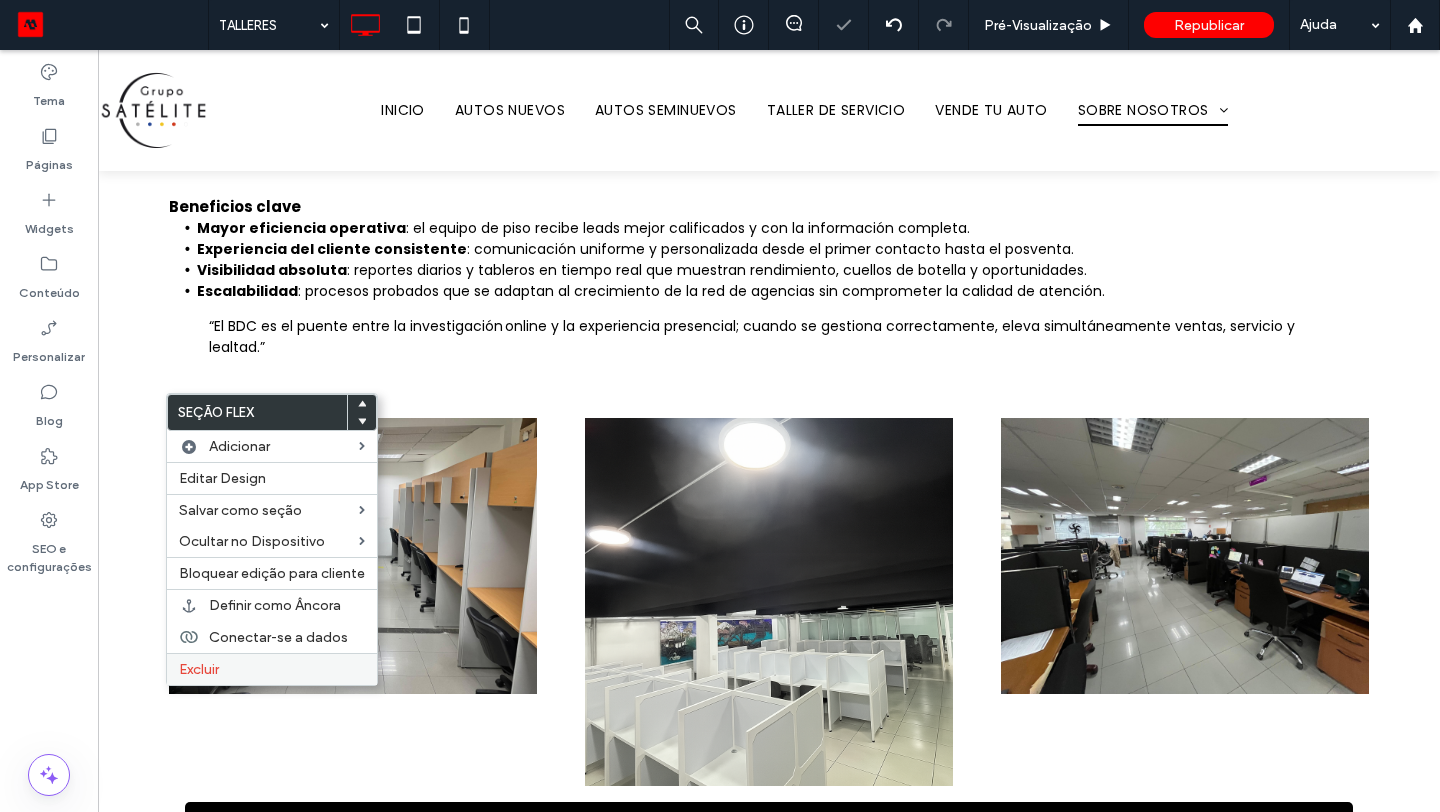 click on "Excluir" at bounding box center (272, 669) 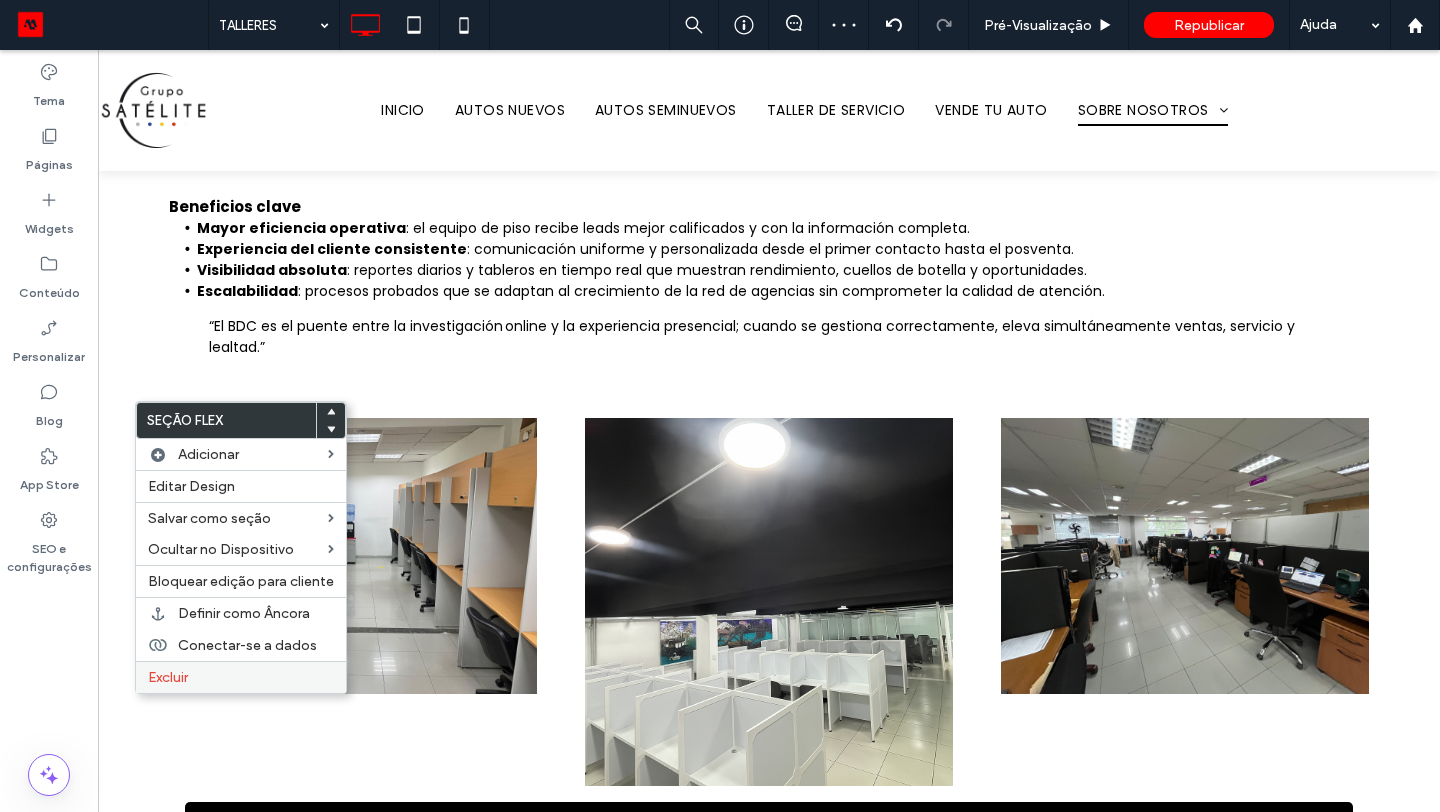 click on "Excluir" at bounding box center [241, 677] 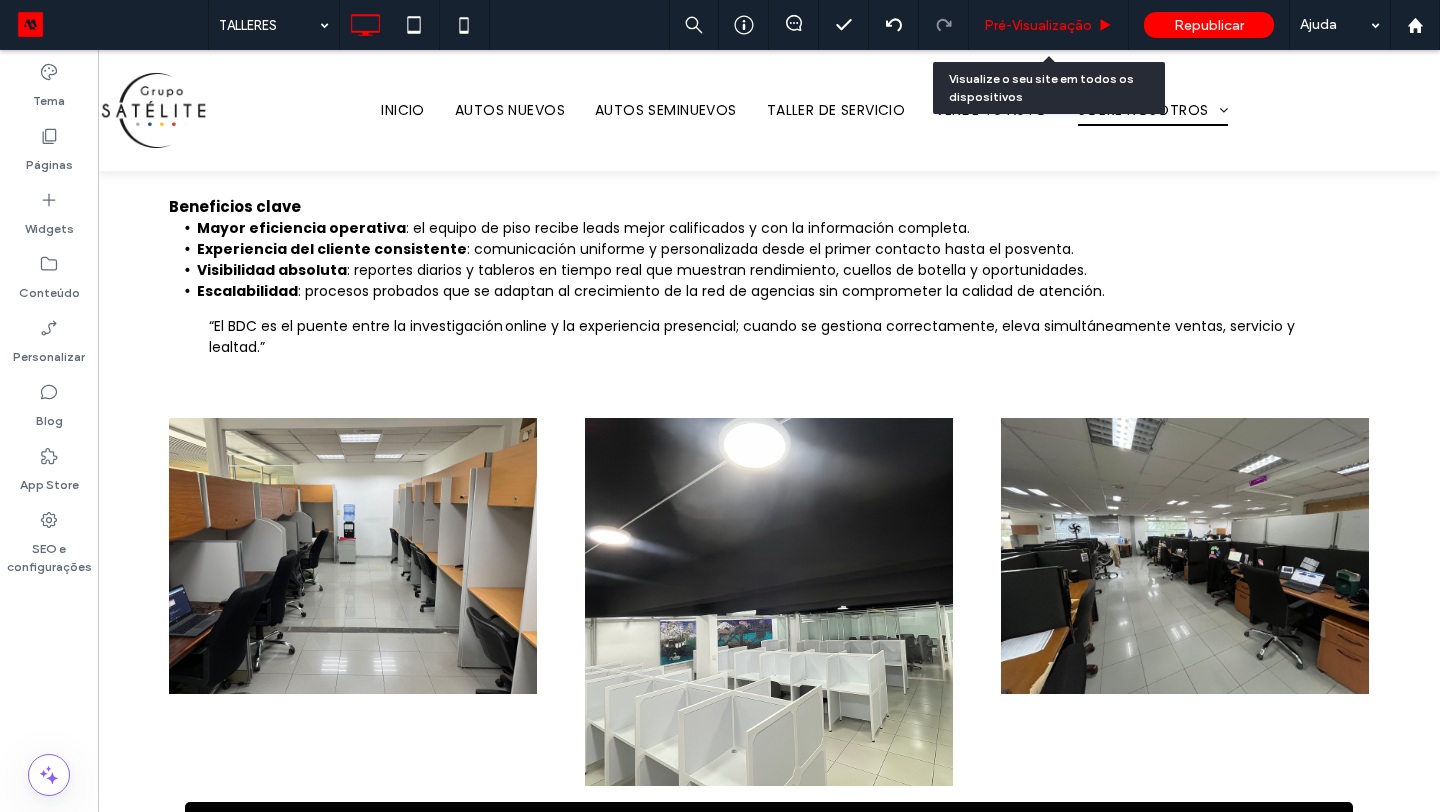 click on "Pré-Visualizaçāo" at bounding box center [1038, 25] 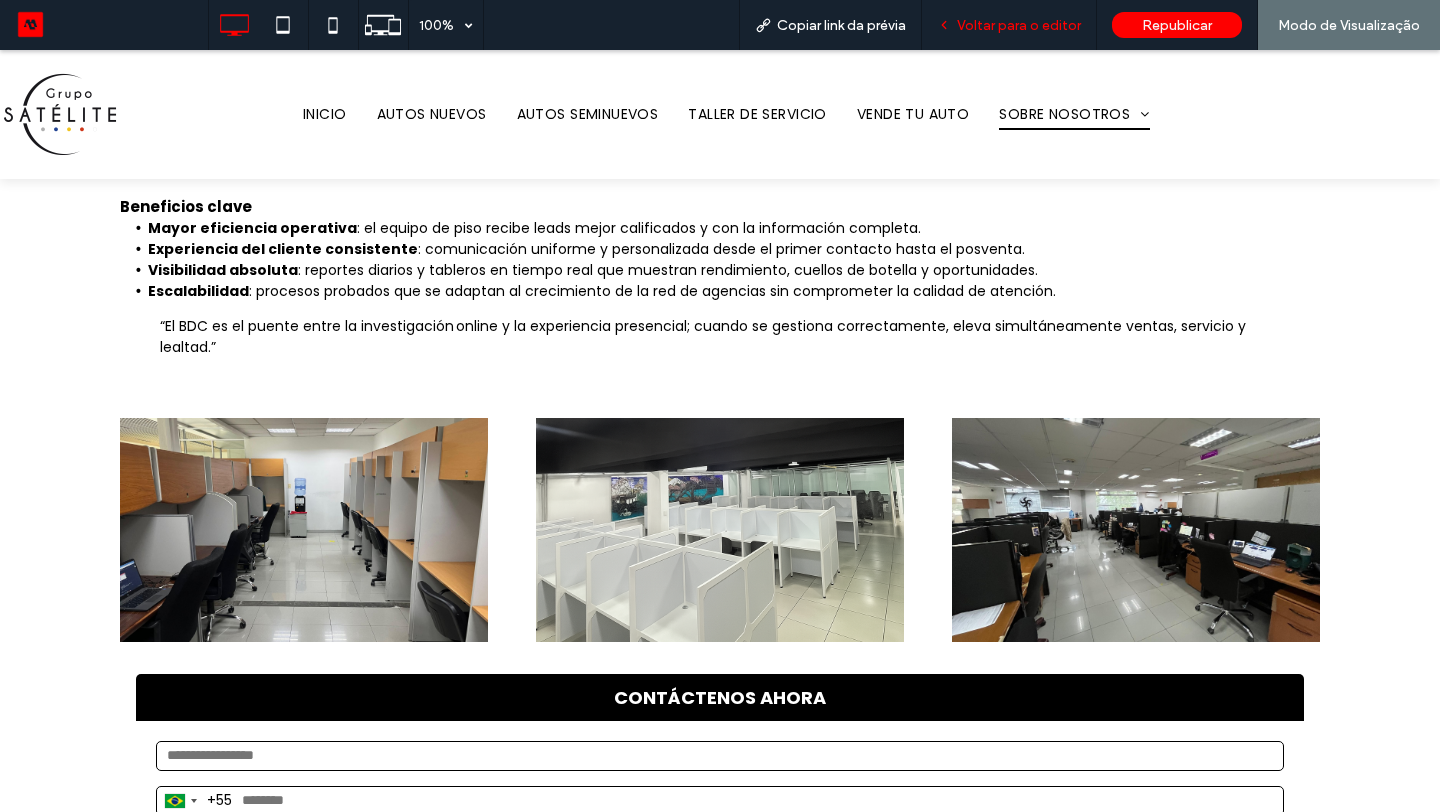 click on "Voltar para o editor" at bounding box center [1019, 25] 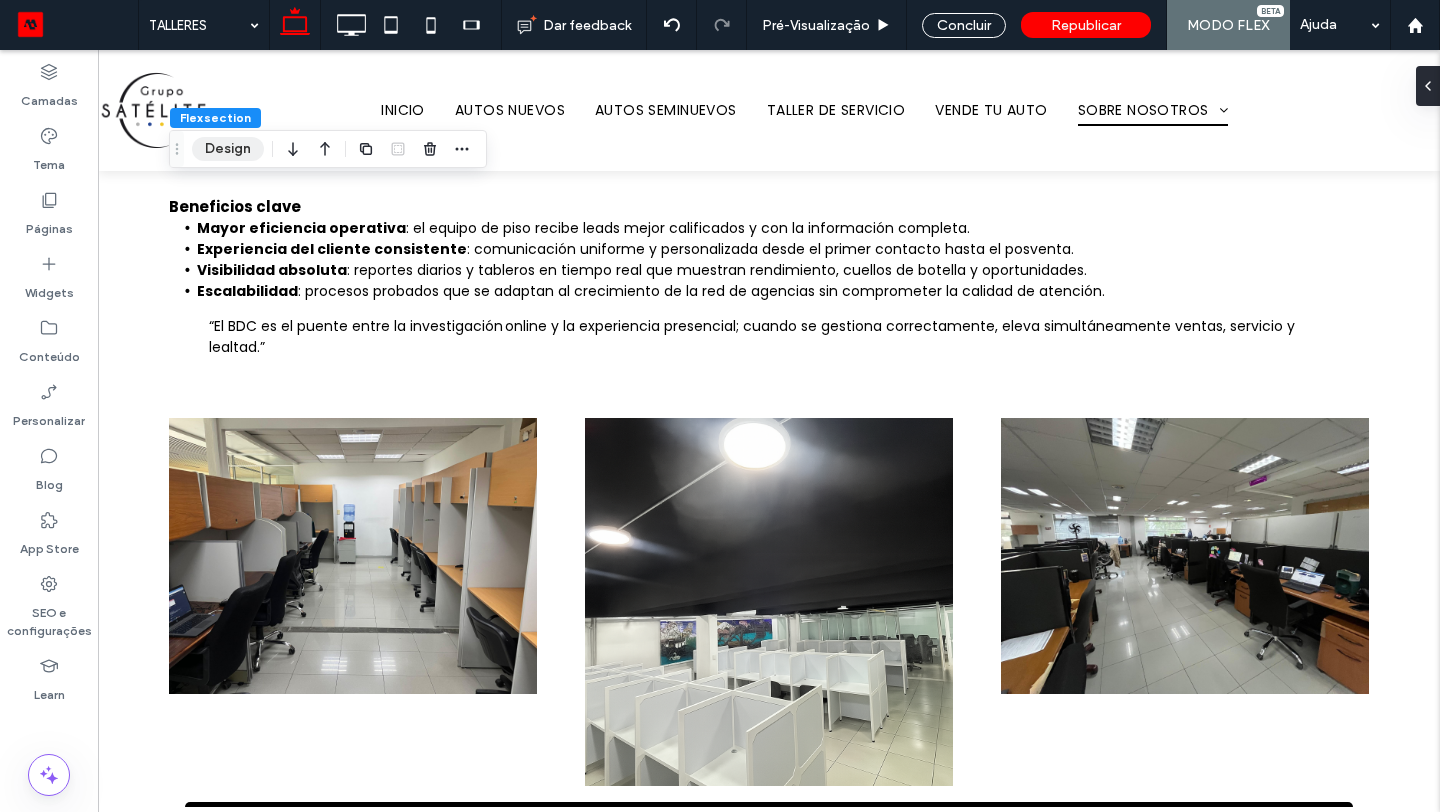 click on "Design" at bounding box center (228, 149) 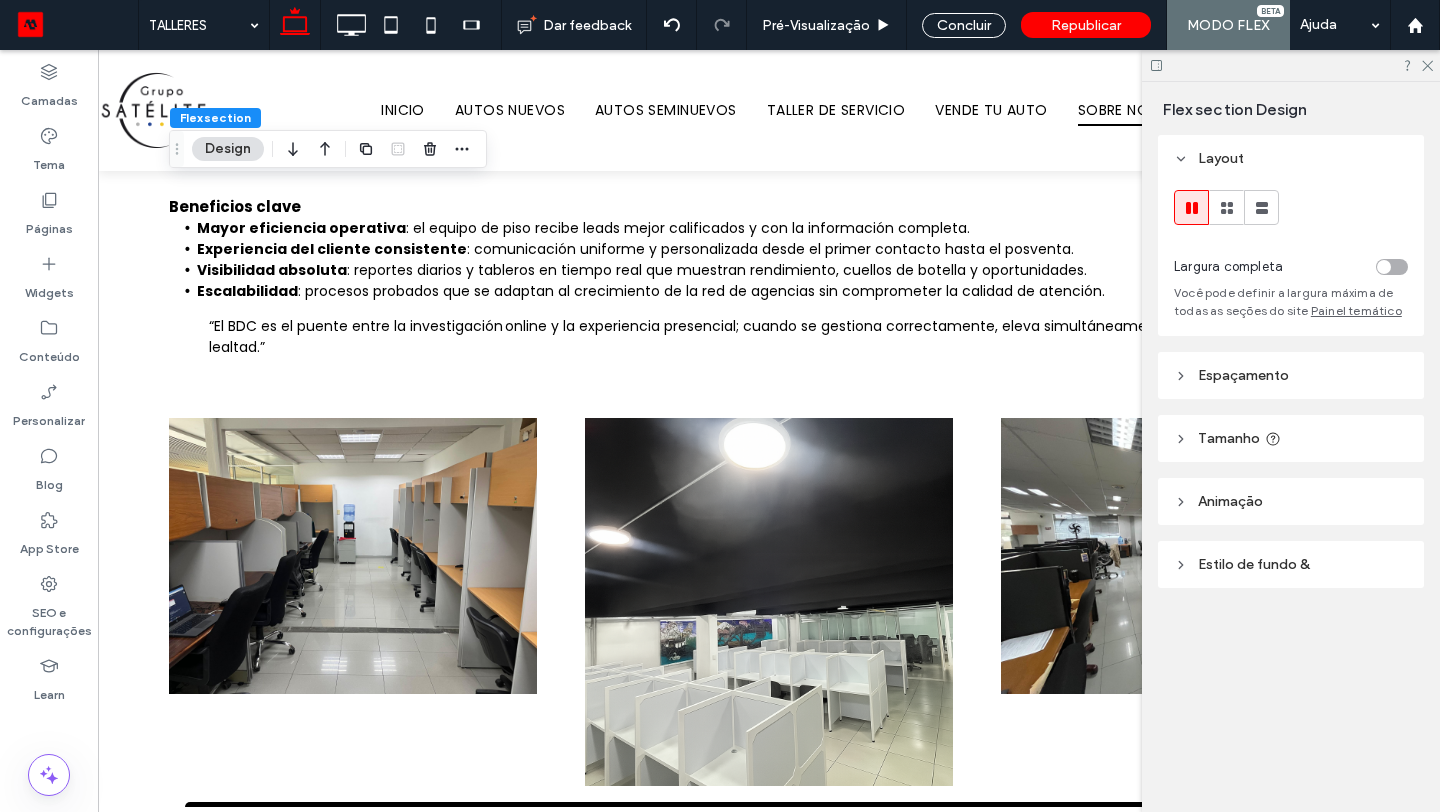 click on "Espaçamento" at bounding box center [1243, 375] 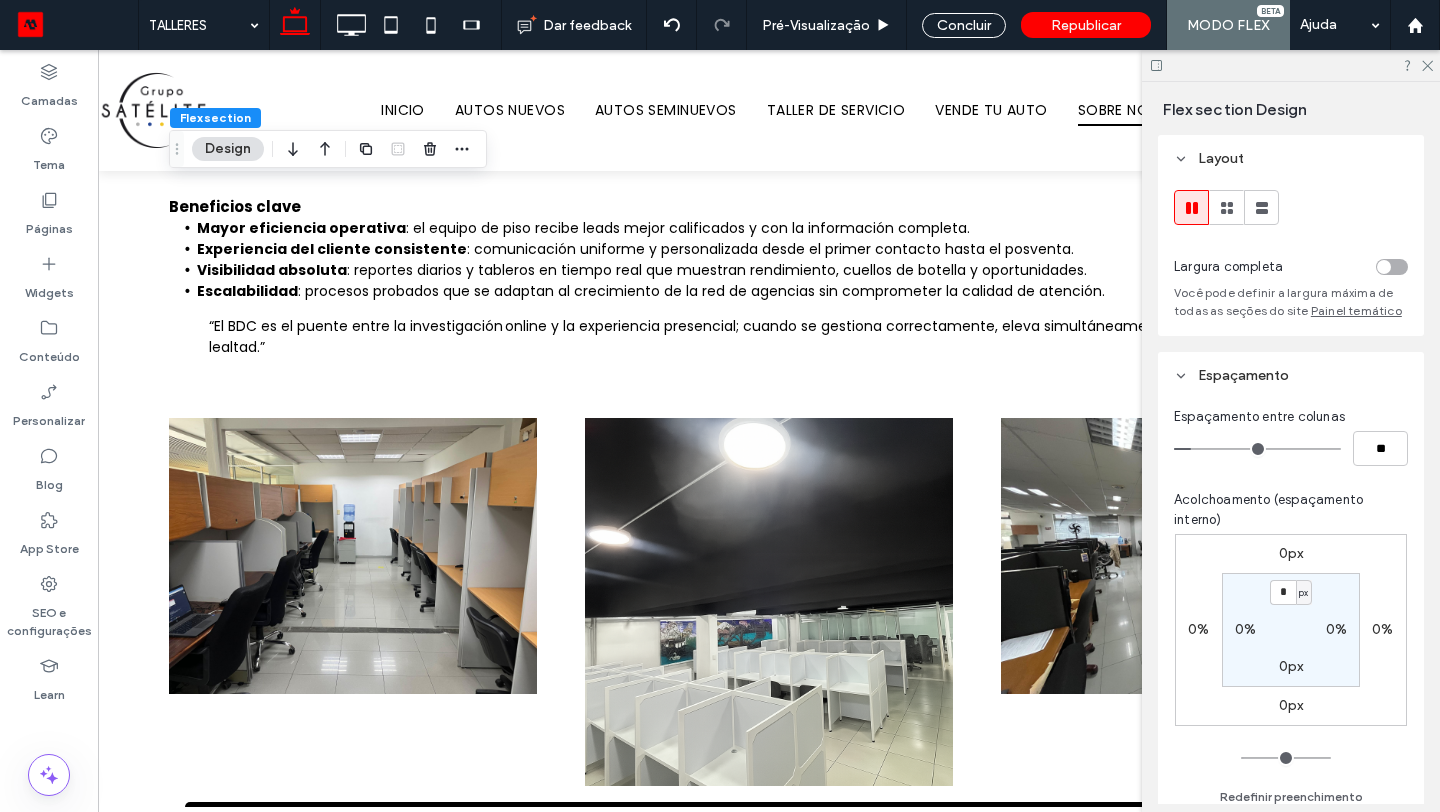 click on "0px" at bounding box center (1291, 666) 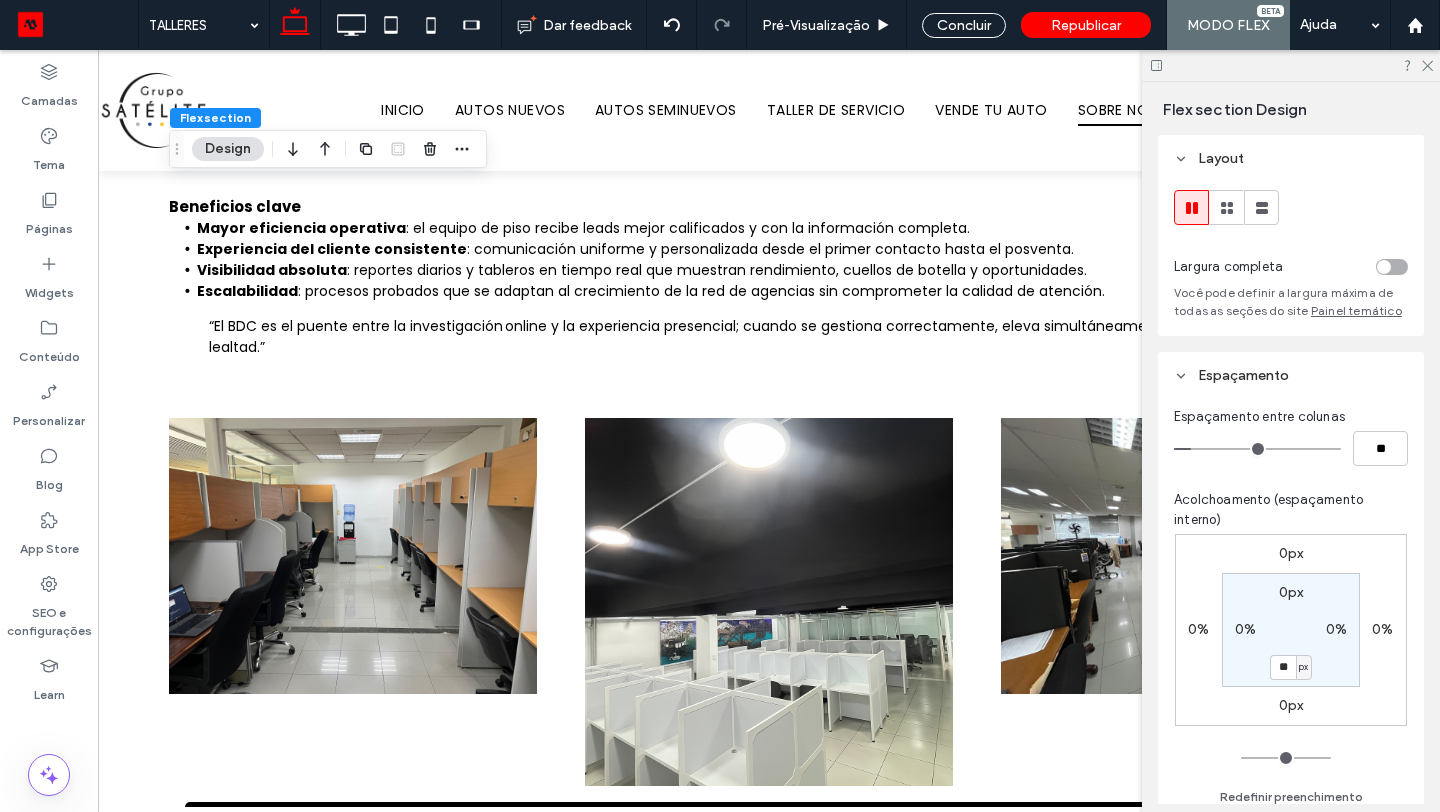 type on "**" 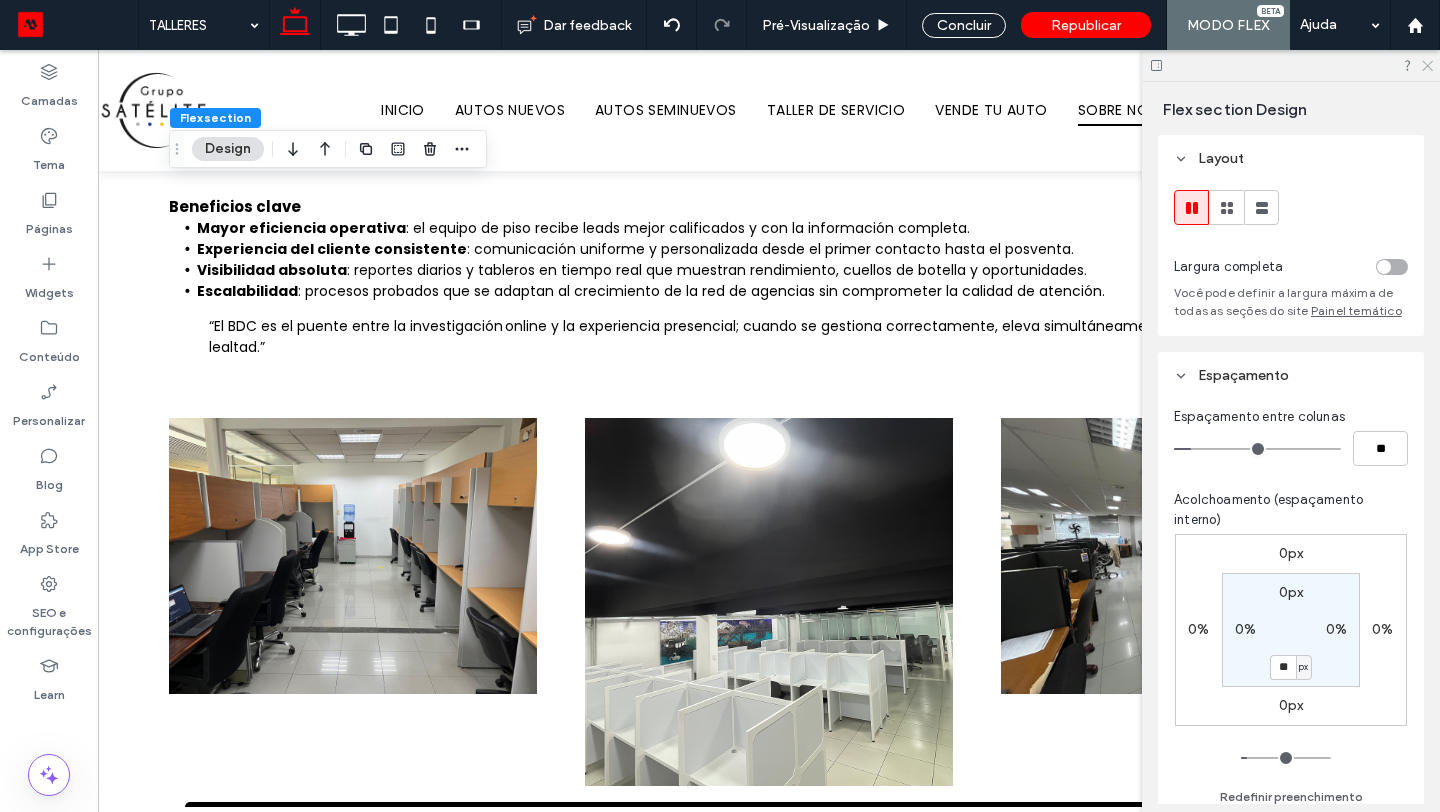 click 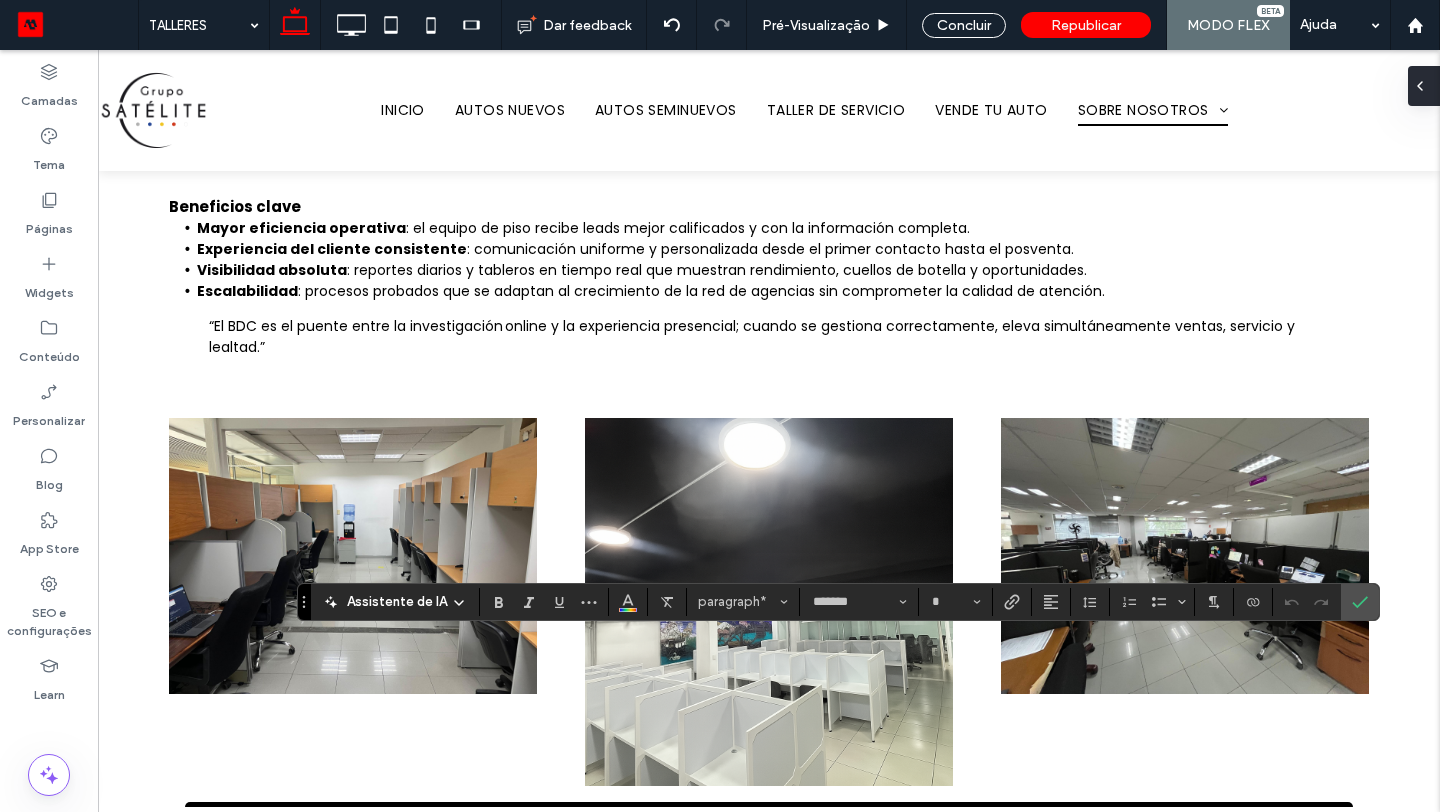 type on "**" 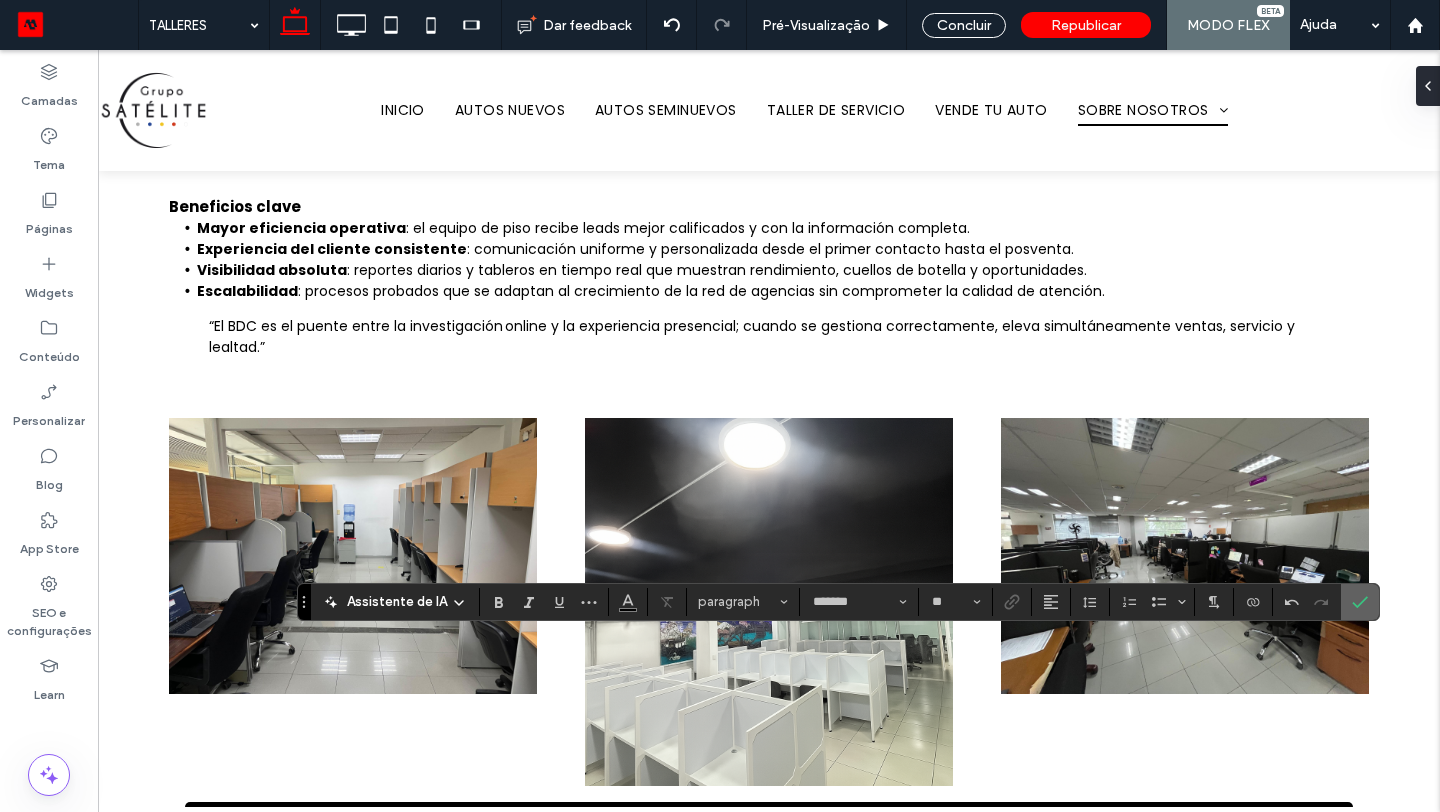 click at bounding box center (1360, 602) 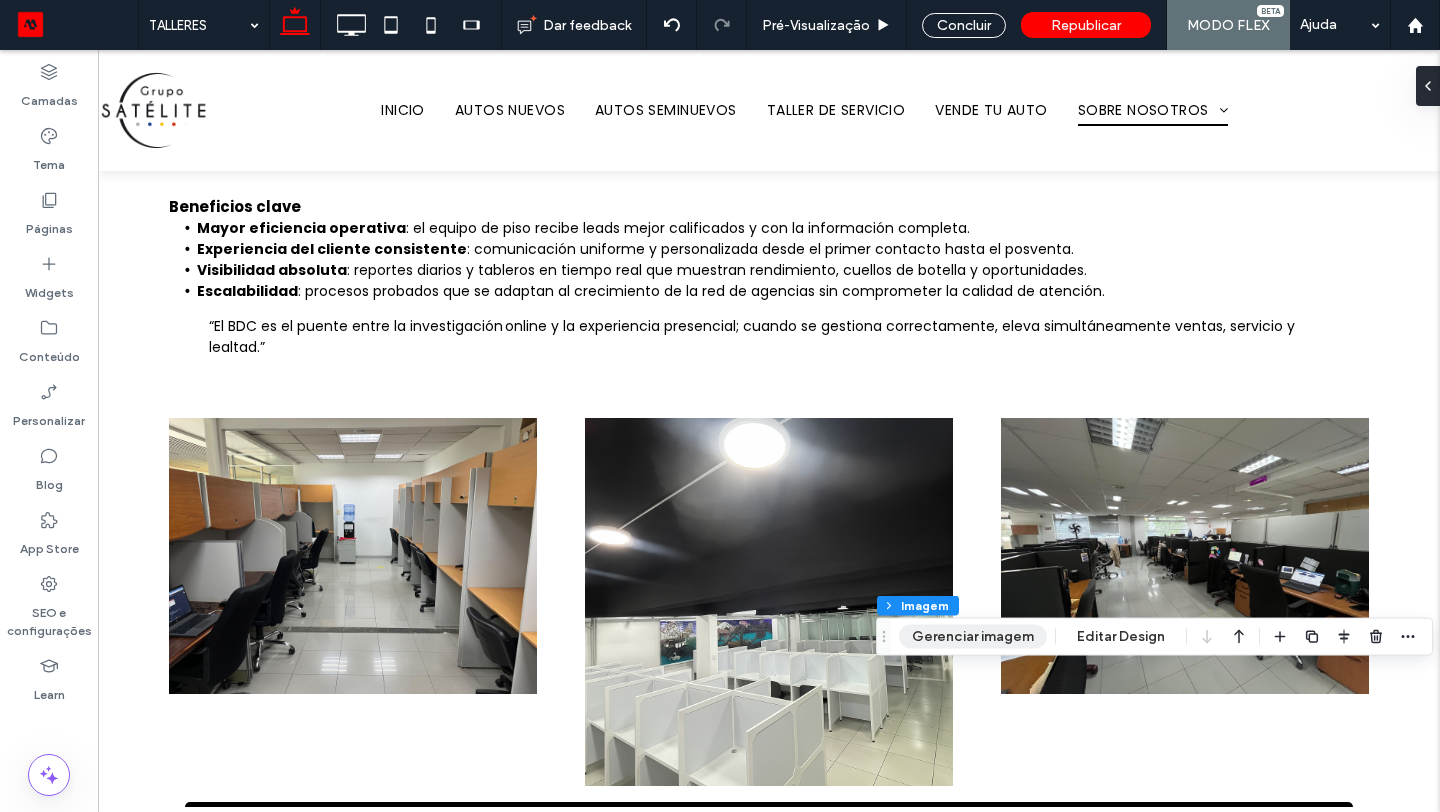click on "Gerenciar imagem" at bounding box center (973, 637) 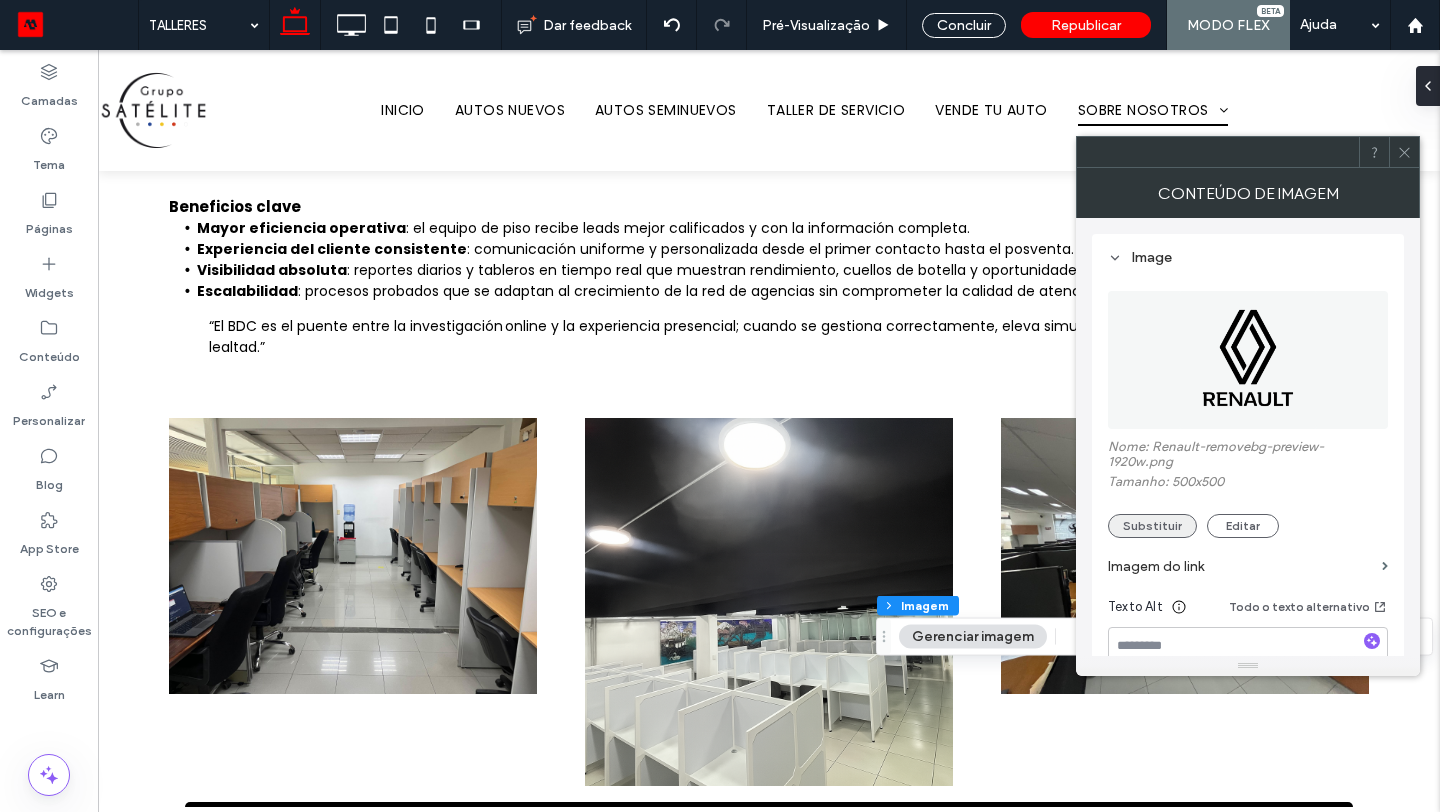 click on "Substituir" at bounding box center [1152, 526] 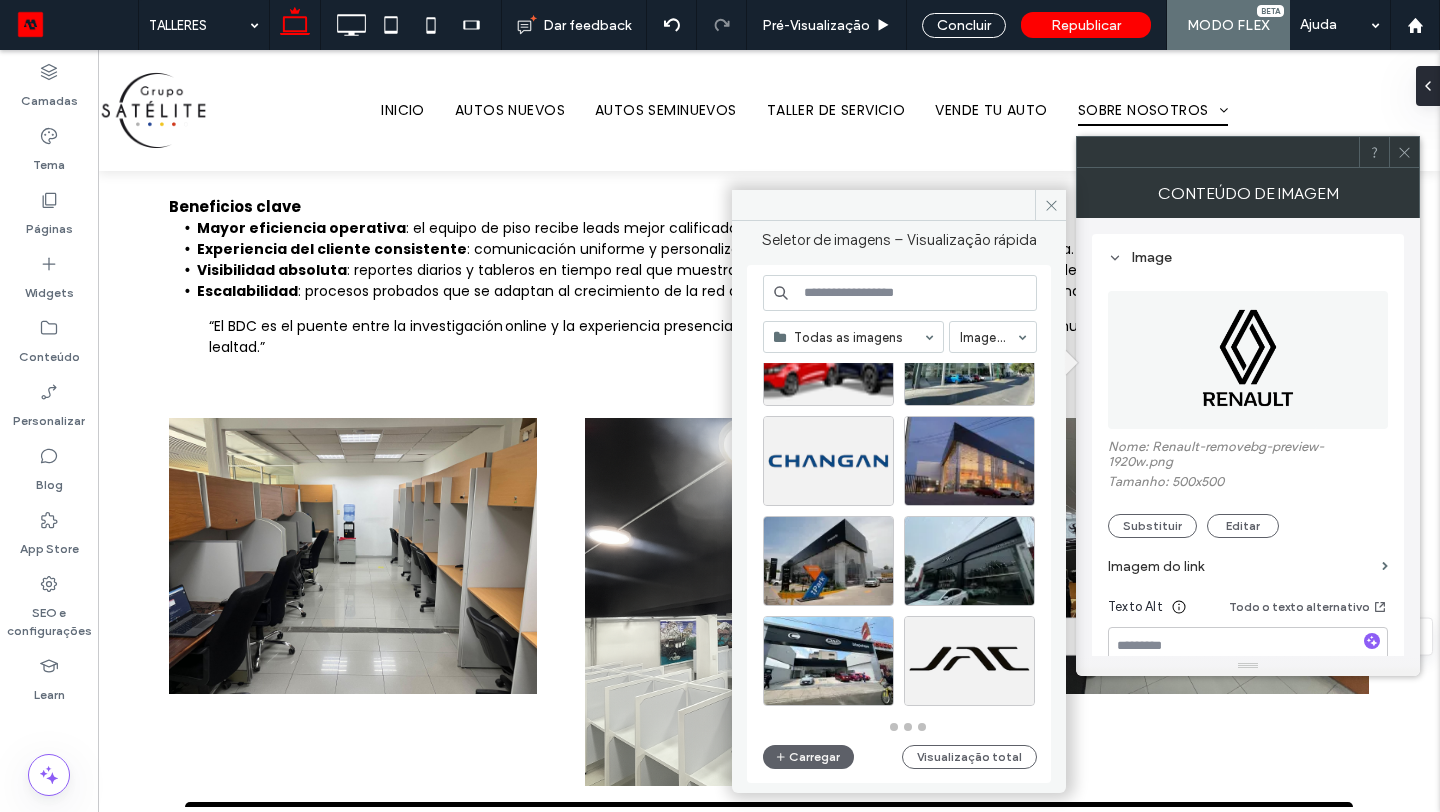 scroll, scrollTop: 877, scrollLeft: 0, axis: vertical 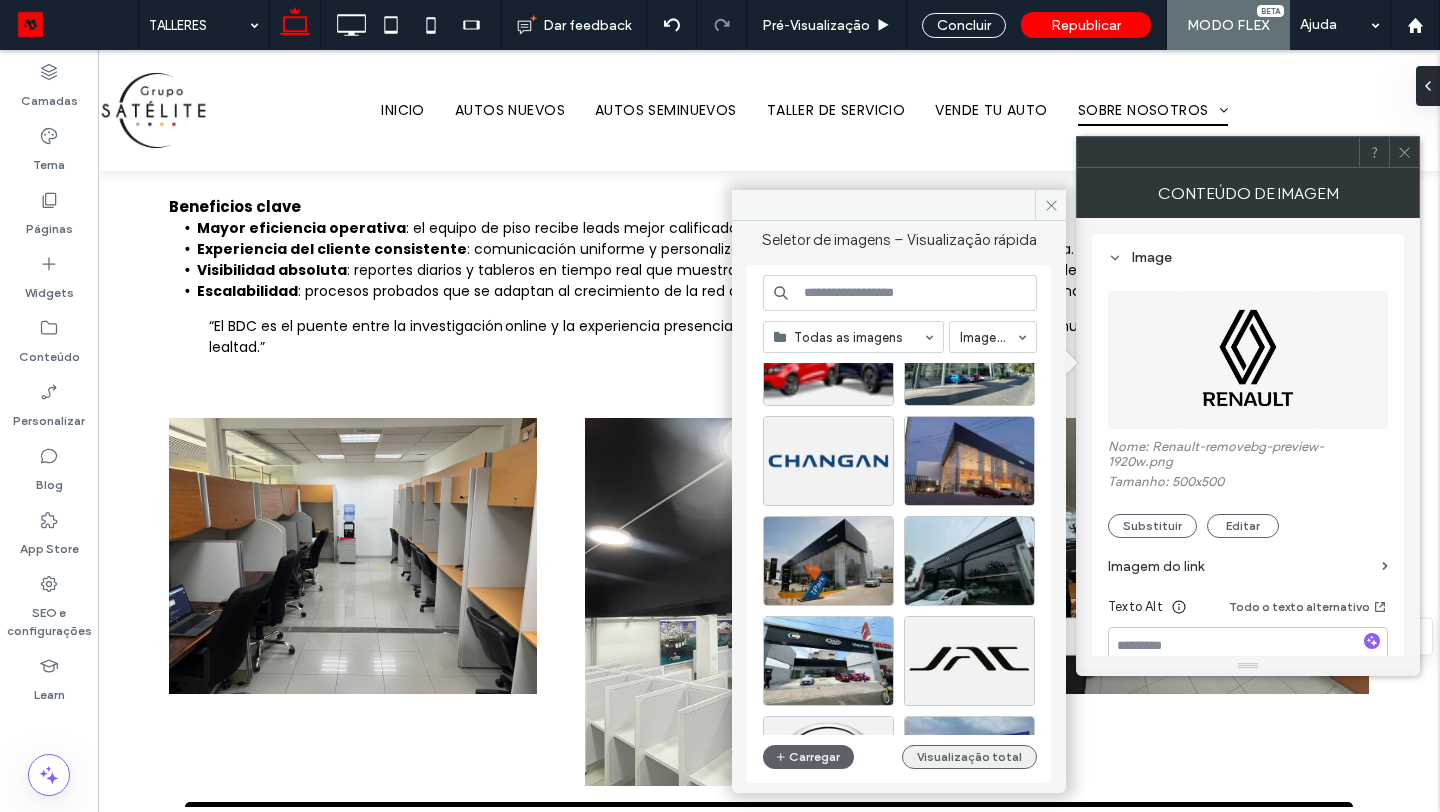 click on "Visualização total" at bounding box center [969, 757] 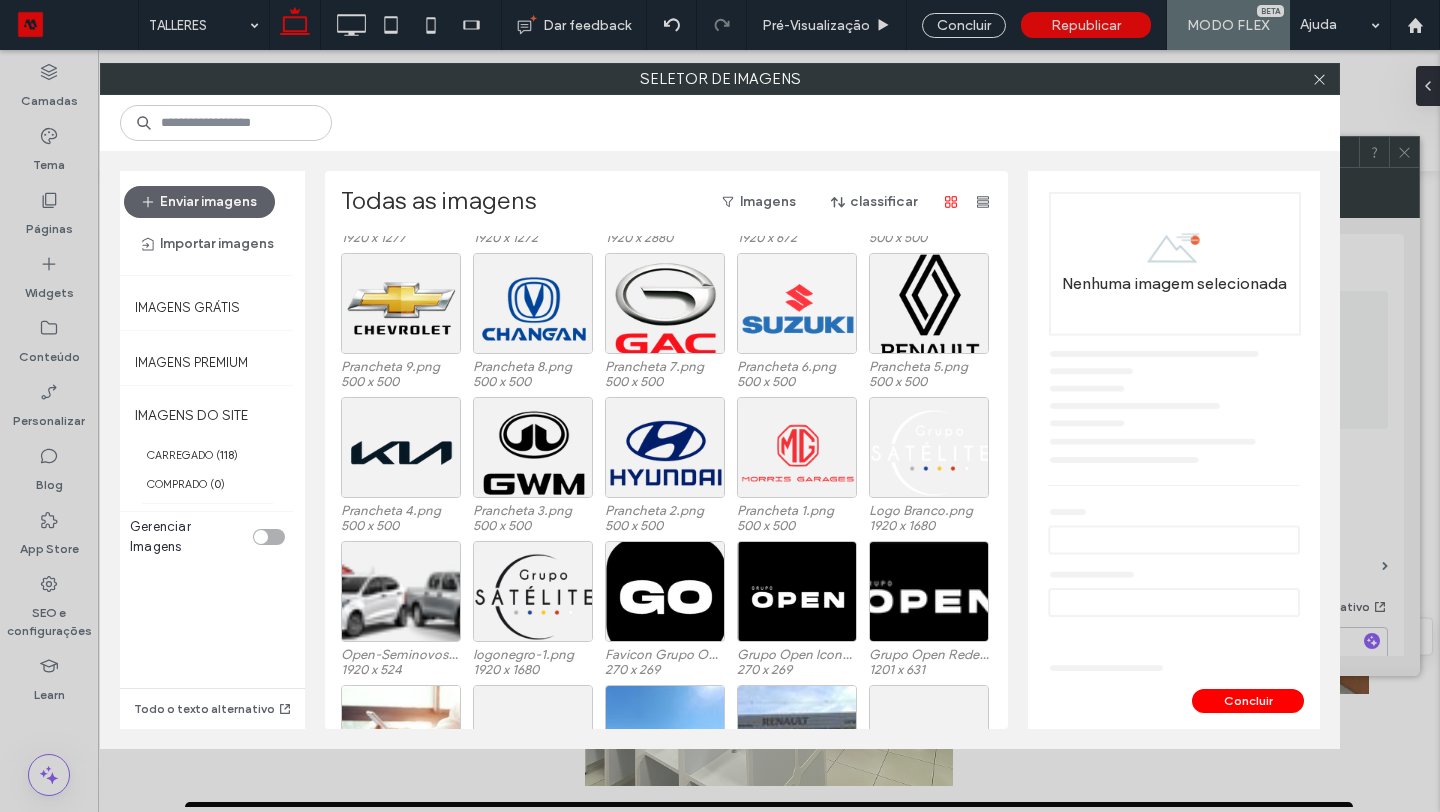 scroll, scrollTop: 2223, scrollLeft: 0, axis: vertical 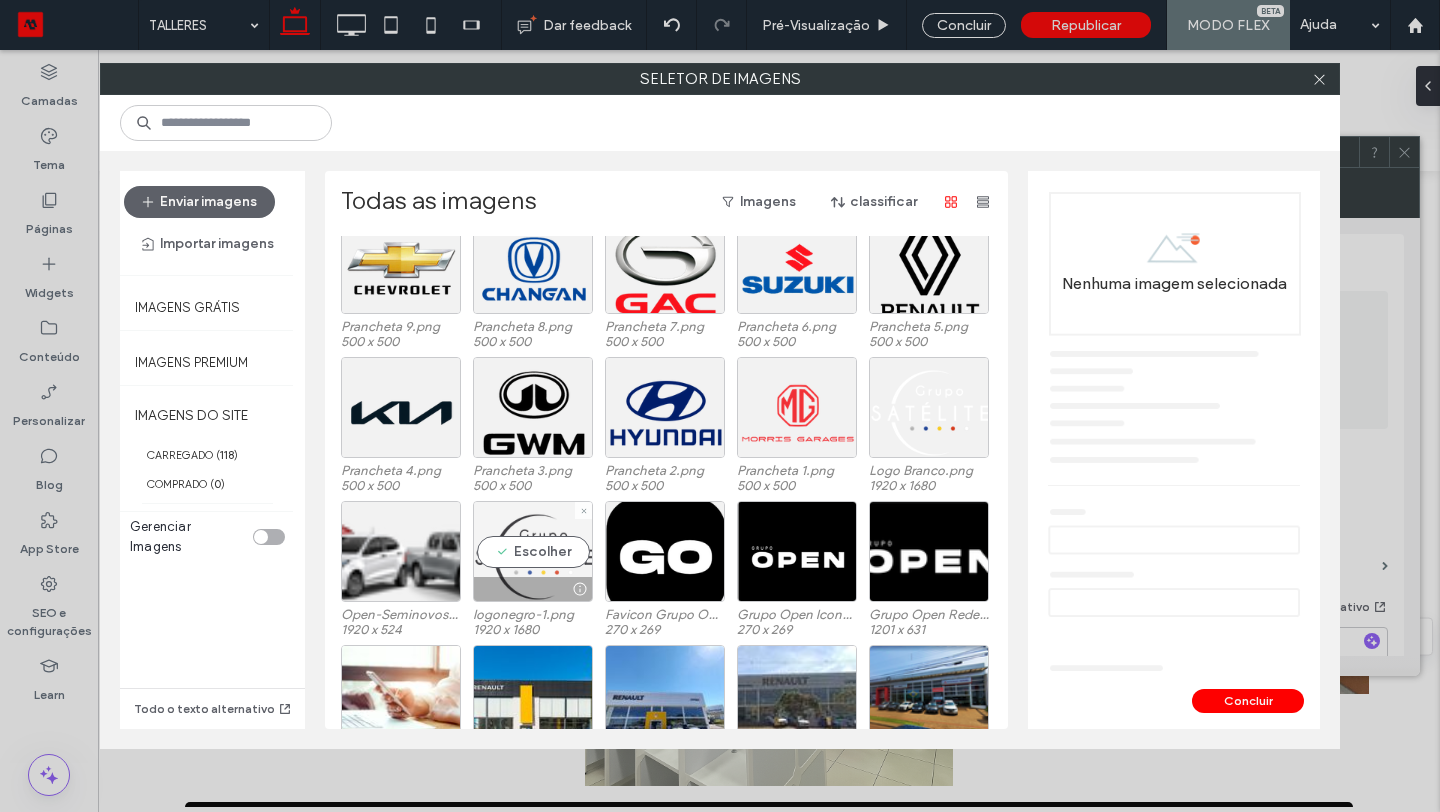 click on "Escolher" at bounding box center [533, 551] 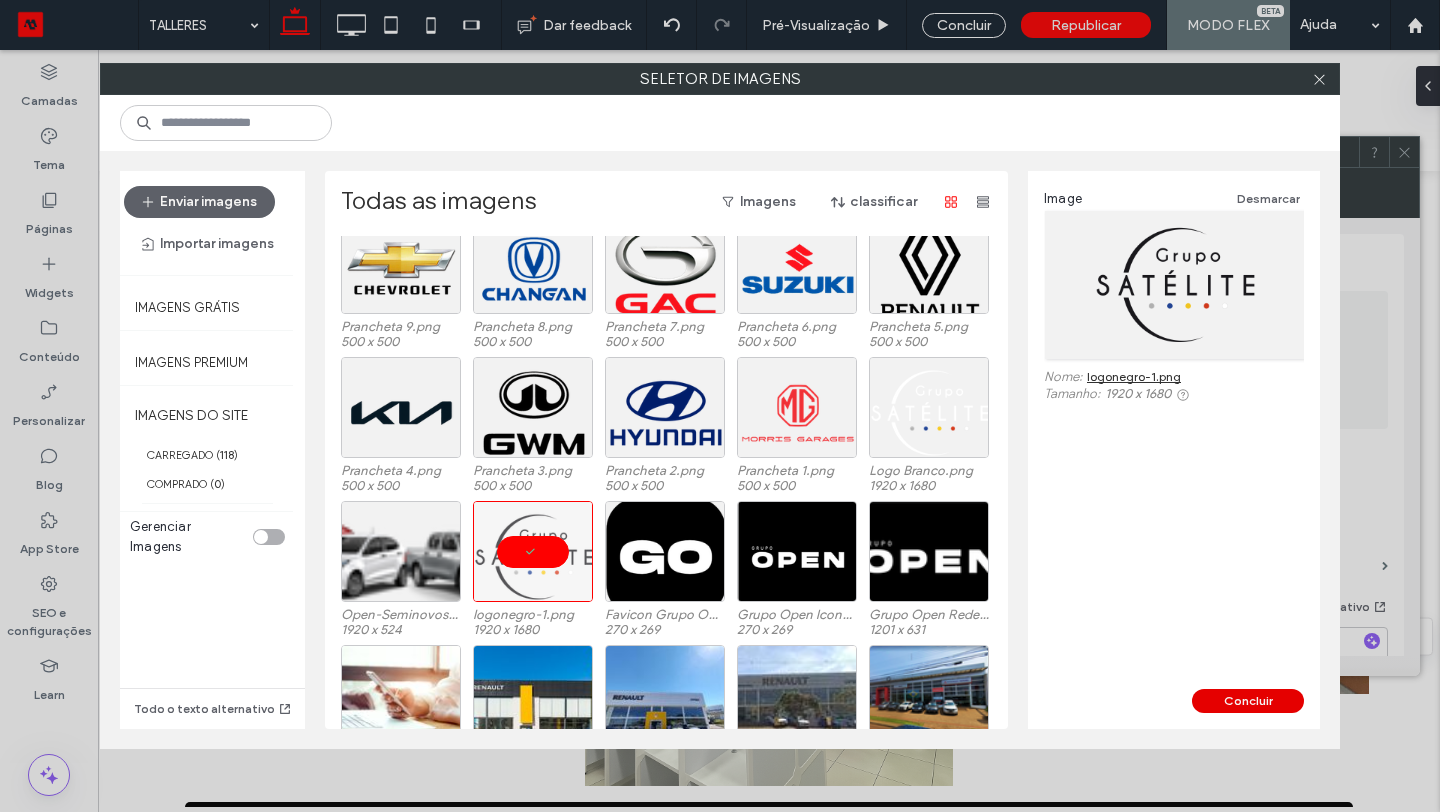 click on "Concluir" at bounding box center [1248, 701] 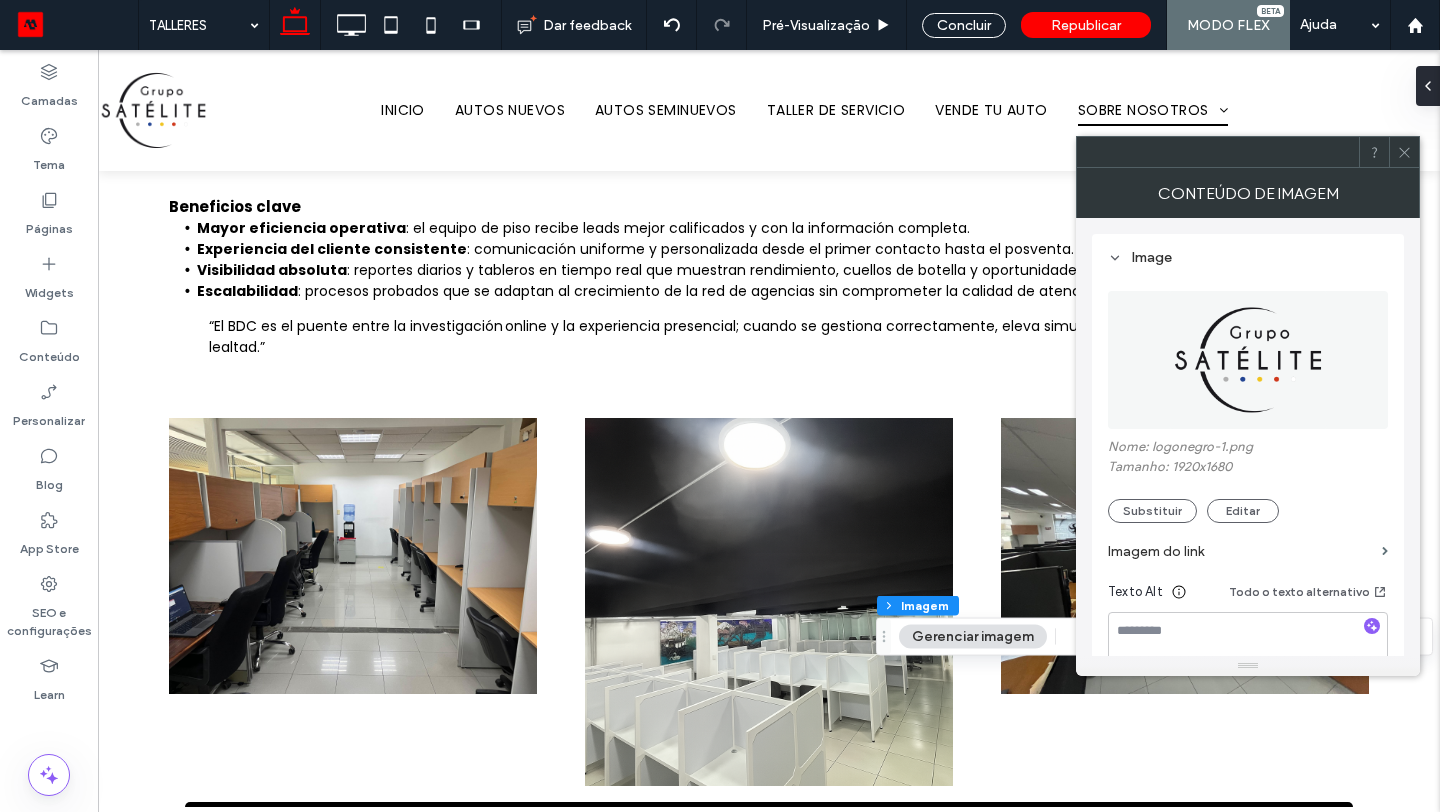 click 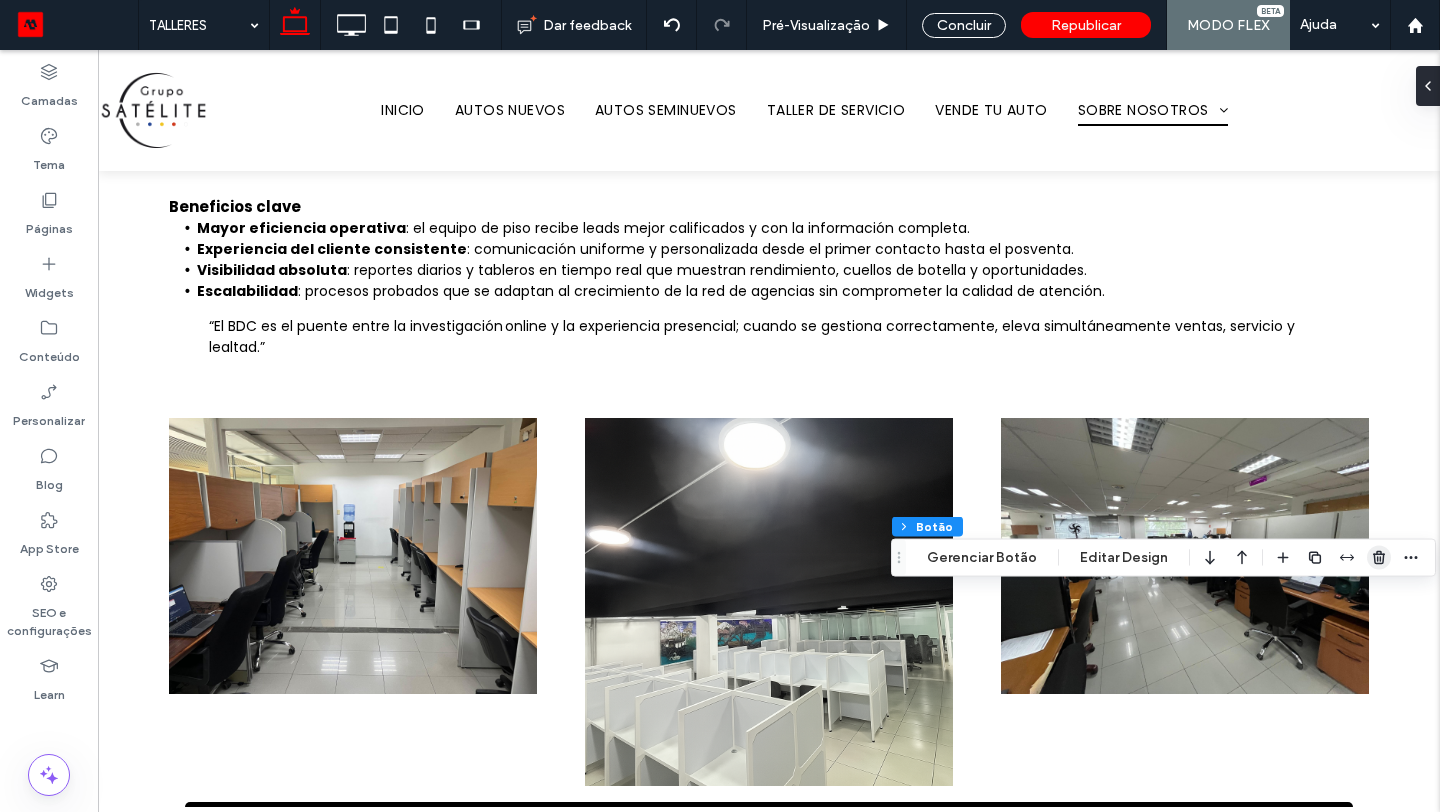 click 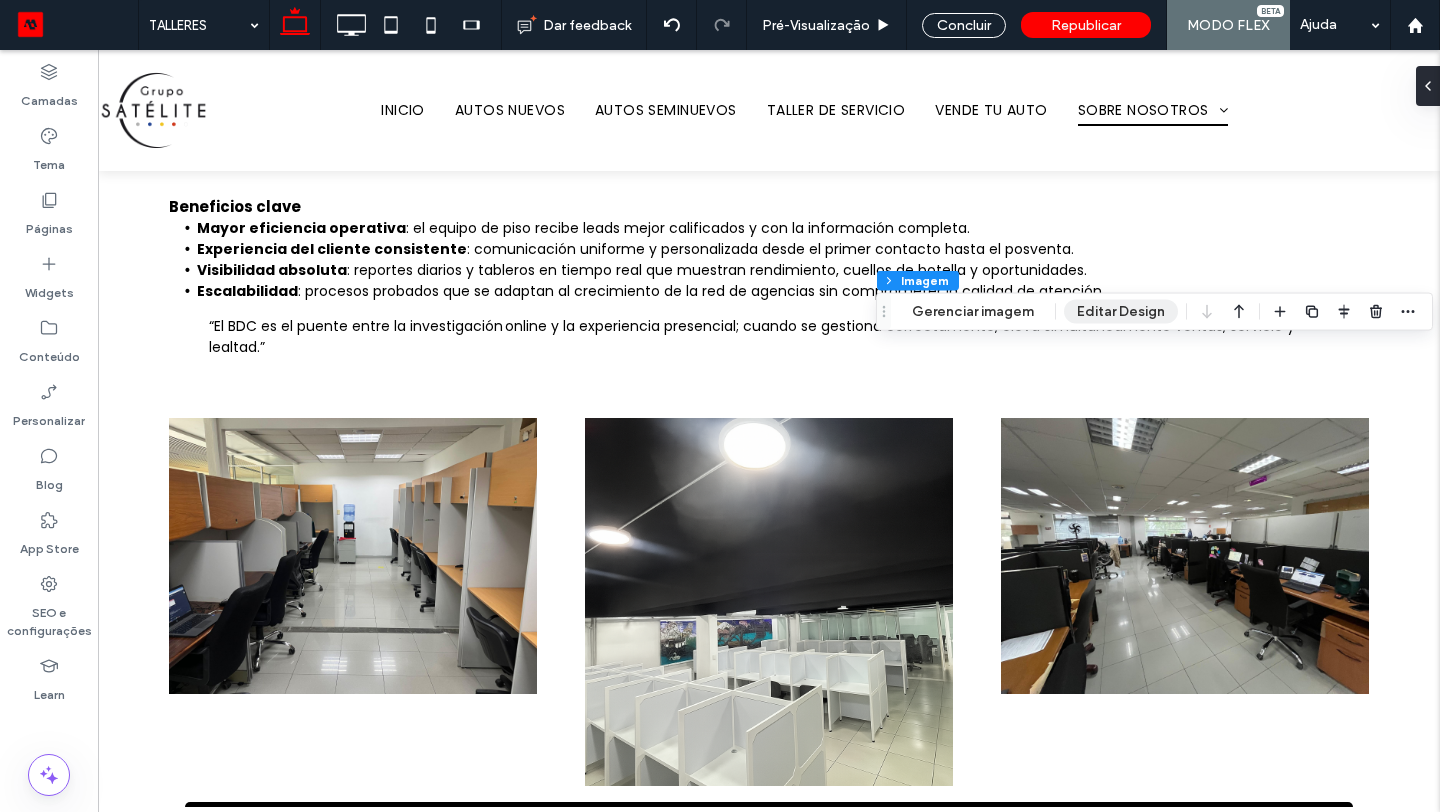 click on "Editar Design" at bounding box center (1121, 312) 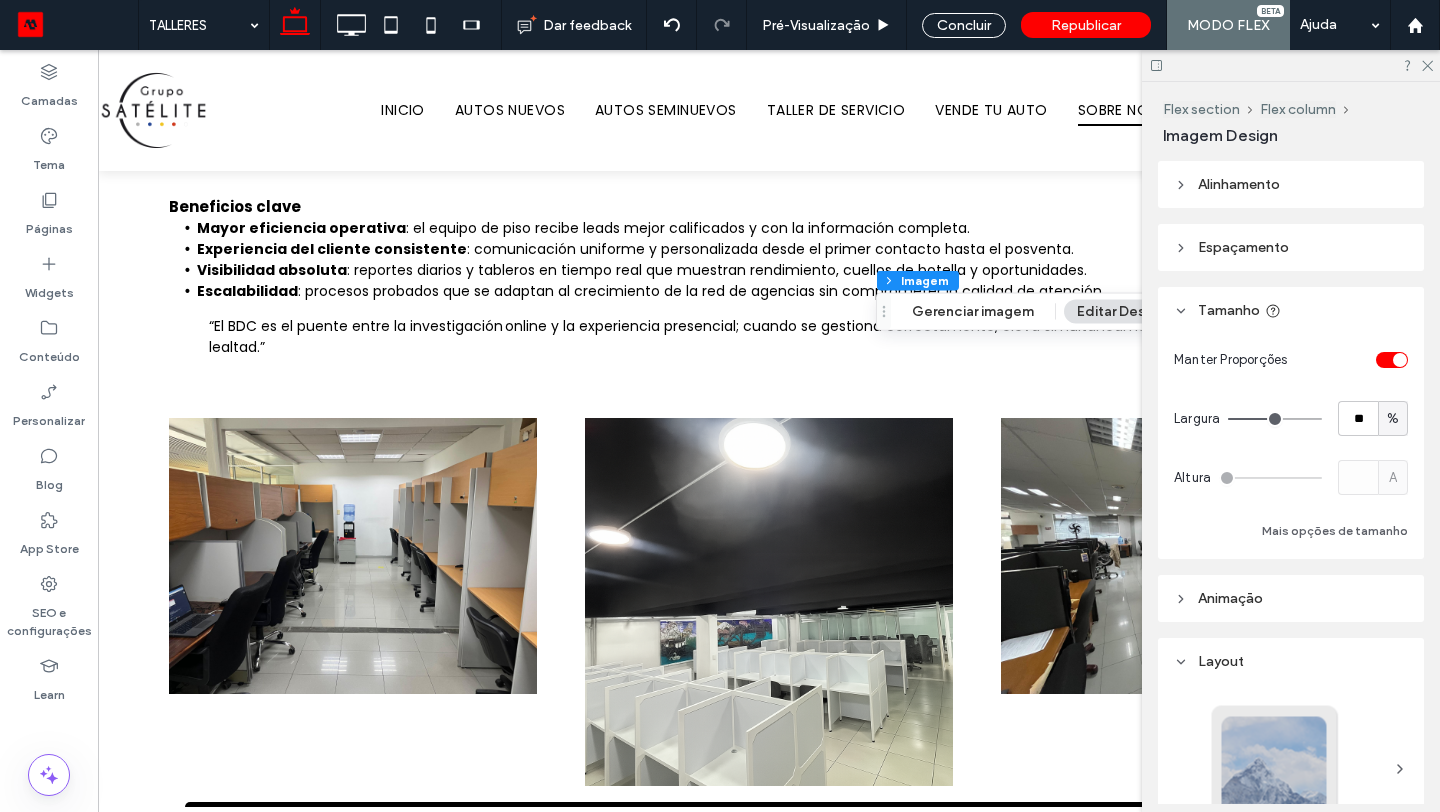 click on "Espaçamento" at bounding box center [1243, 247] 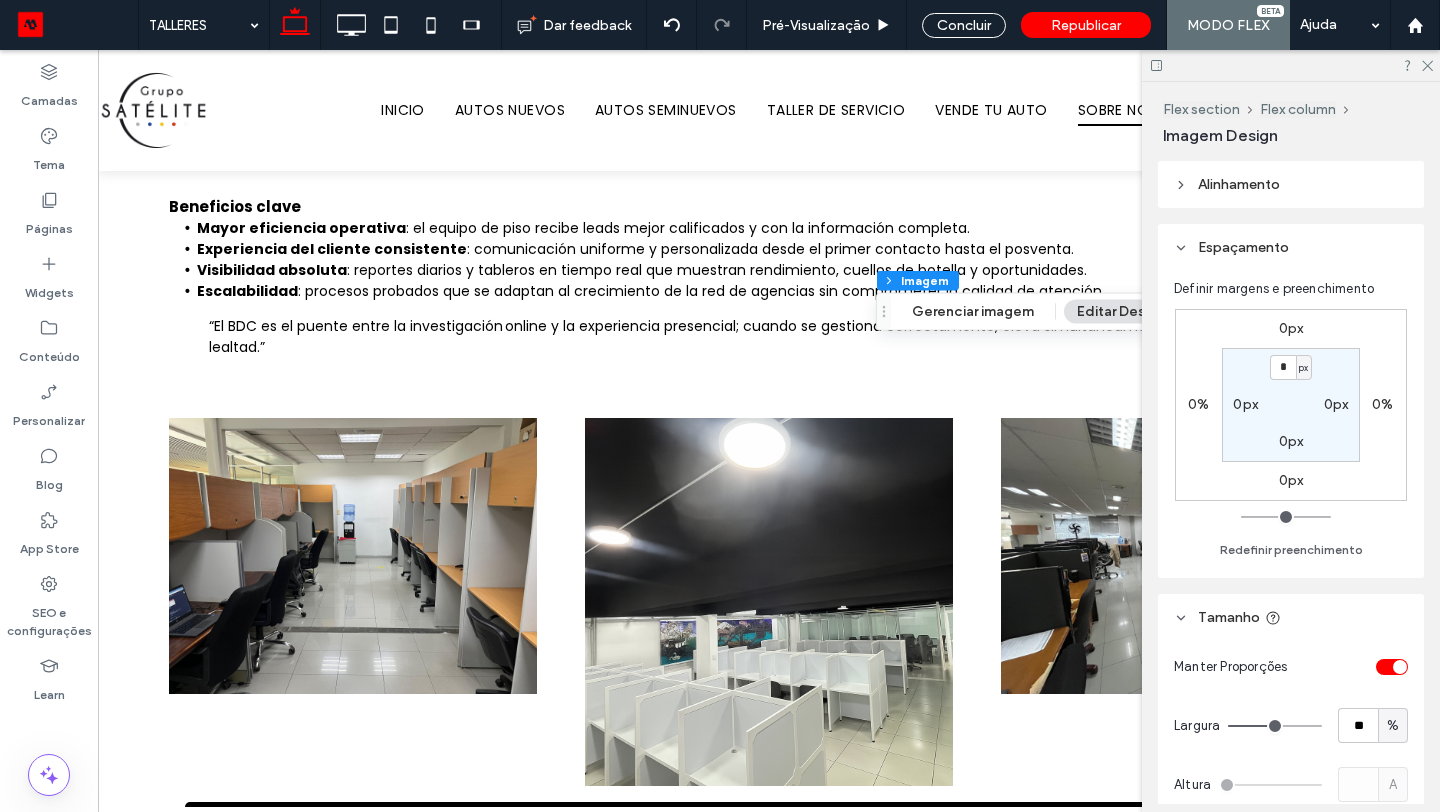 click on "0px" at bounding box center (1291, 328) 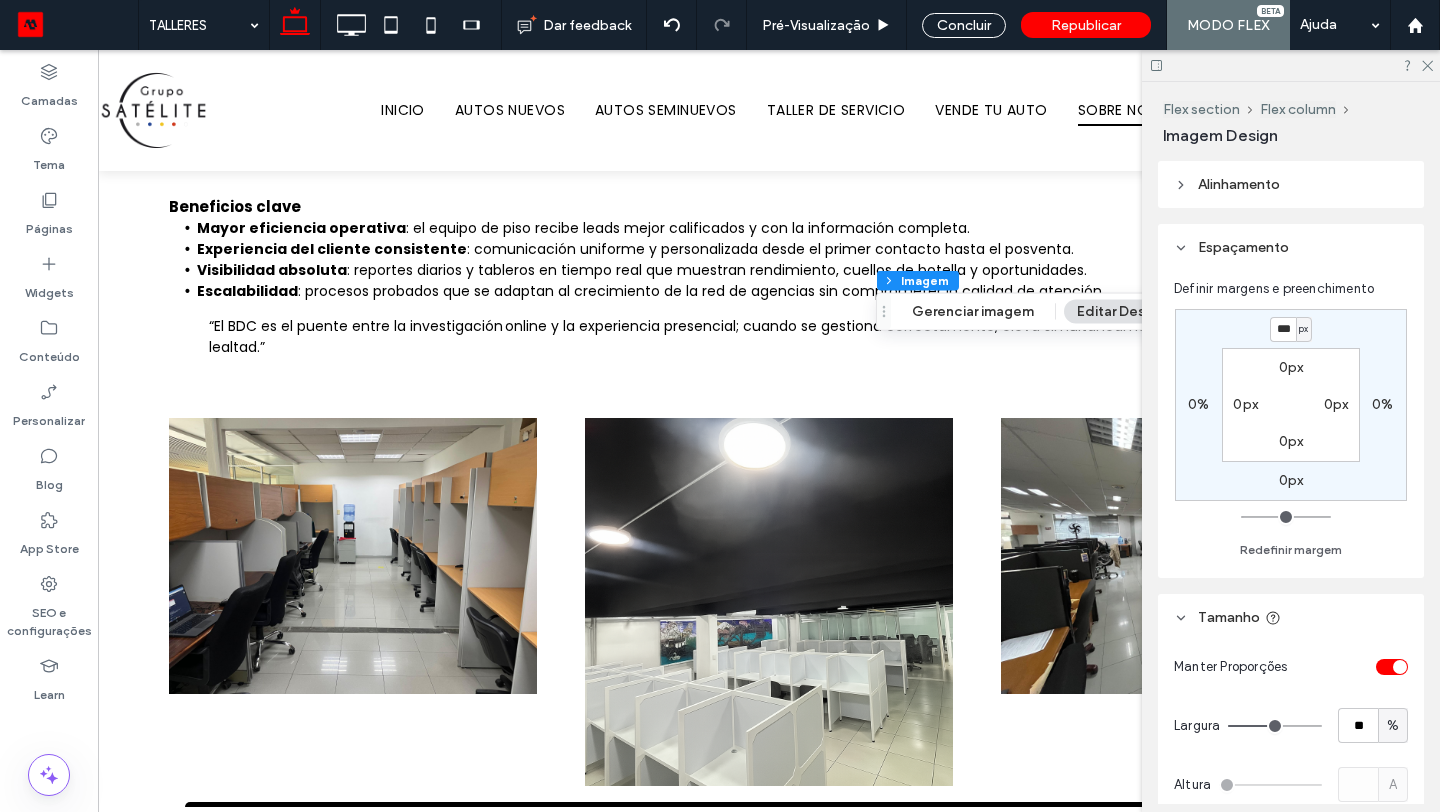 type on "***" 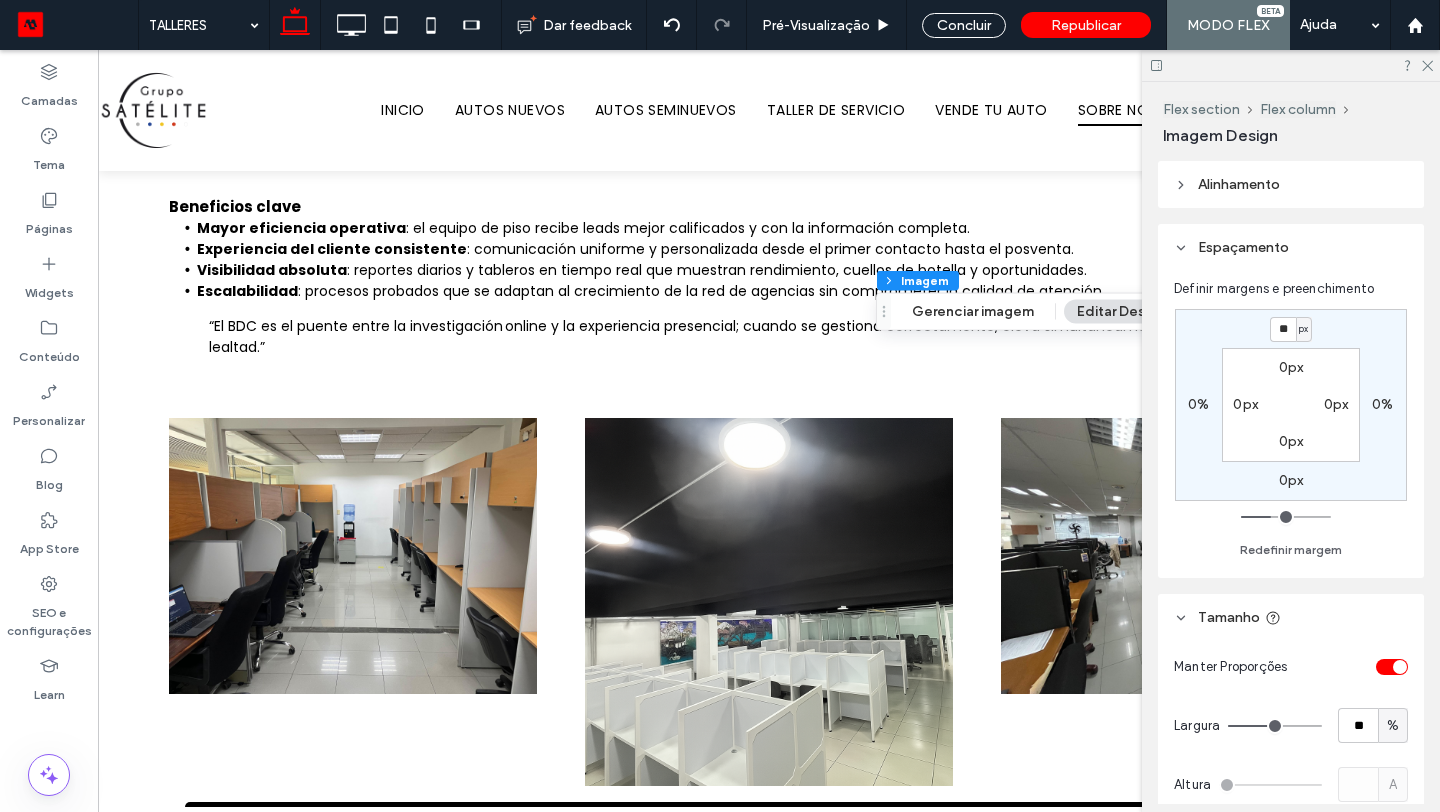 type on "*" 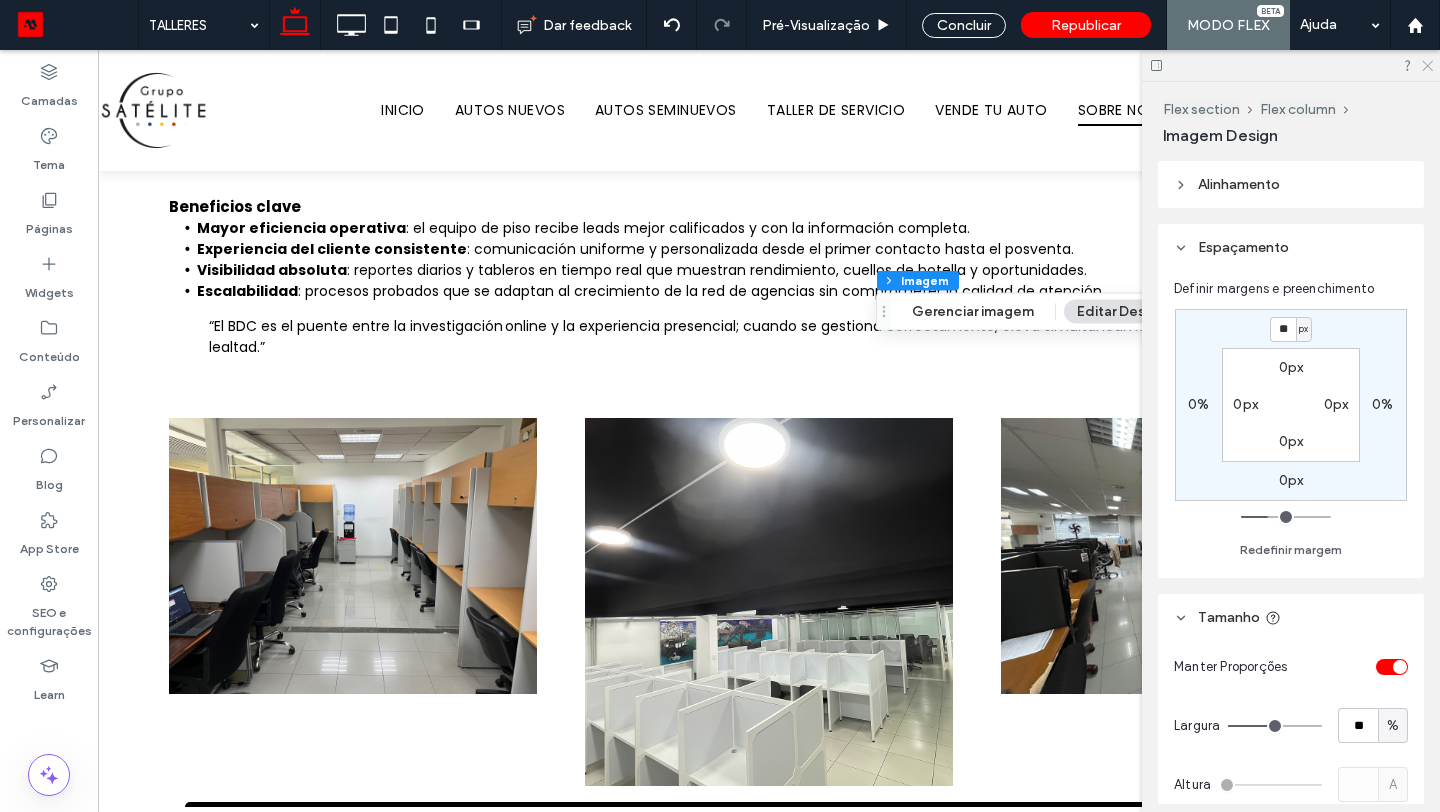 click 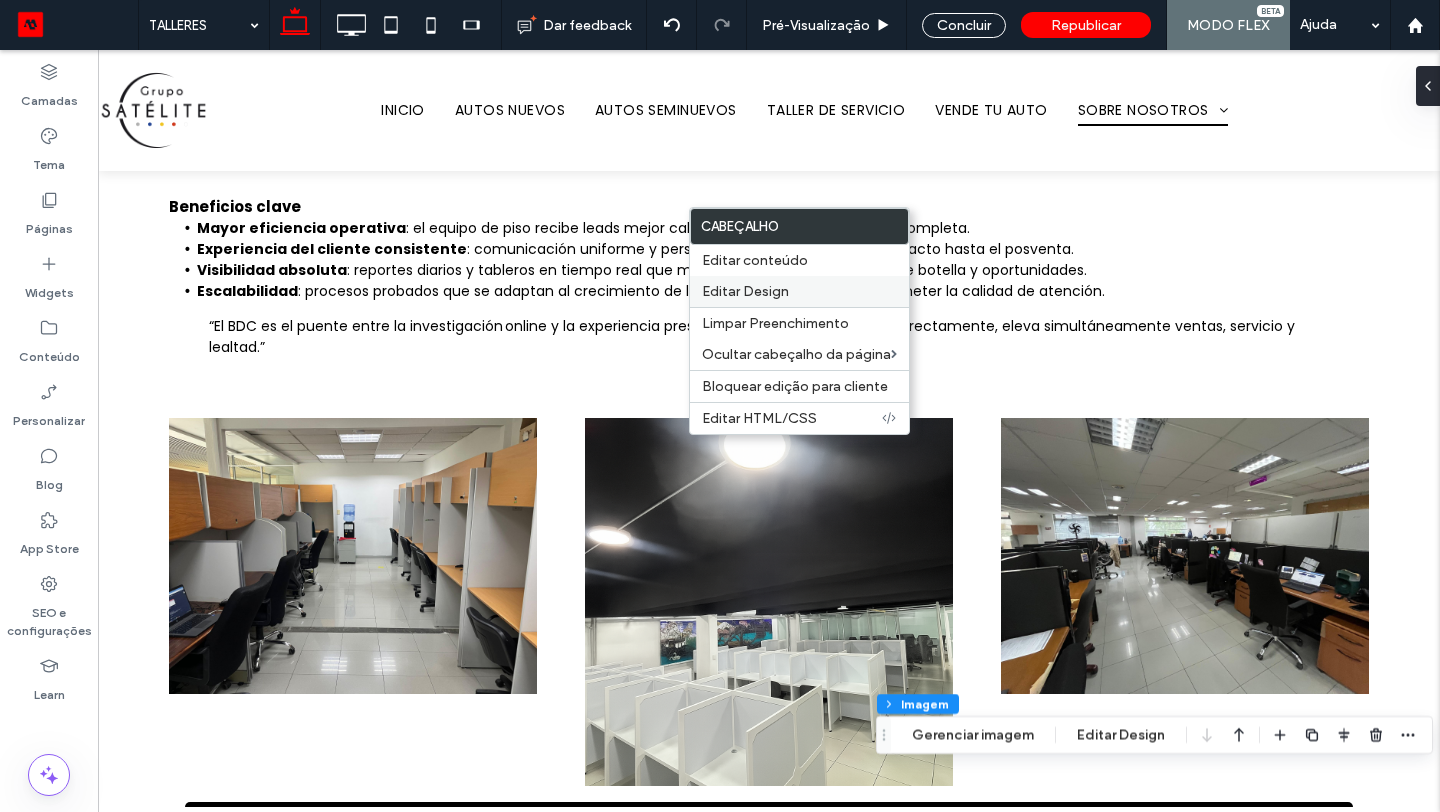 click on "Editar Design" at bounding box center (745, 291) 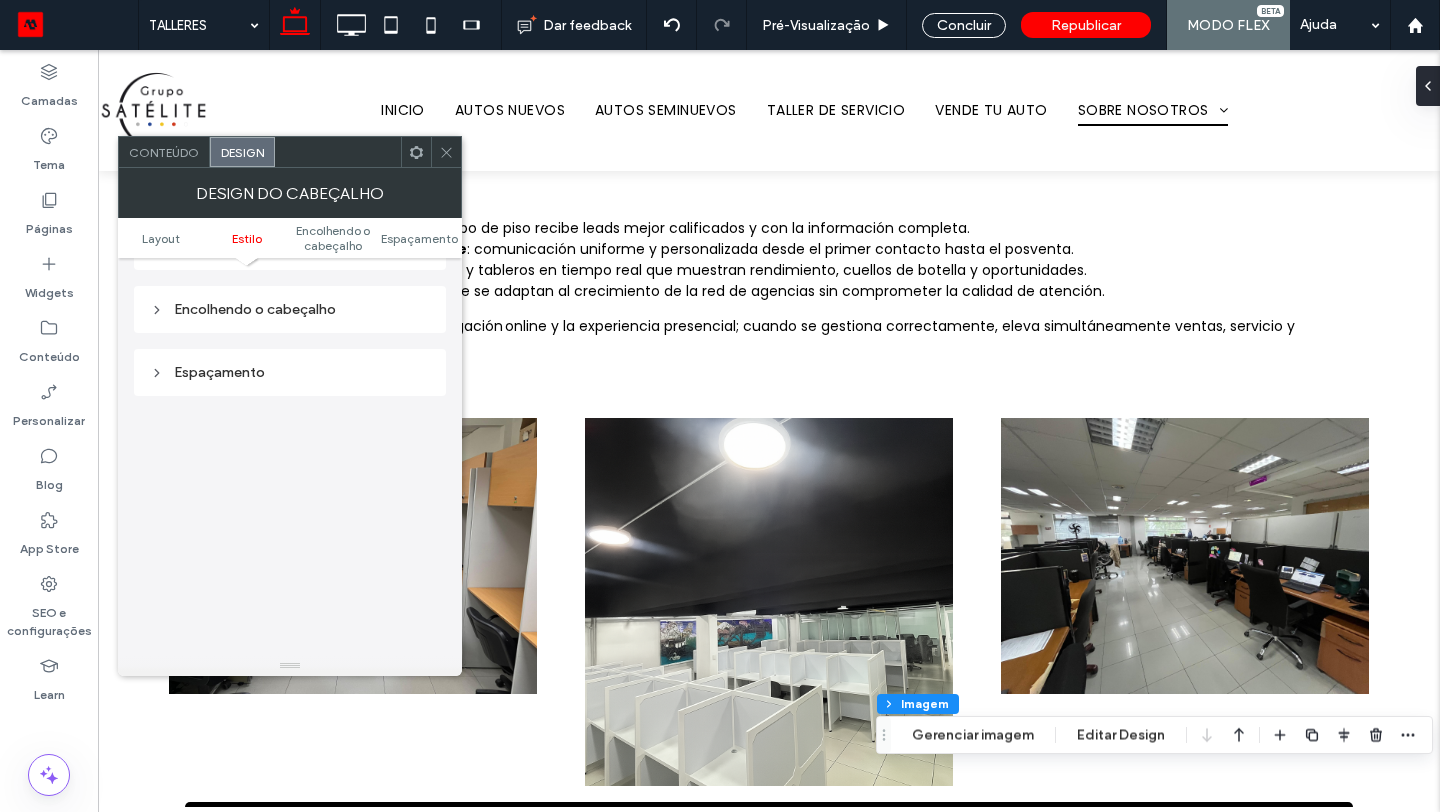 scroll, scrollTop: 664, scrollLeft: 0, axis: vertical 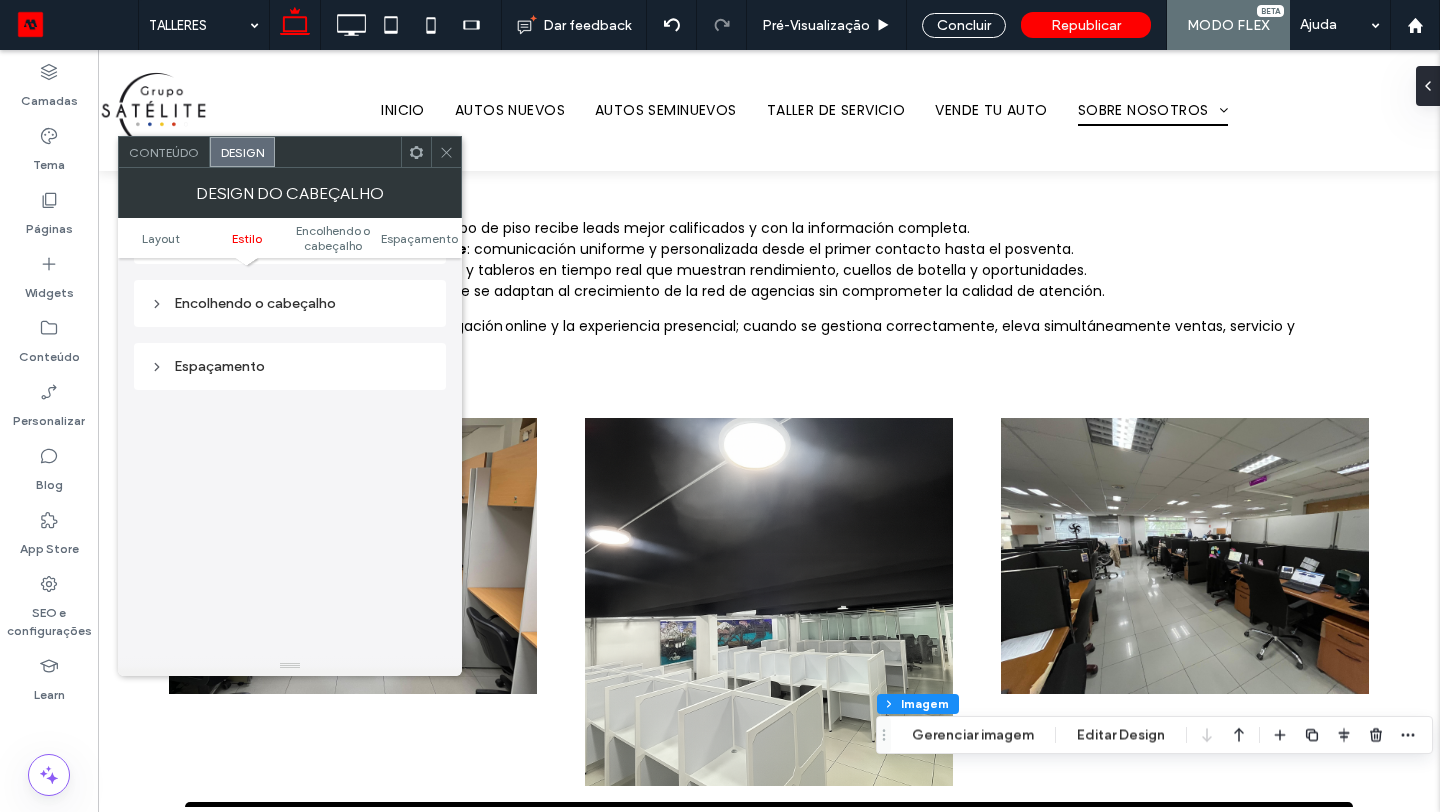 click on "Encolhendo o cabeçalho" at bounding box center (290, 303) 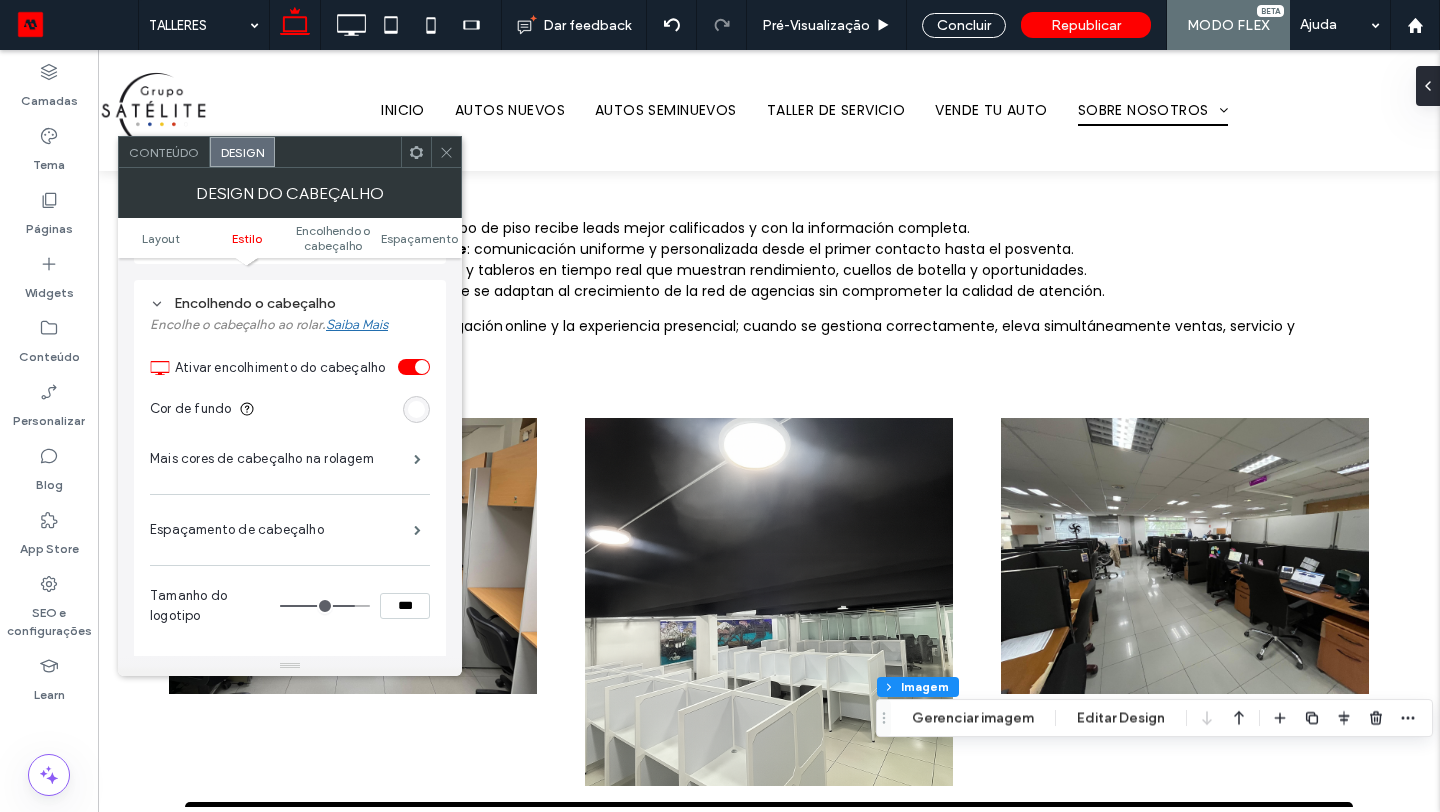 click at bounding box center (422, 367) 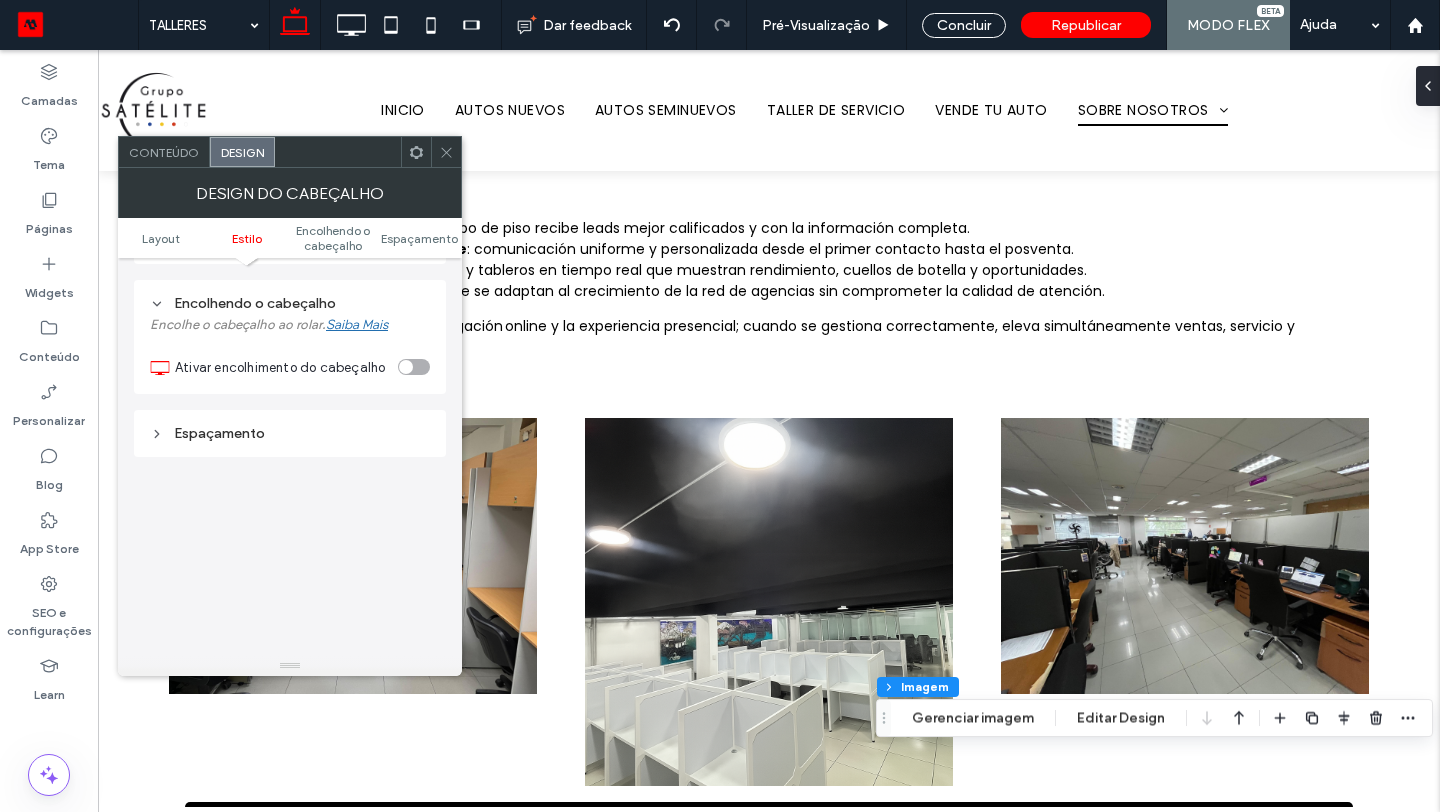 click 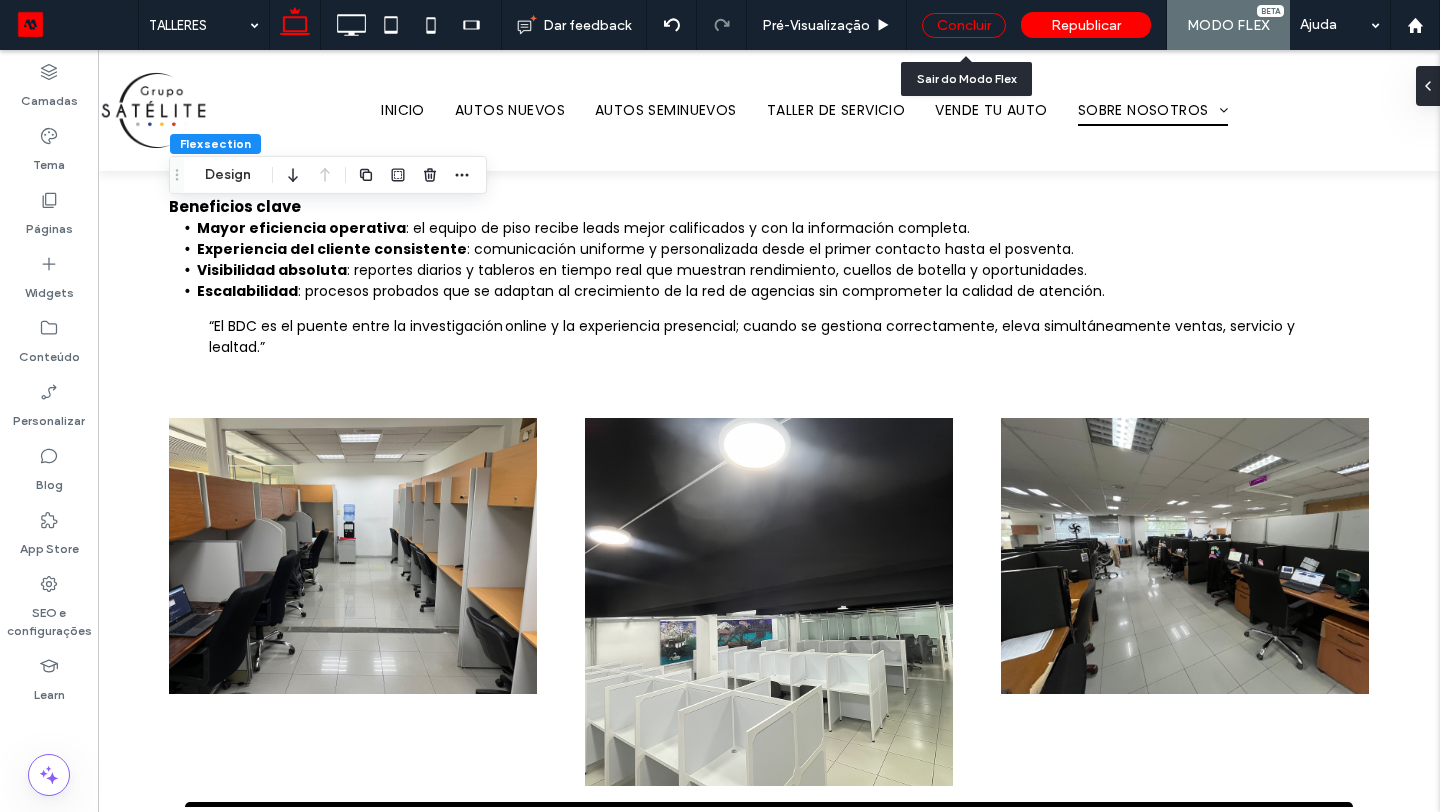 click on "Concluir" at bounding box center [964, 25] 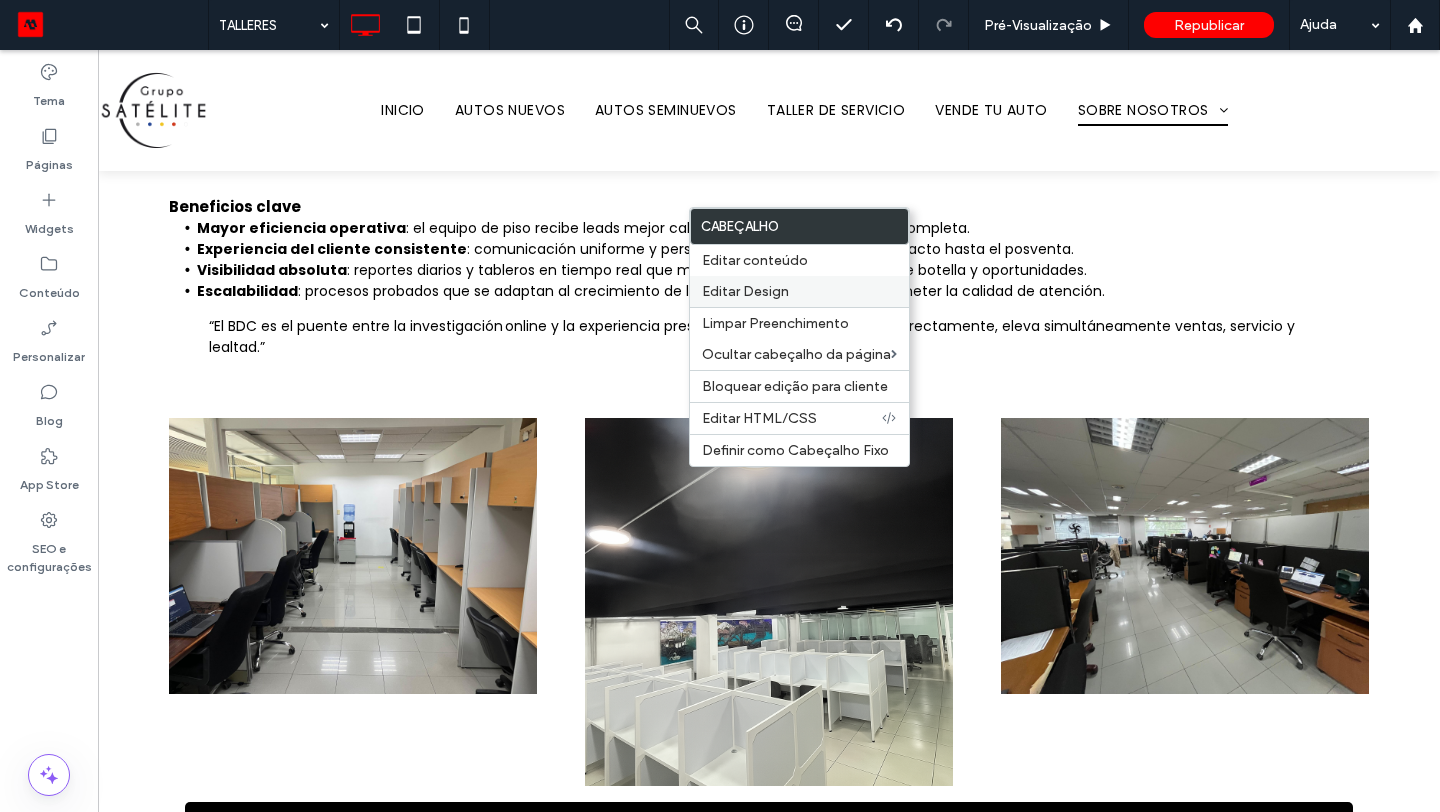 click on "Editar Design" at bounding box center [745, 291] 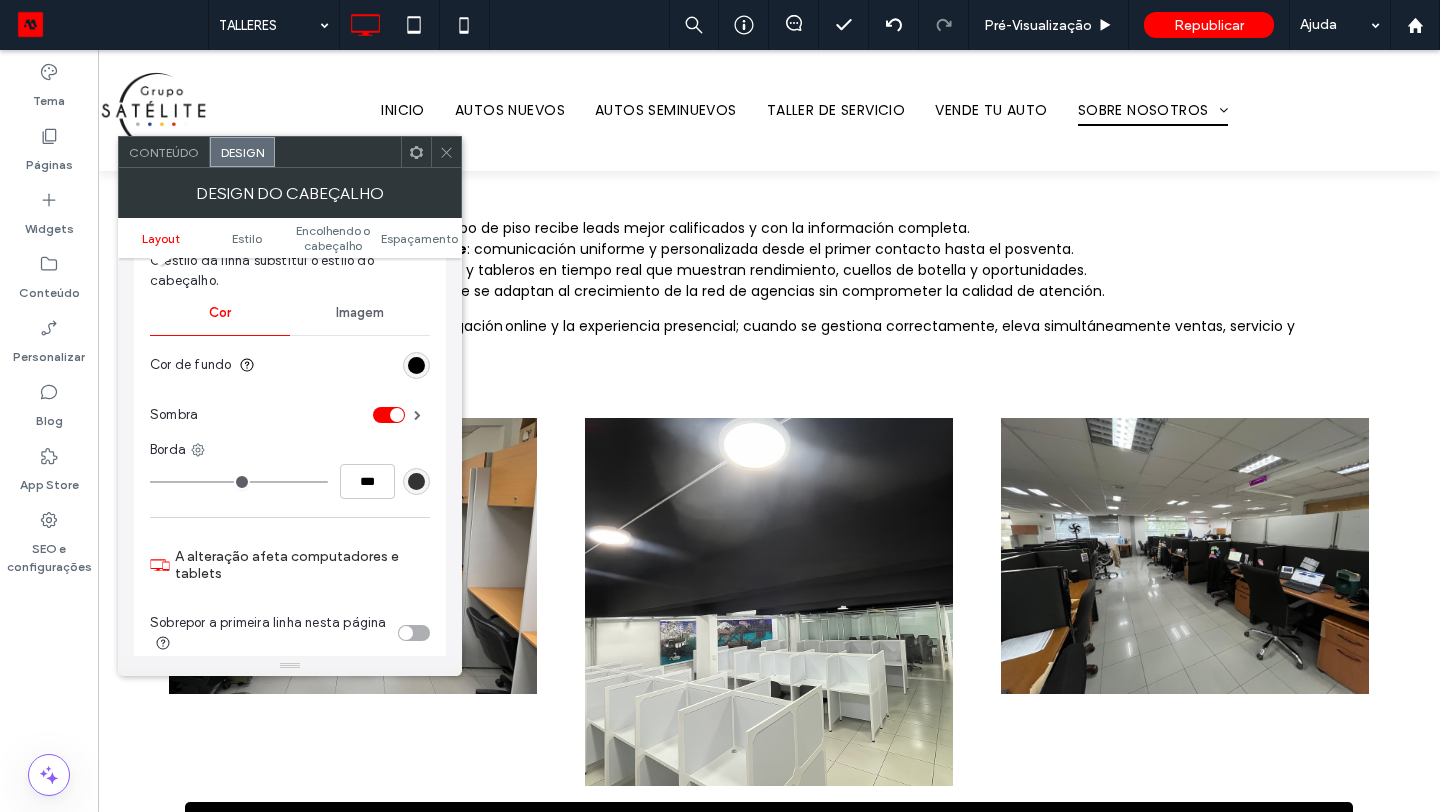 scroll, scrollTop: 86, scrollLeft: 0, axis: vertical 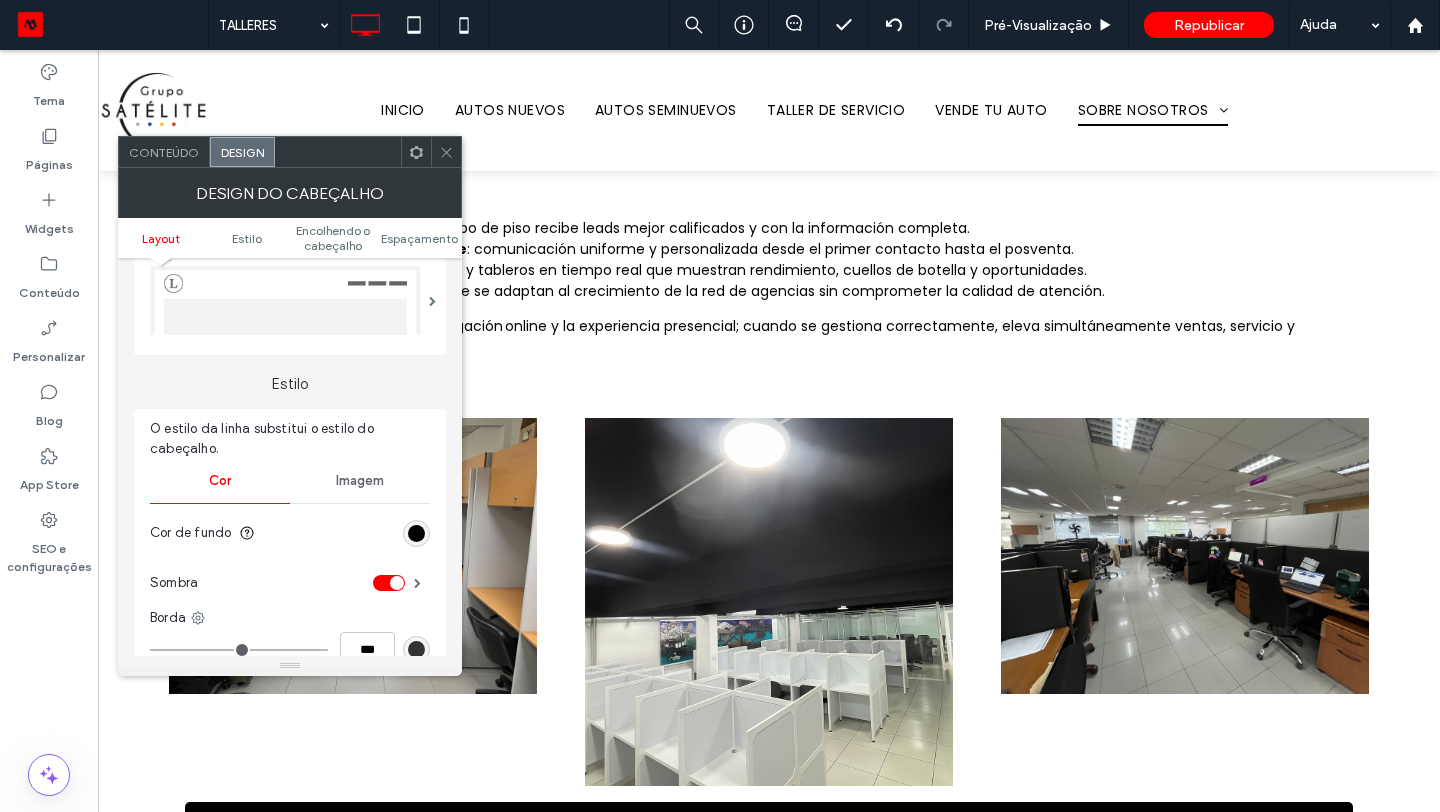 click at bounding box center (446, 152) 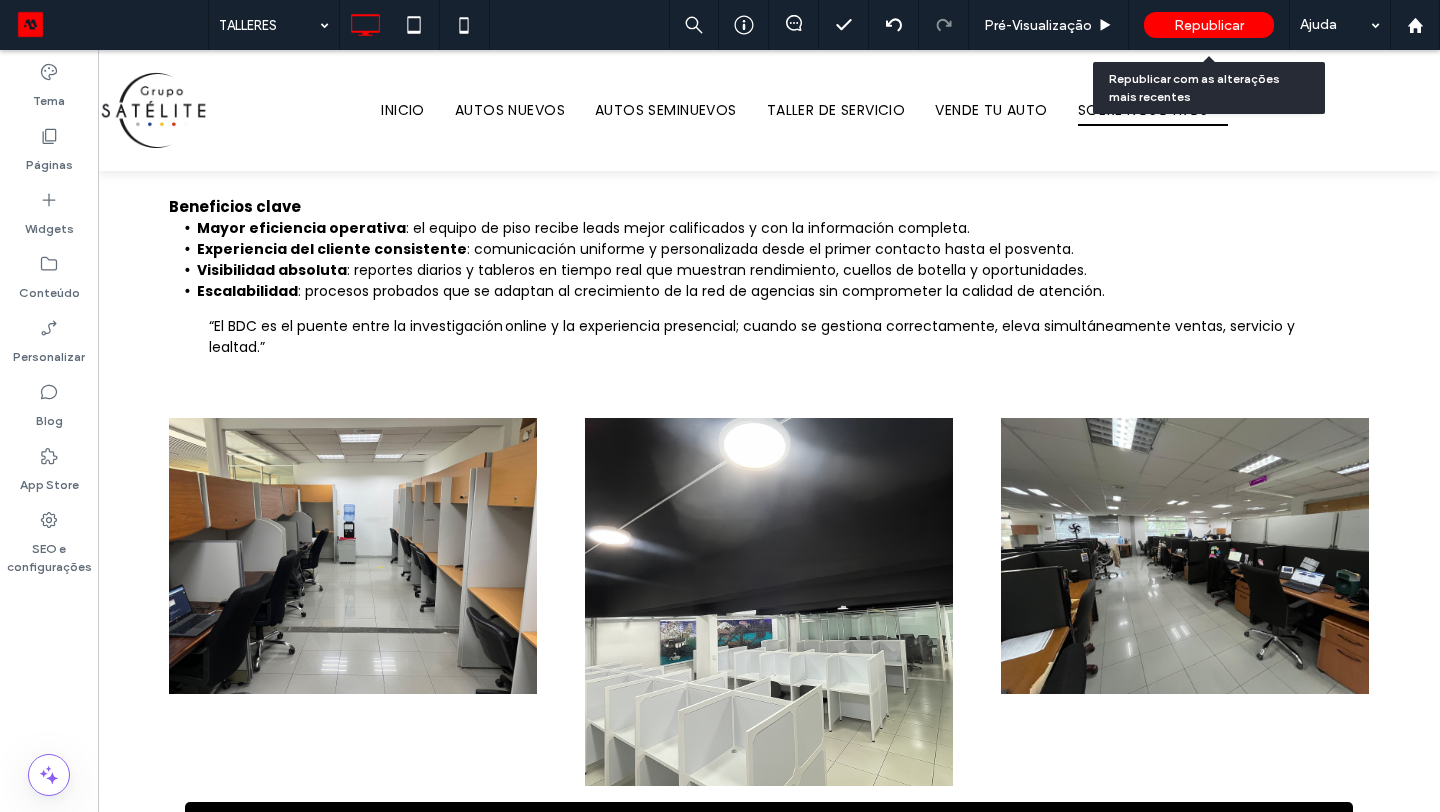 click on "Republicar" at bounding box center [1209, 25] 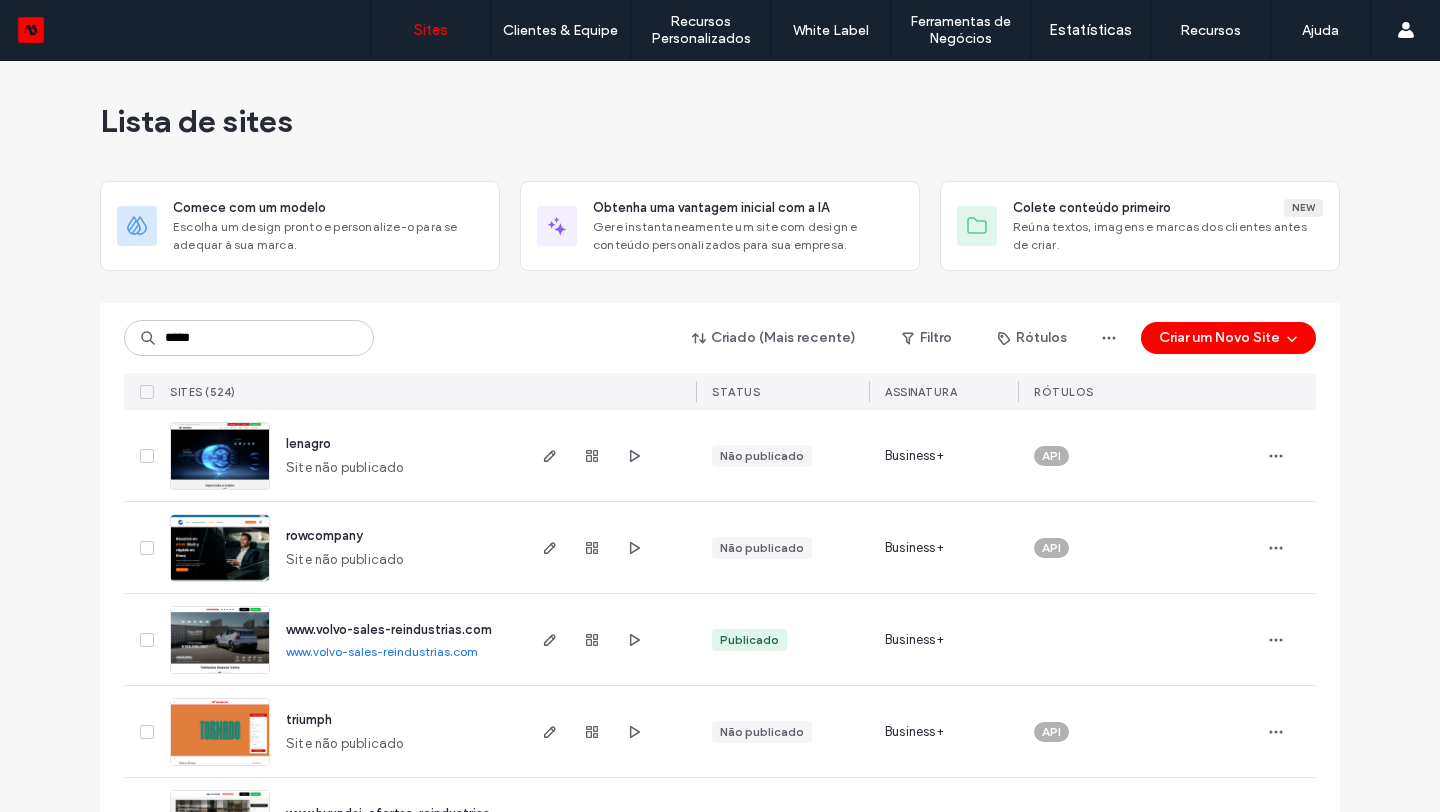 scroll, scrollTop: 0, scrollLeft: 0, axis: both 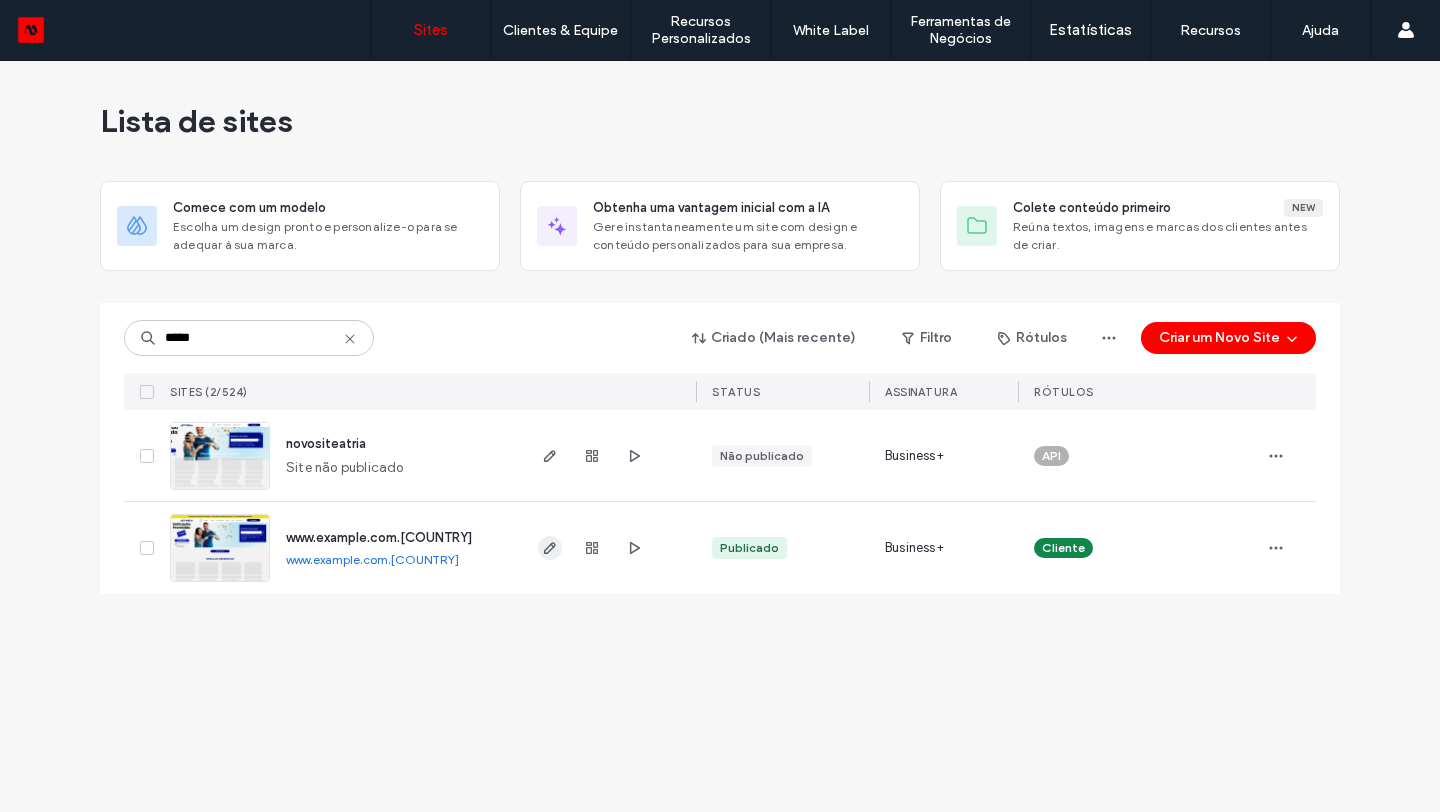 type on "*****" 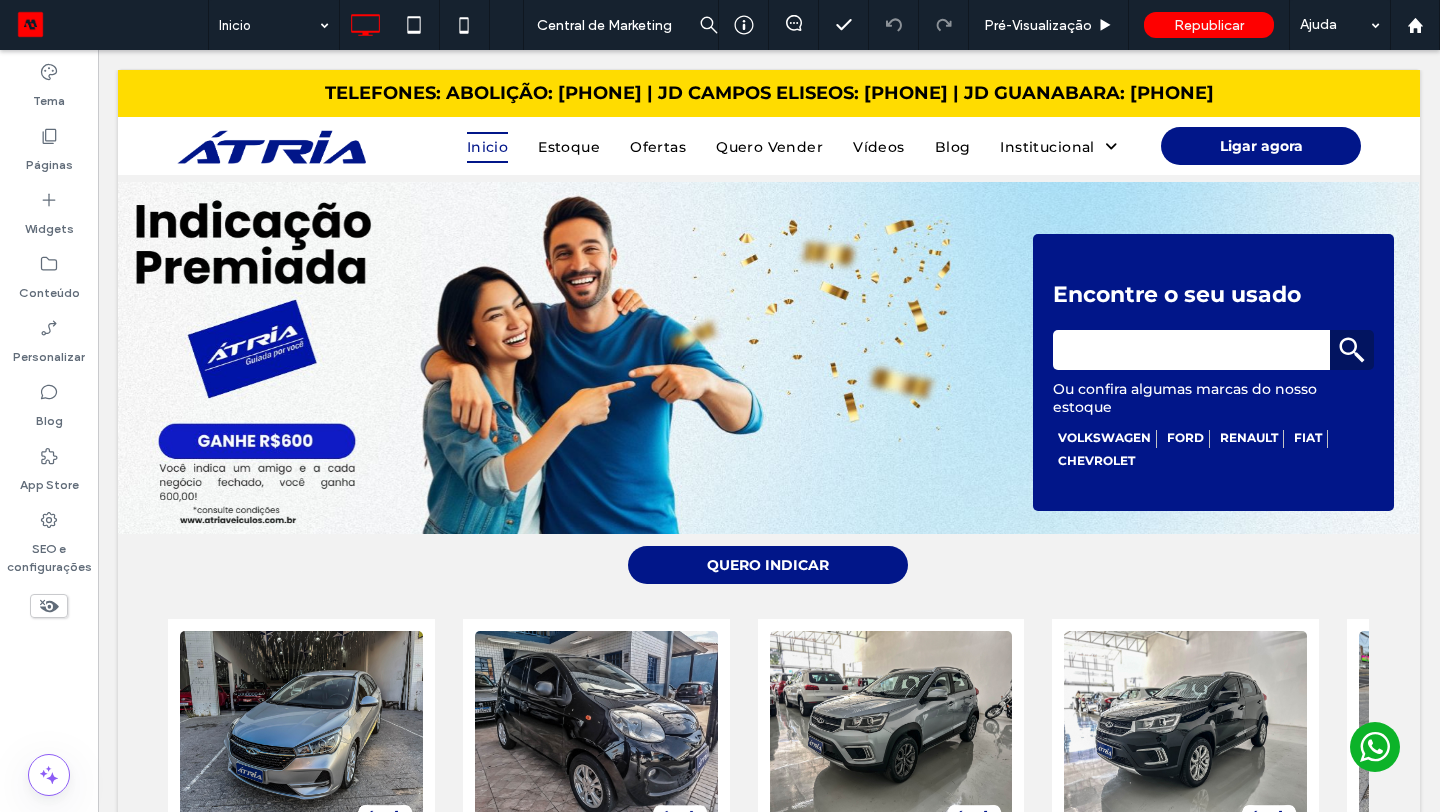 scroll, scrollTop: 0, scrollLeft: 0, axis: both 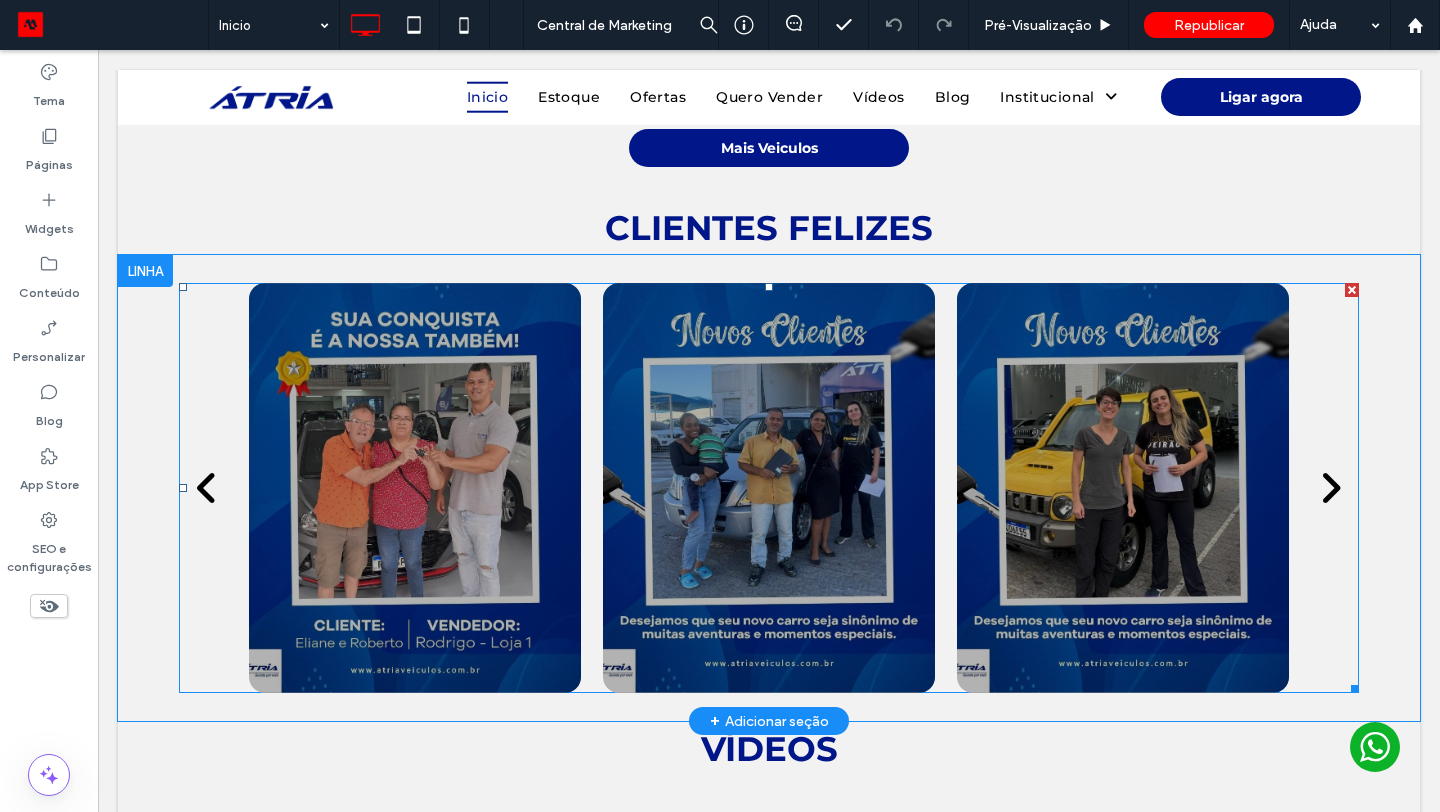 click on "Botão Botão Botão Botão" at bounding box center (769, 488) 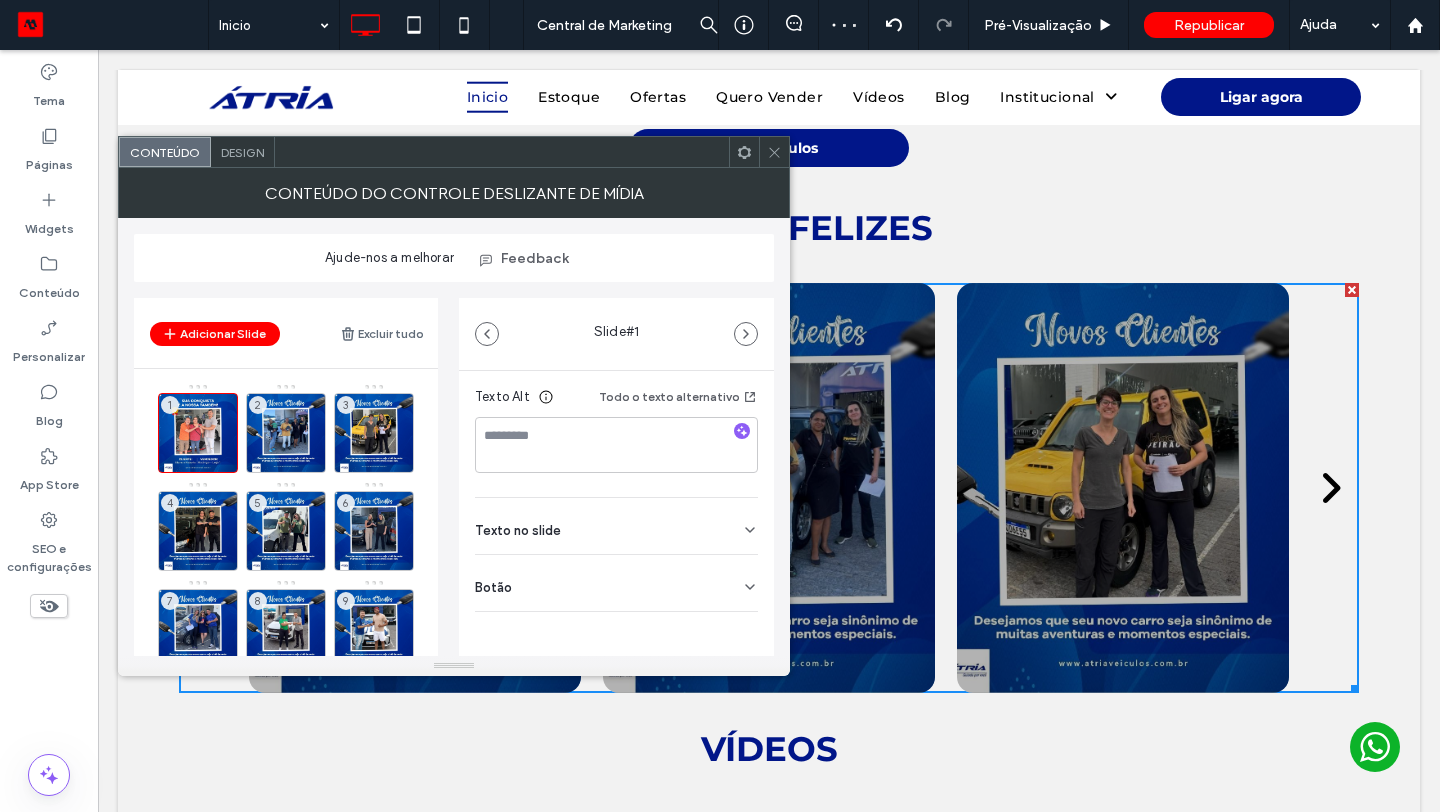 scroll, scrollTop: 365, scrollLeft: 0, axis: vertical 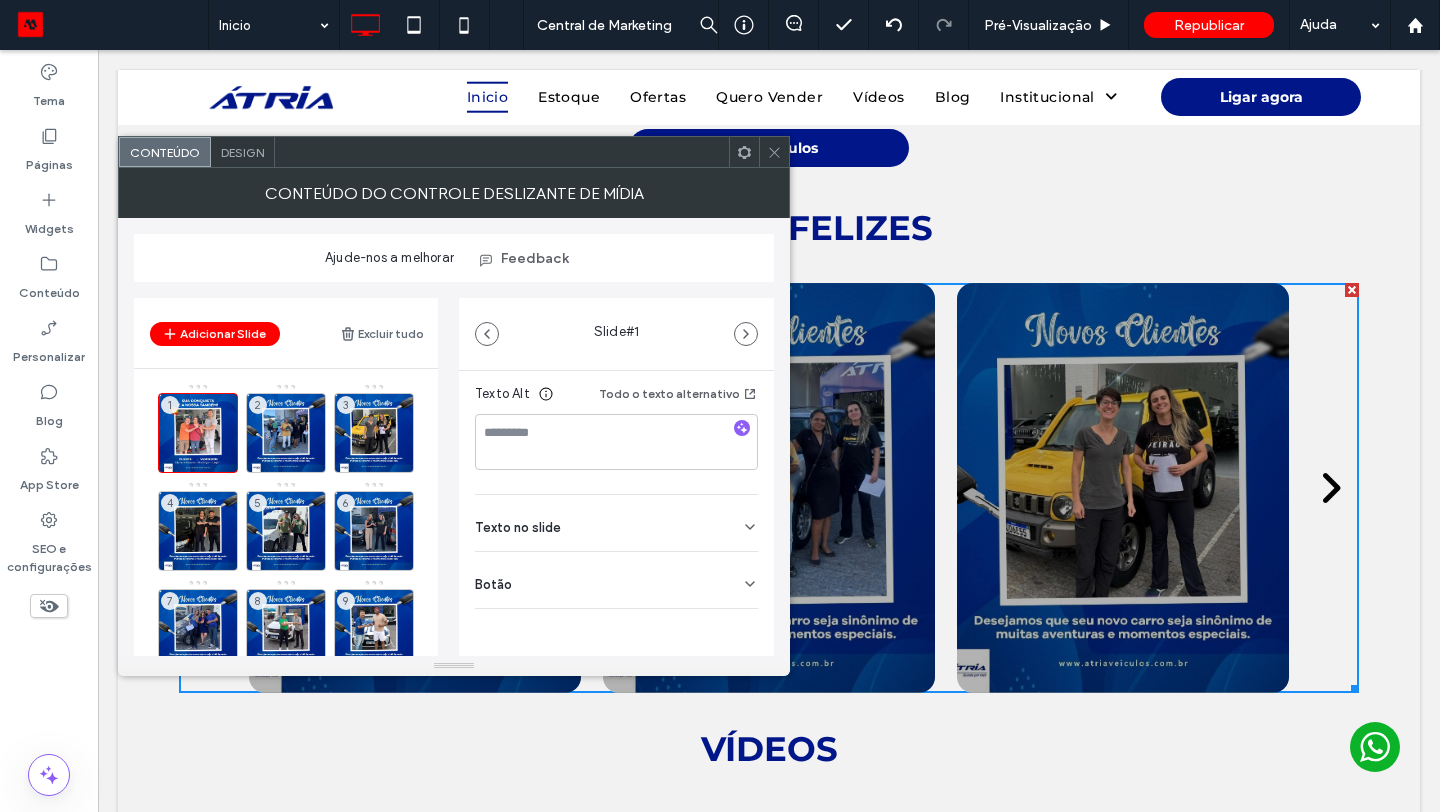 click on "Botão" at bounding box center (616, 580) 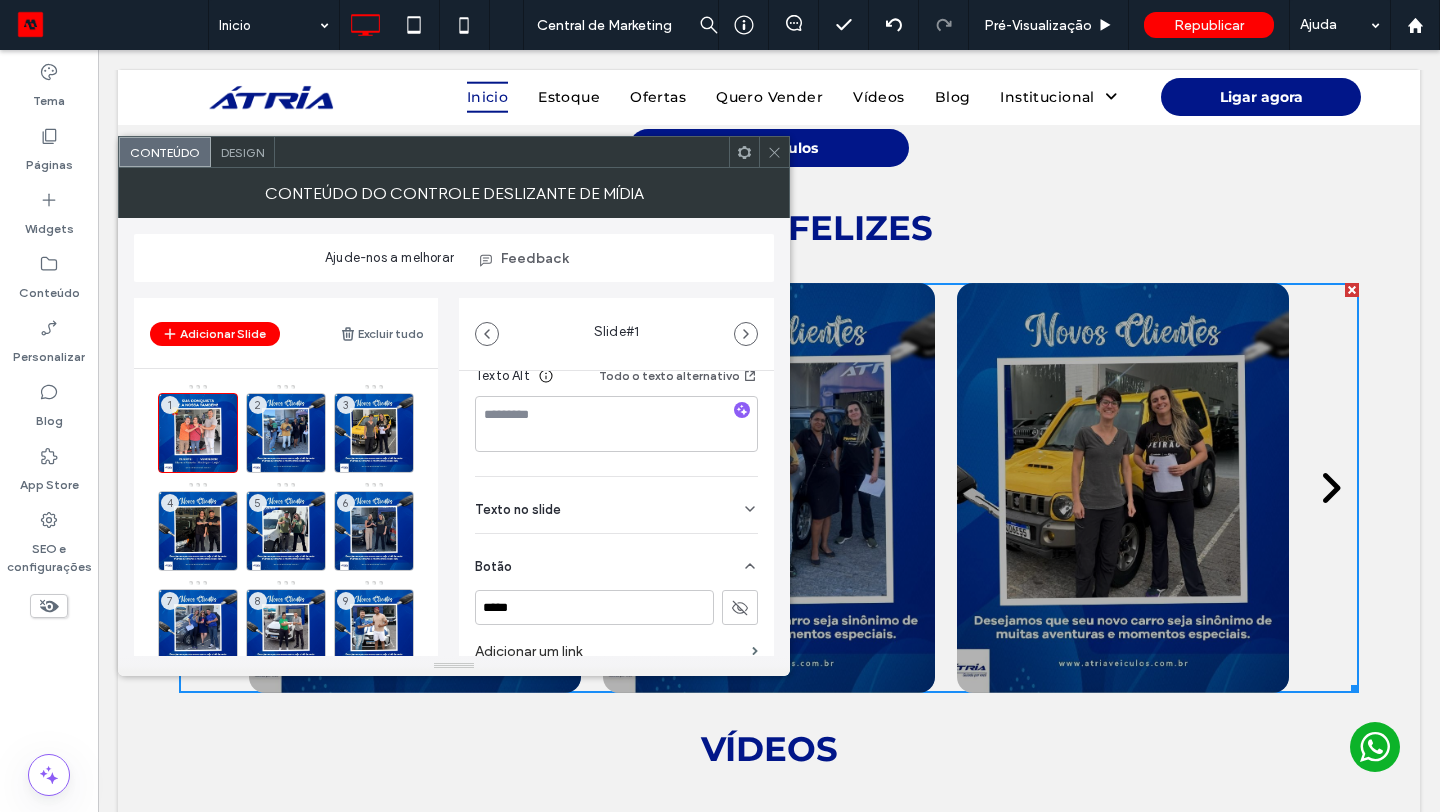 scroll, scrollTop: 460, scrollLeft: 0, axis: vertical 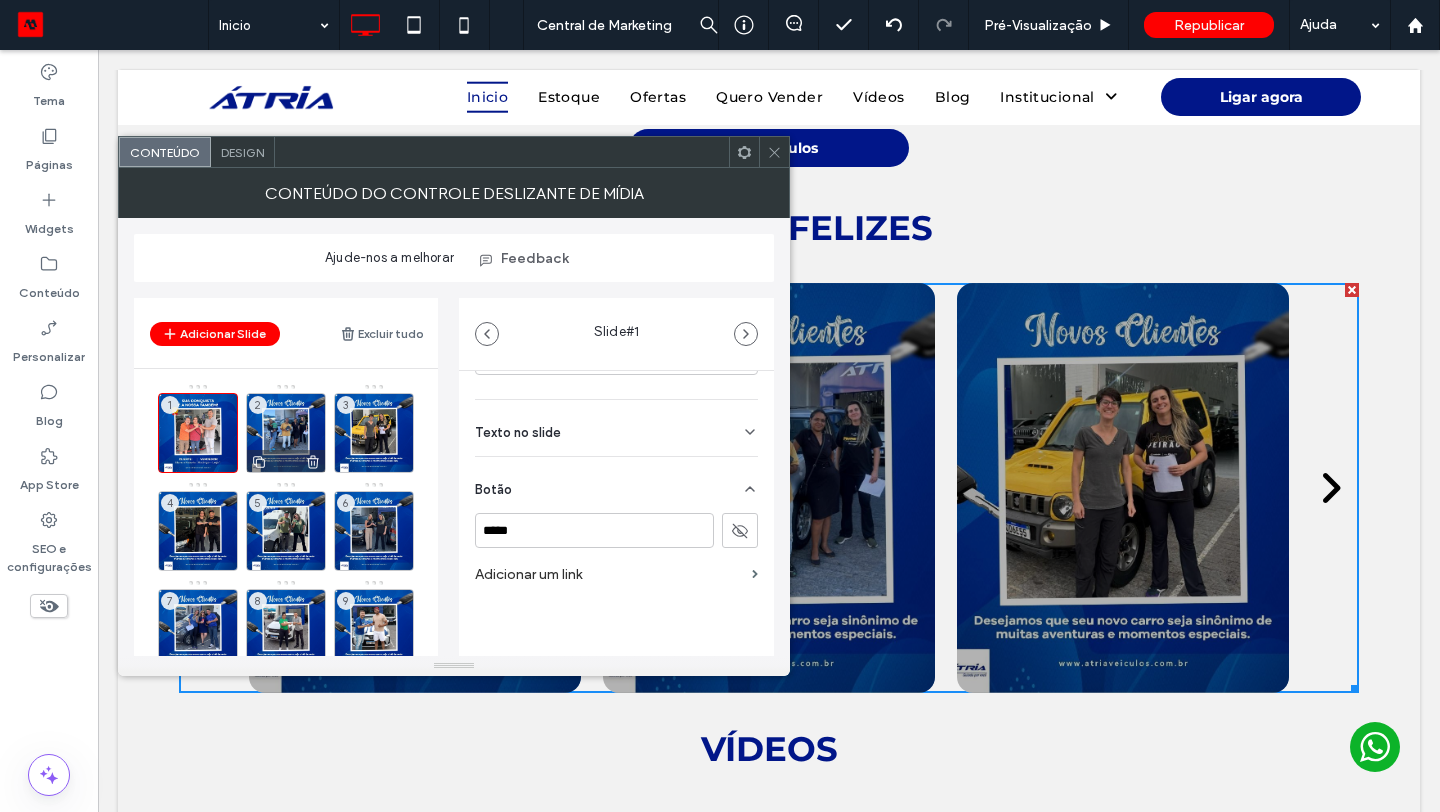 click on "2" at bounding box center [286, 433] 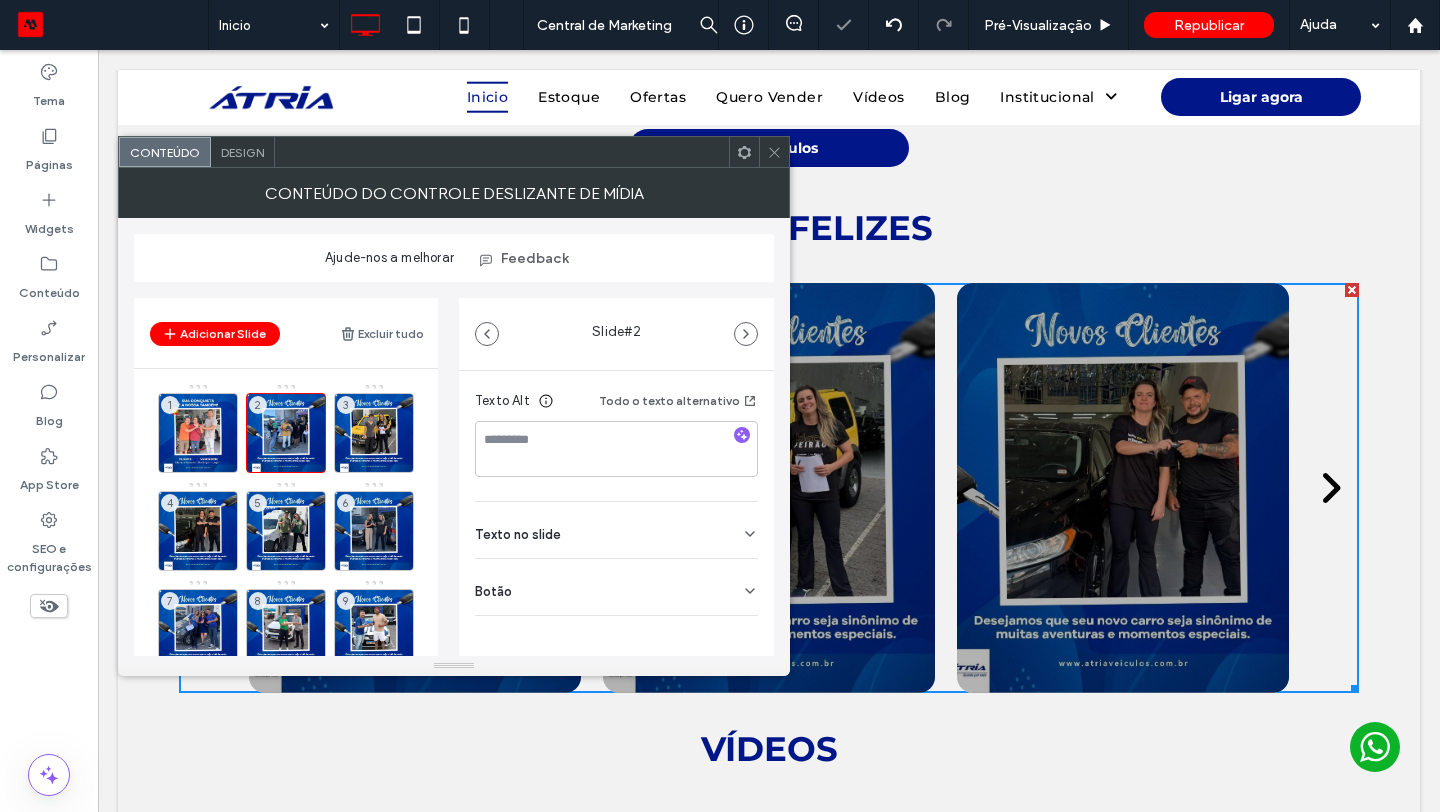 scroll, scrollTop: 349, scrollLeft: 0, axis: vertical 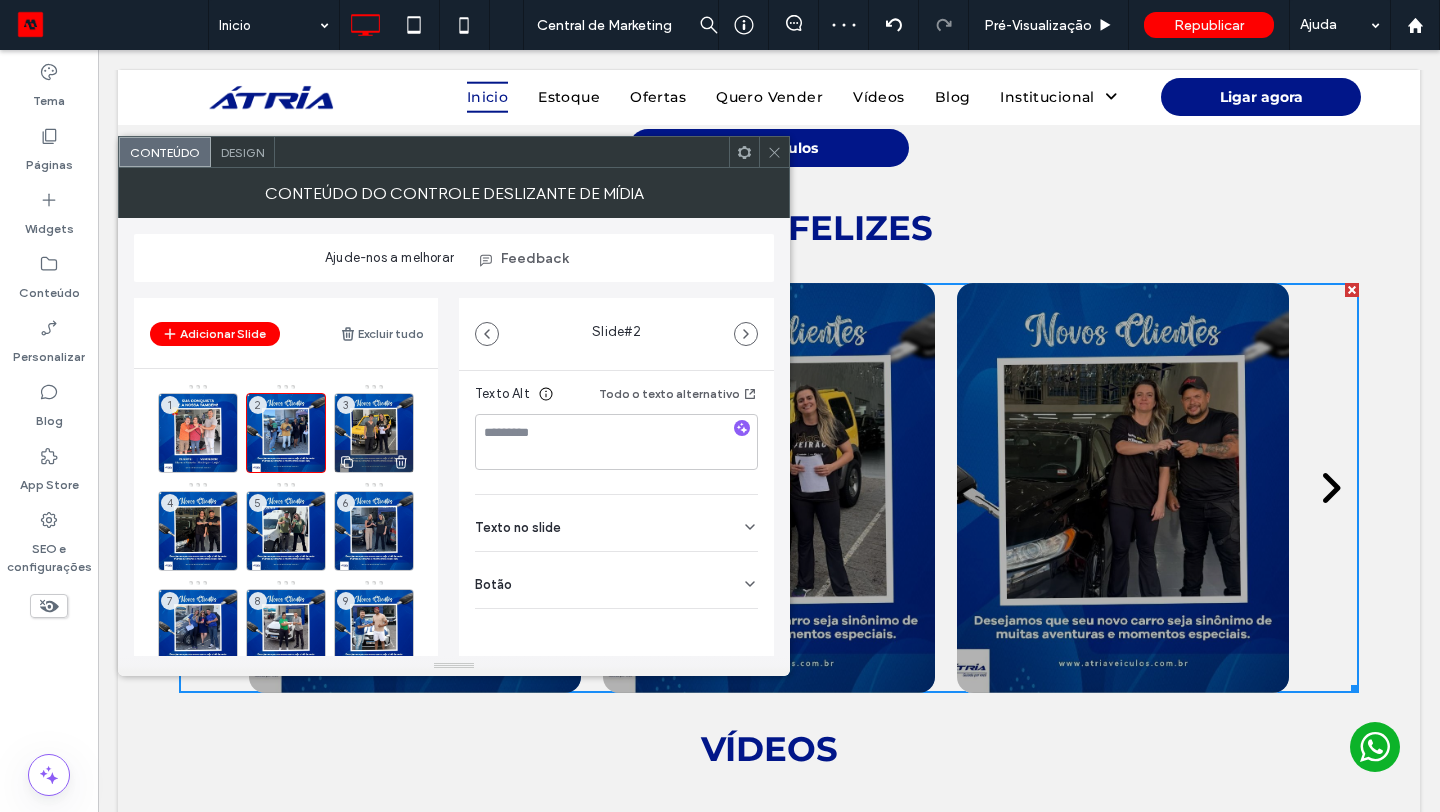 click on "3" at bounding box center [374, 433] 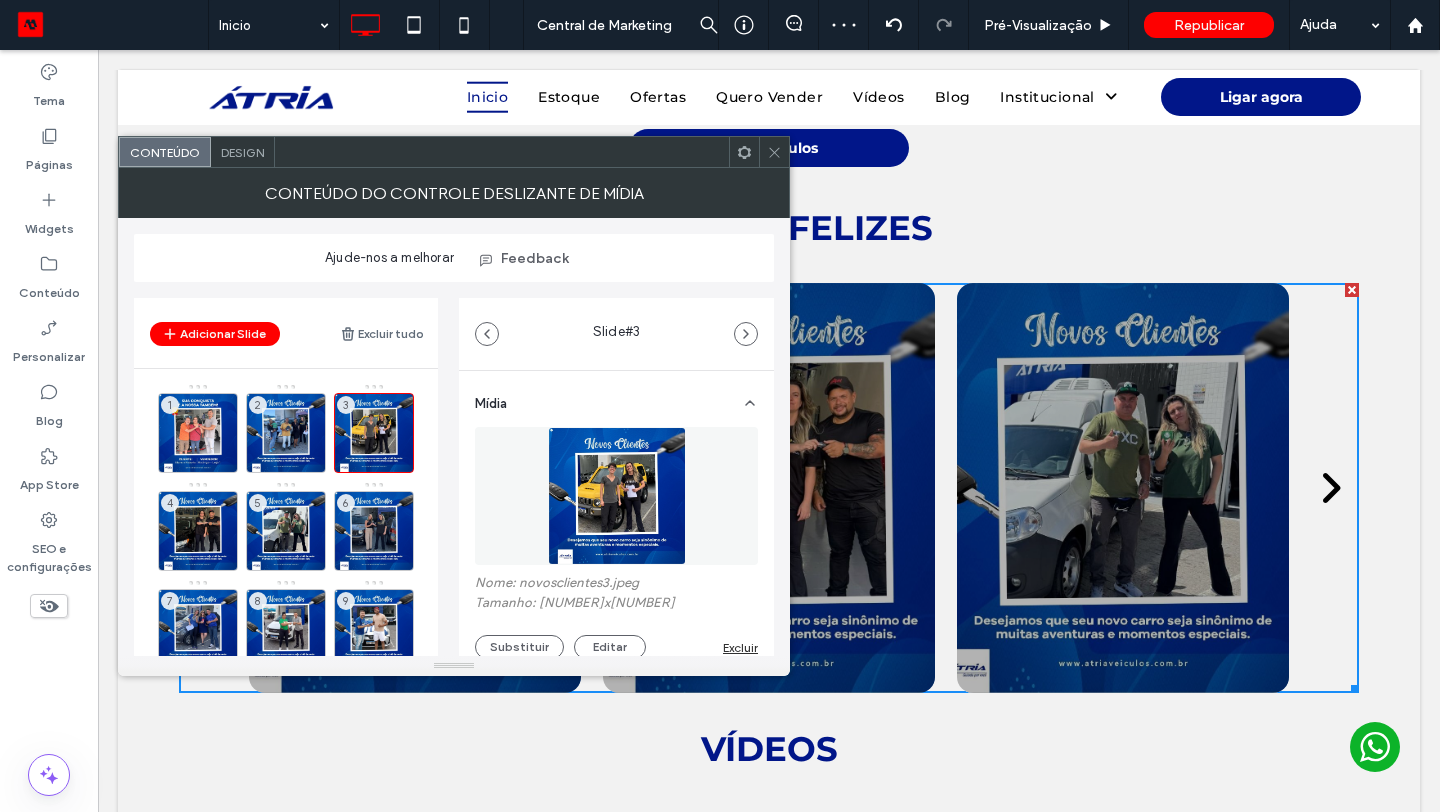 scroll, scrollTop: 349, scrollLeft: 0, axis: vertical 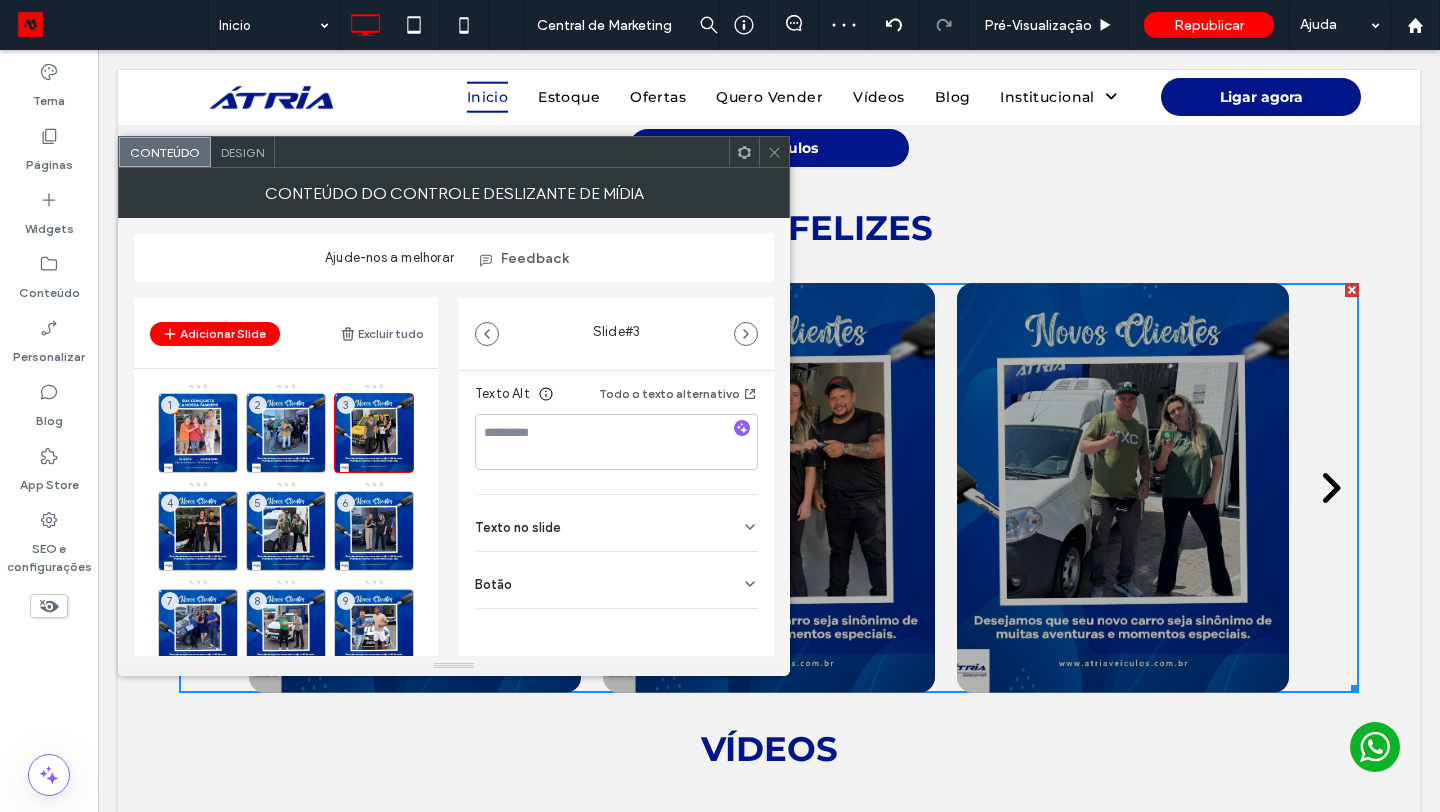 click on "Botão" at bounding box center (616, 580) 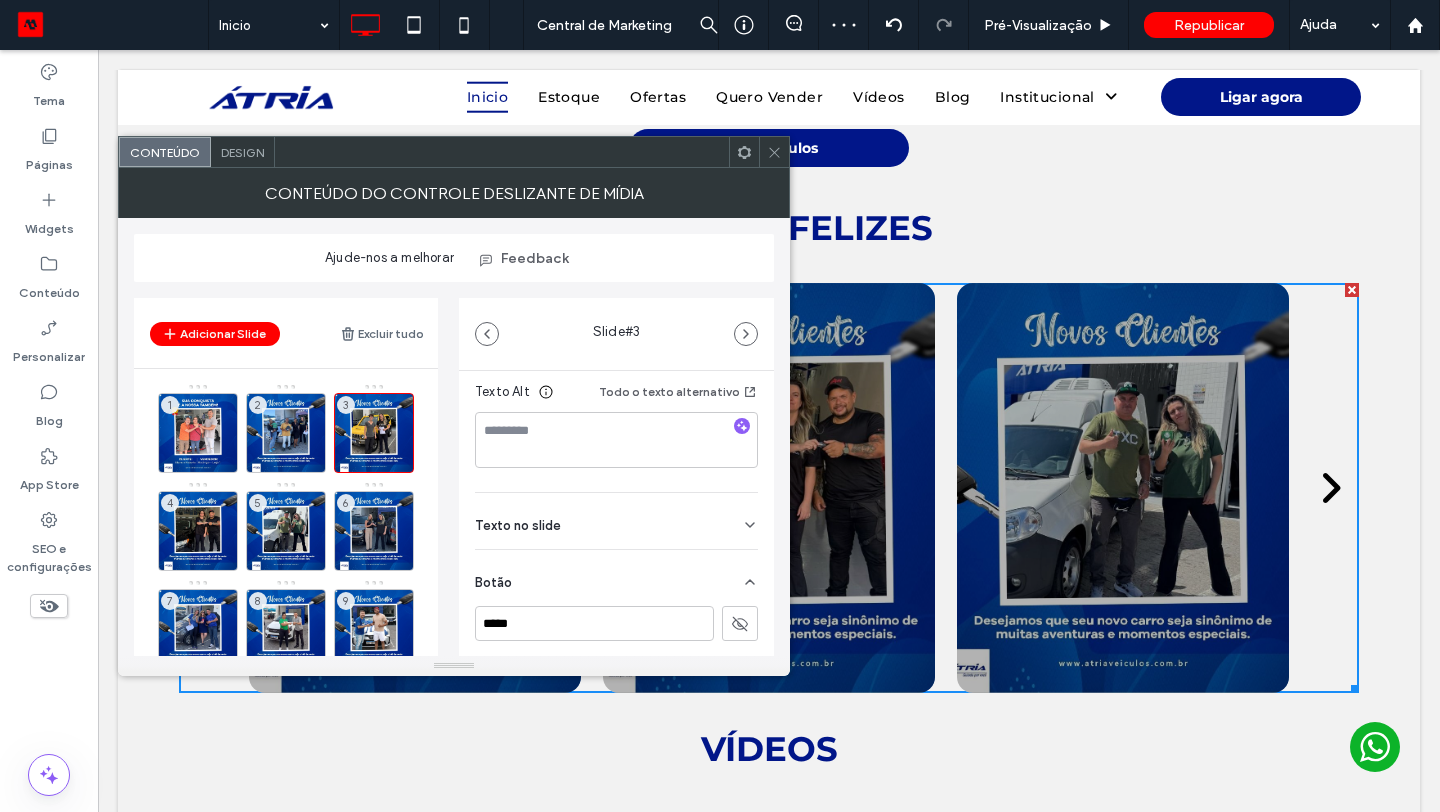 scroll, scrollTop: 444, scrollLeft: 0, axis: vertical 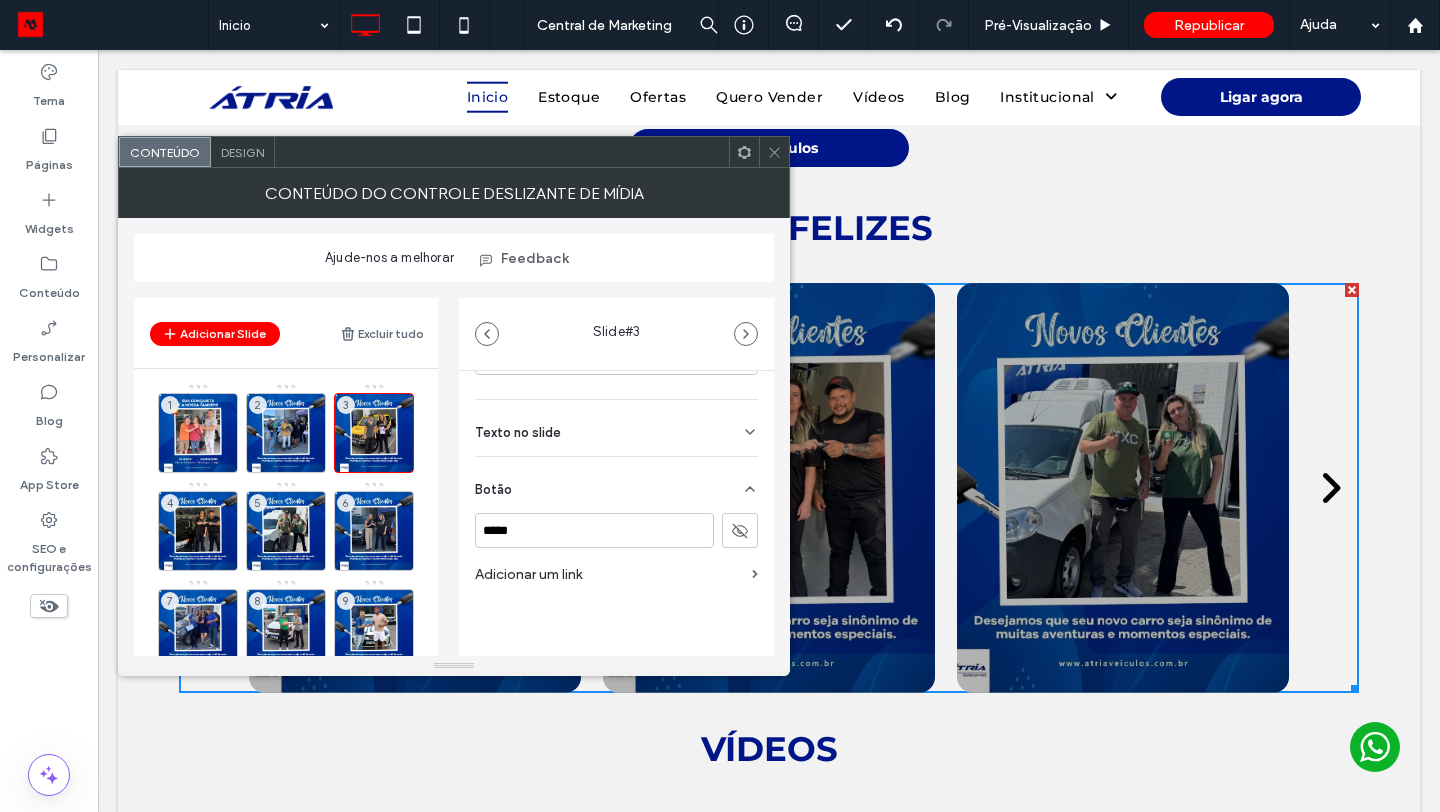 click 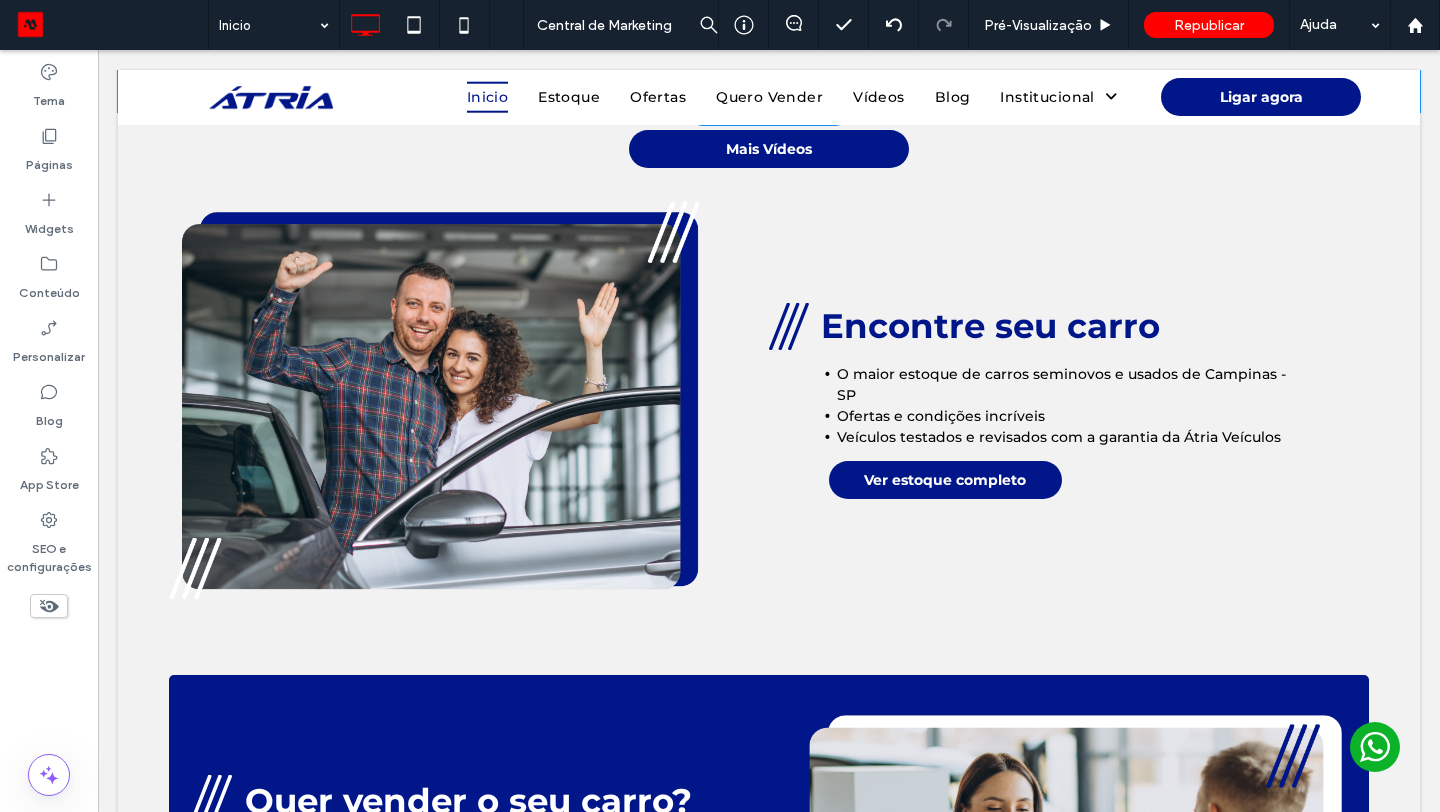scroll, scrollTop: 2286, scrollLeft: 0, axis: vertical 